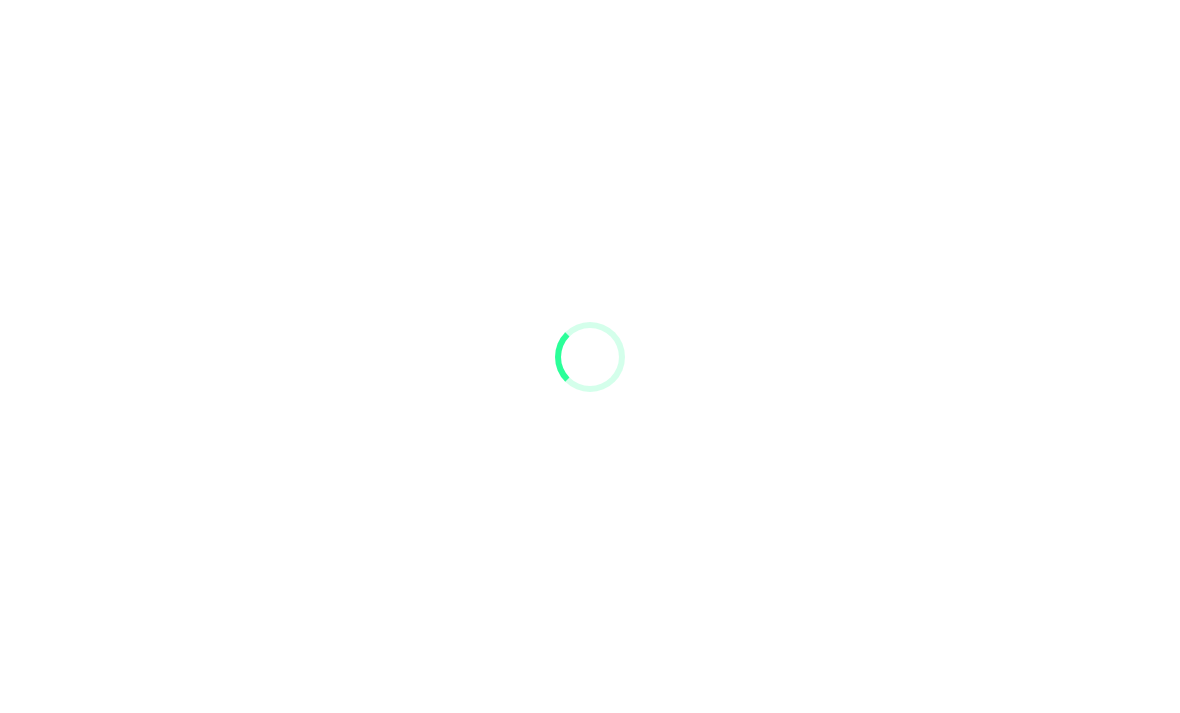 scroll, scrollTop: 0, scrollLeft: 0, axis: both 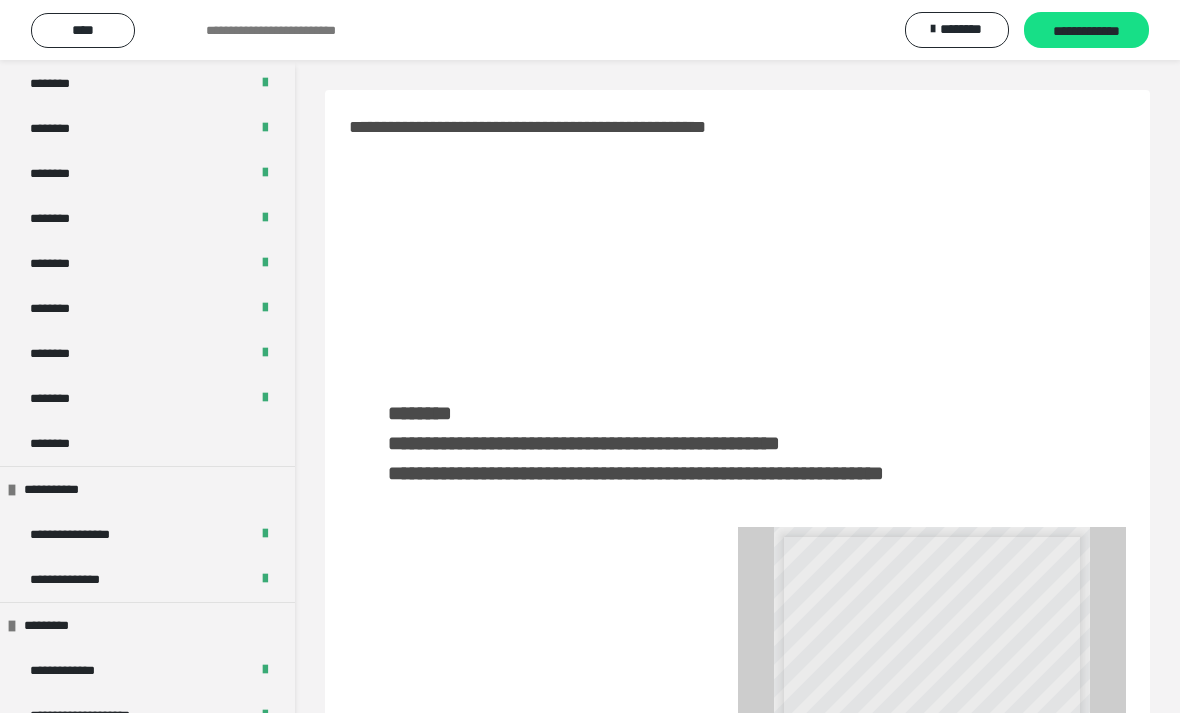 click on "********" at bounding box center [147, 443] 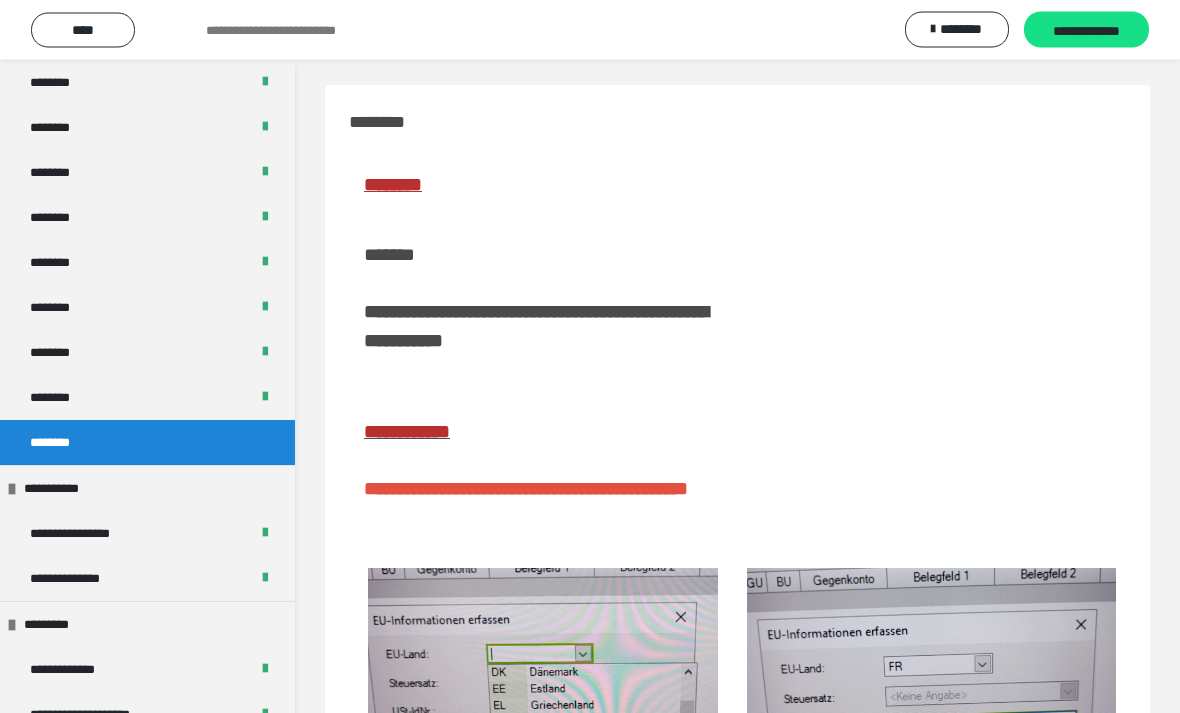 scroll, scrollTop: 0, scrollLeft: 0, axis: both 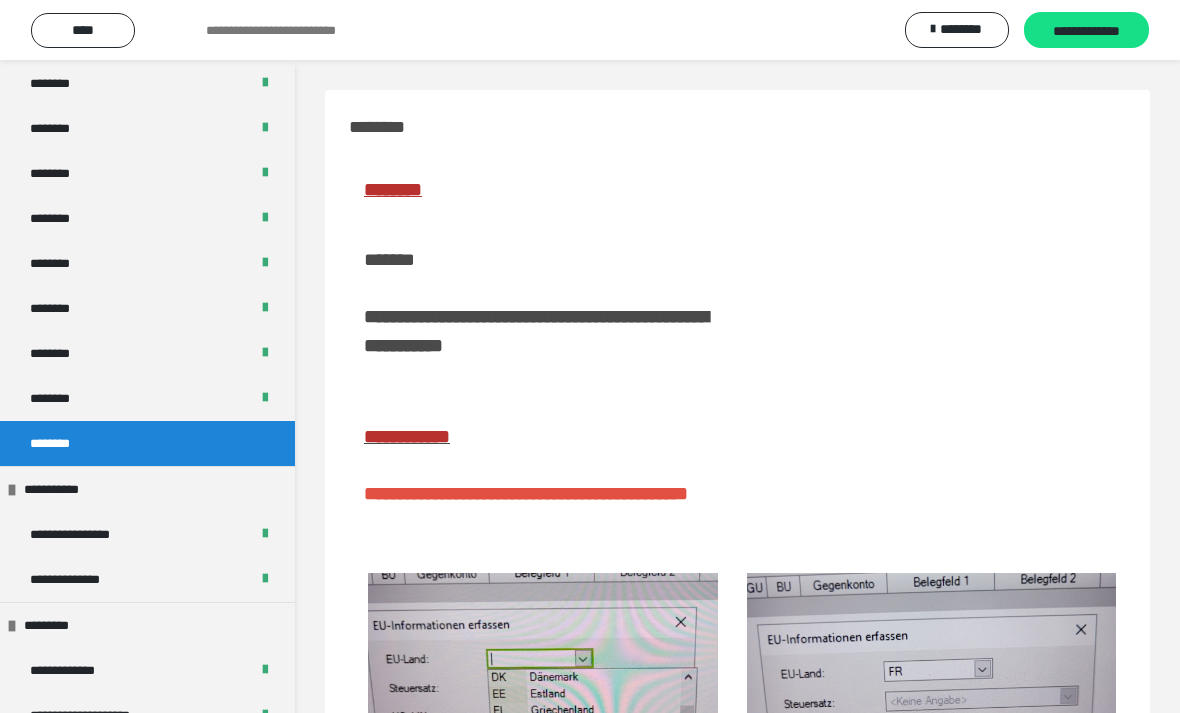 click at bounding box center [932, 352] 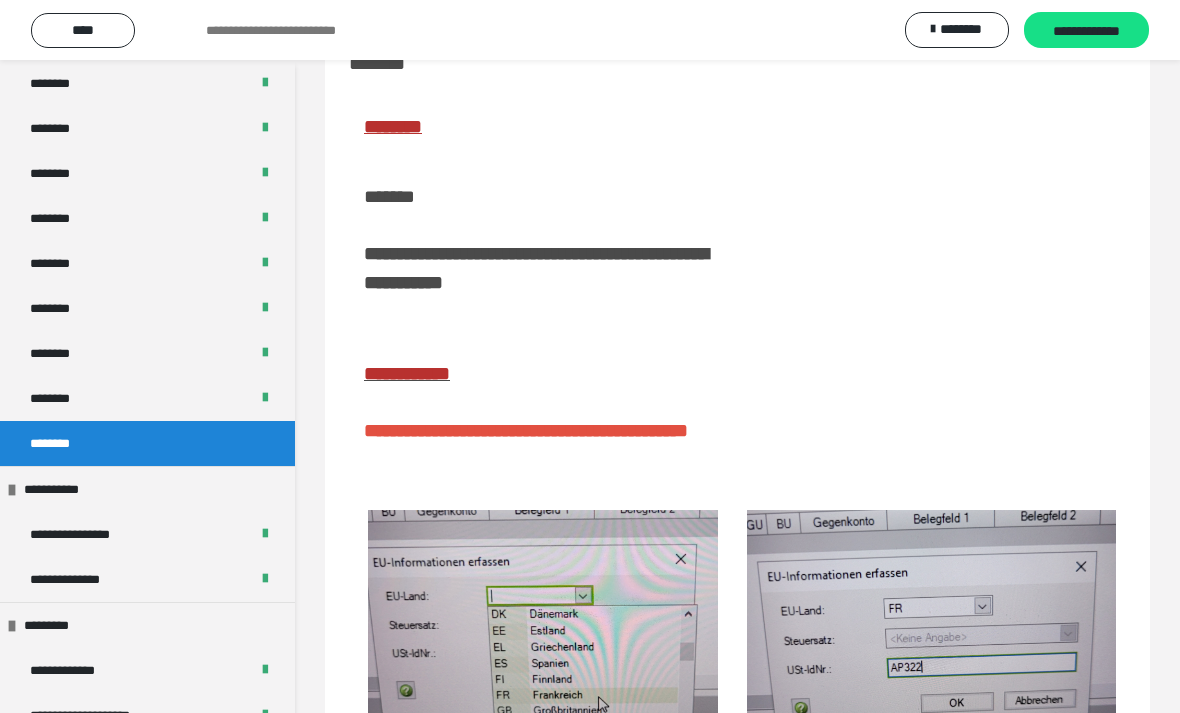 scroll, scrollTop: 217, scrollLeft: 0, axis: vertical 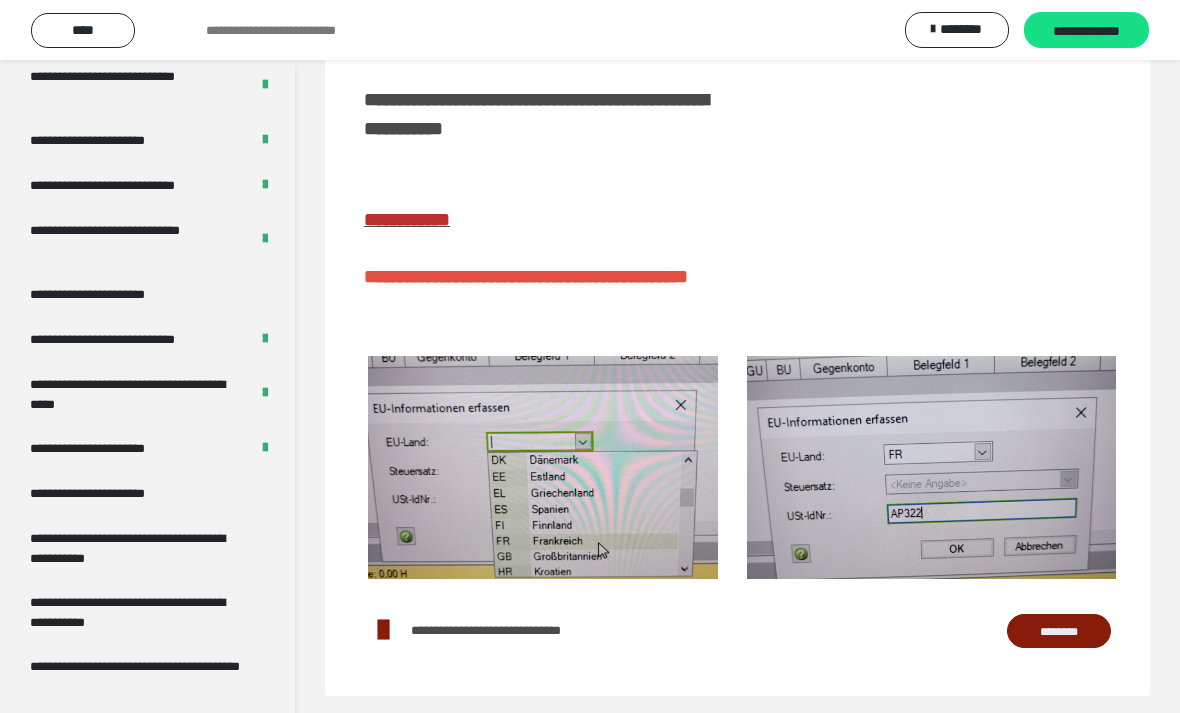 click on "**********" at bounding box center [139, 612] 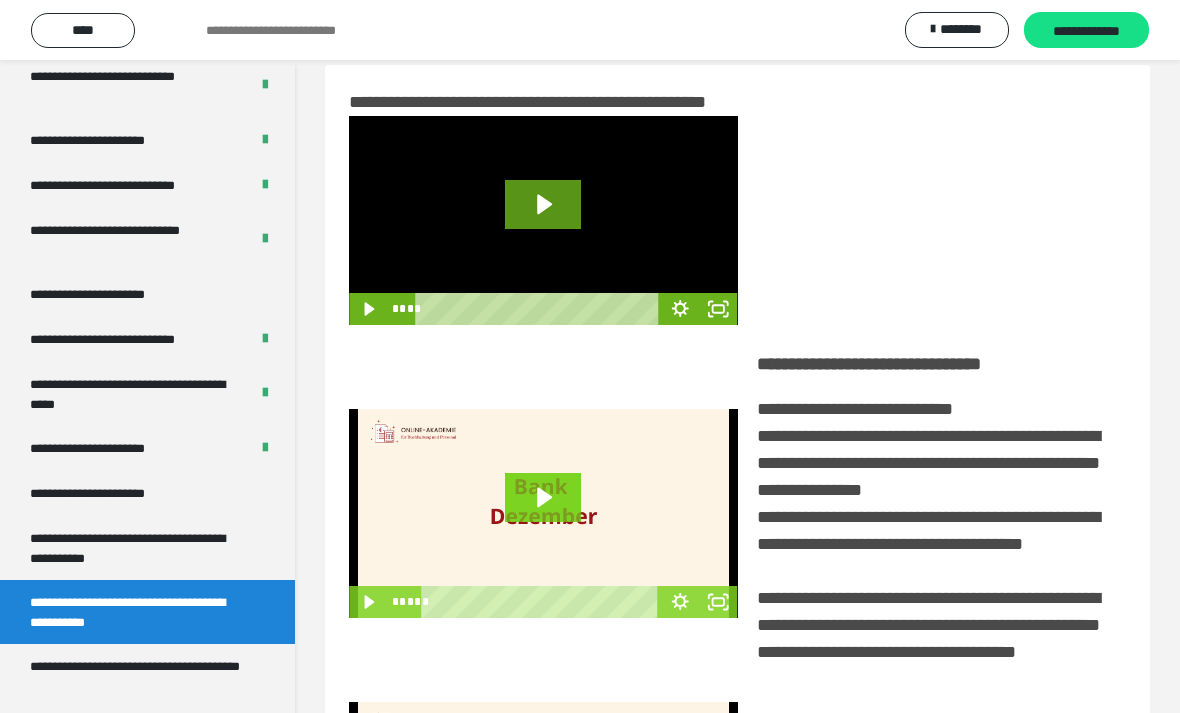 scroll, scrollTop: 0, scrollLeft: 0, axis: both 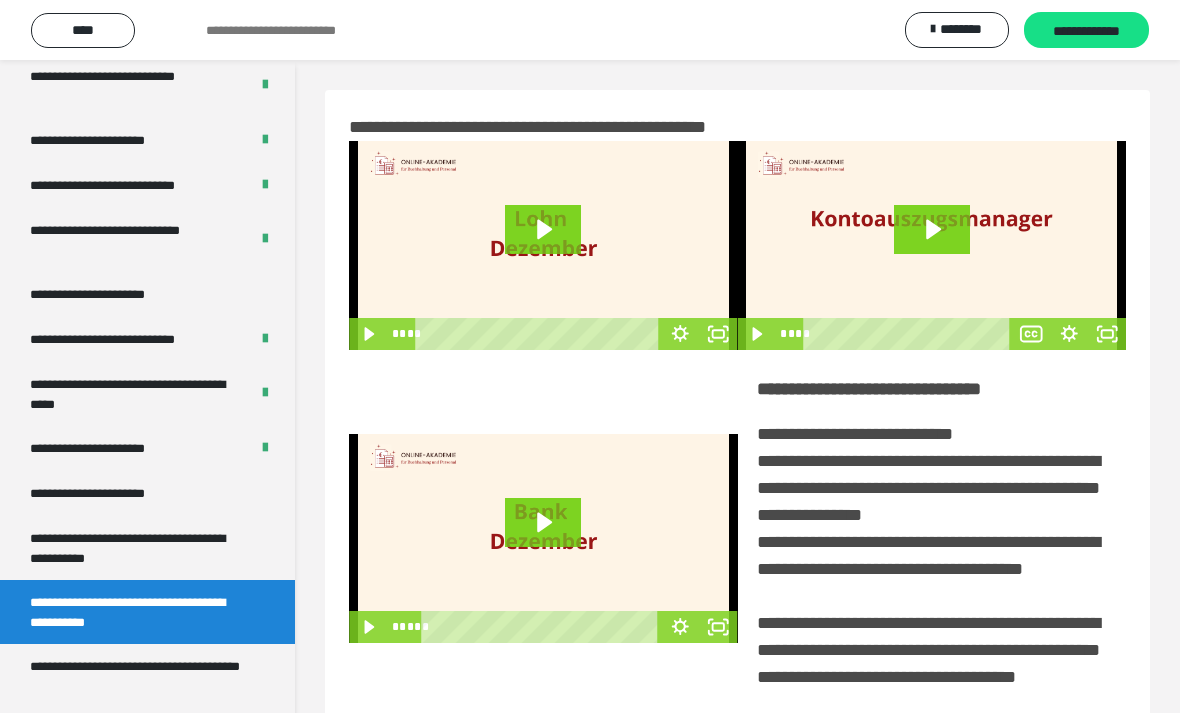 click on "**********" at bounding box center (139, 548) 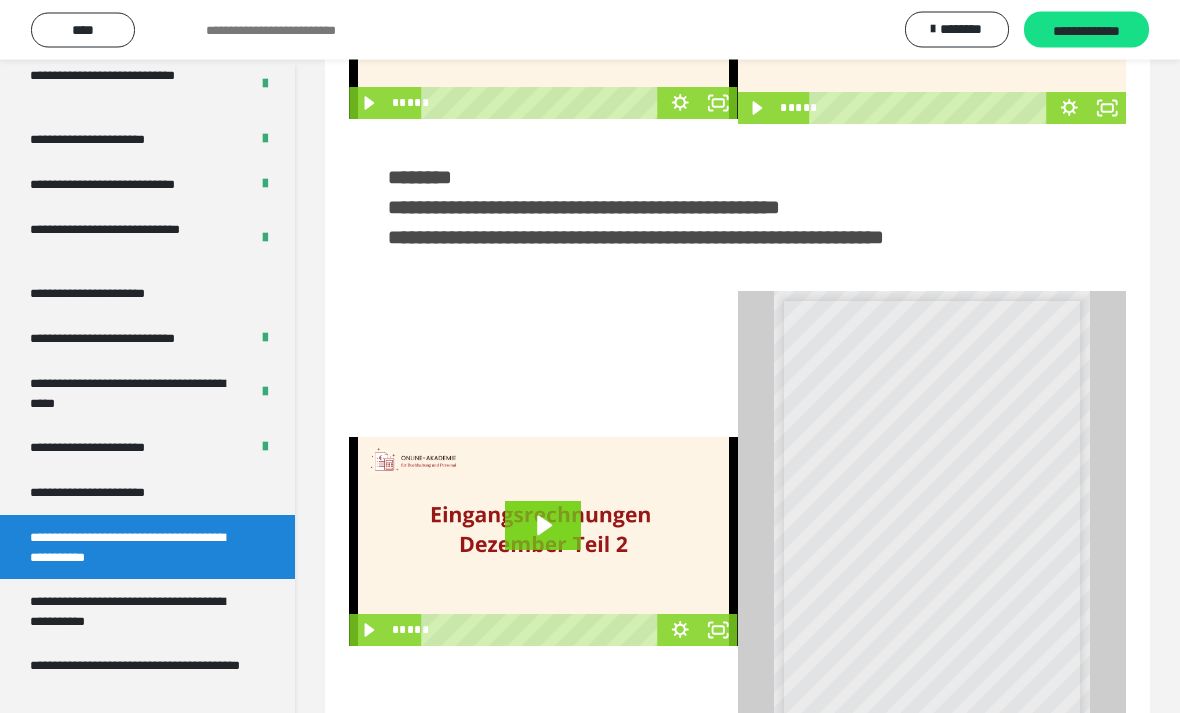 scroll, scrollTop: 304, scrollLeft: 0, axis: vertical 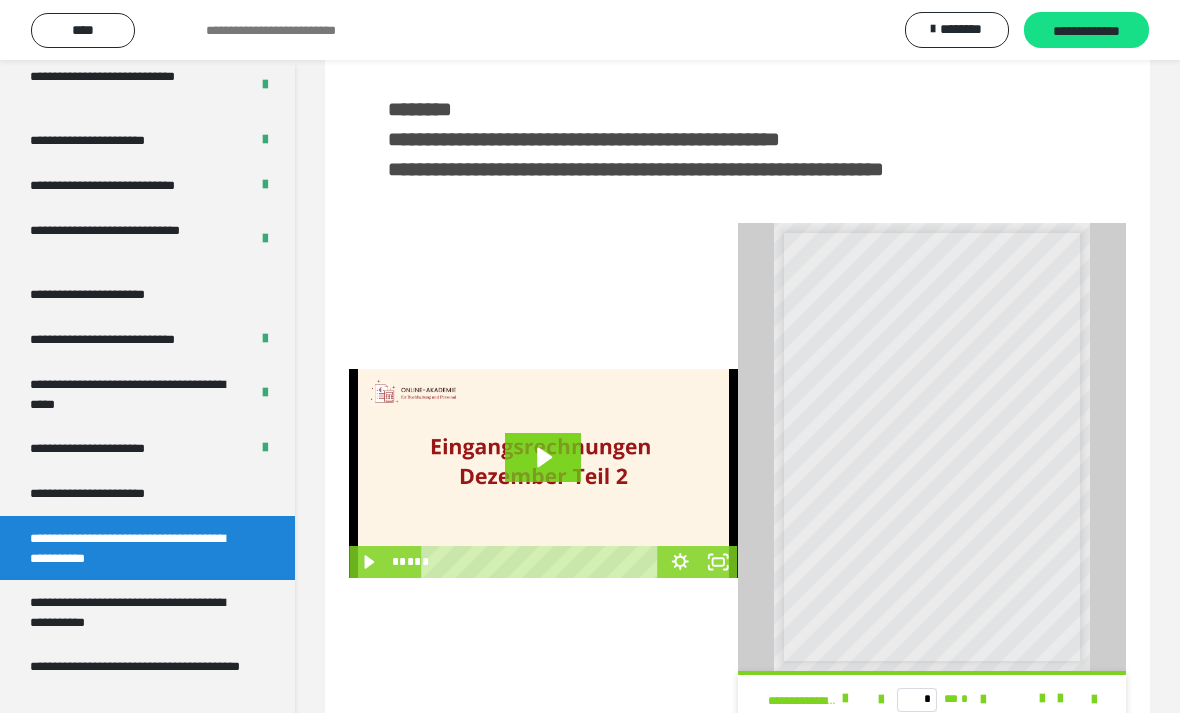 click at bounding box center [1094, 700] 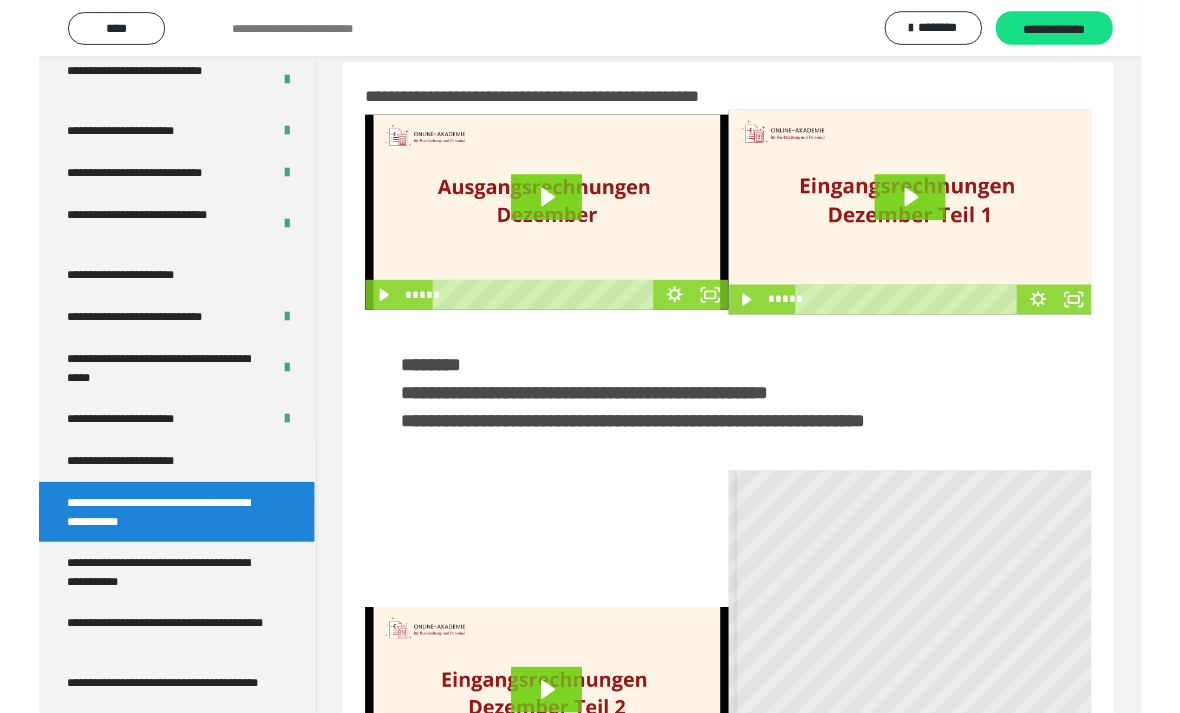 scroll, scrollTop: 304, scrollLeft: 0, axis: vertical 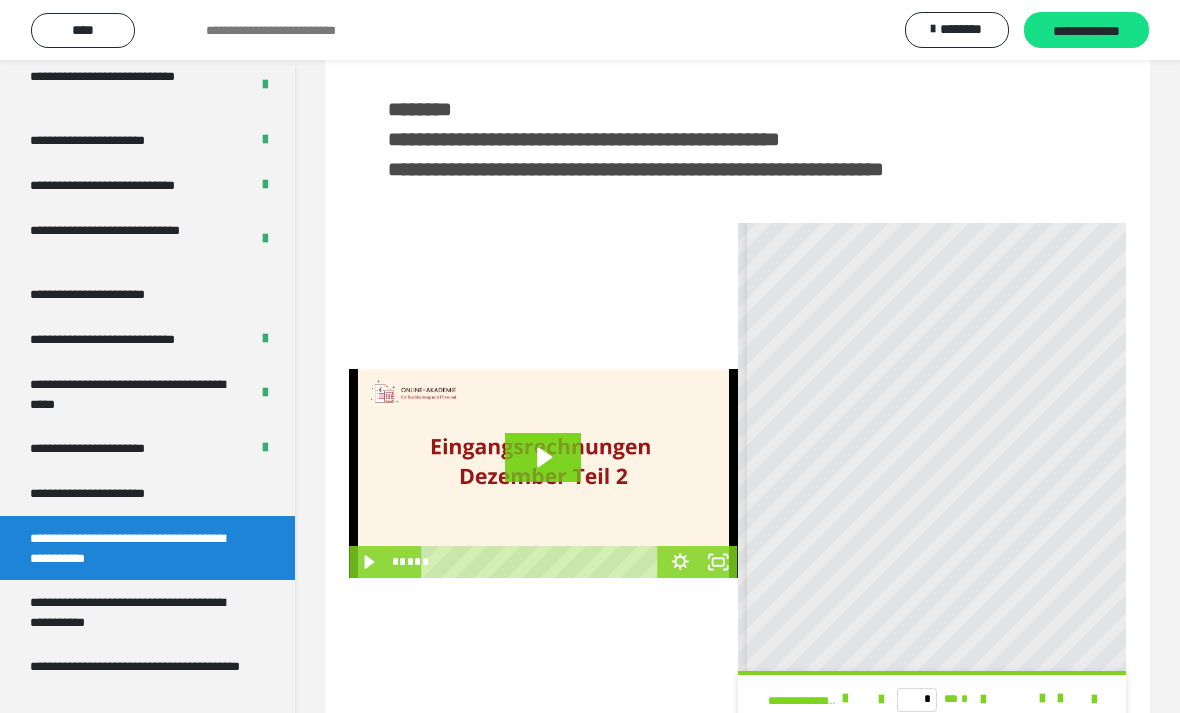click on "**********" at bounding box center [111, 493] 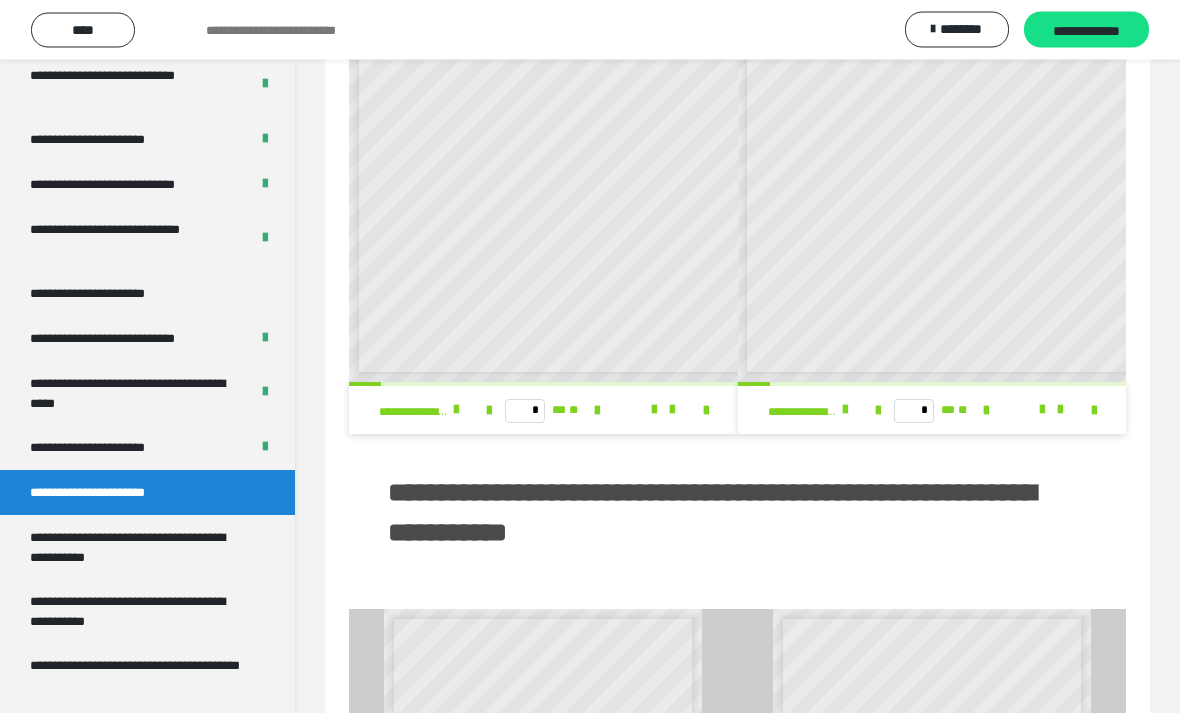 scroll, scrollTop: 207, scrollLeft: 0, axis: vertical 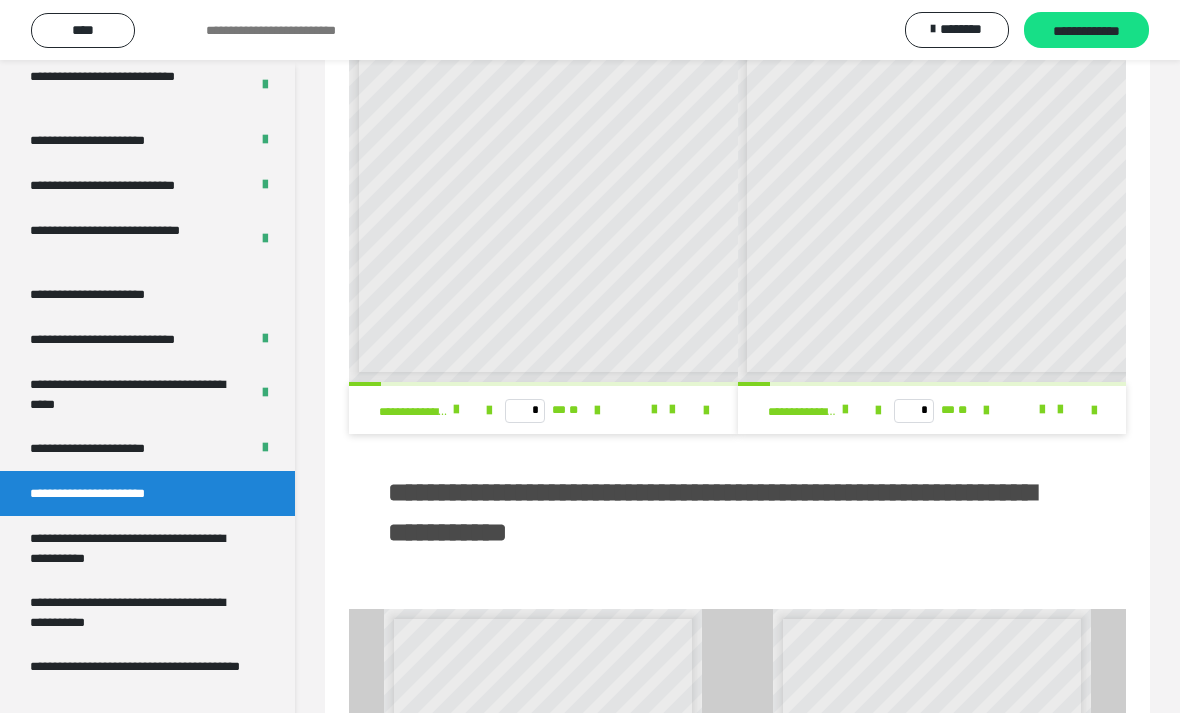 click at bounding box center [597, 411] 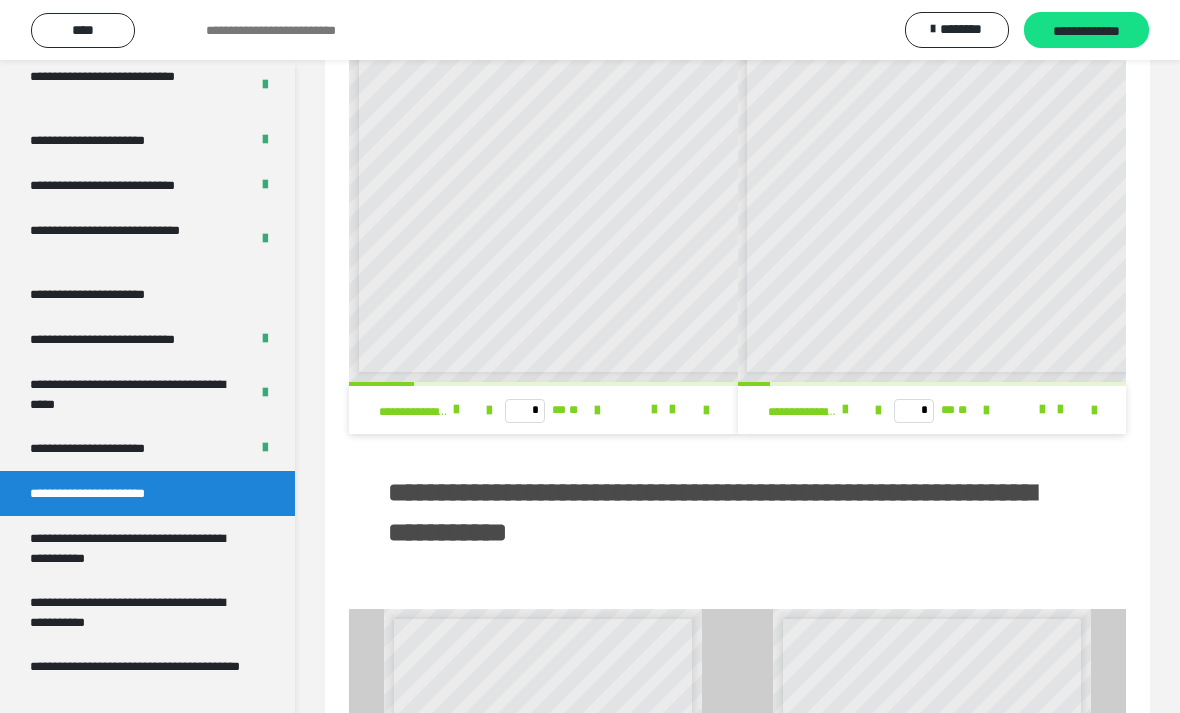 click at bounding box center [597, 410] 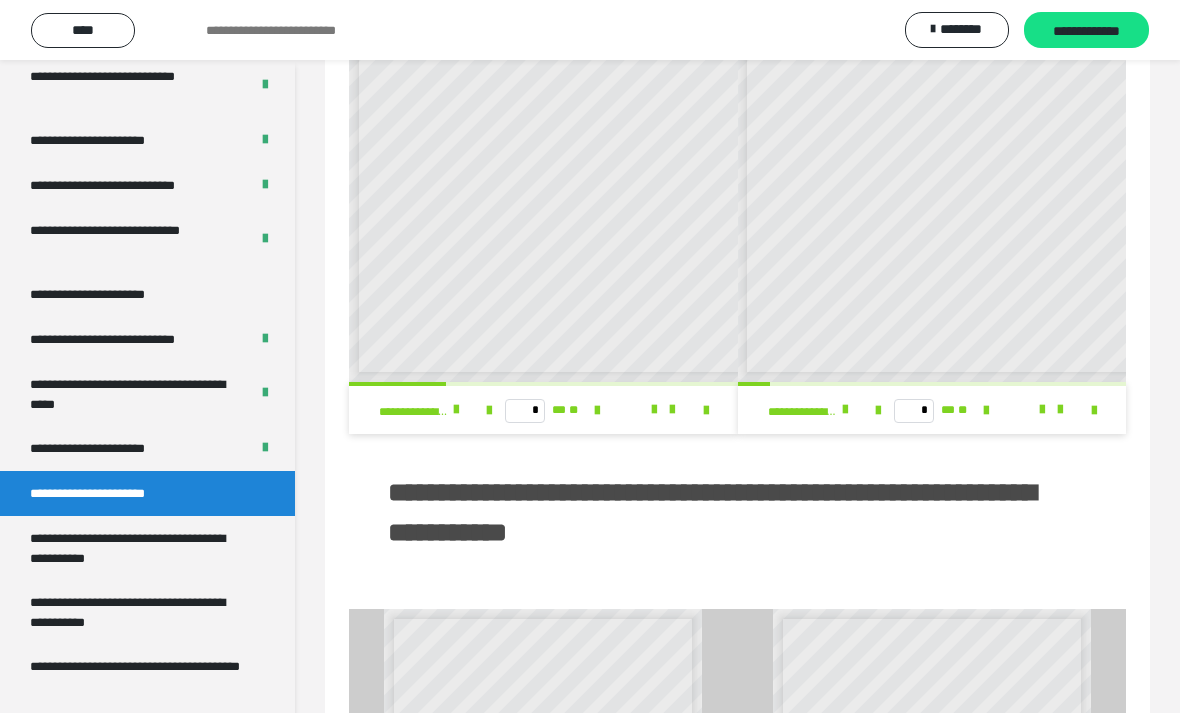 click at bounding box center (597, 411) 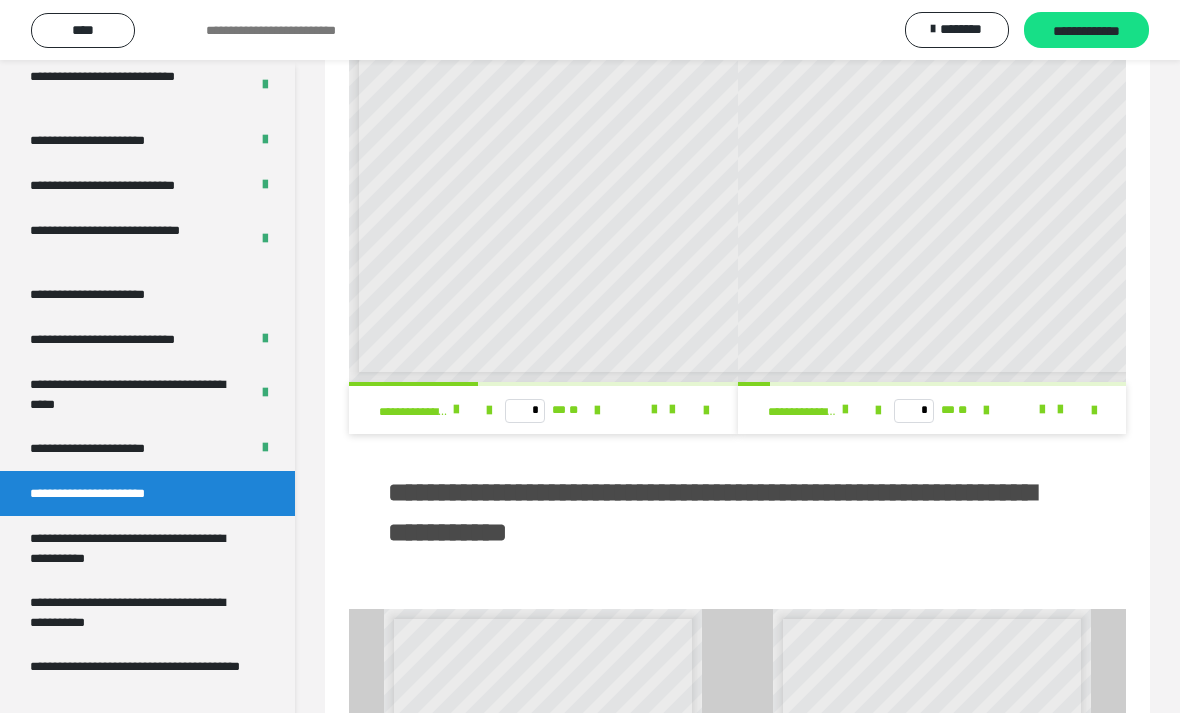 scroll, scrollTop: 0, scrollLeft: 13, axis: horizontal 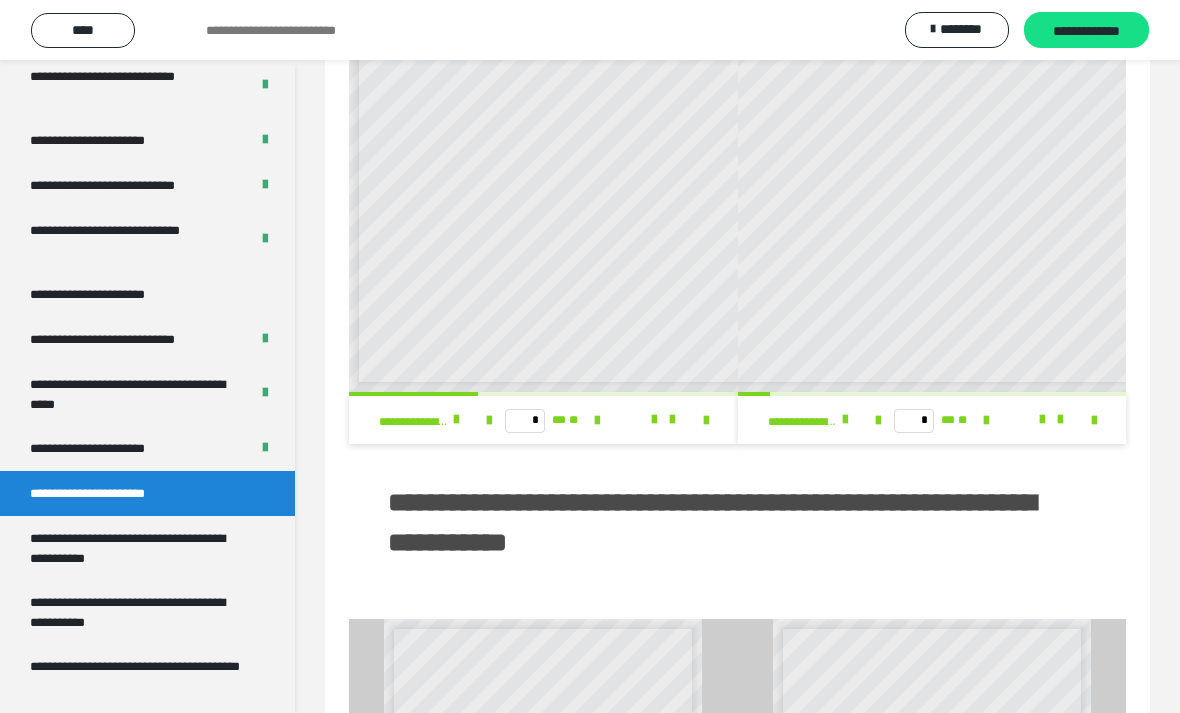click at bounding box center [986, 421] 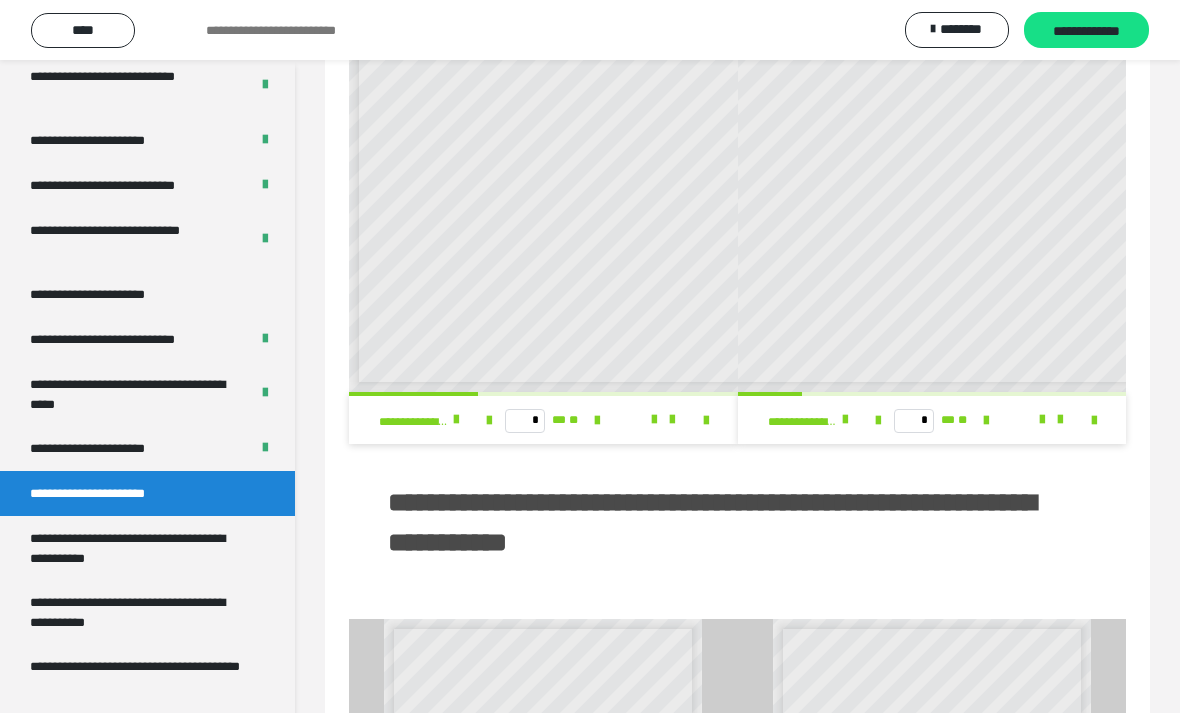 scroll, scrollTop: 0, scrollLeft: 0, axis: both 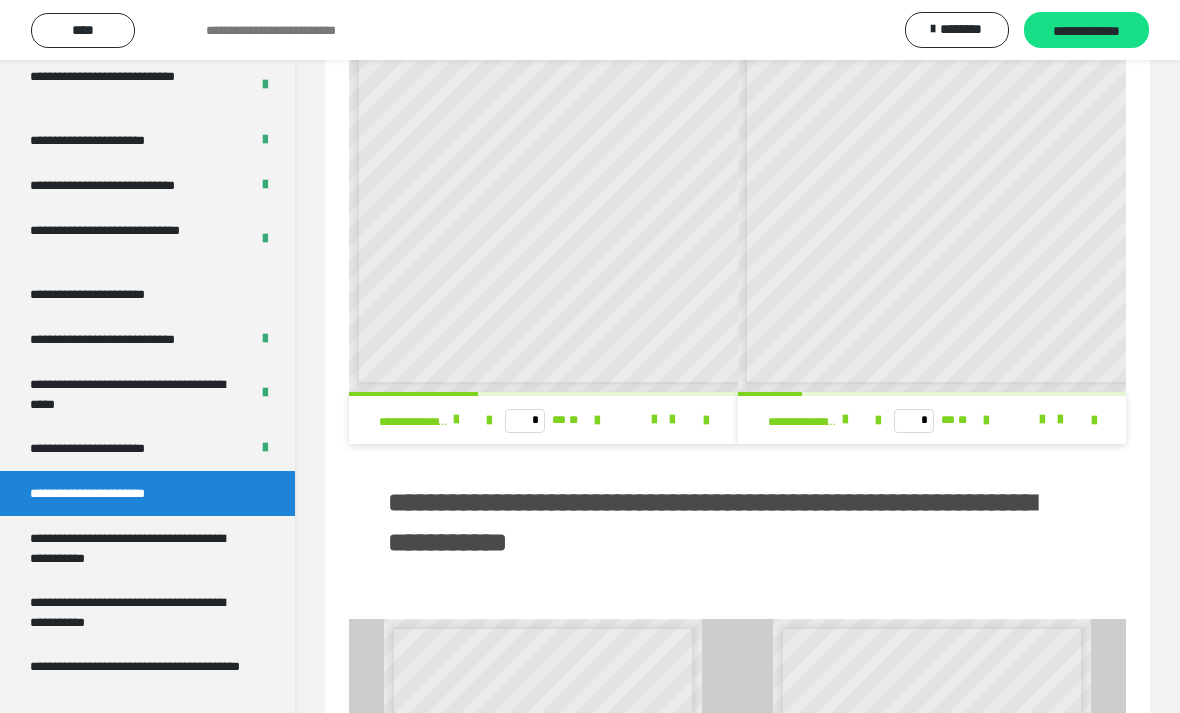 click at bounding box center [986, 421] 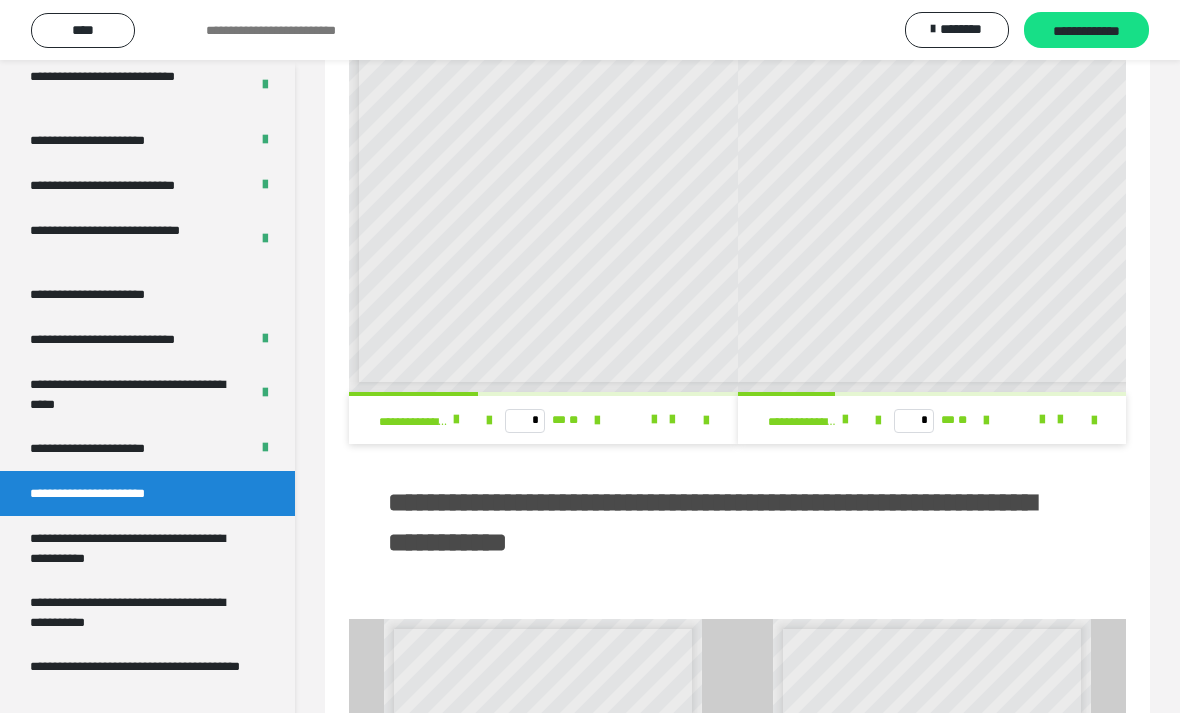 scroll, scrollTop: 0, scrollLeft: 11, axis: horizontal 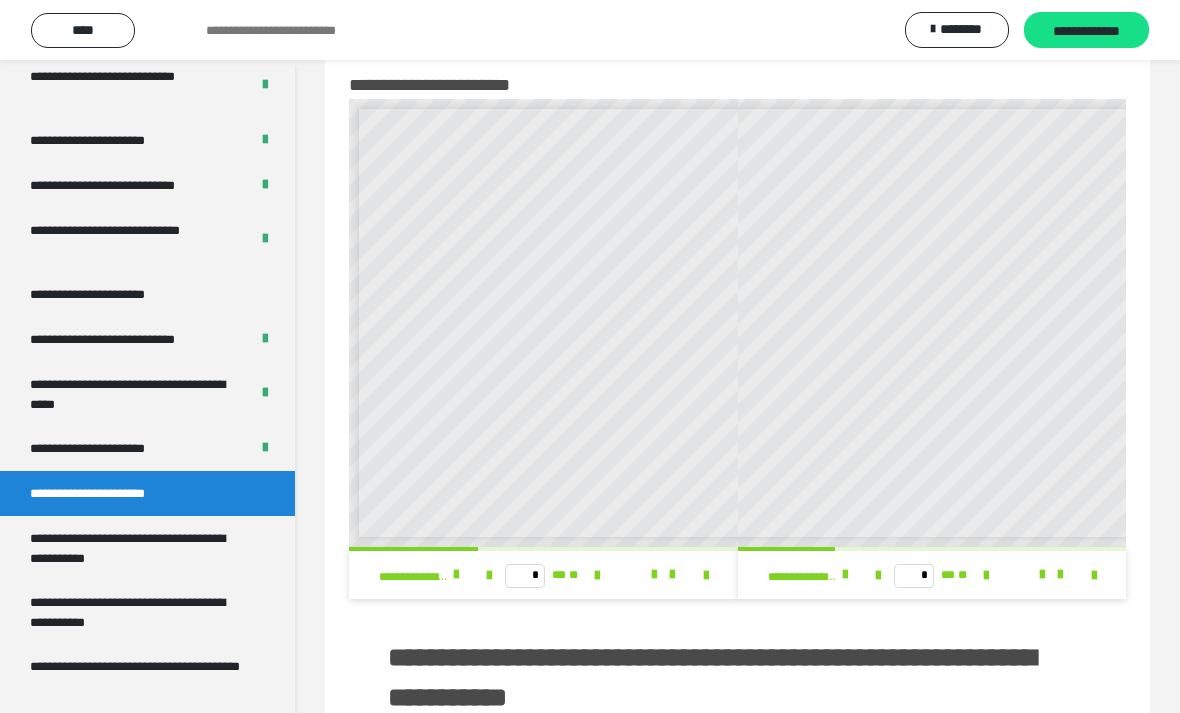 click at bounding box center (986, 576) 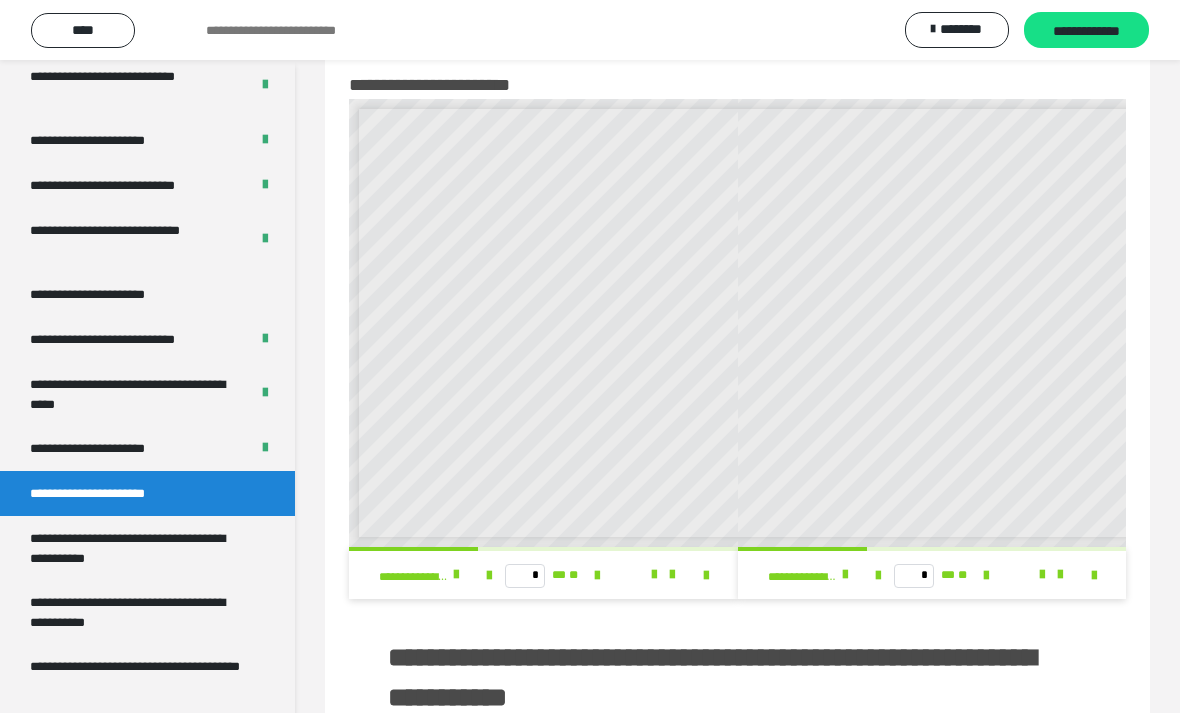 scroll, scrollTop: 0, scrollLeft: 0, axis: both 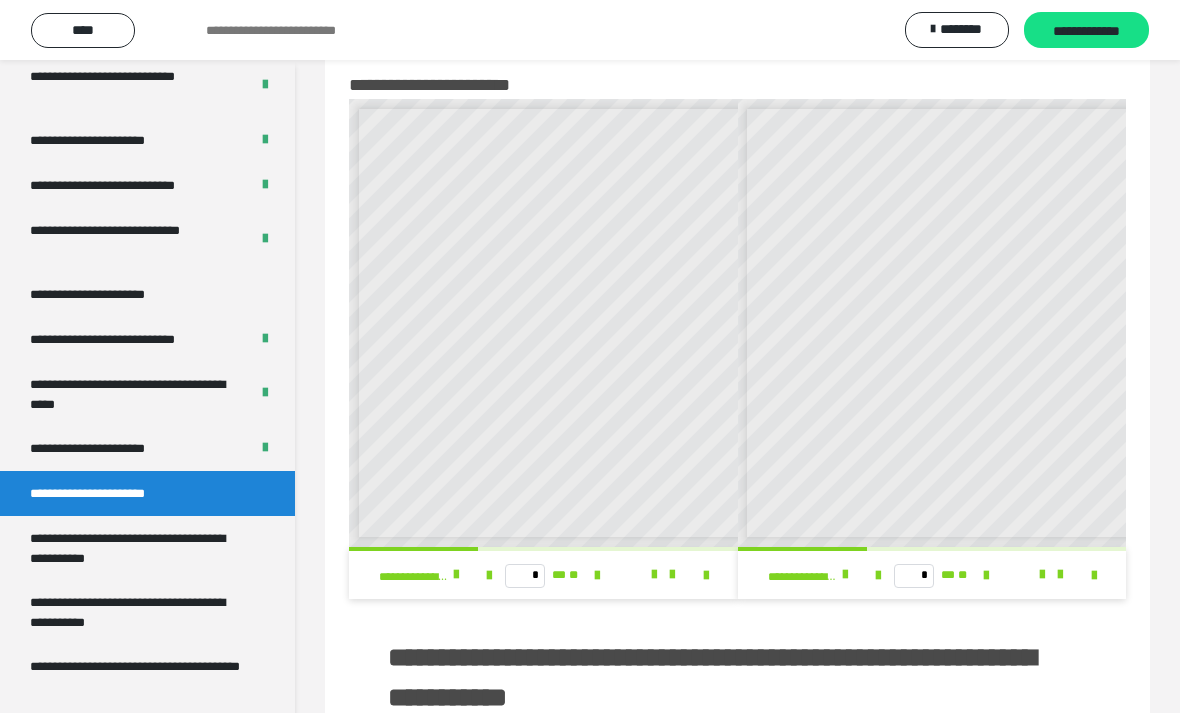 click at bounding box center (986, 576) 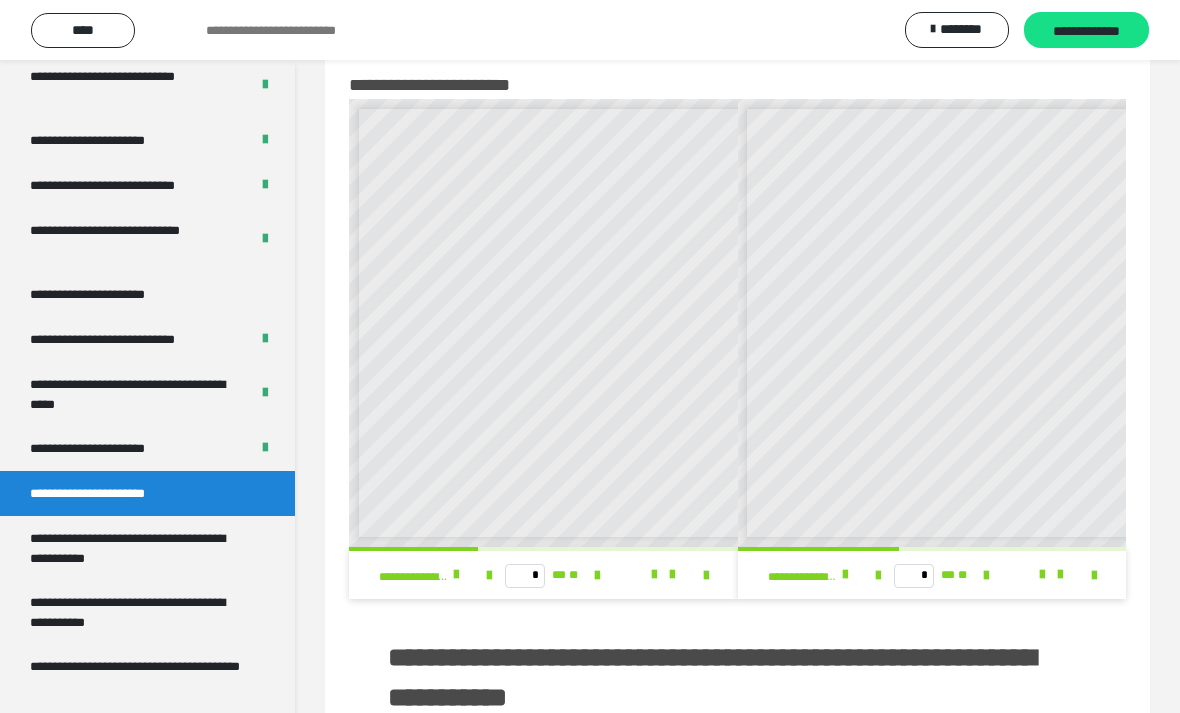 click at bounding box center (986, 576) 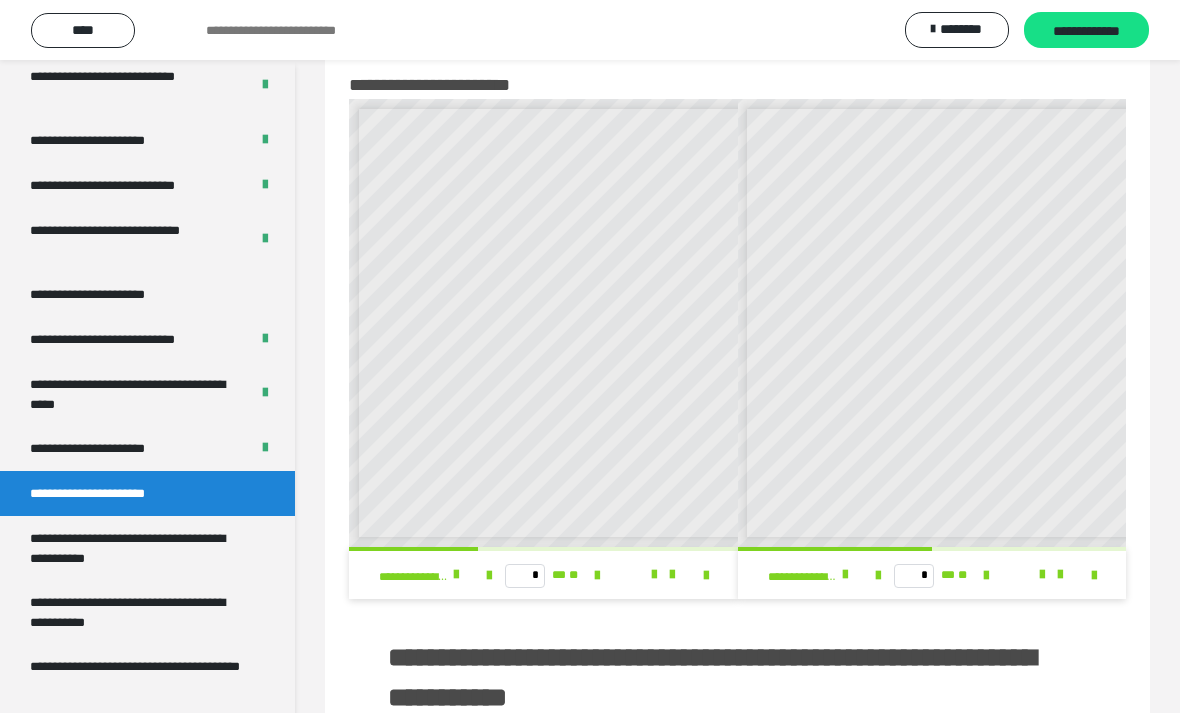 click at bounding box center (986, 576) 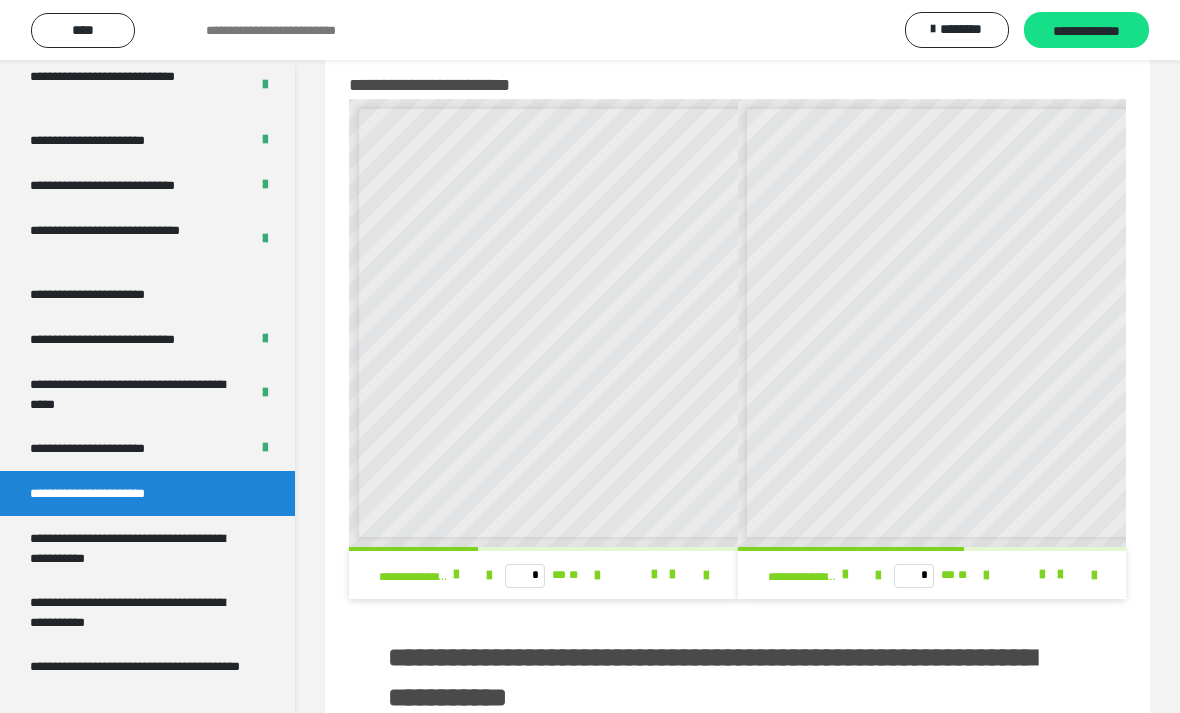 click at bounding box center [986, 576] 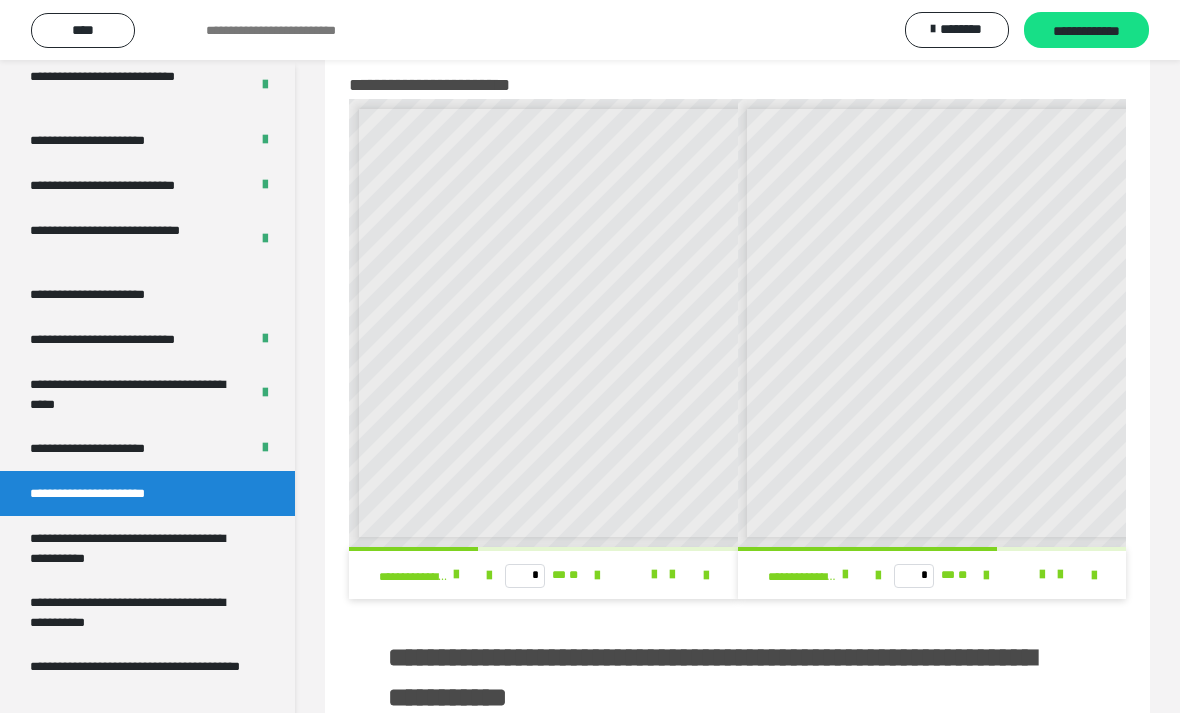 click at bounding box center [986, 575] 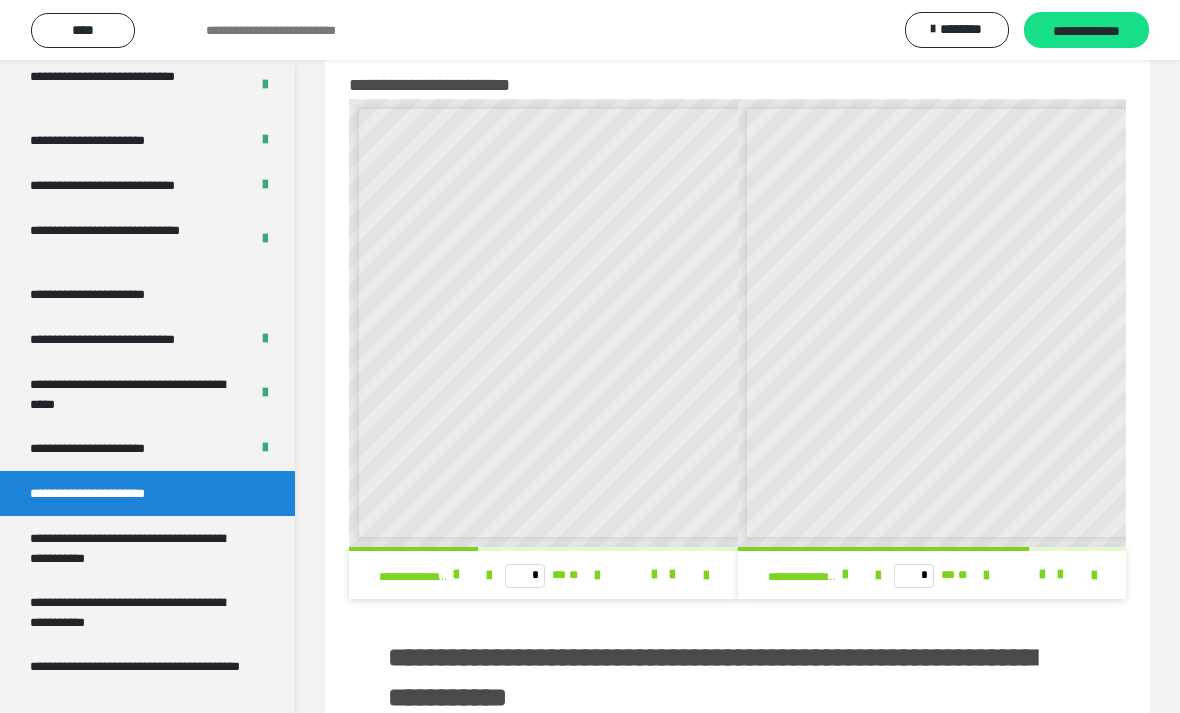 click at bounding box center (986, 576) 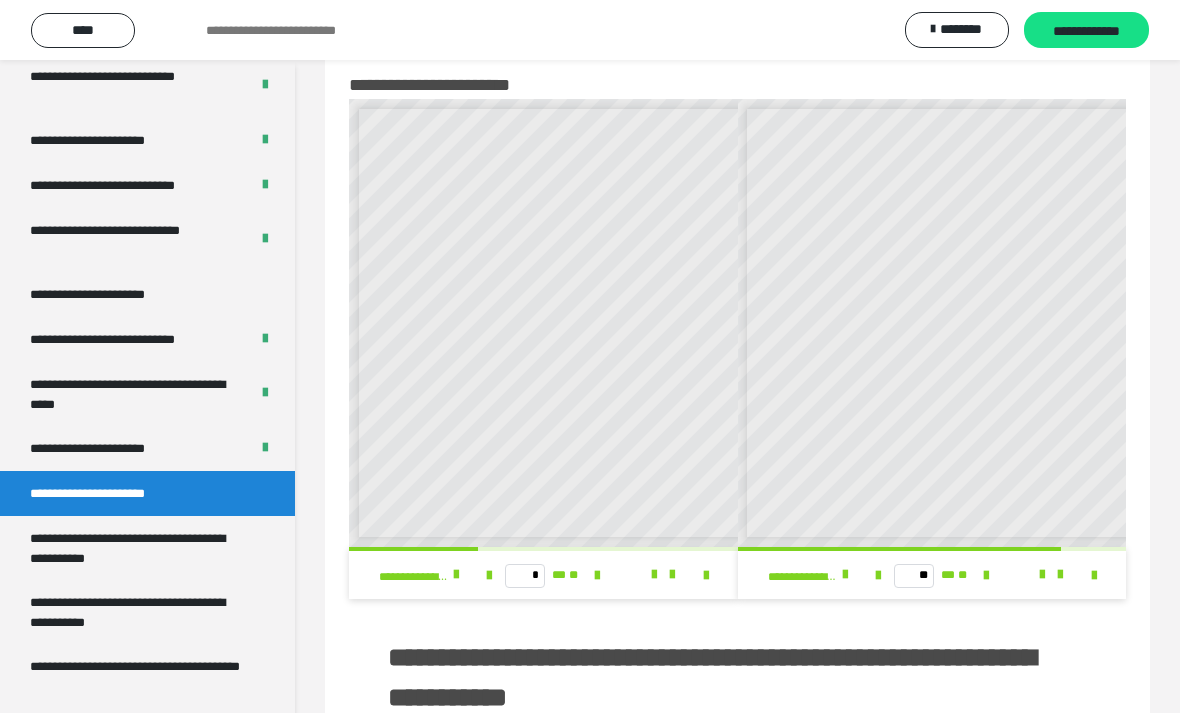 click at bounding box center [986, 576] 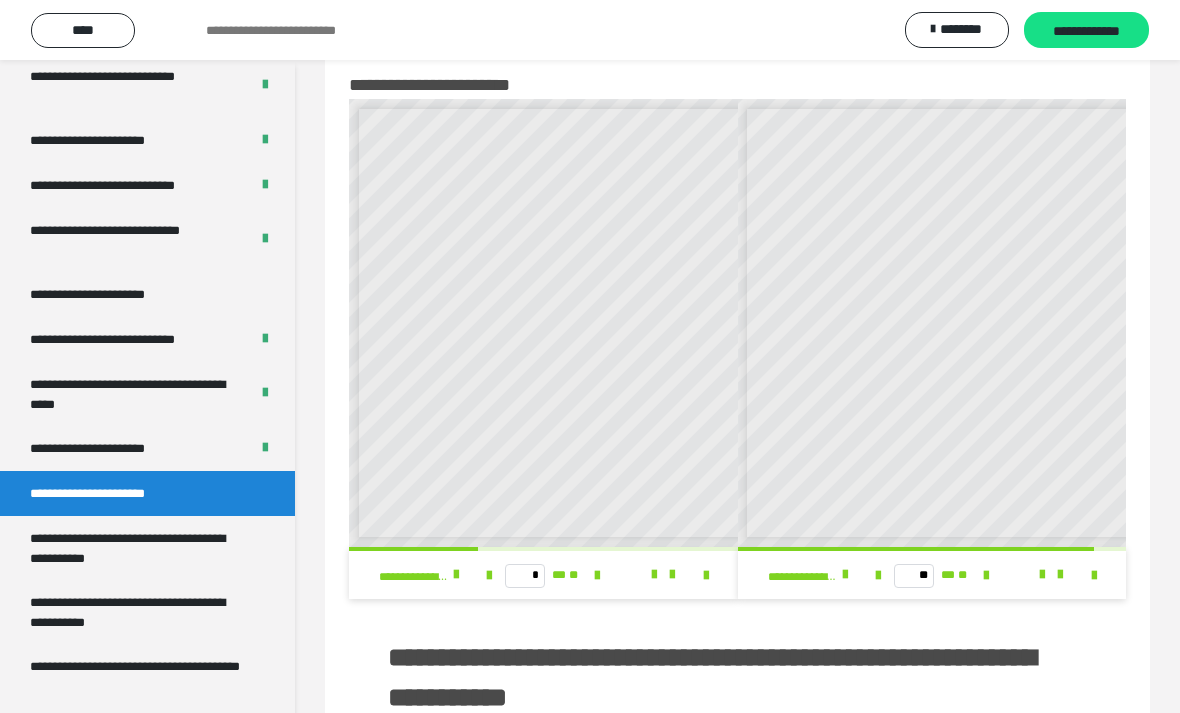 click on "** ** **" at bounding box center (932, 575) 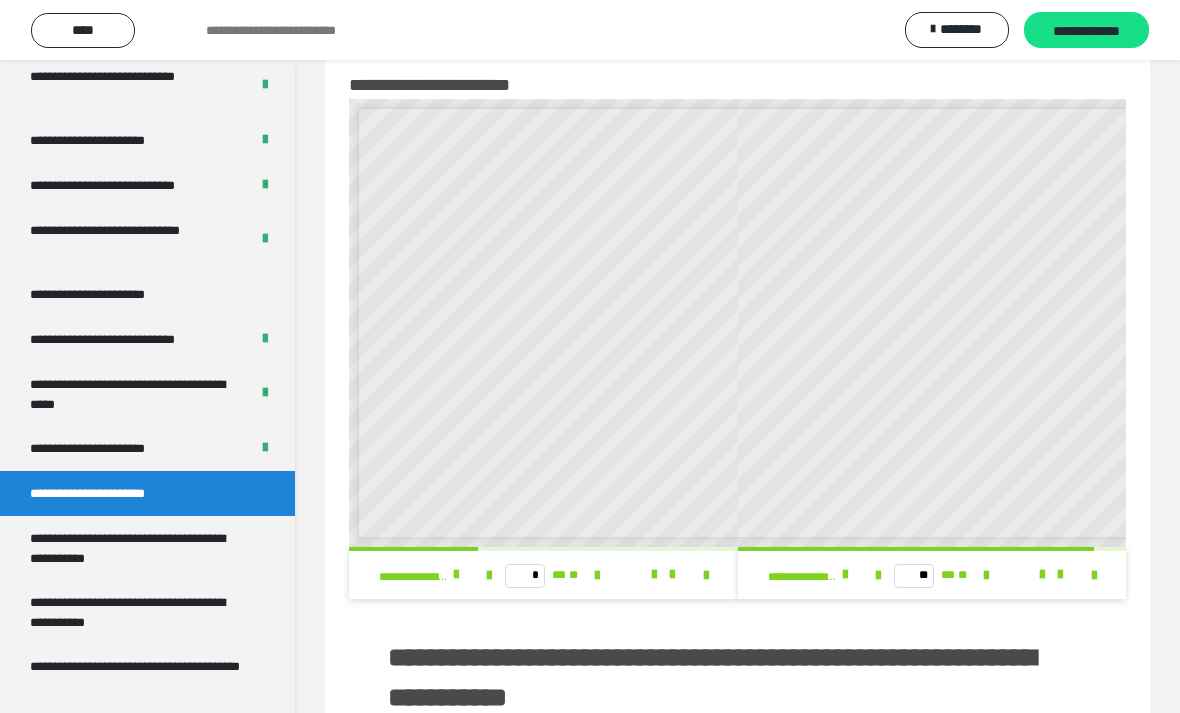 scroll, scrollTop: 0, scrollLeft: 84, axis: horizontal 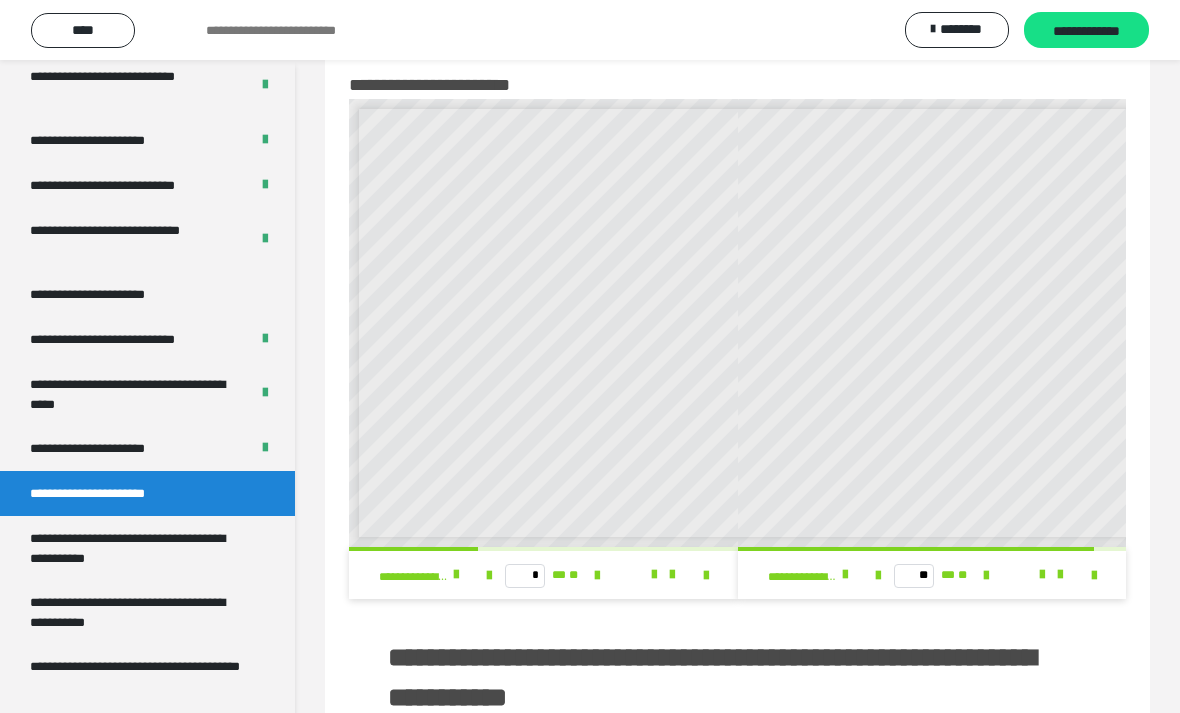 click at bounding box center (986, 576) 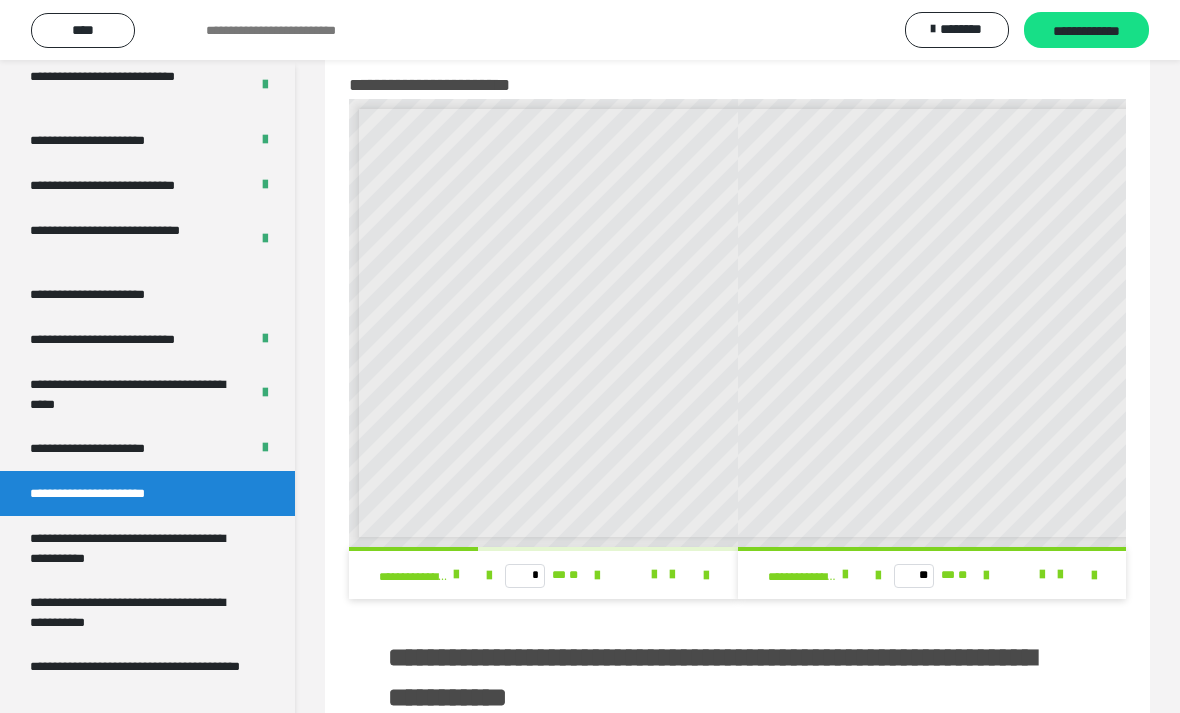scroll, scrollTop: 0, scrollLeft: 63, axis: horizontal 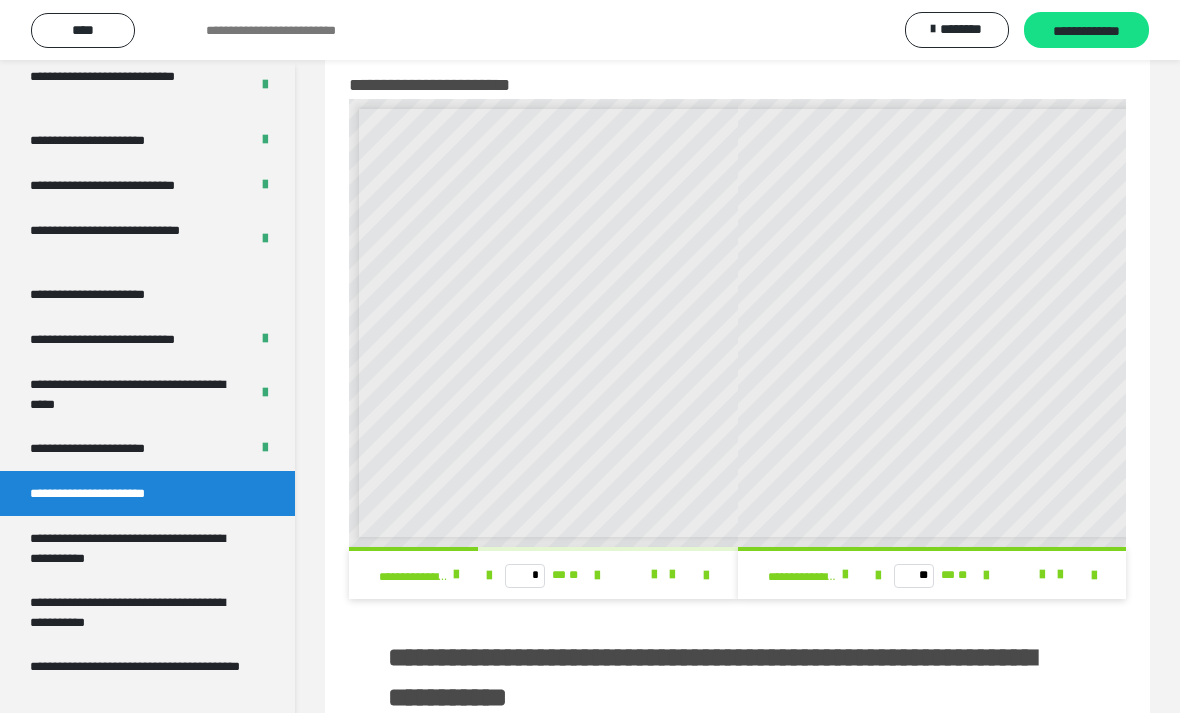click on "** ** **" at bounding box center [932, 575] 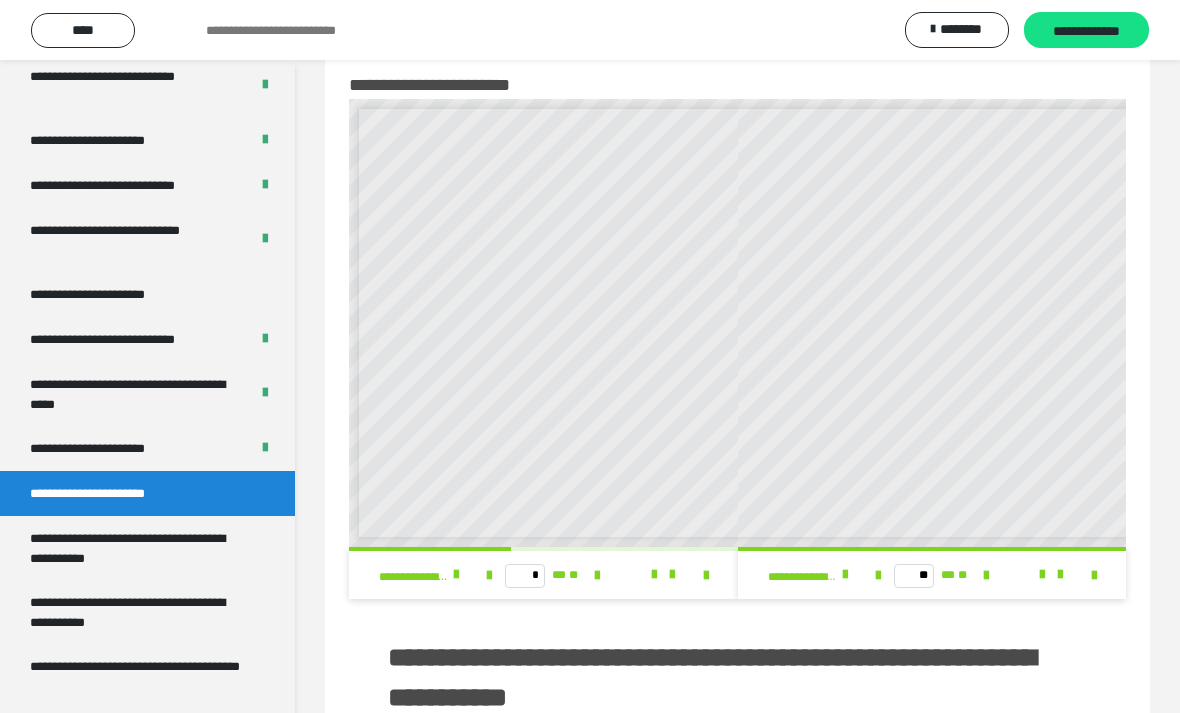 click at bounding box center (597, 576) 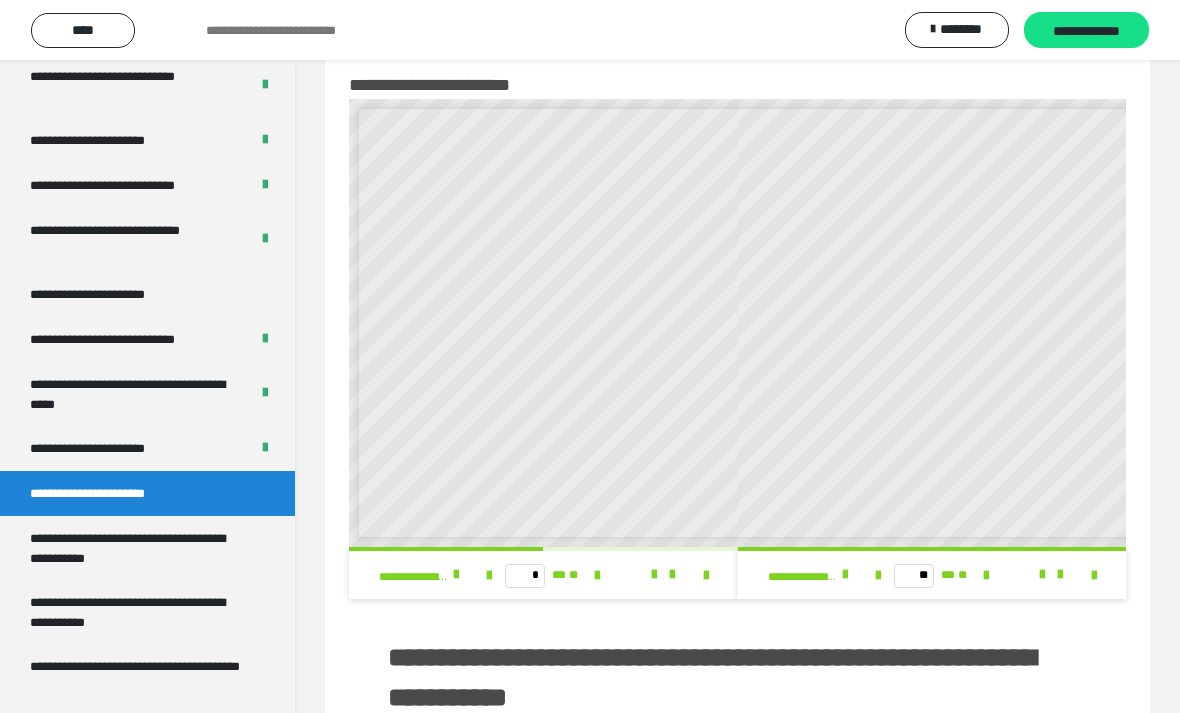 click at bounding box center (597, 576) 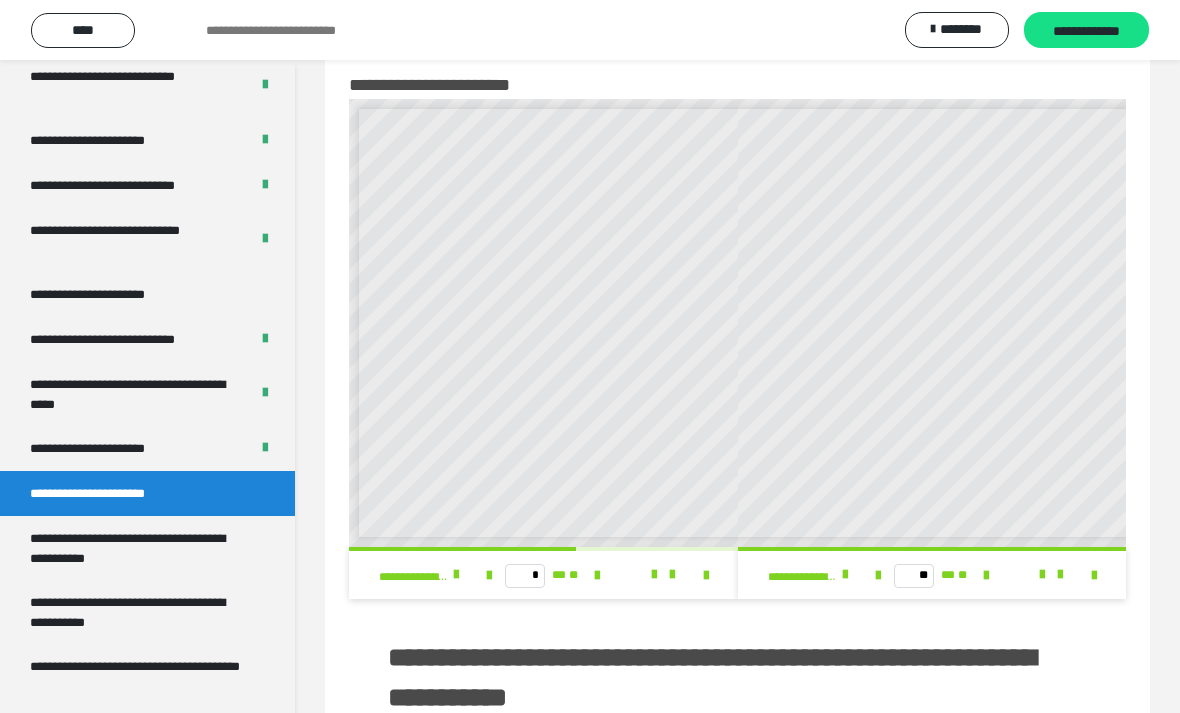 click at bounding box center [597, 576] 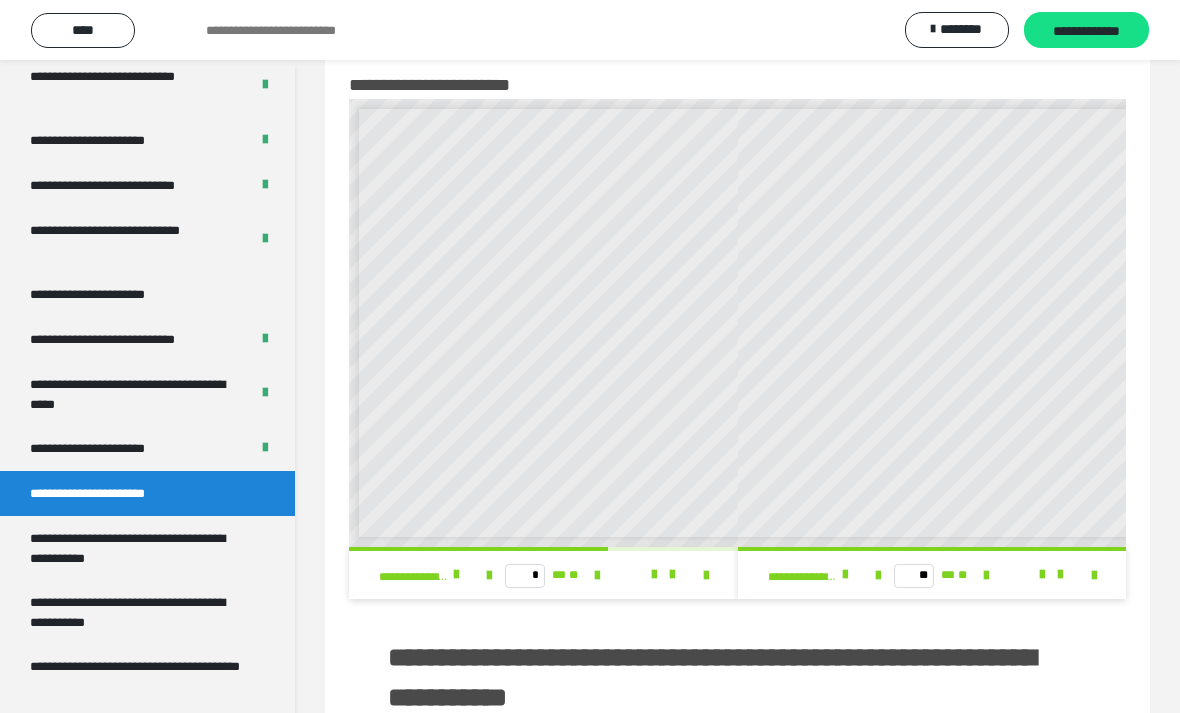 click at bounding box center [597, 576] 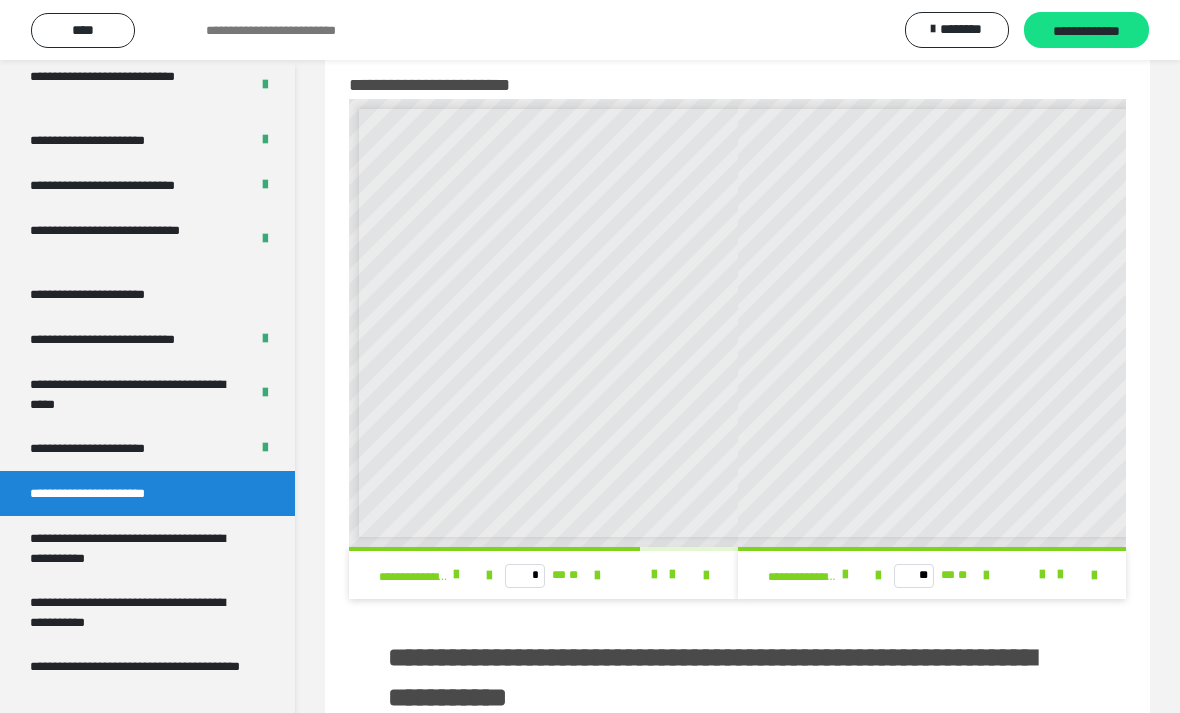 click at bounding box center [597, 576] 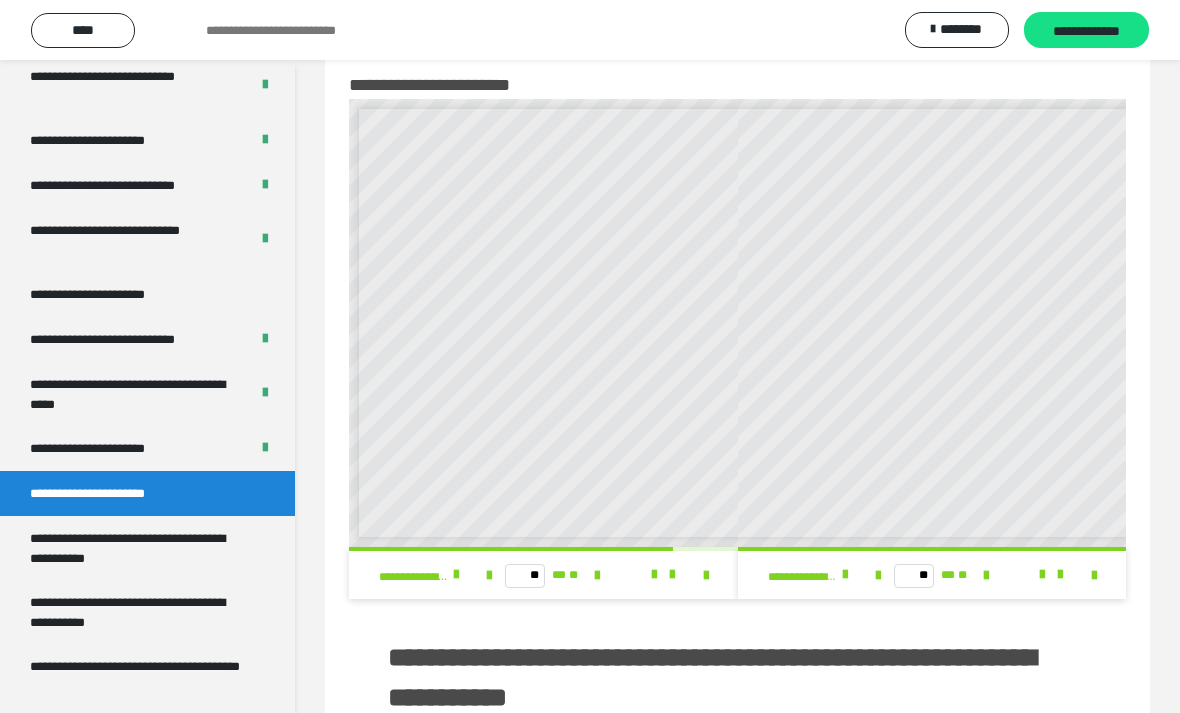 click at bounding box center [597, 575] 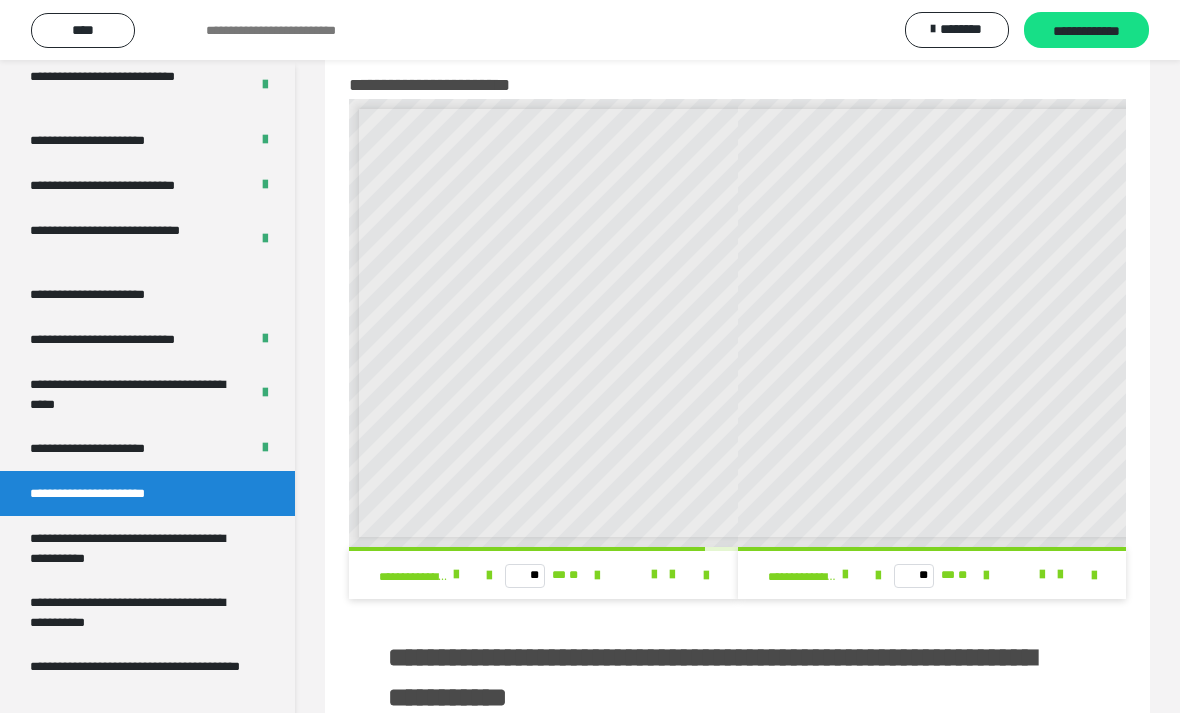 click at bounding box center (597, 575) 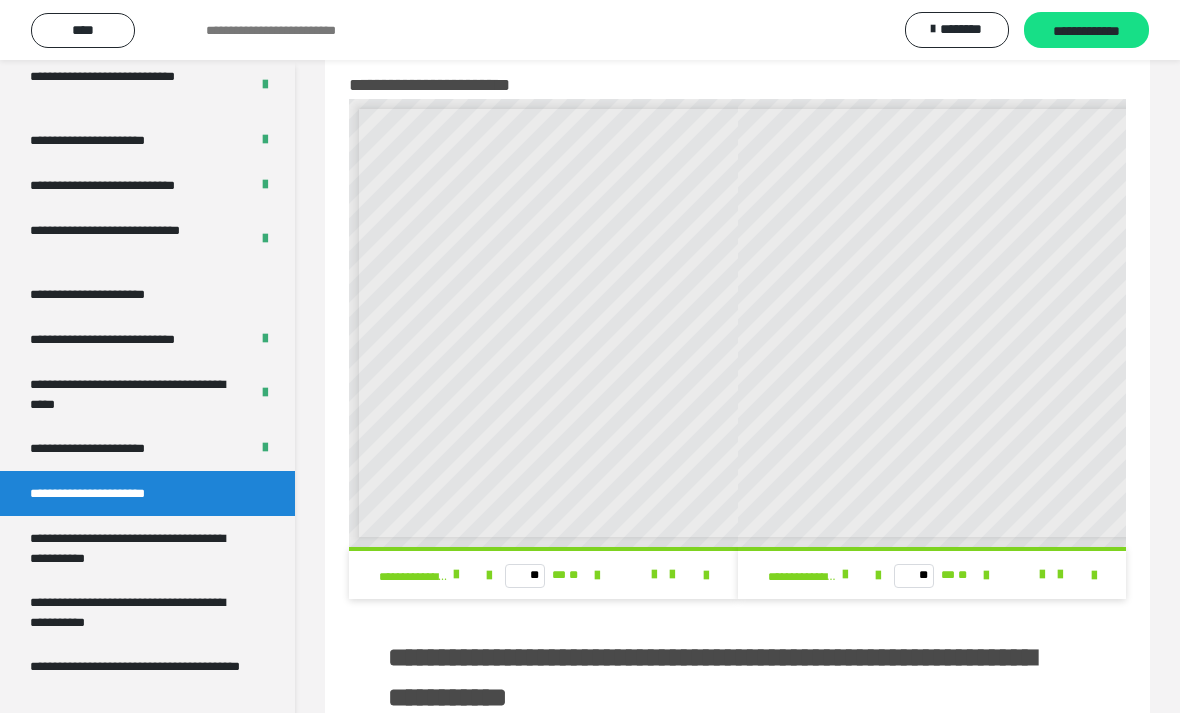 click on "** ** **" at bounding box center (543, 575) 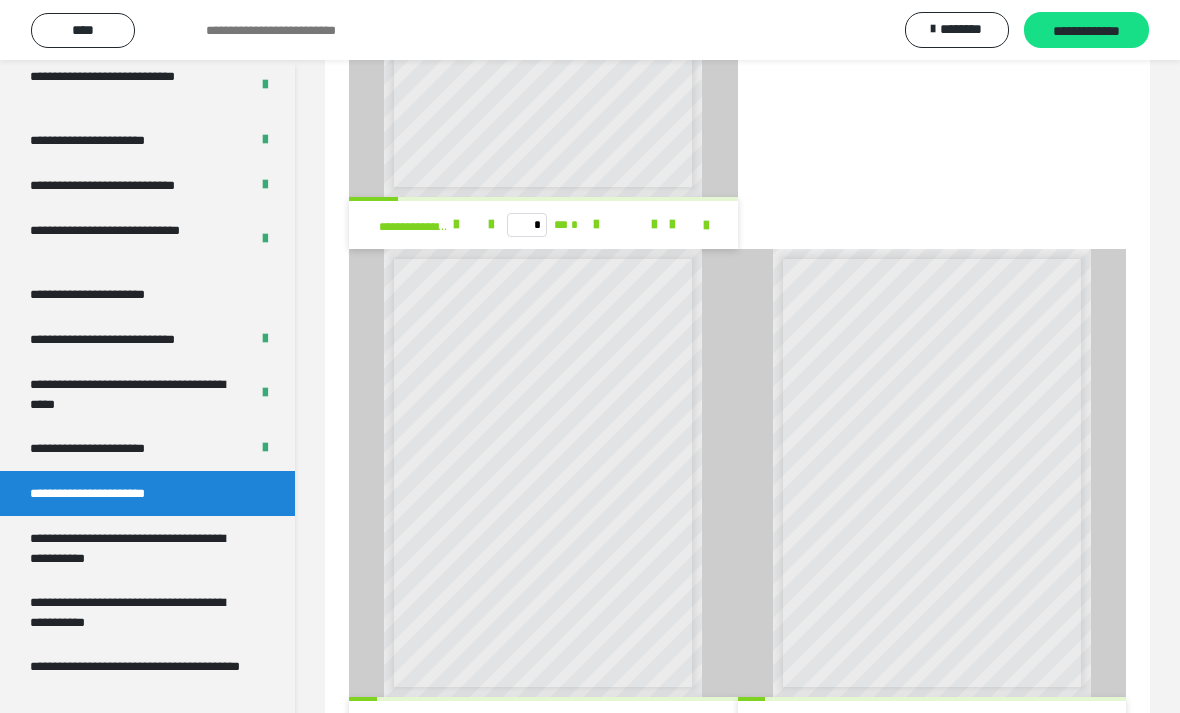 scroll, scrollTop: 2117, scrollLeft: 0, axis: vertical 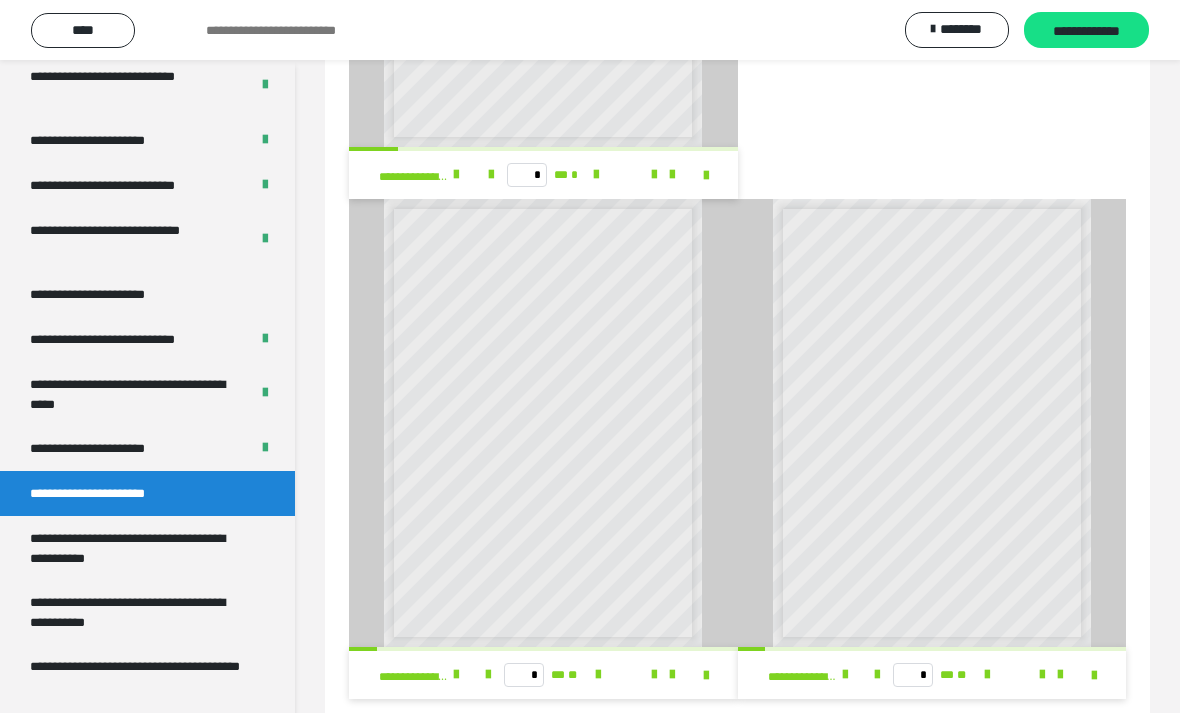click on "**********" at bounding box center [139, 548] 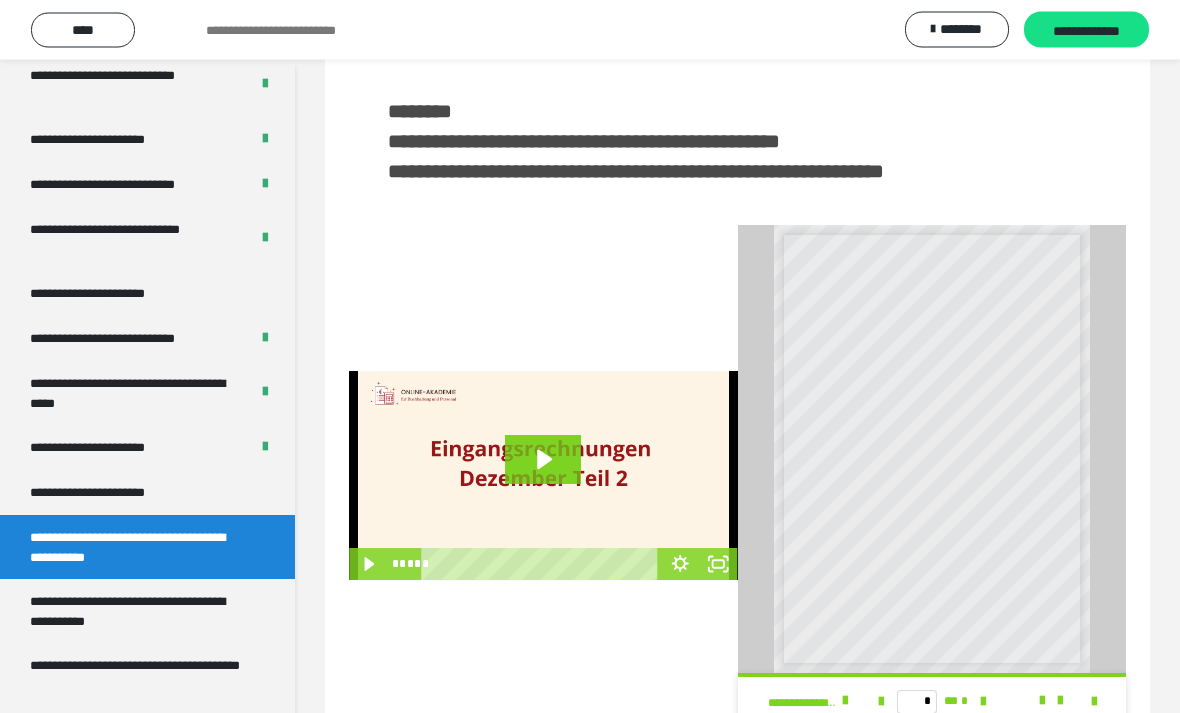 scroll, scrollTop: 329, scrollLeft: 0, axis: vertical 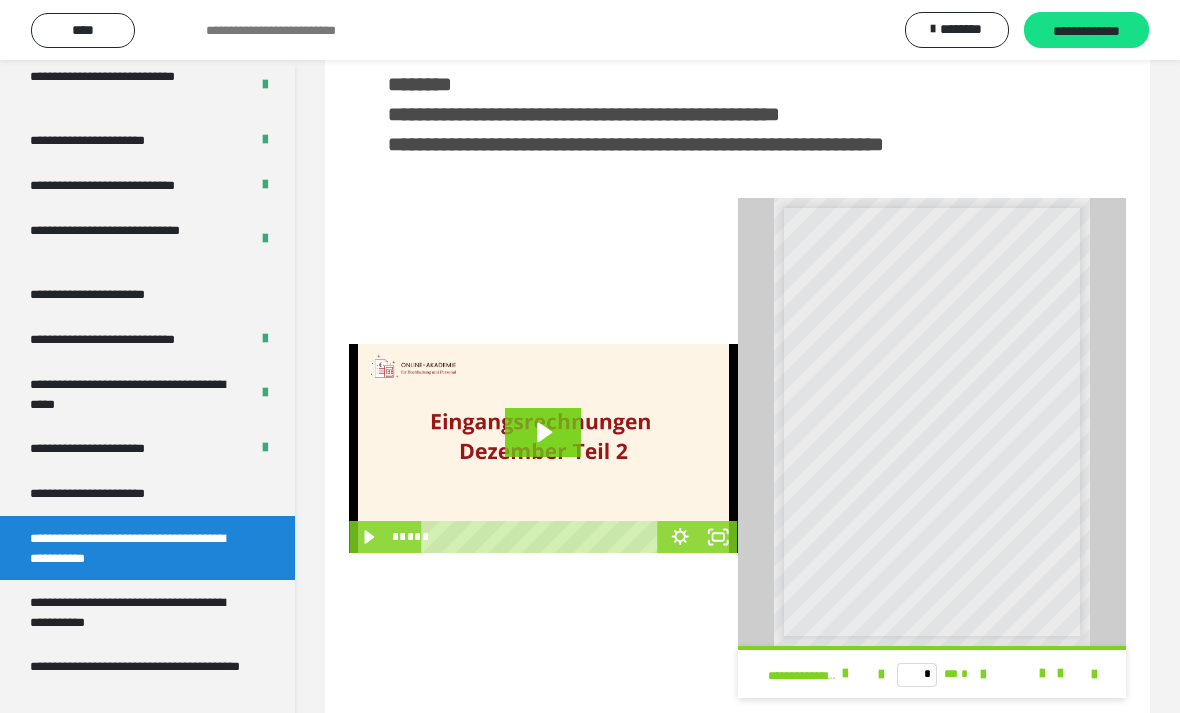 click on "**********" at bounding box center (139, 612) 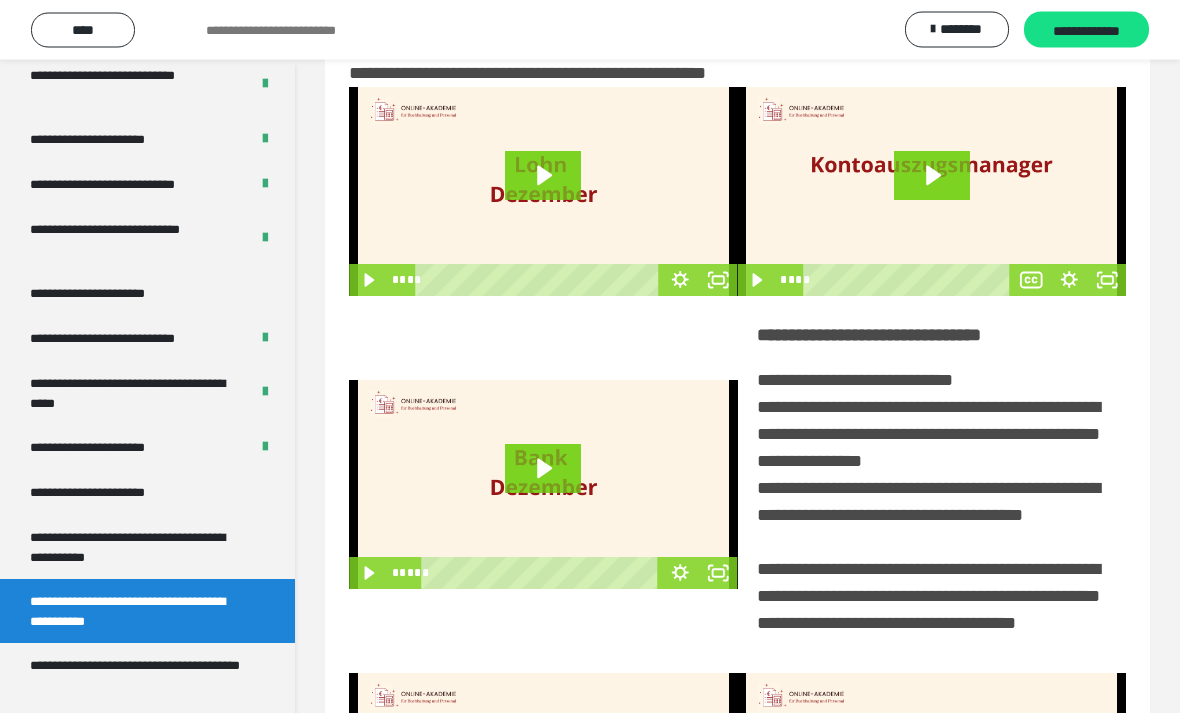 scroll, scrollTop: 0, scrollLeft: 0, axis: both 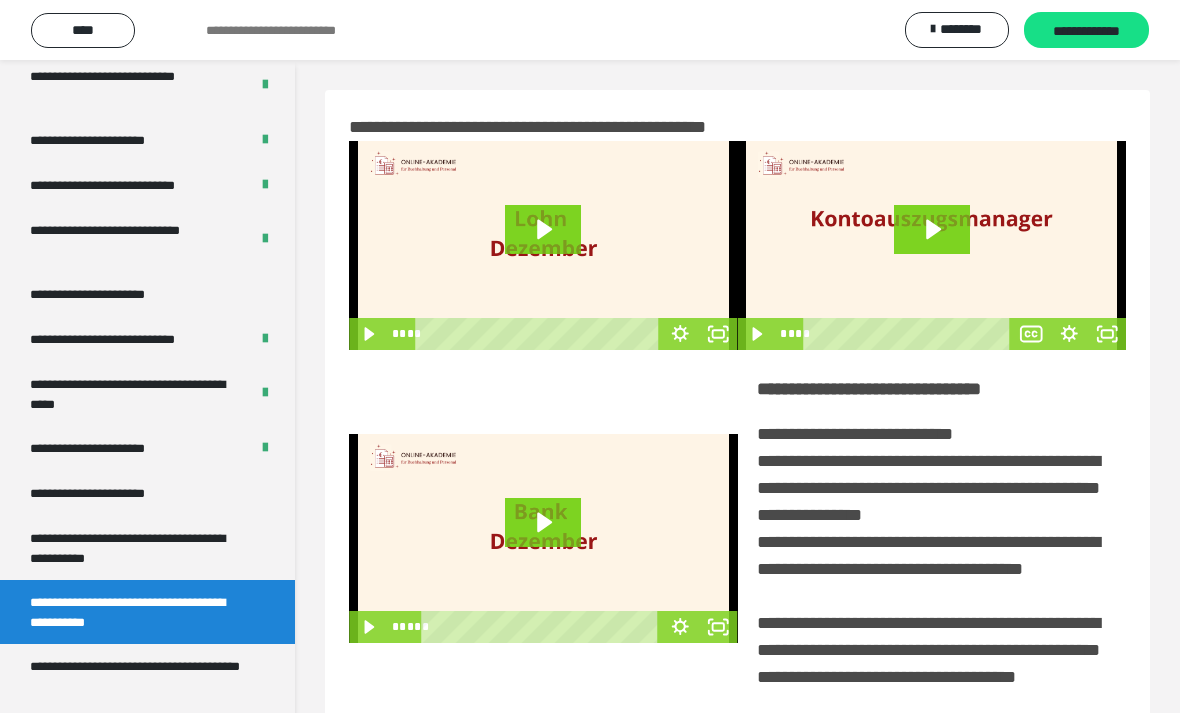 click 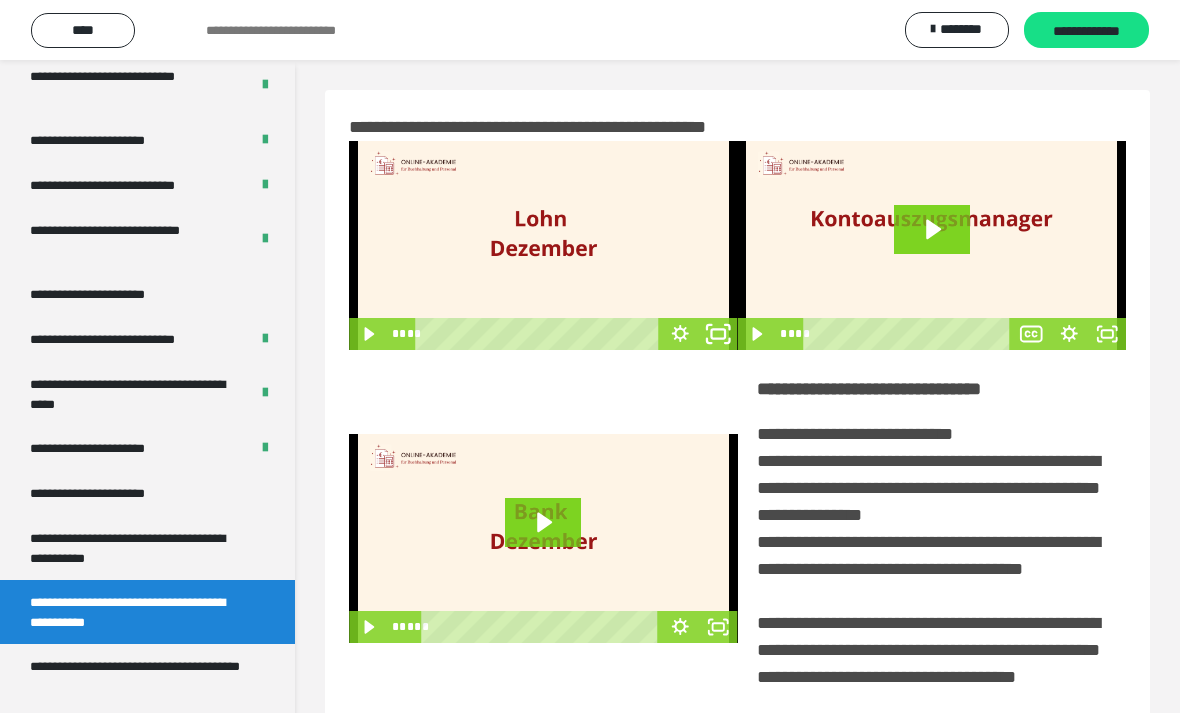 click 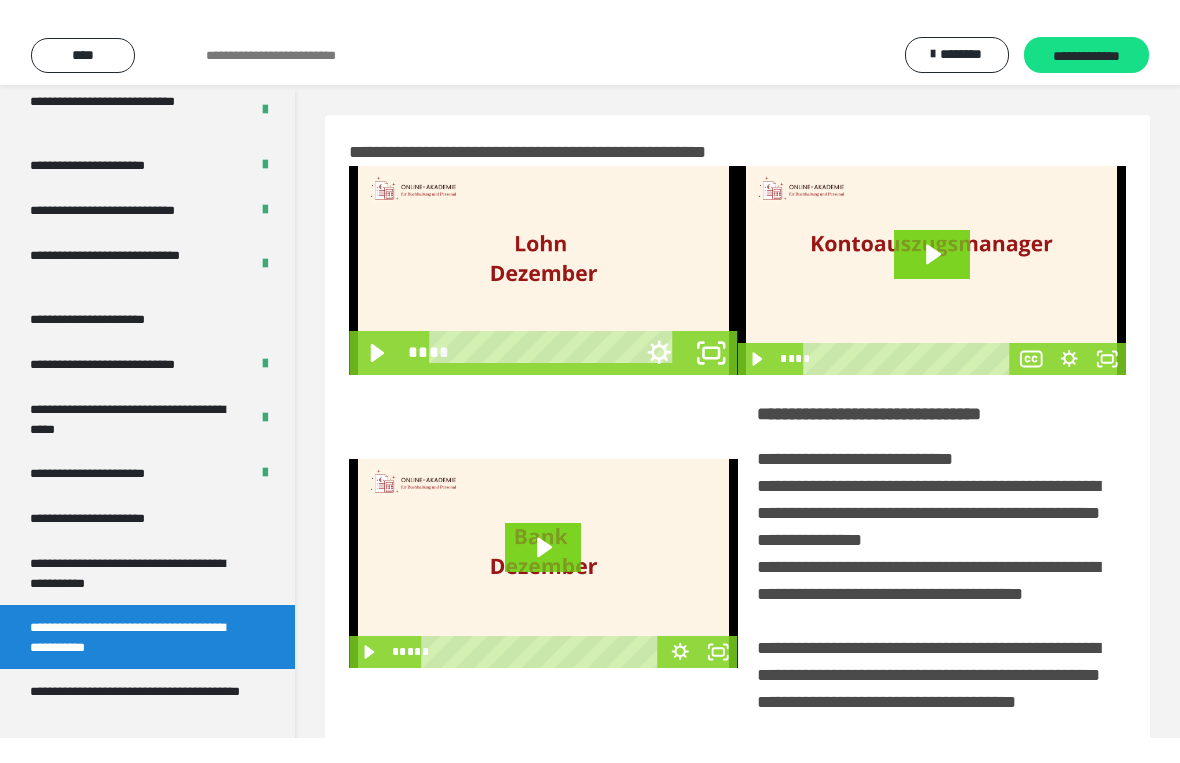 scroll, scrollTop: 24, scrollLeft: 0, axis: vertical 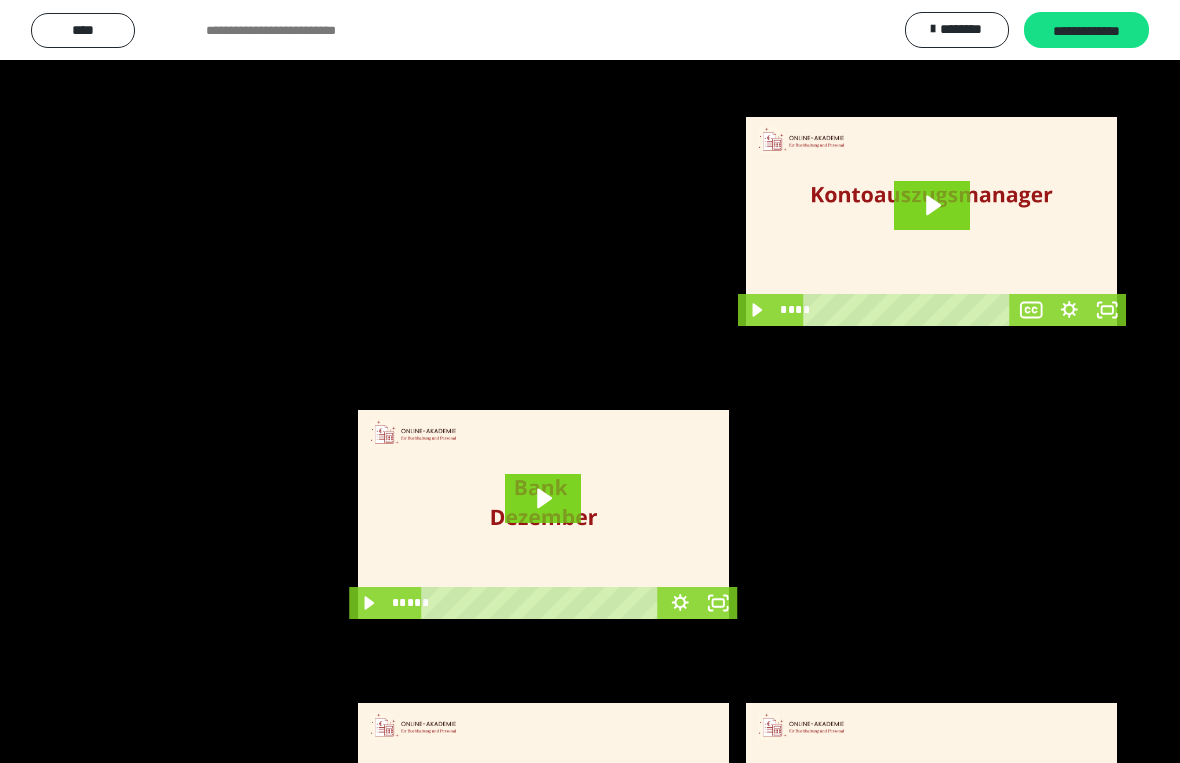 click at bounding box center [590, 381] 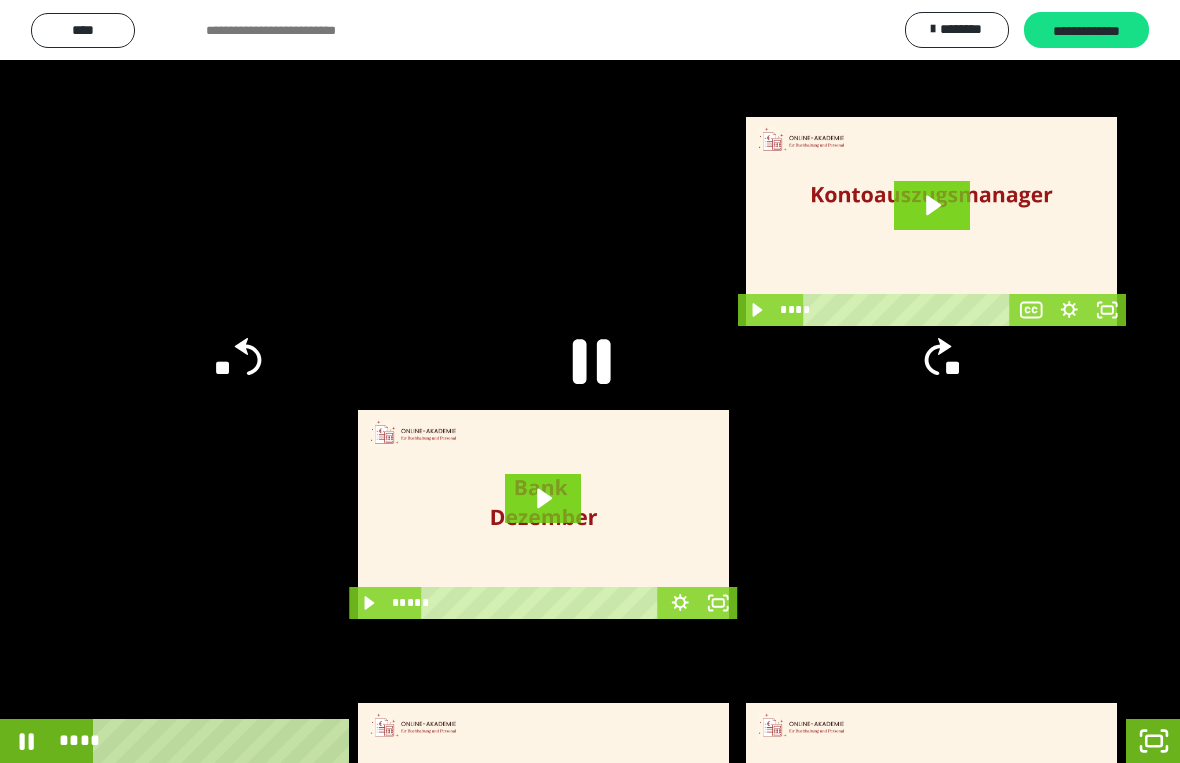 click 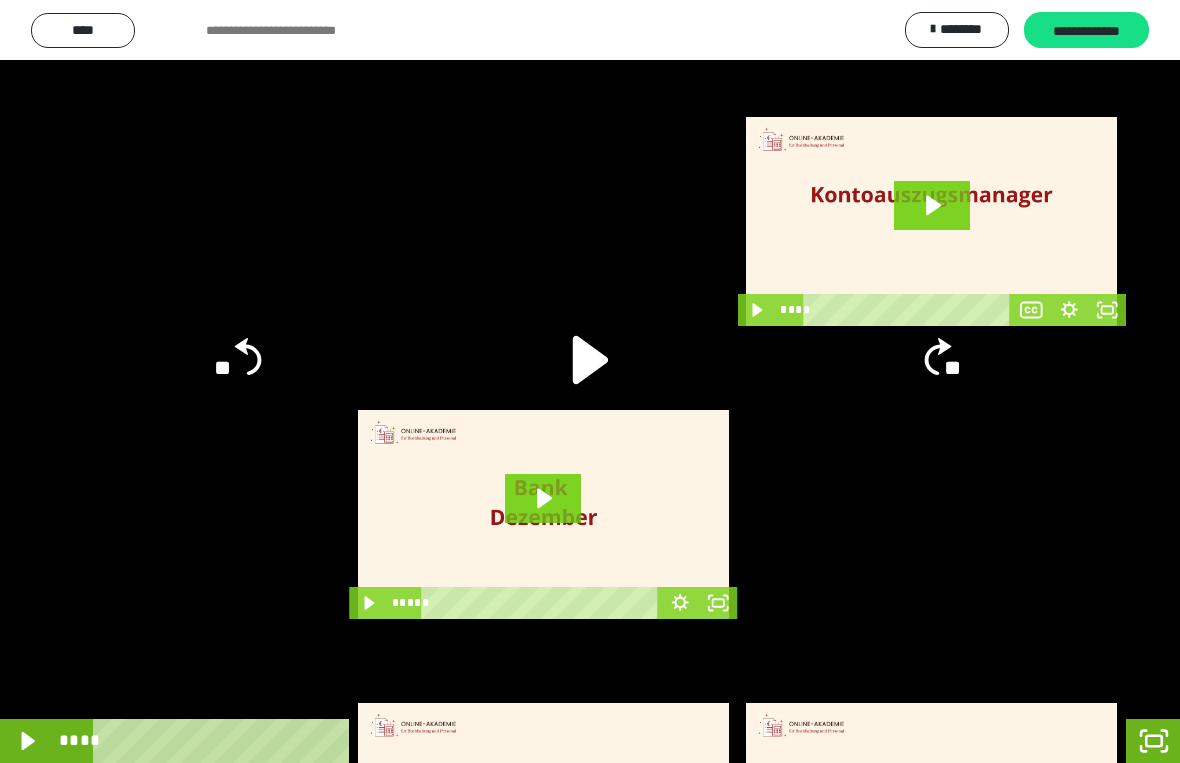 click 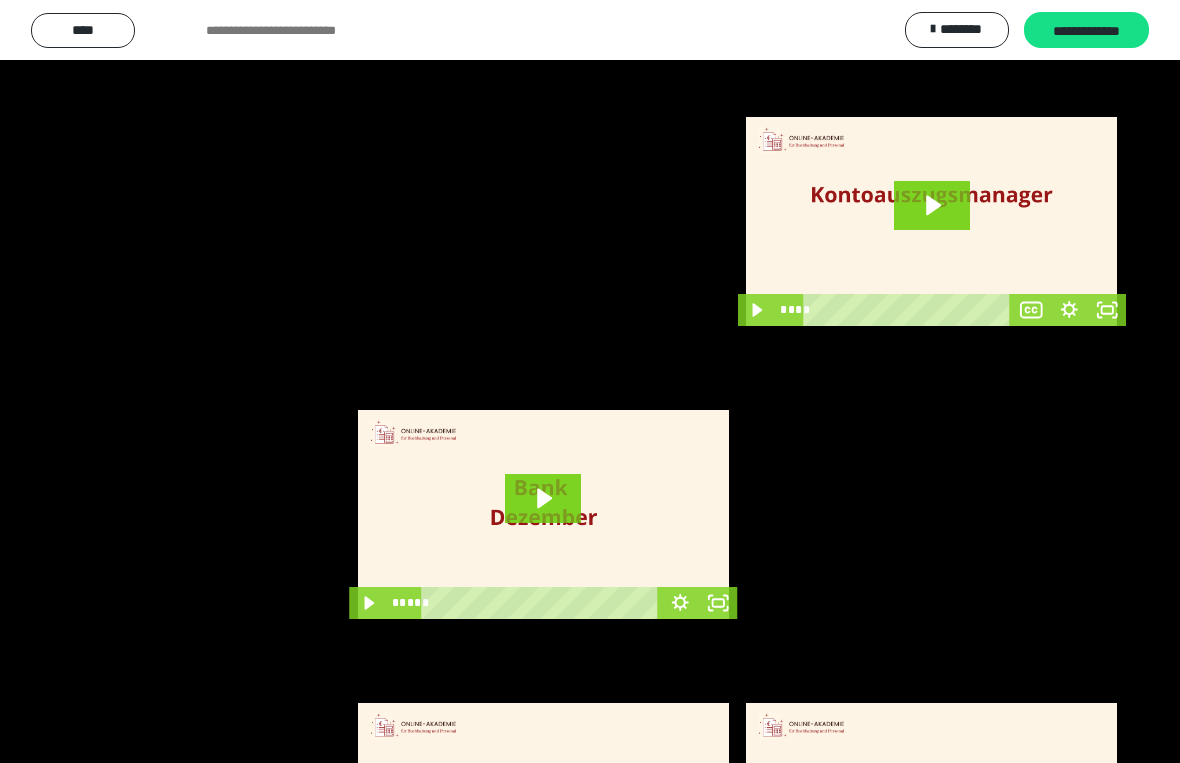 click at bounding box center [590, 381] 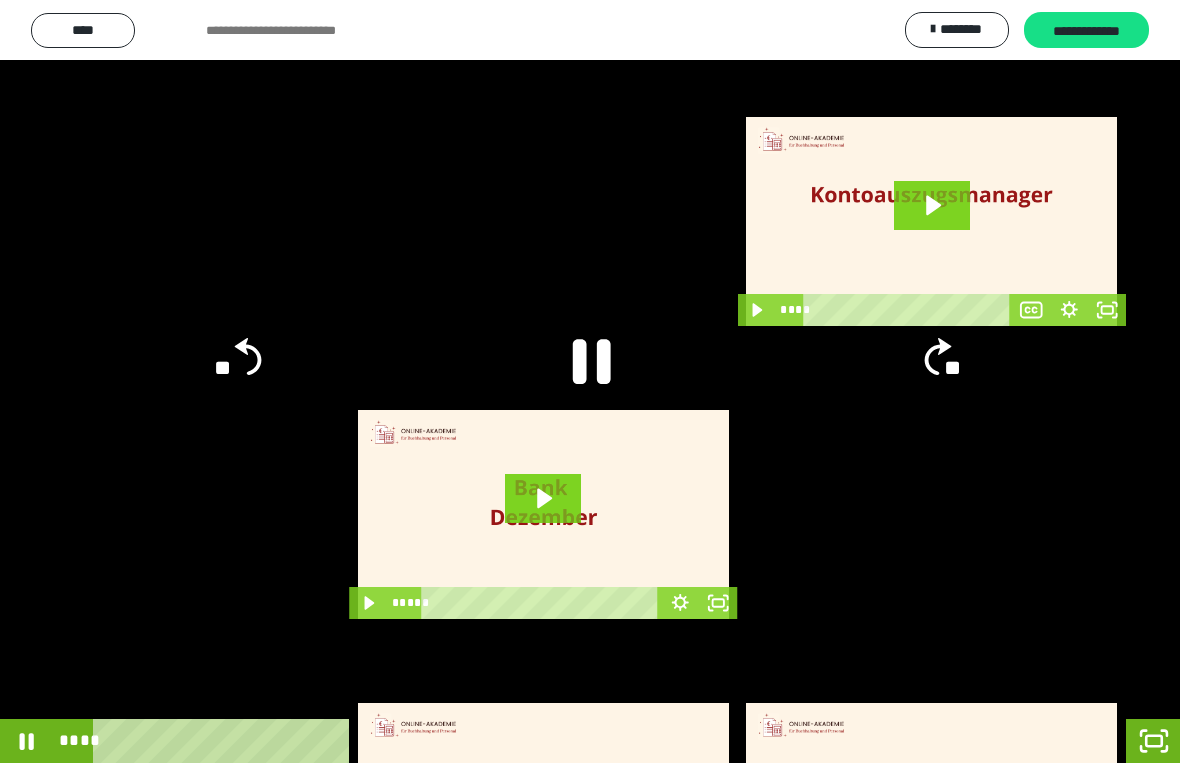 click 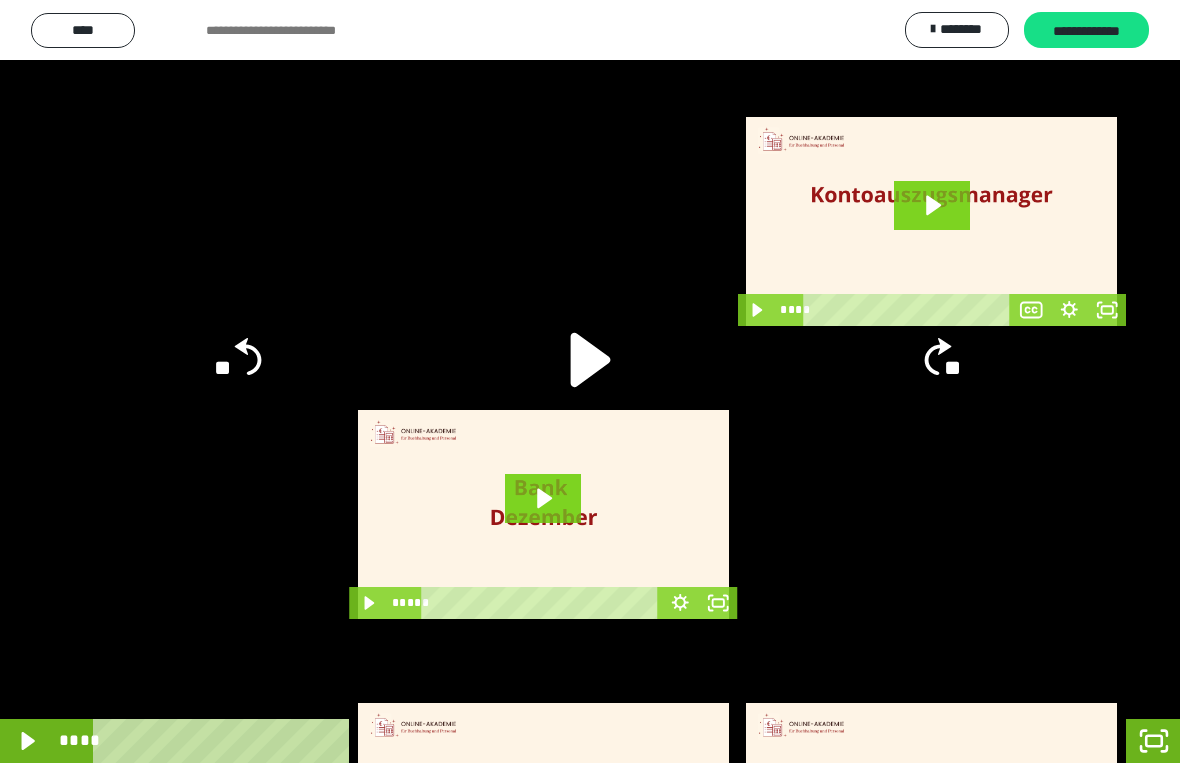 click 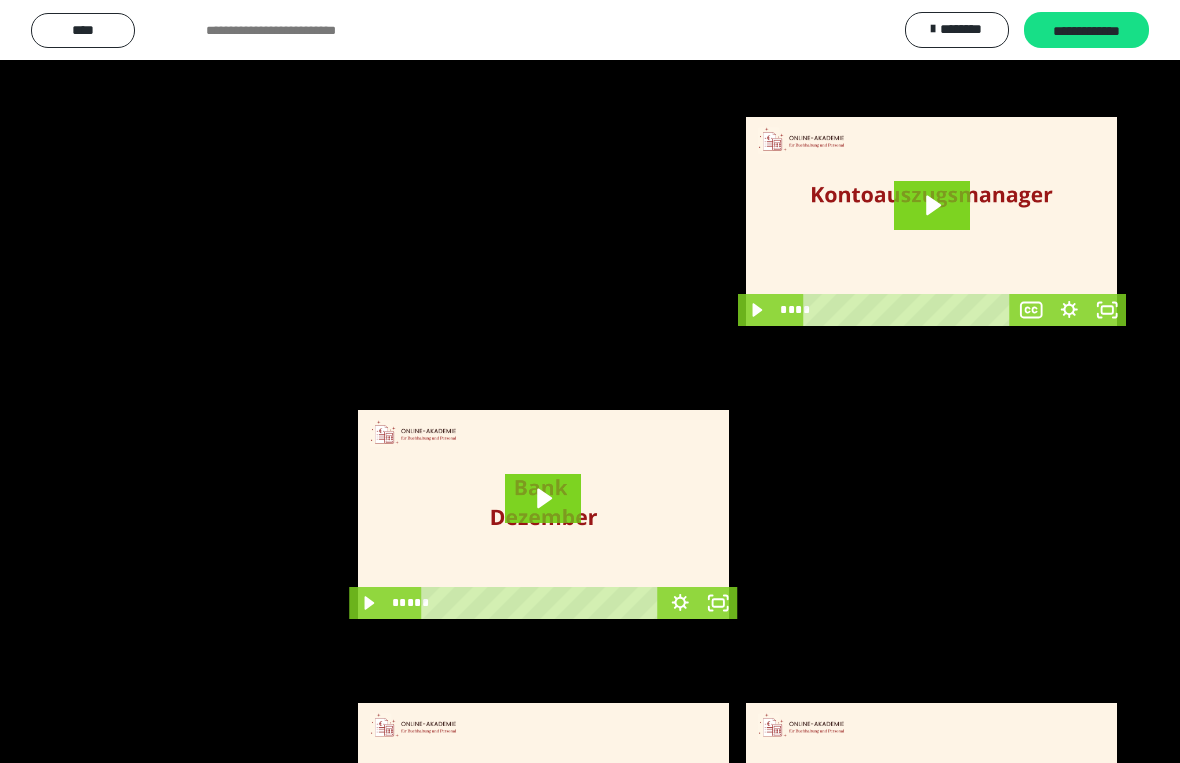 click at bounding box center [590, 381] 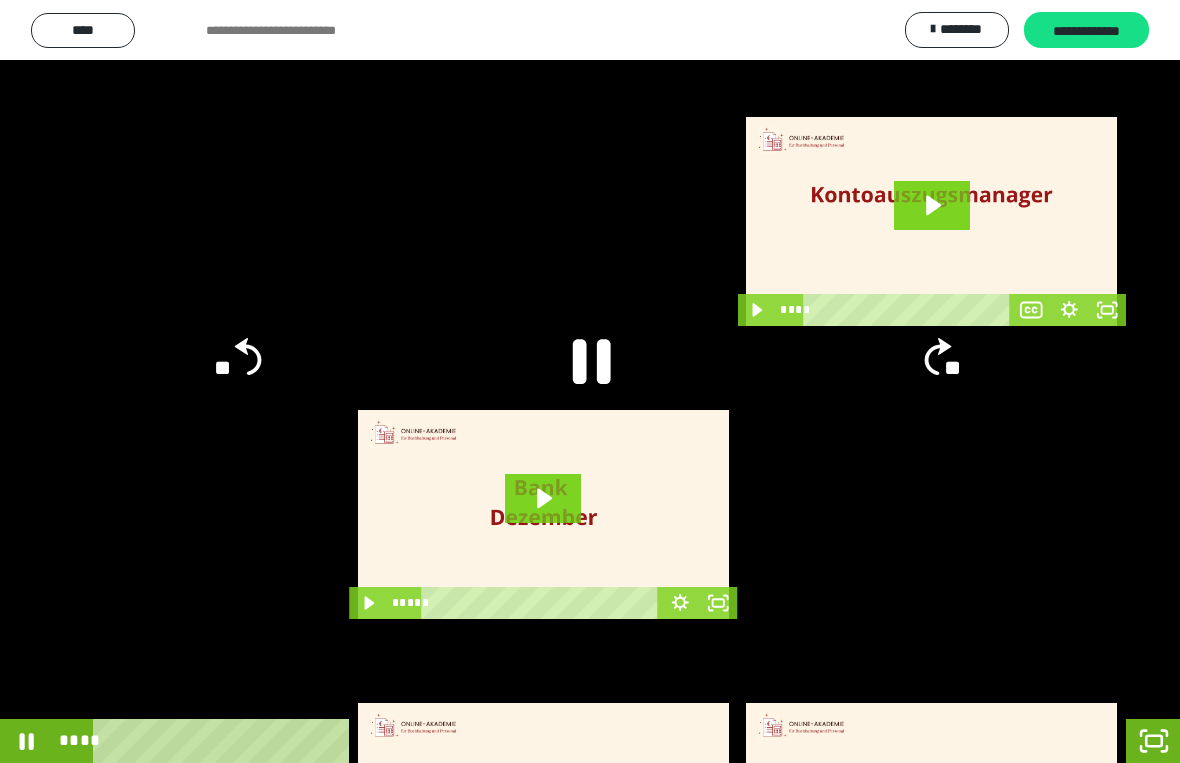 click 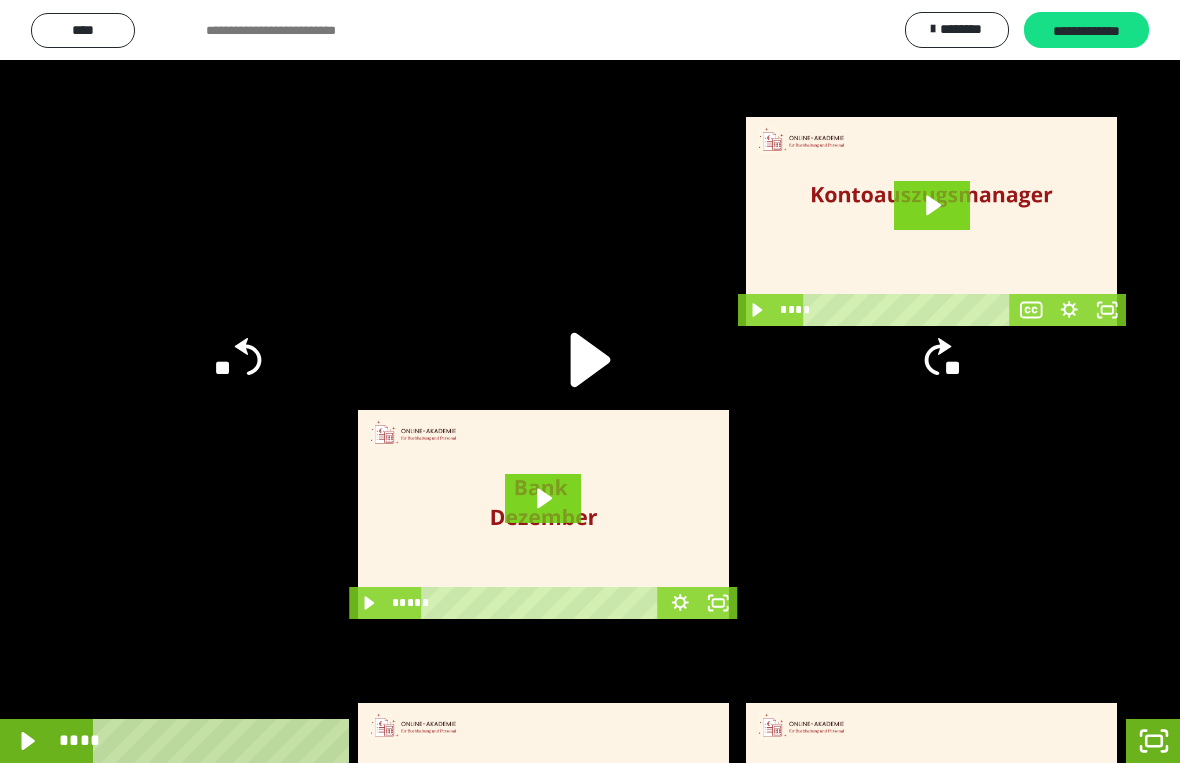 click 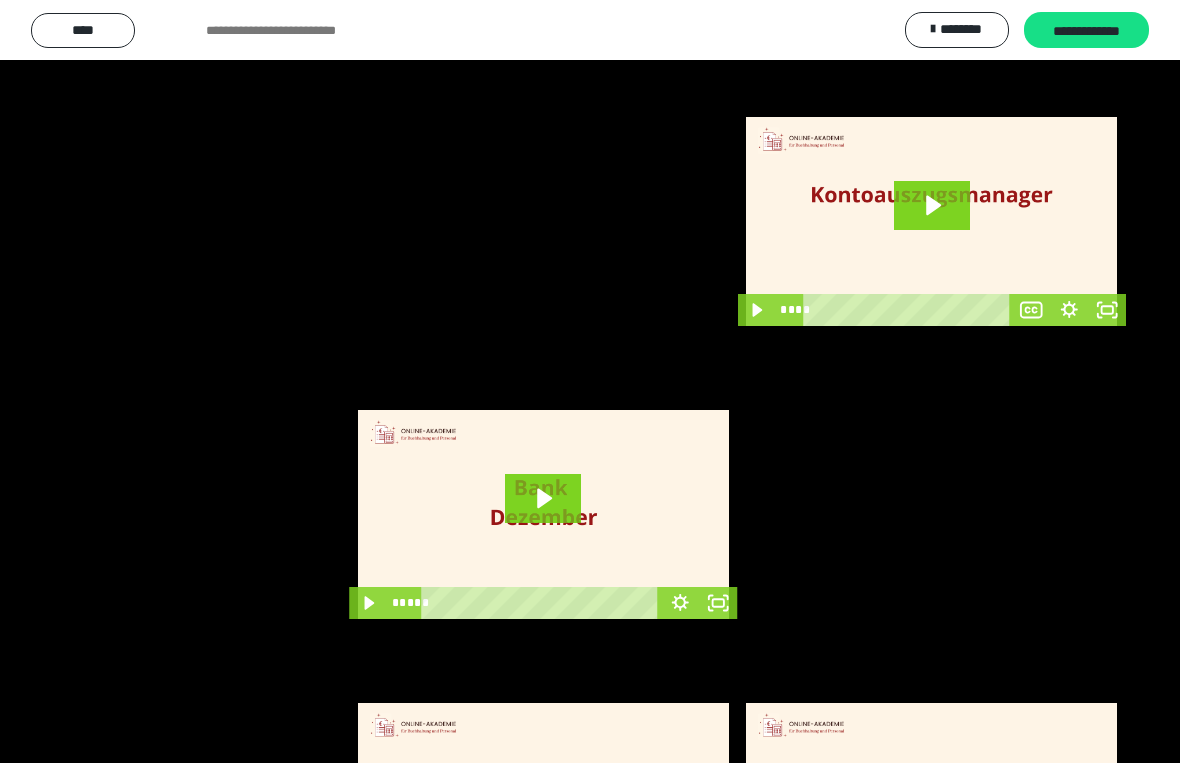 click at bounding box center [590, 381] 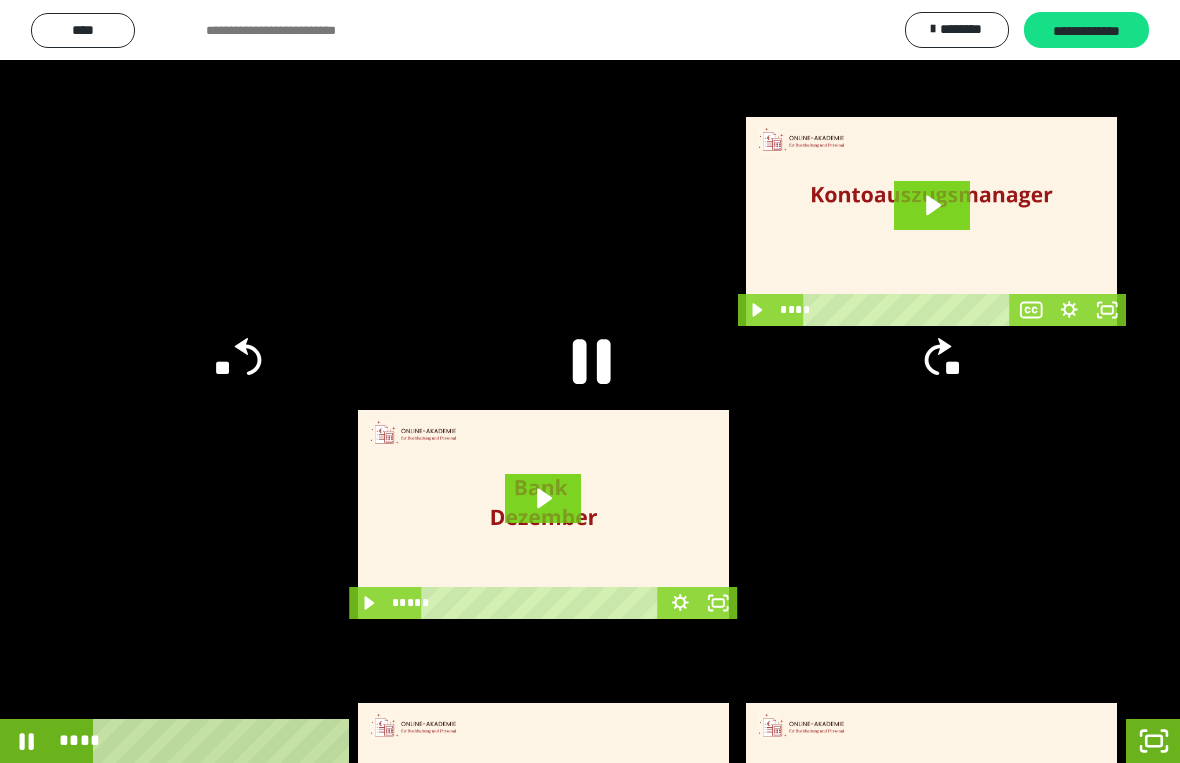click 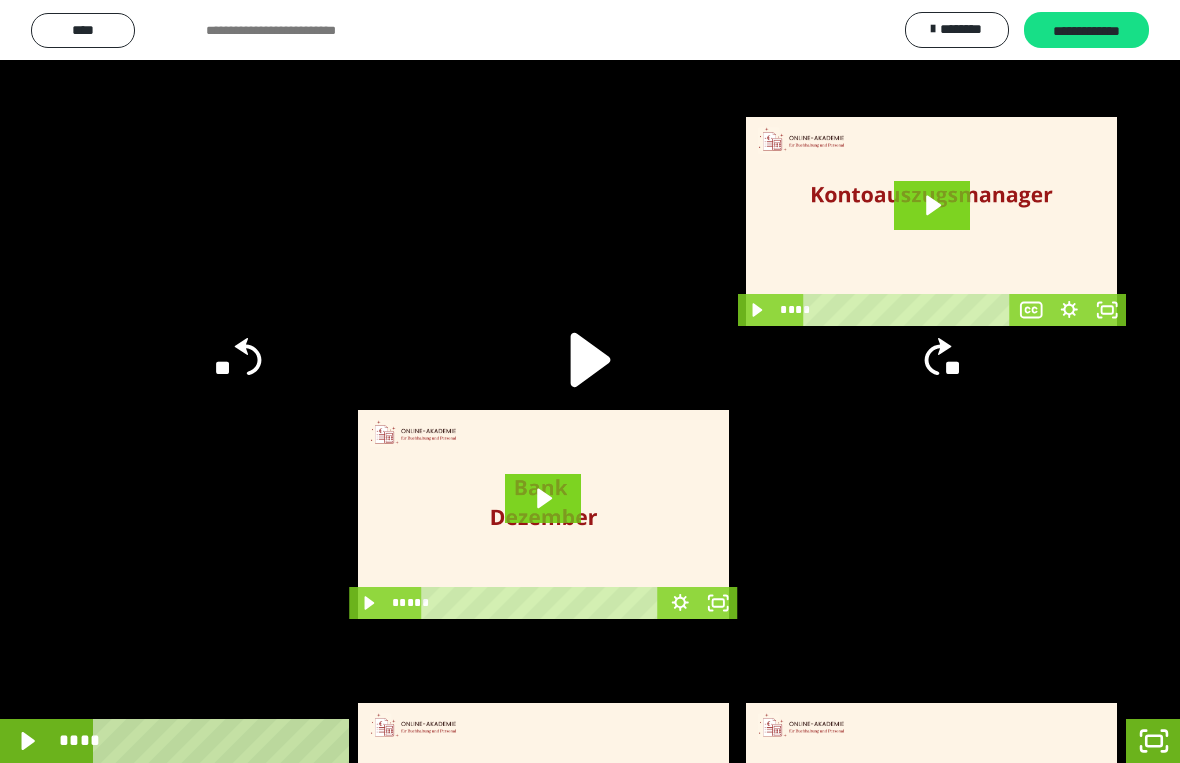 click 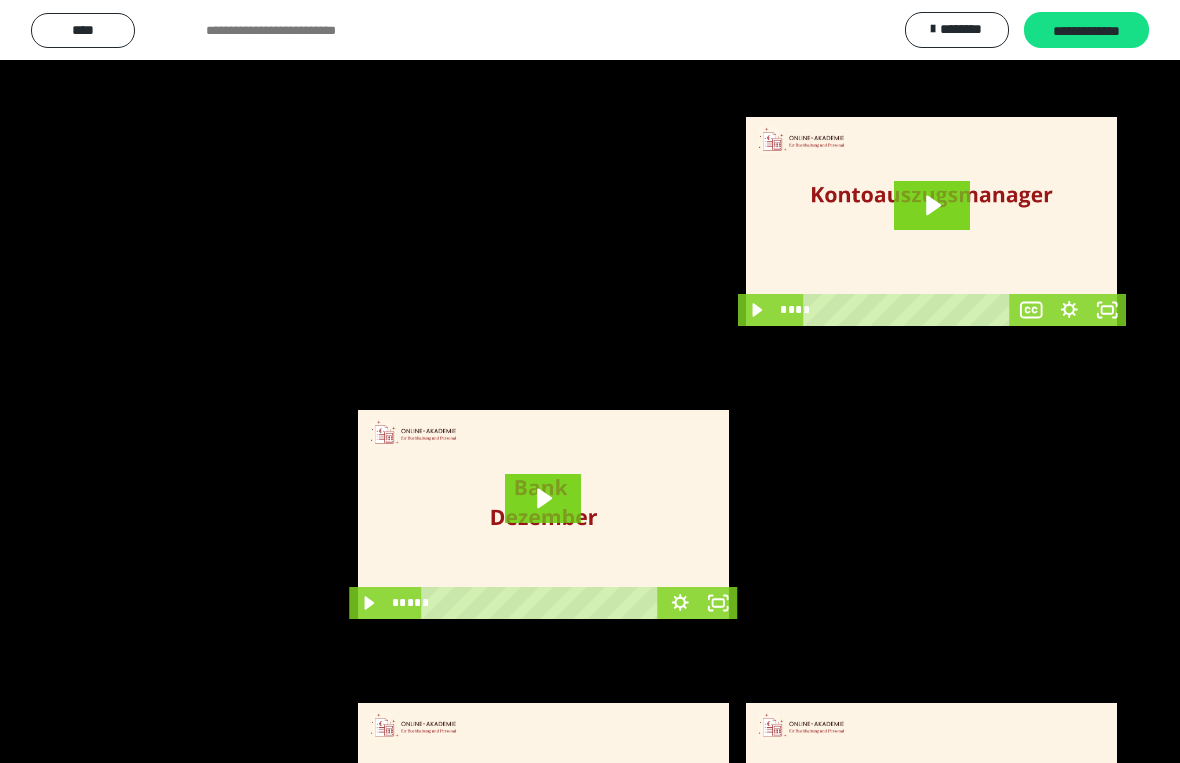 click at bounding box center (590, 381) 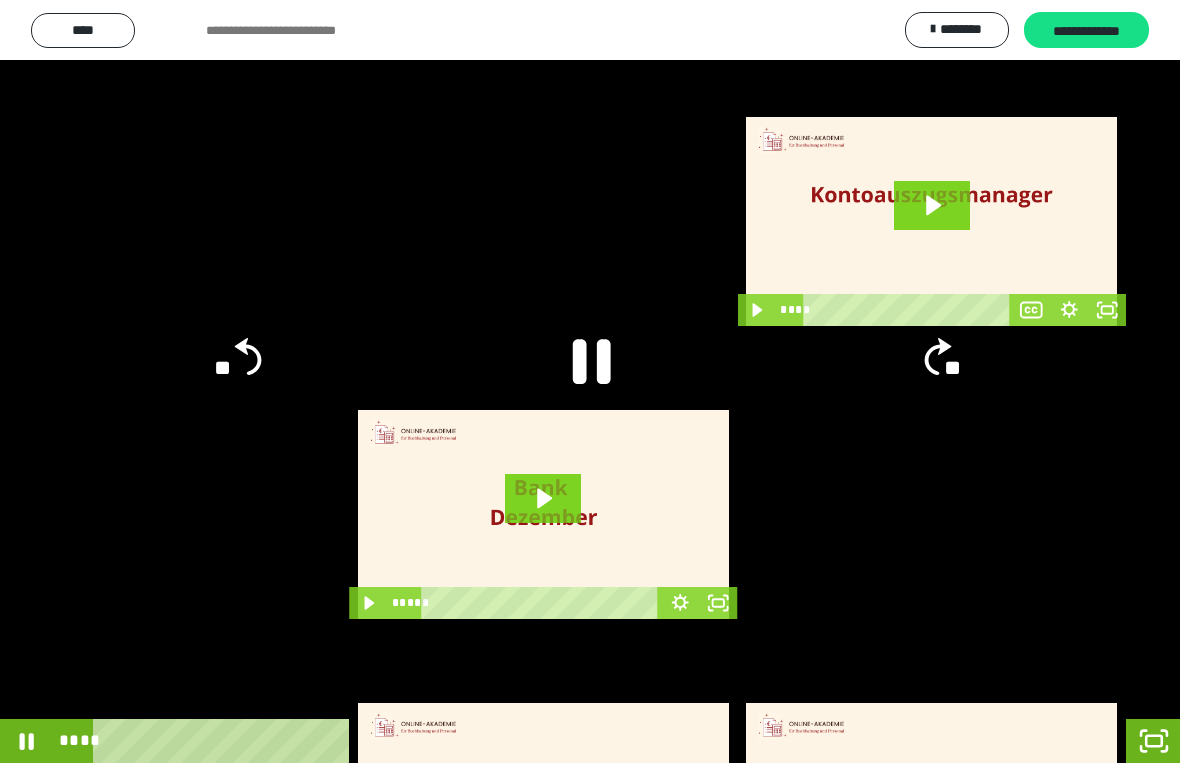 click 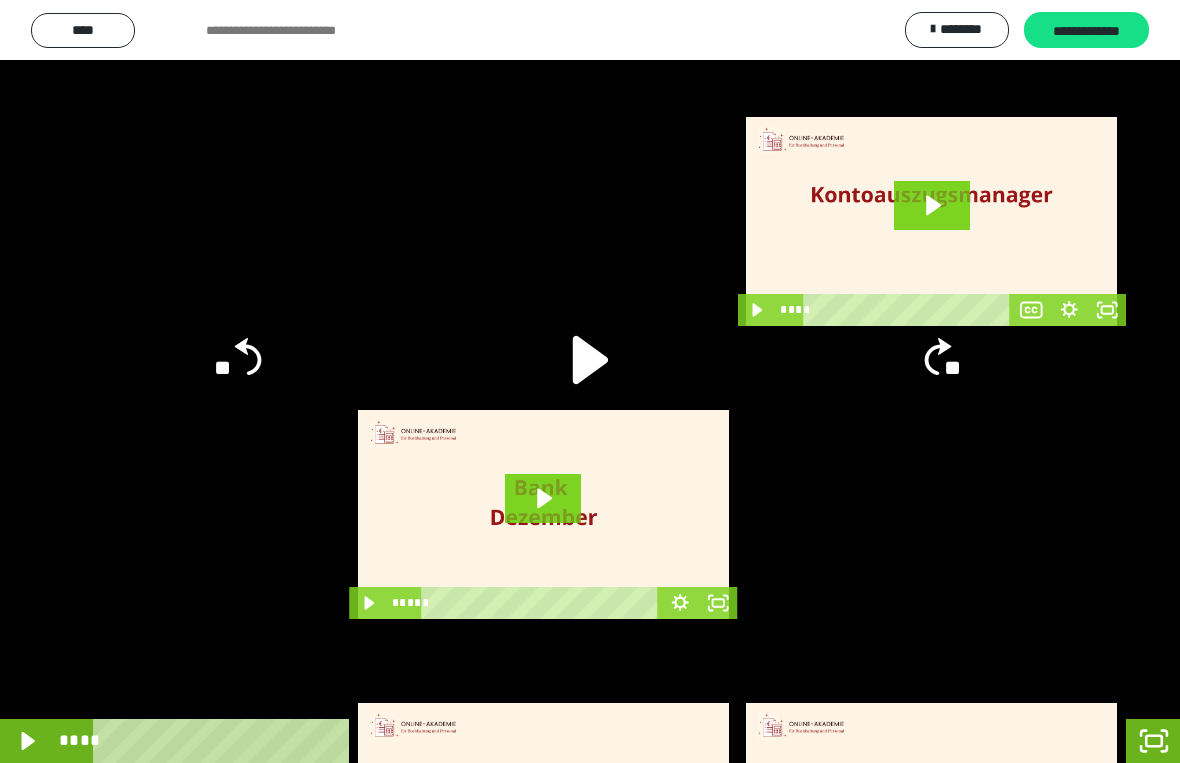 click 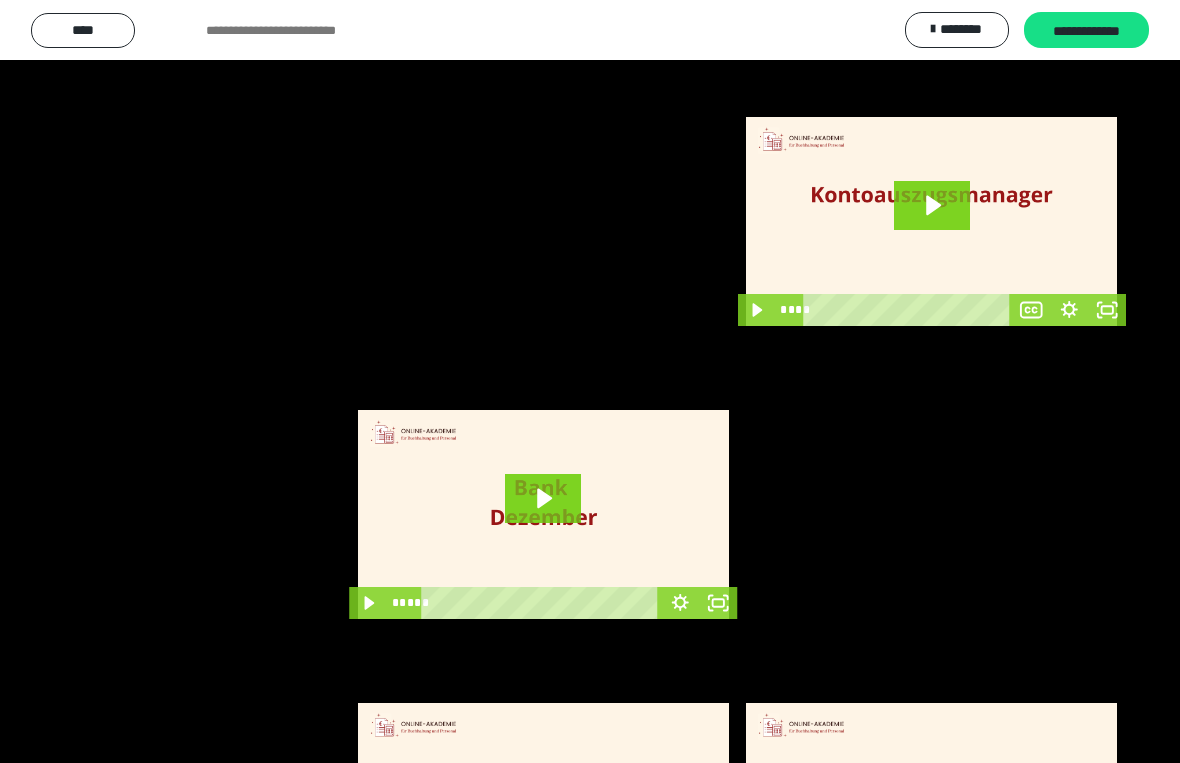 click at bounding box center (590, 381) 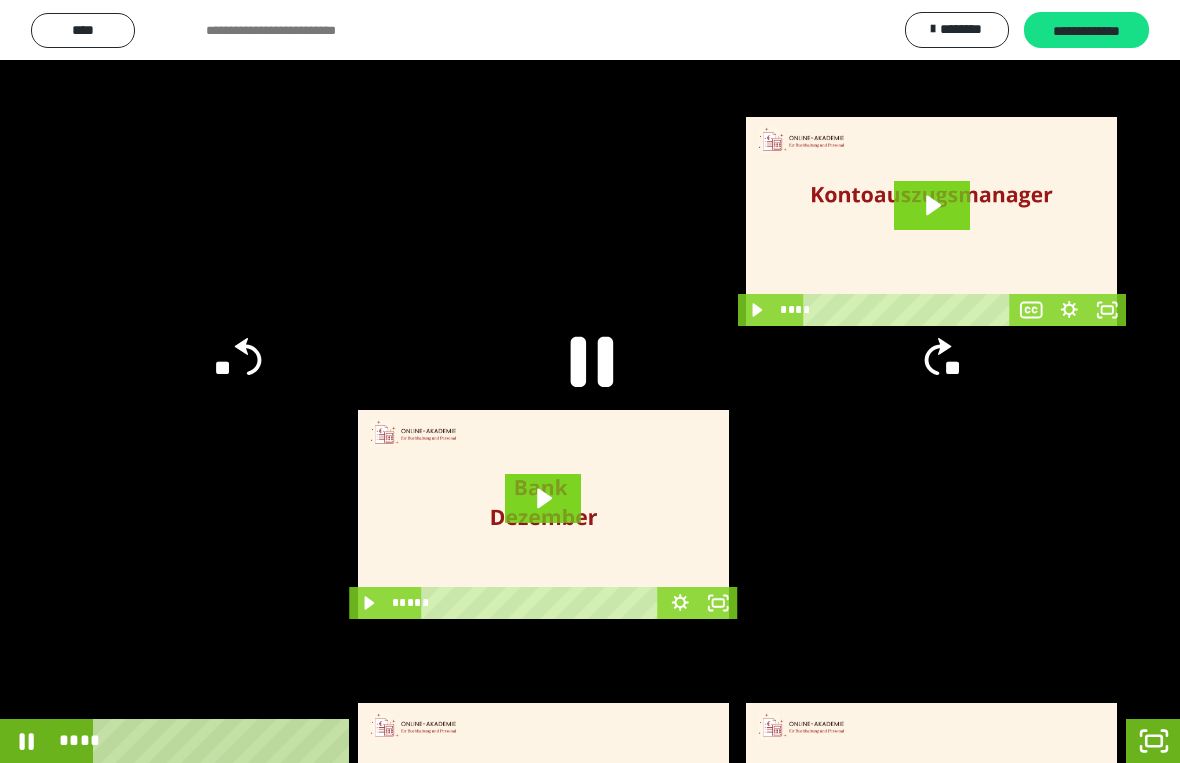 click 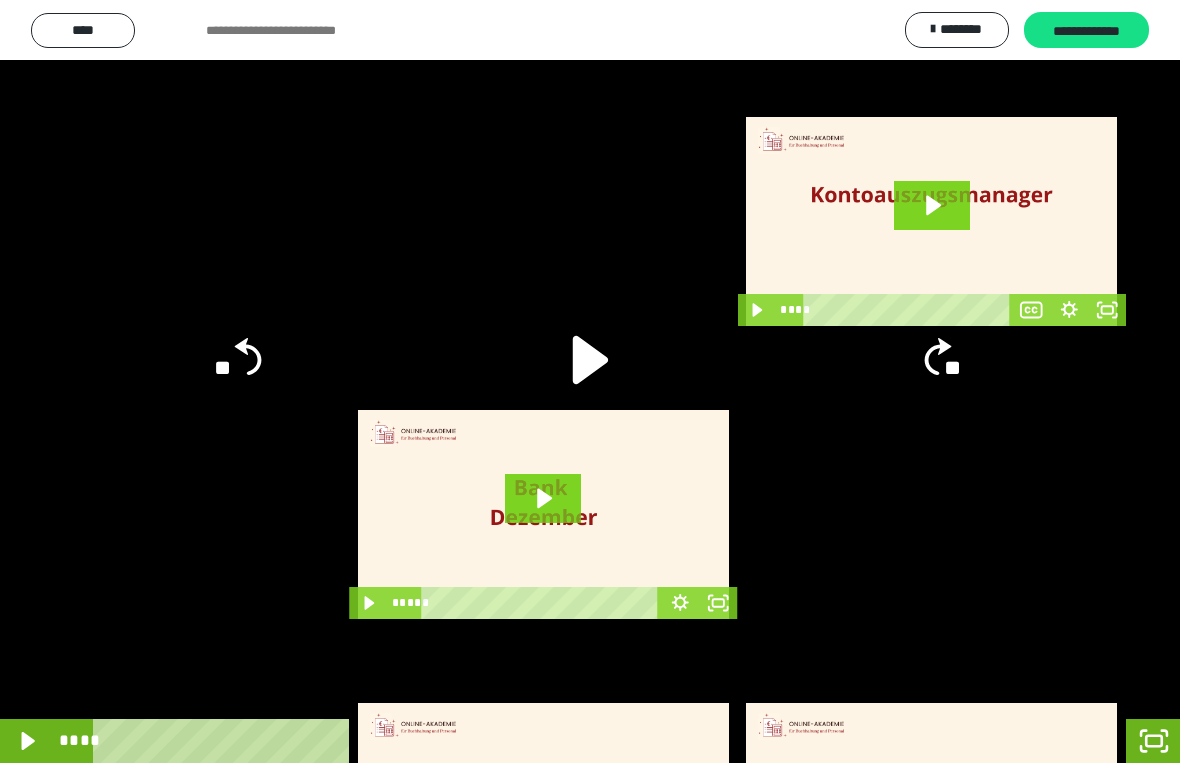 click 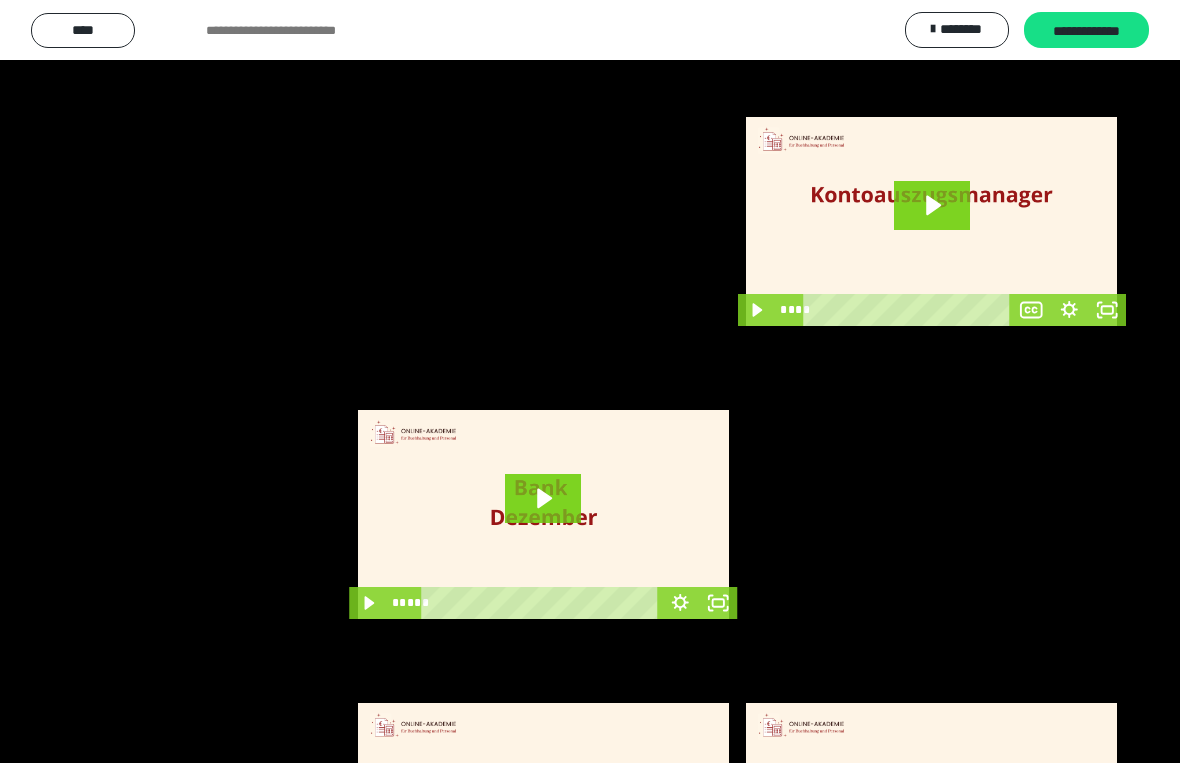 click at bounding box center [590, 381] 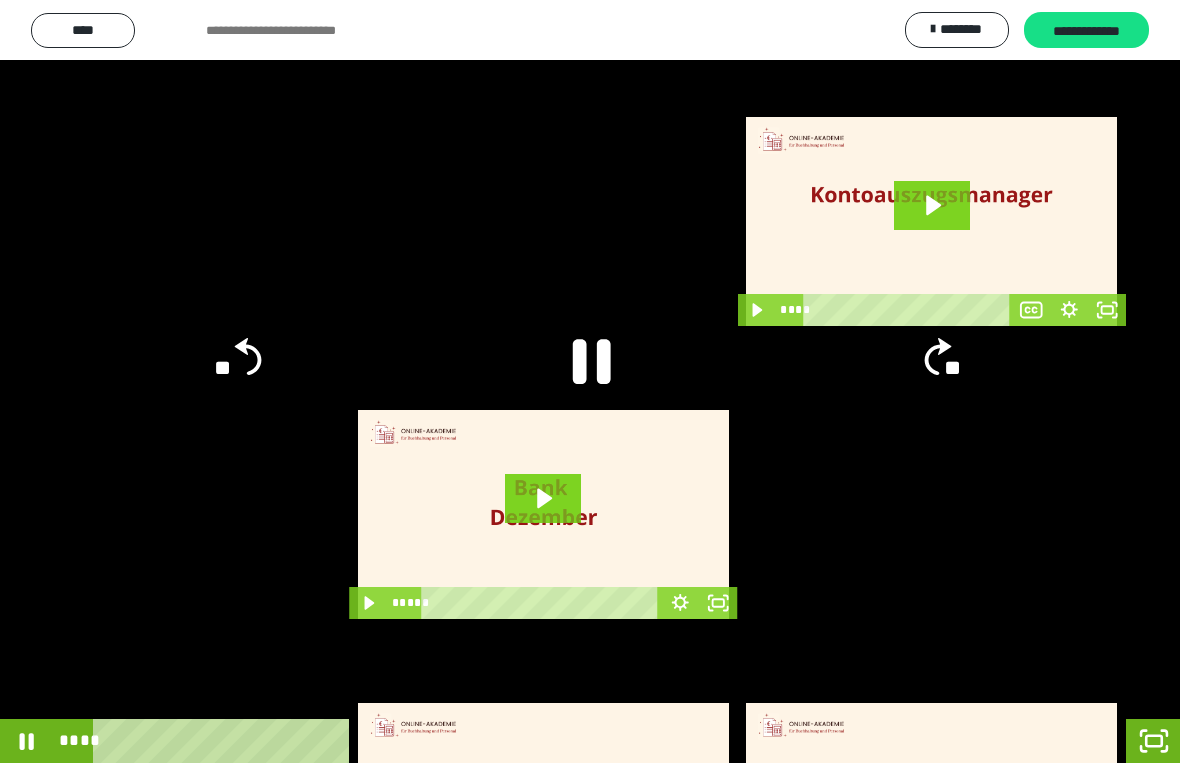 click 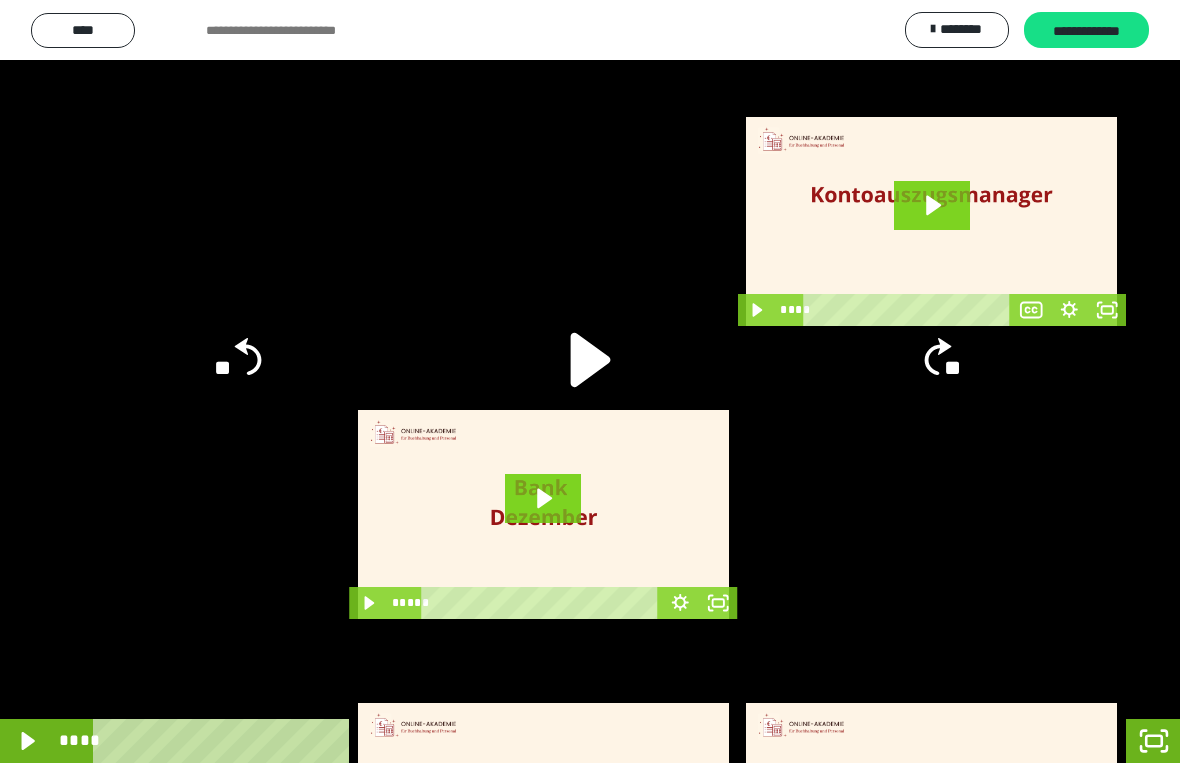 click 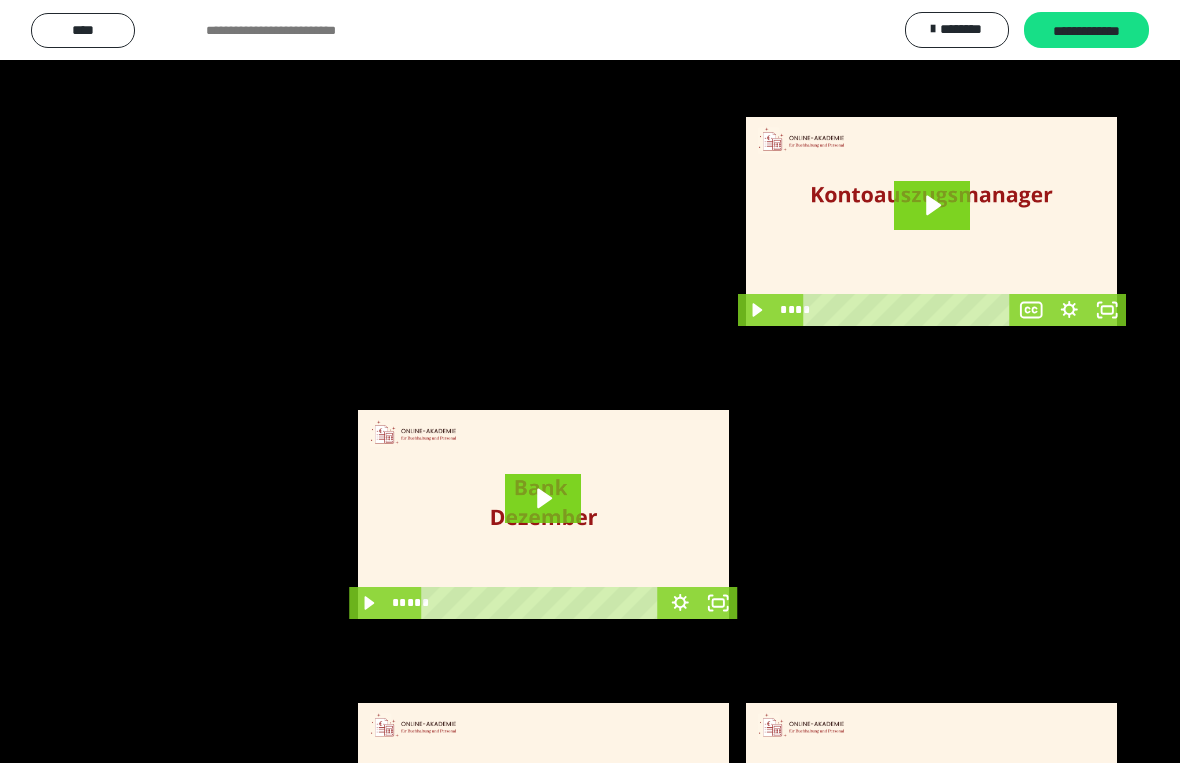 click at bounding box center [590, 381] 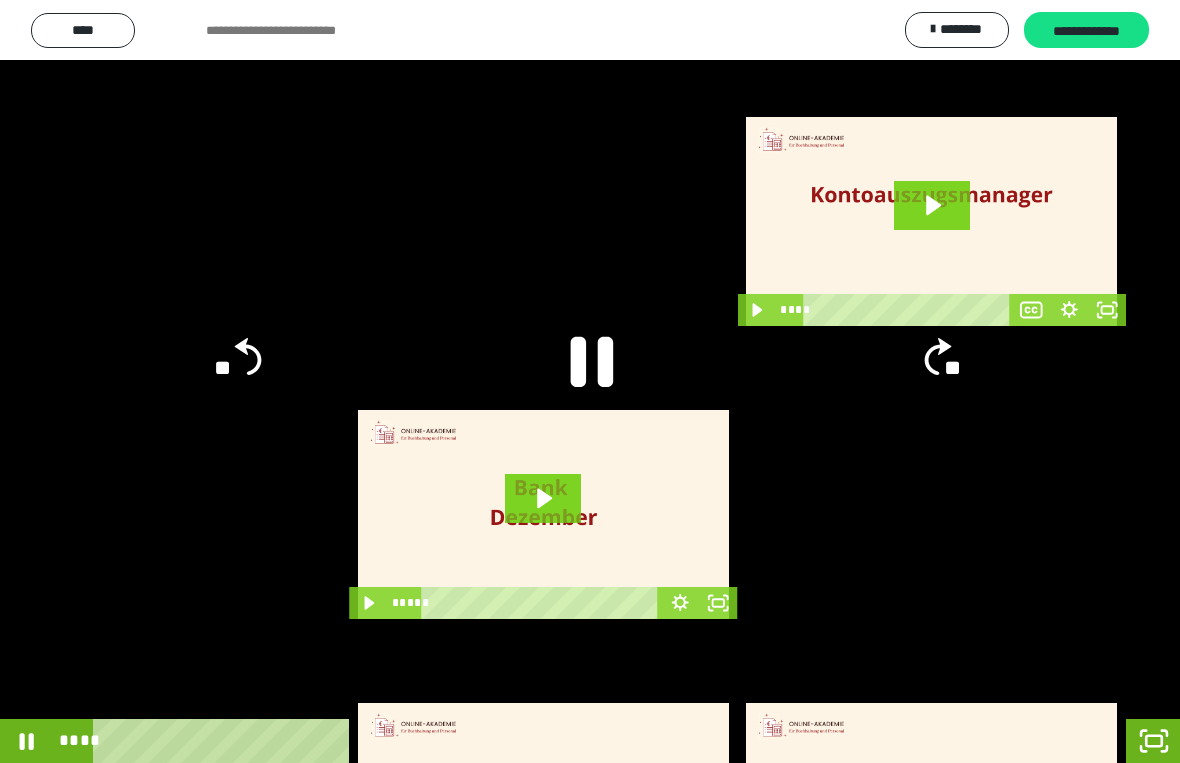click 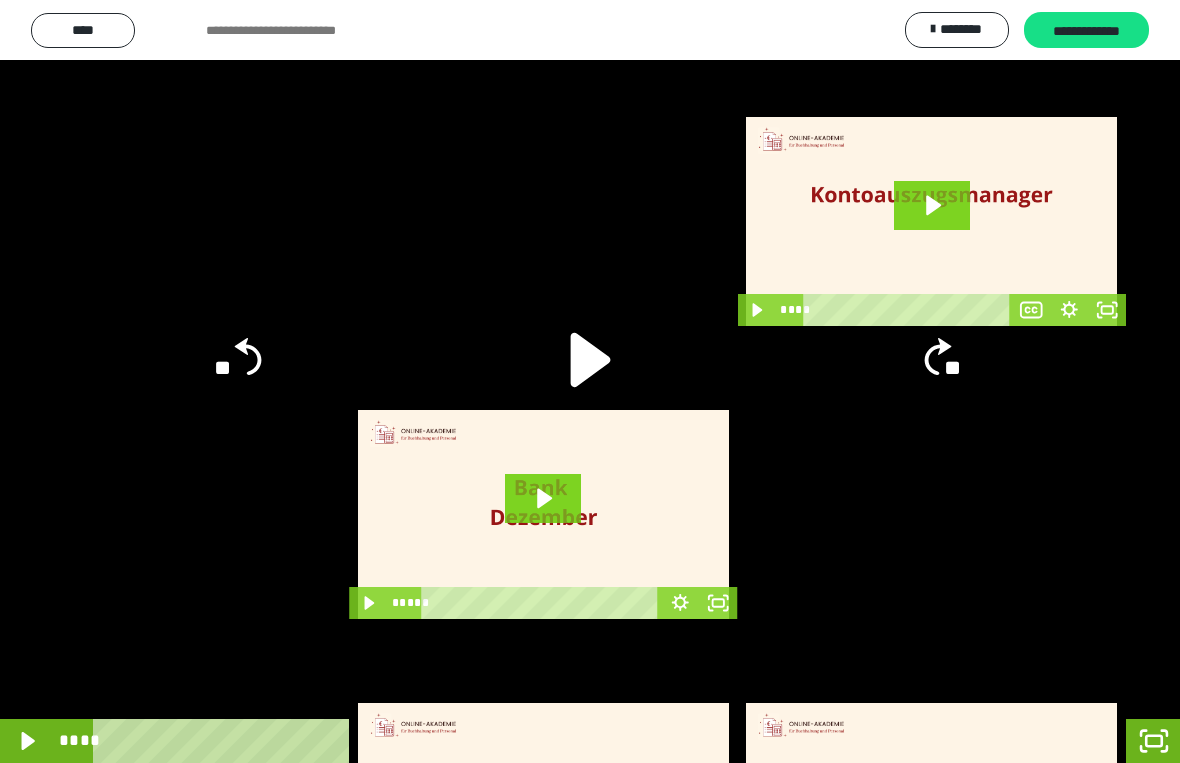 click 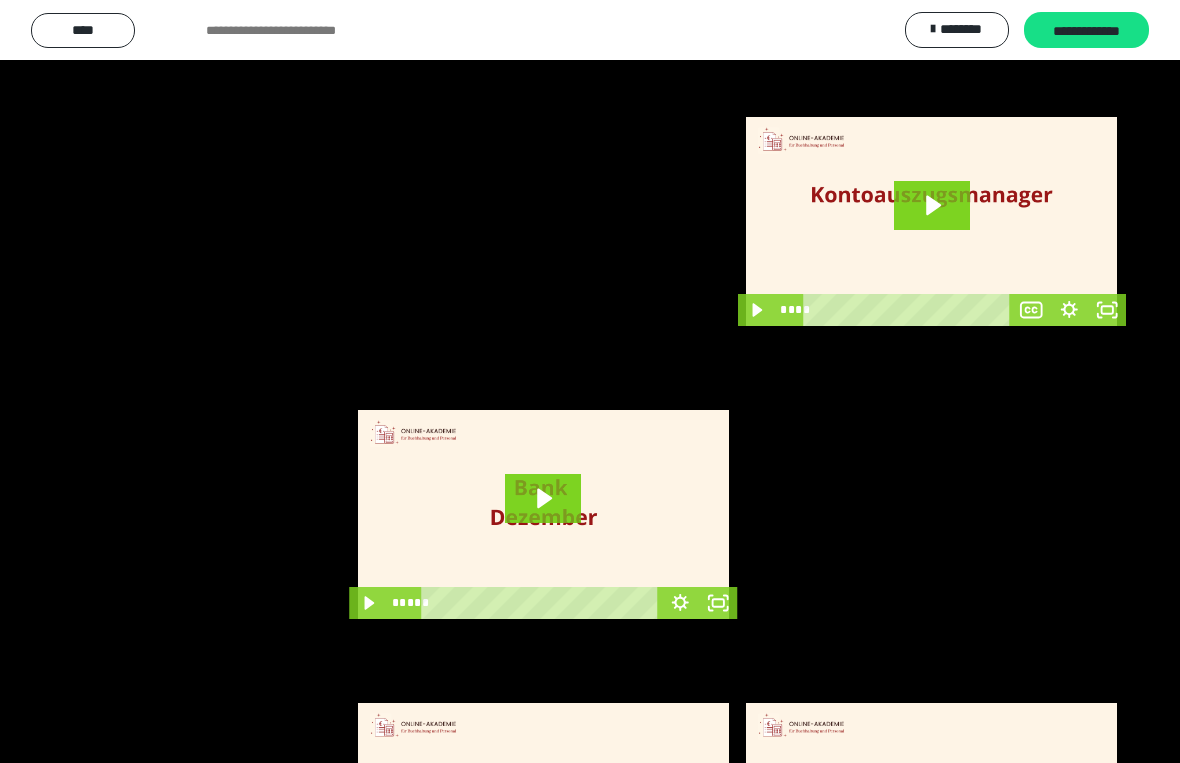 click at bounding box center [590, 381] 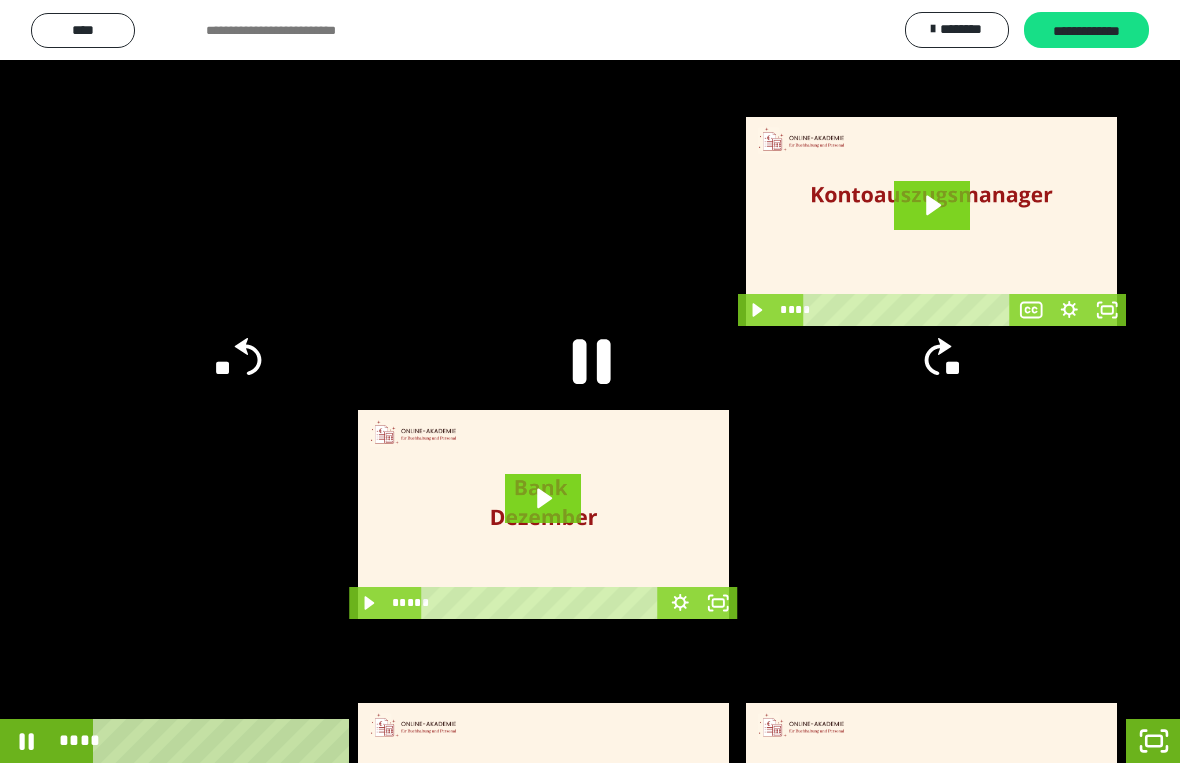click 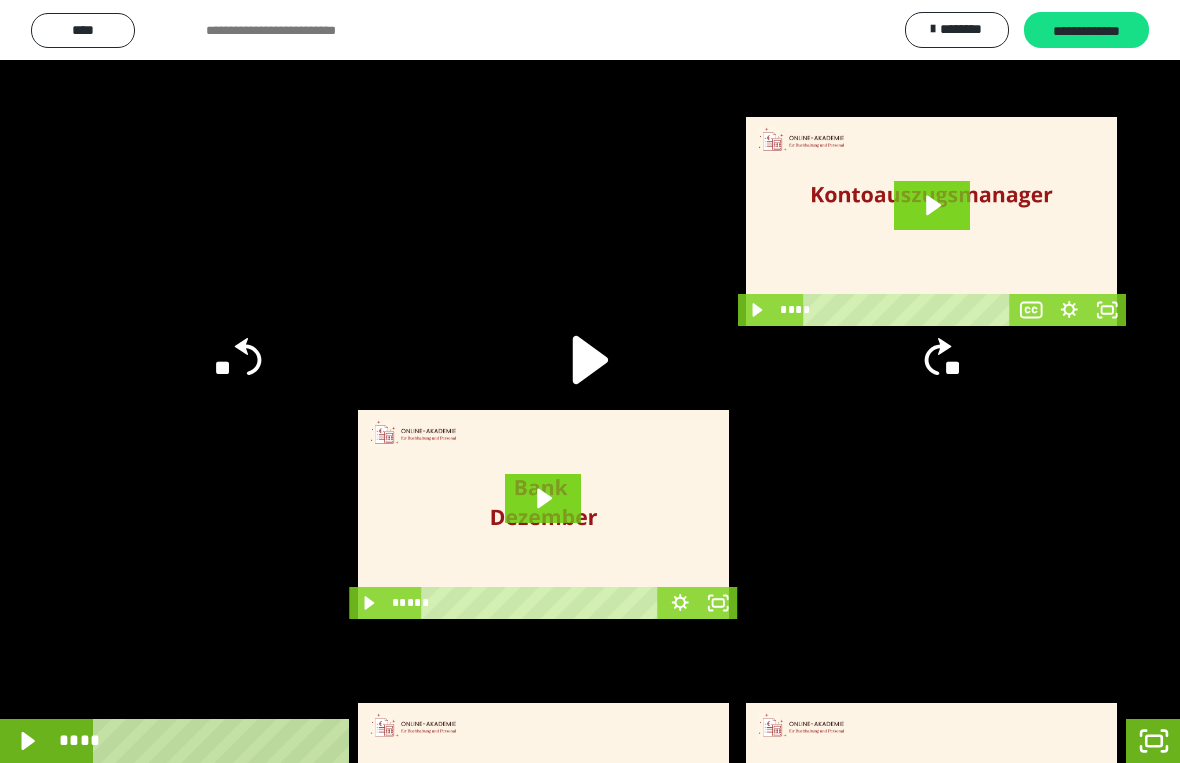 click at bounding box center (590, 381) 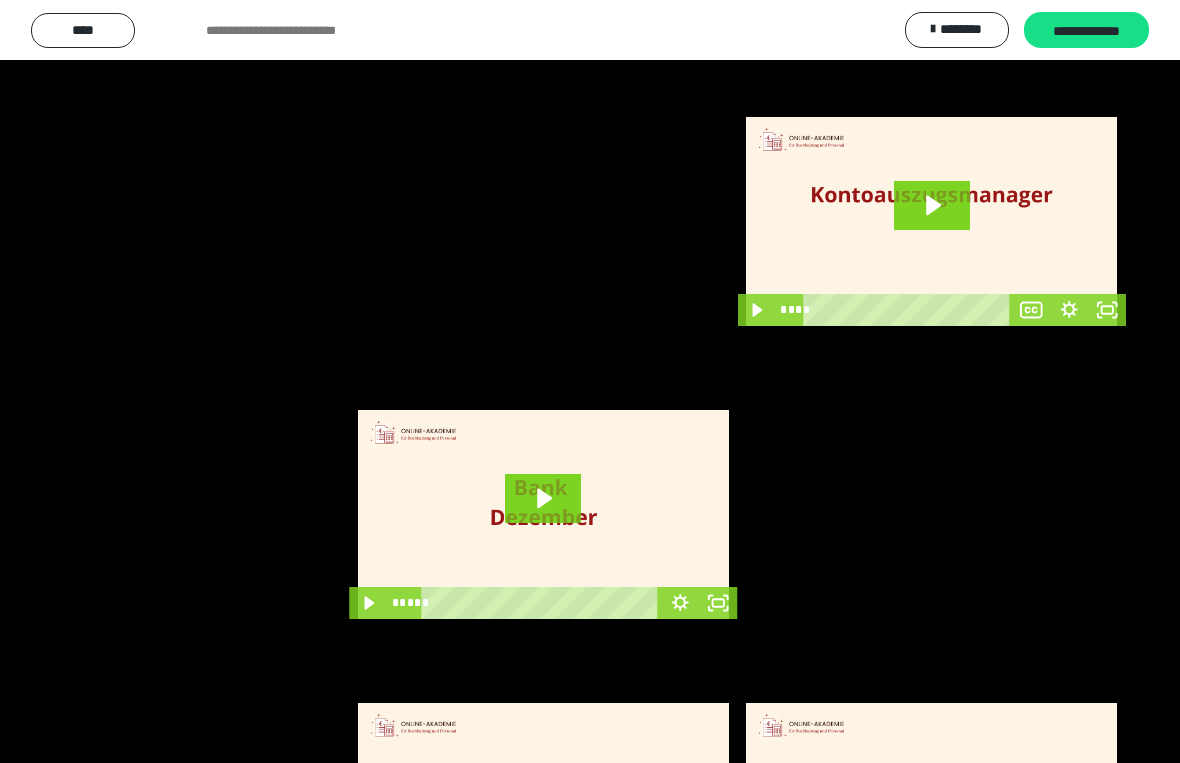 click at bounding box center (590, 381) 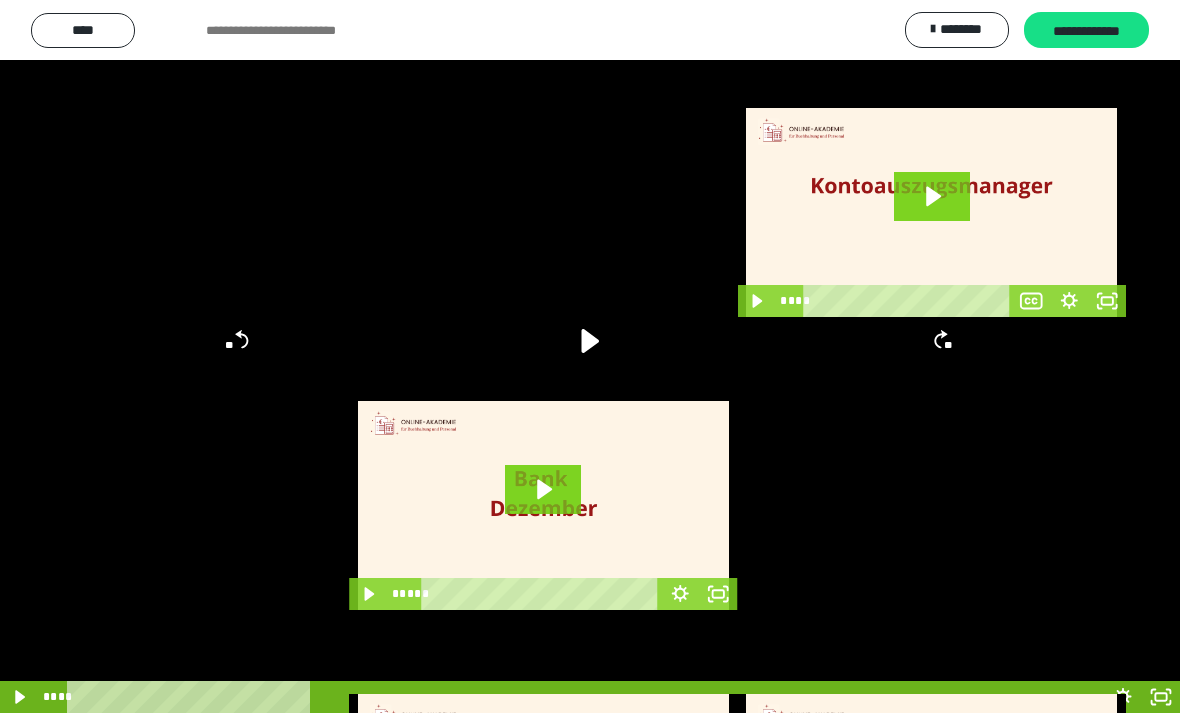 scroll, scrollTop: 34, scrollLeft: 0, axis: vertical 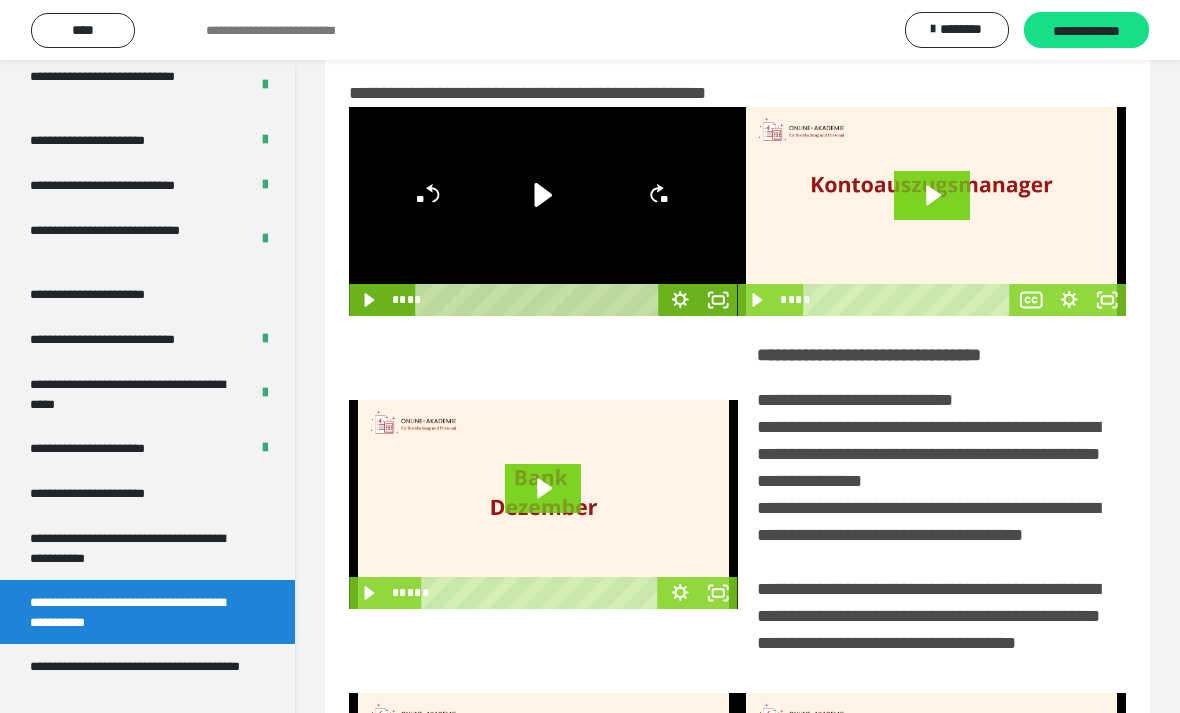 click 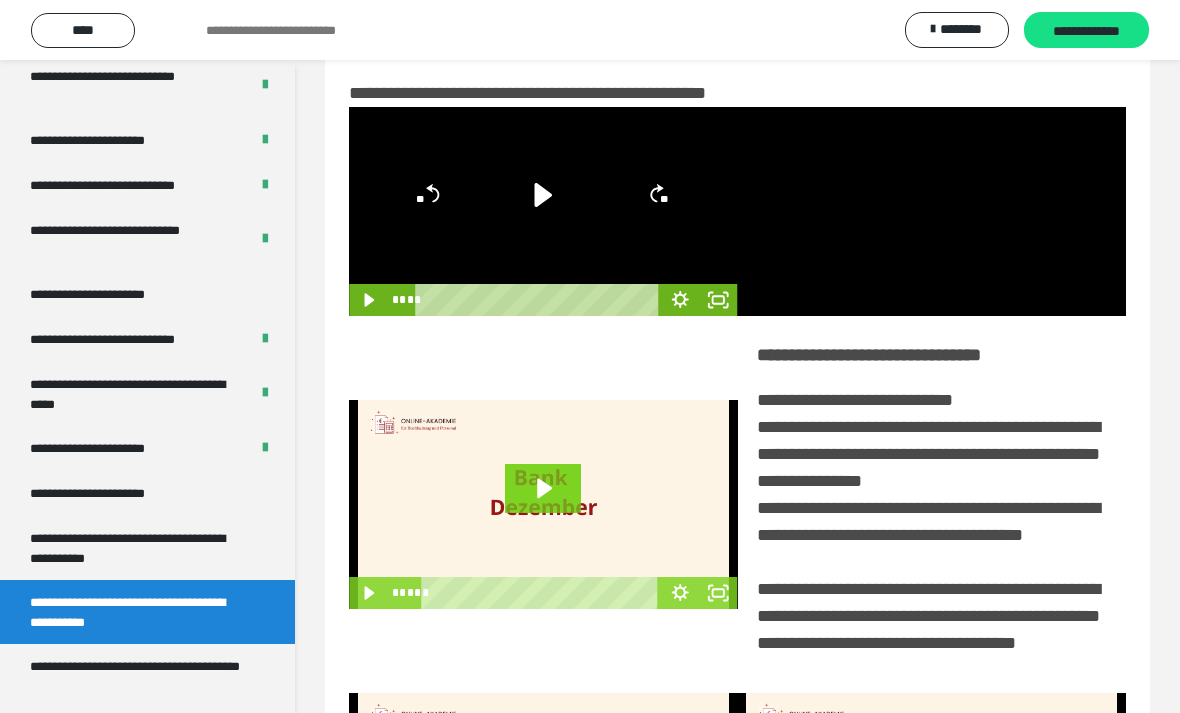 click at bounding box center [932, 211] 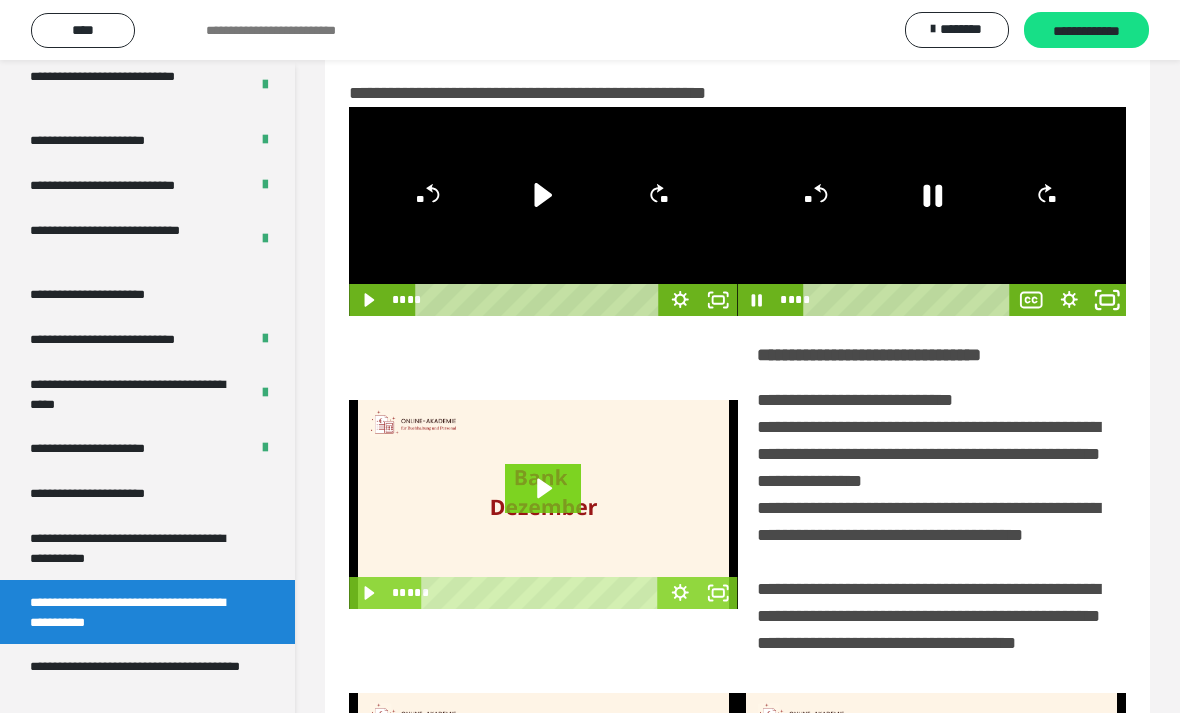 click 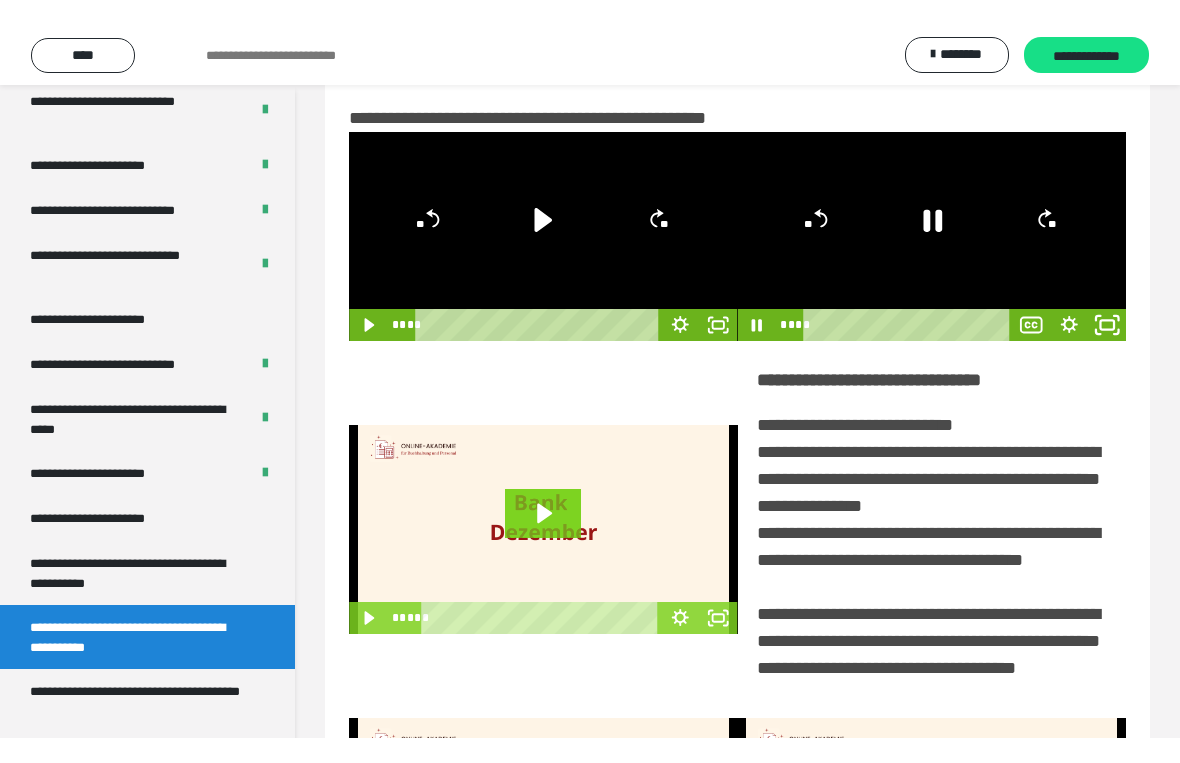 scroll, scrollTop: 24, scrollLeft: 0, axis: vertical 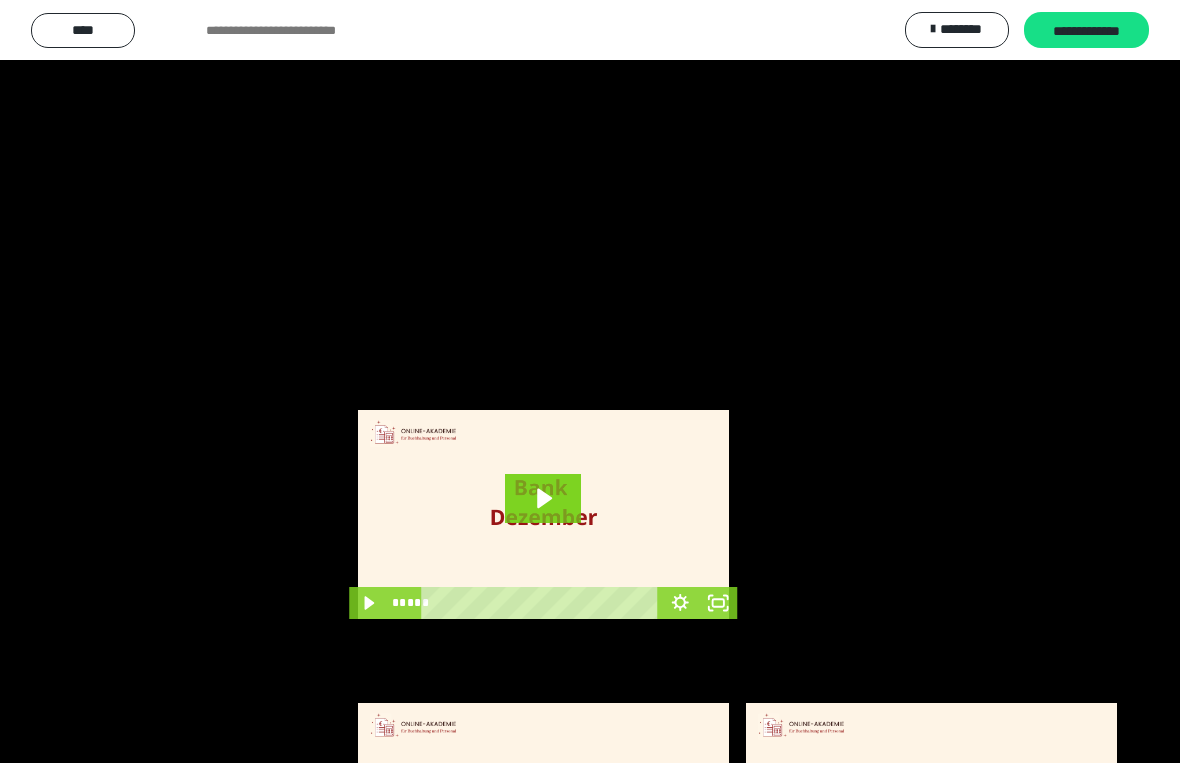 click at bounding box center [590, 381] 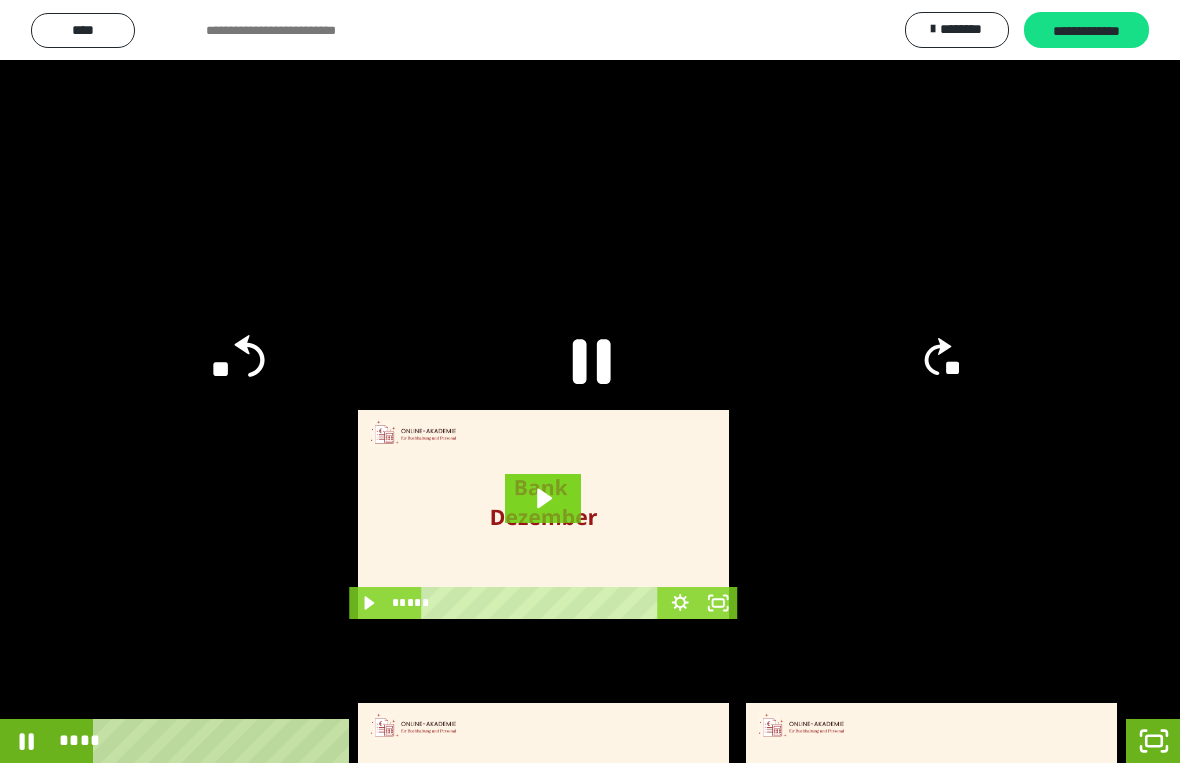 click on "**" 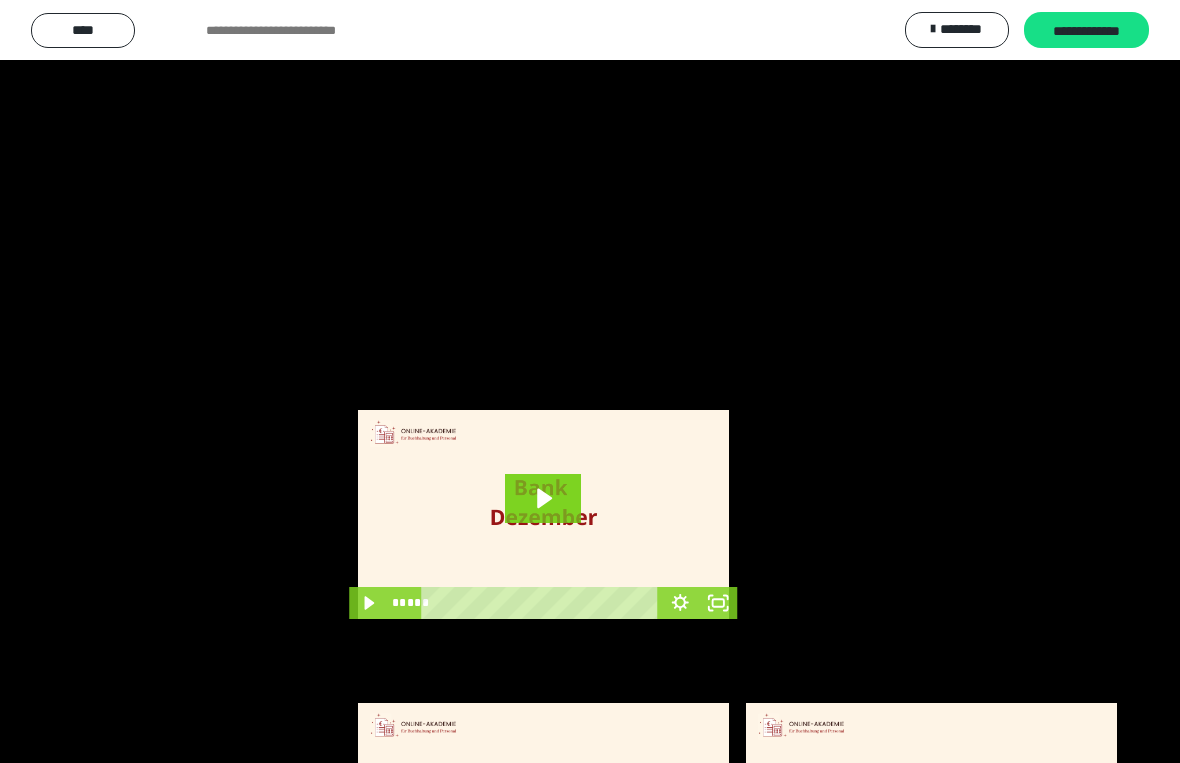 click at bounding box center (590, 381) 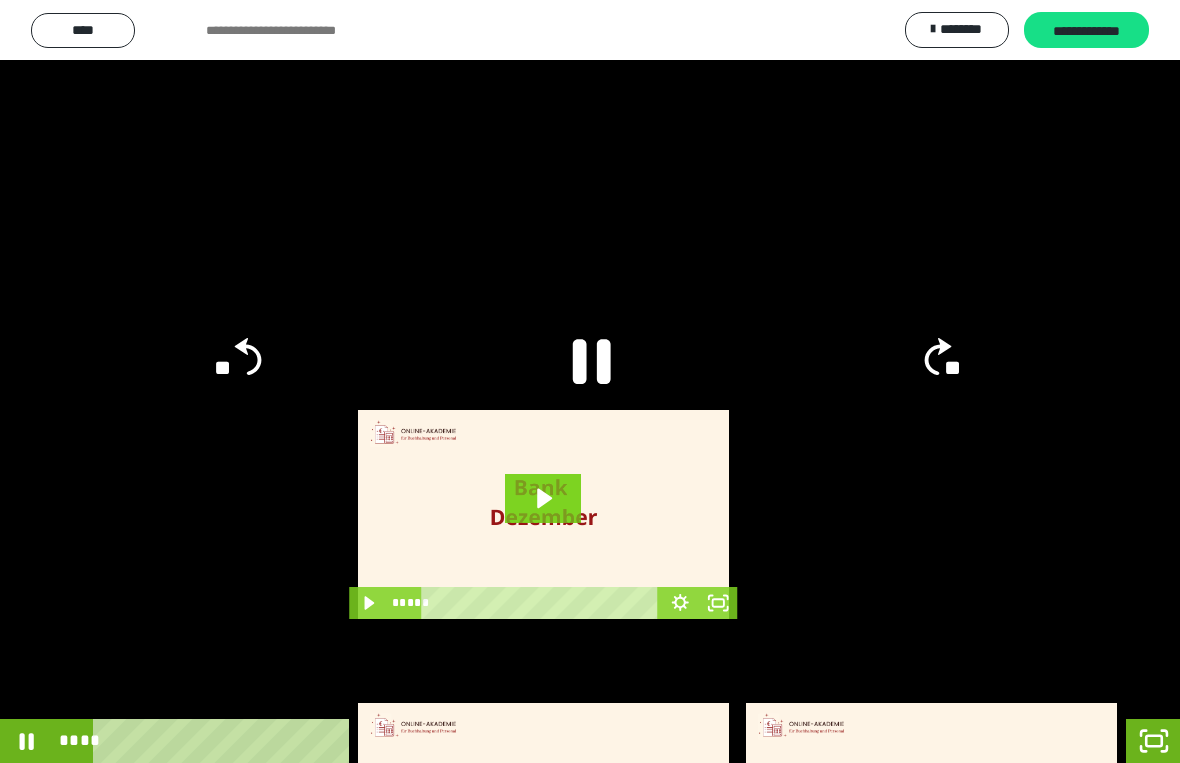 click 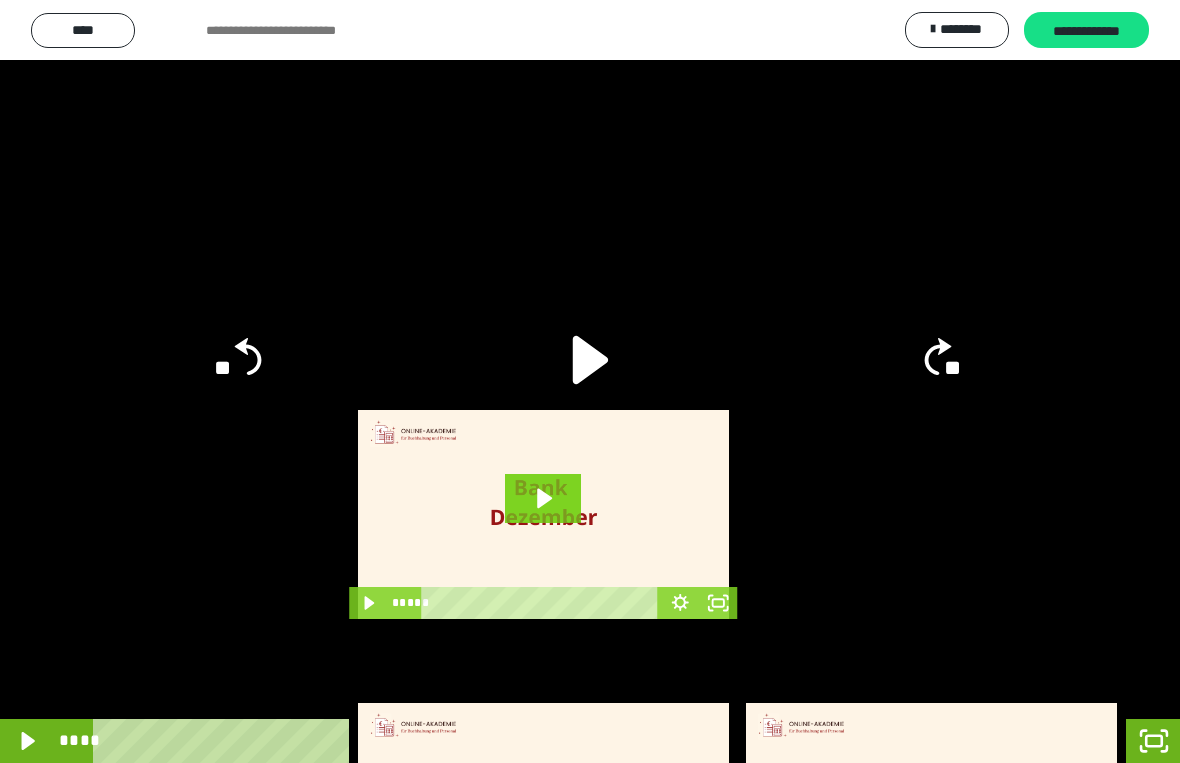 click 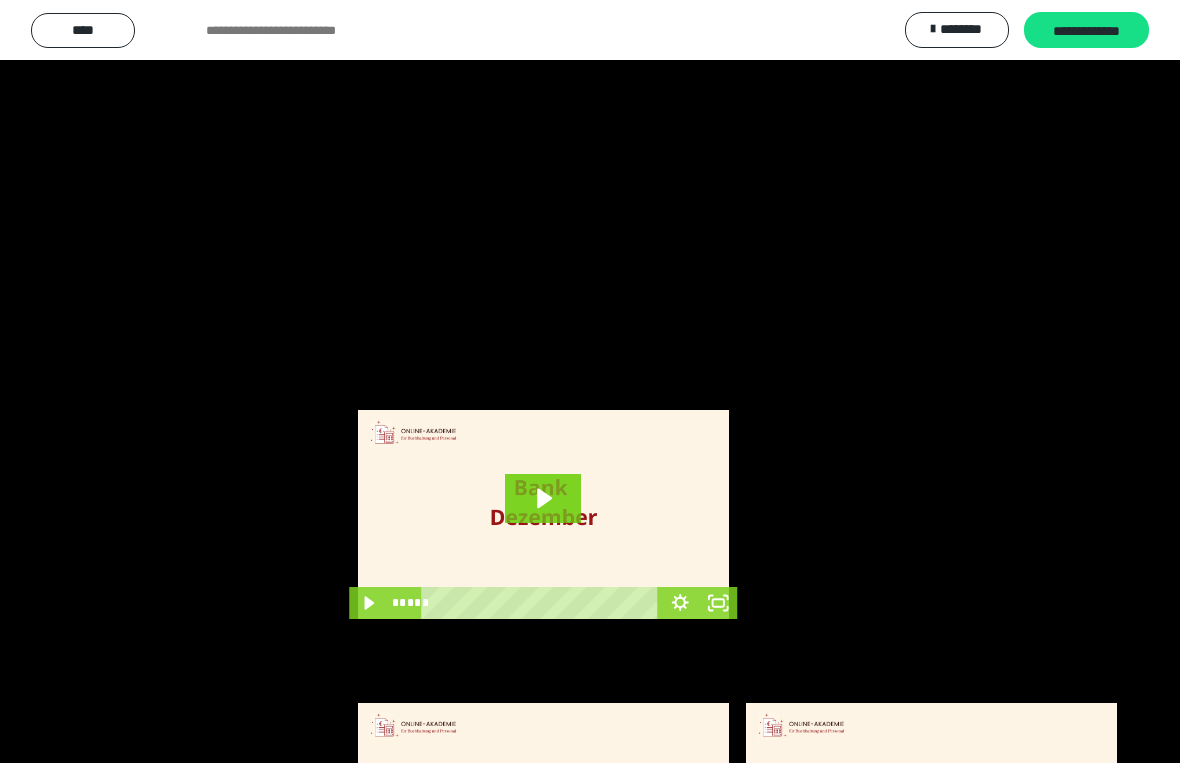 click at bounding box center (590, 381) 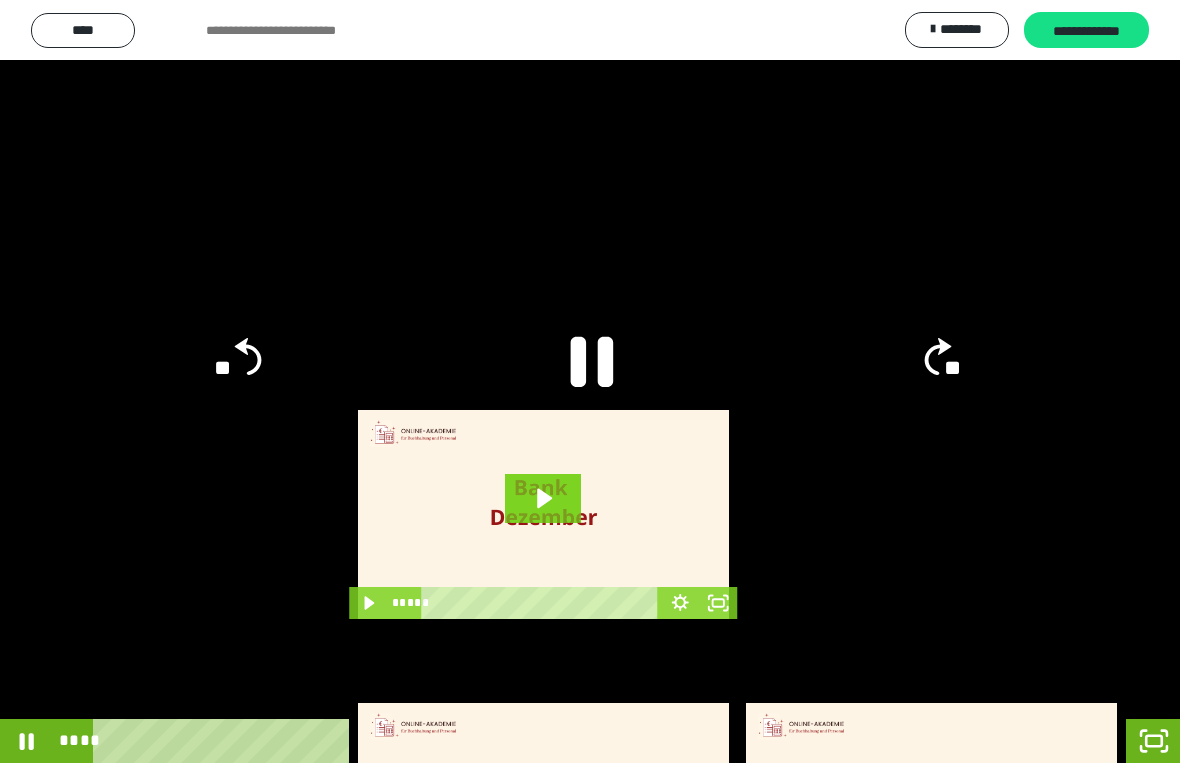 click 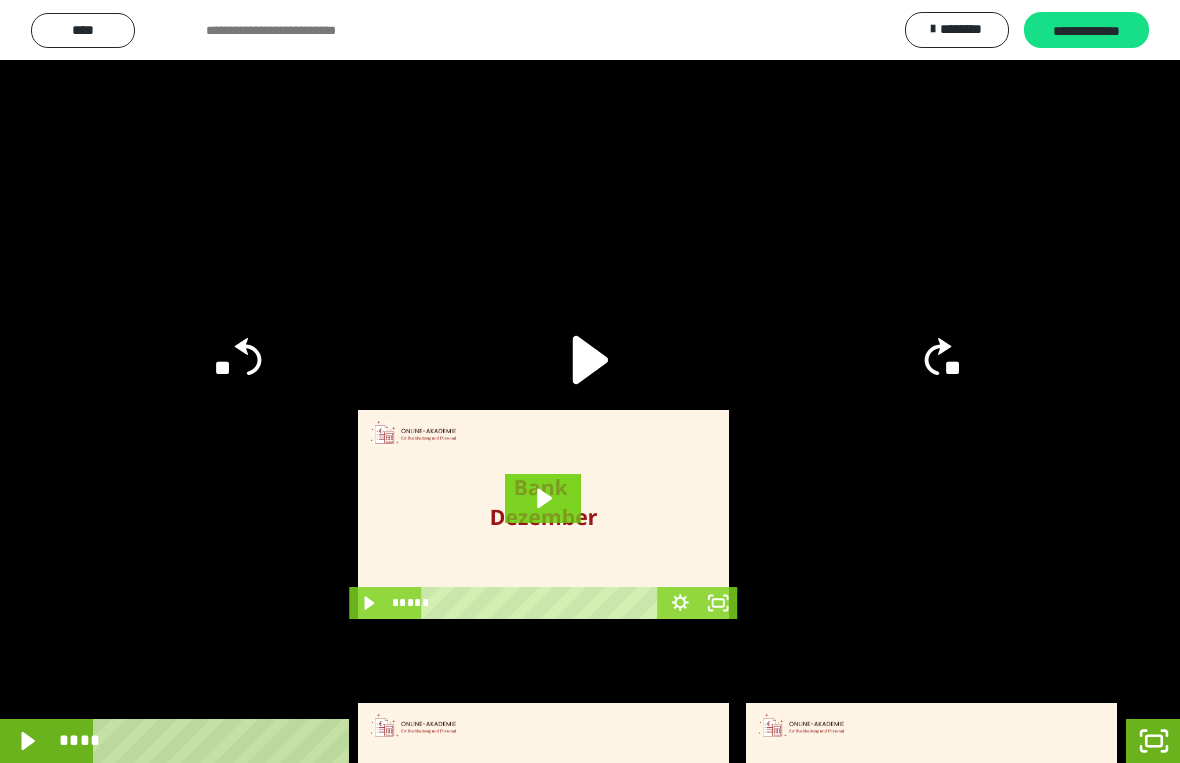 click 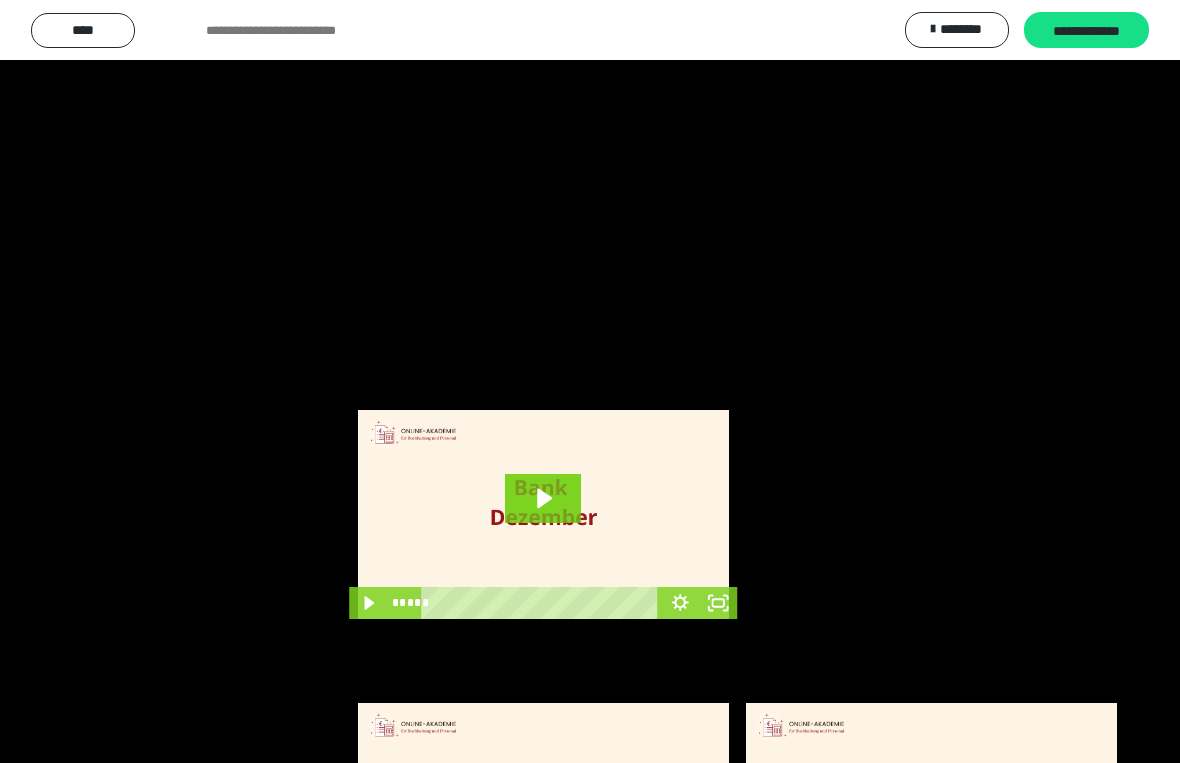 click at bounding box center (590, 381) 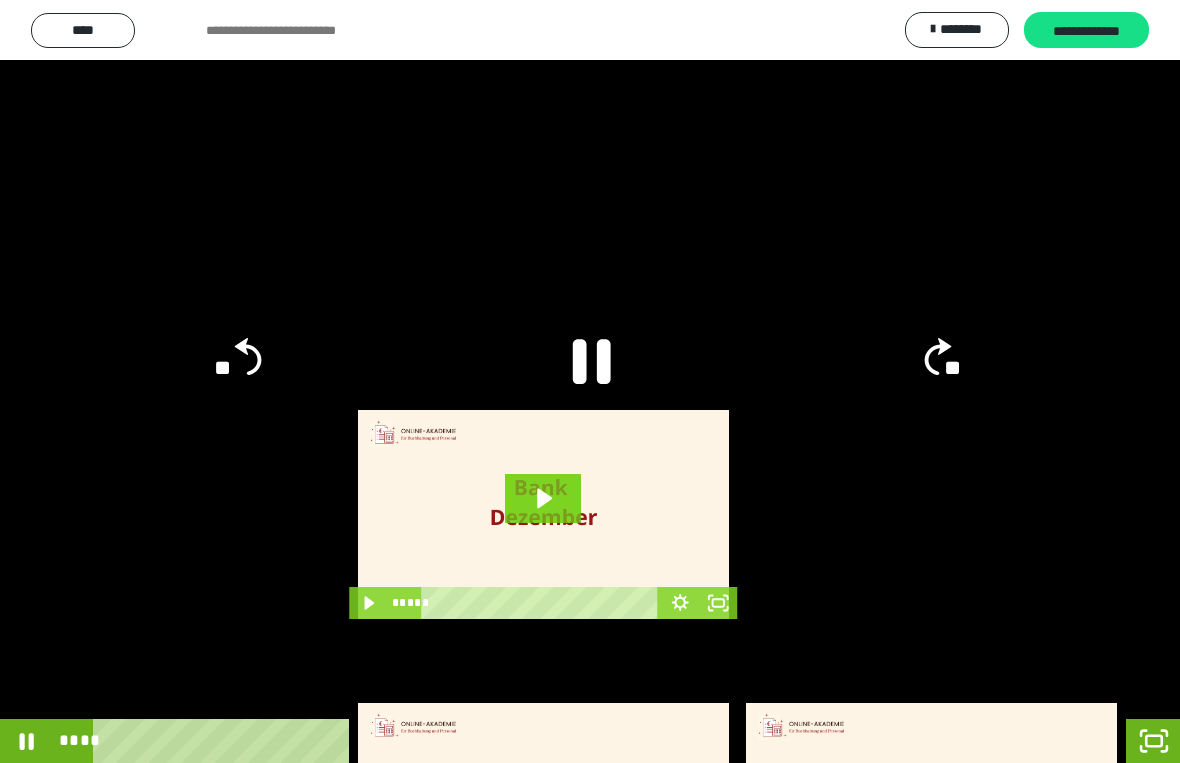 click 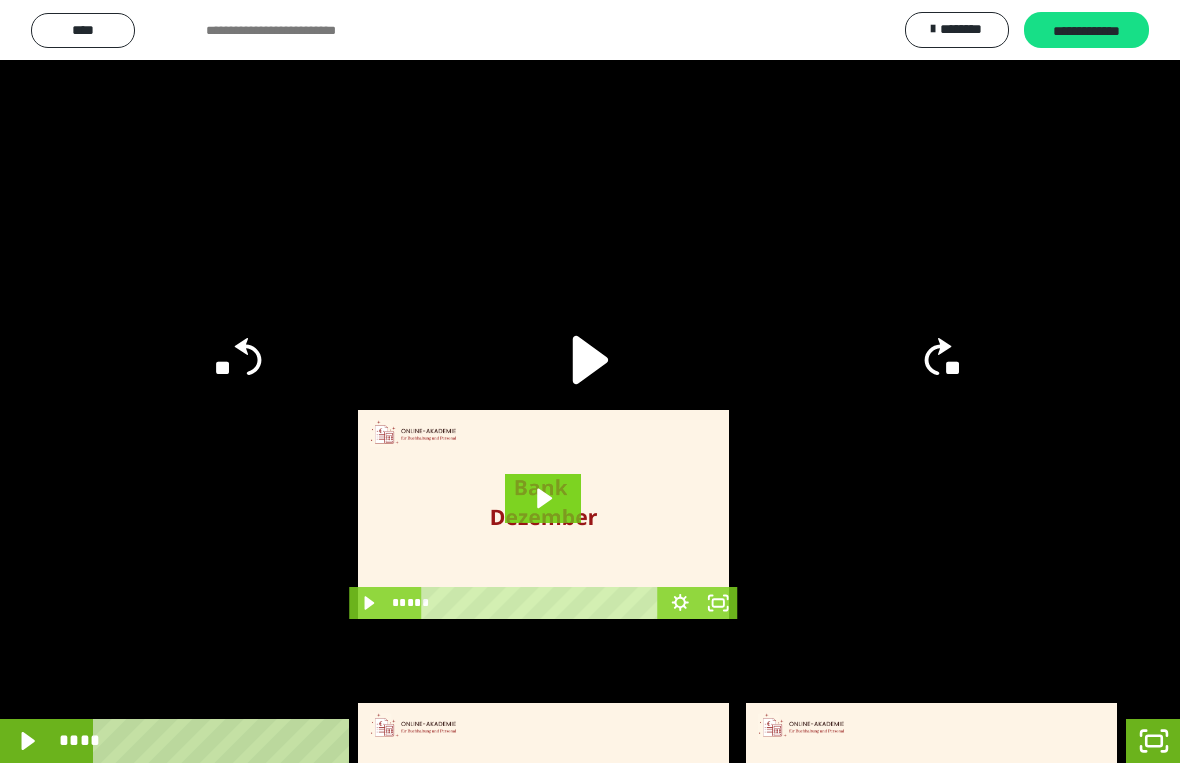 click 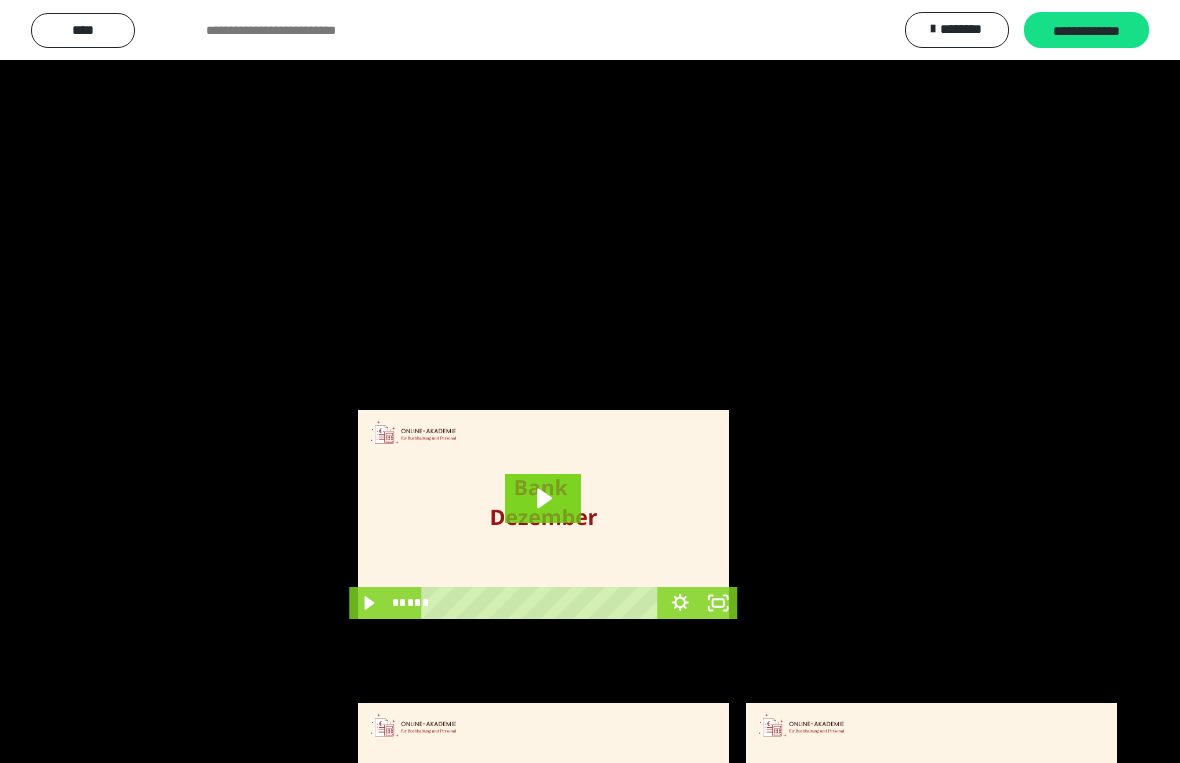 click at bounding box center [590, 381] 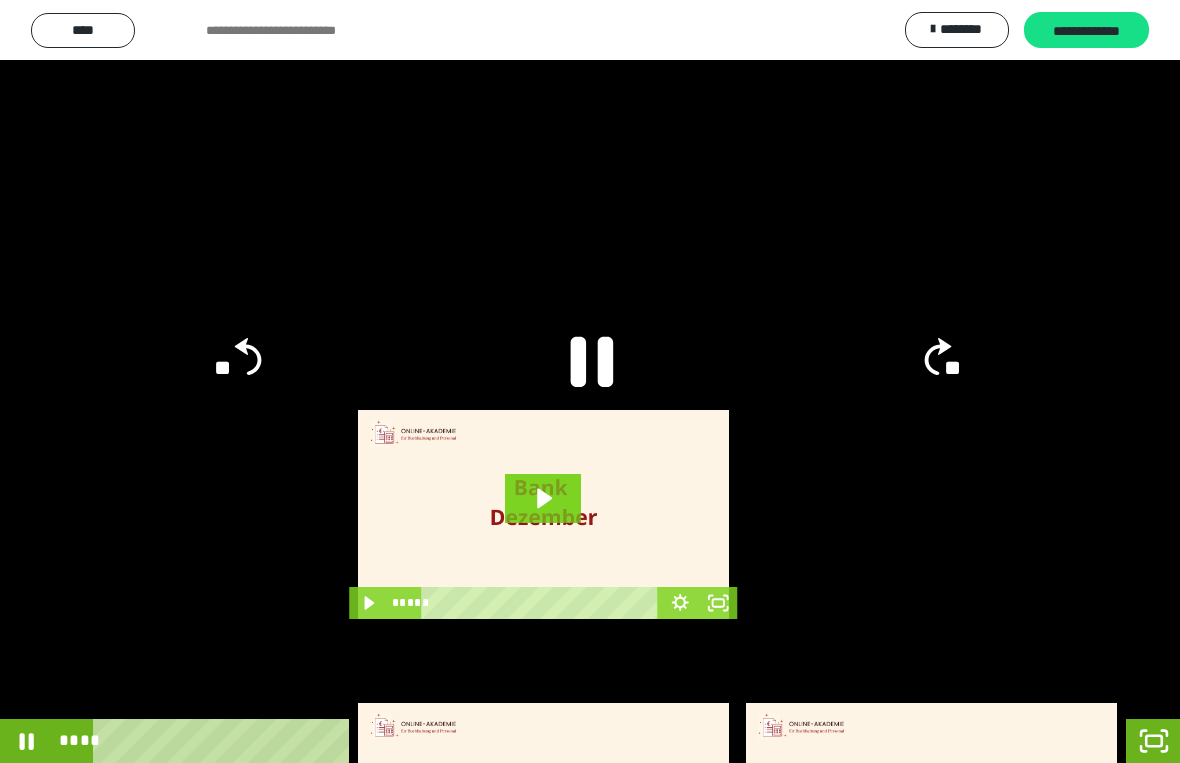 click 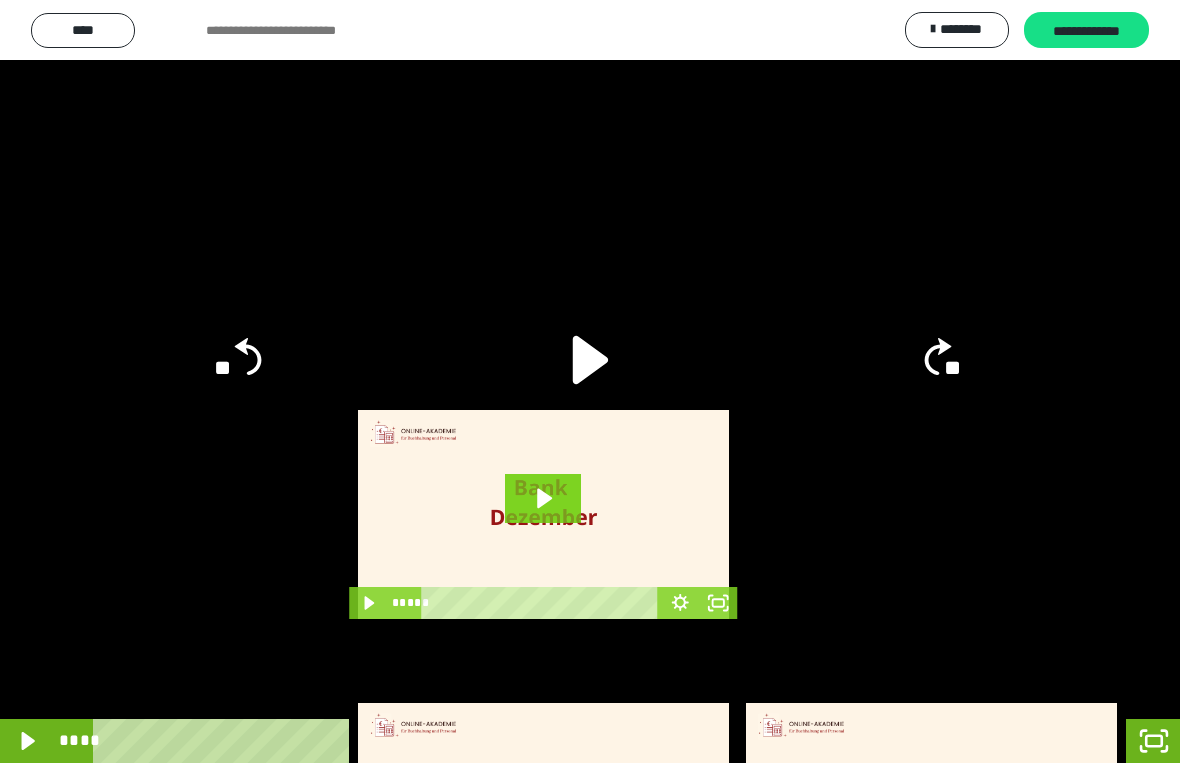 click 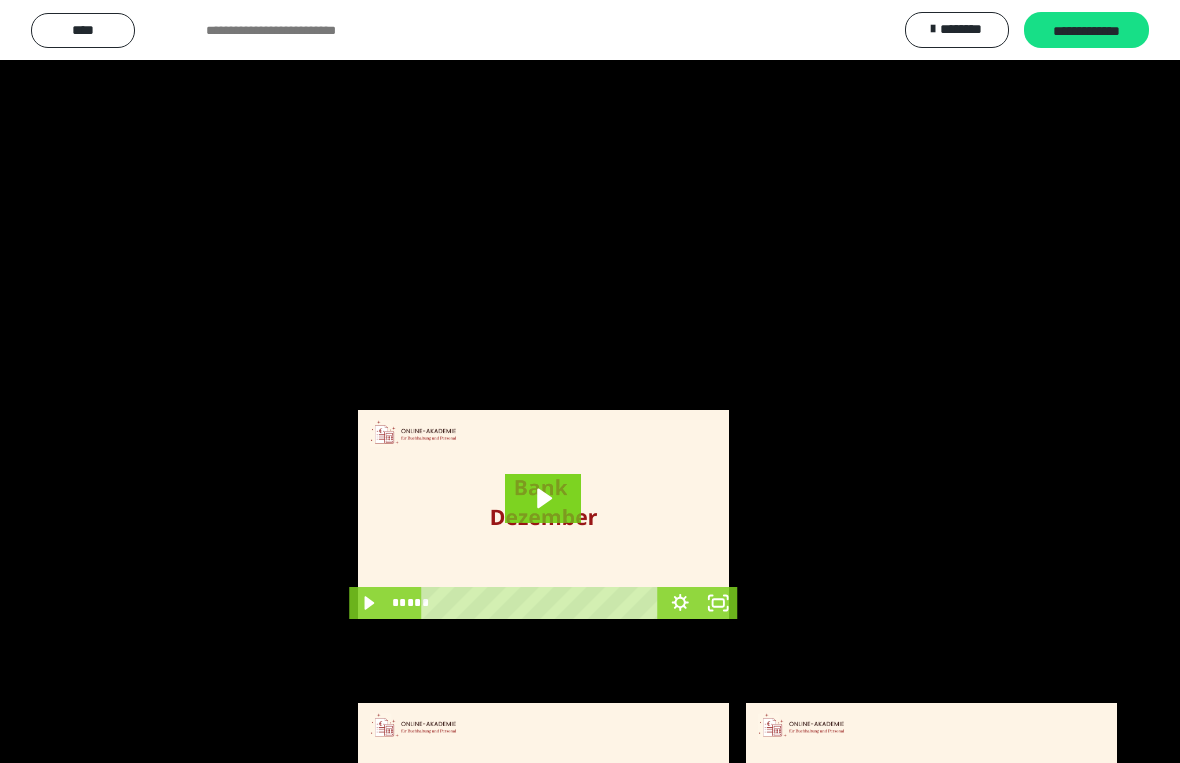 click at bounding box center (590, 381) 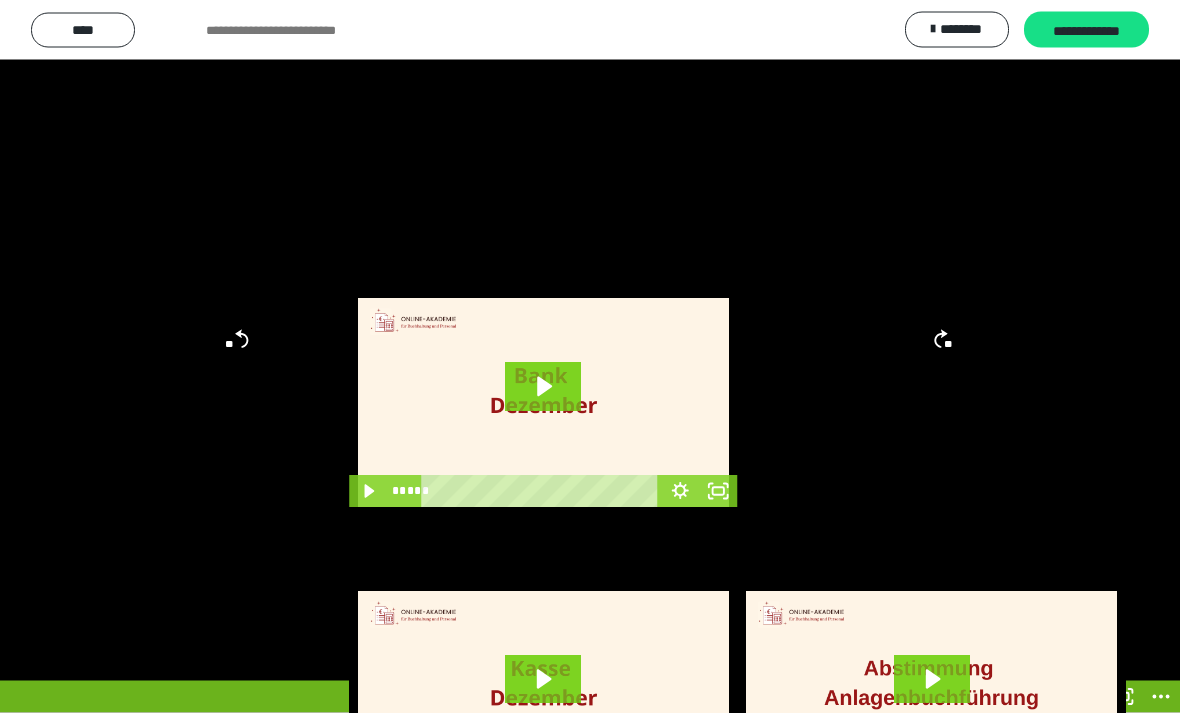 scroll, scrollTop: 136, scrollLeft: 0, axis: vertical 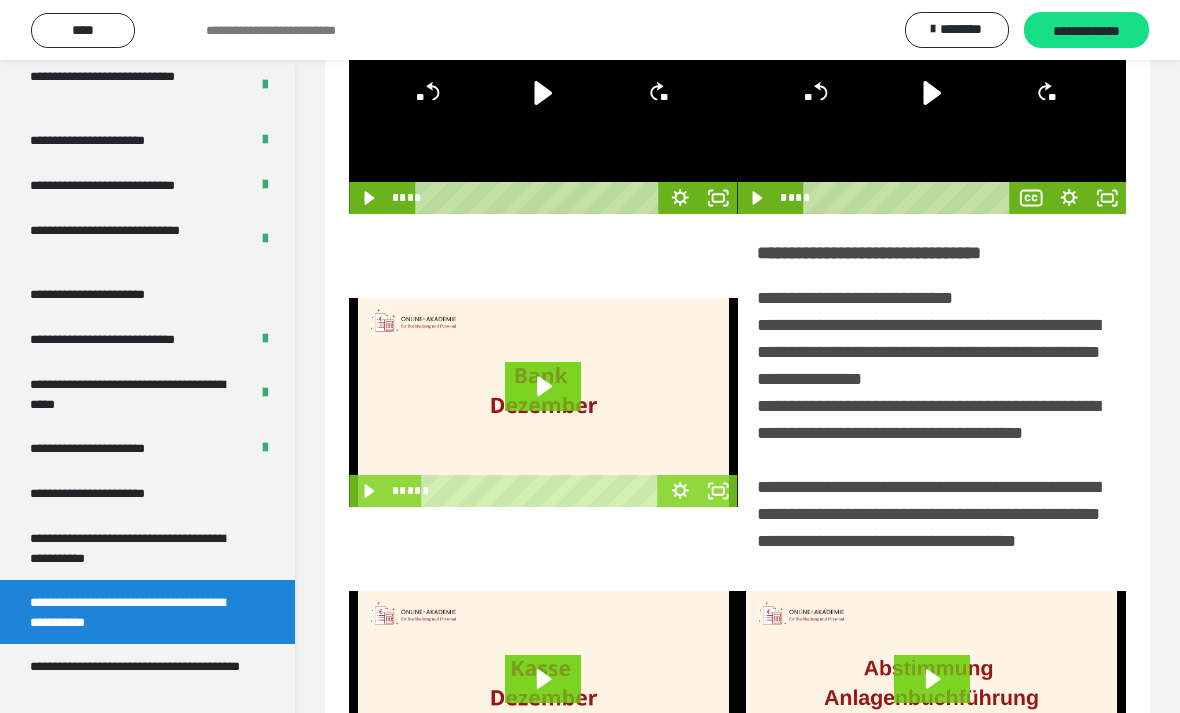 click 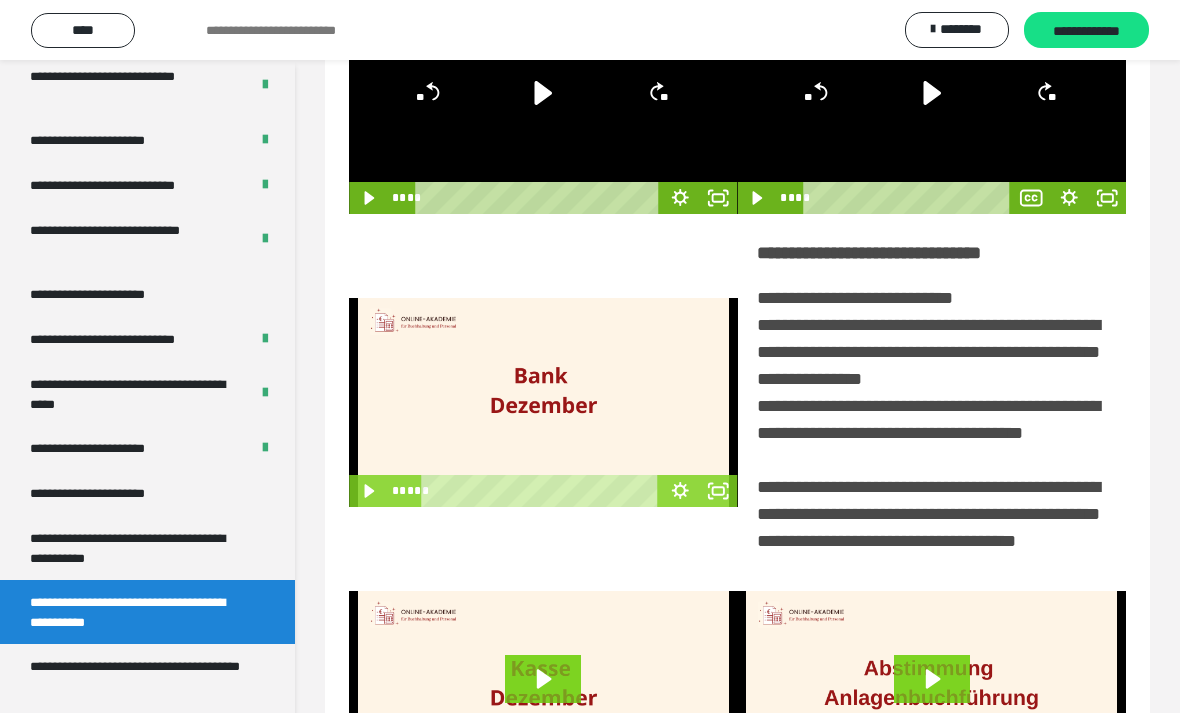click 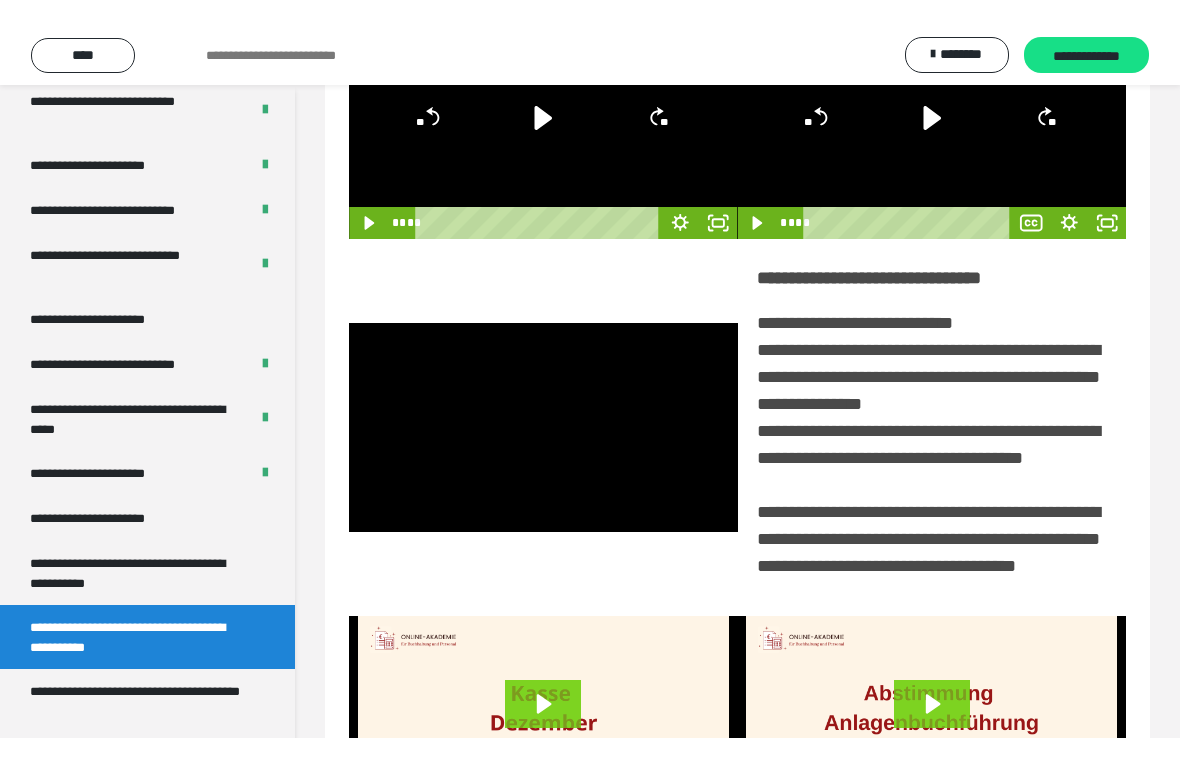 scroll, scrollTop: 24, scrollLeft: 0, axis: vertical 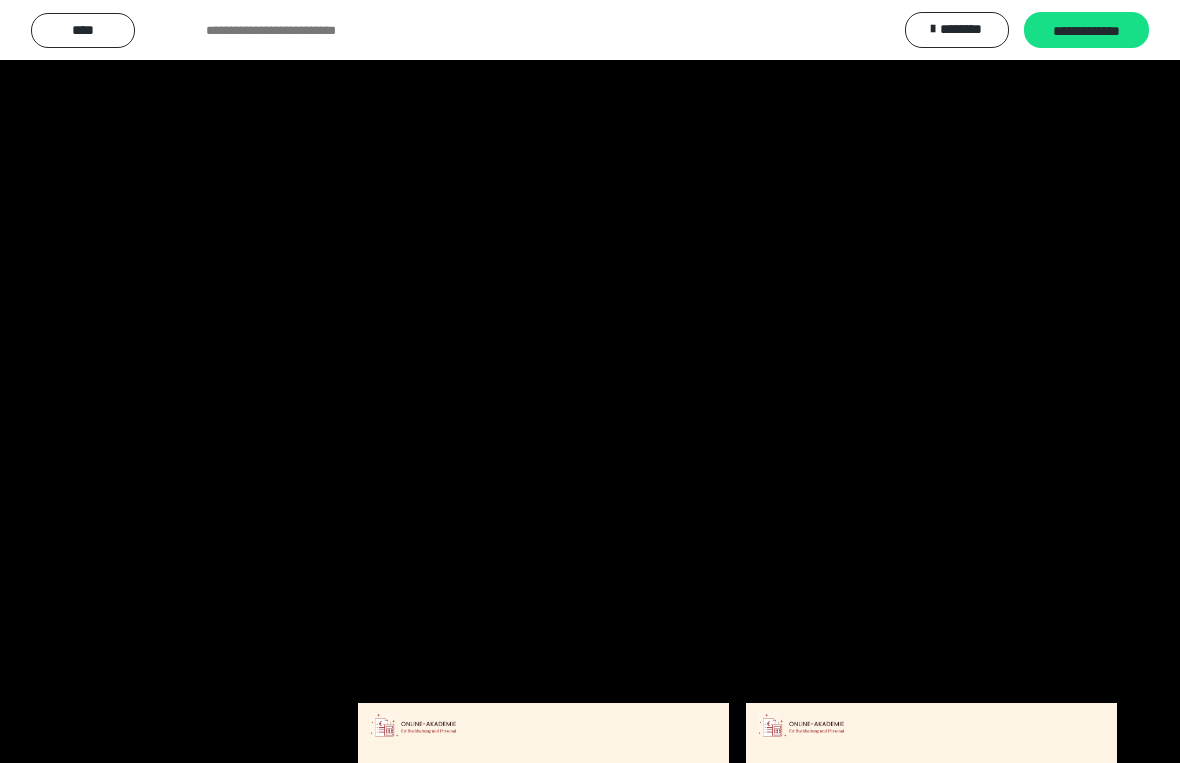 click at bounding box center [590, 381] 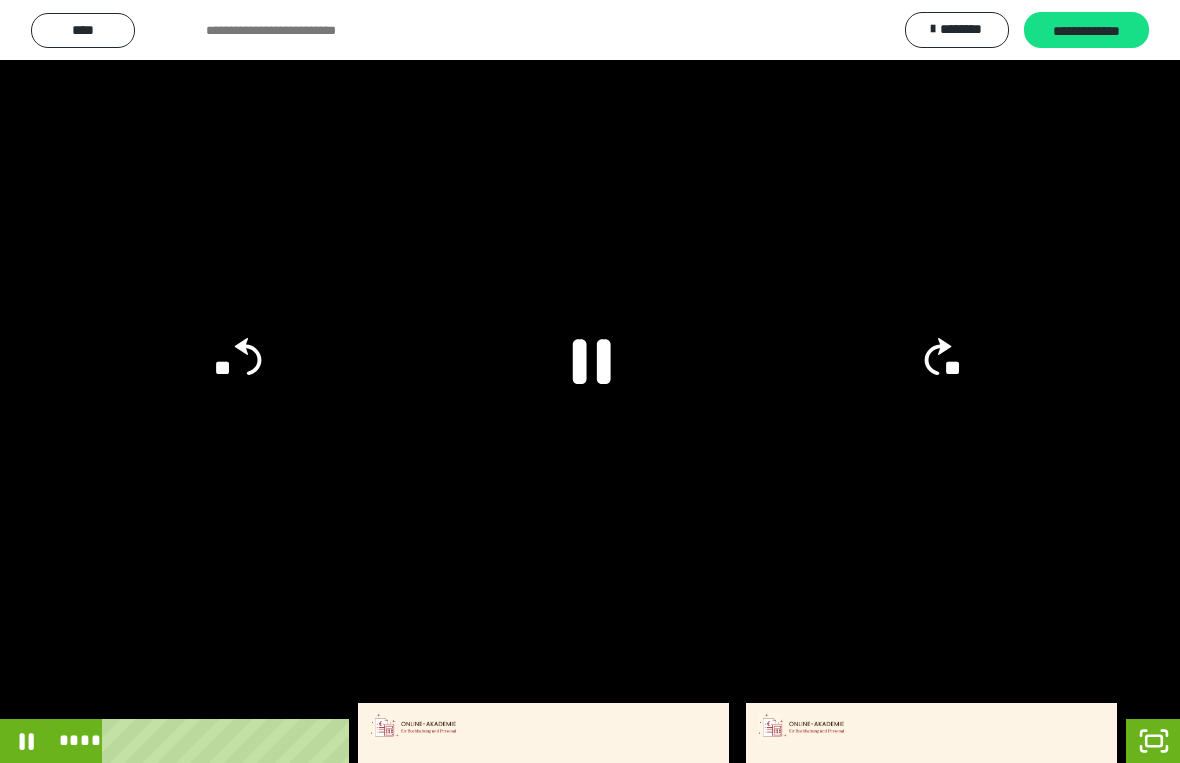 click 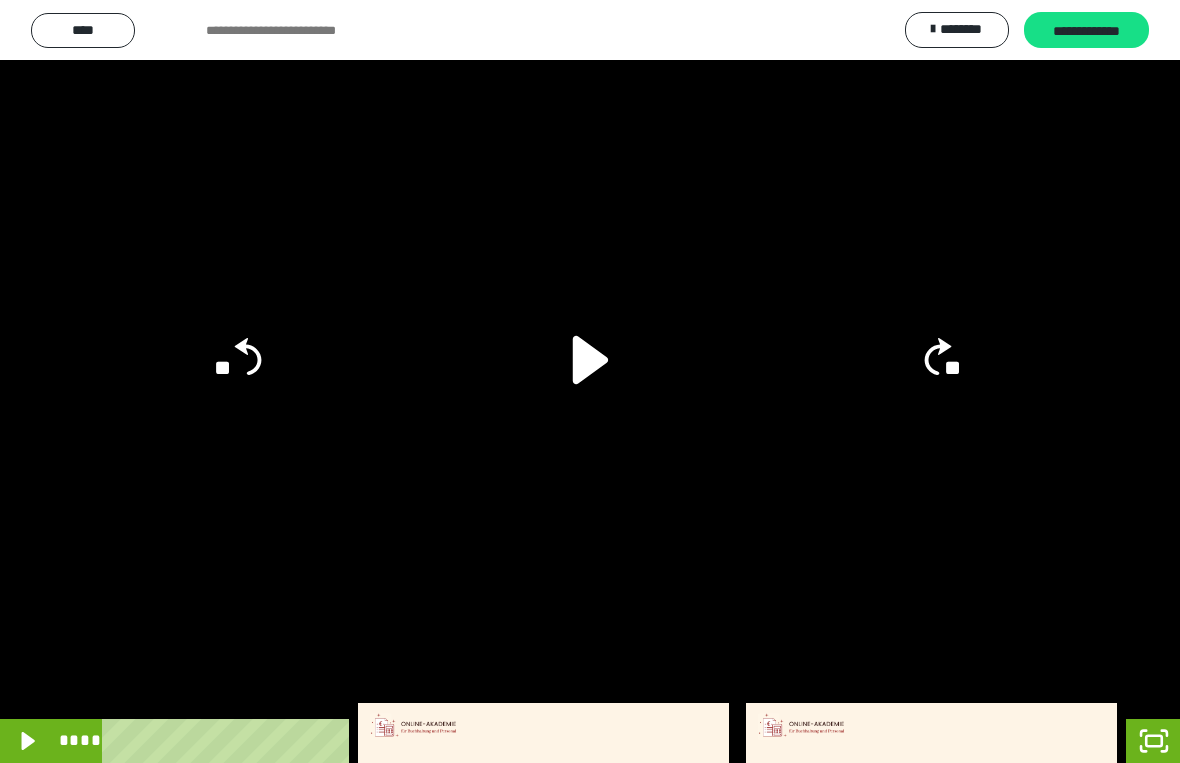 click 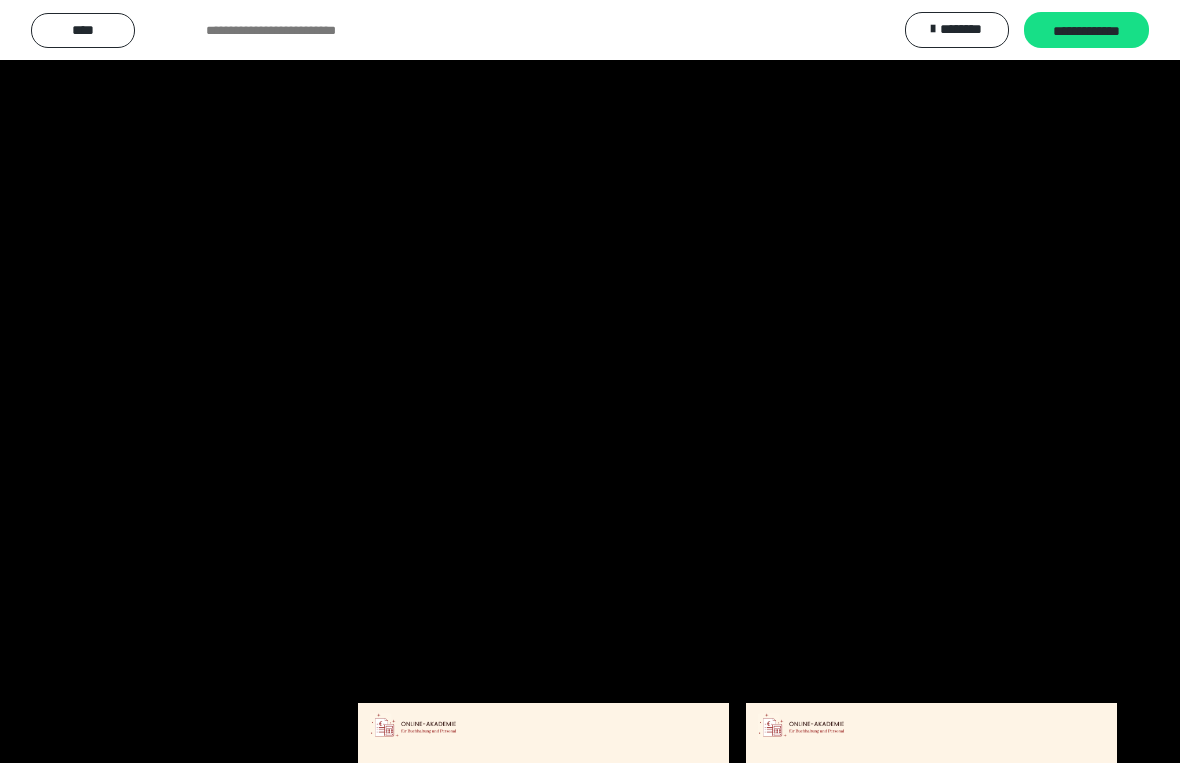 click at bounding box center (590, 381) 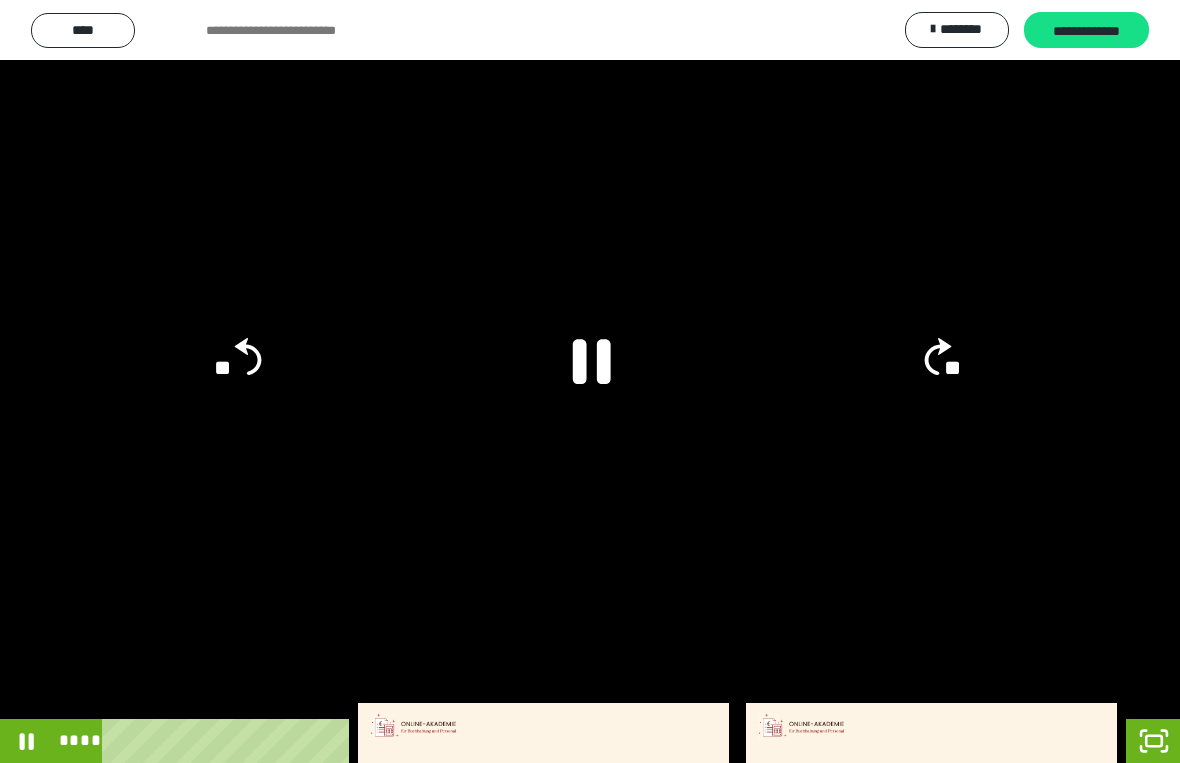 click 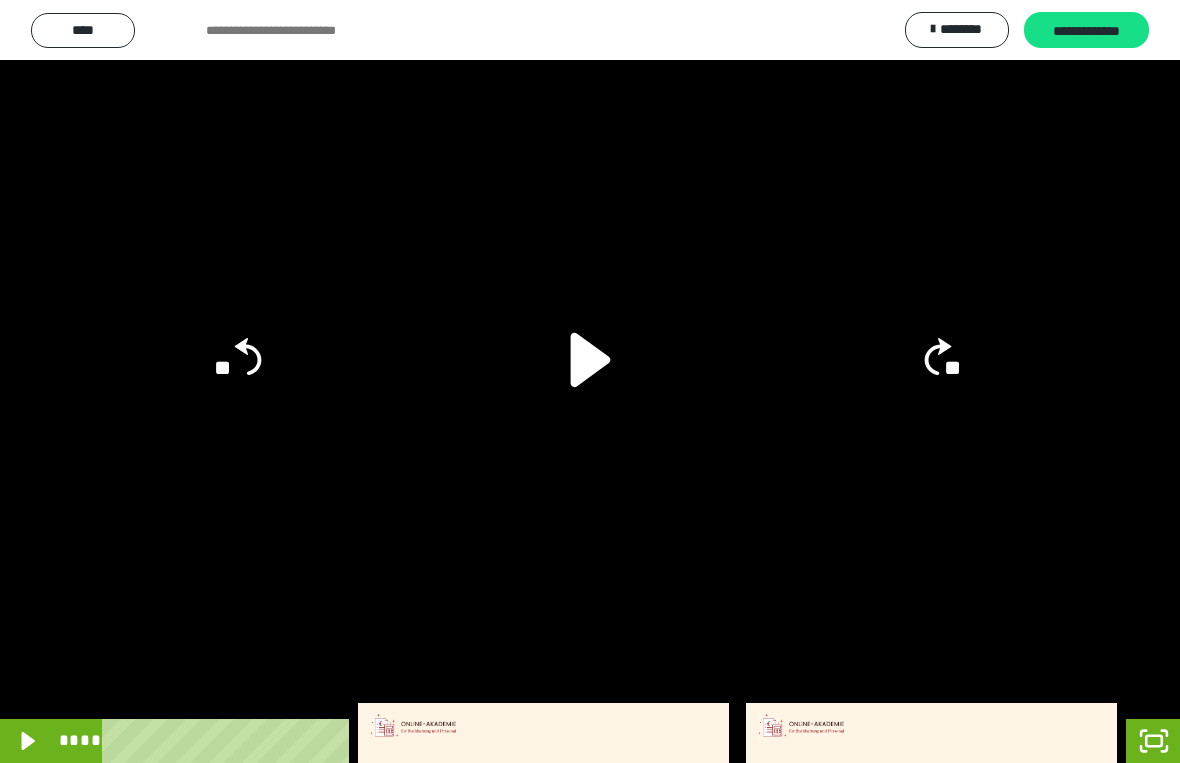 click 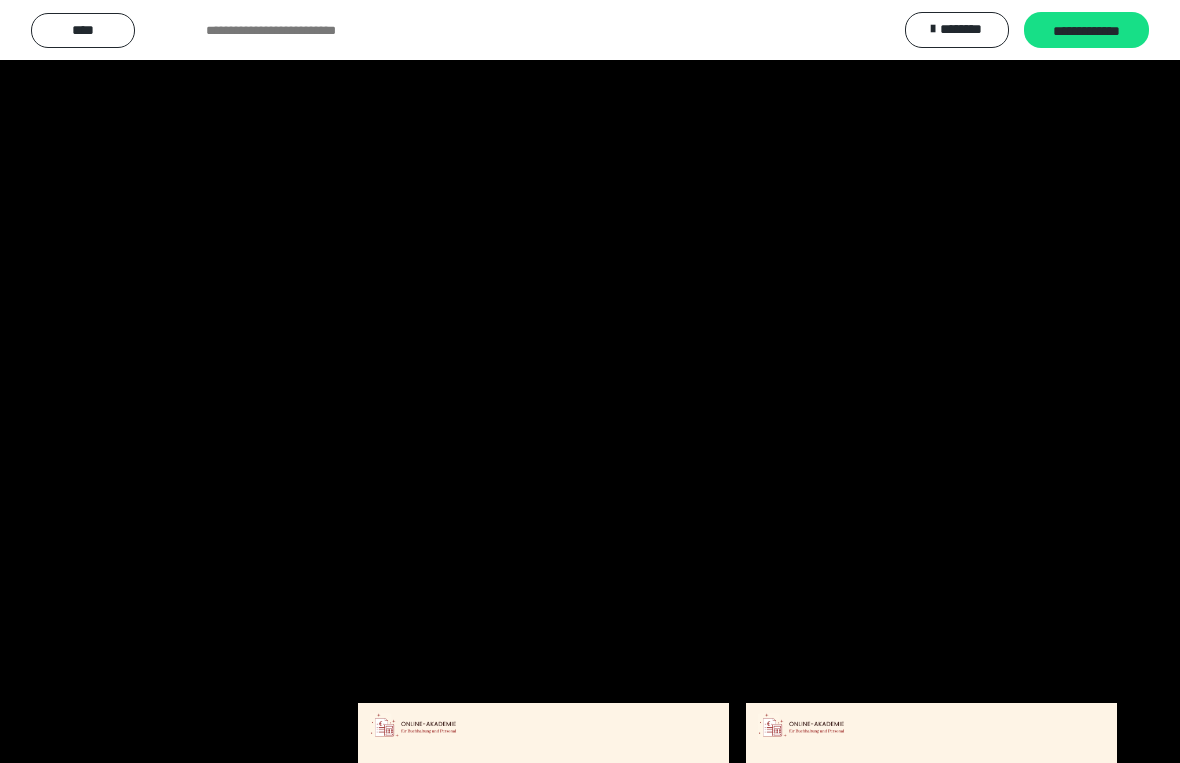 click at bounding box center (590, 381) 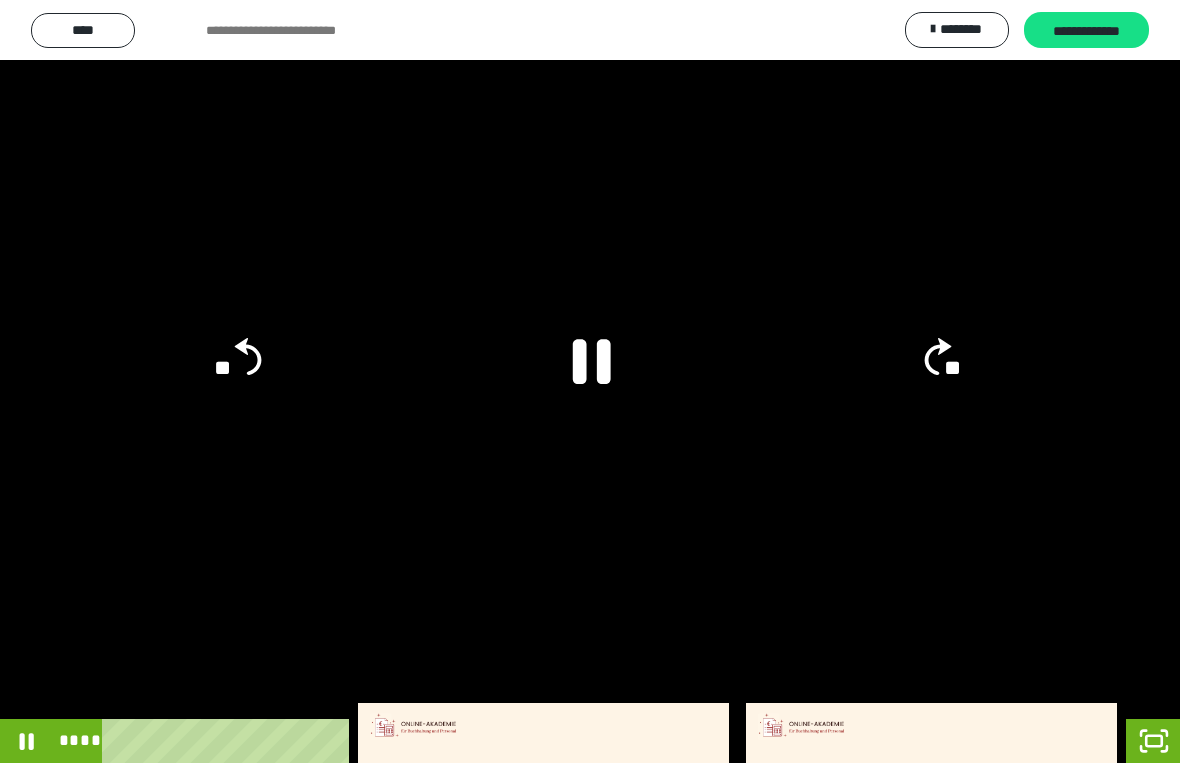 click 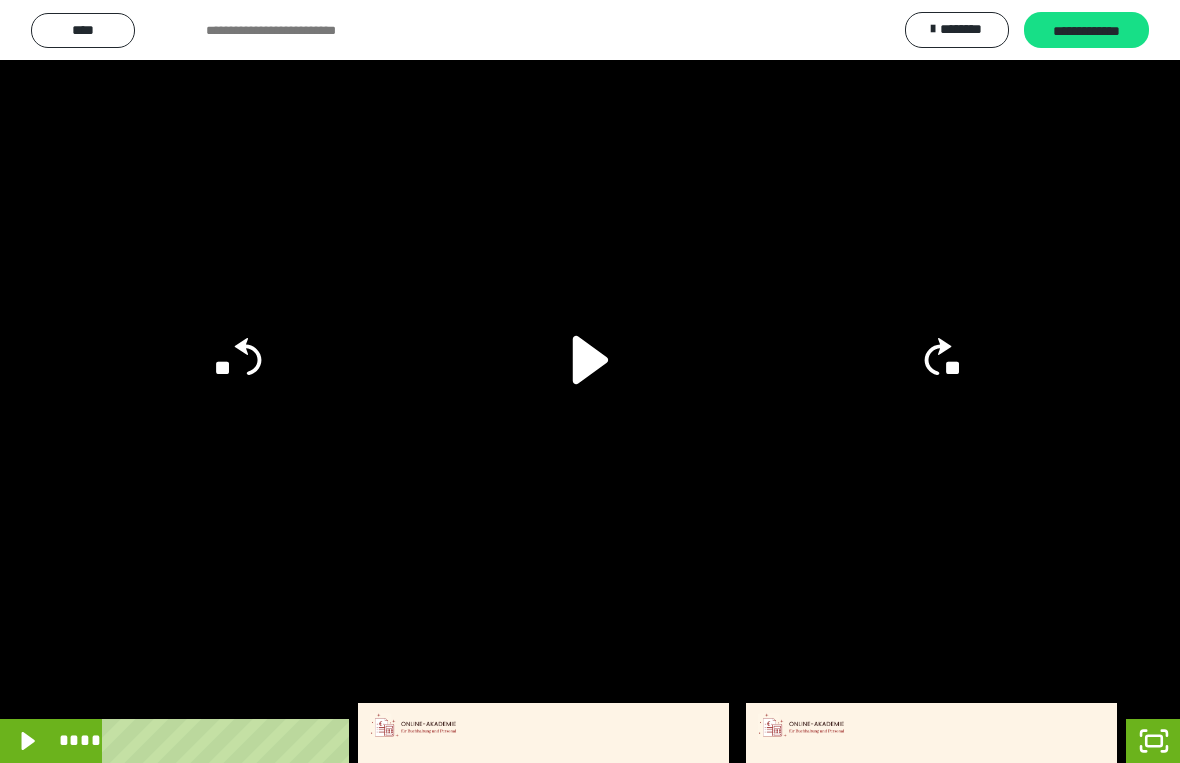 click 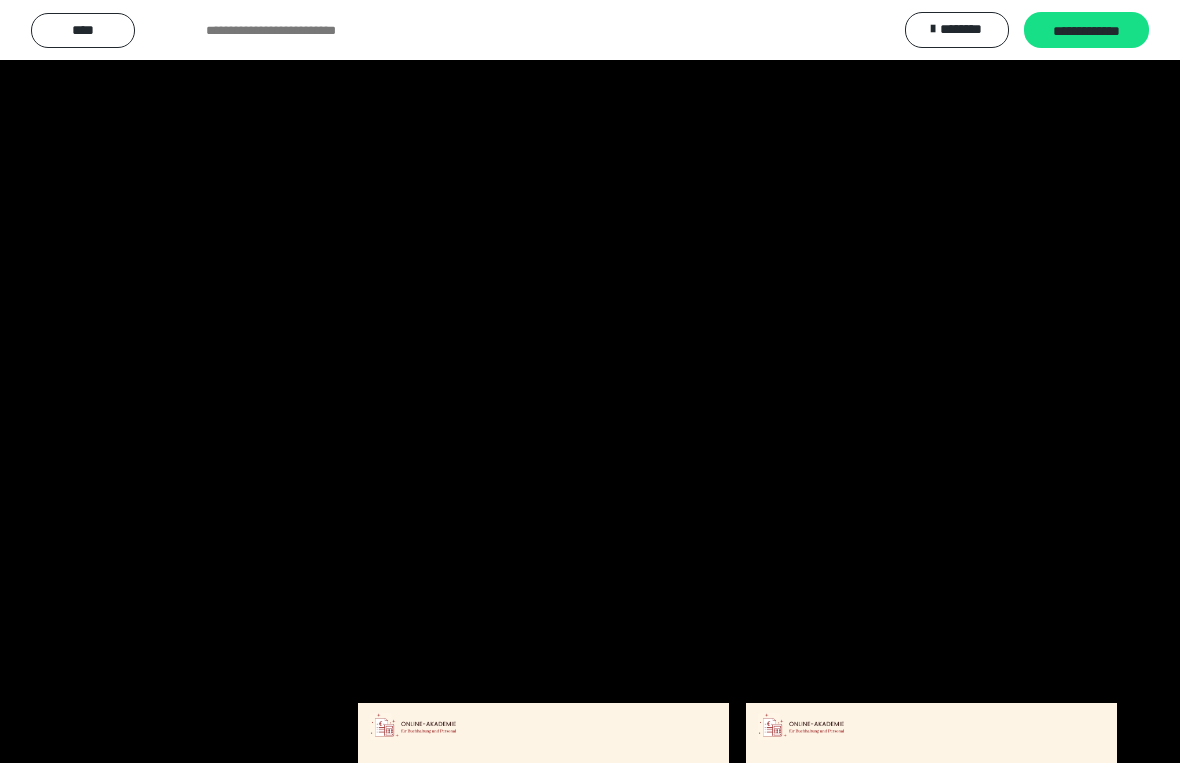 click at bounding box center (590, 381) 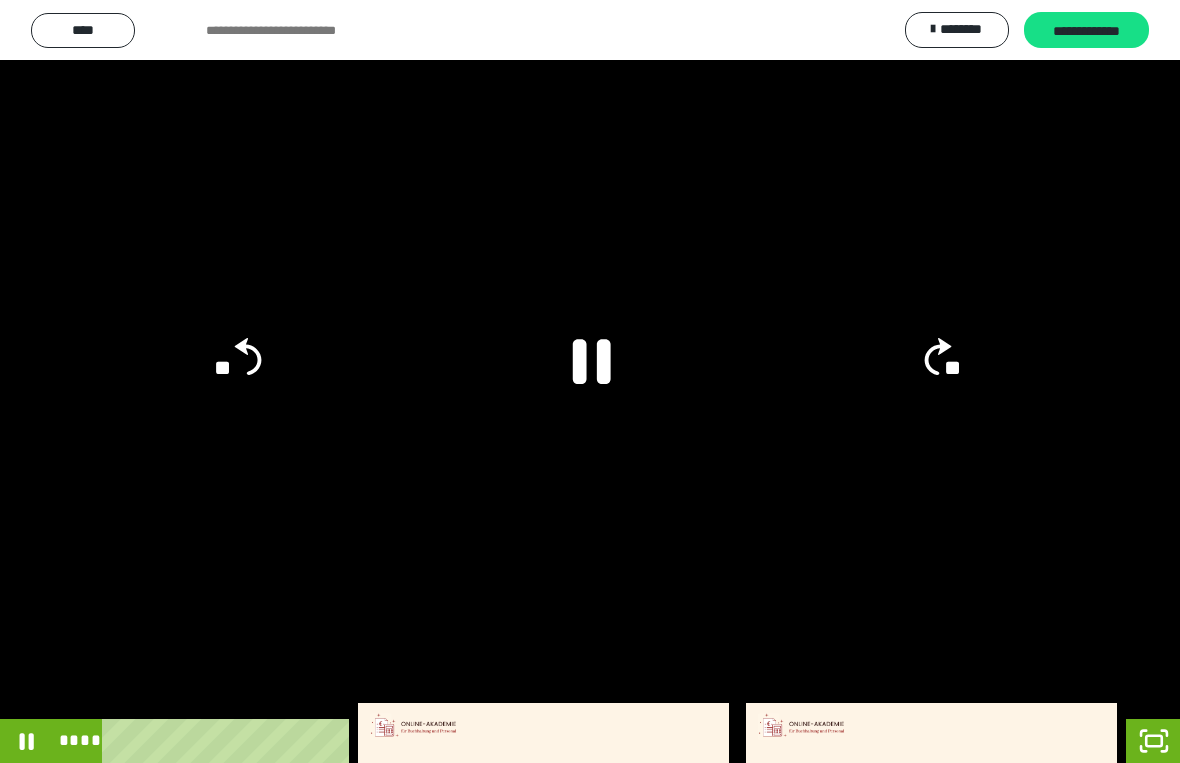 click 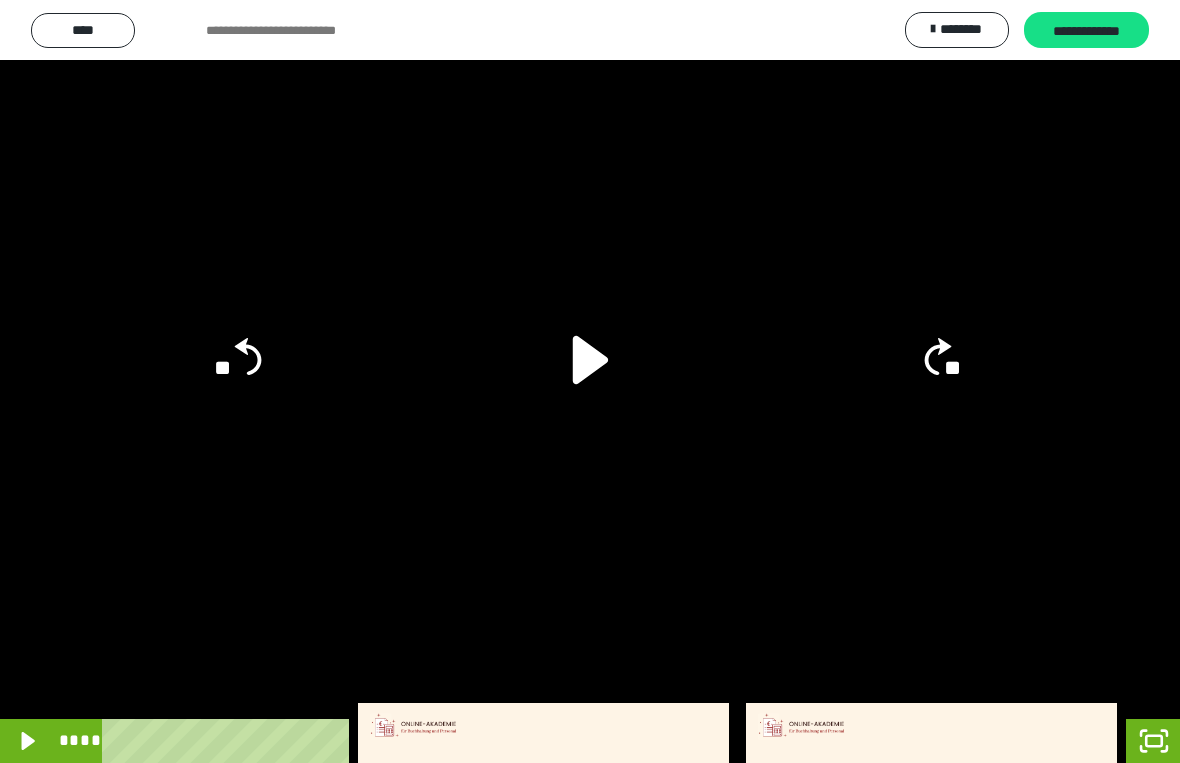 click on "**" 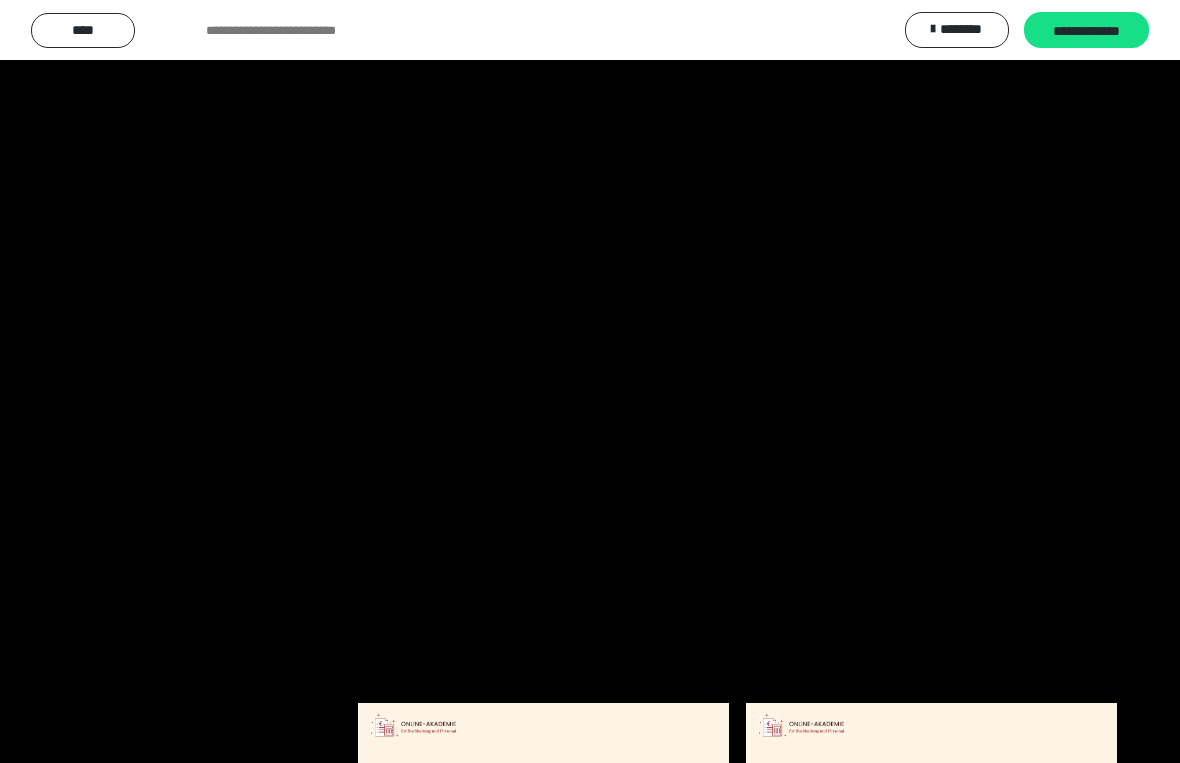 click at bounding box center (590, 381) 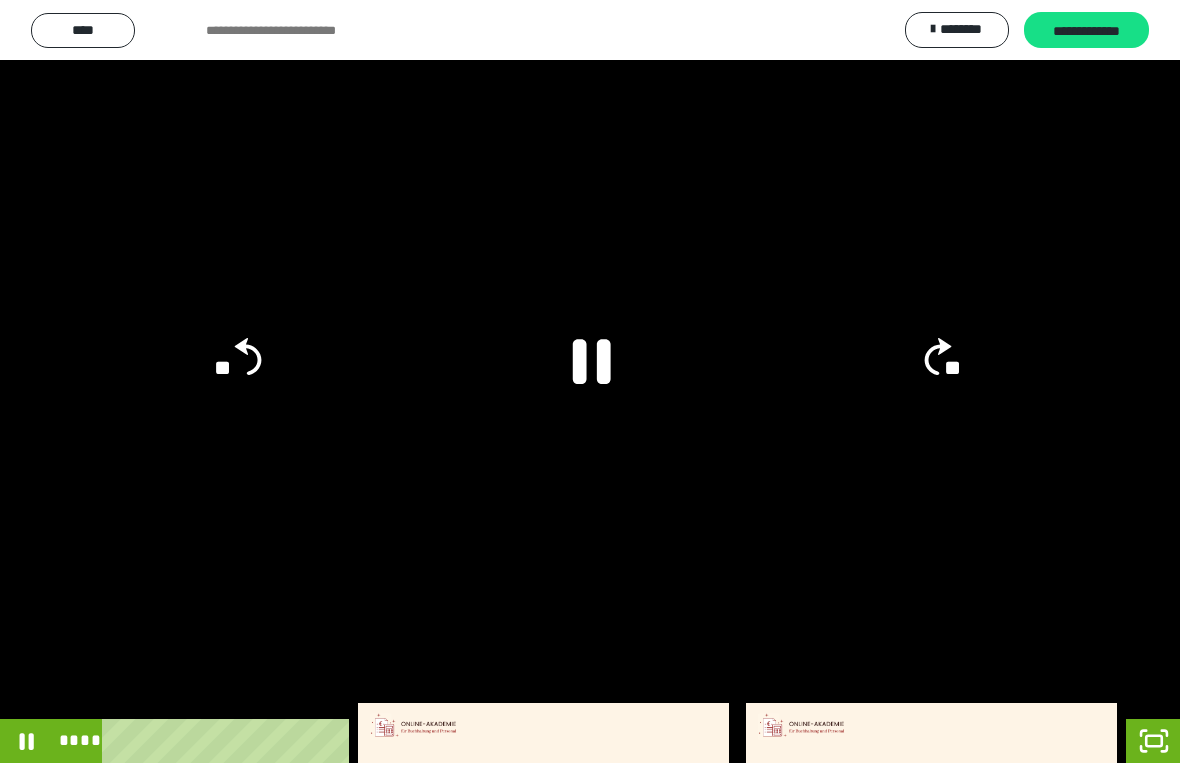 click 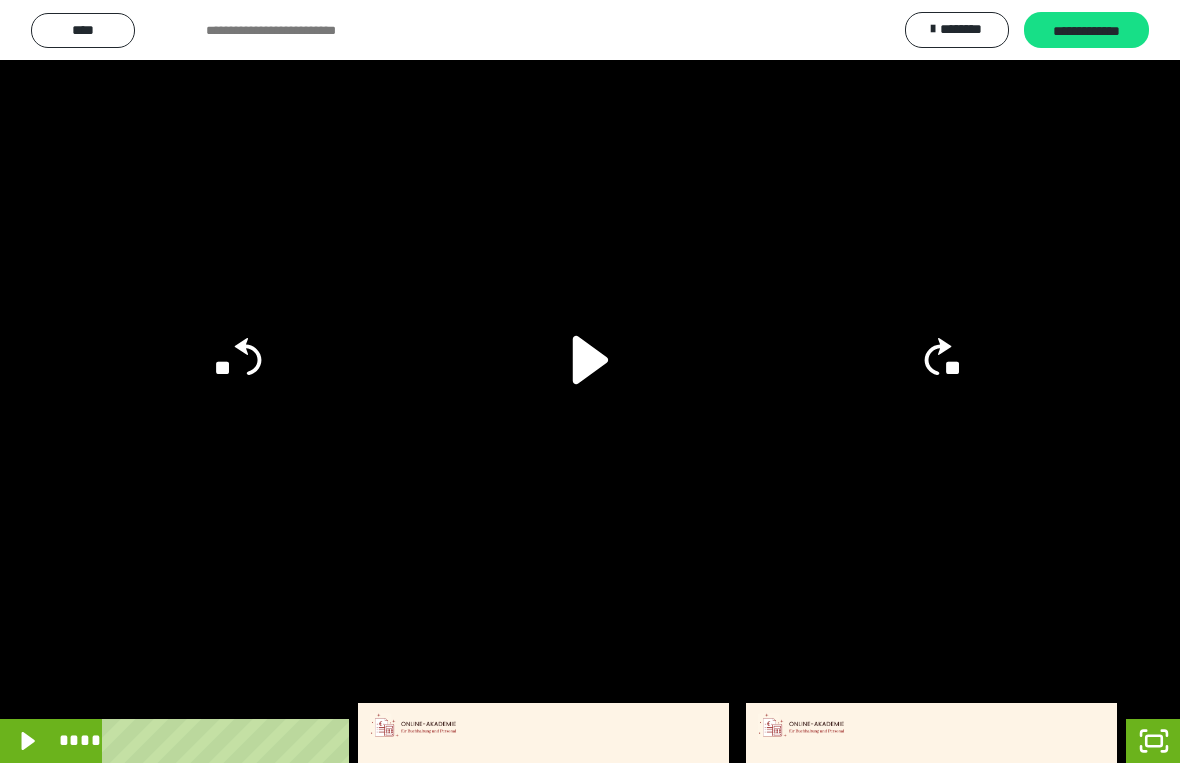 click at bounding box center [590, 381] 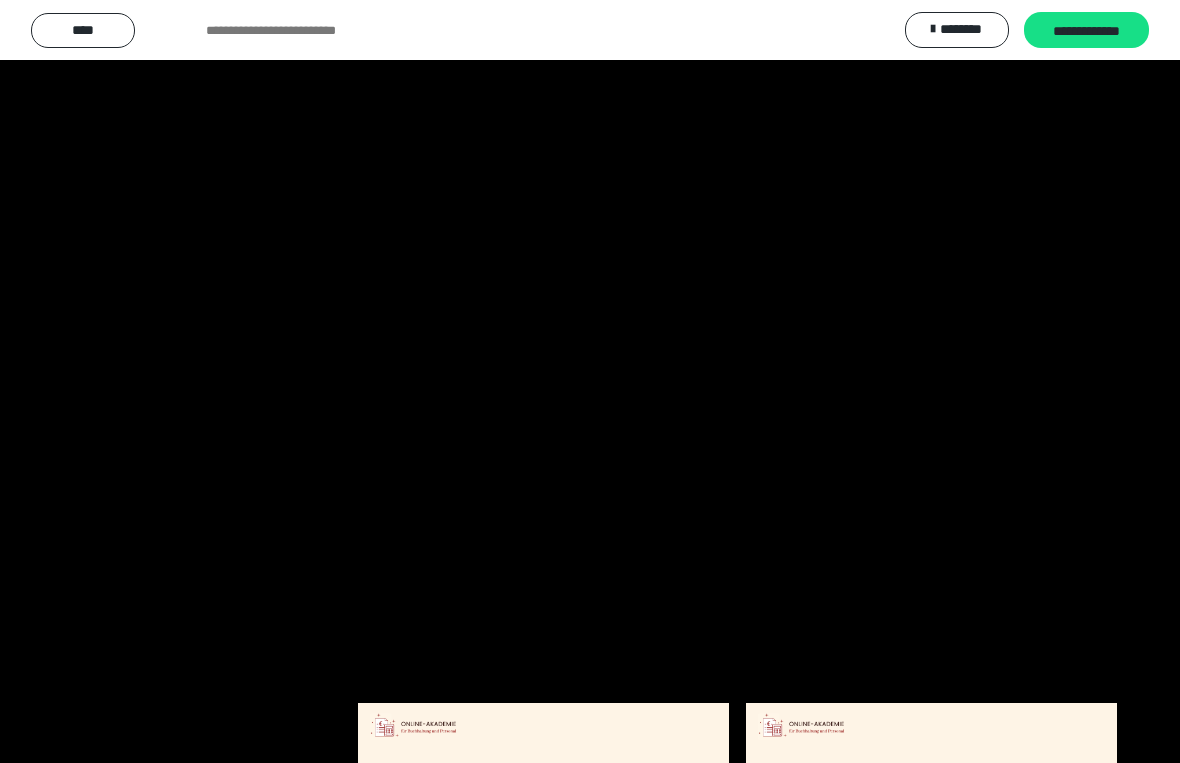 click at bounding box center (590, 381) 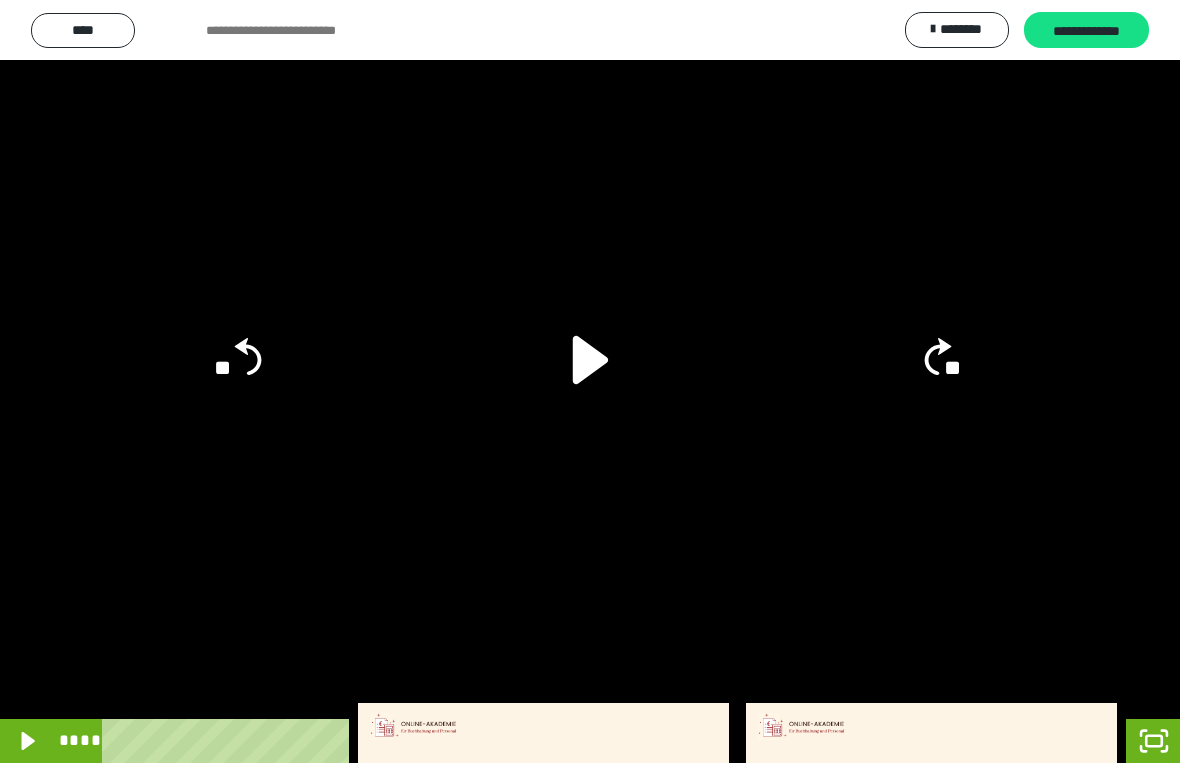 click 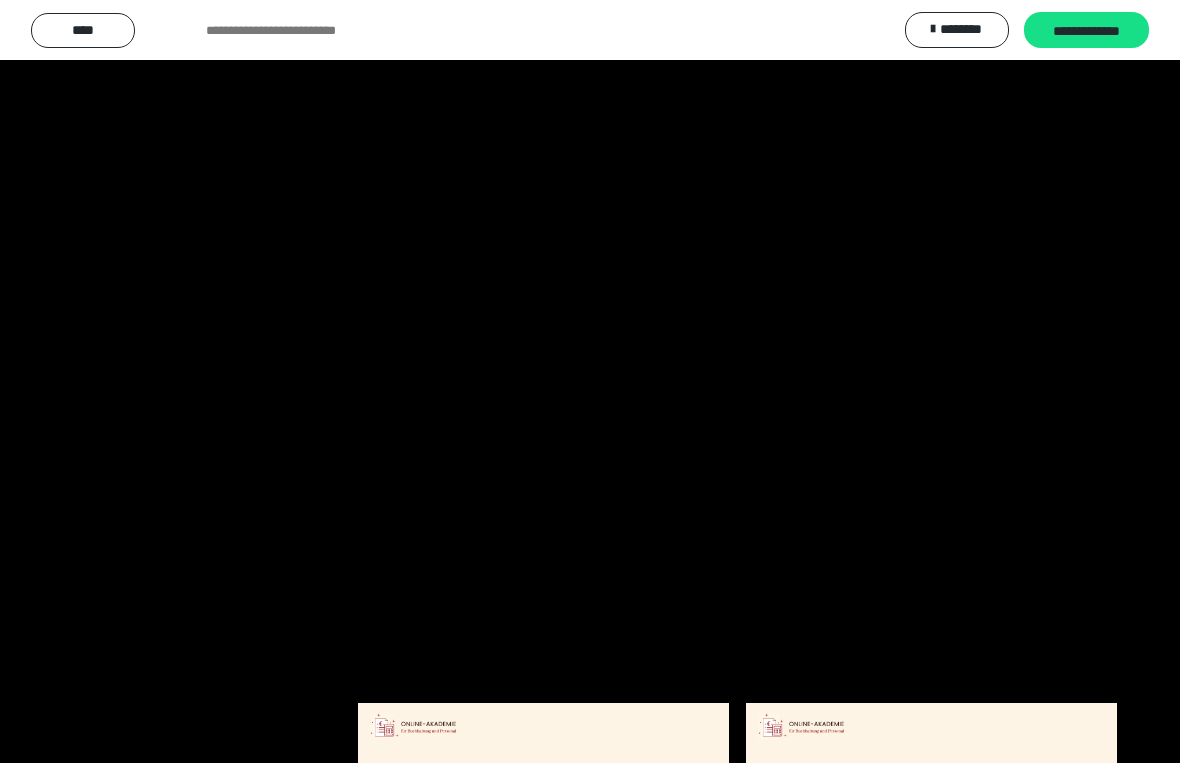 click at bounding box center [590, 381] 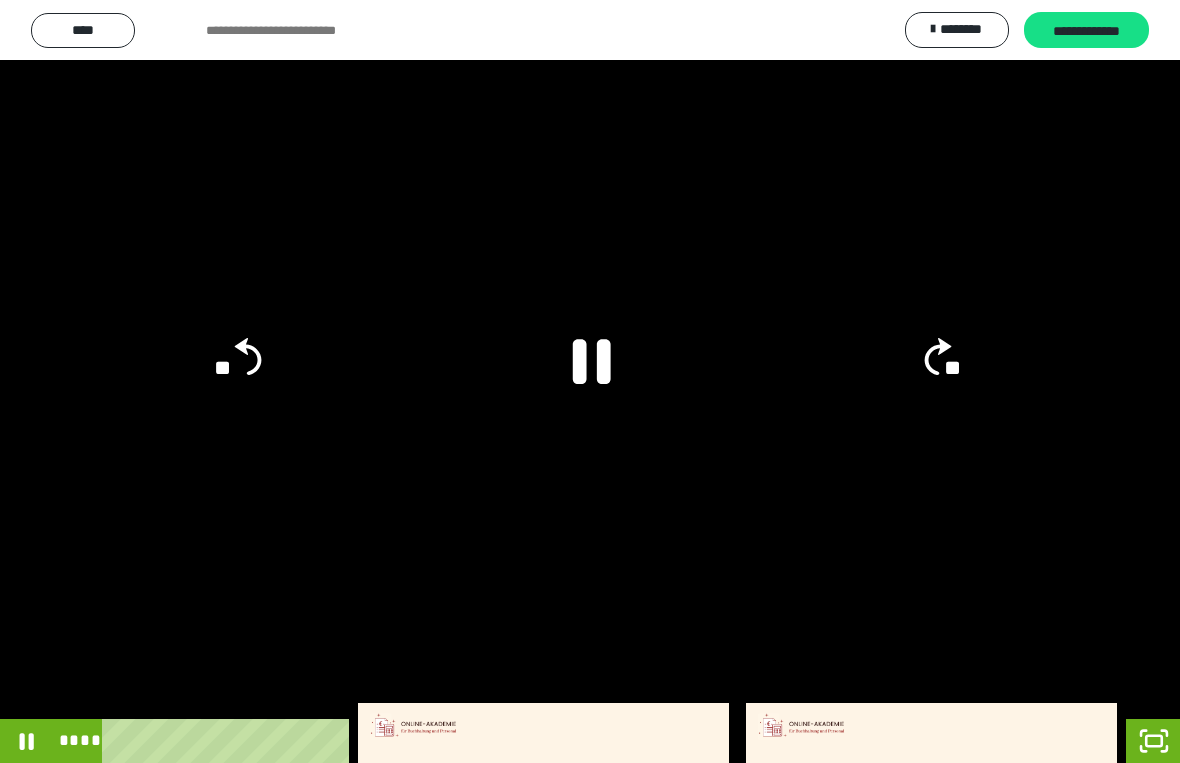 click 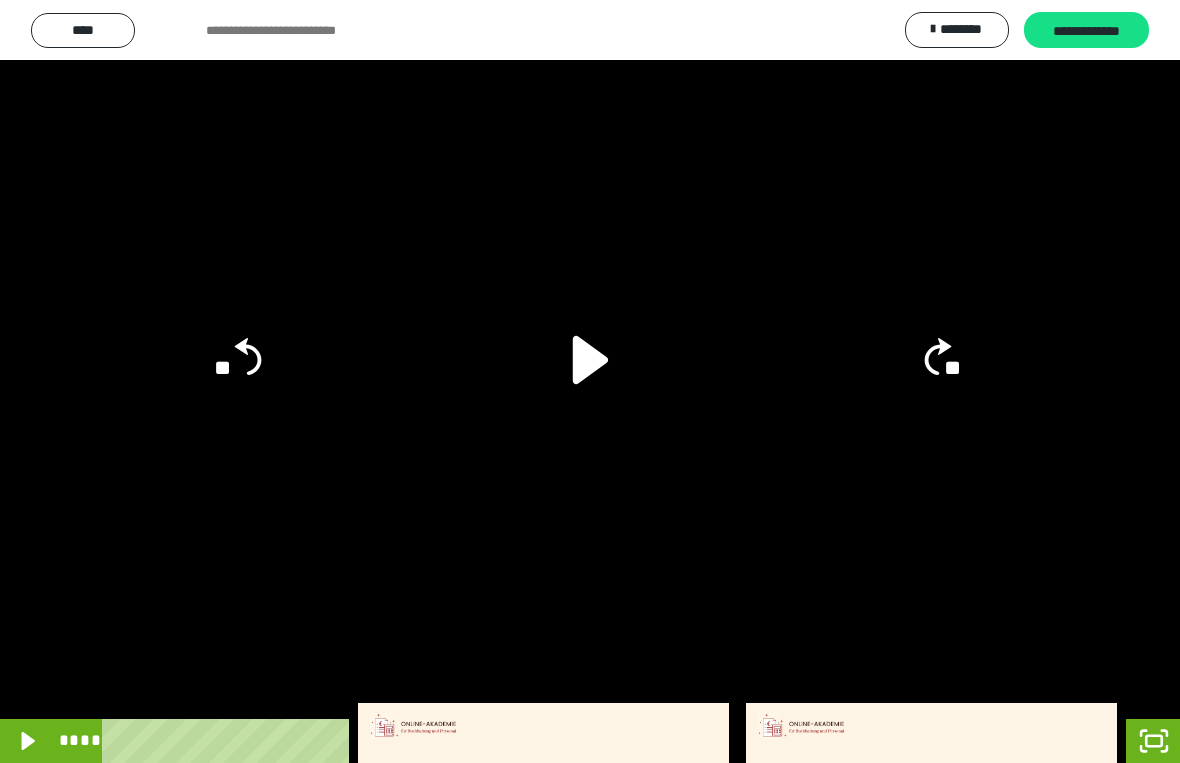 click 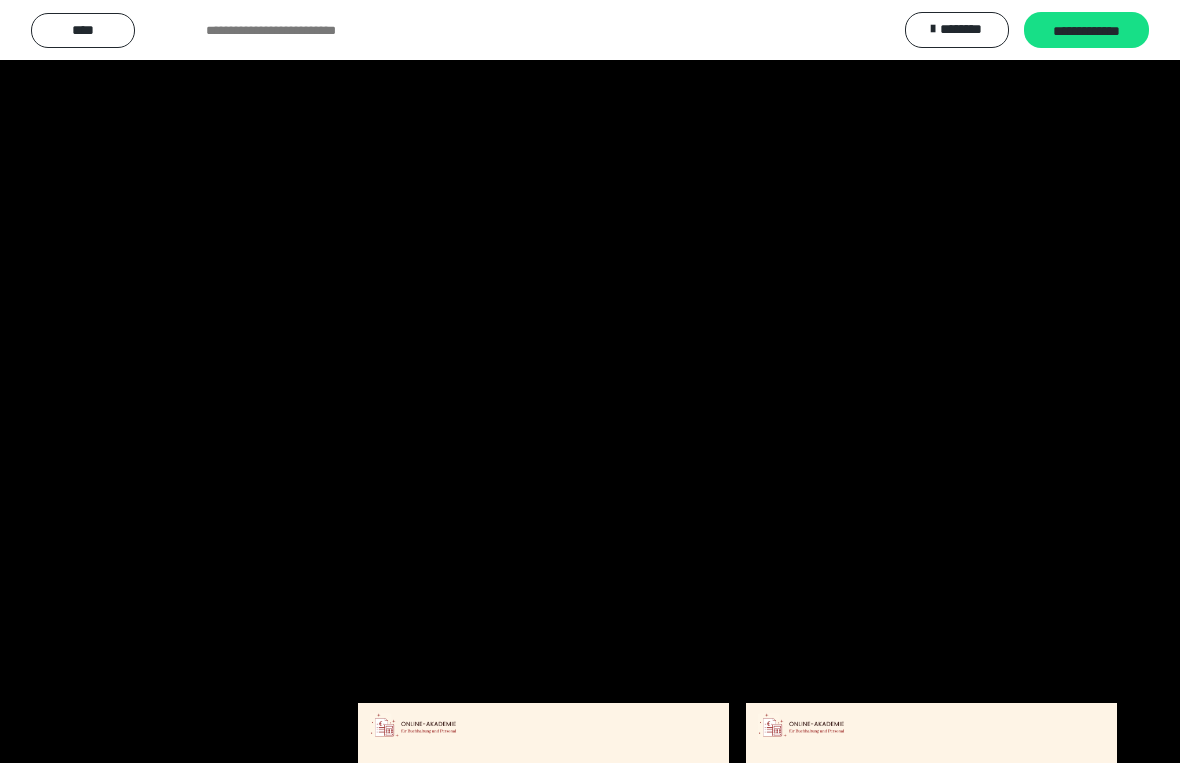 click at bounding box center (590, 381) 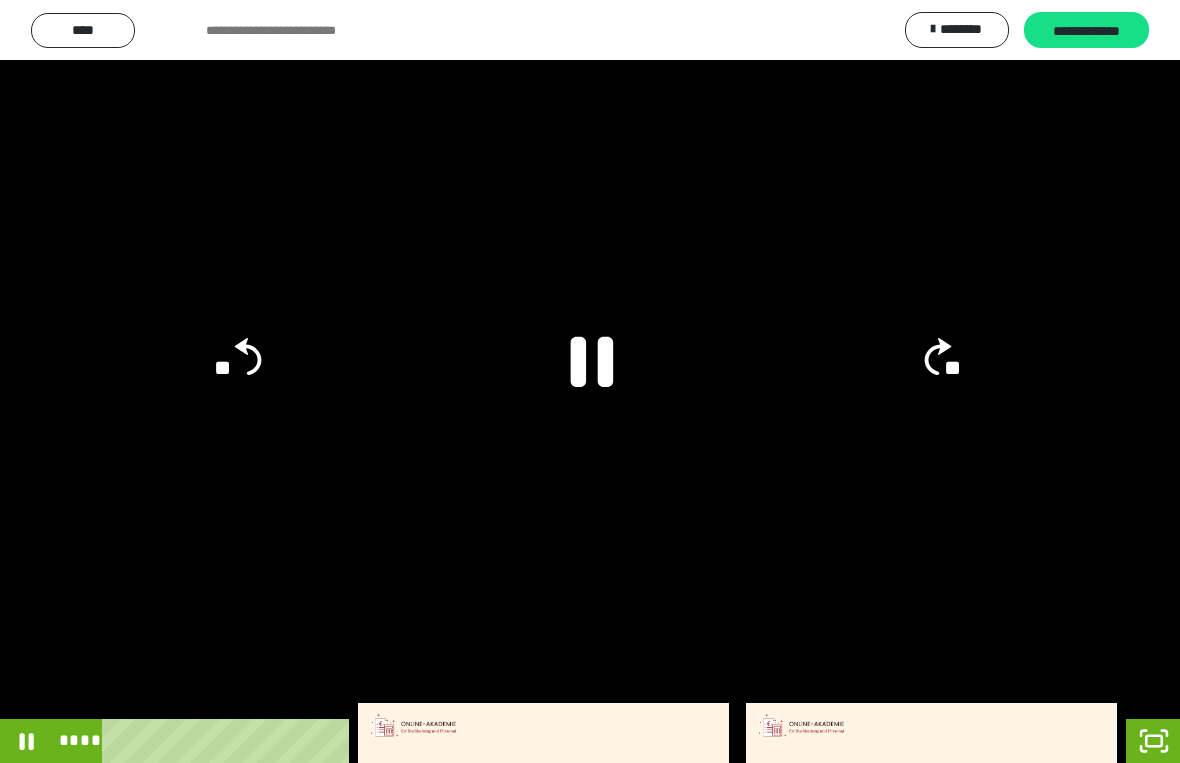 click 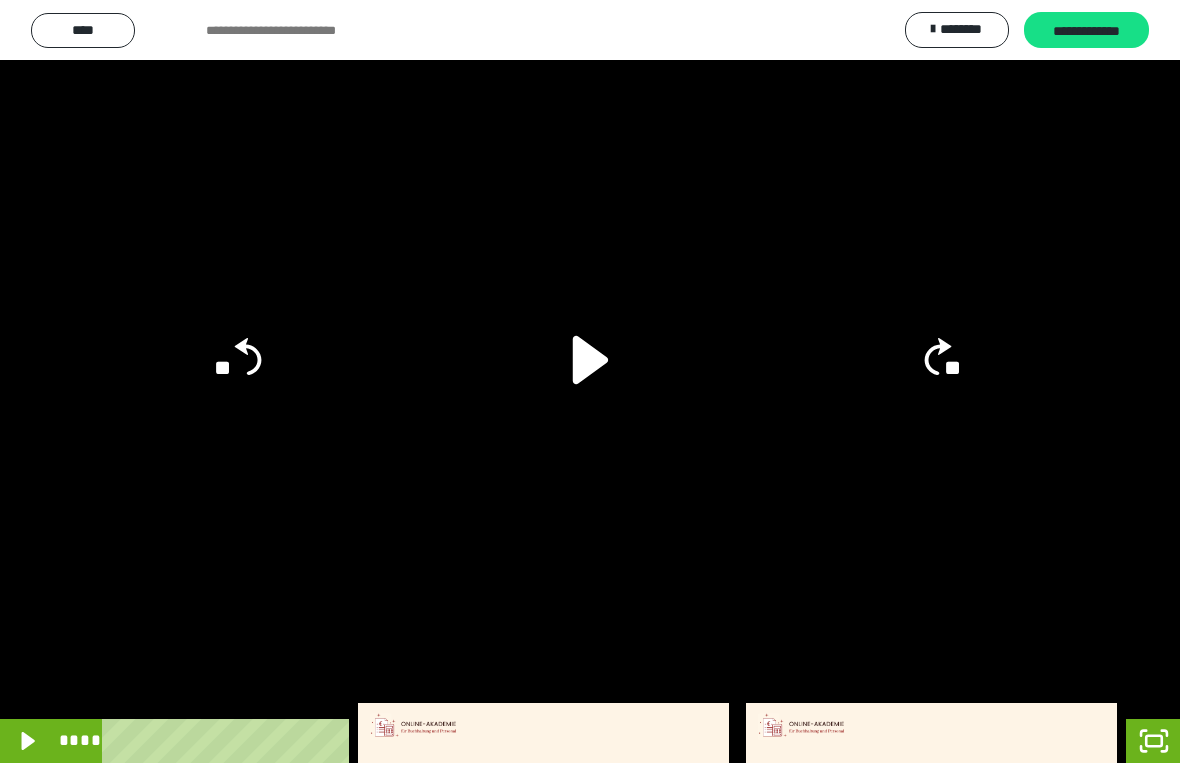 click 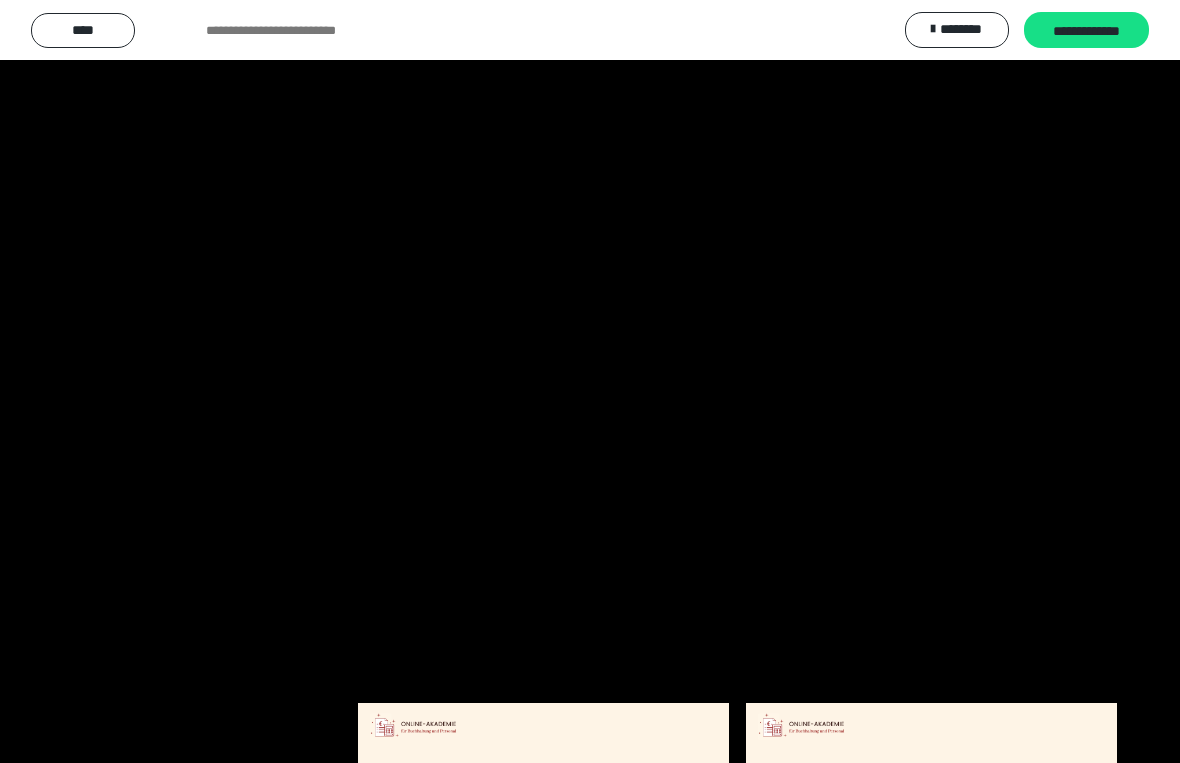 click at bounding box center [590, 381] 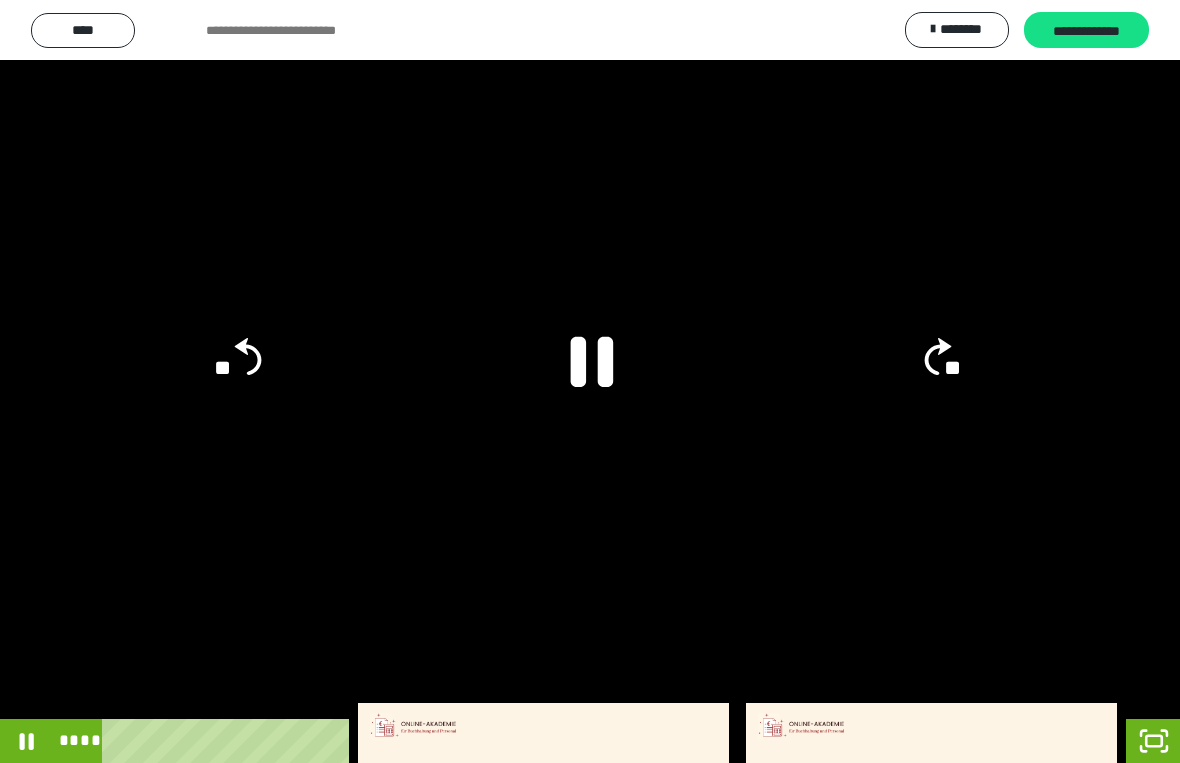 click 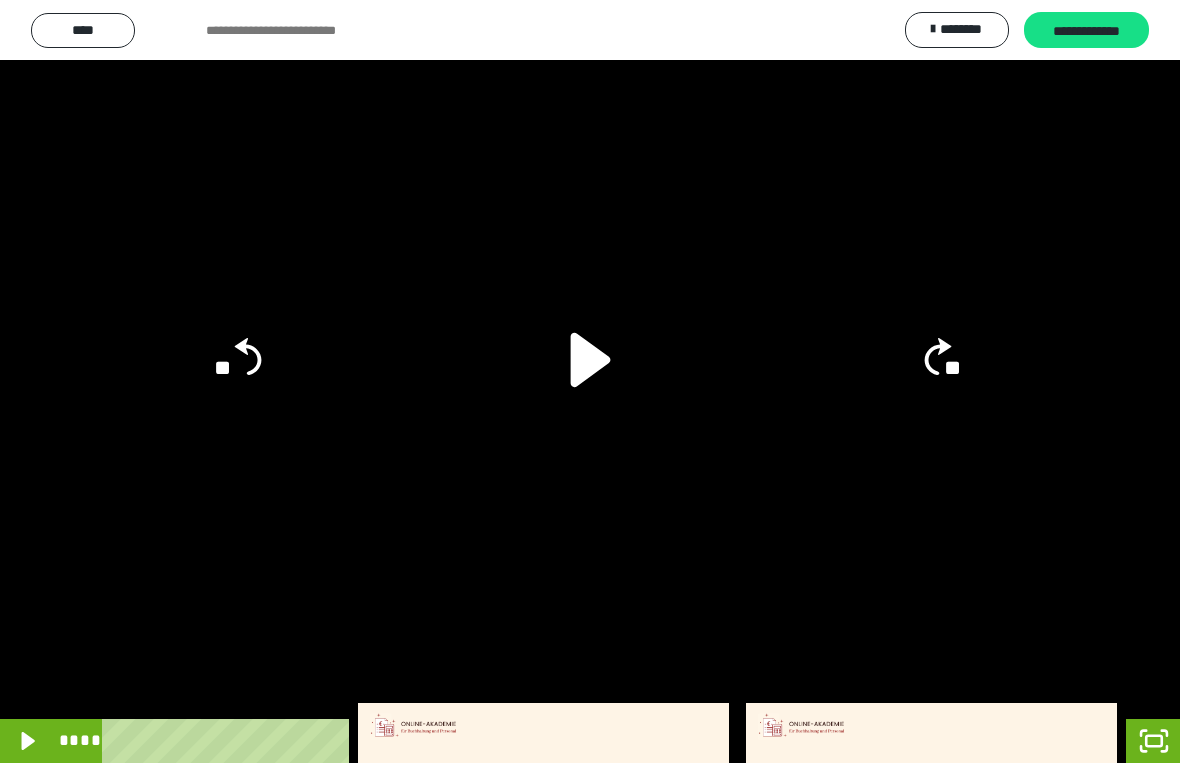 click 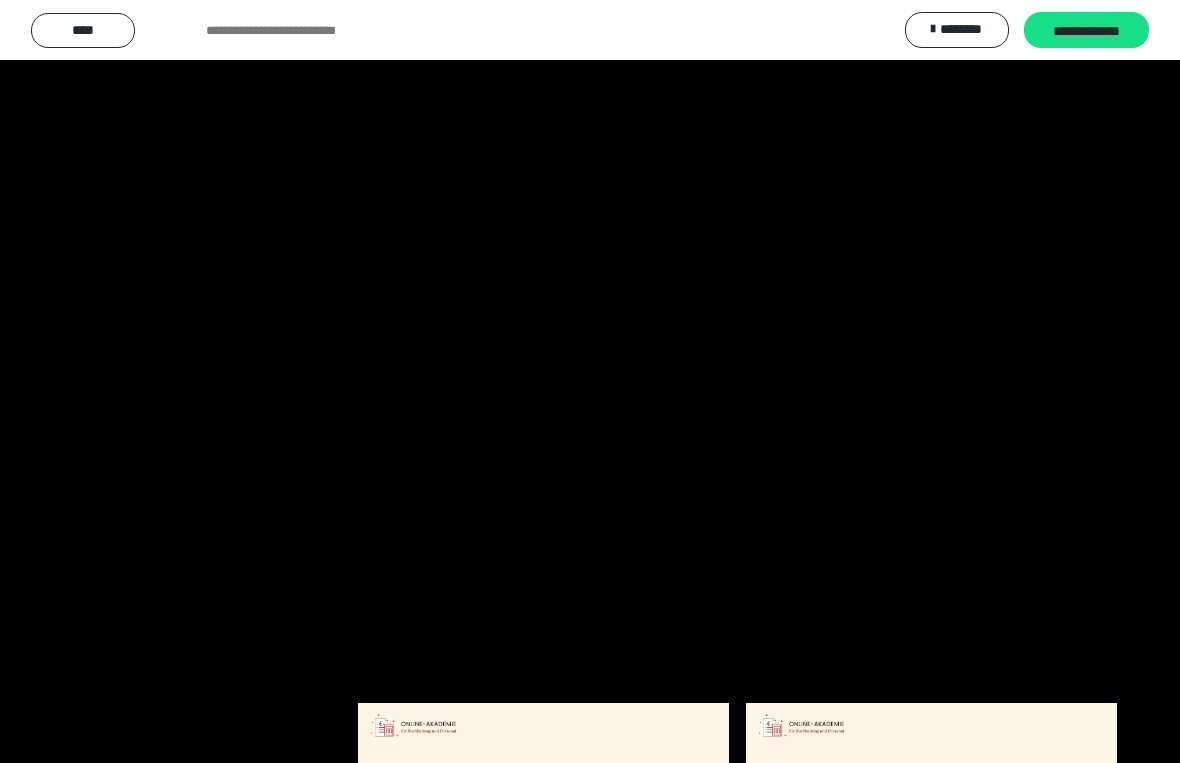 click at bounding box center [590, 381] 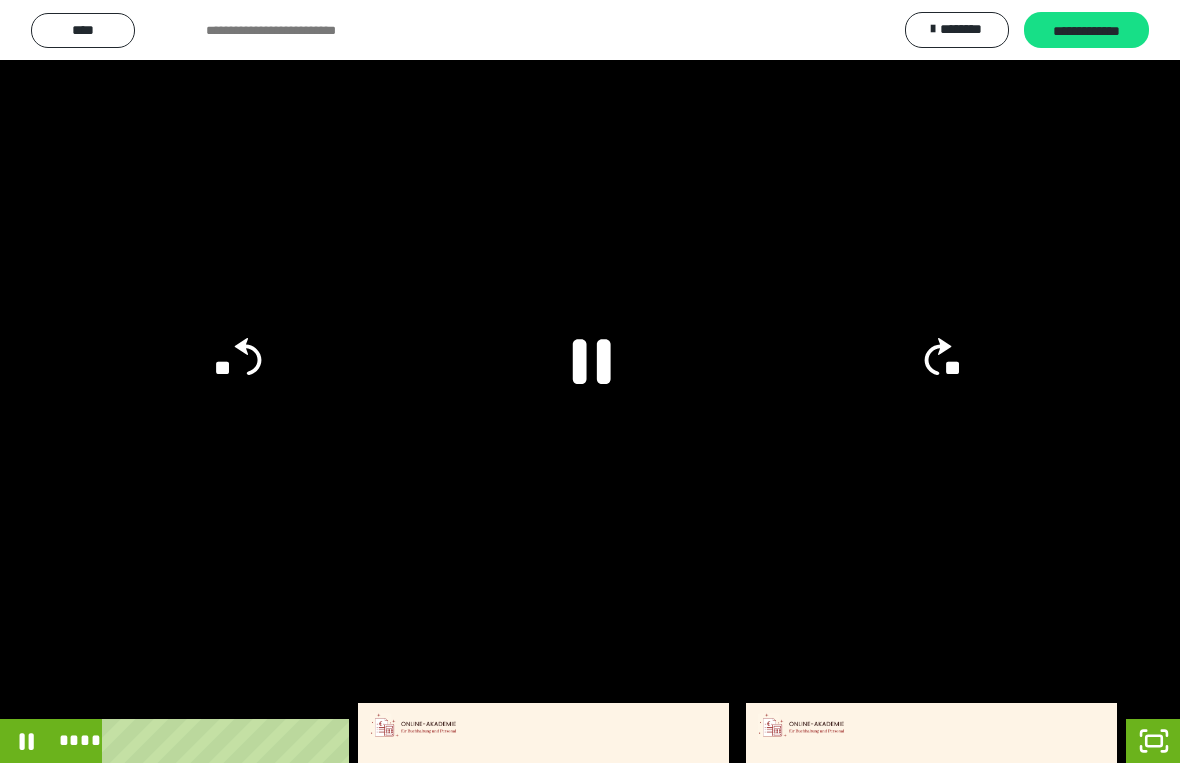 click 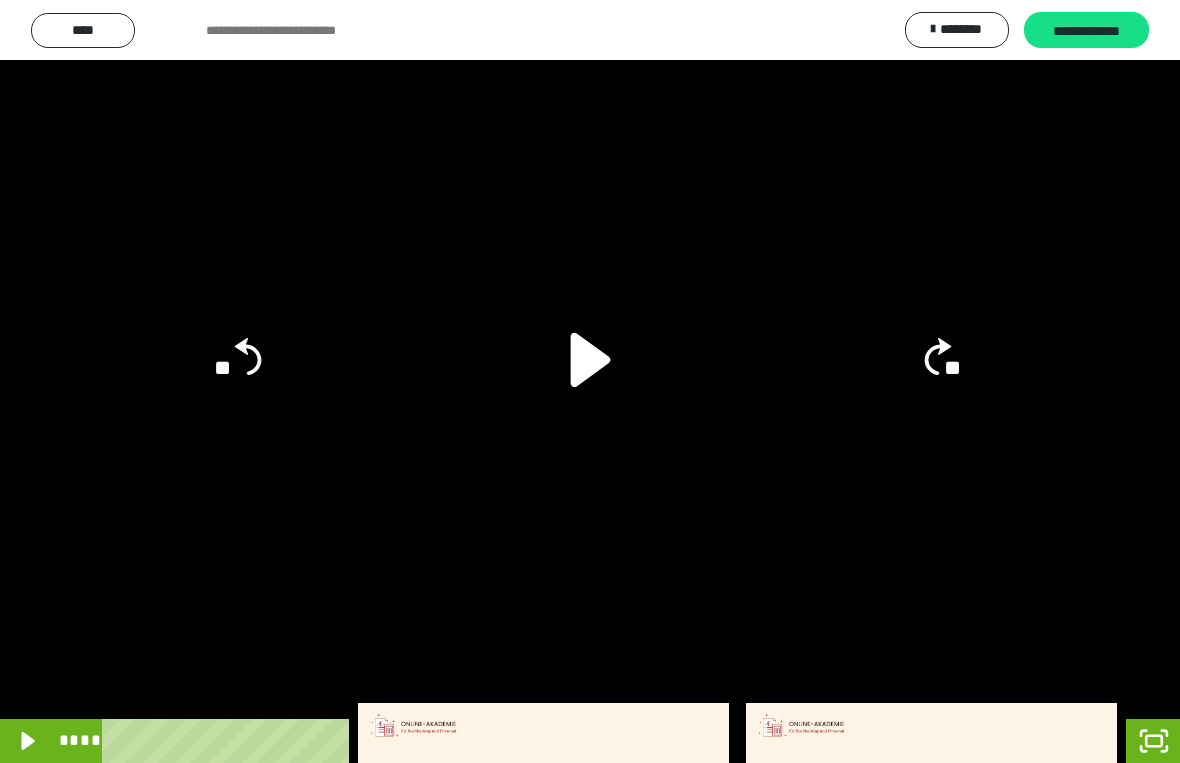 click 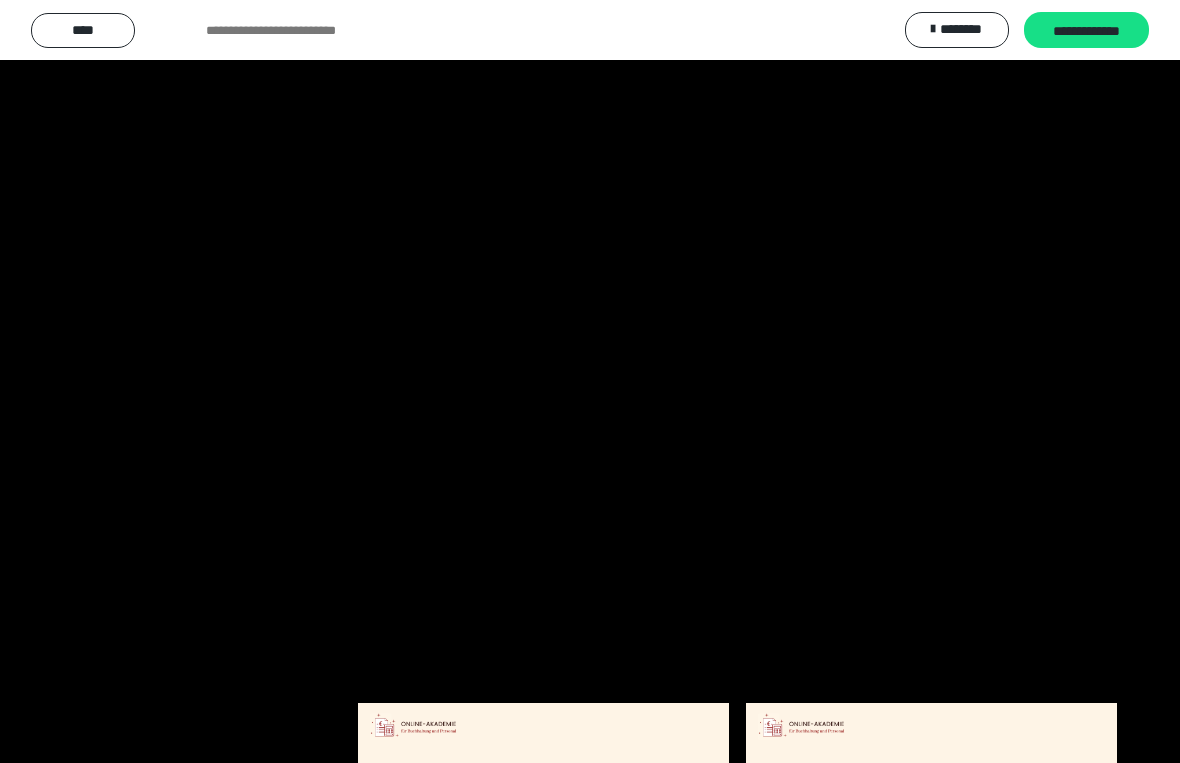 click at bounding box center (590, 381) 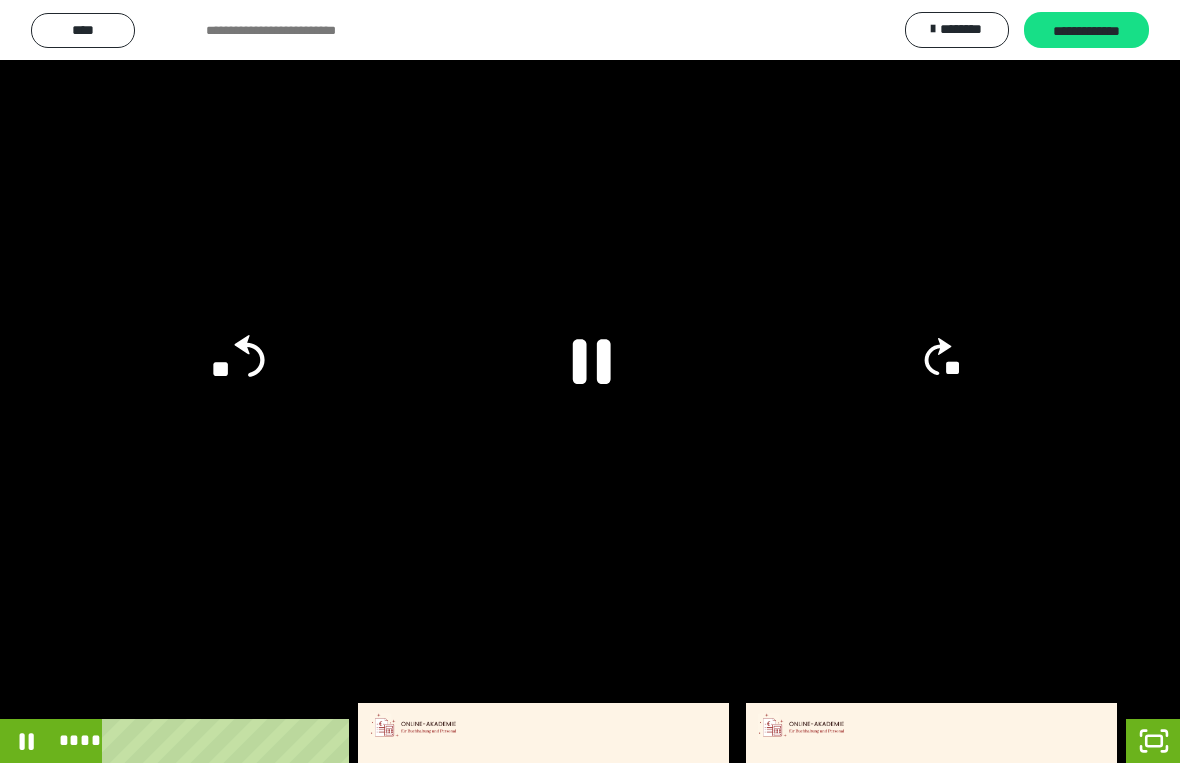 click on "**" 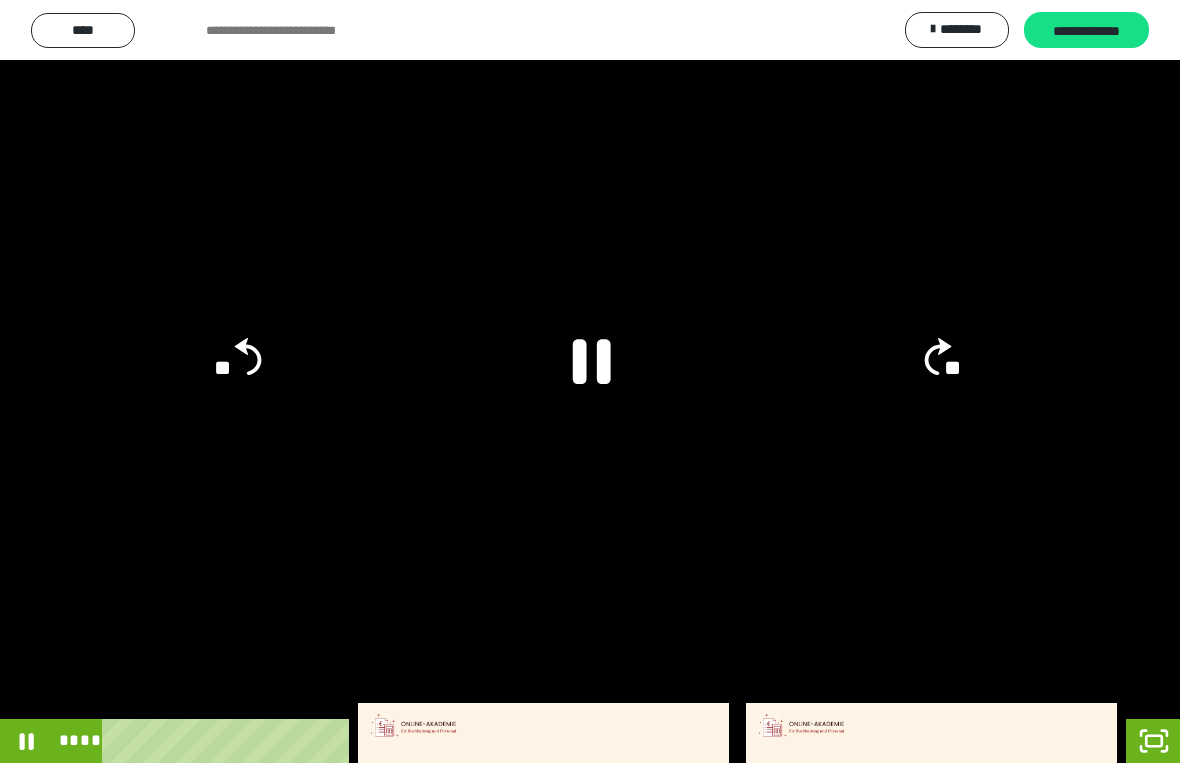 click on "**" 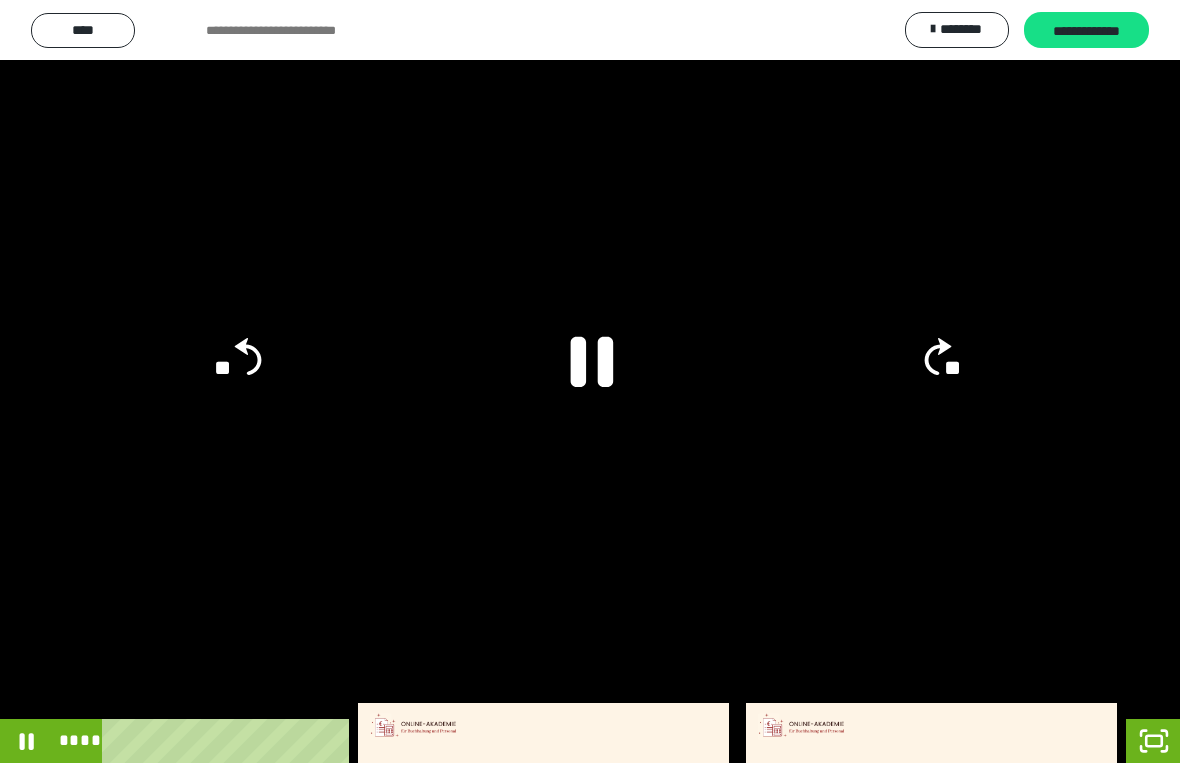 click 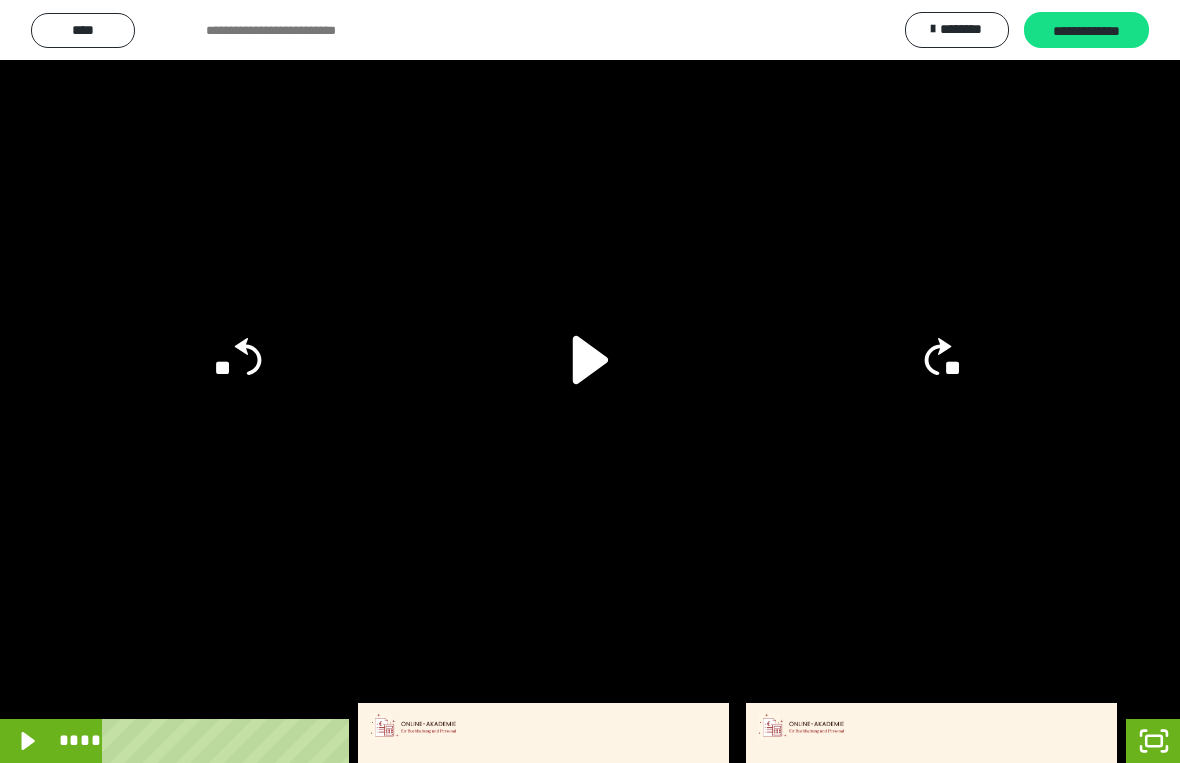 click 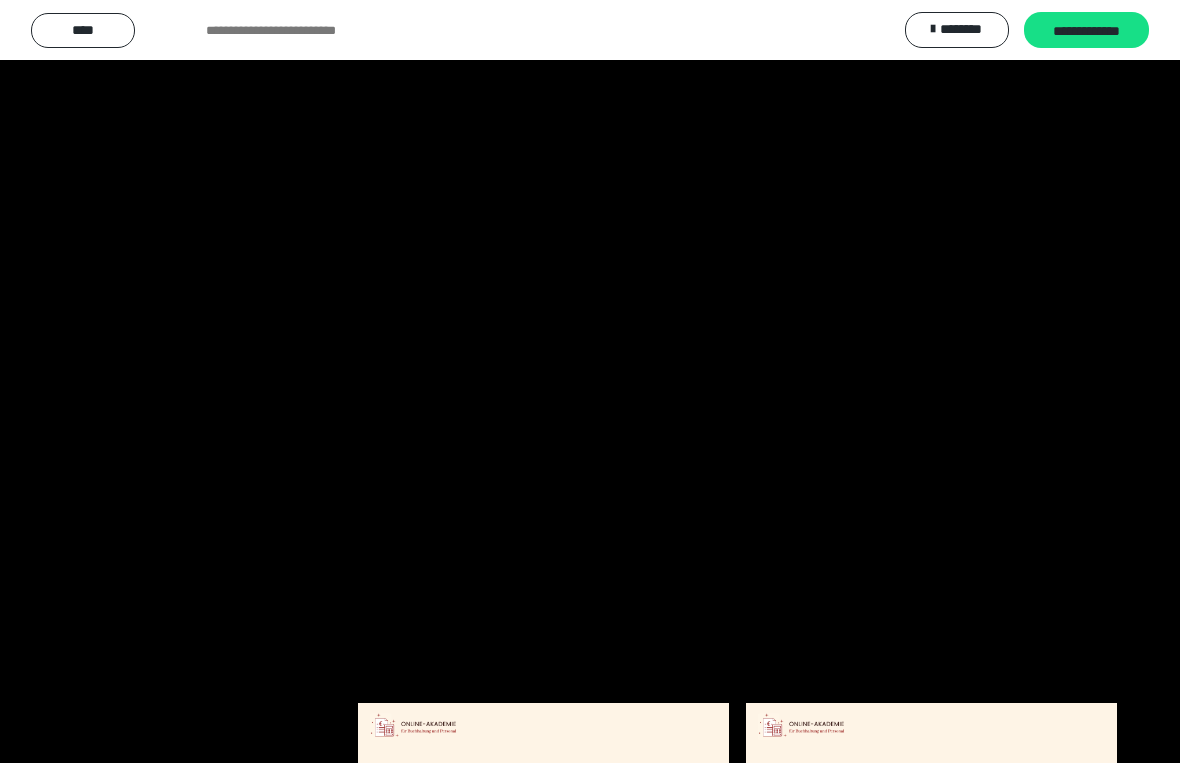 click at bounding box center [590, 381] 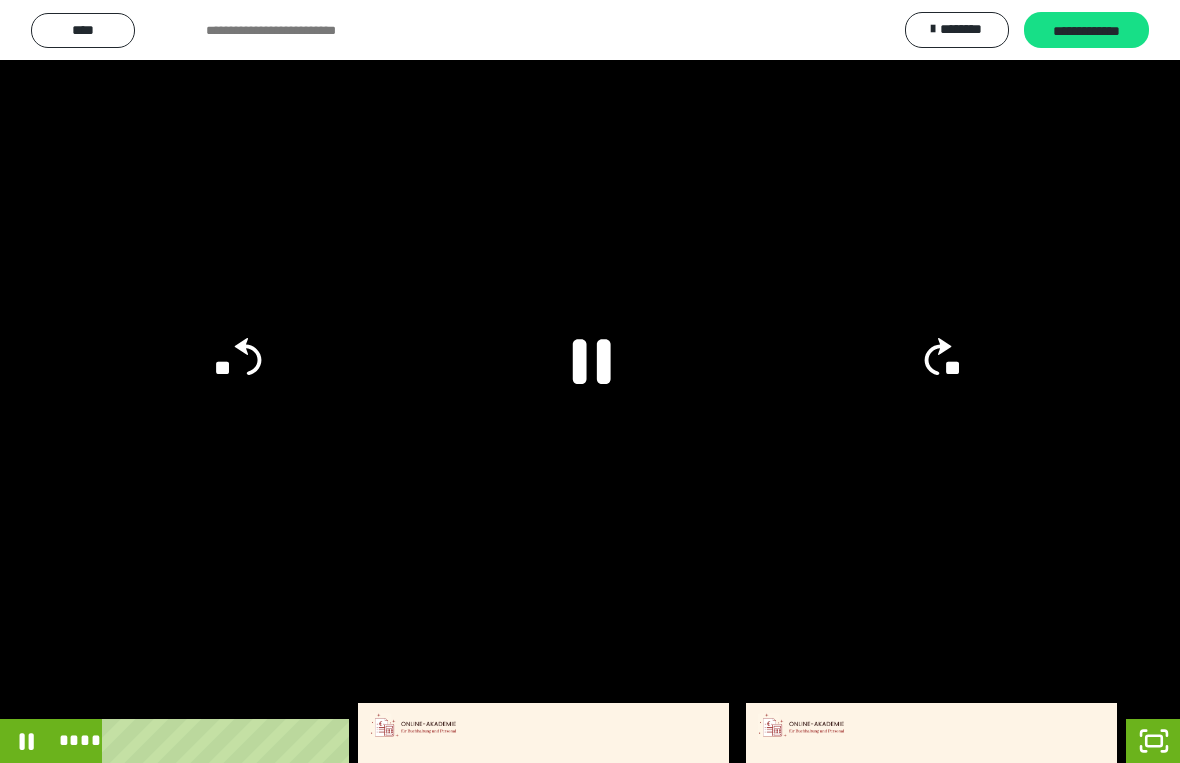 click 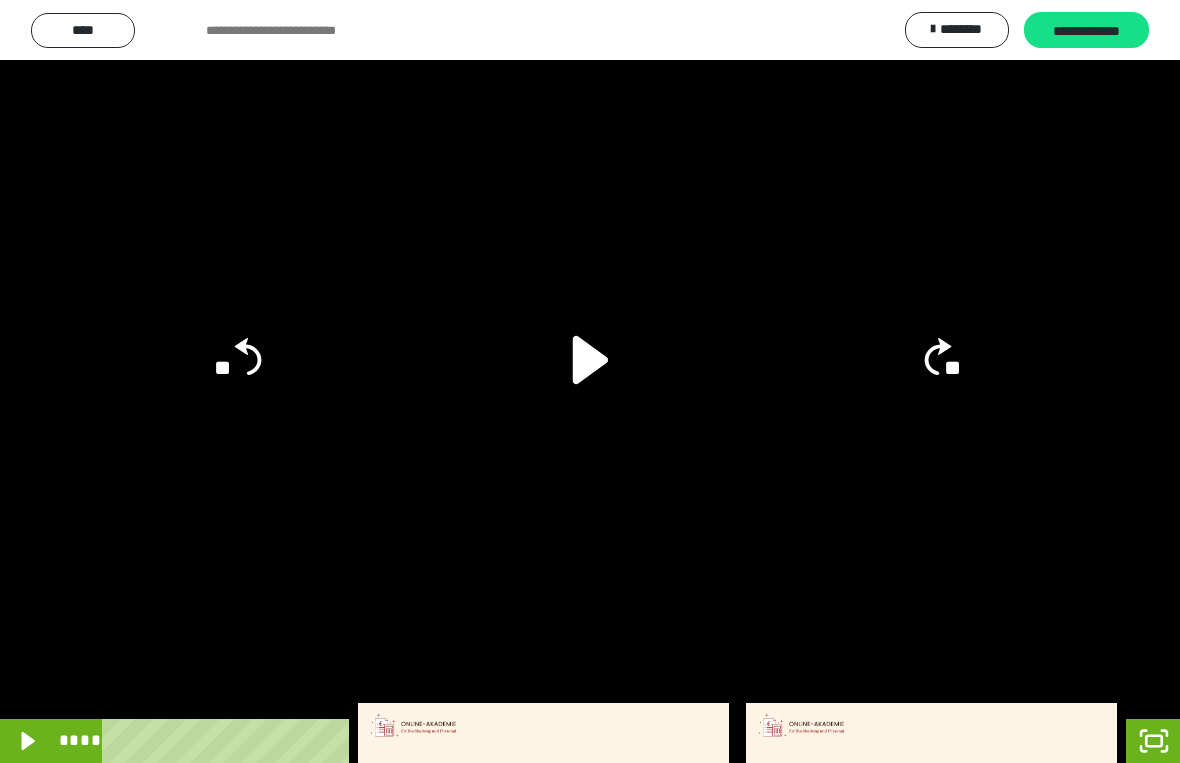 click 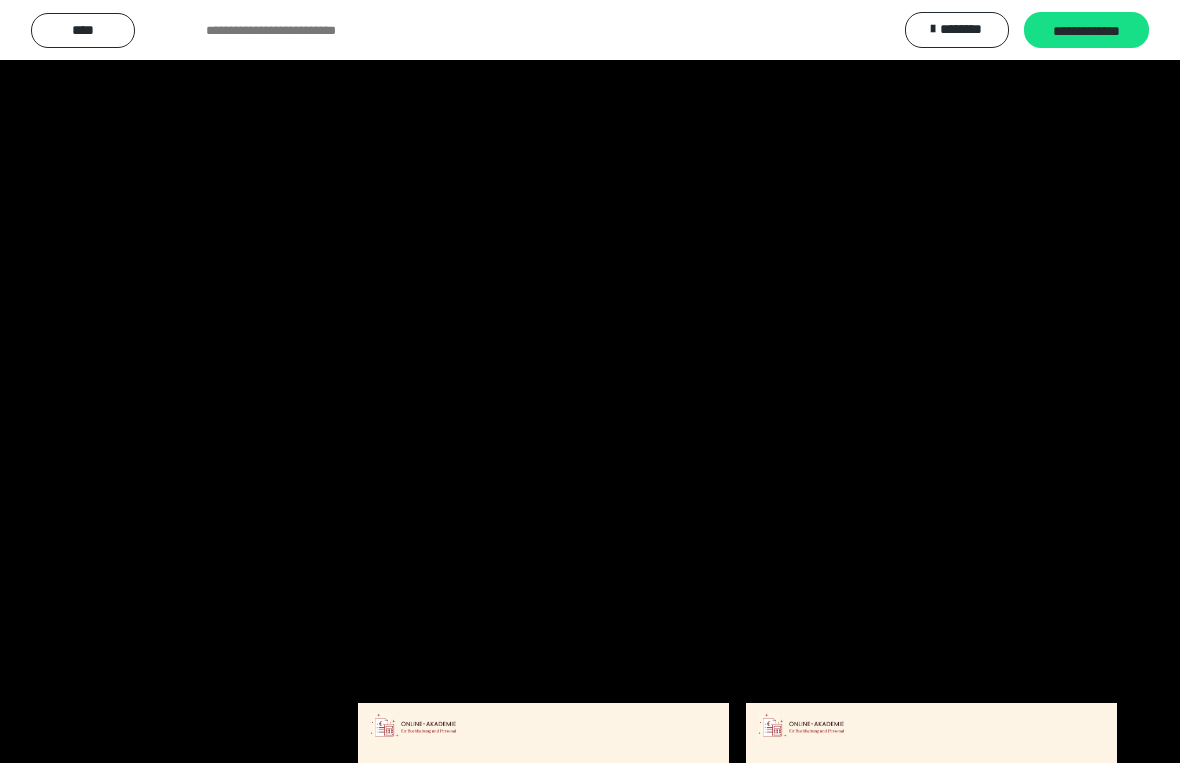 click at bounding box center [590, 381] 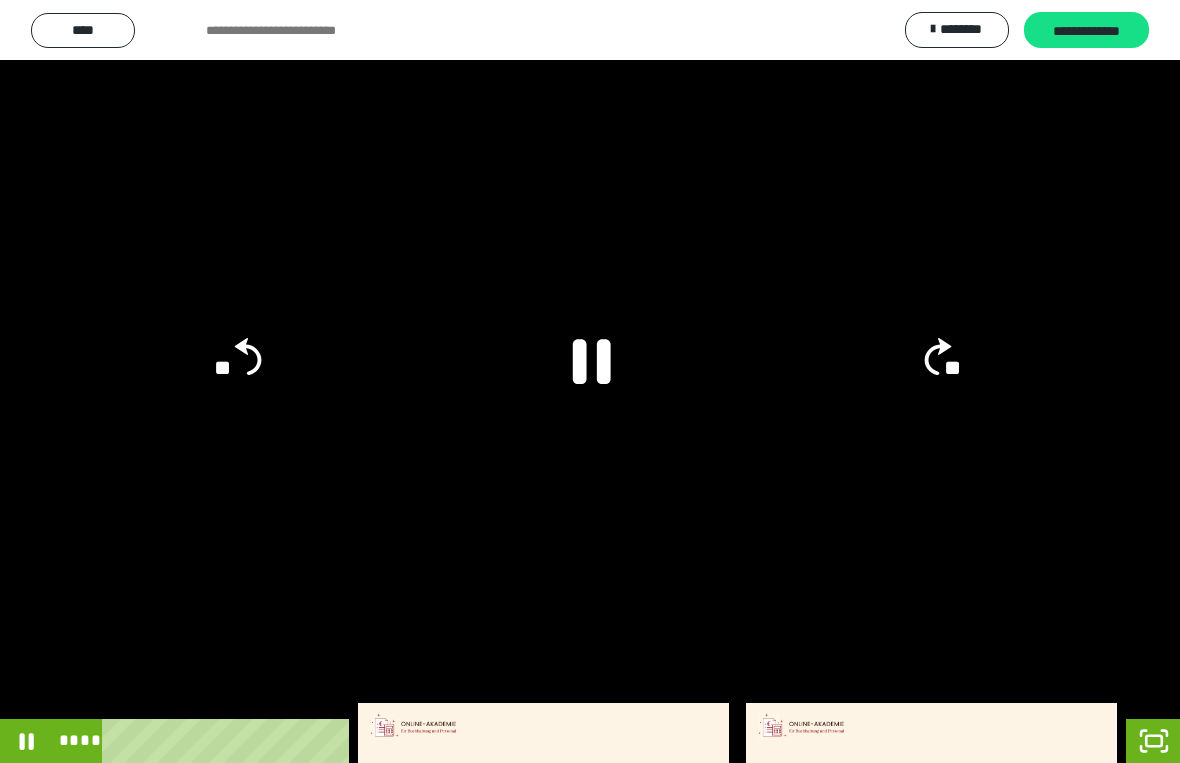 click on "**" 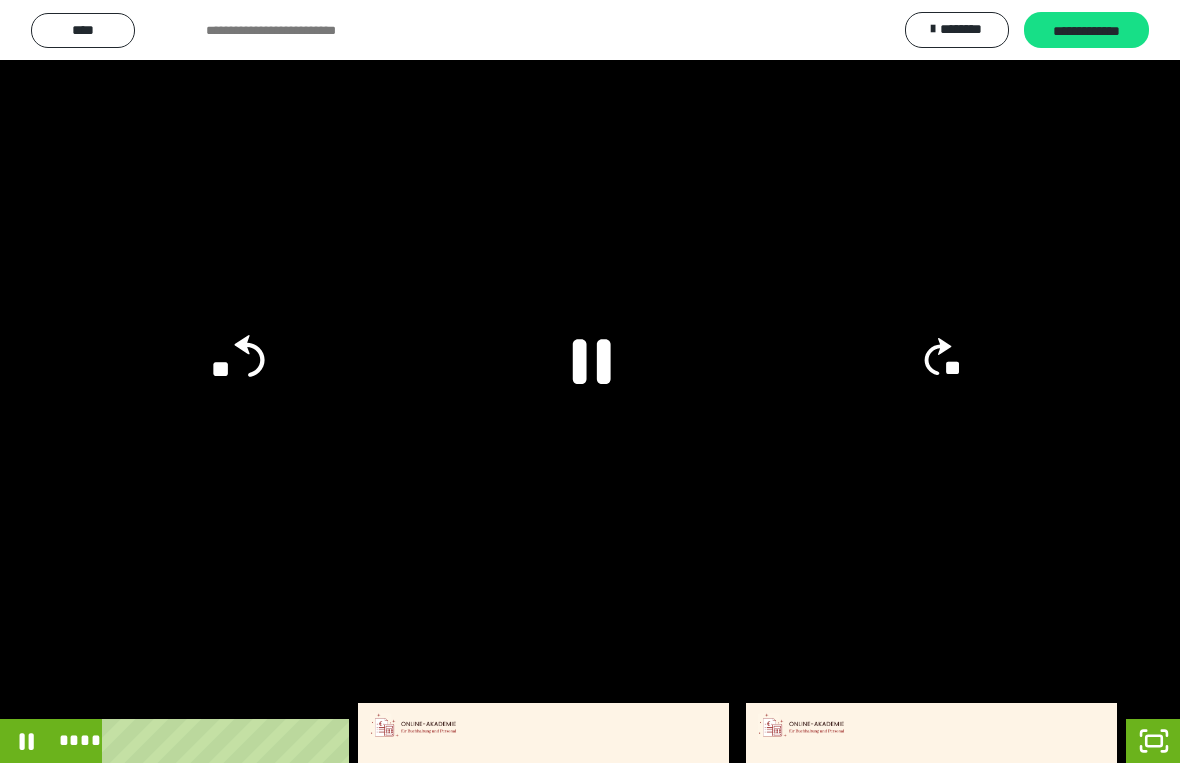 click on "**" 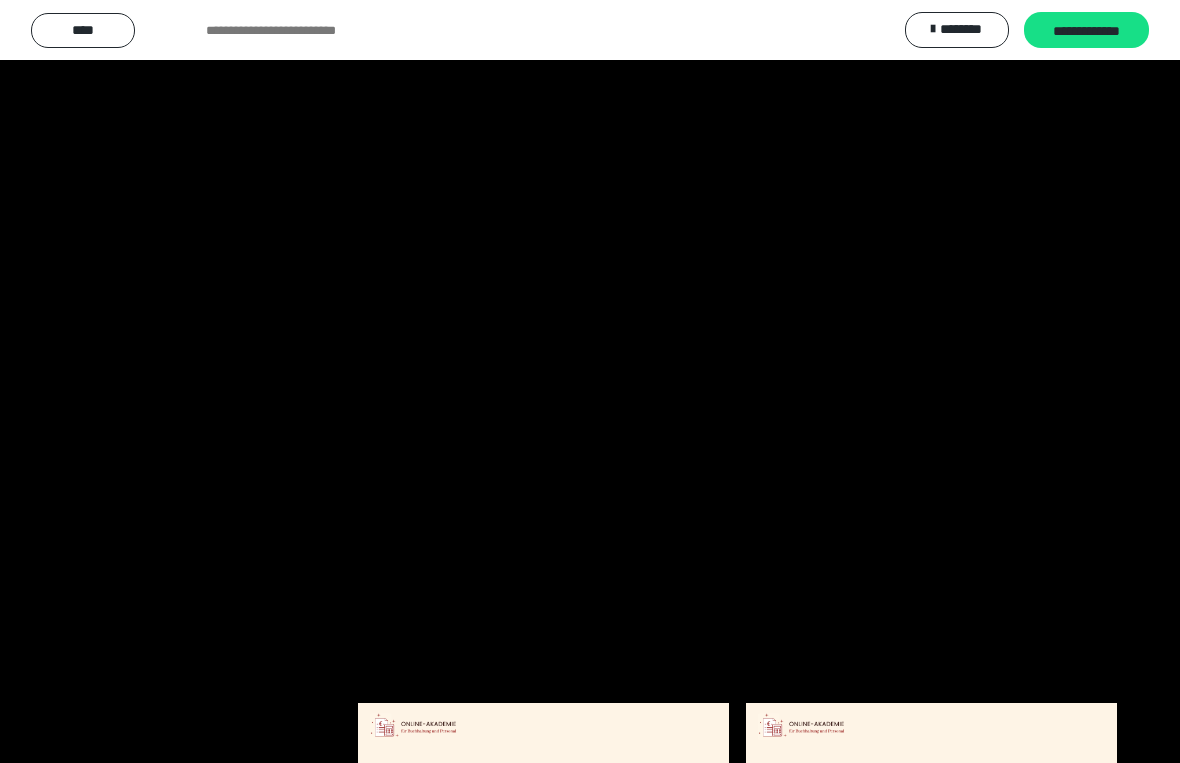 click at bounding box center [590, 381] 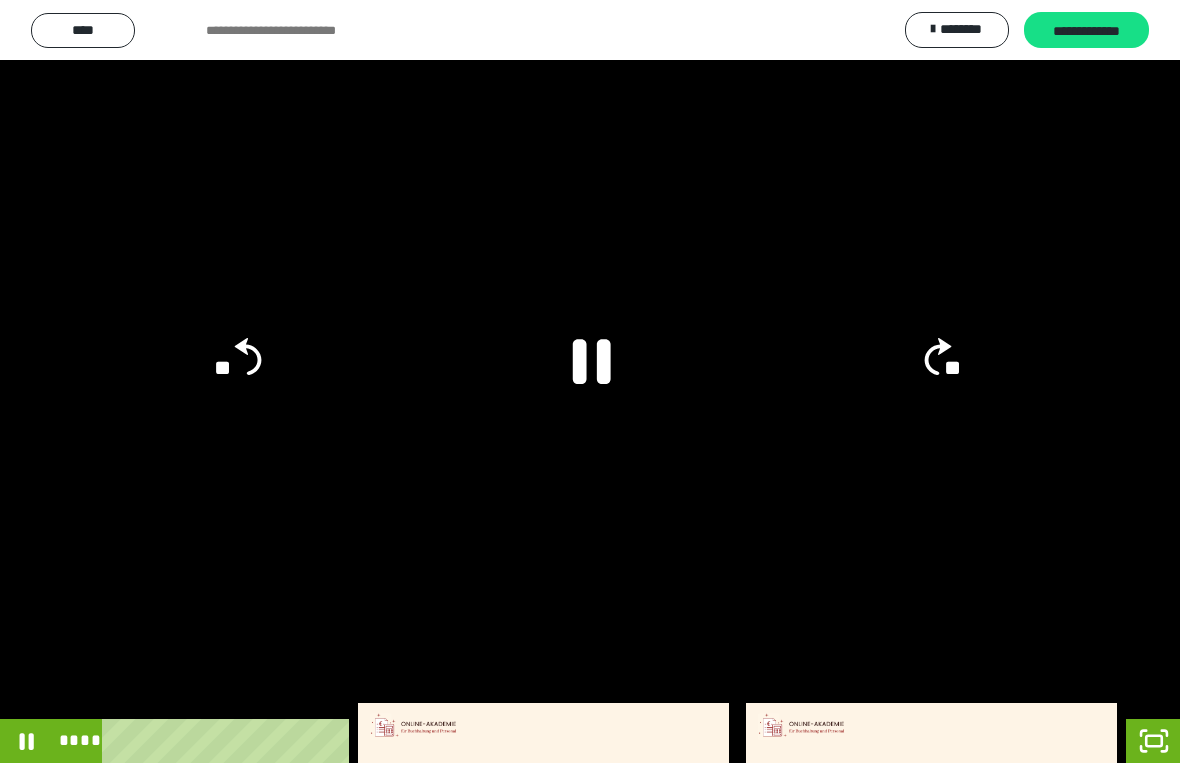 click 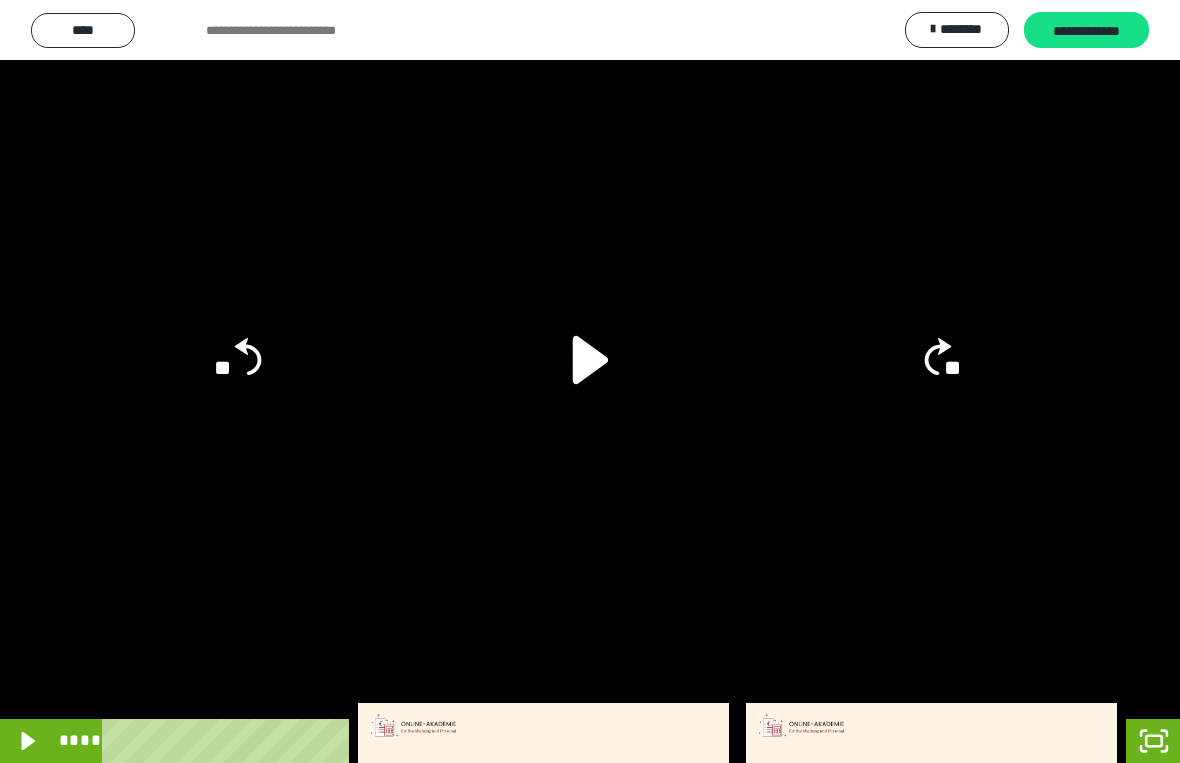 click 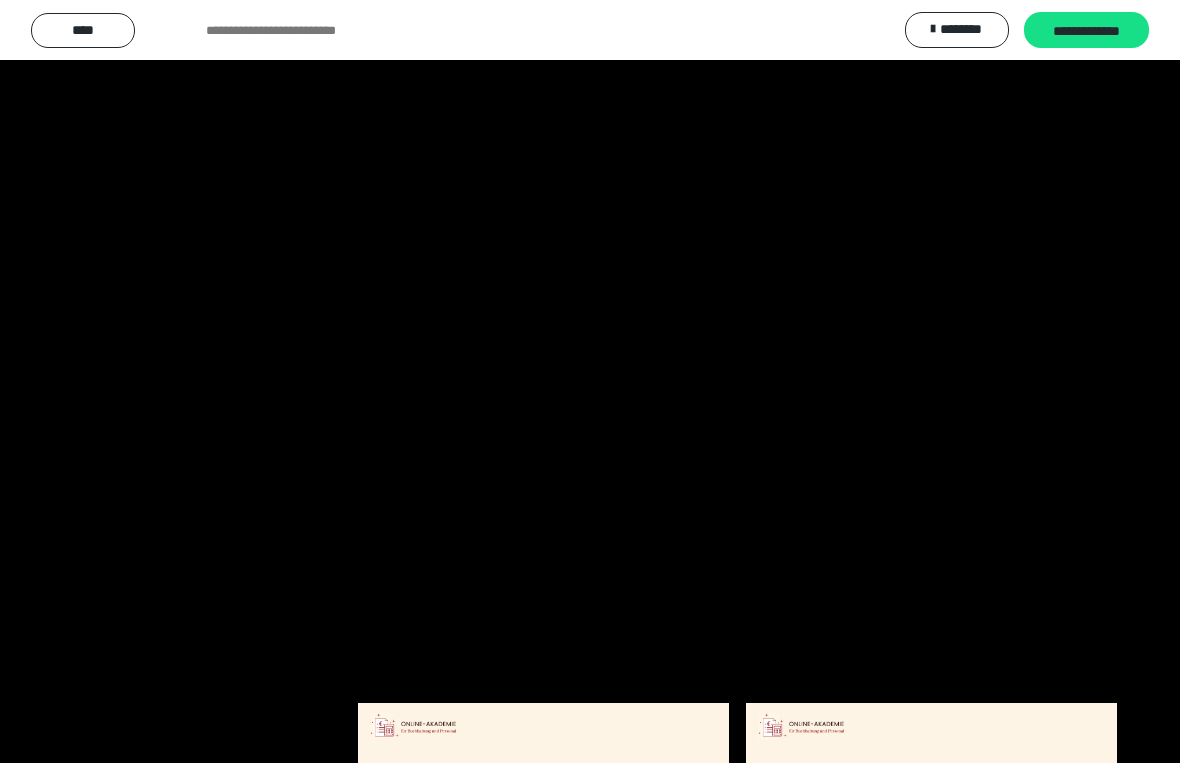 click at bounding box center [590, 381] 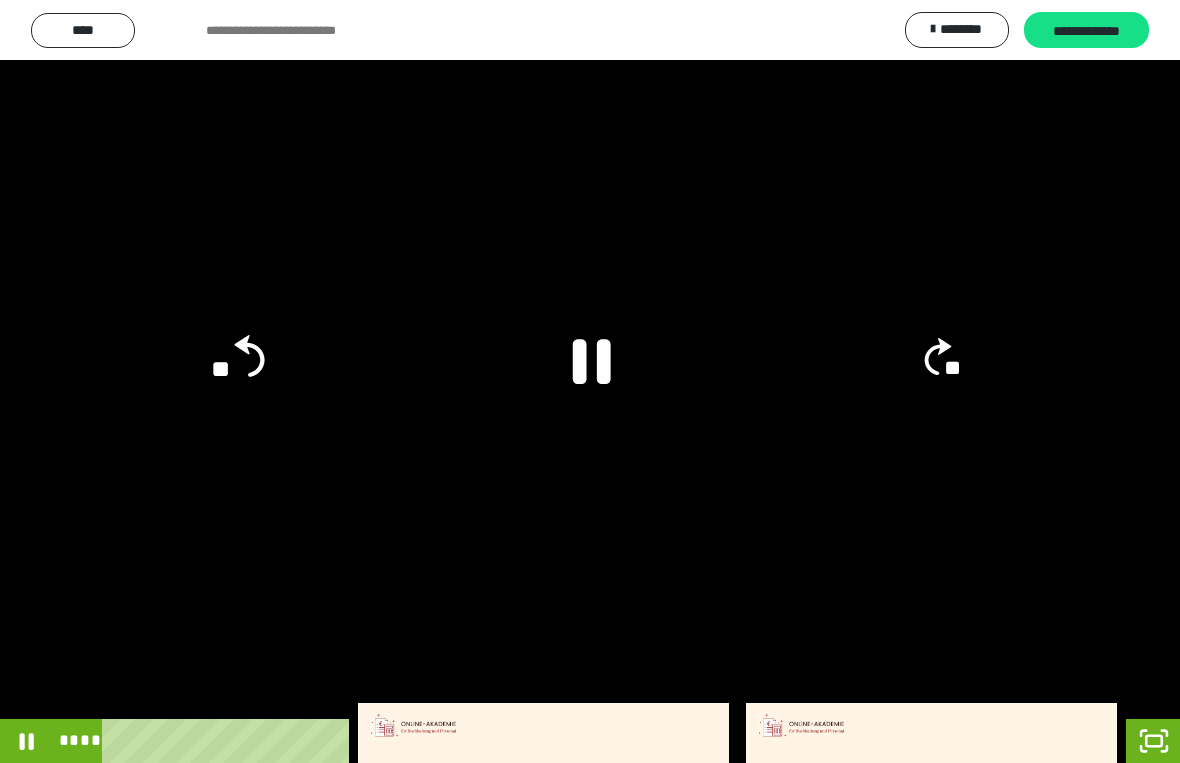 click 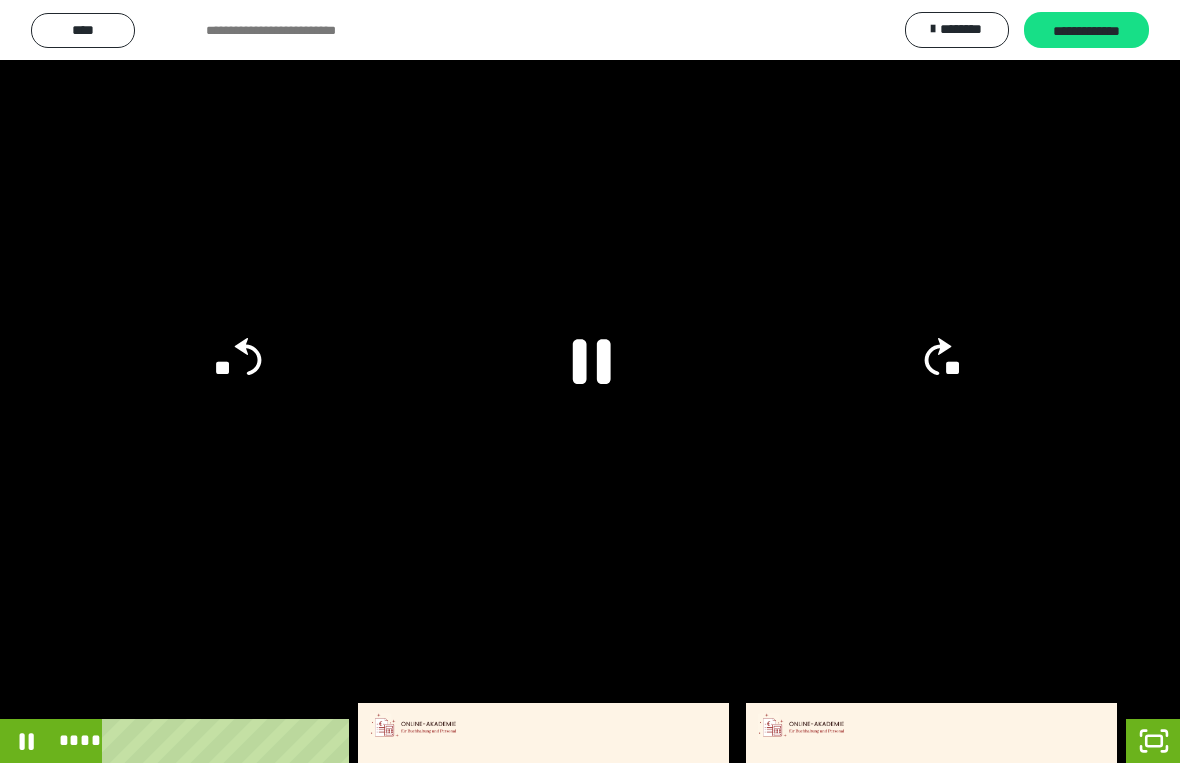 click 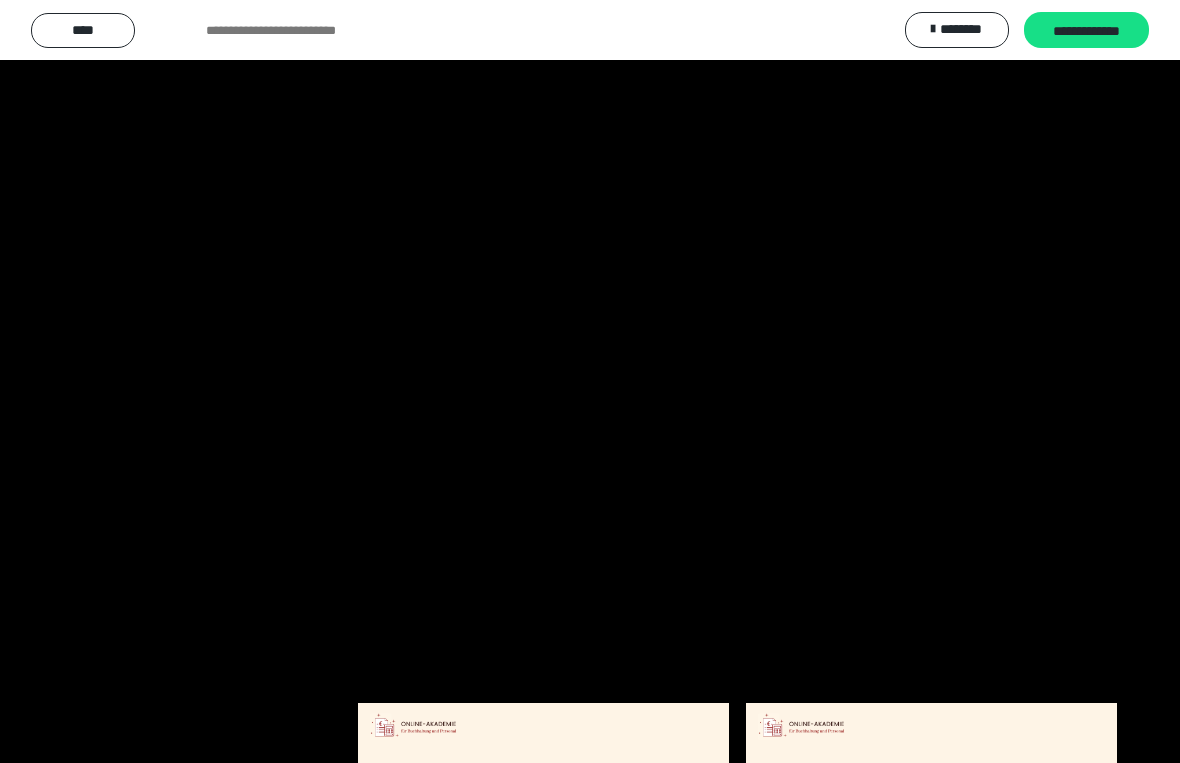 click at bounding box center [590, 381] 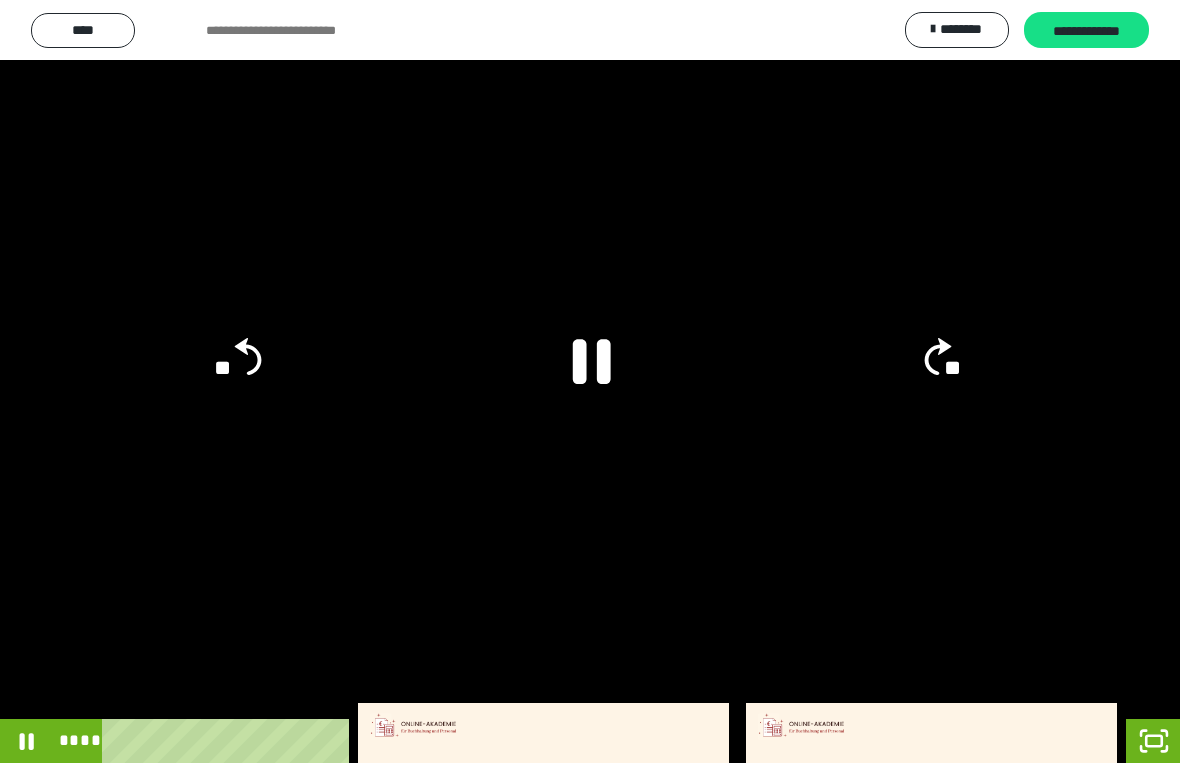 click 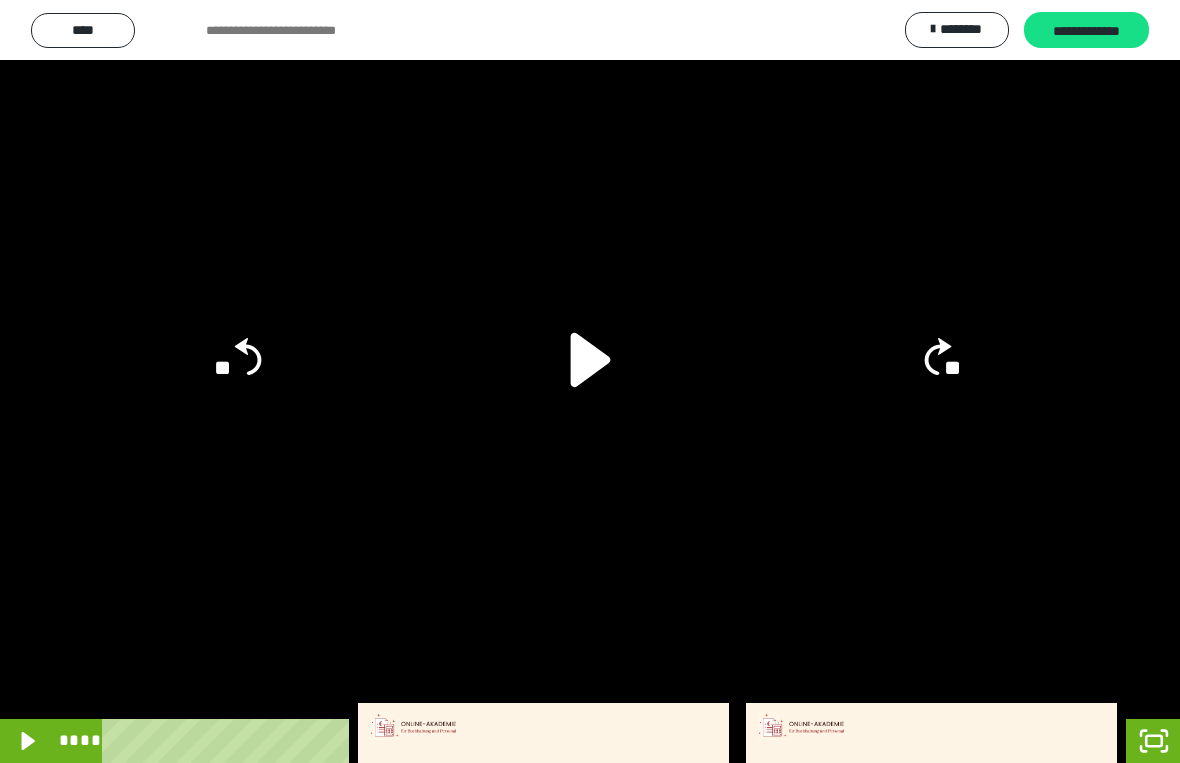click 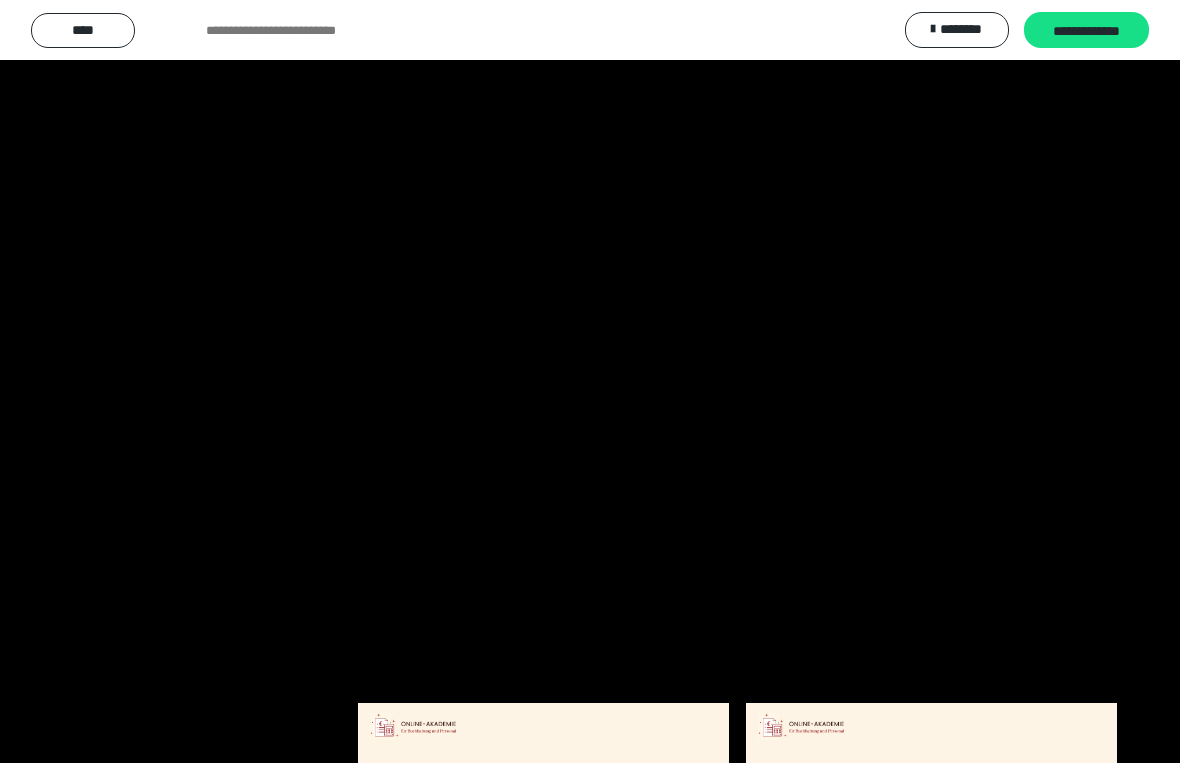 click at bounding box center [590, 381] 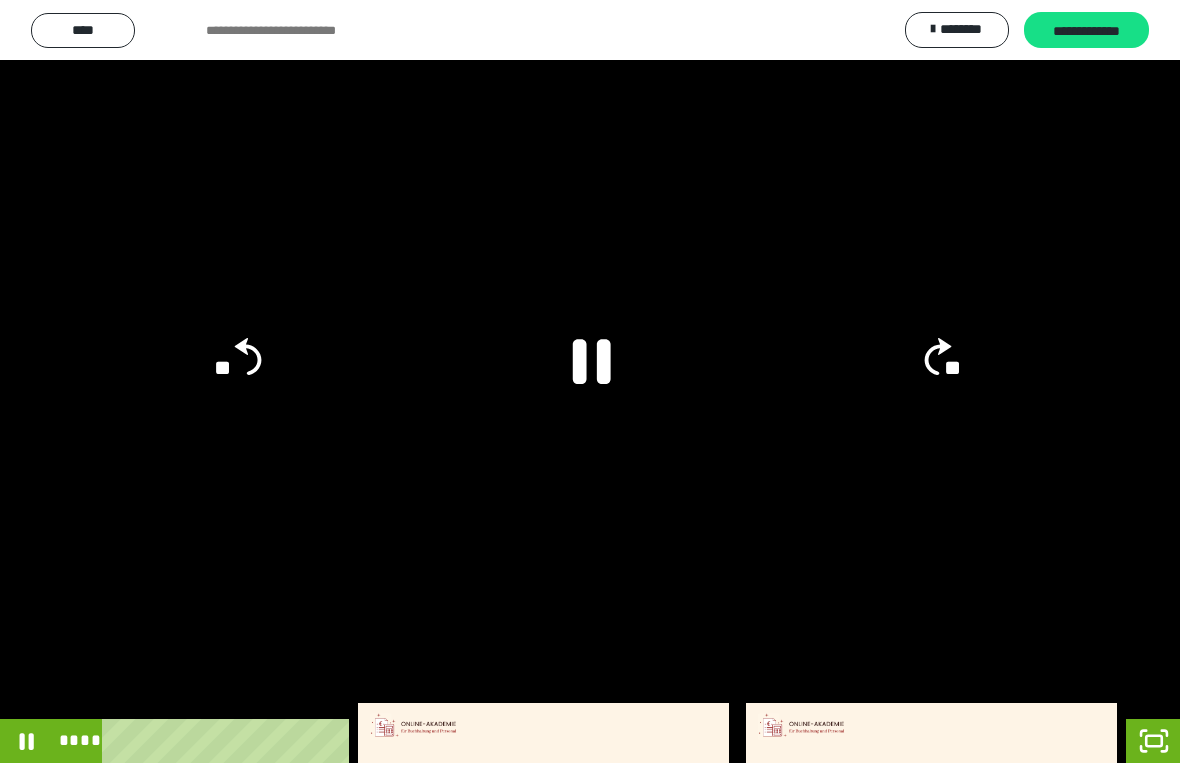 click 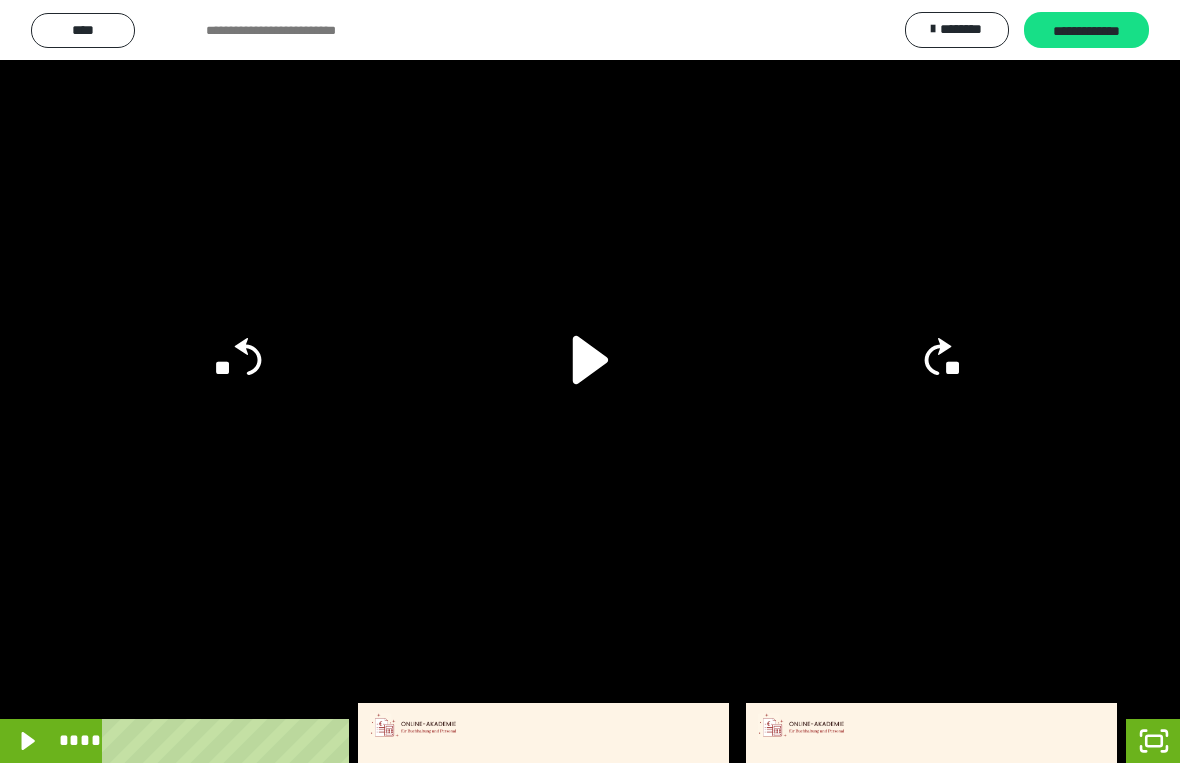 click on "**" 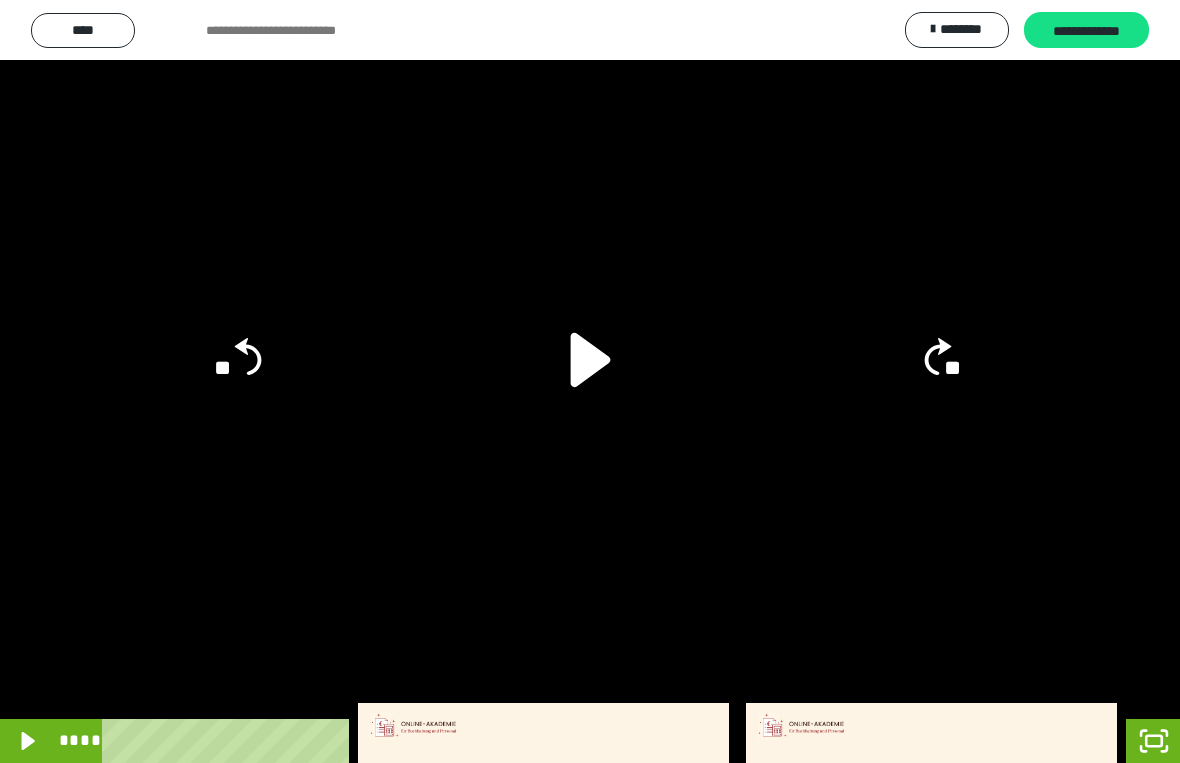 click 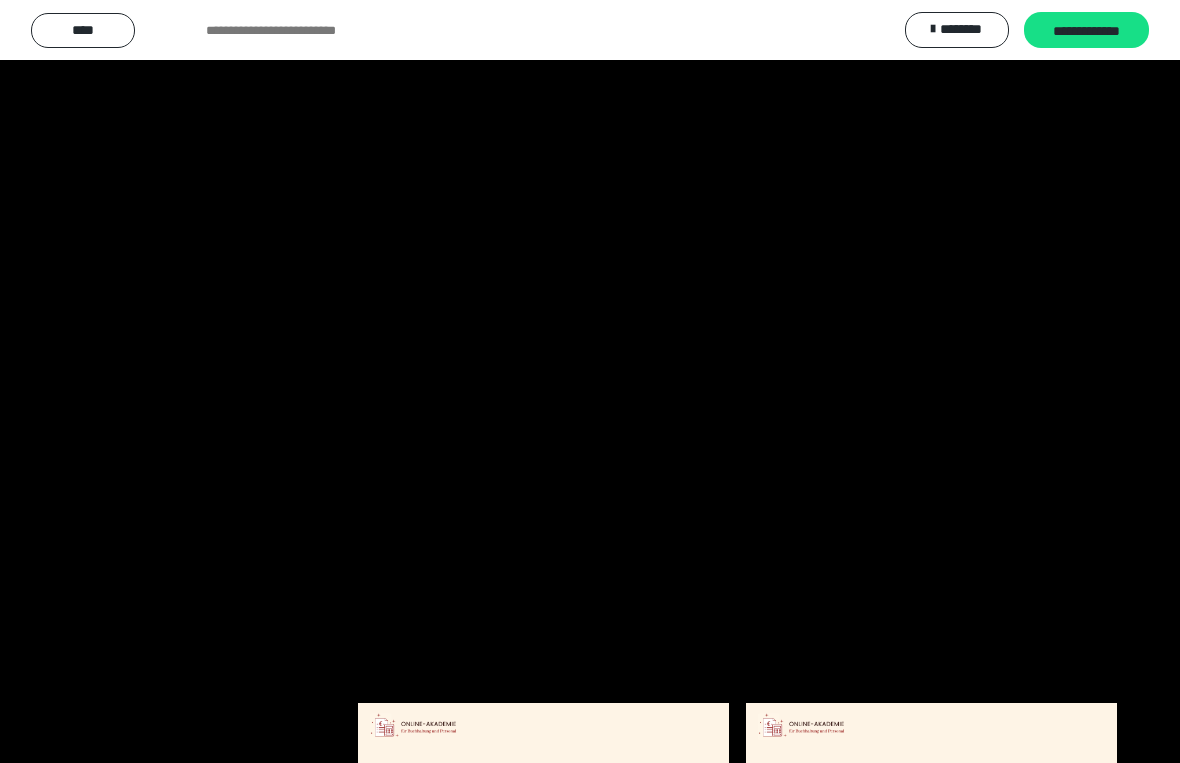 click at bounding box center [590, 381] 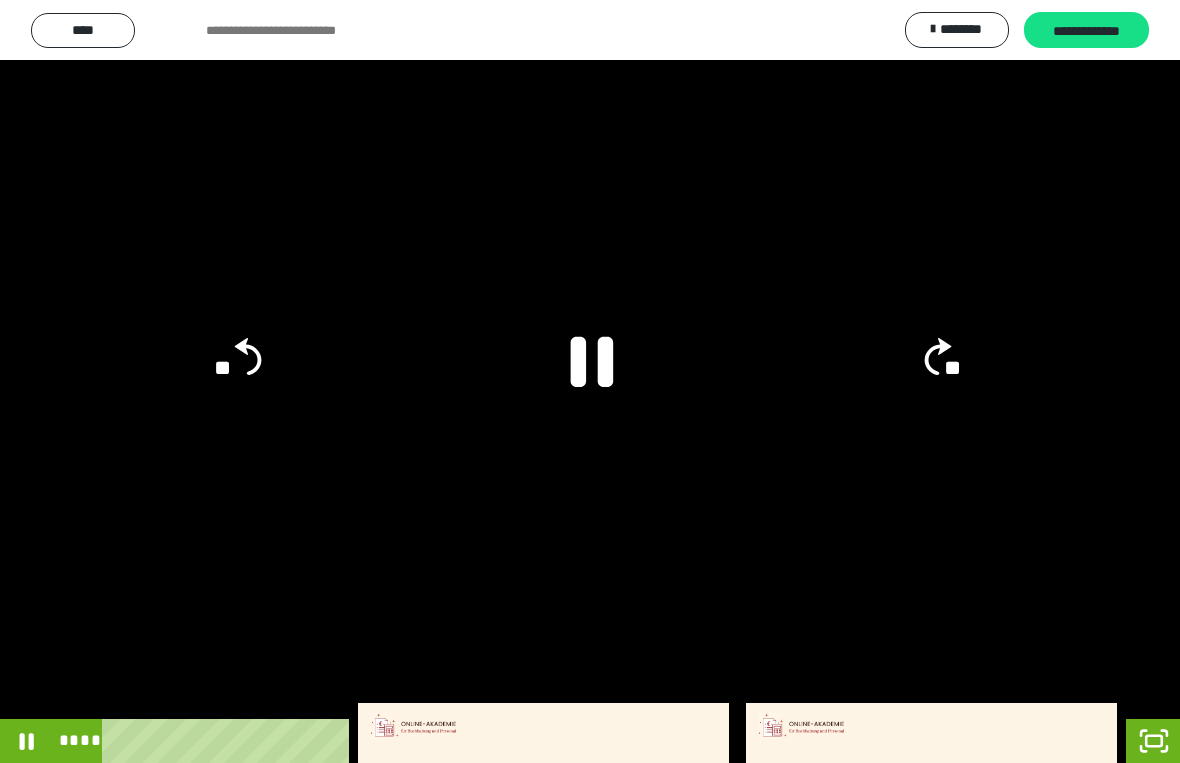 click 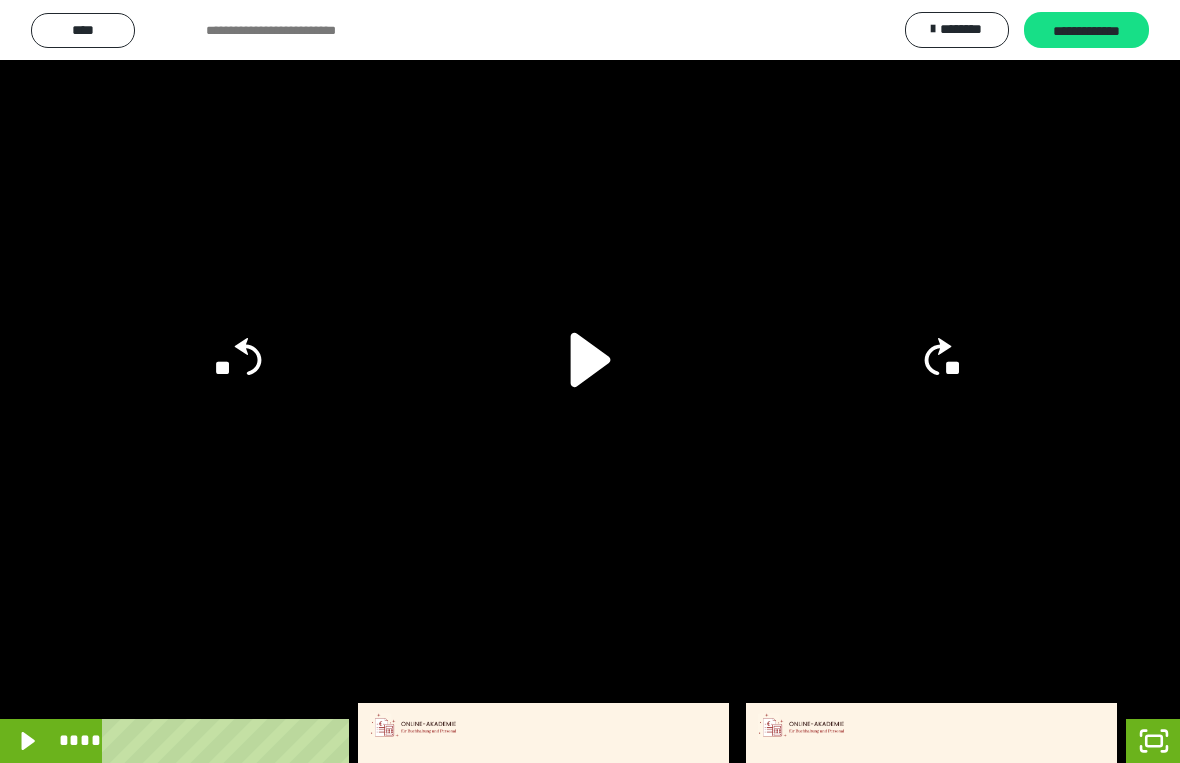 click 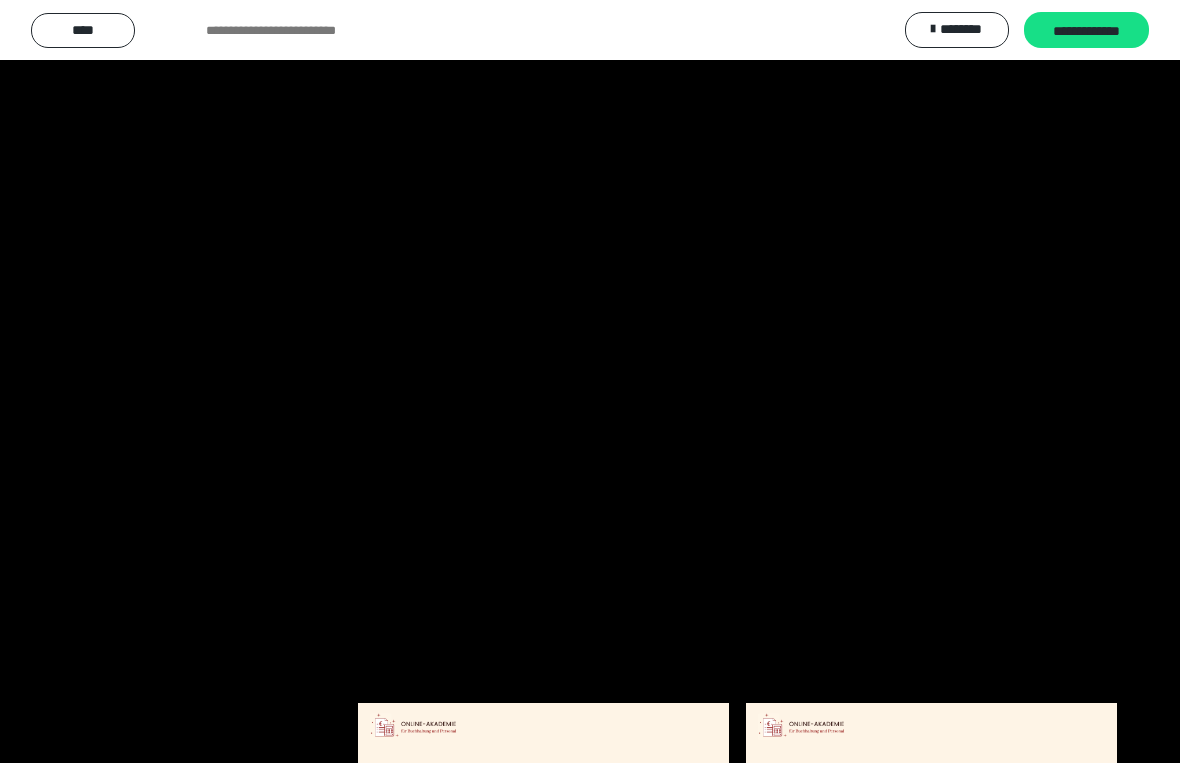 click at bounding box center (590, 381) 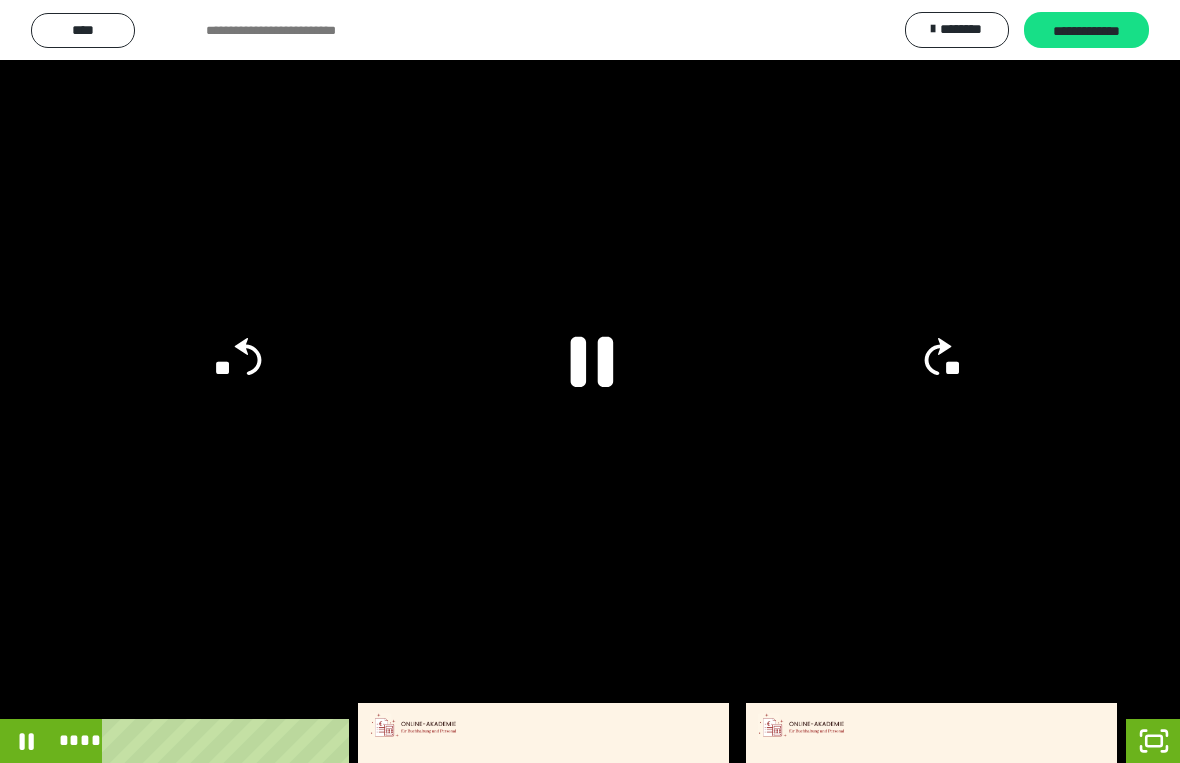 click 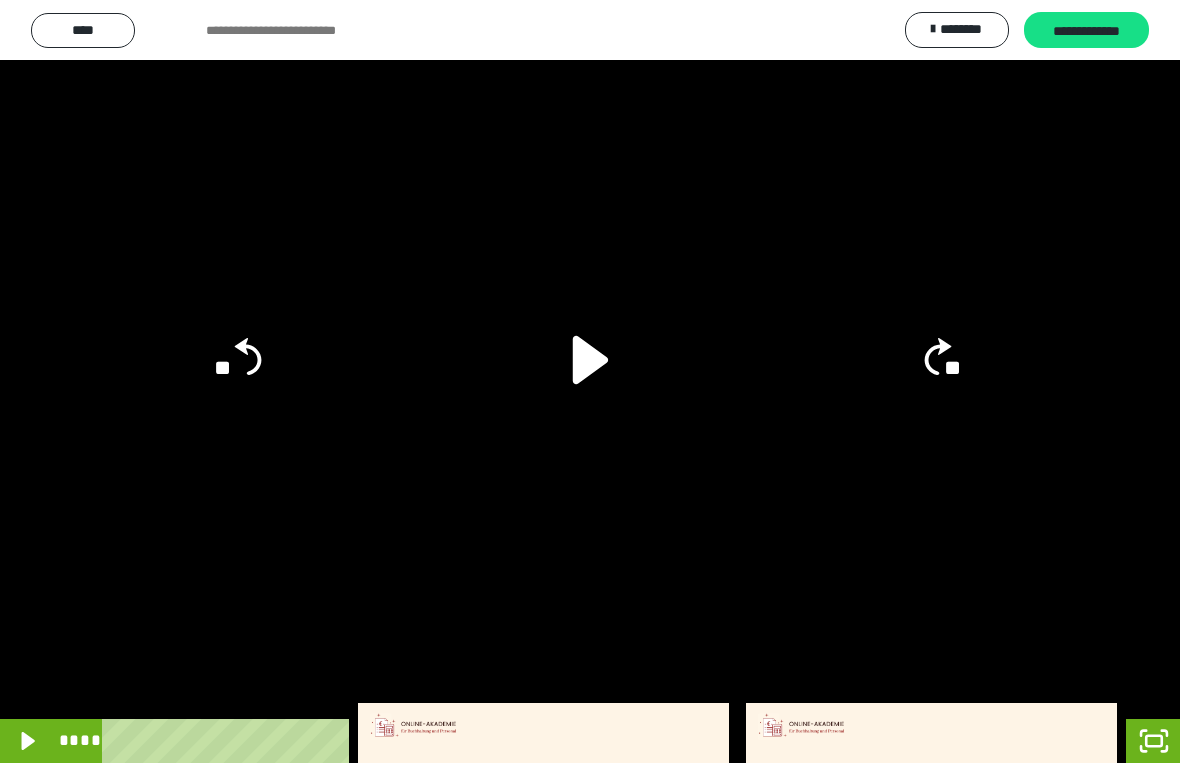 click 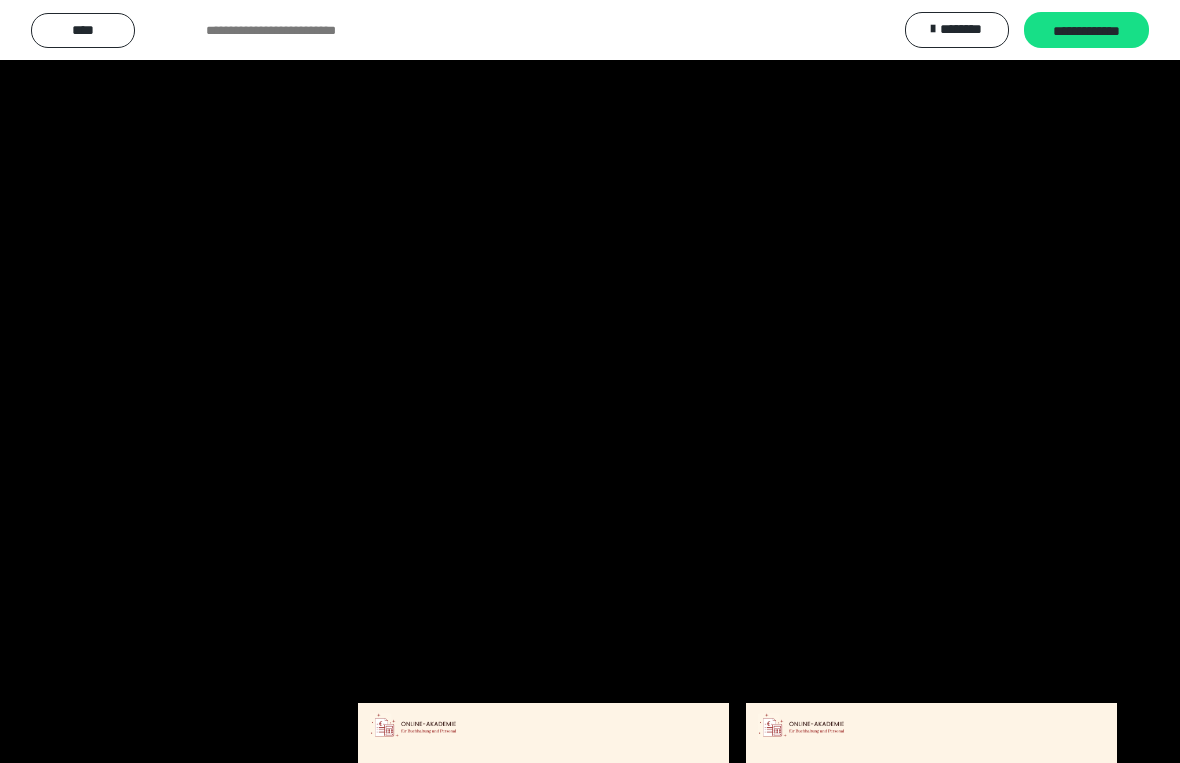 click at bounding box center [590, 381] 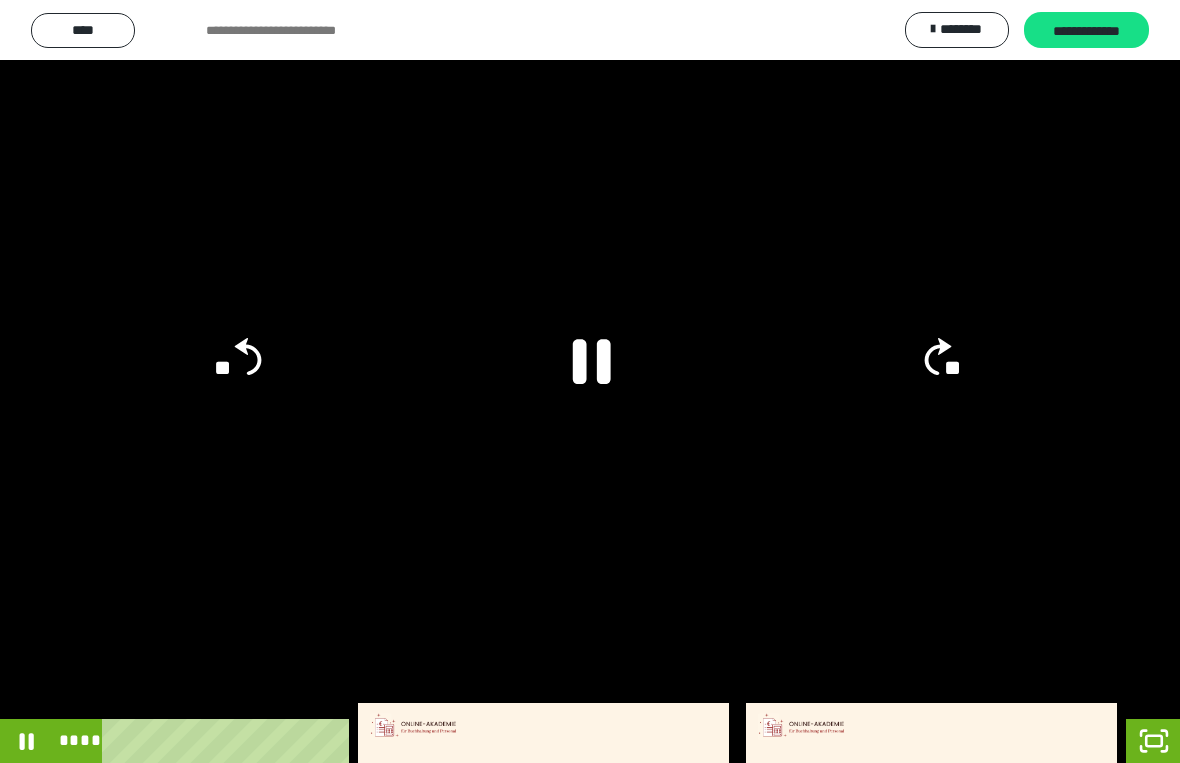 click 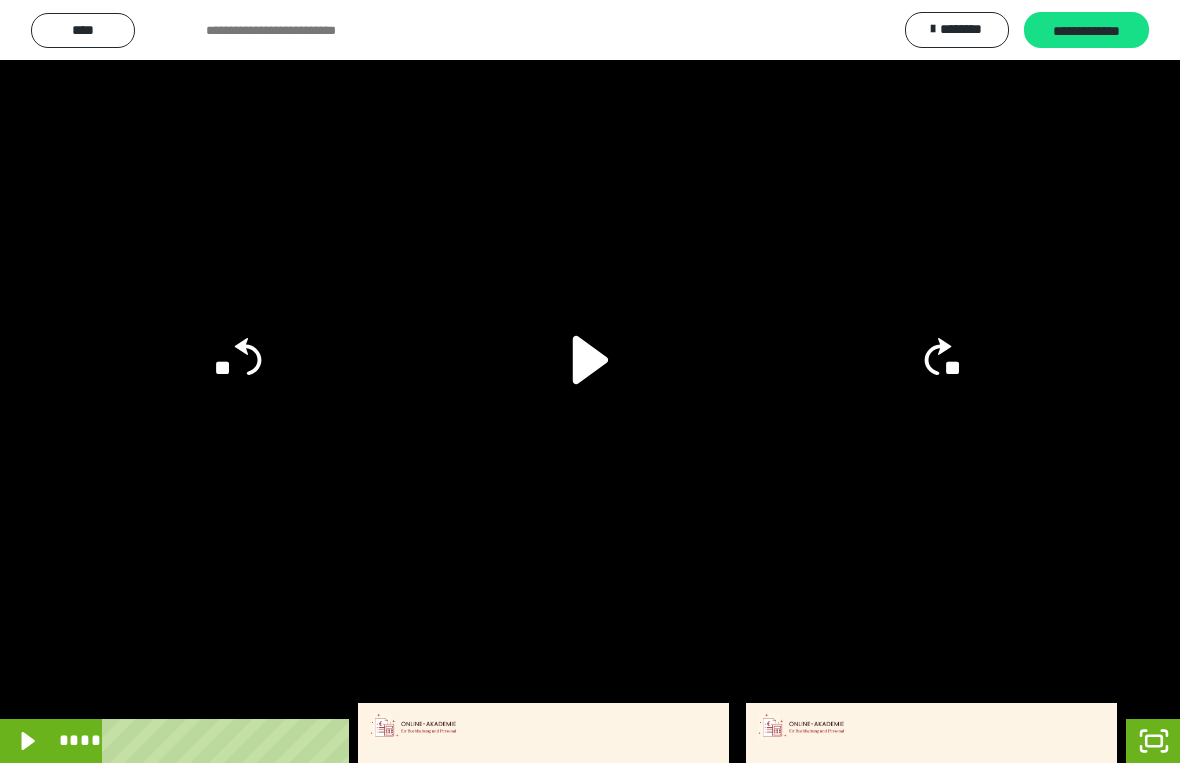 click 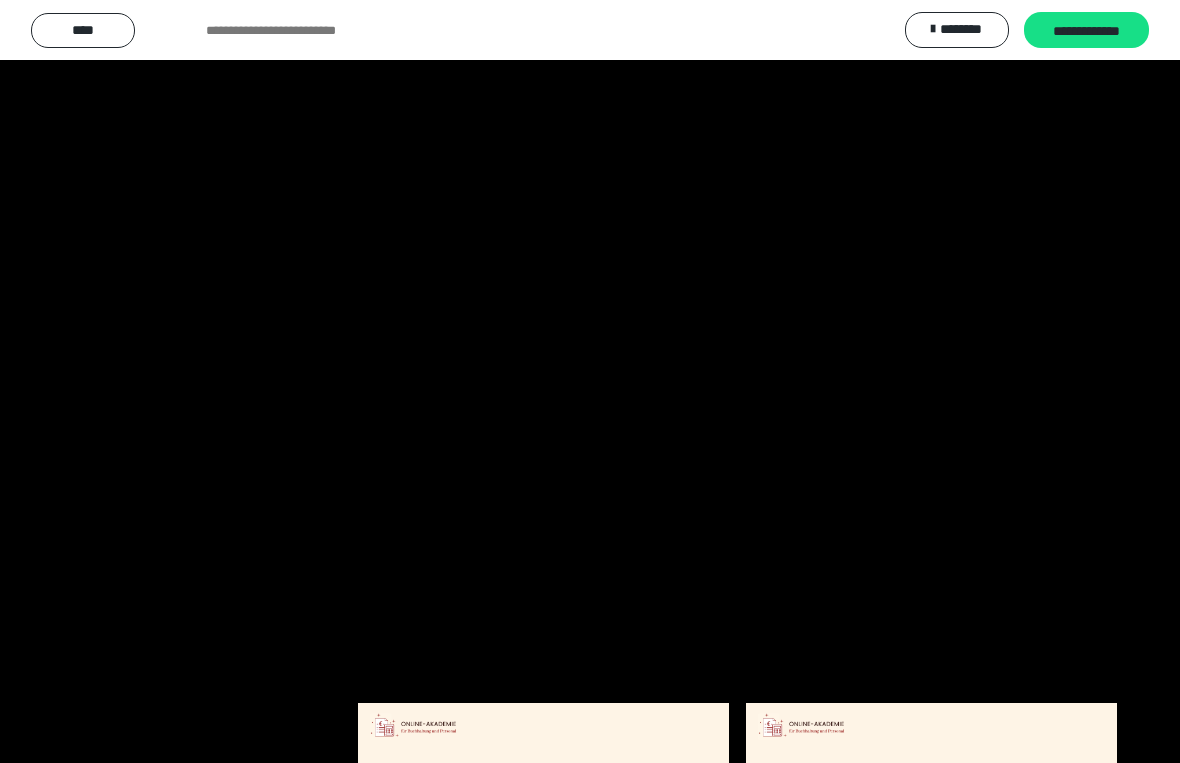 click at bounding box center [590, 381] 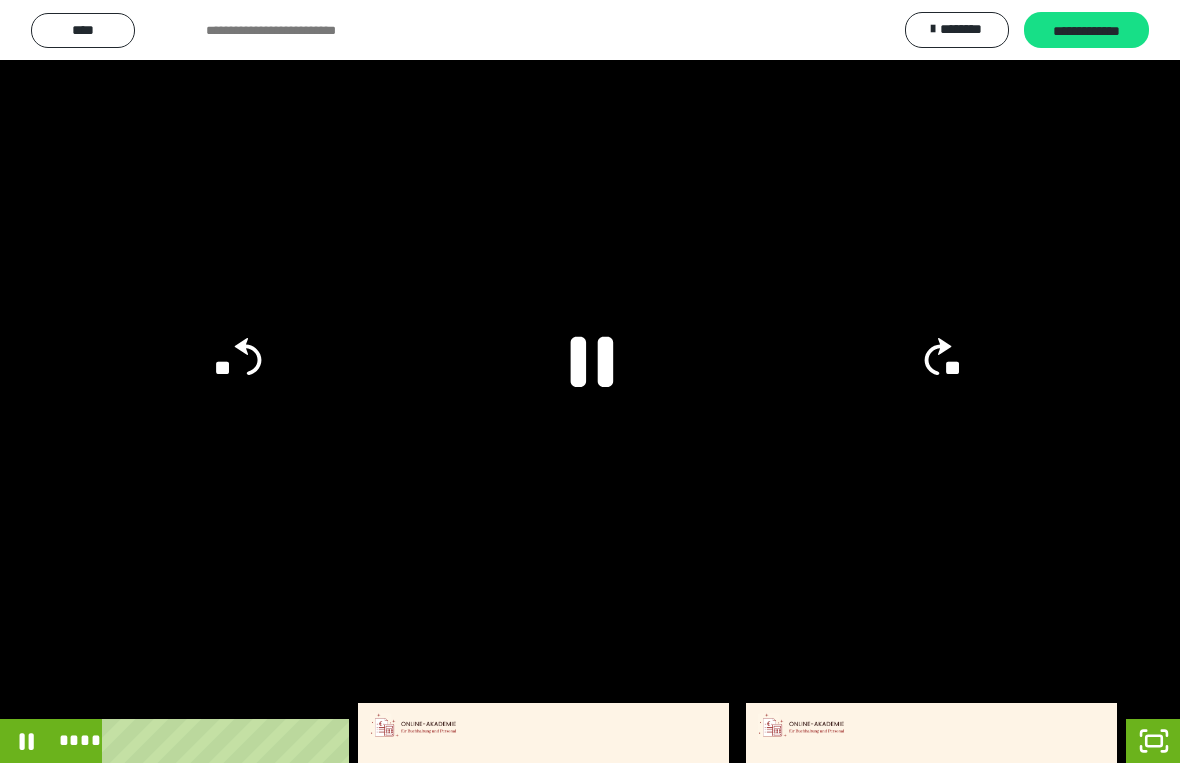 click 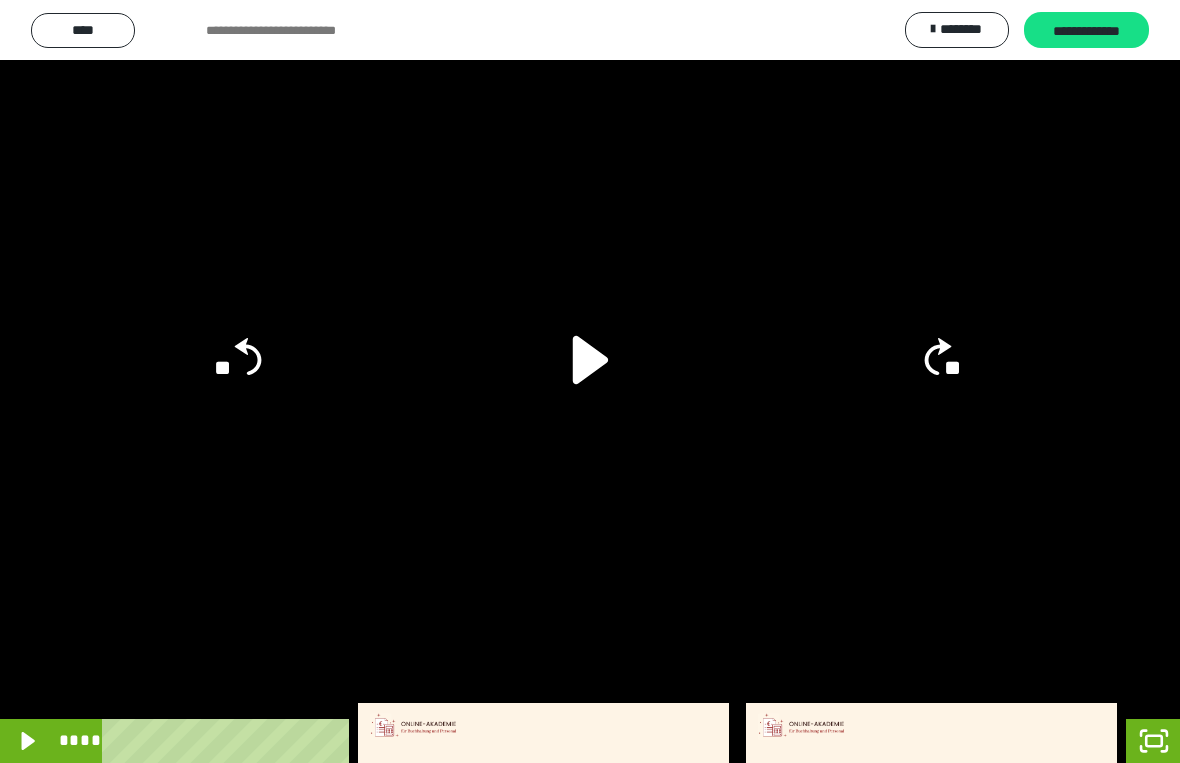click 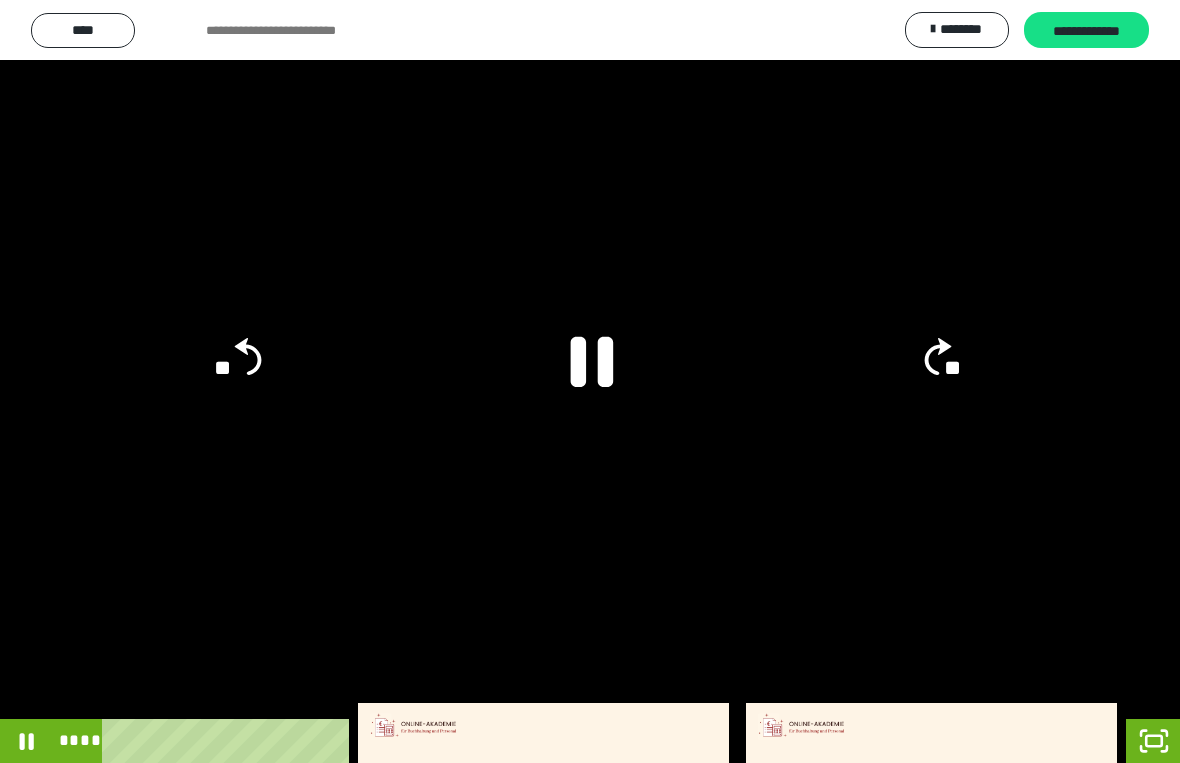click 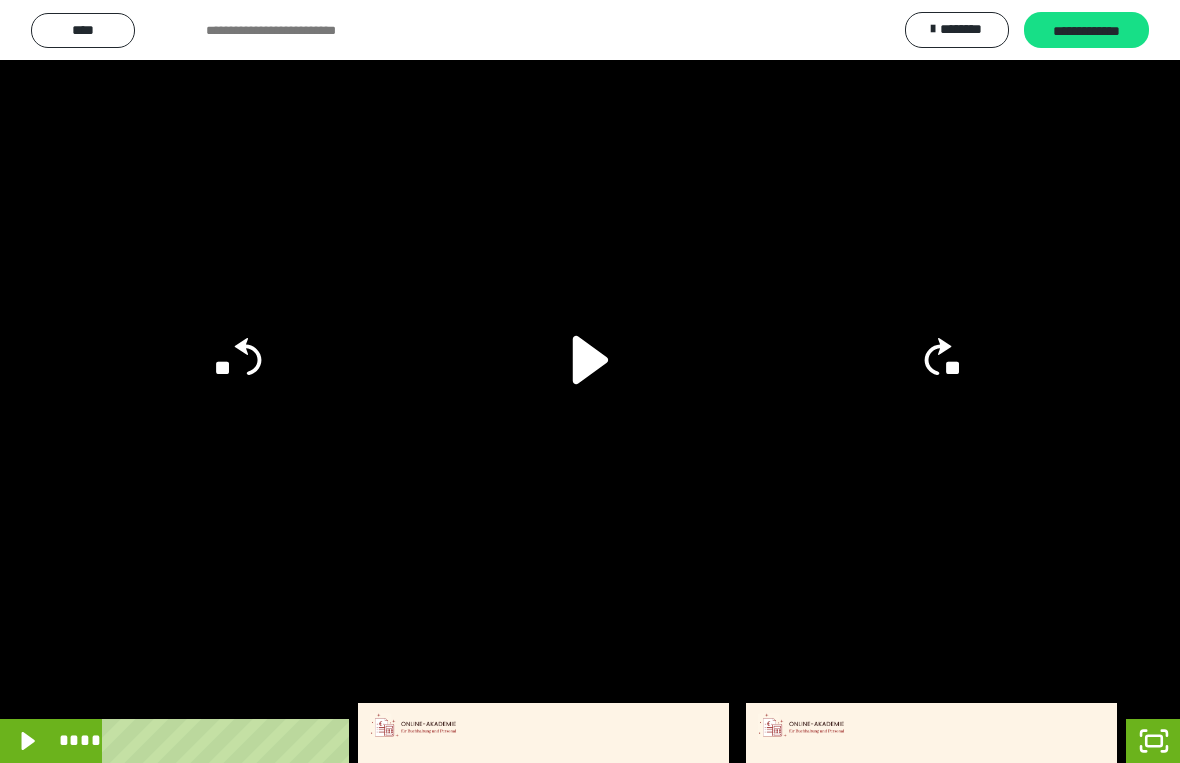 click 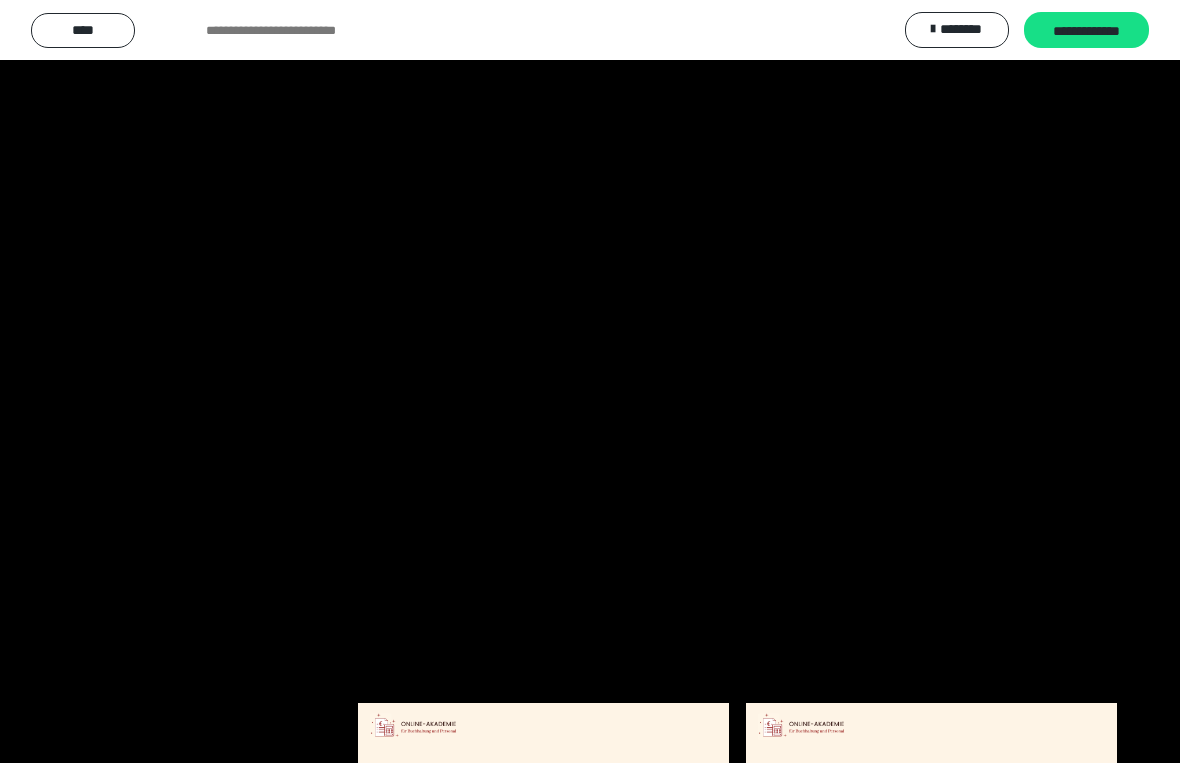 click at bounding box center [590, 381] 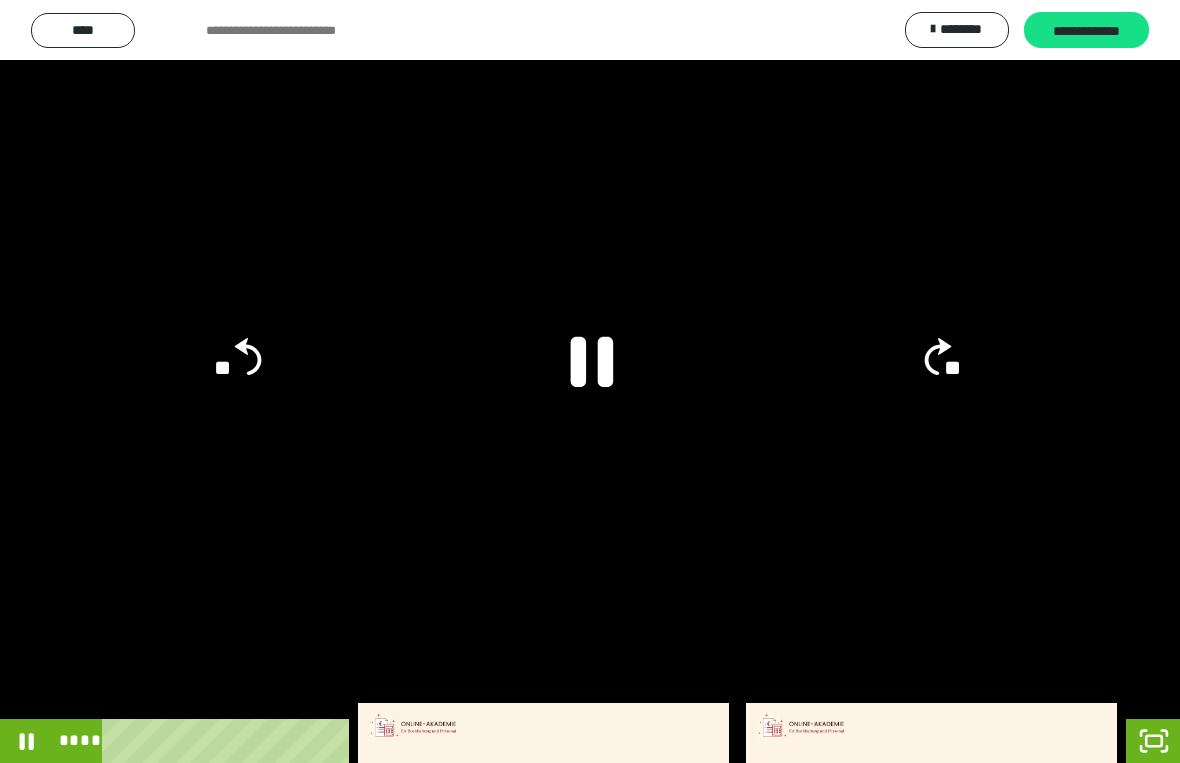 click 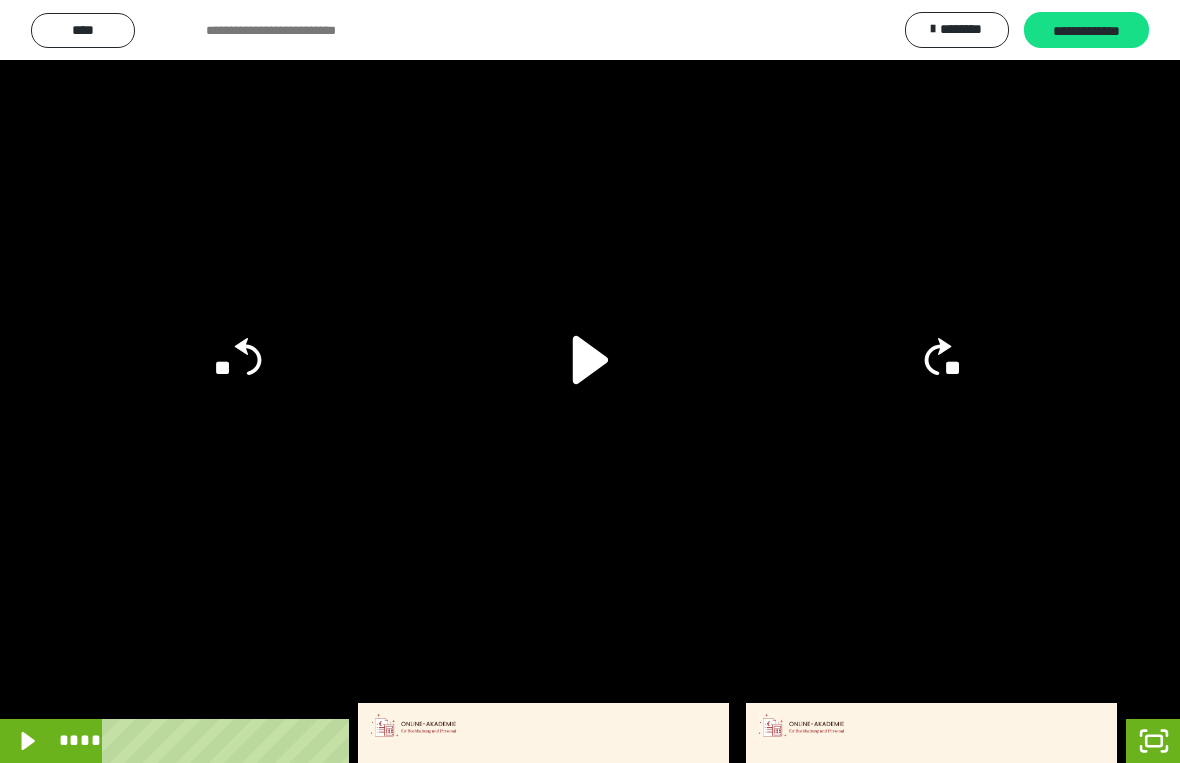 click 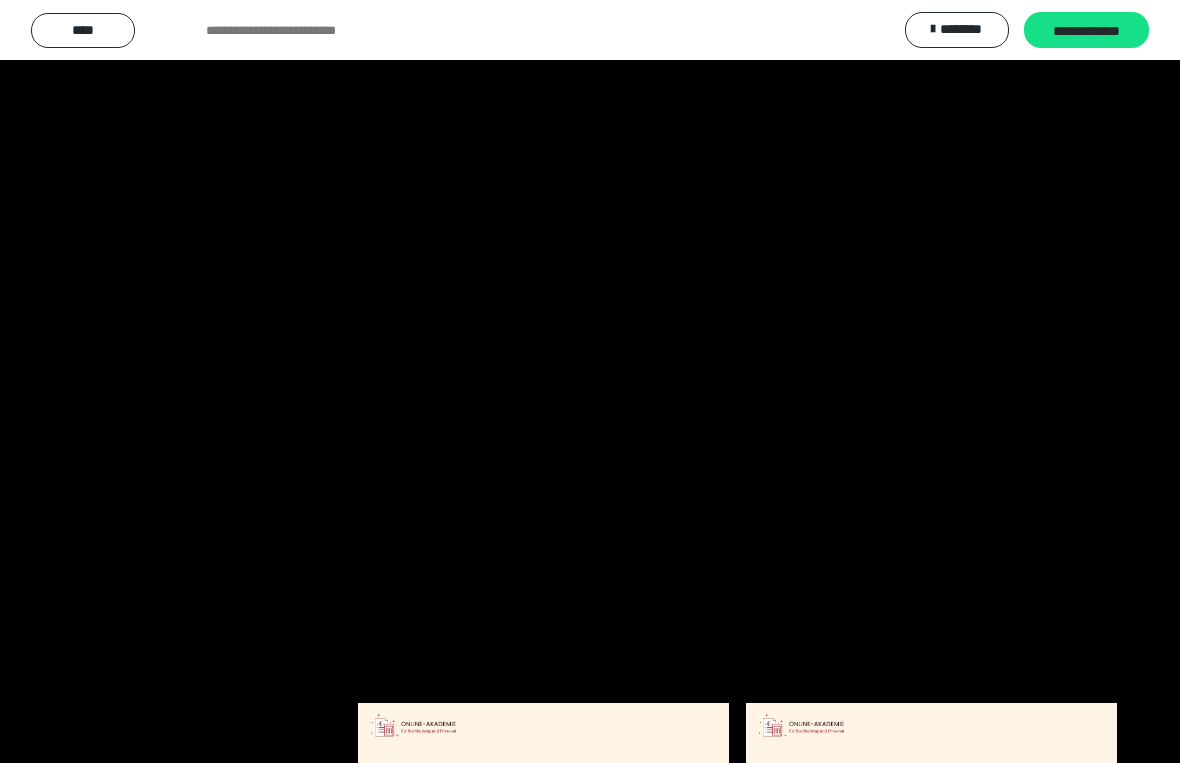 click at bounding box center (590, 381) 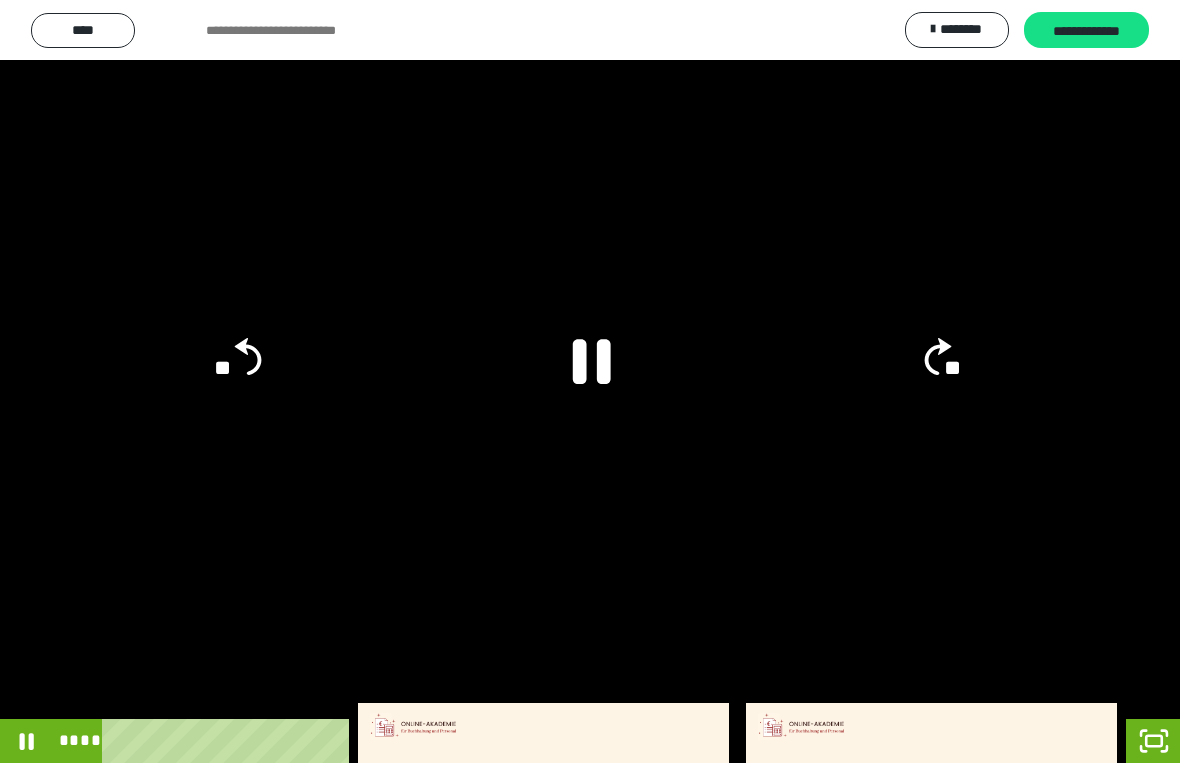 click 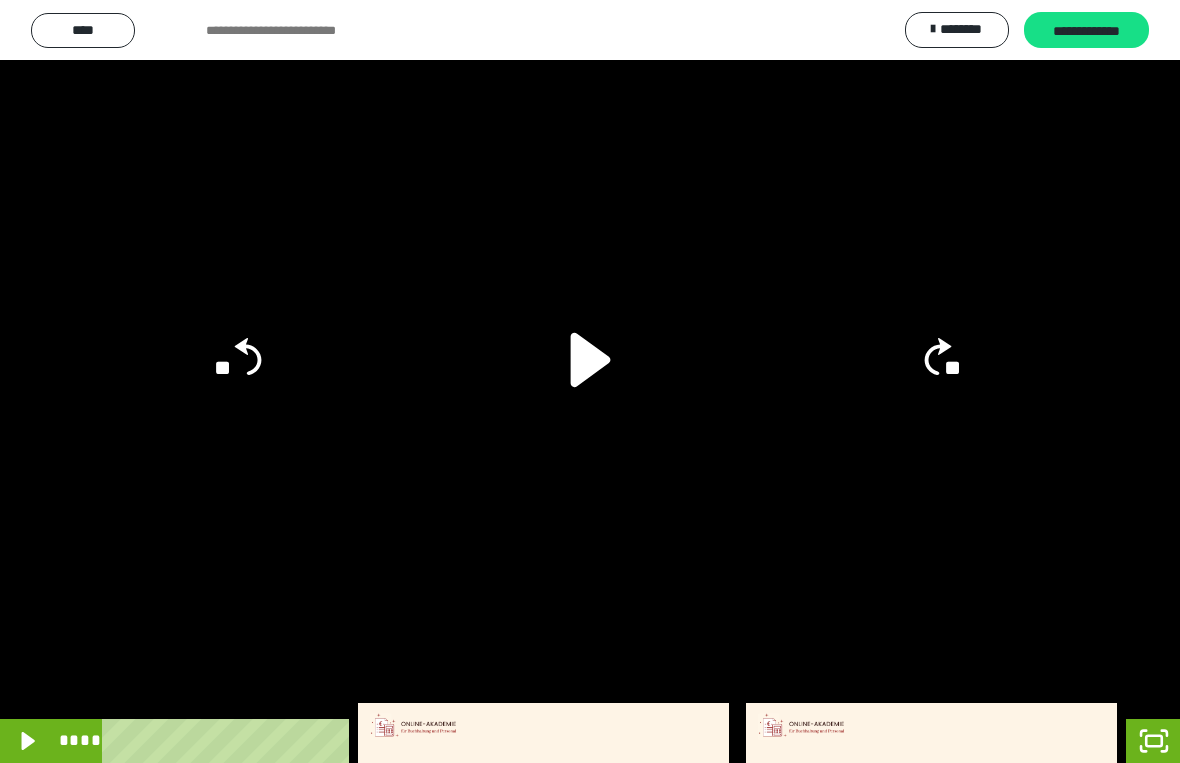 click 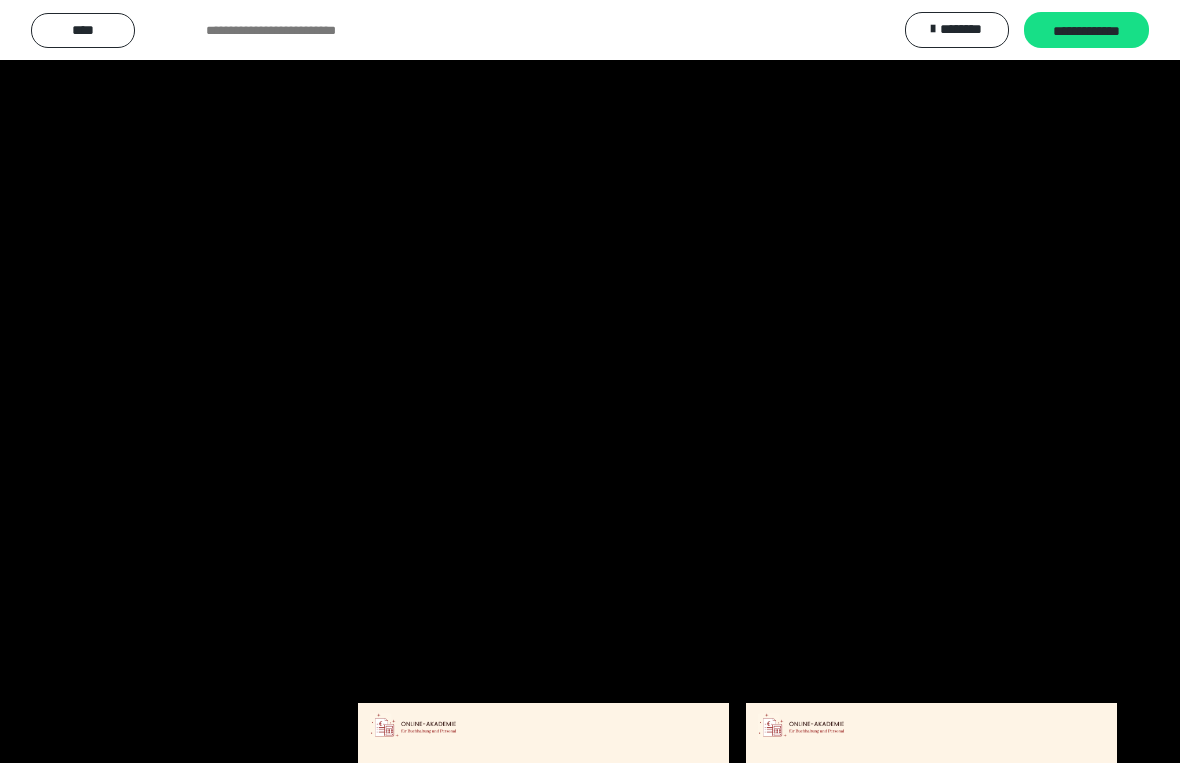 click at bounding box center (590, 381) 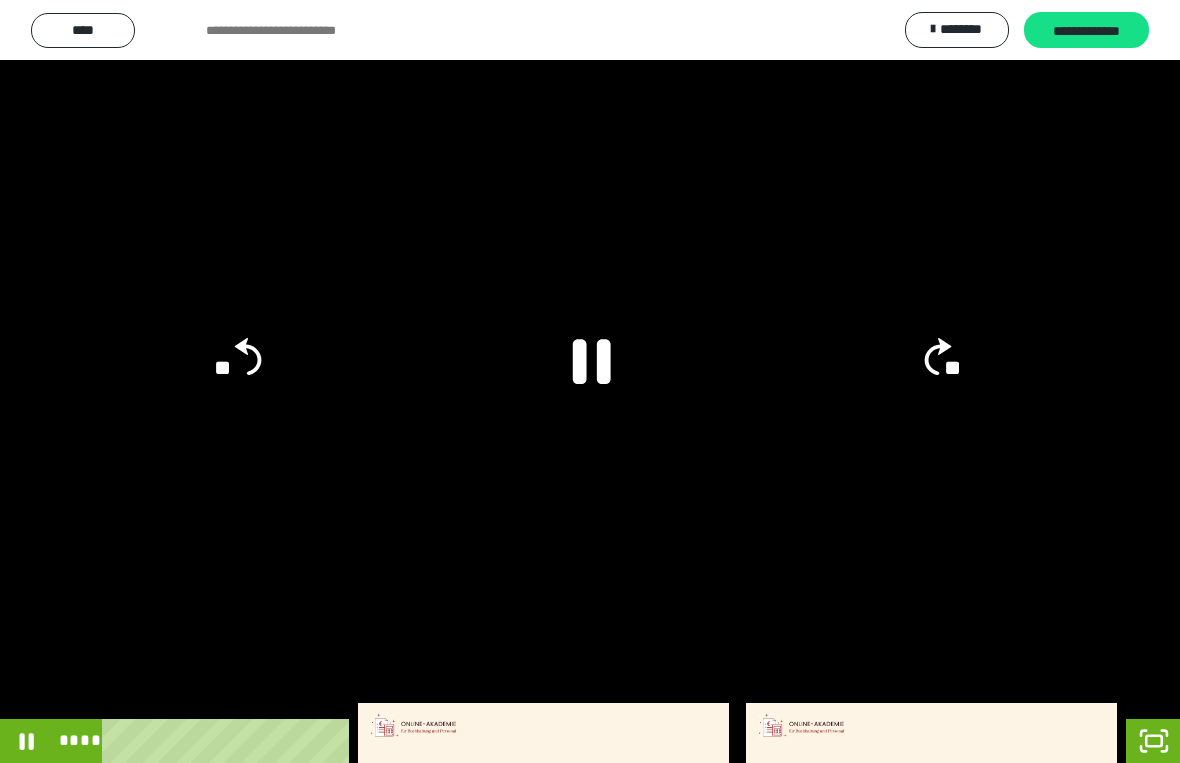 click 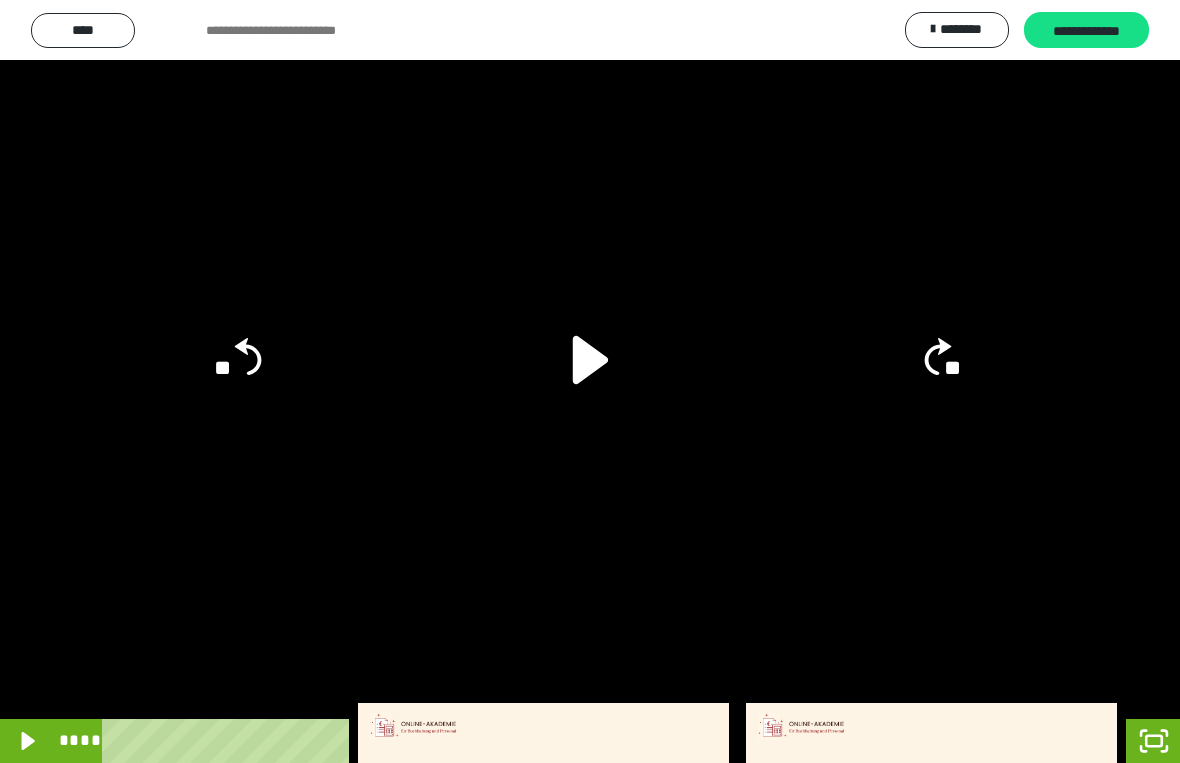 click 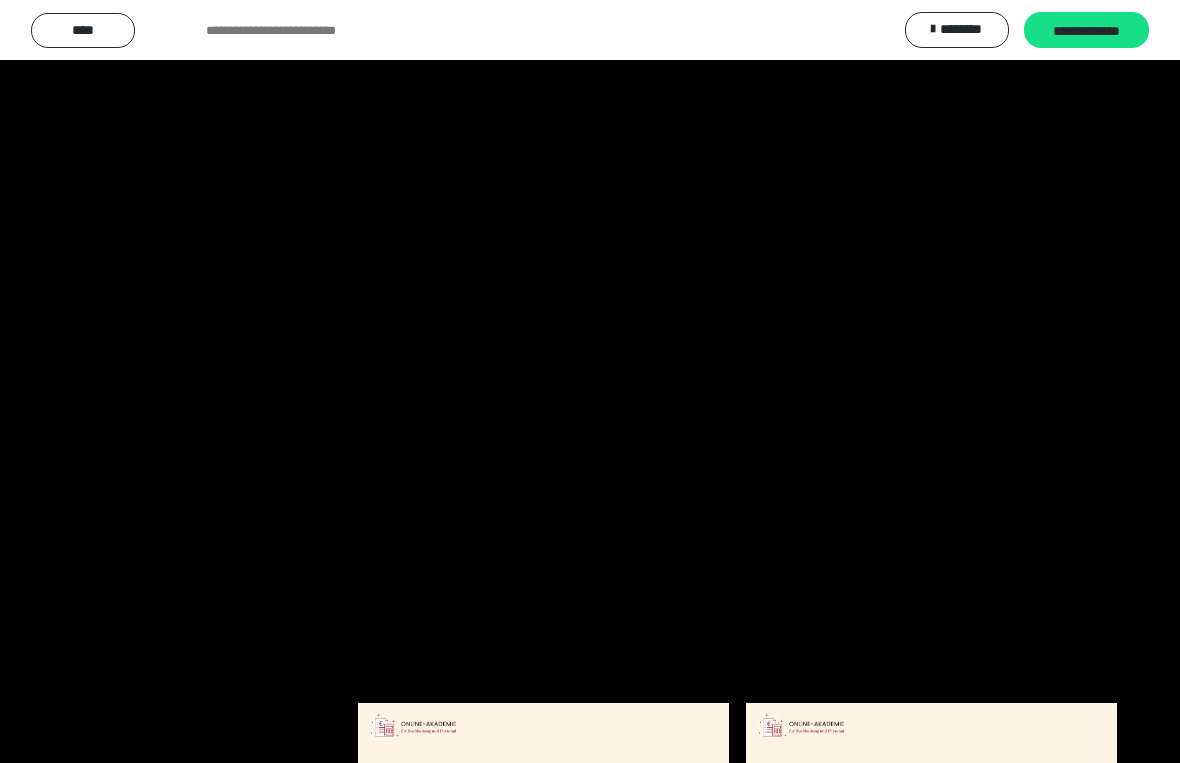 click at bounding box center (590, 381) 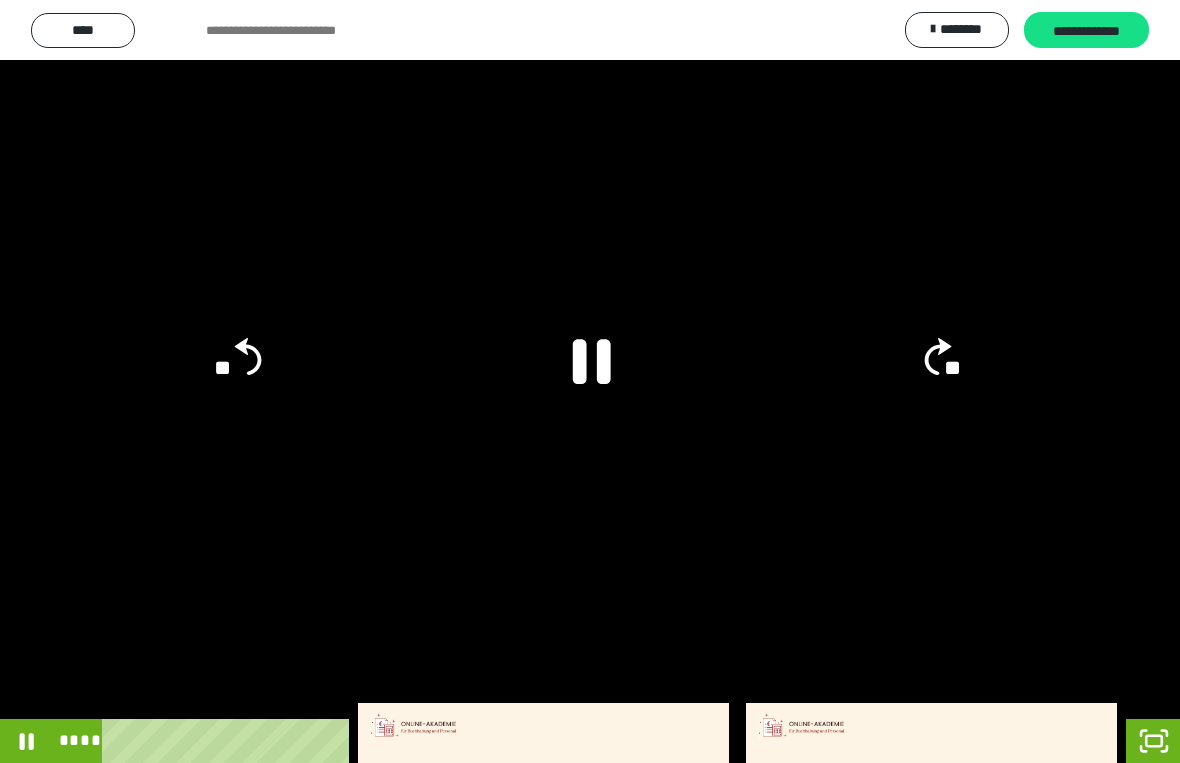 click 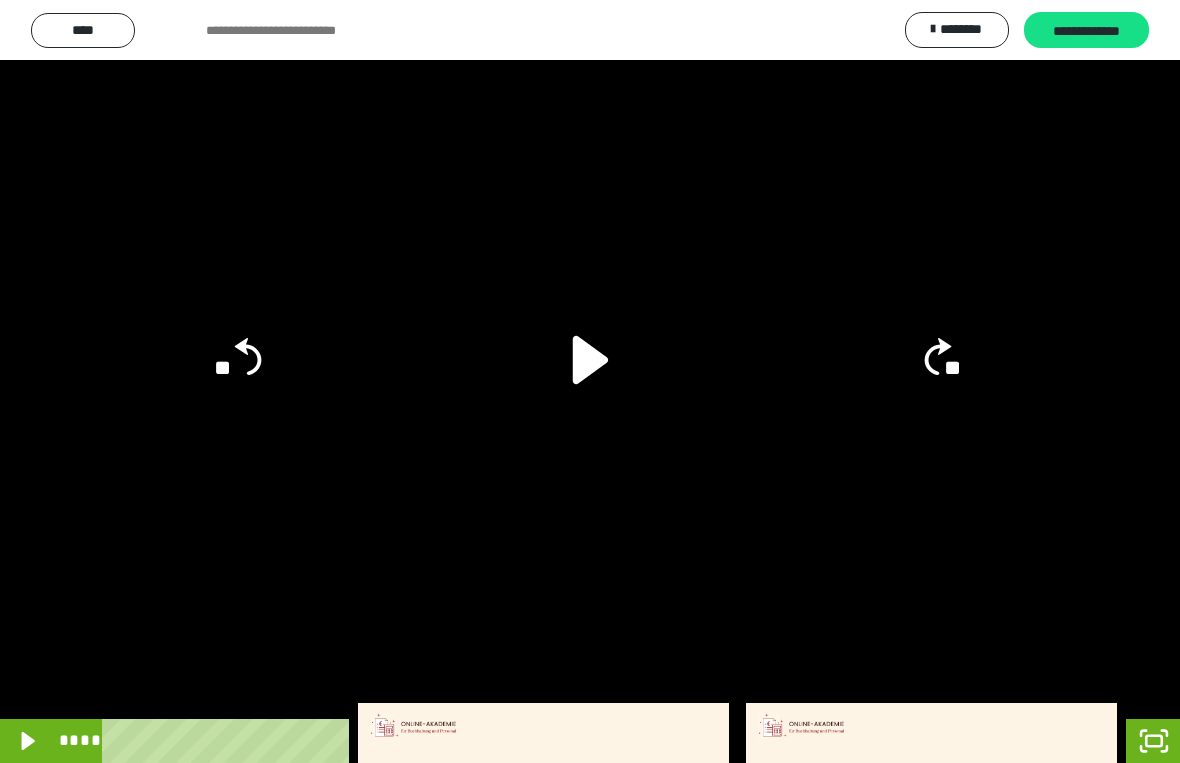 click 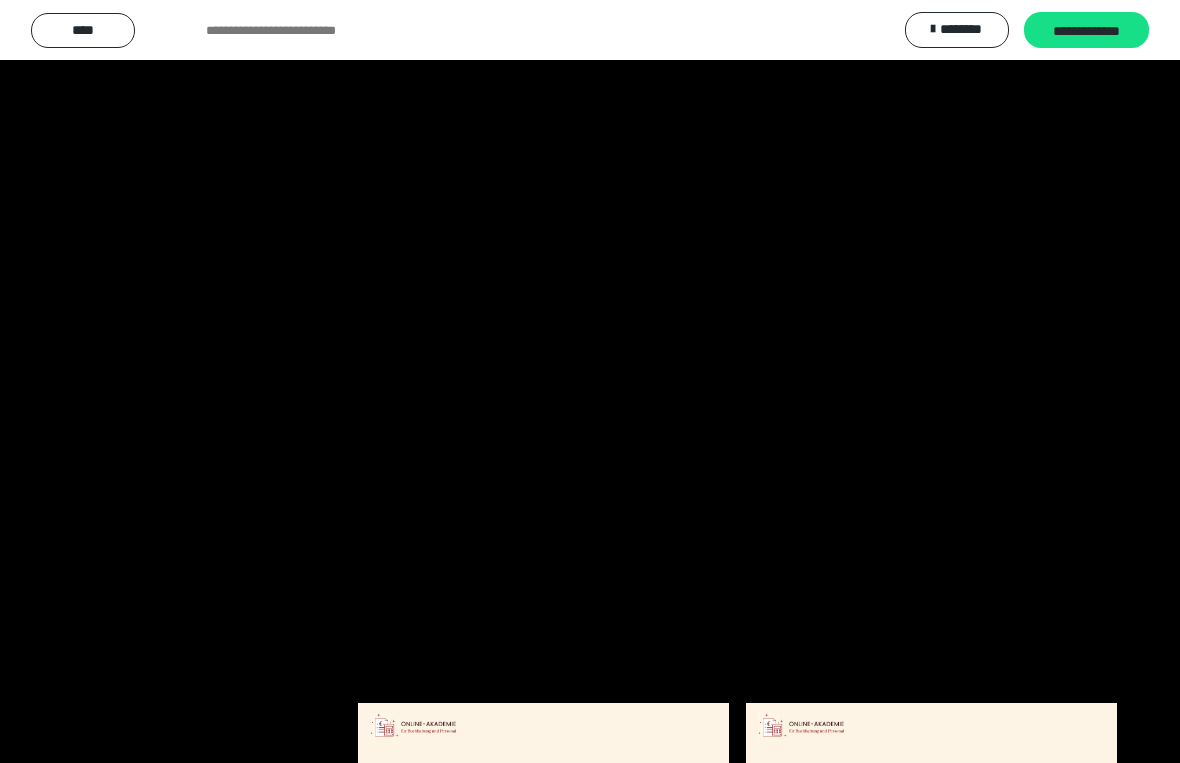 click at bounding box center (590, 381) 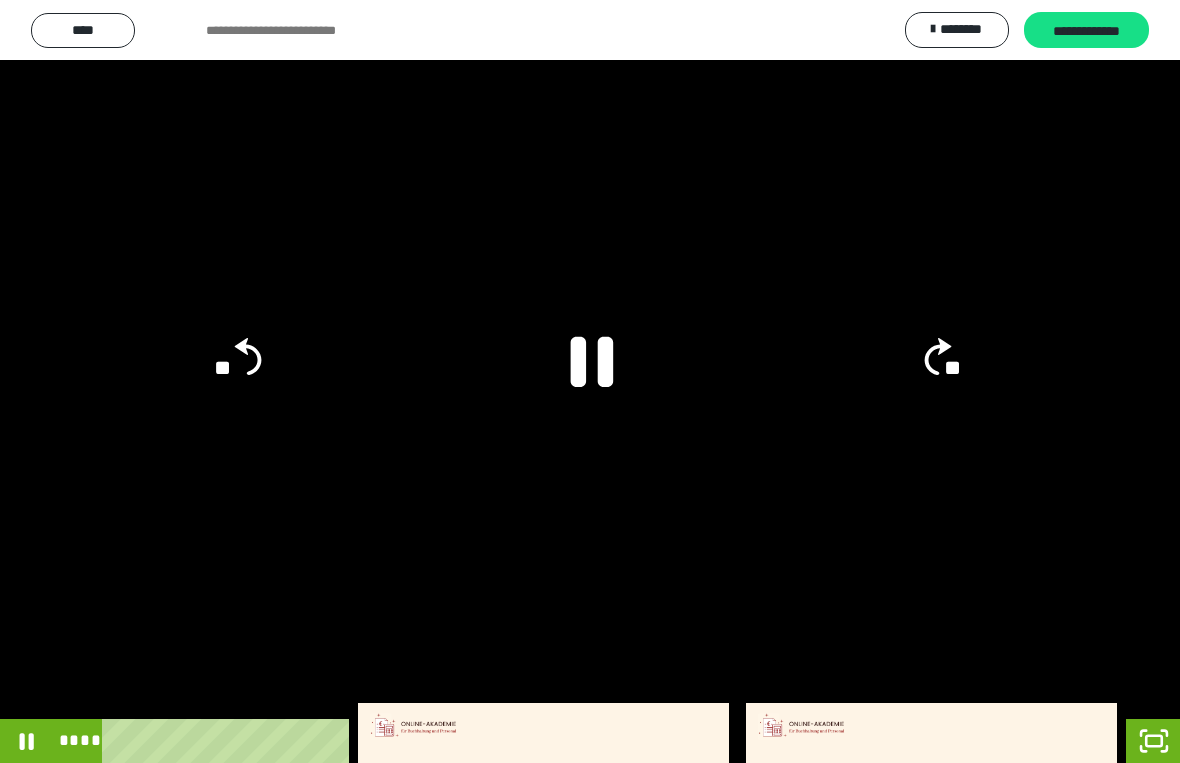 click 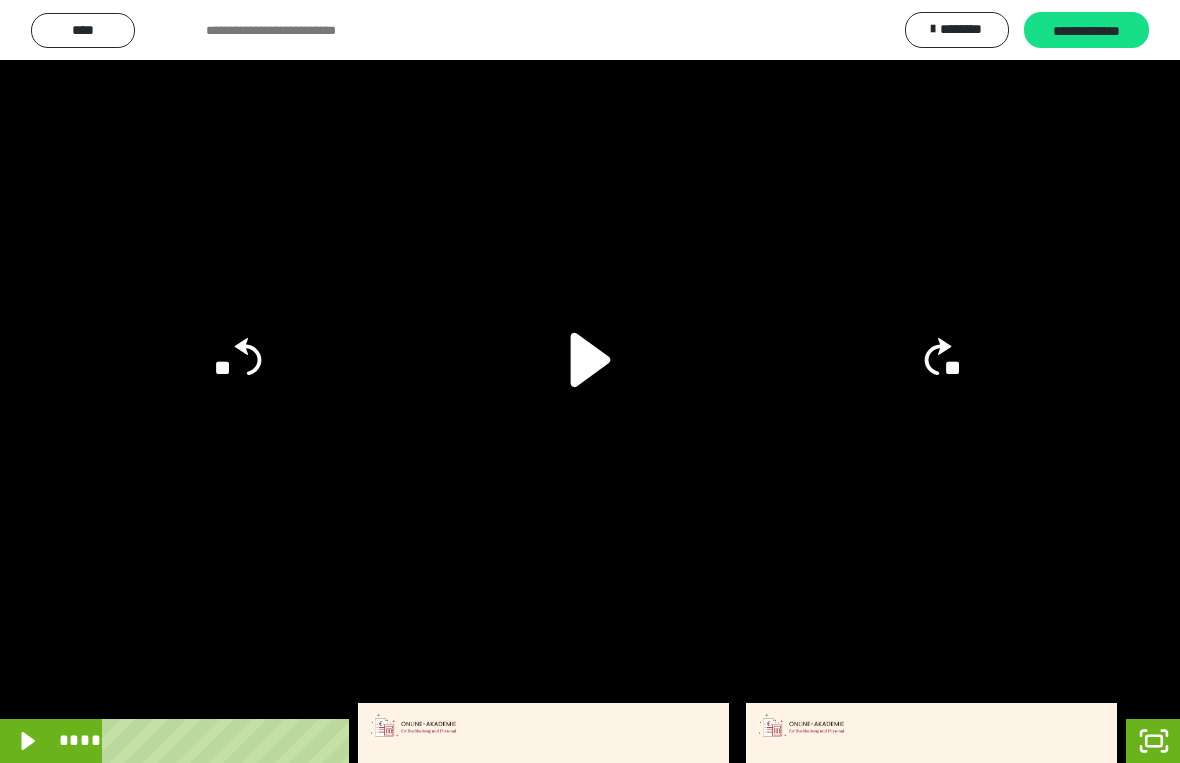 click 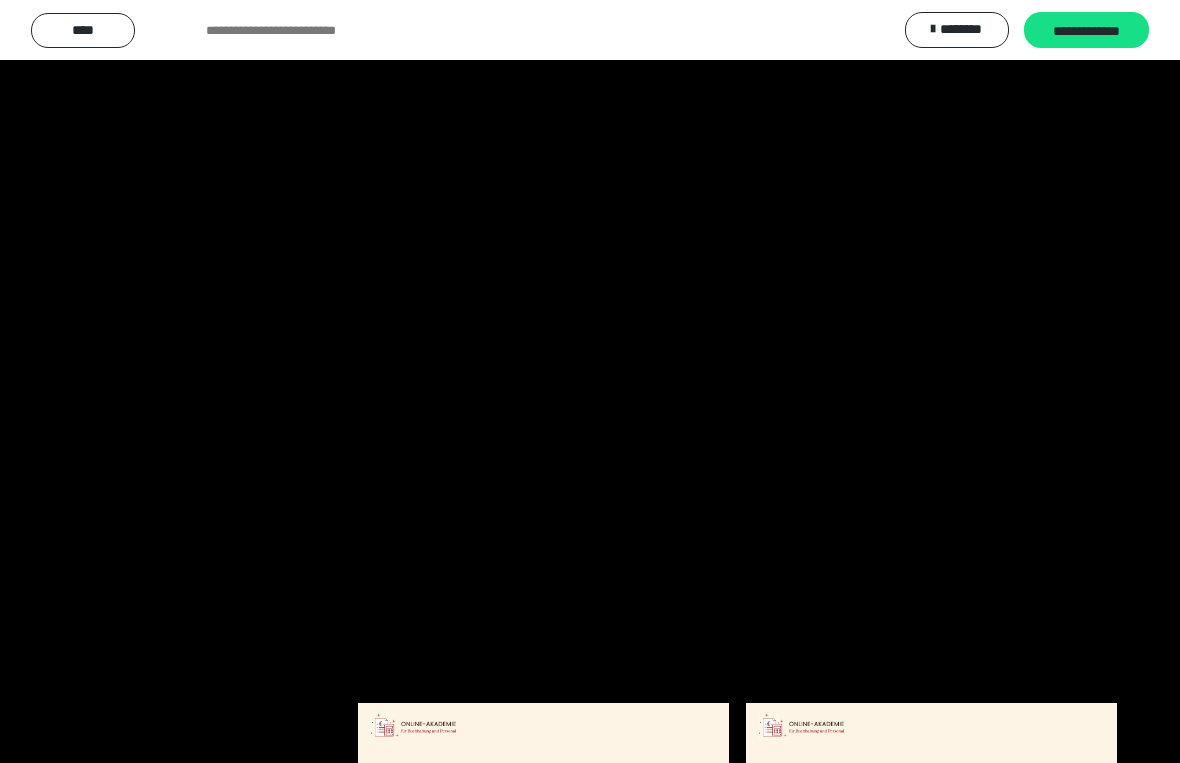 click at bounding box center (590, 381) 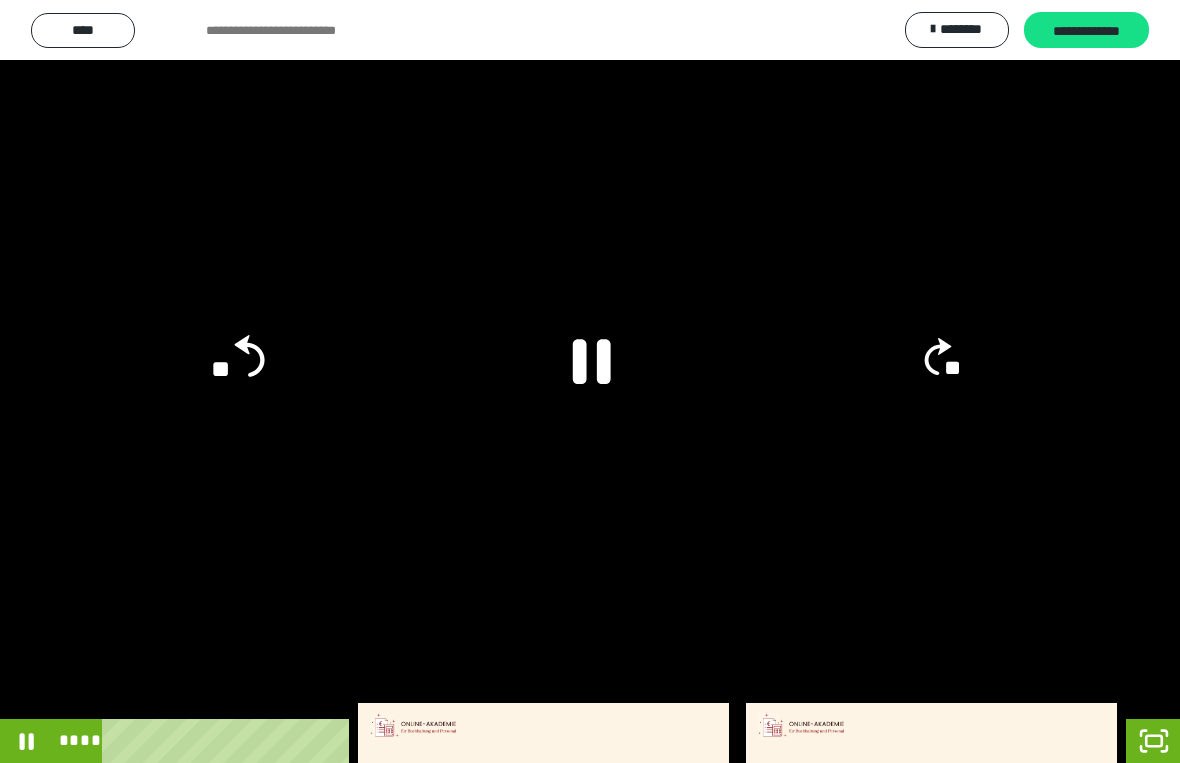 click on "**" 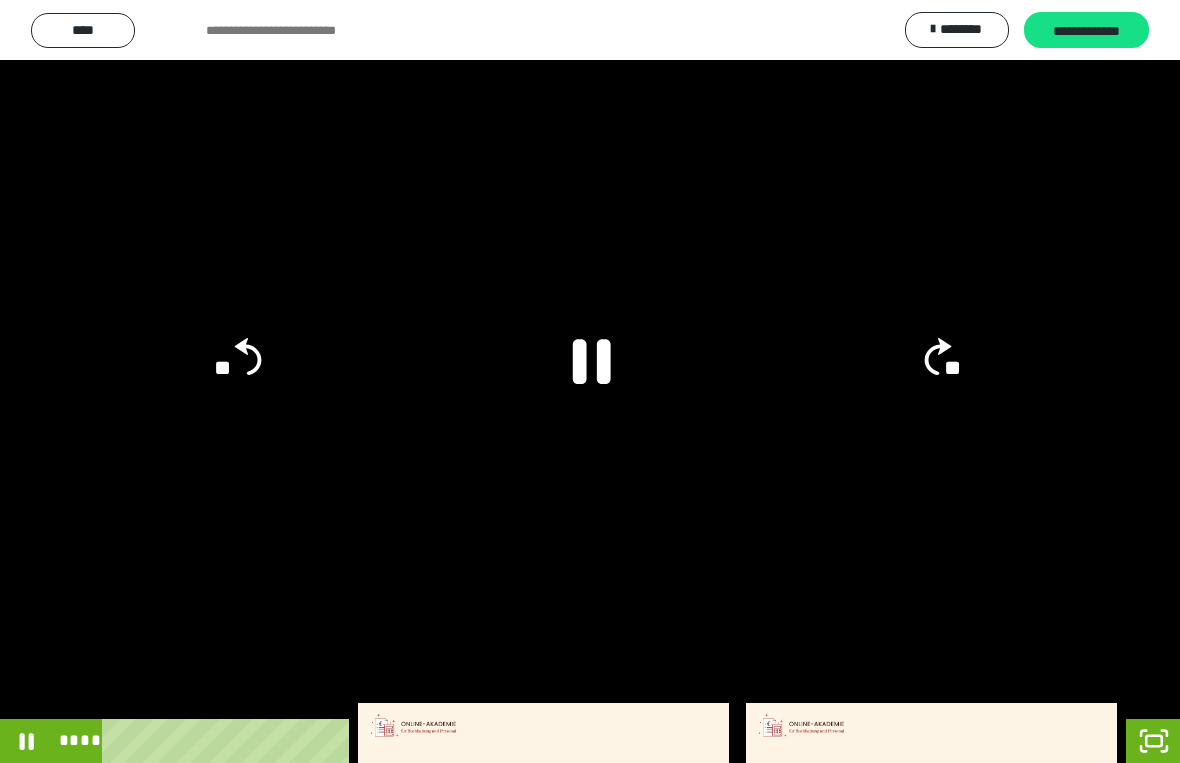 click 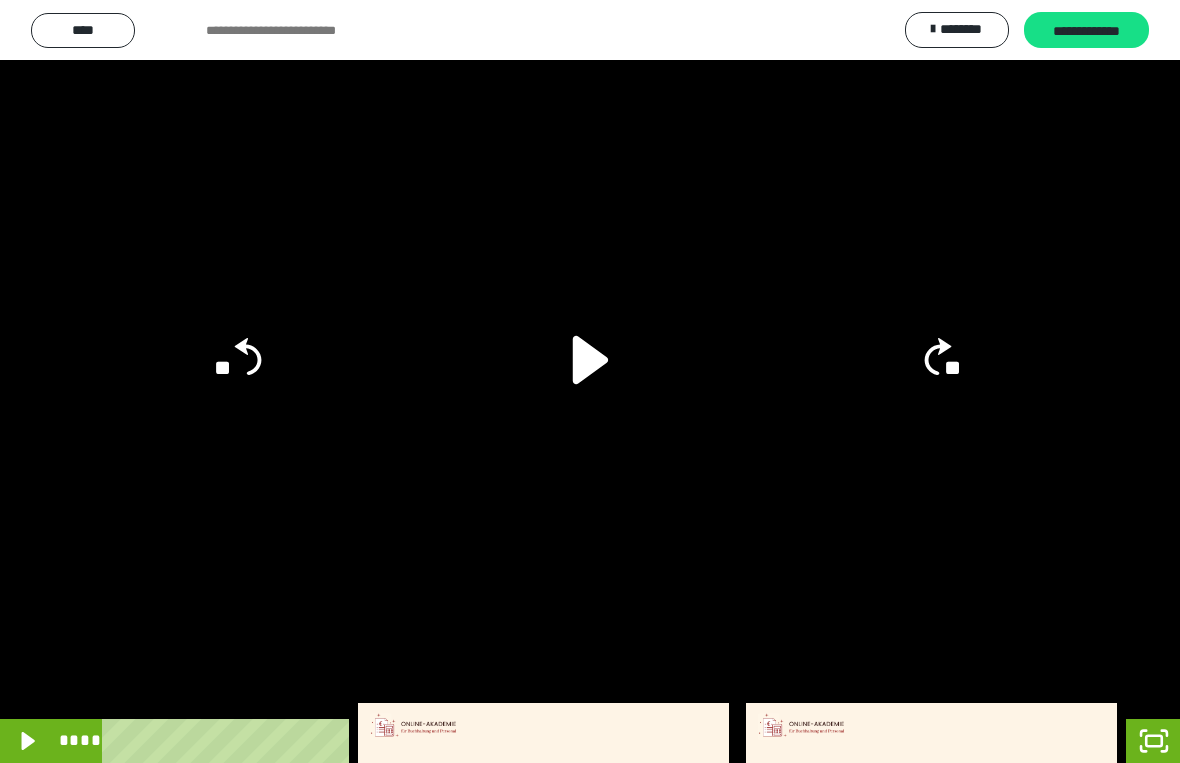 click 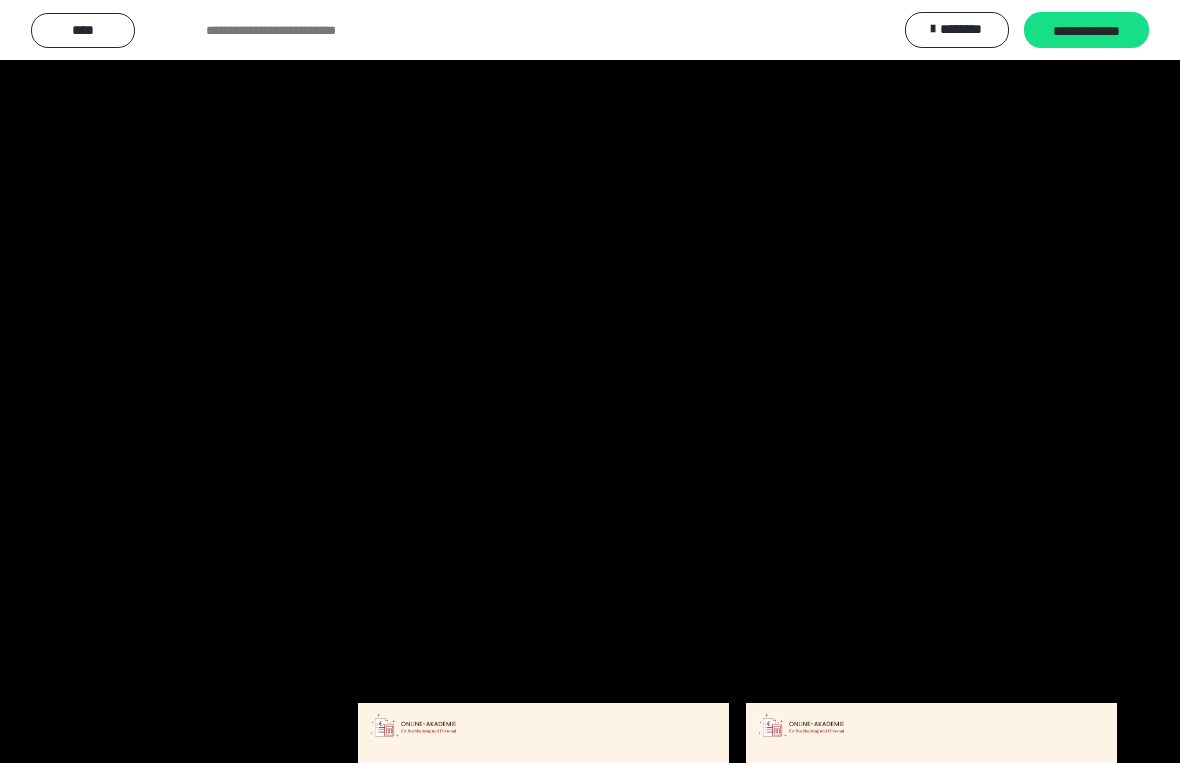 click at bounding box center (590, 381) 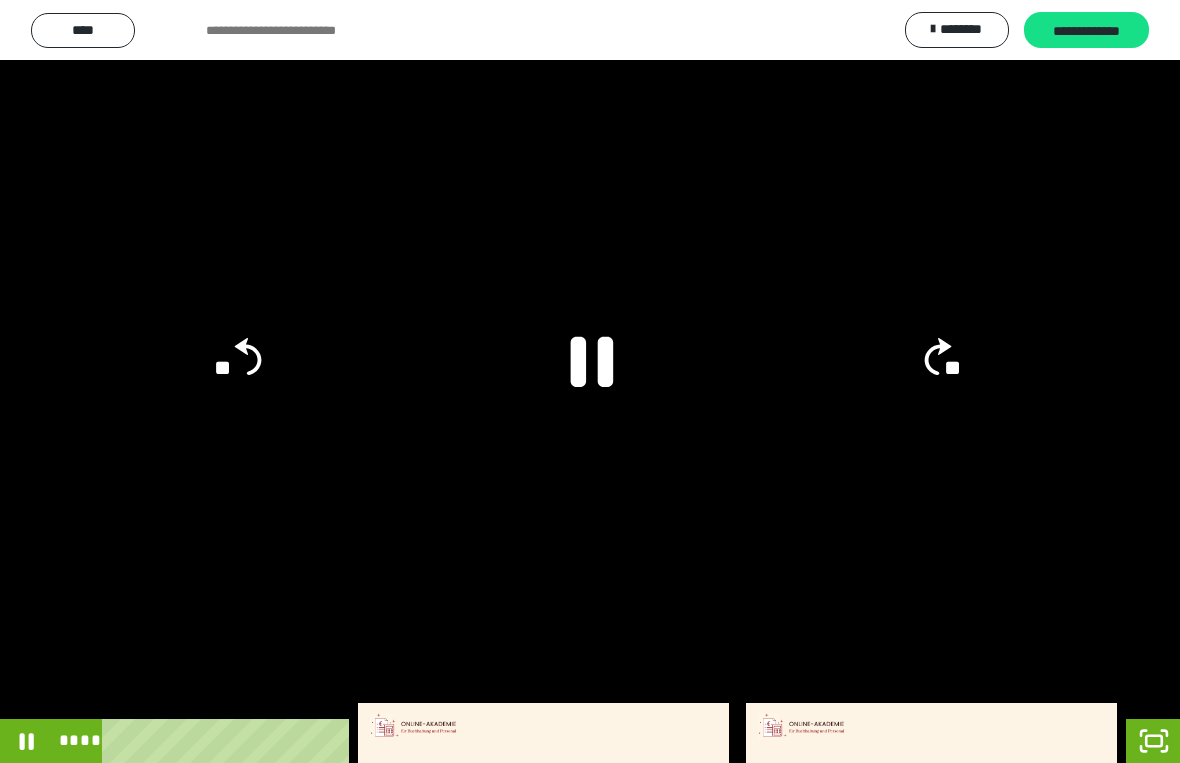 click 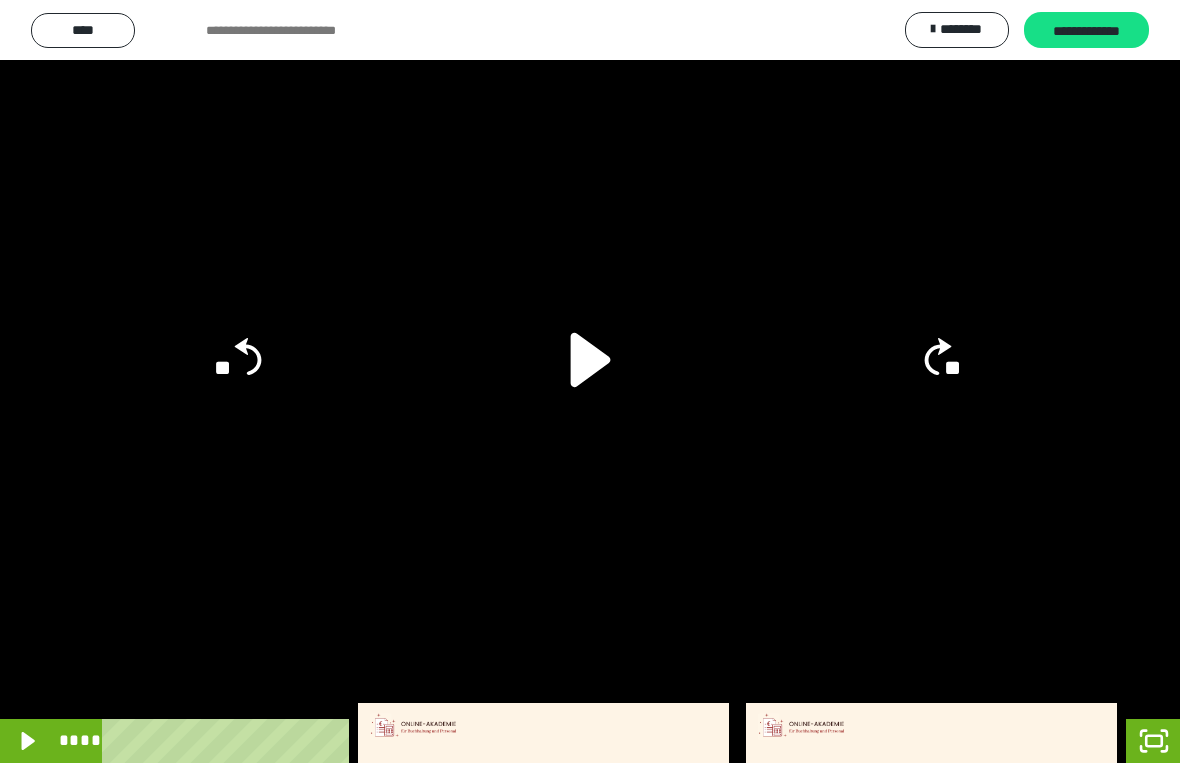 click 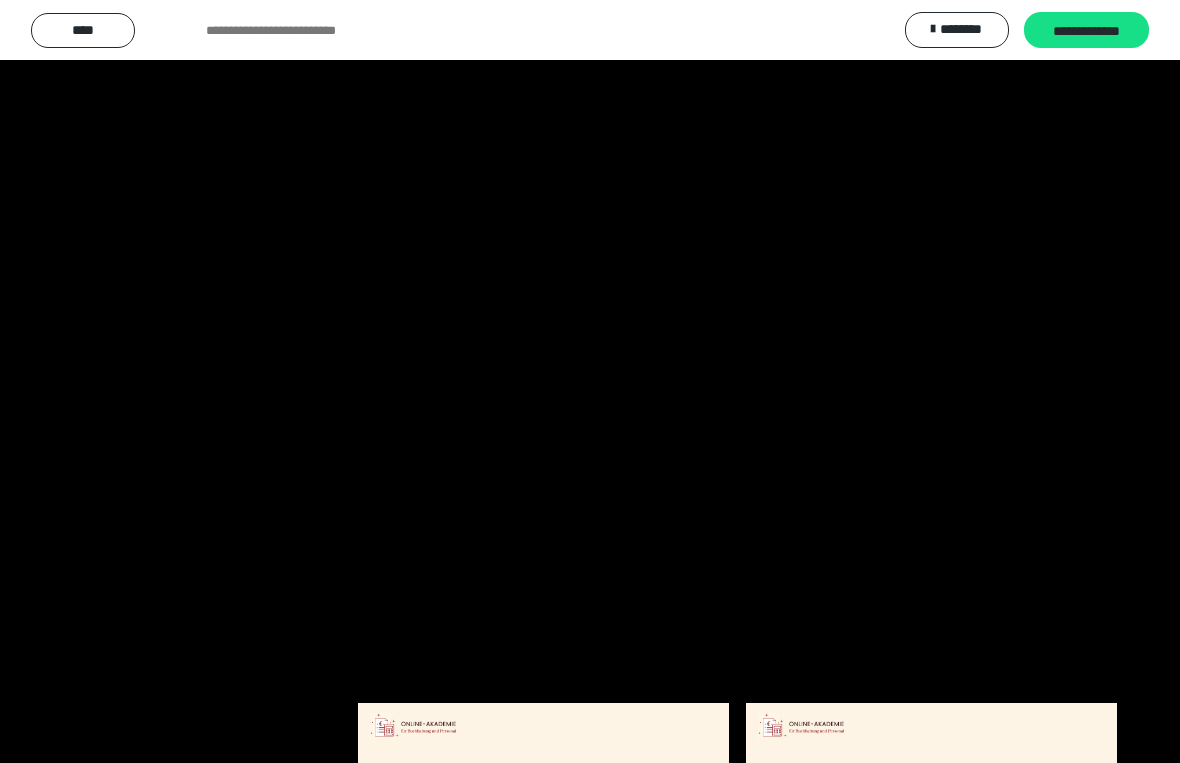 click at bounding box center (590, 381) 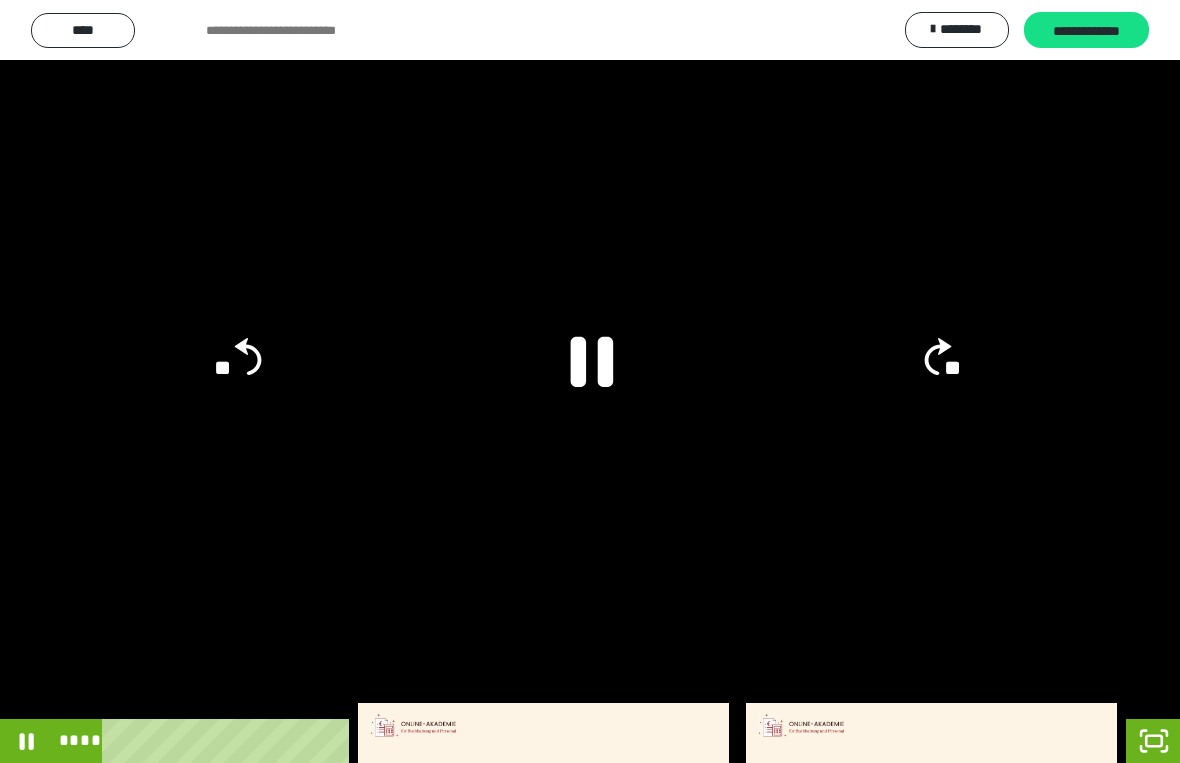 click 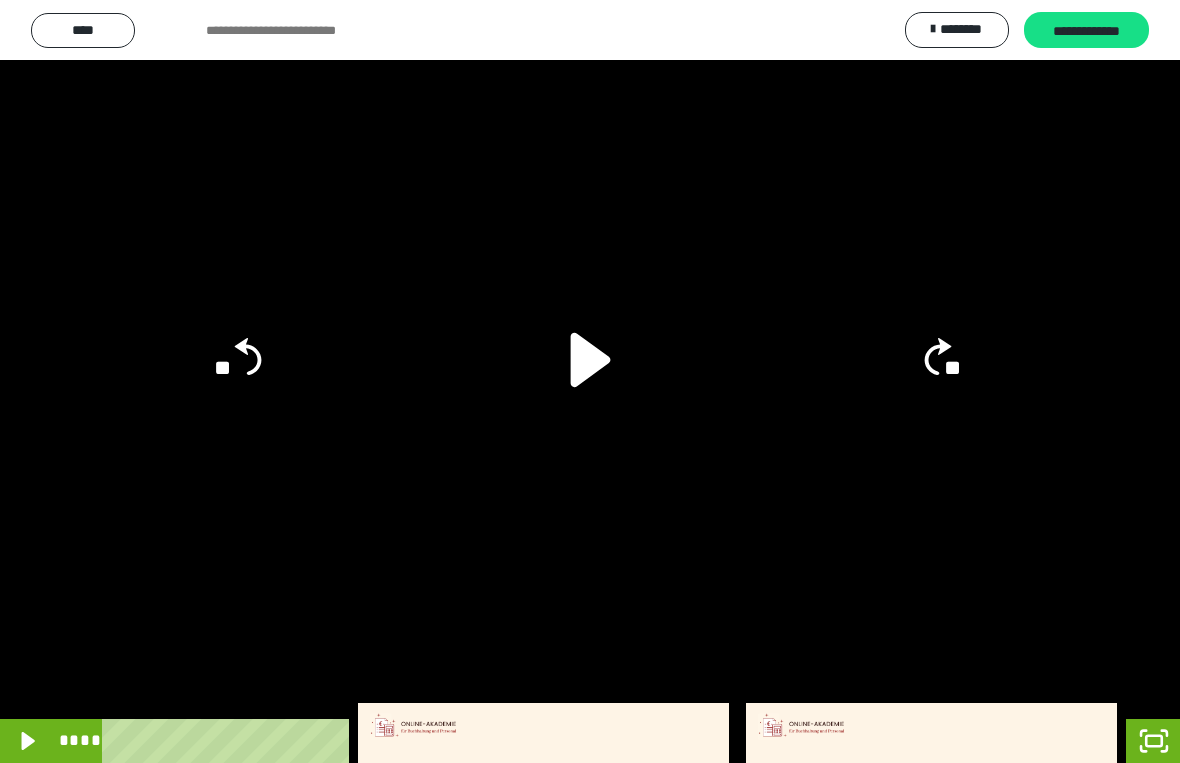 click 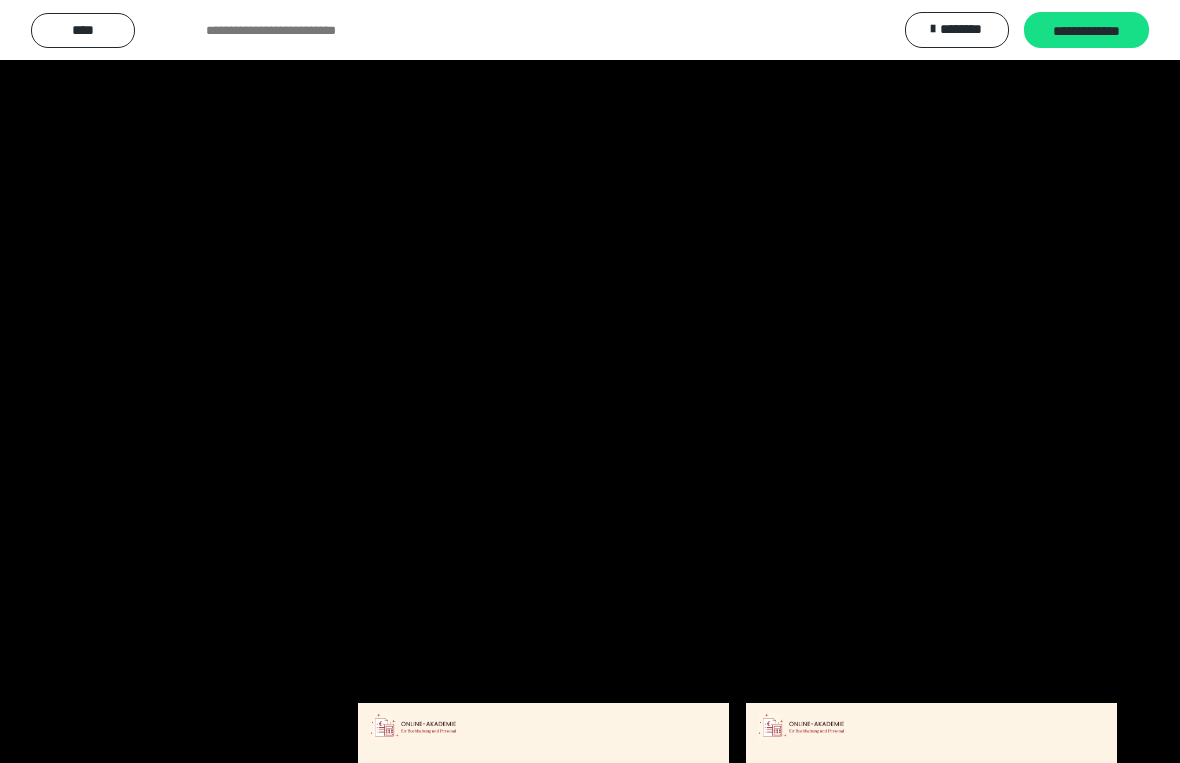 click at bounding box center [590, 381] 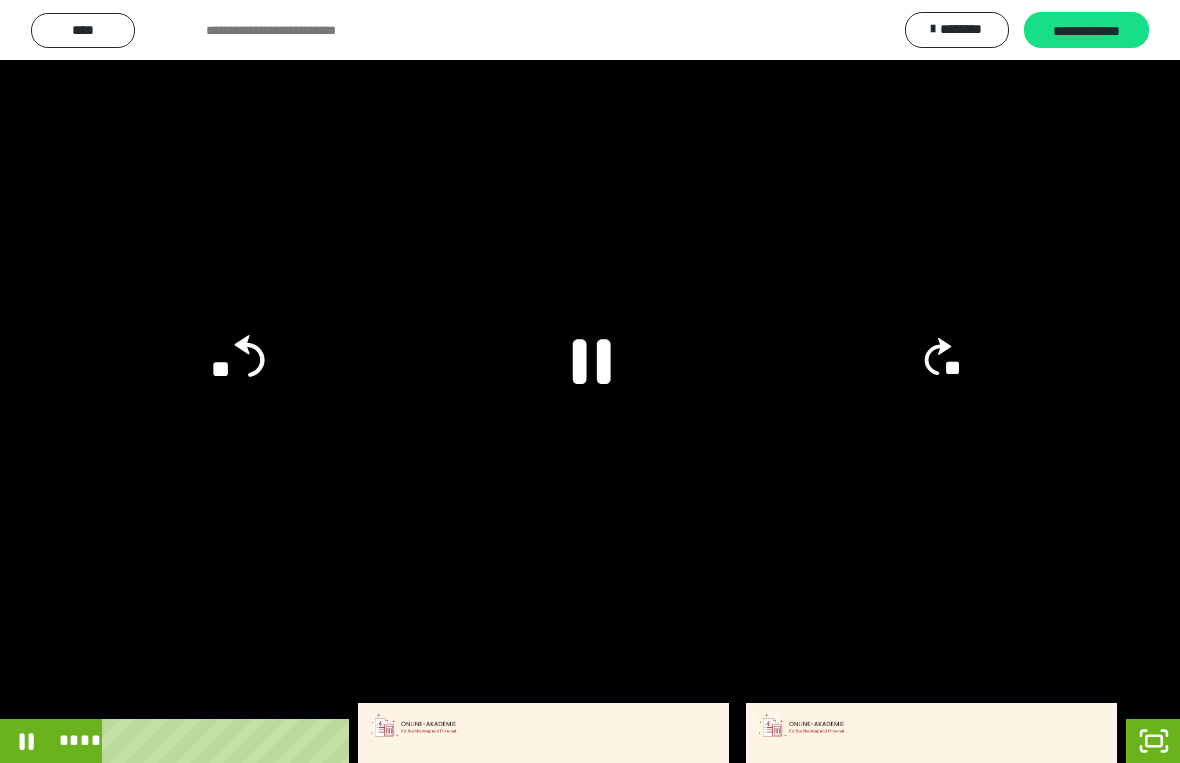 click on "**" 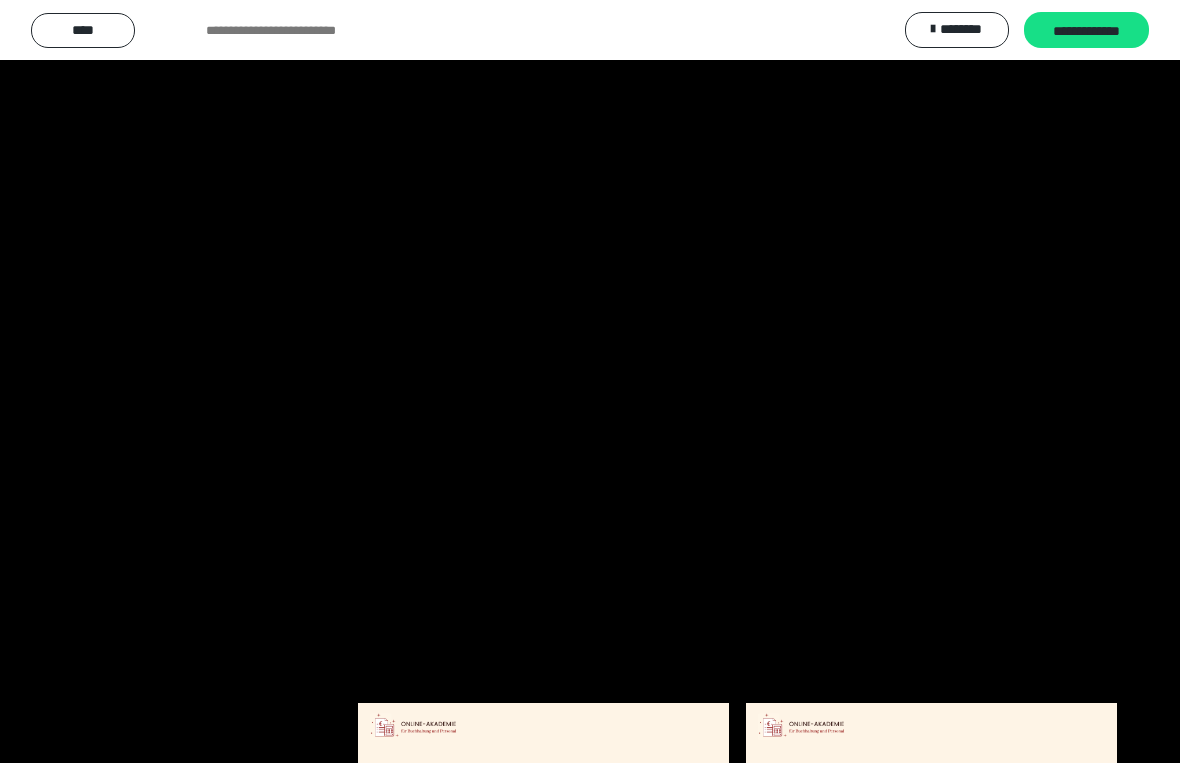 click at bounding box center (590, 381) 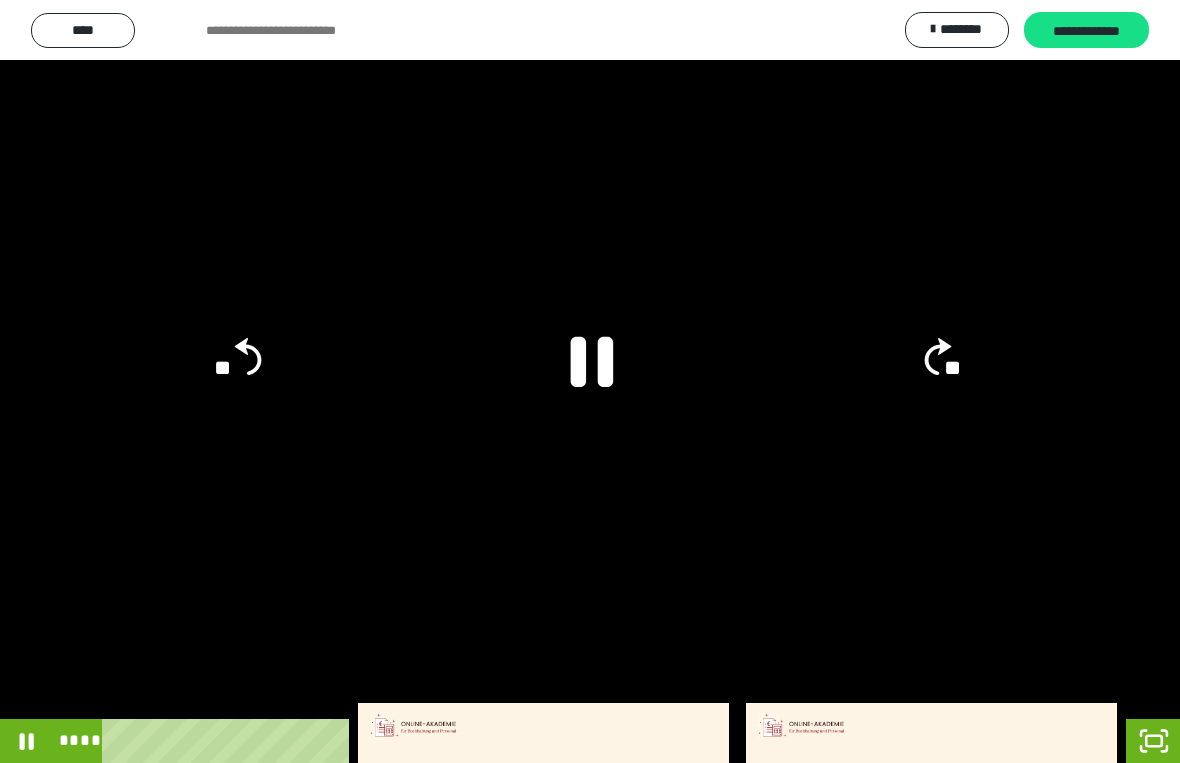 click 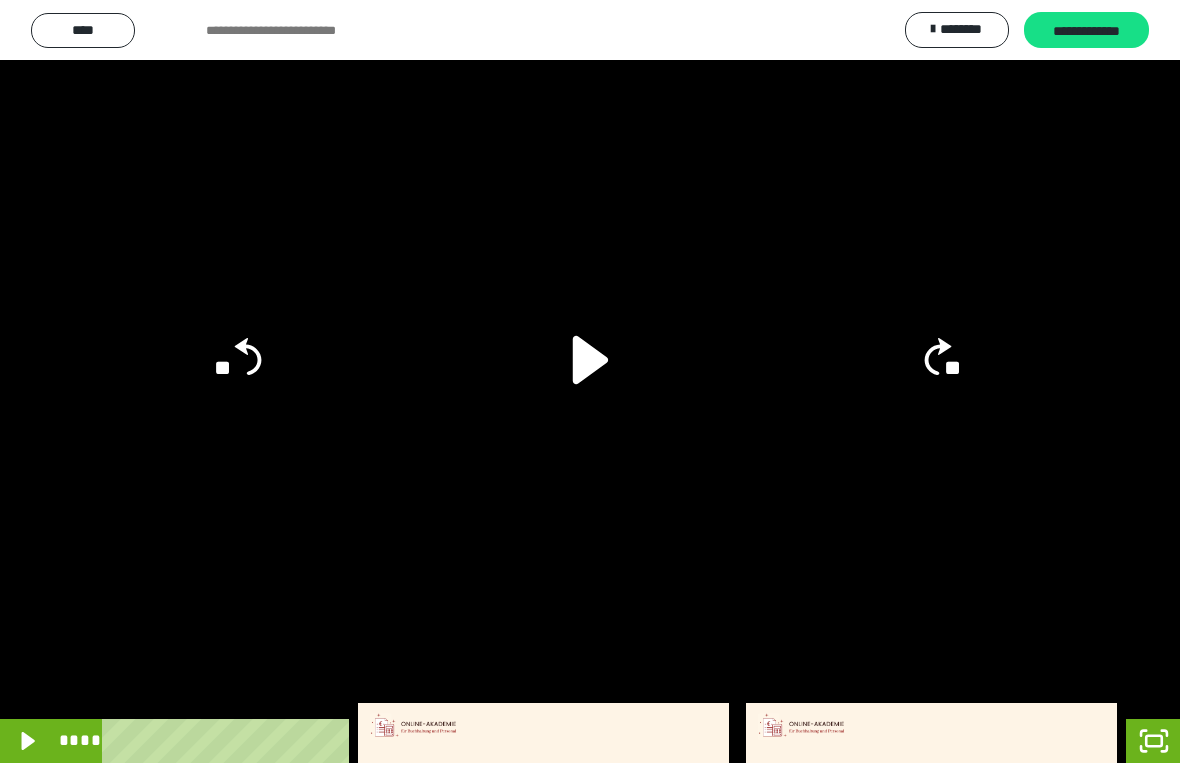 click 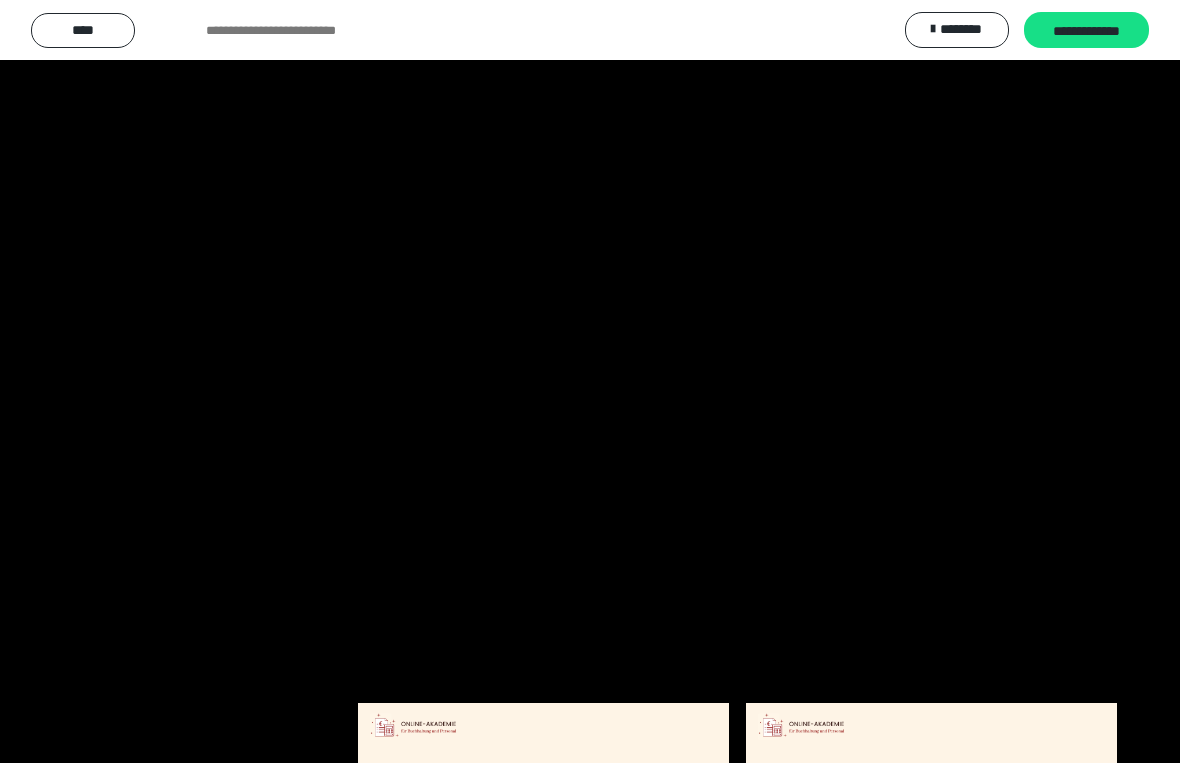 click at bounding box center [590, 381] 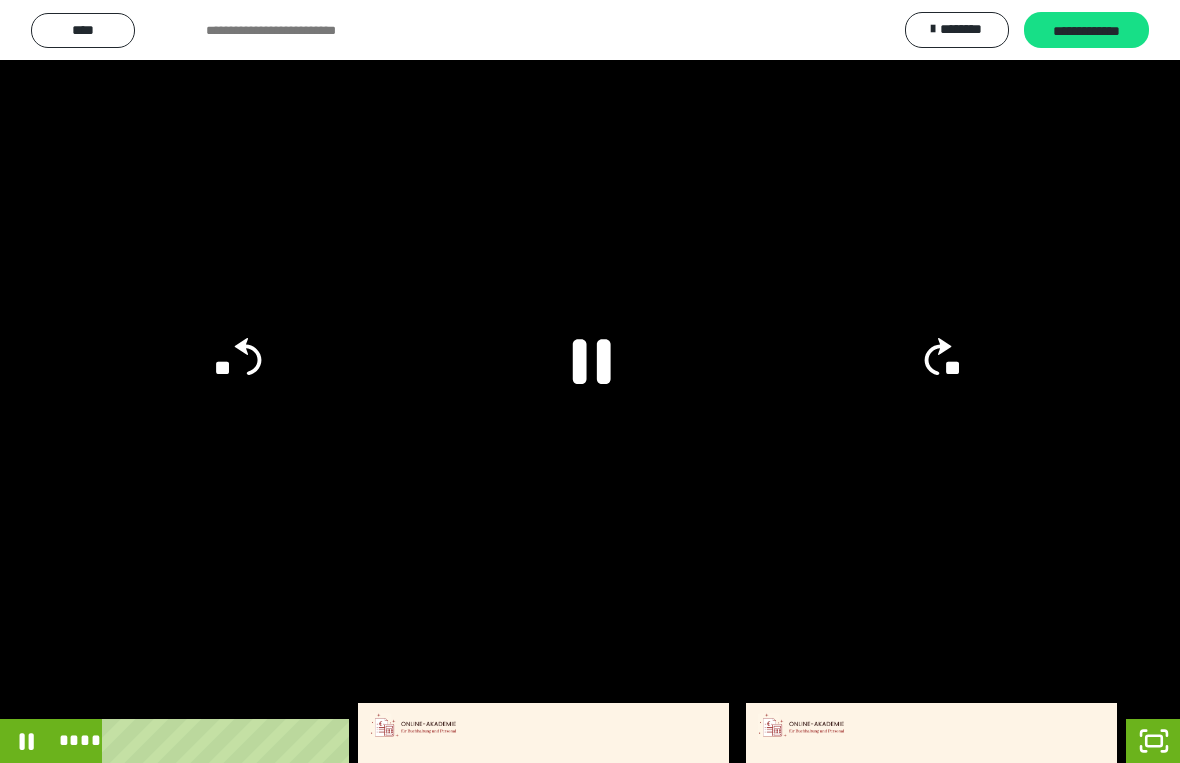 click 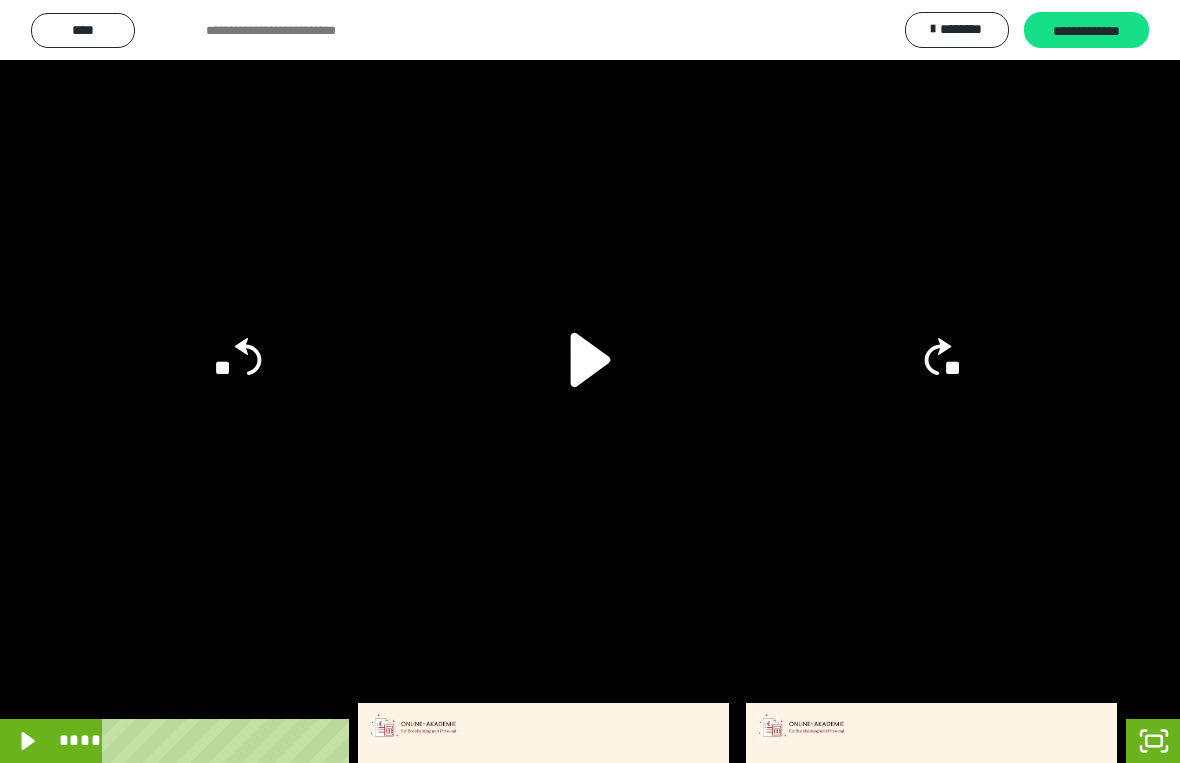 click 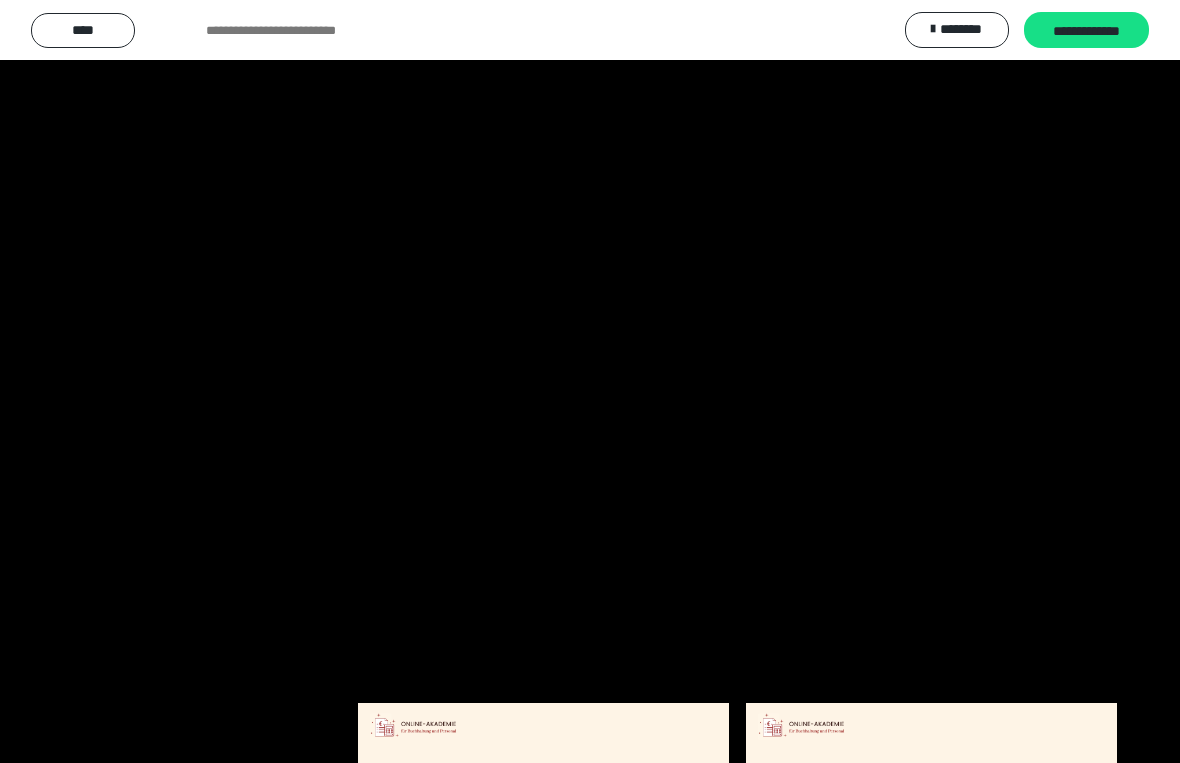 click at bounding box center (590, 381) 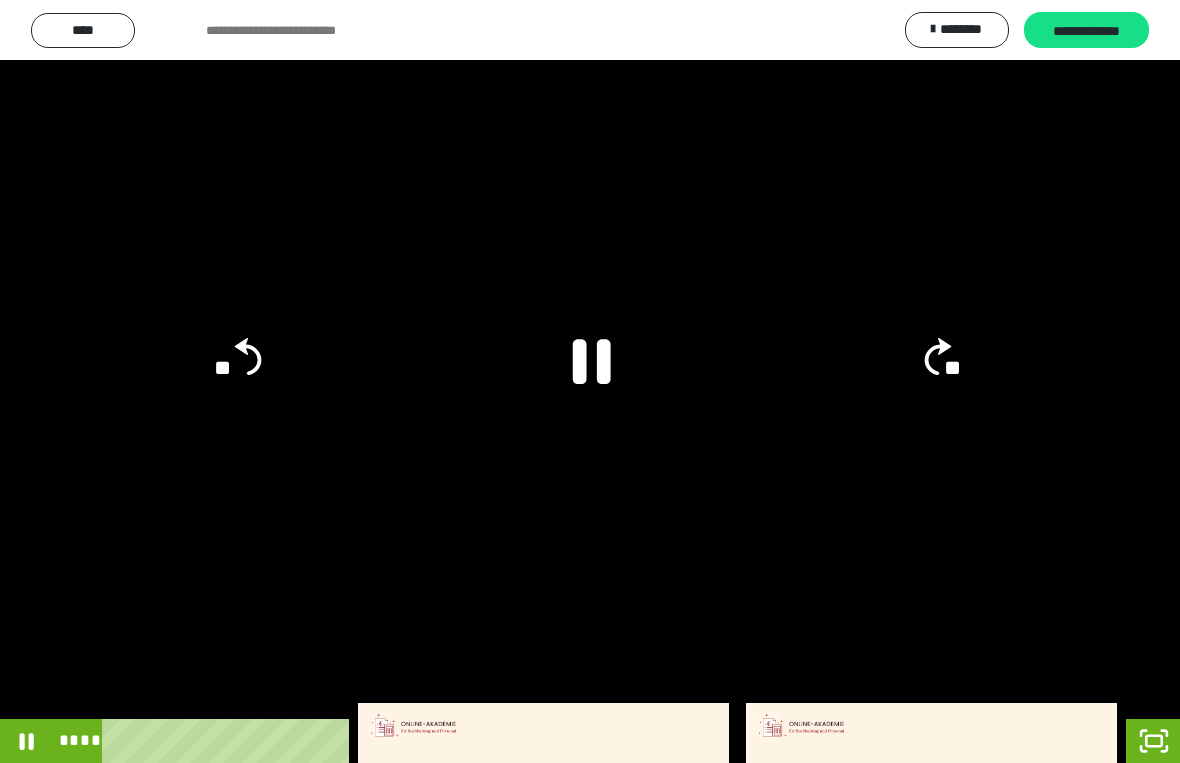 click 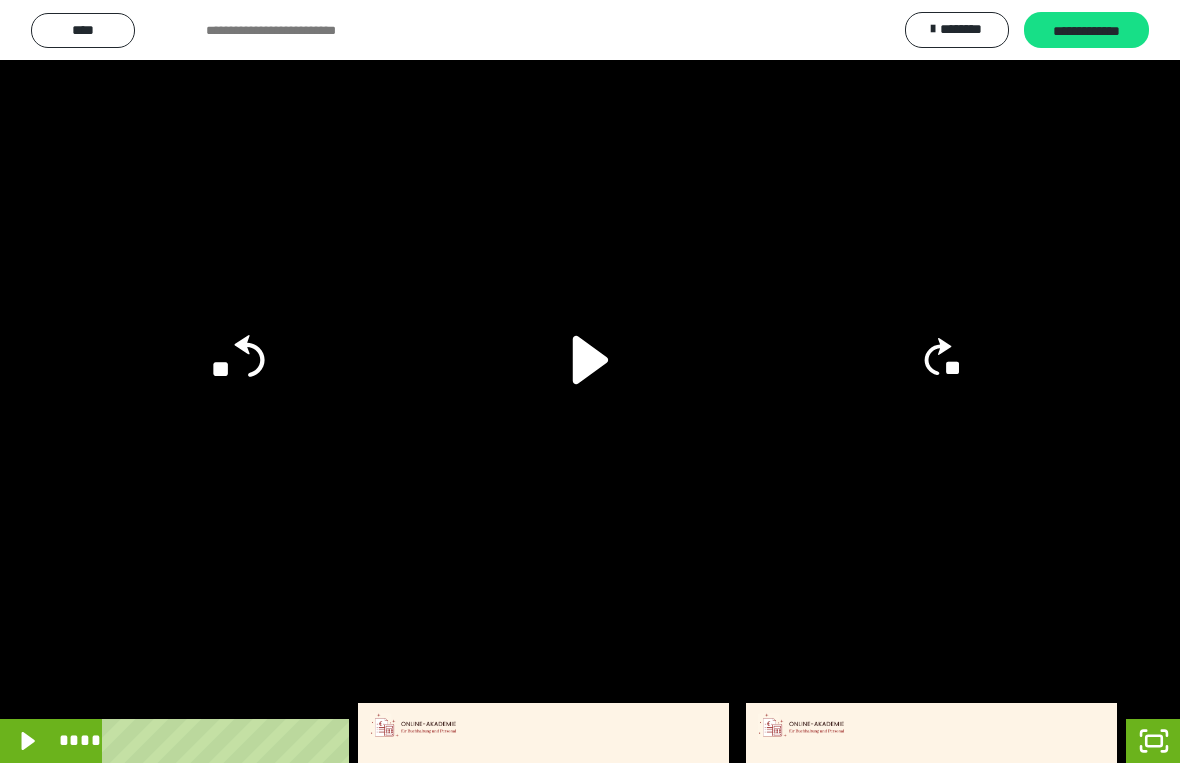 click on "**" 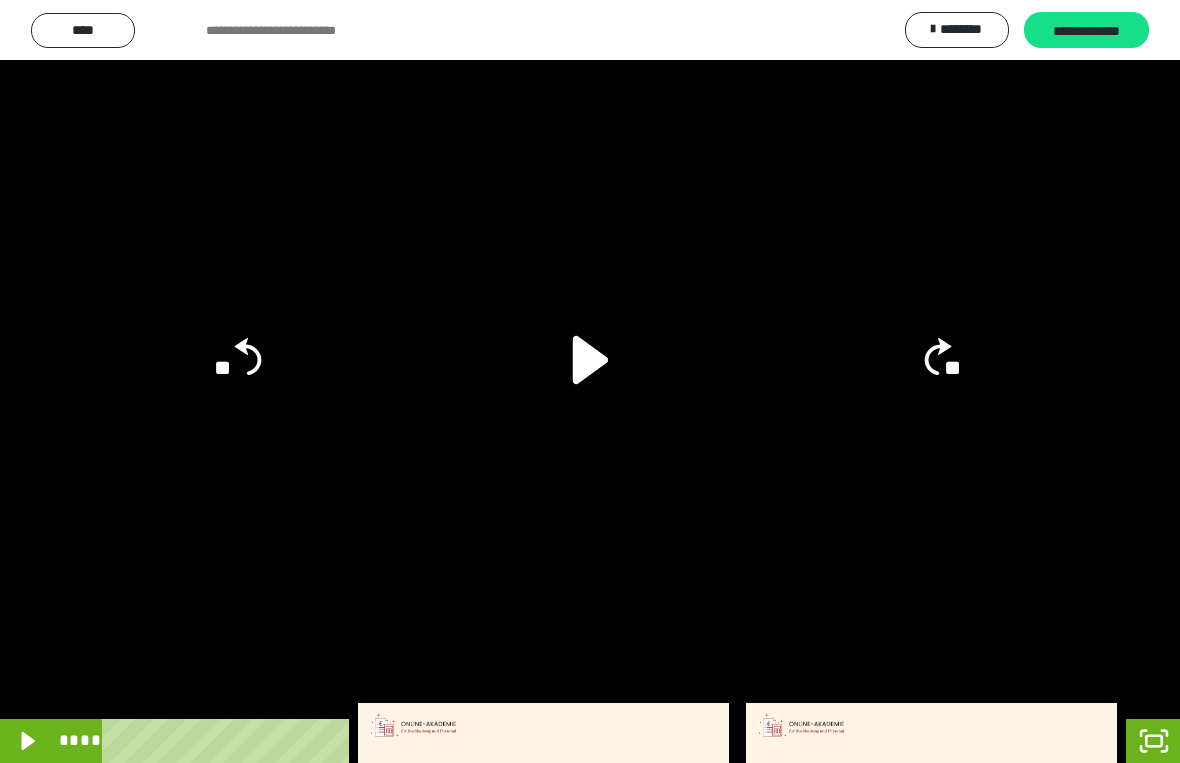 click 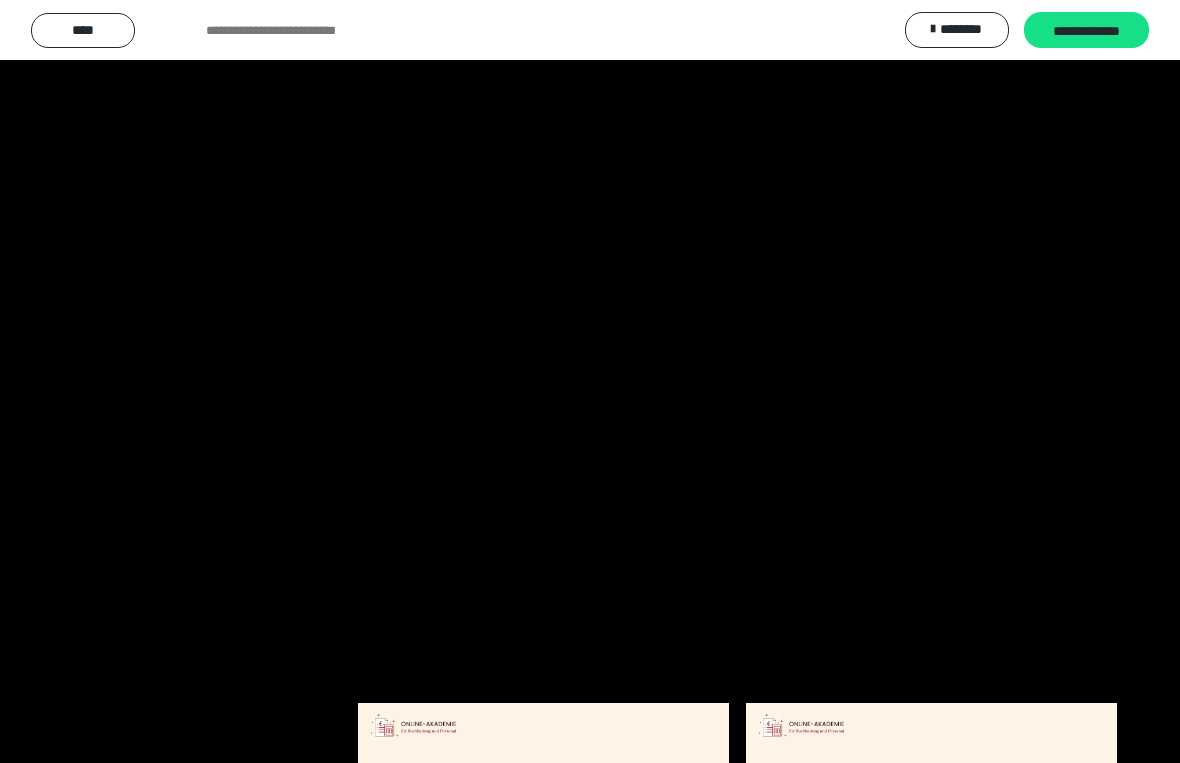 click at bounding box center (590, 381) 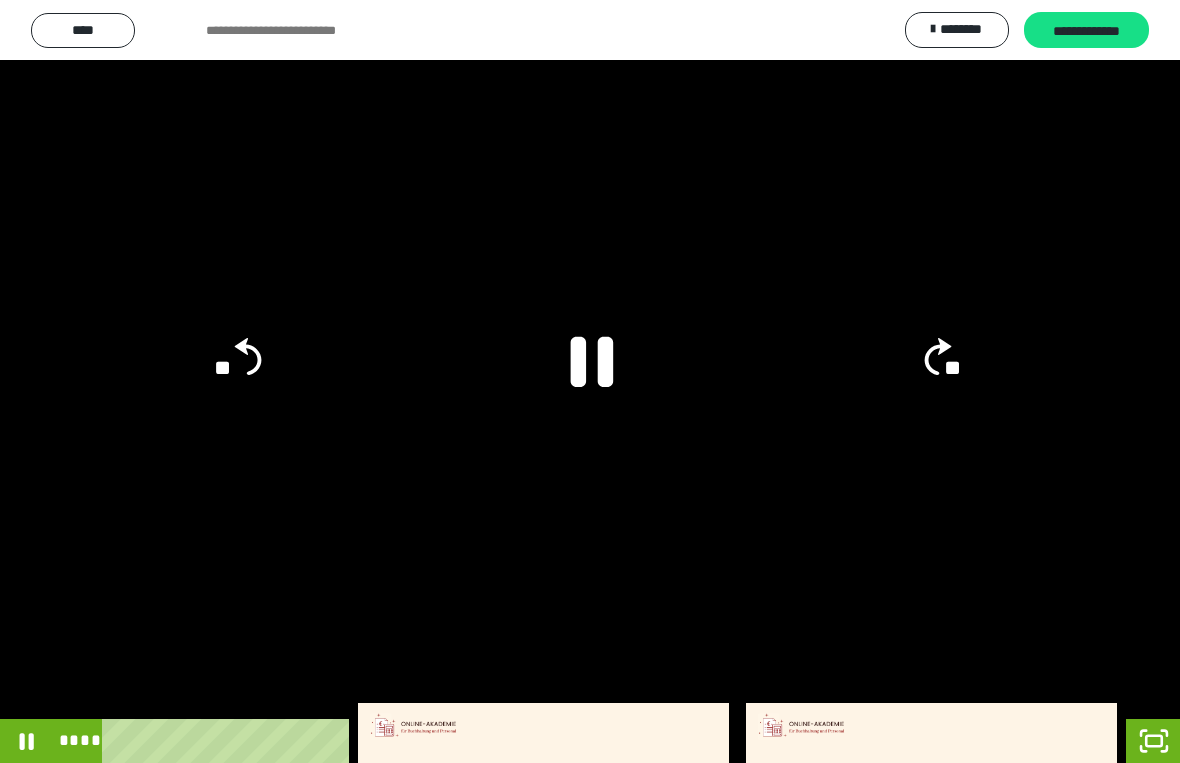 click 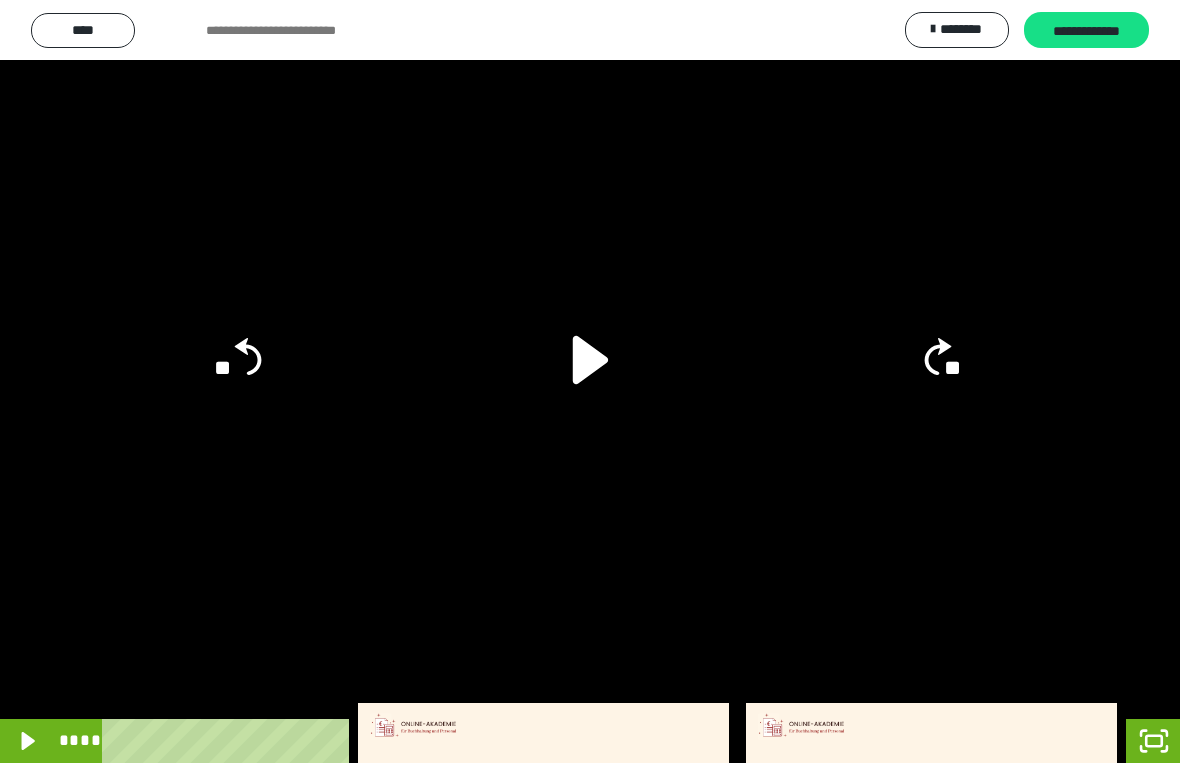 click 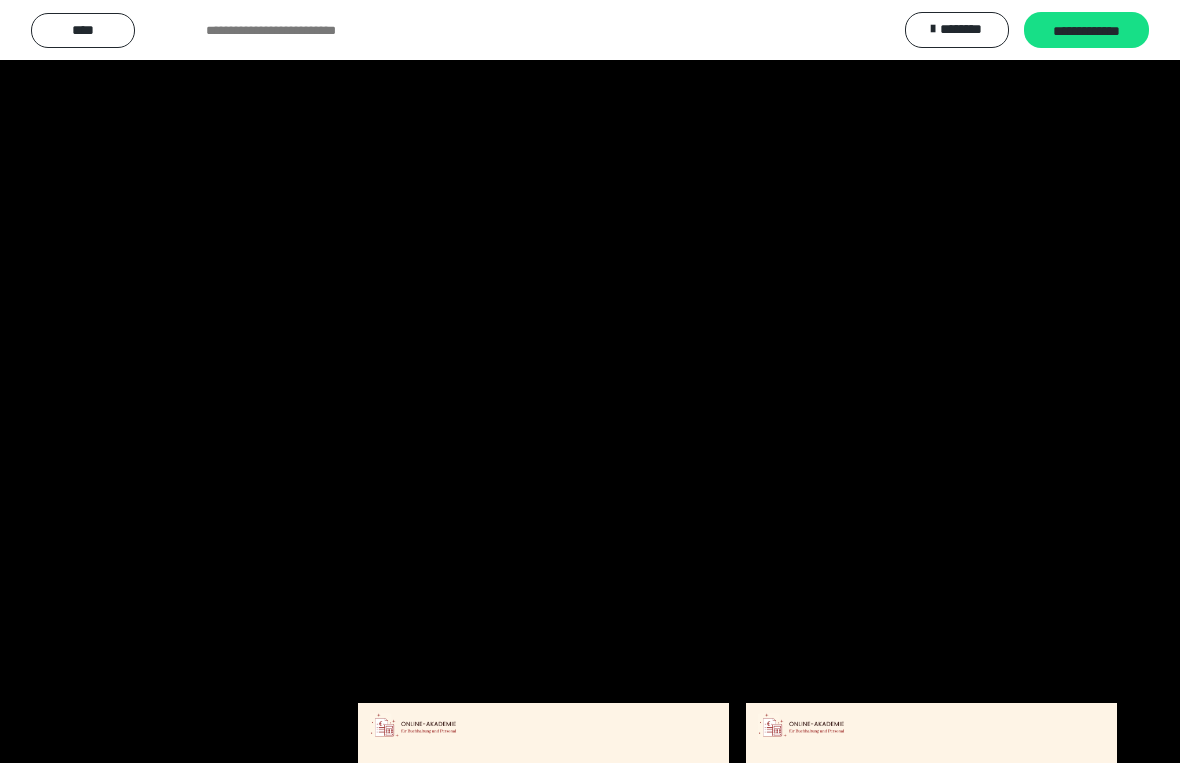 click at bounding box center (590, 381) 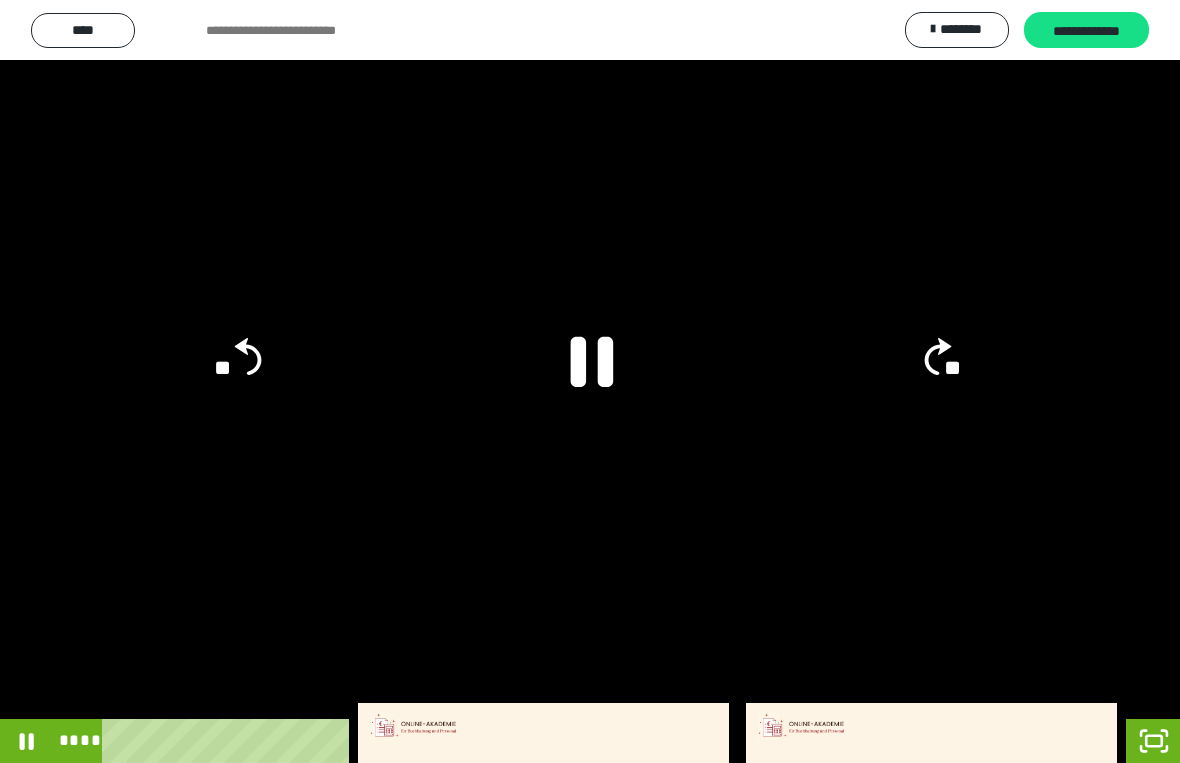click 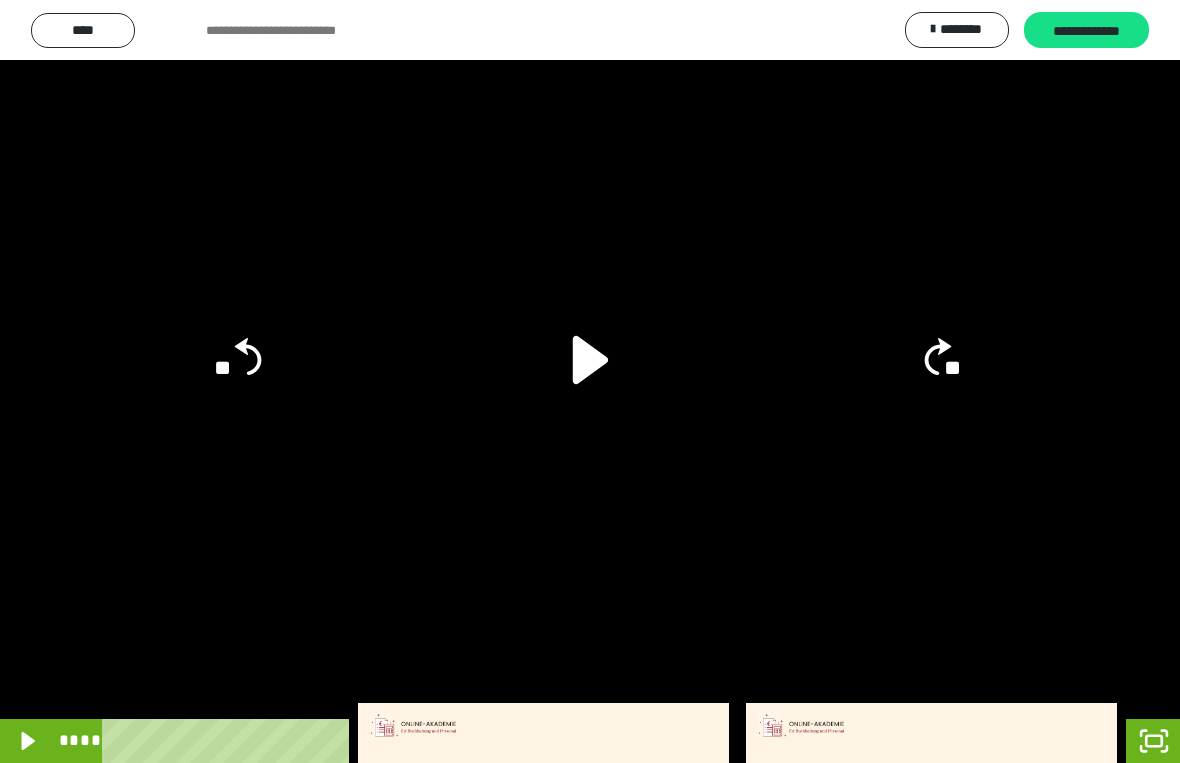 click 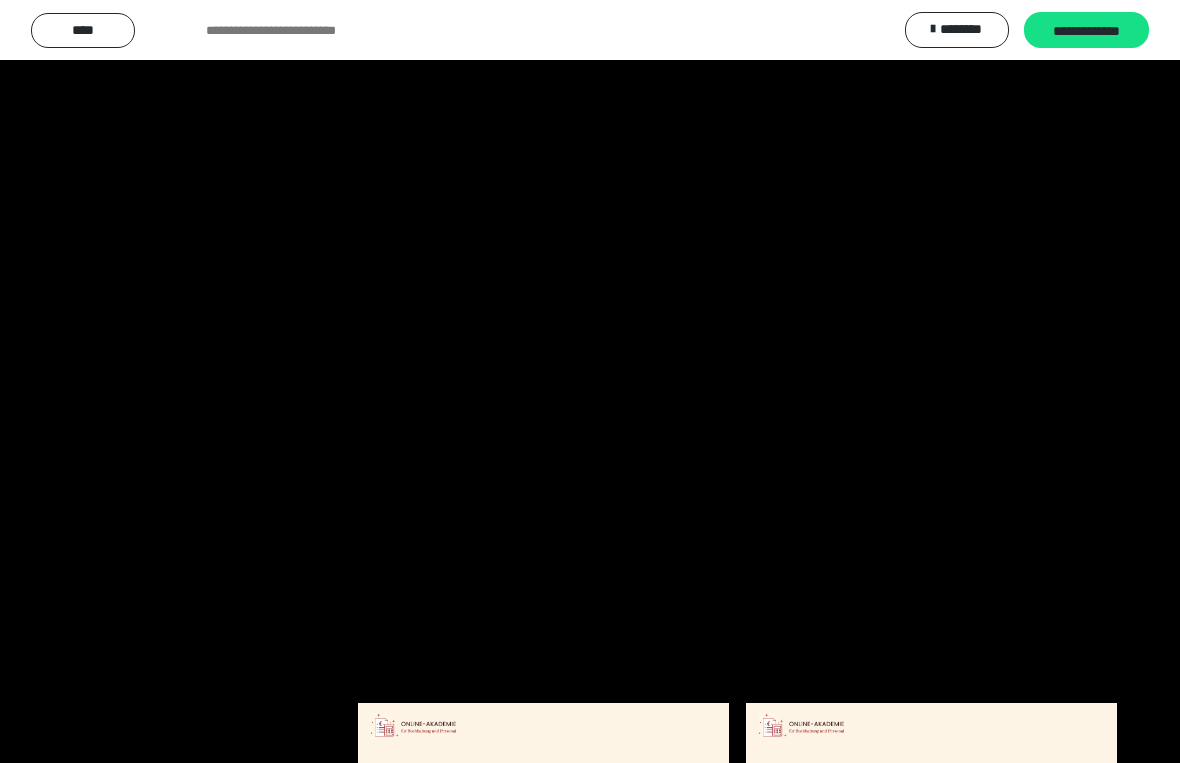 click at bounding box center (590, 381) 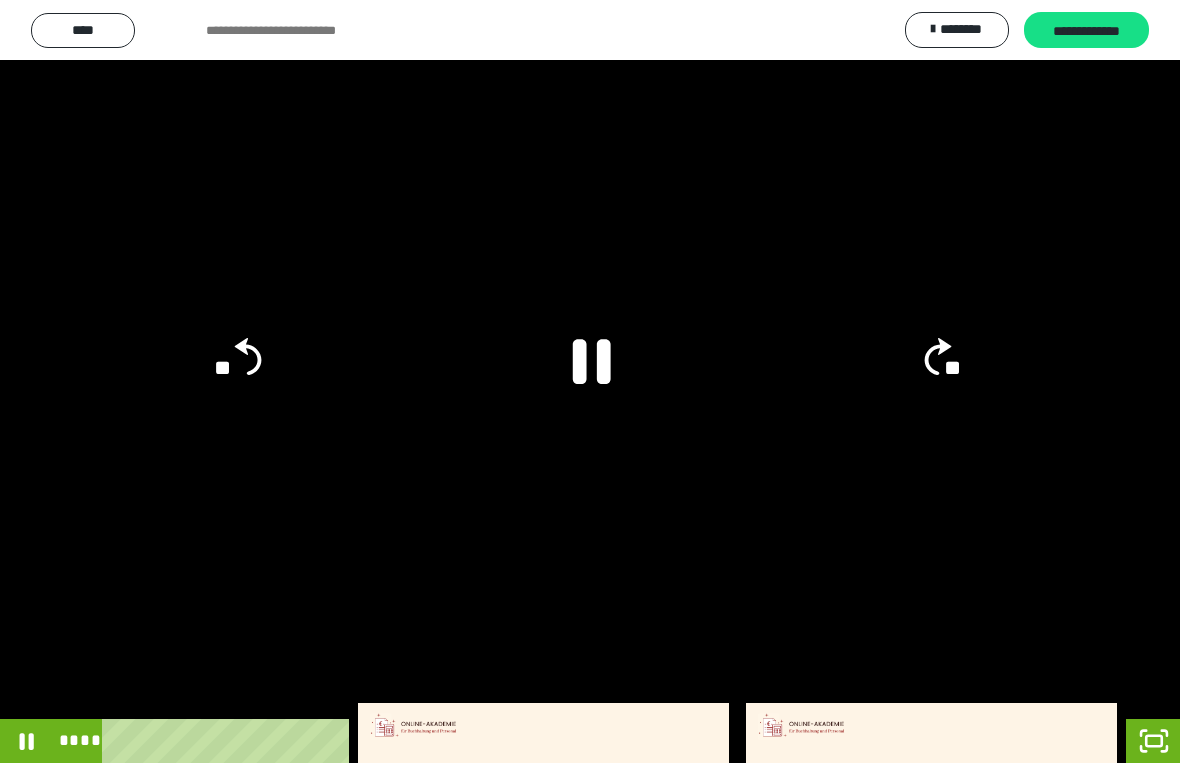 click 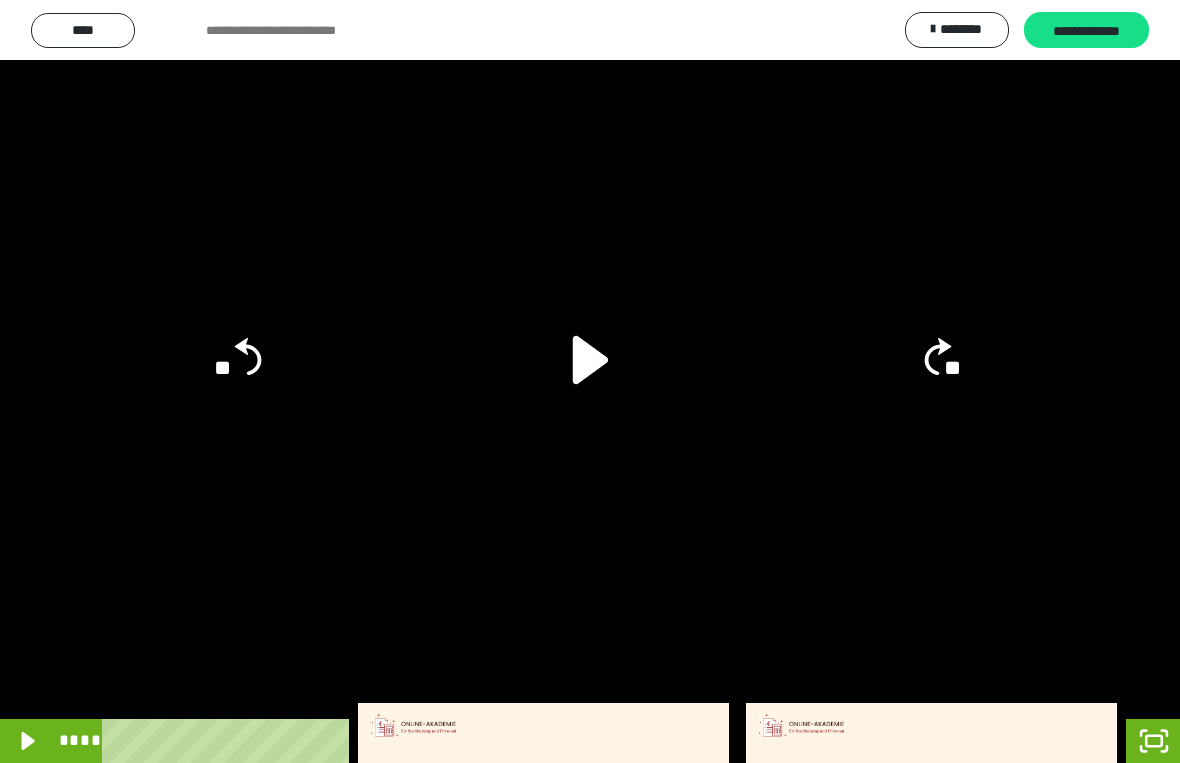 click 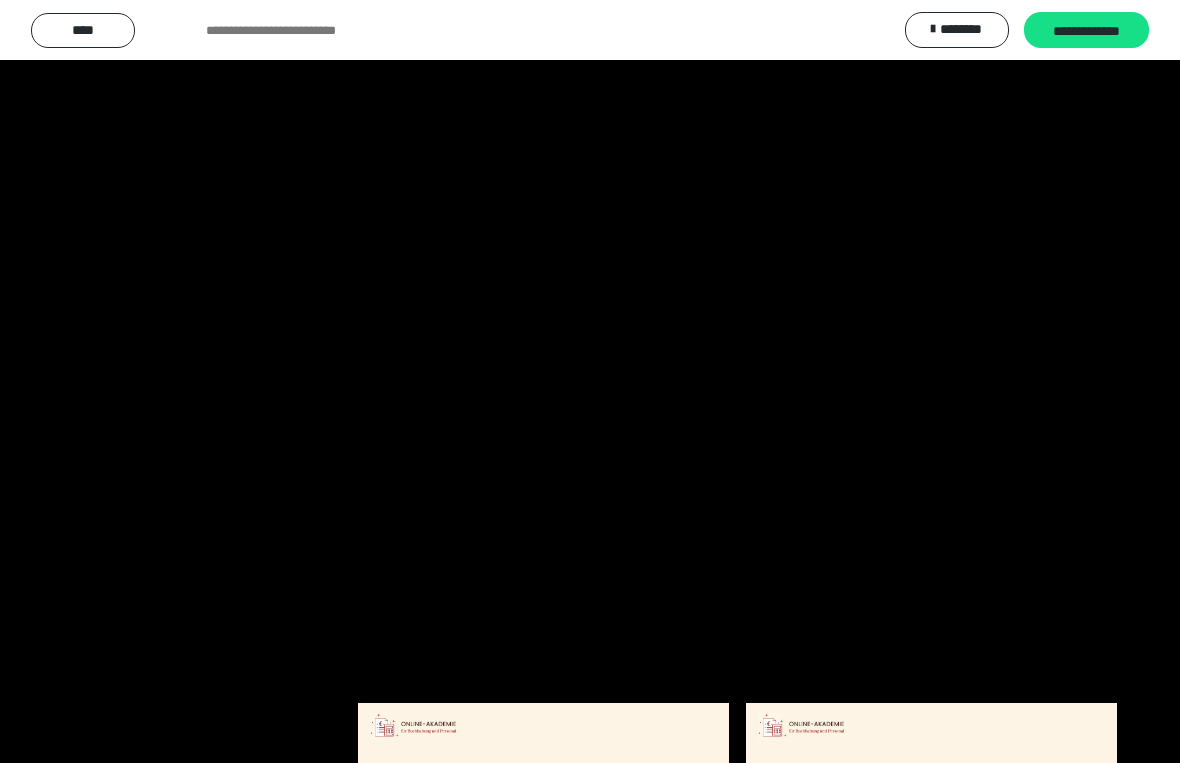 click at bounding box center [590, 381] 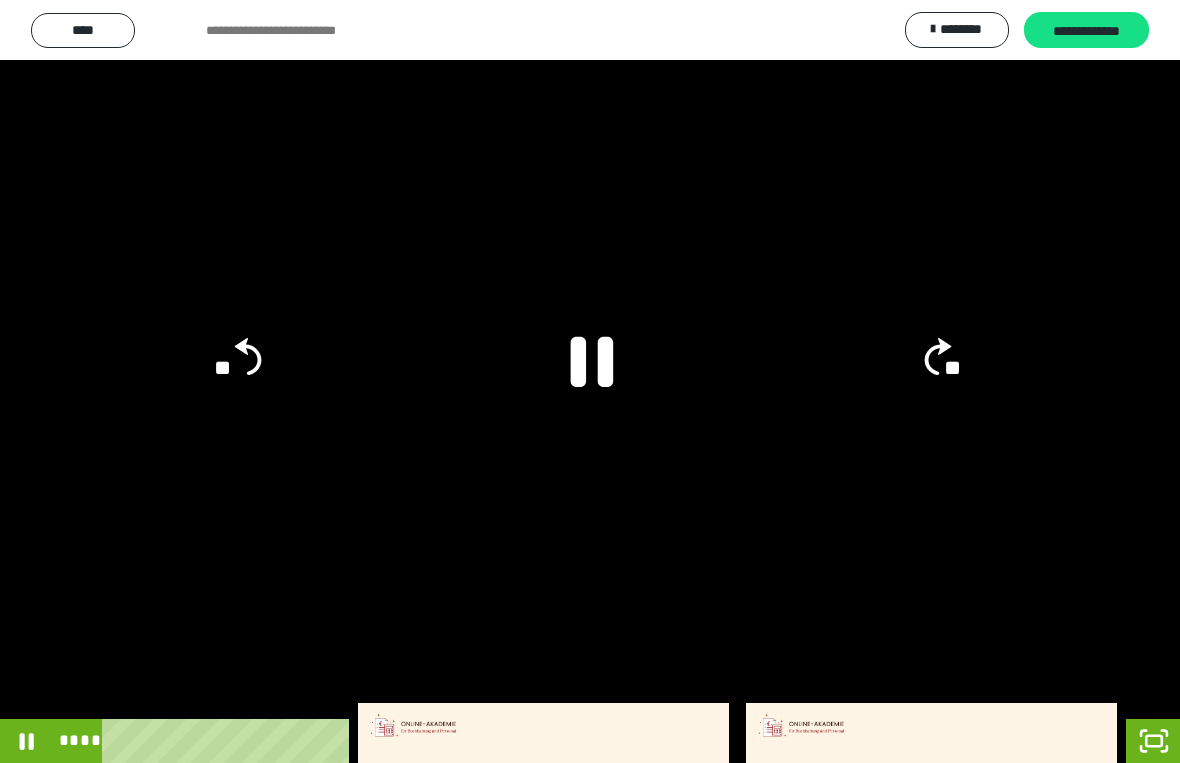 click 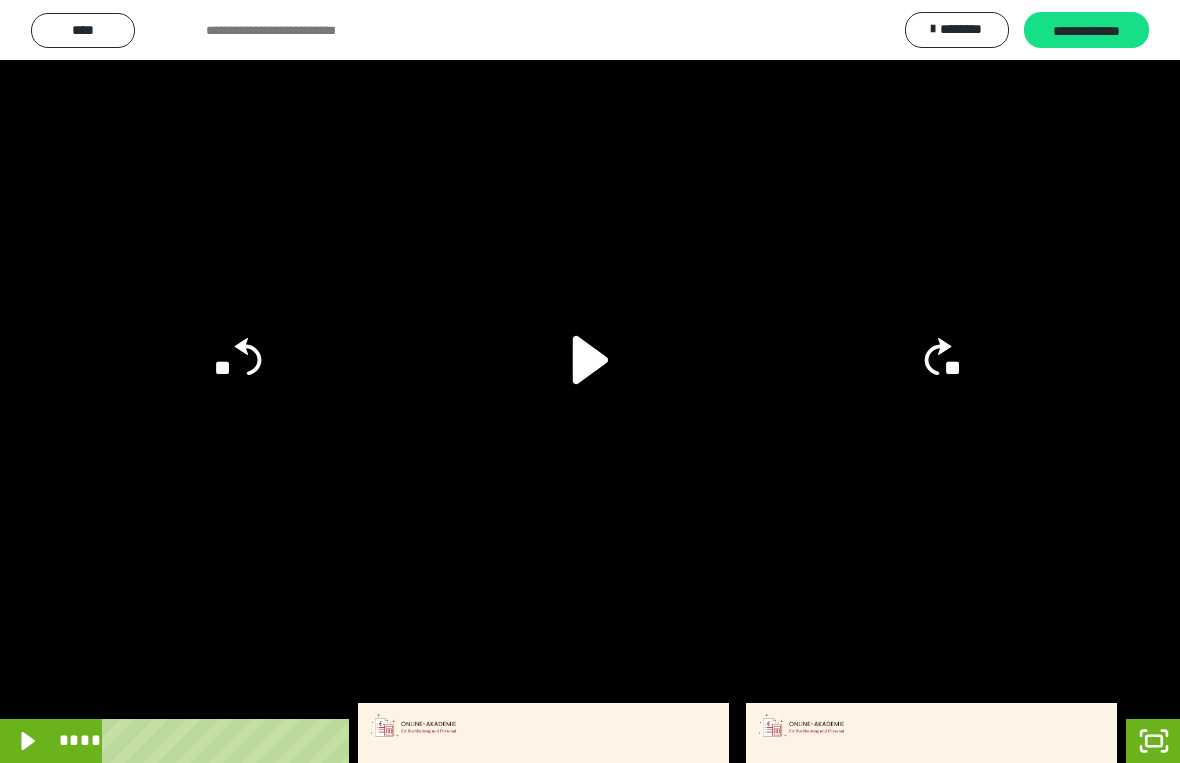 click 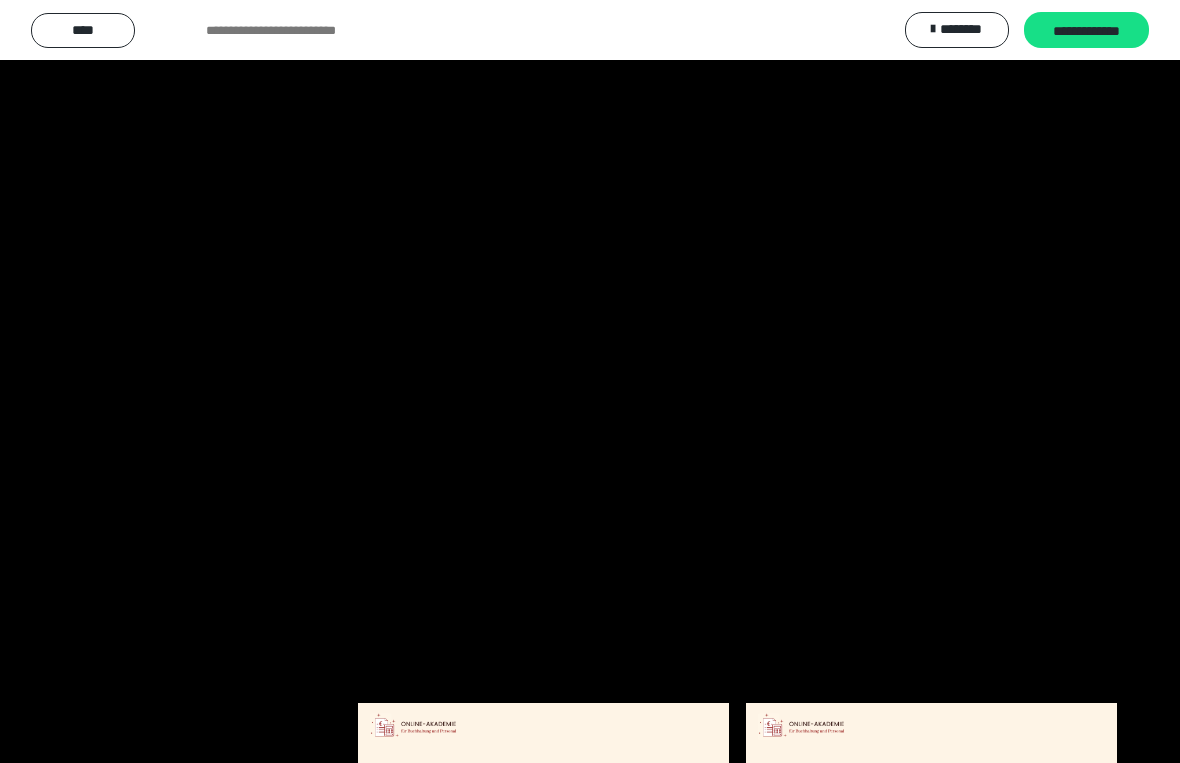 click at bounding box center (590, 381) 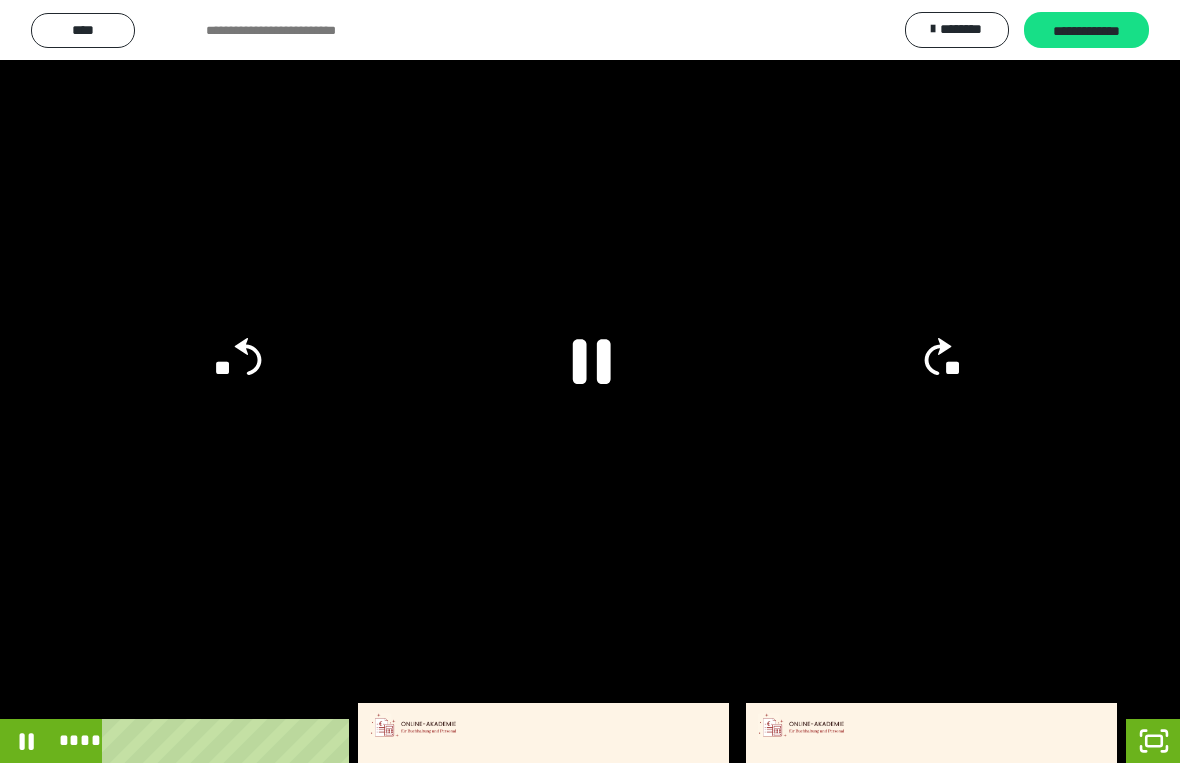 click 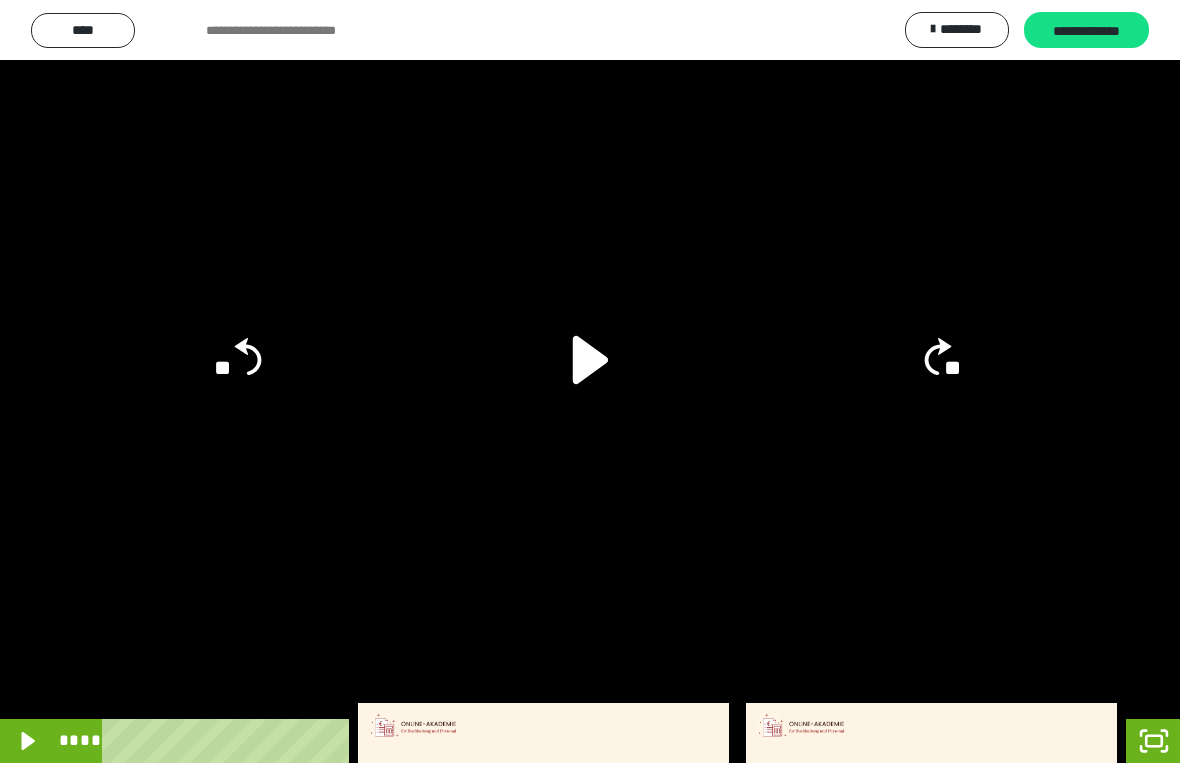 click 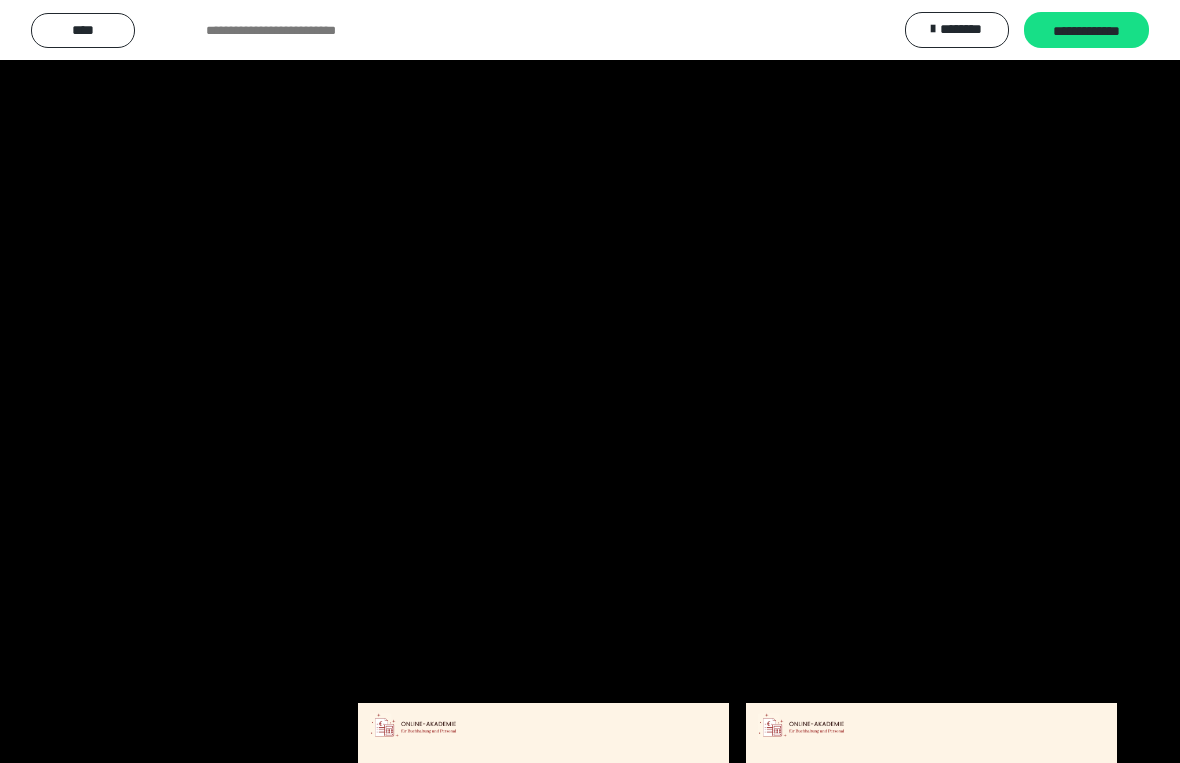 click at bounding box center (590, 381) 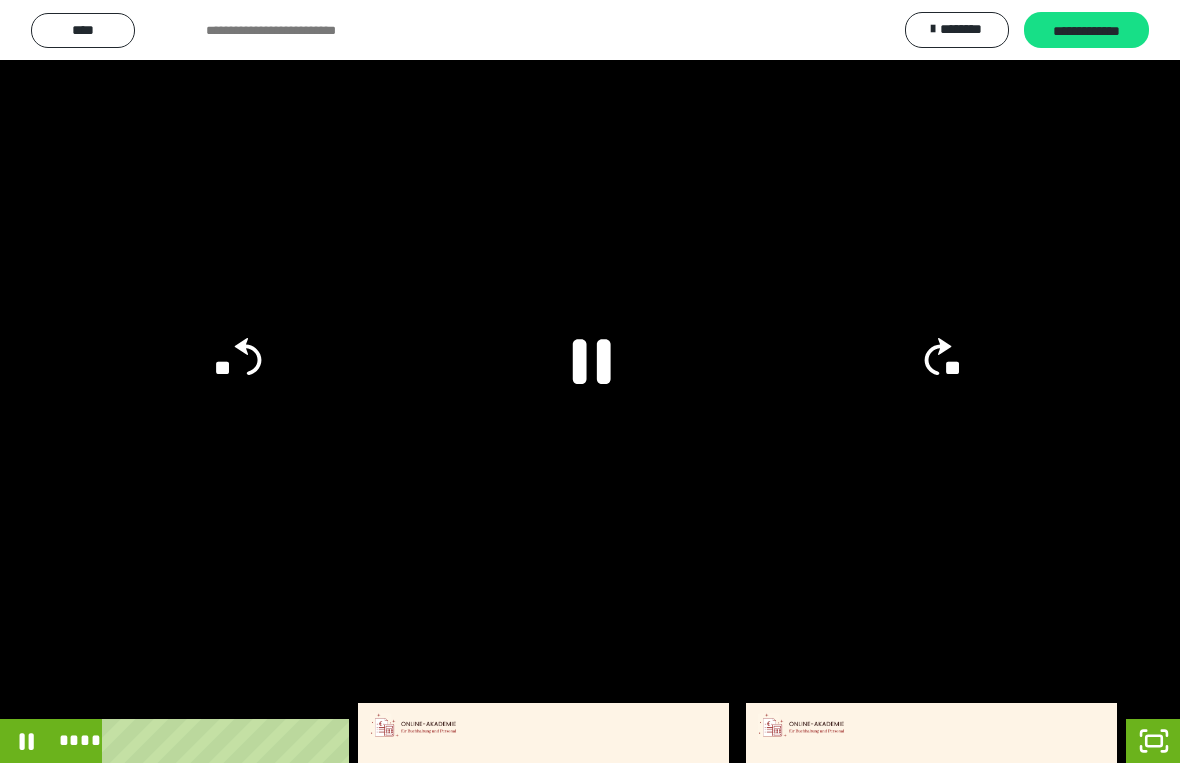 click 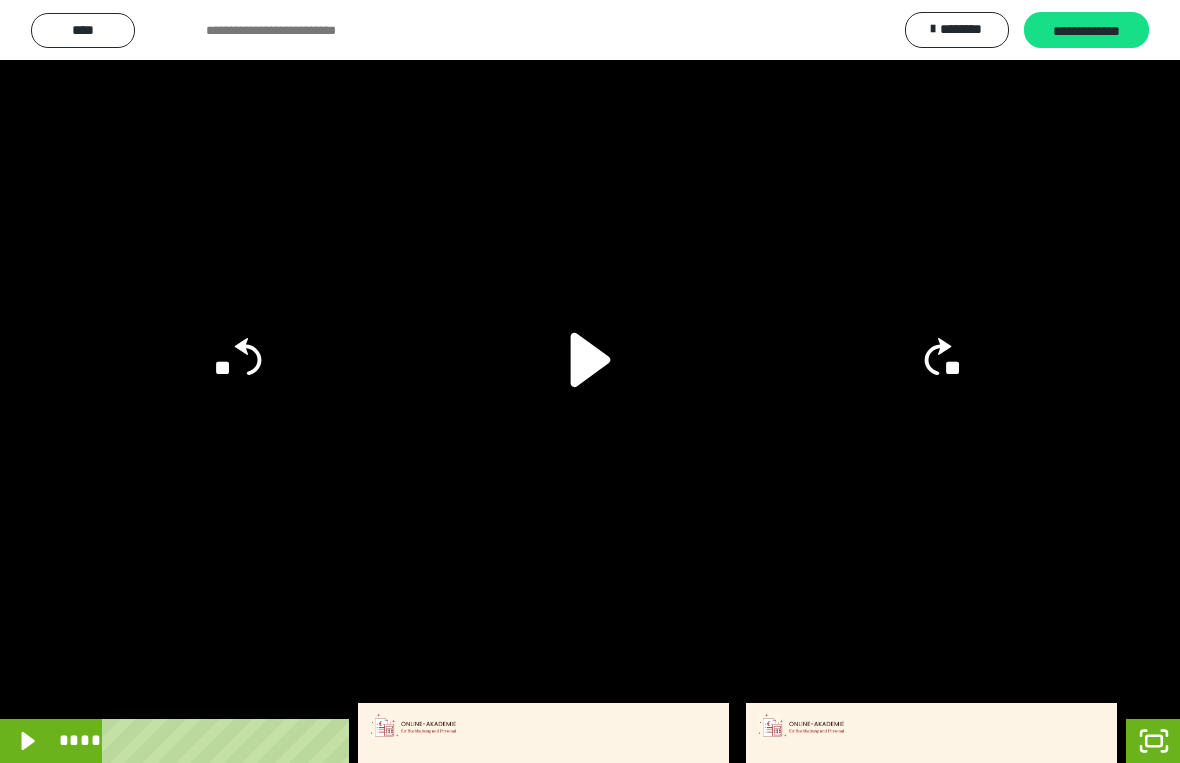 click 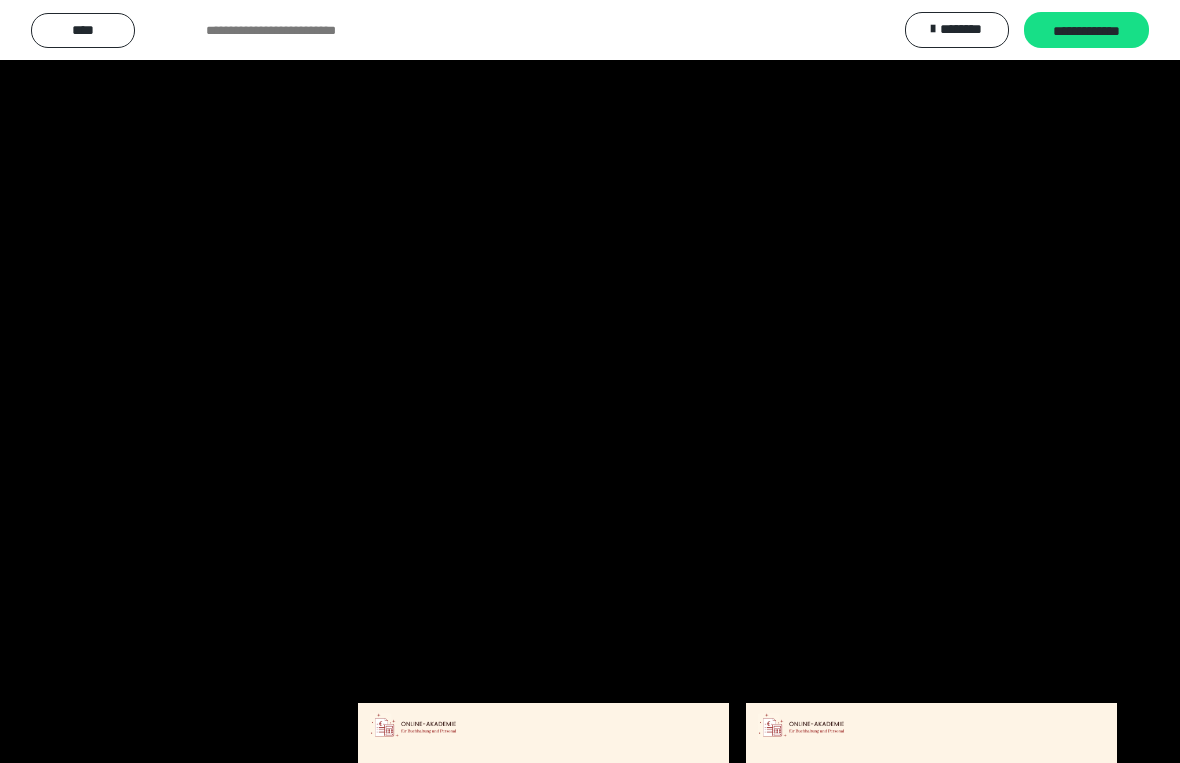 click at bounding box center [590, 381] 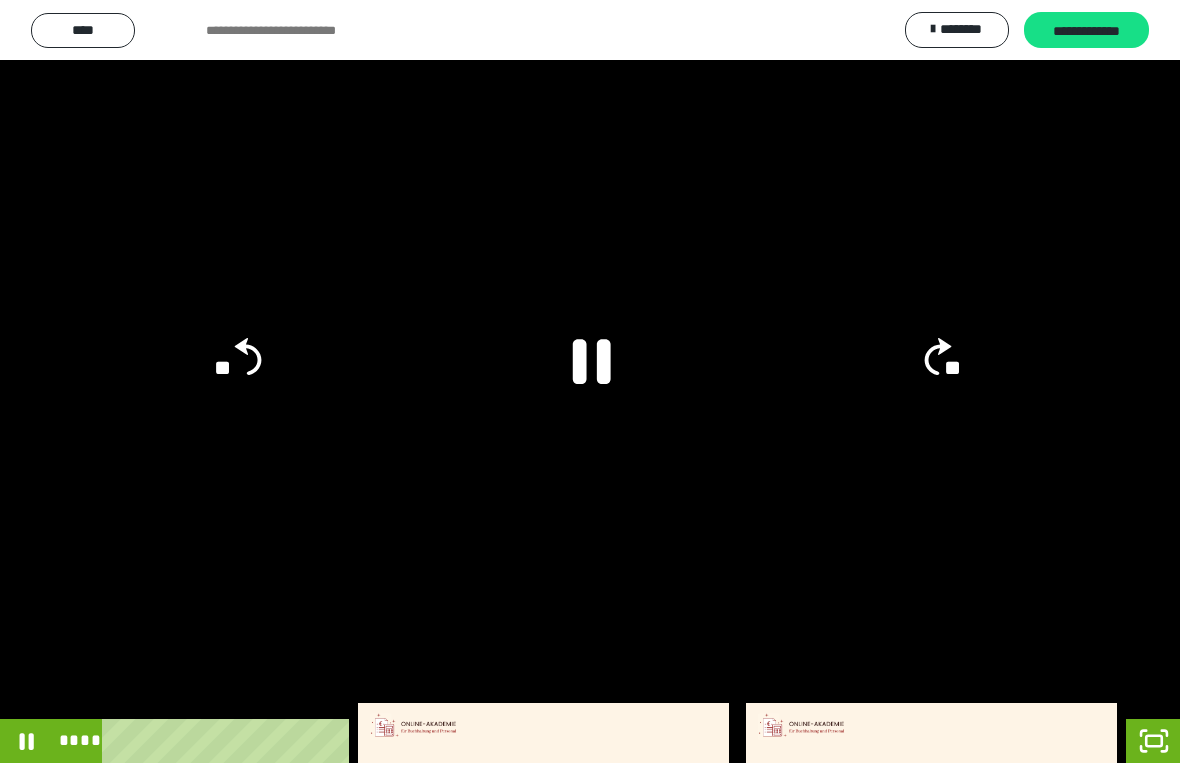 click 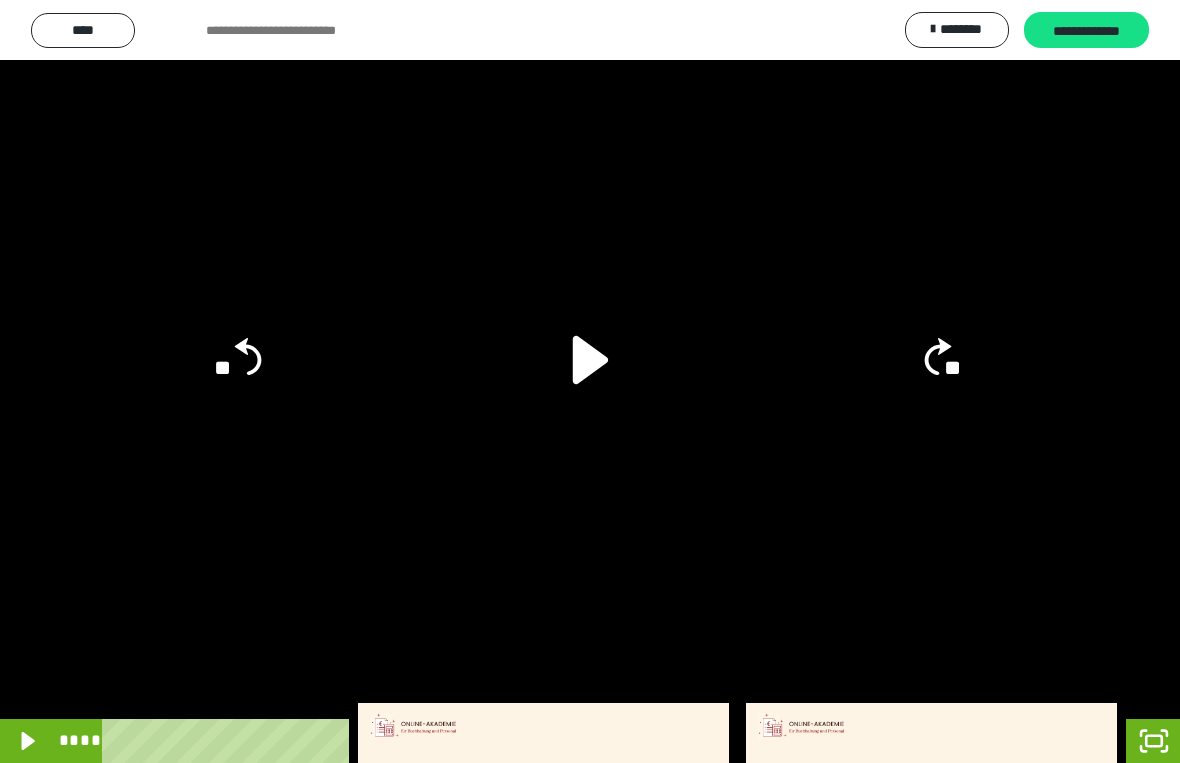click 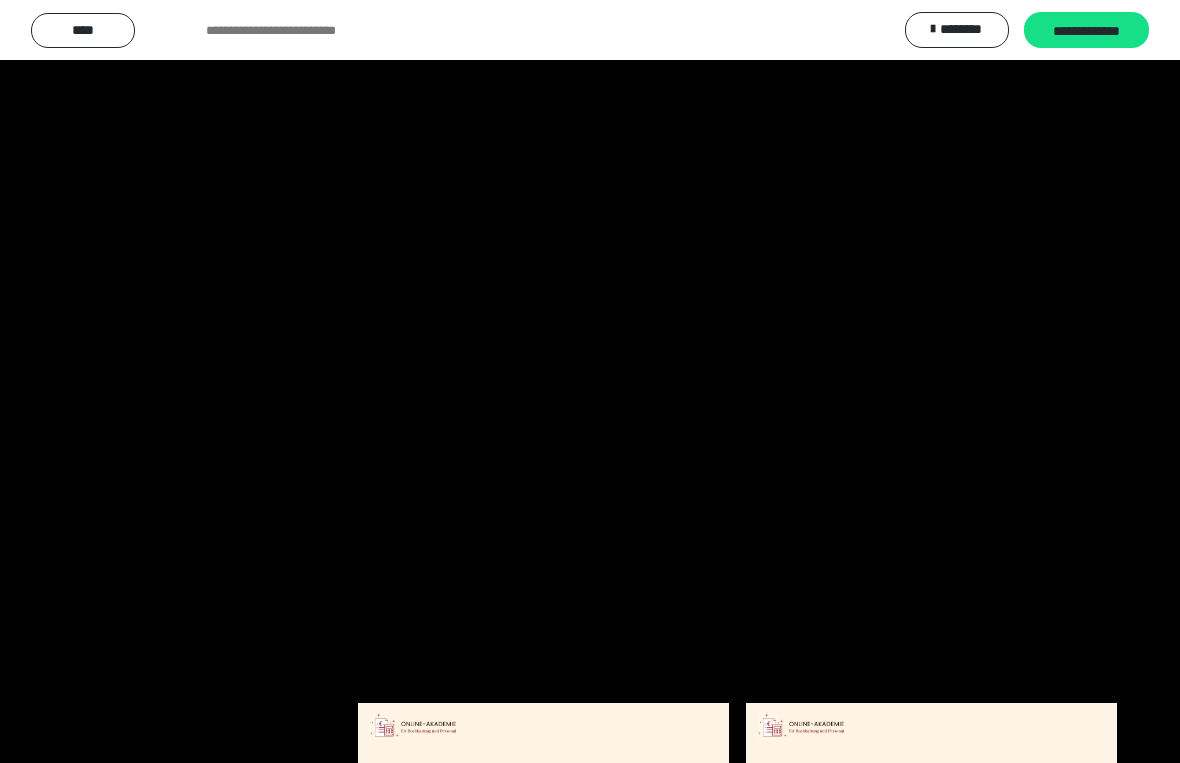 click at bounding box center [590, 381] 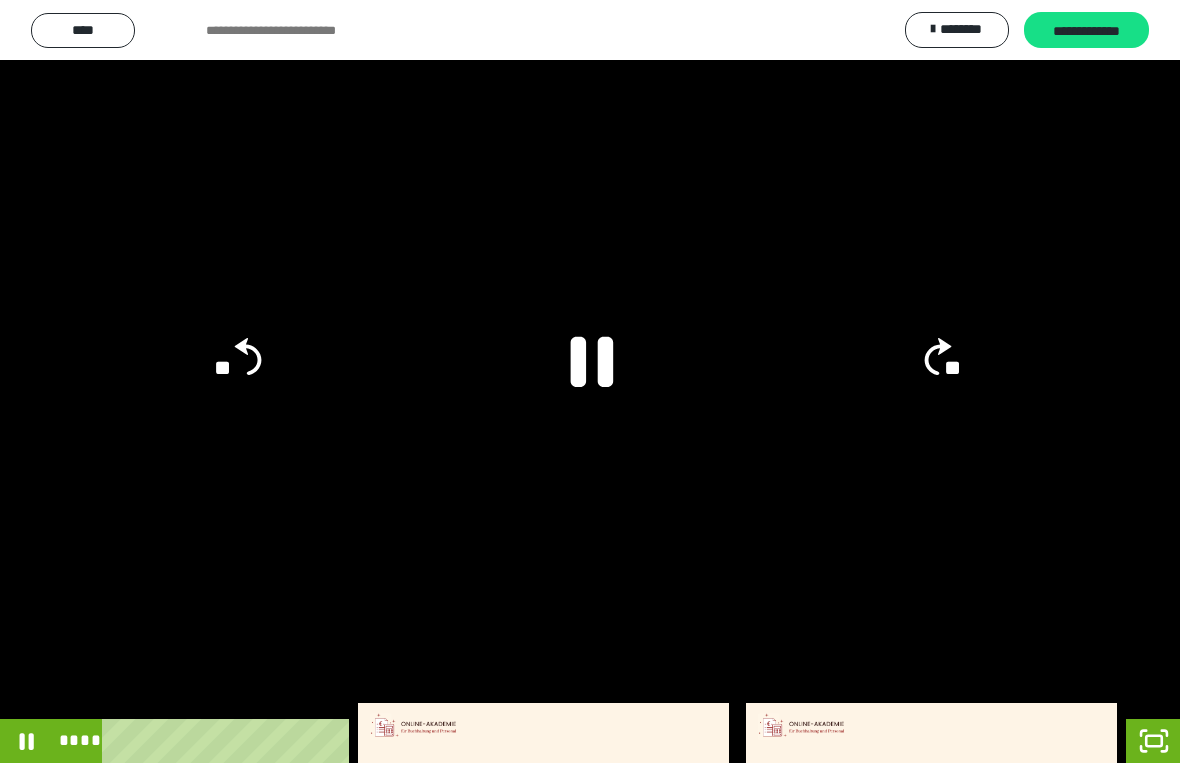 click 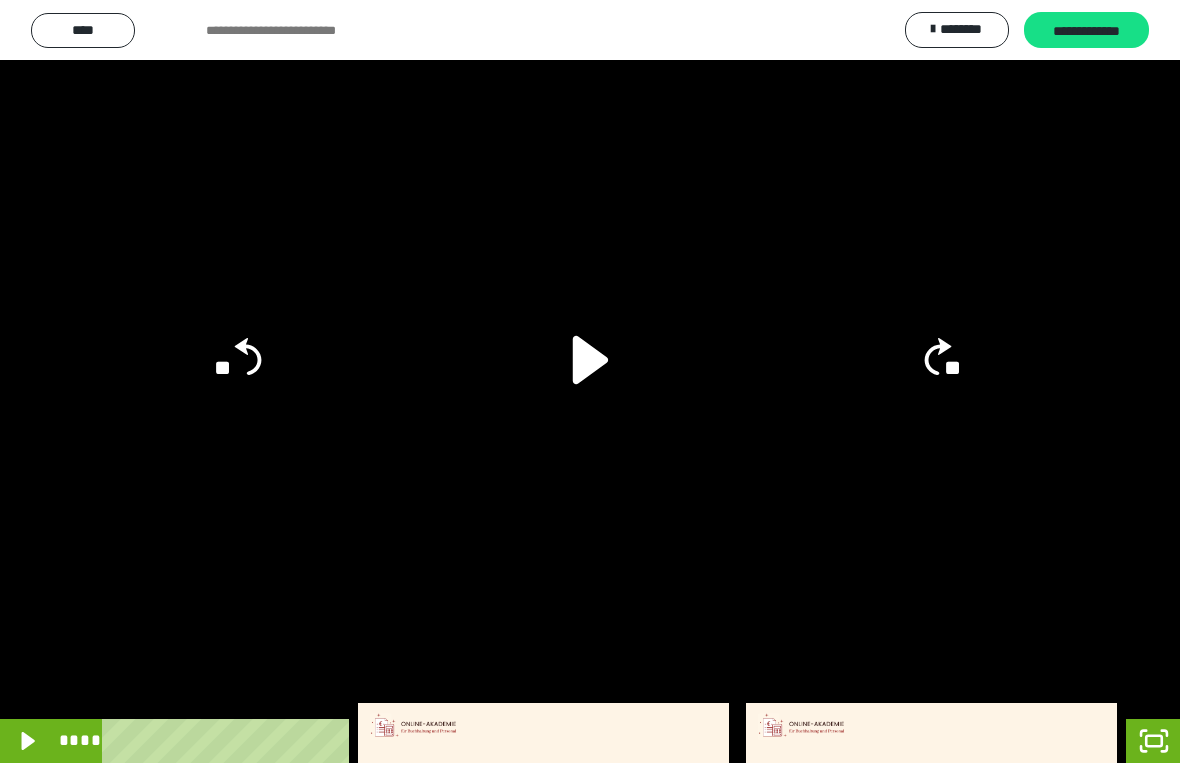 click 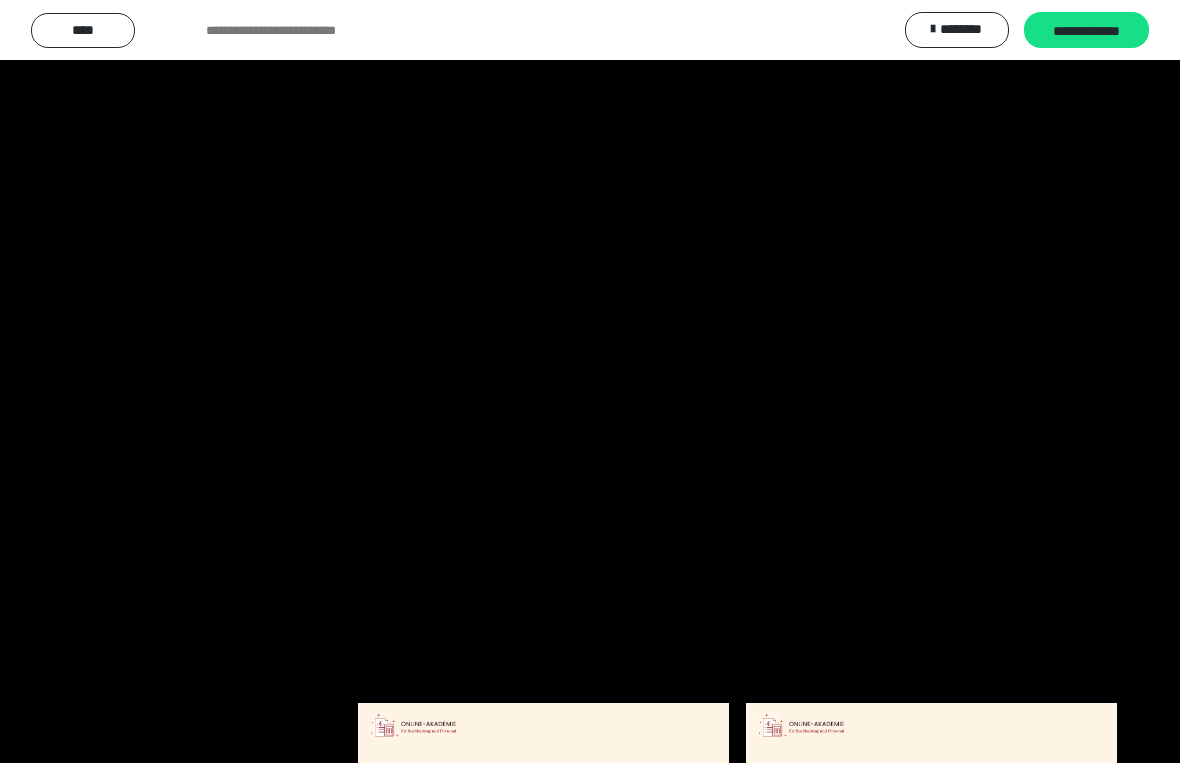 click at bounding box center [590, 381] 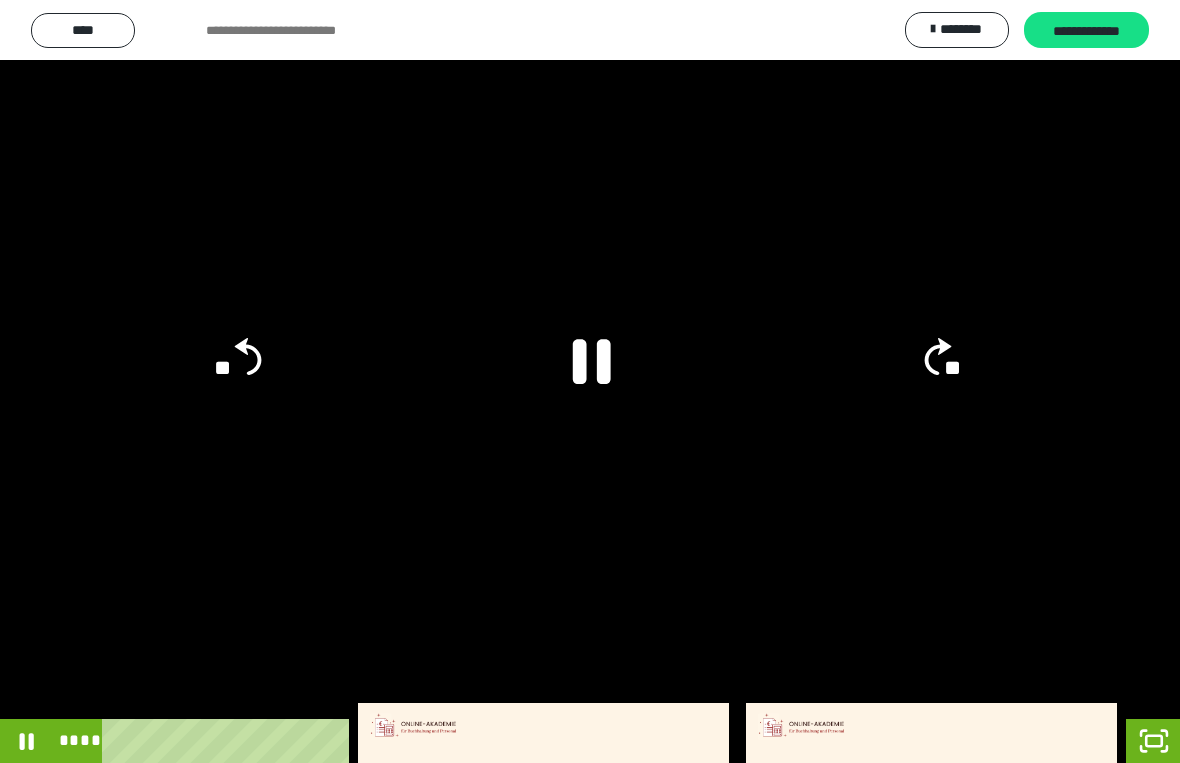 click 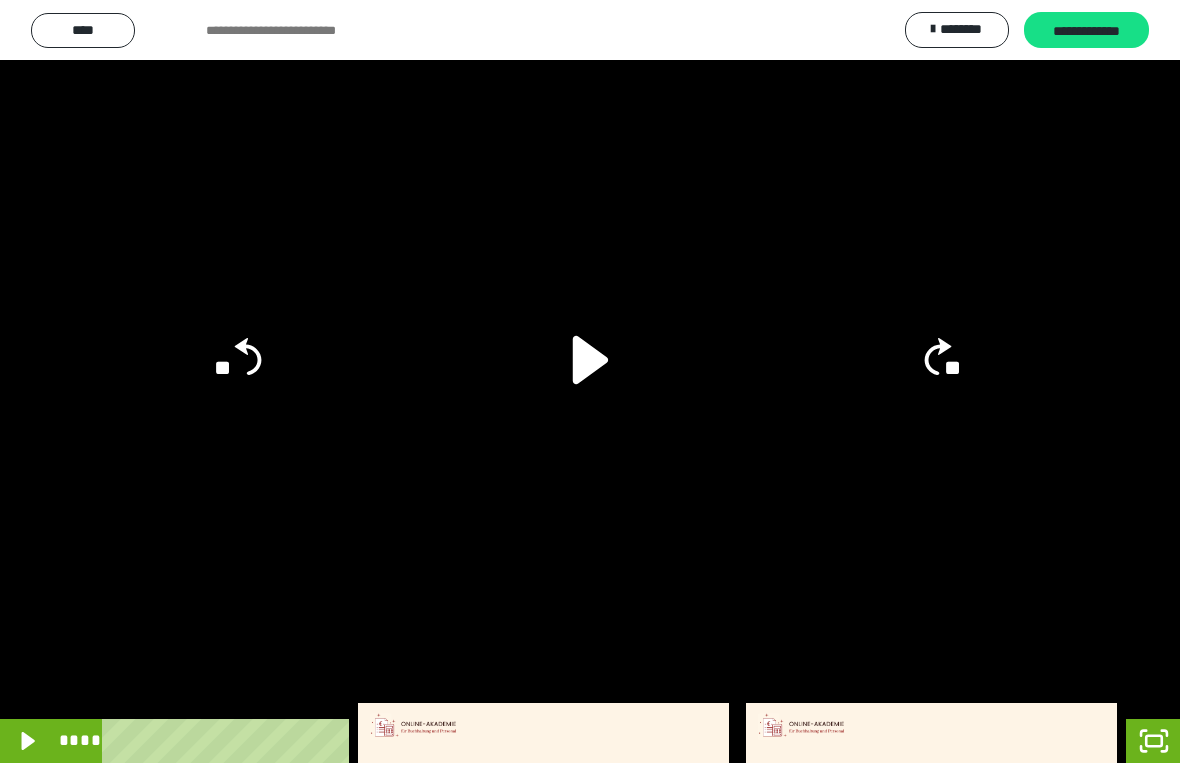 click 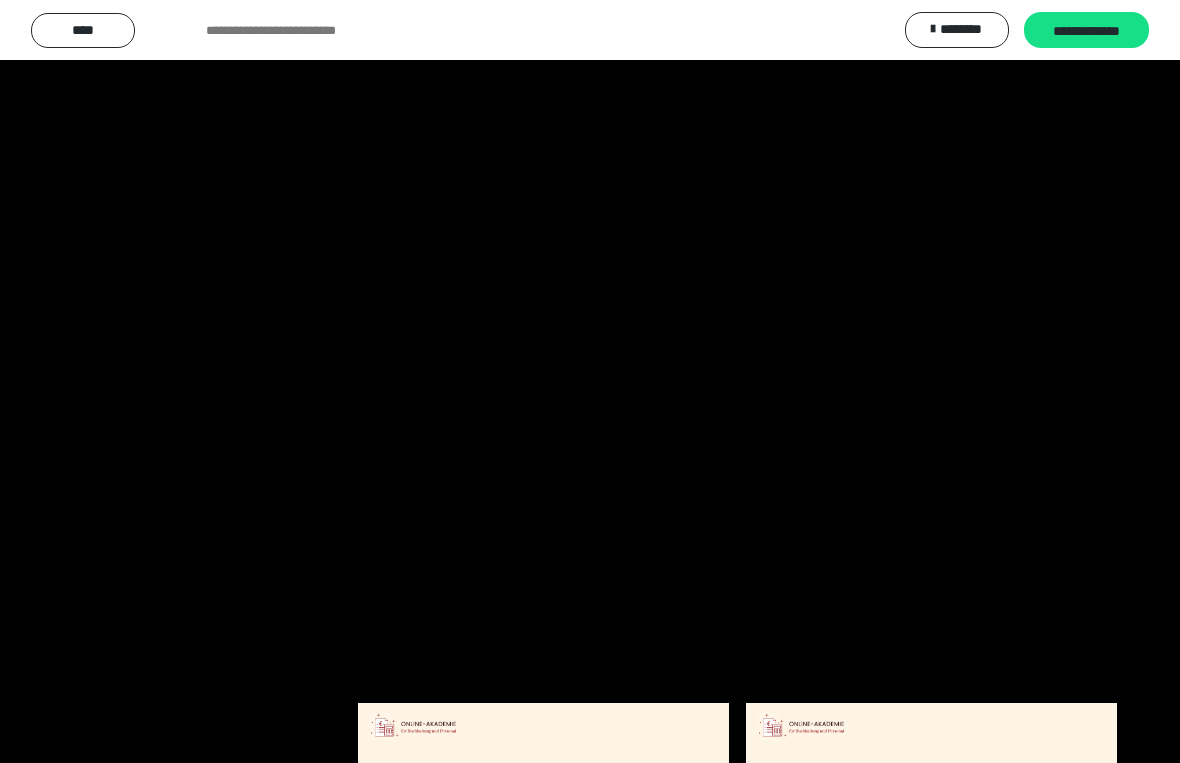 click at bounding box center (590, 381) 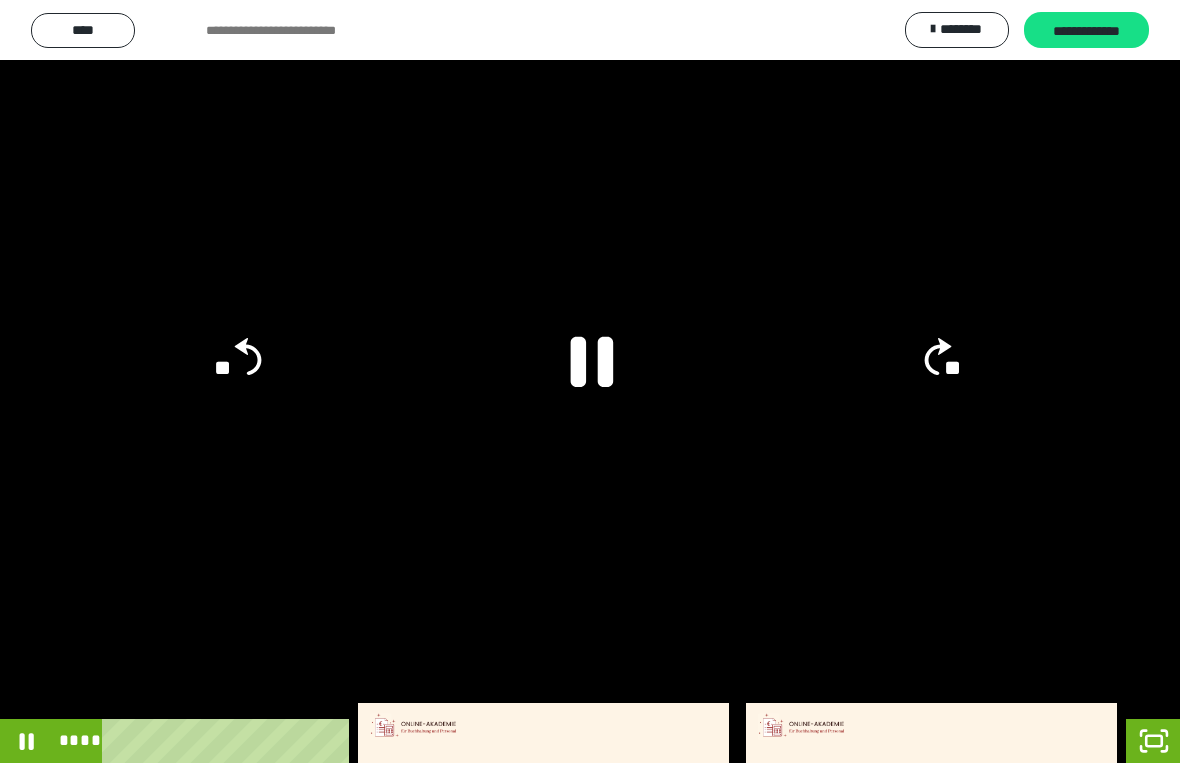 click 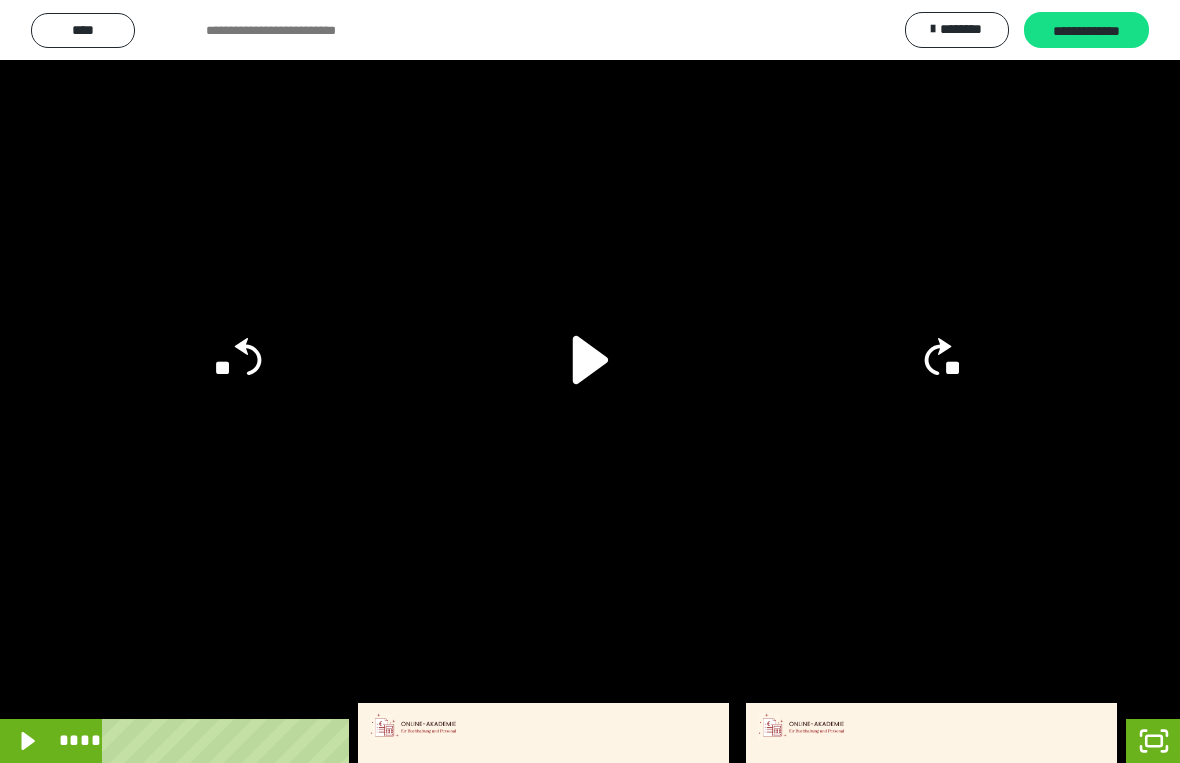 click 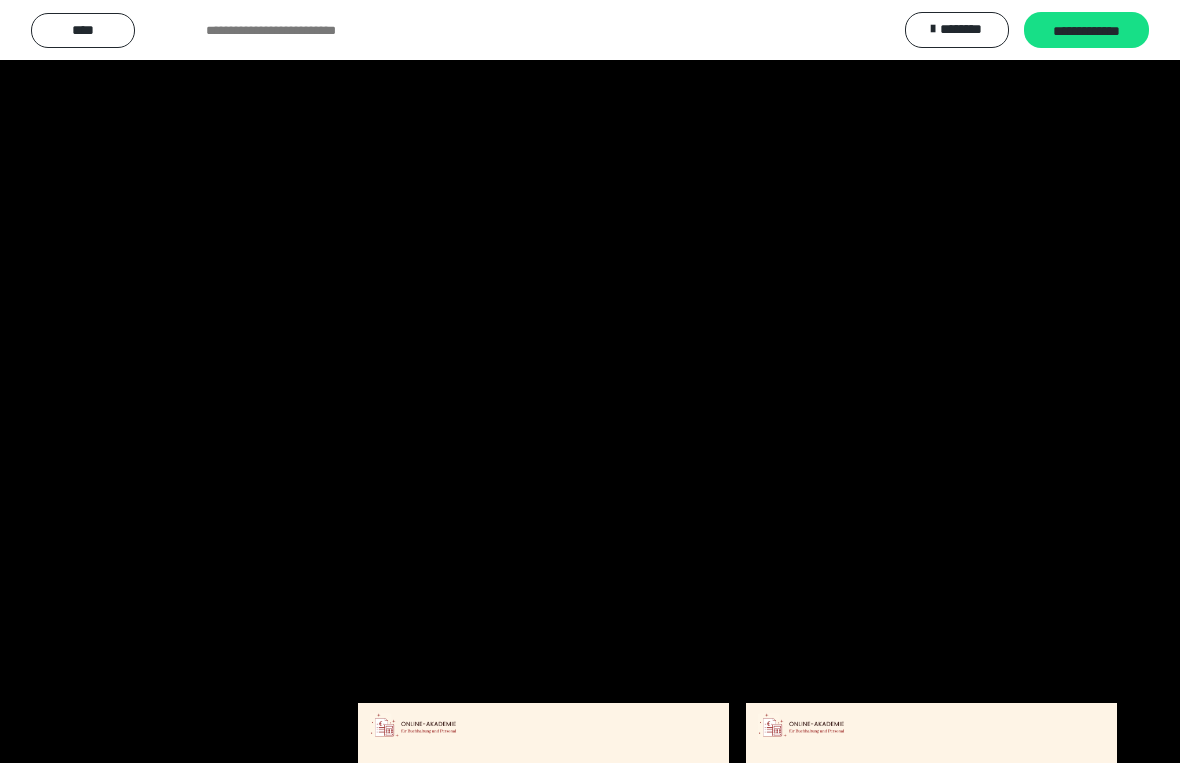 click at bounding box center [590, 381] 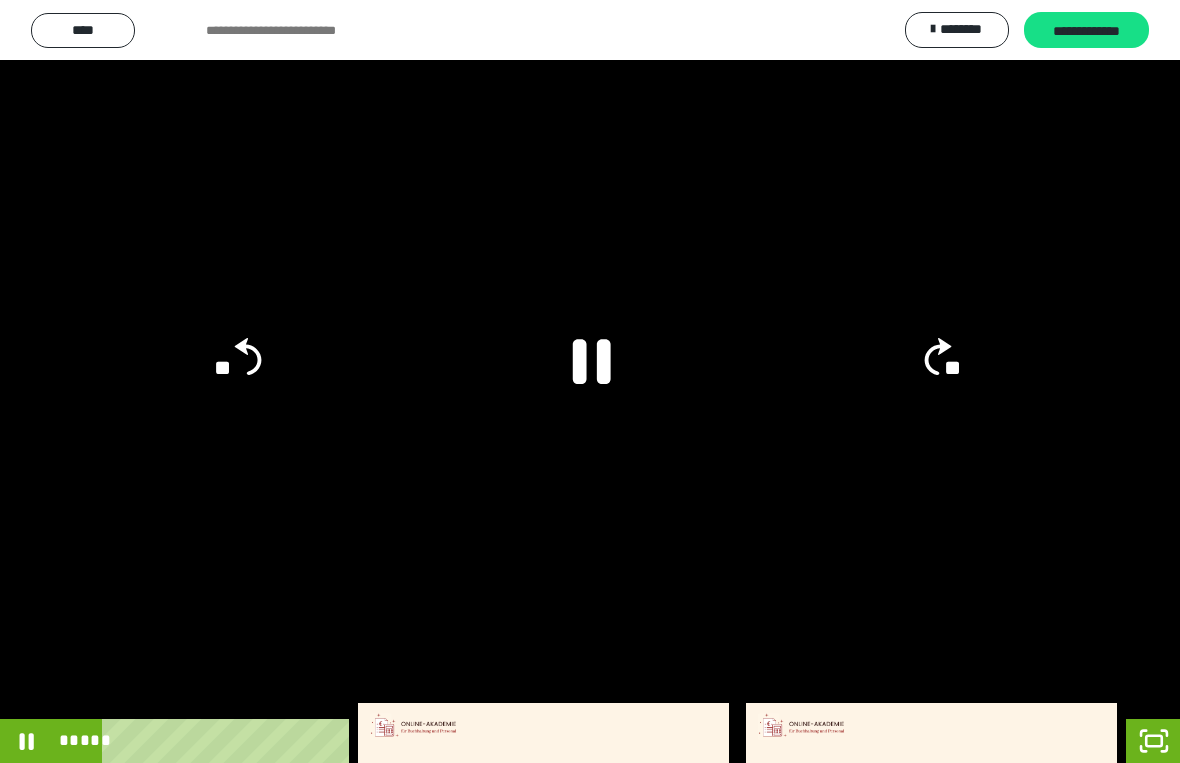 click 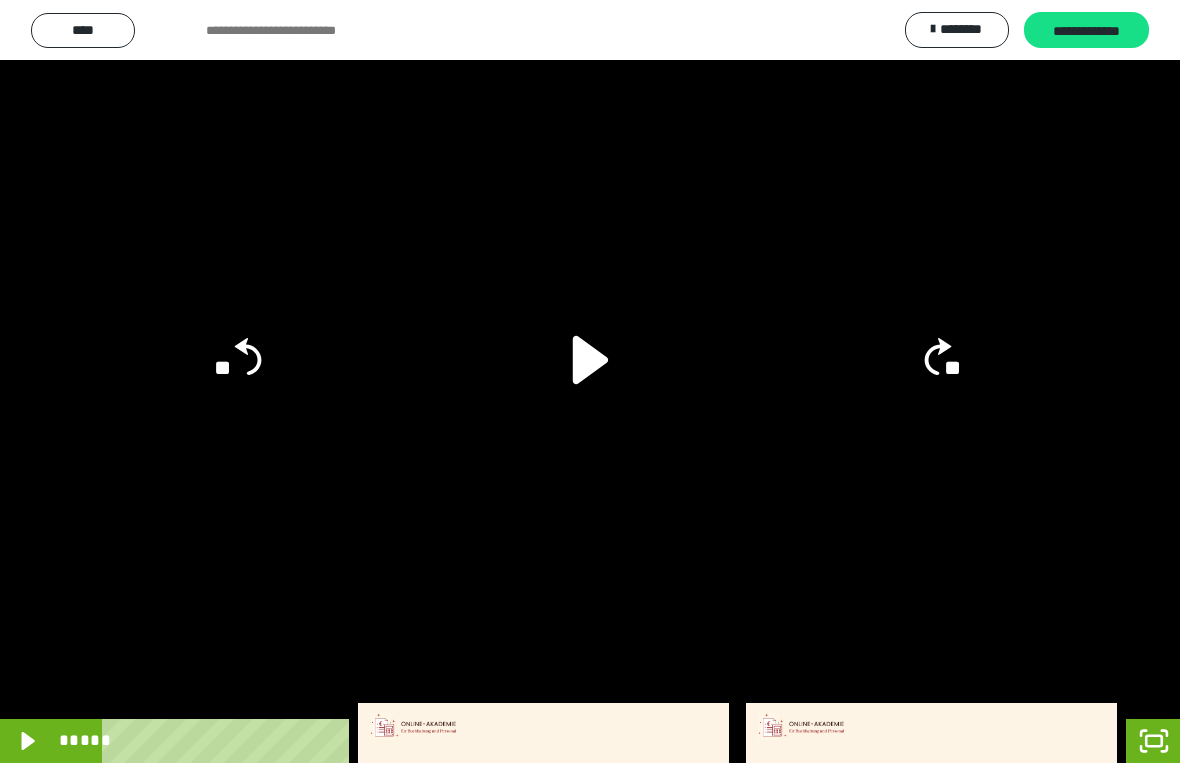 click 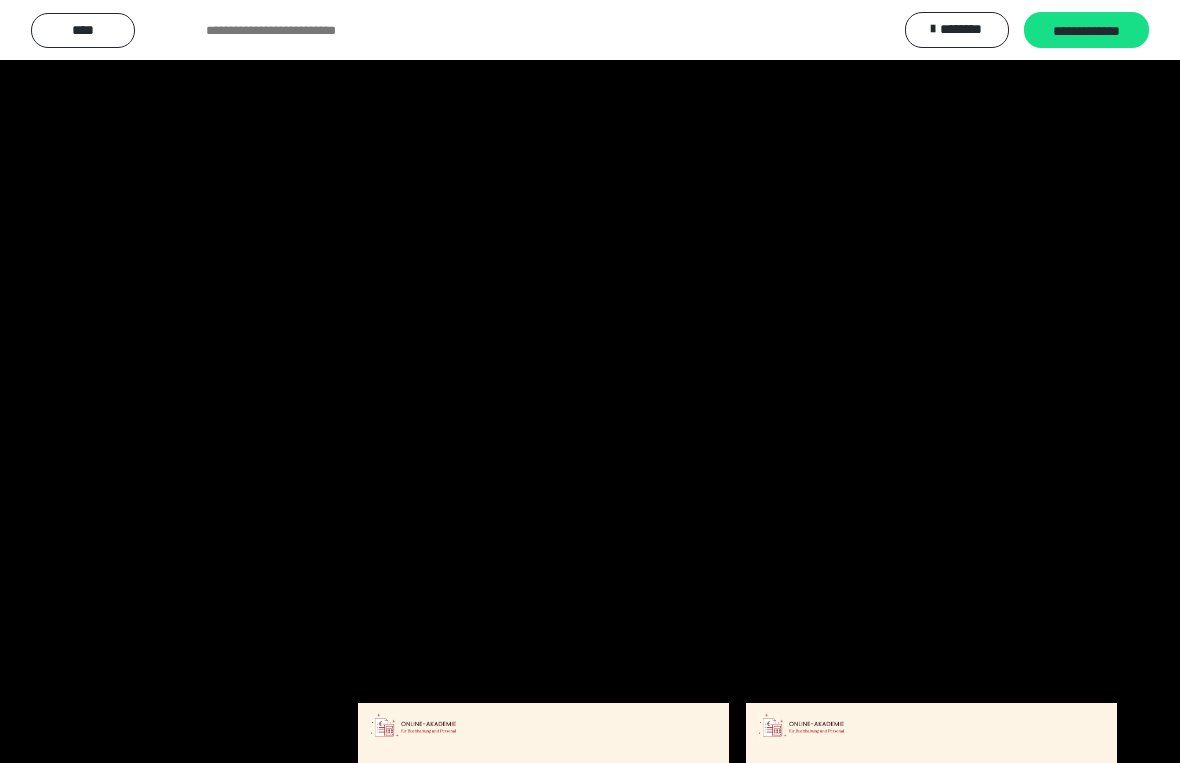 click at bounding box center [590, 381] 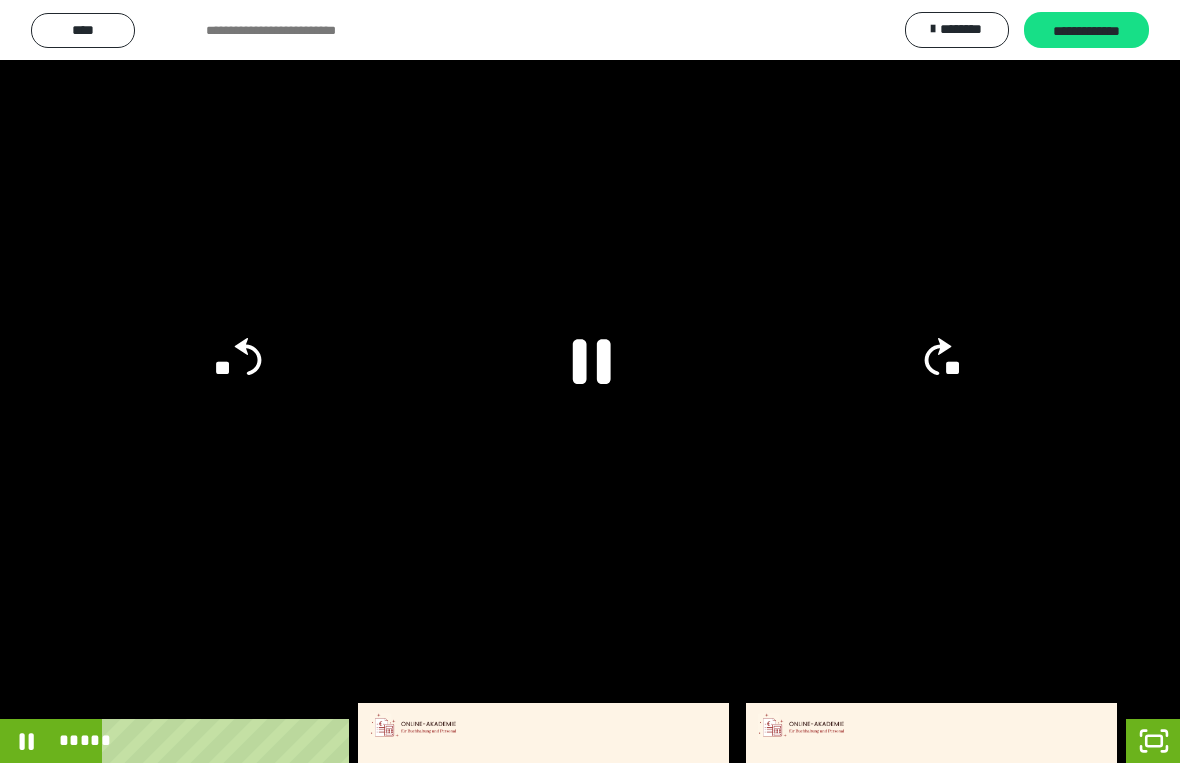click 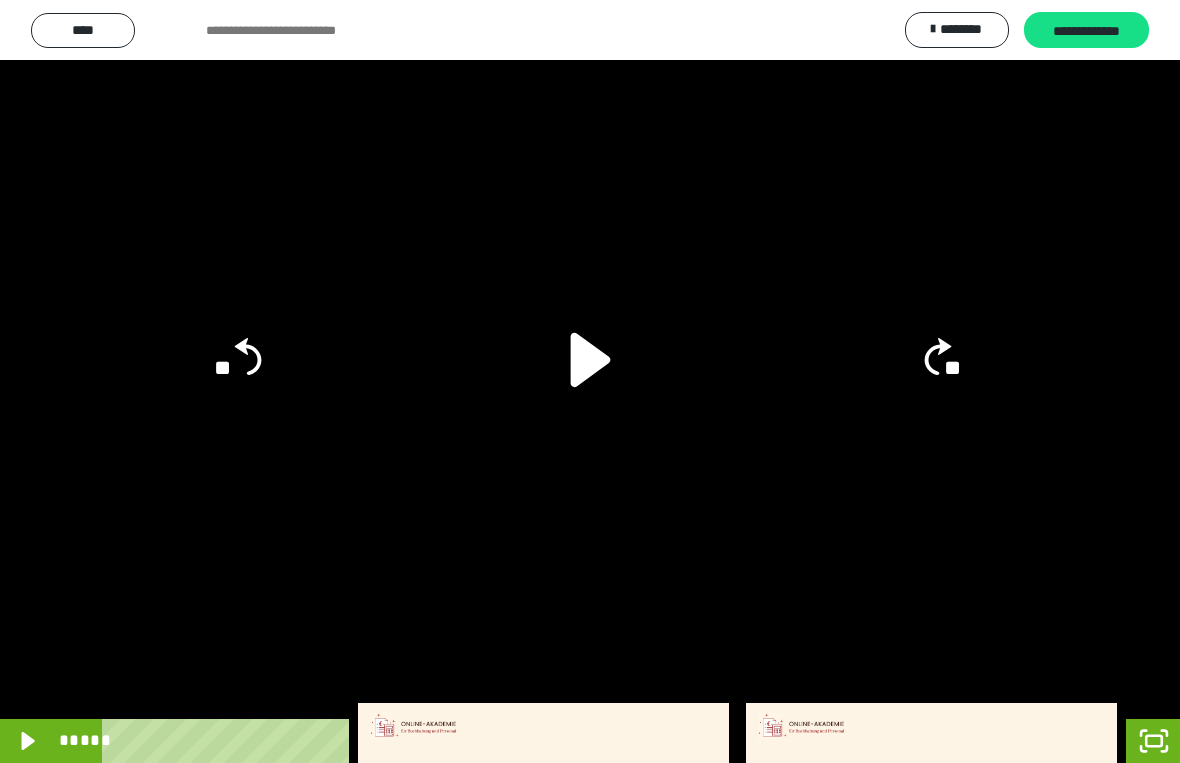 click 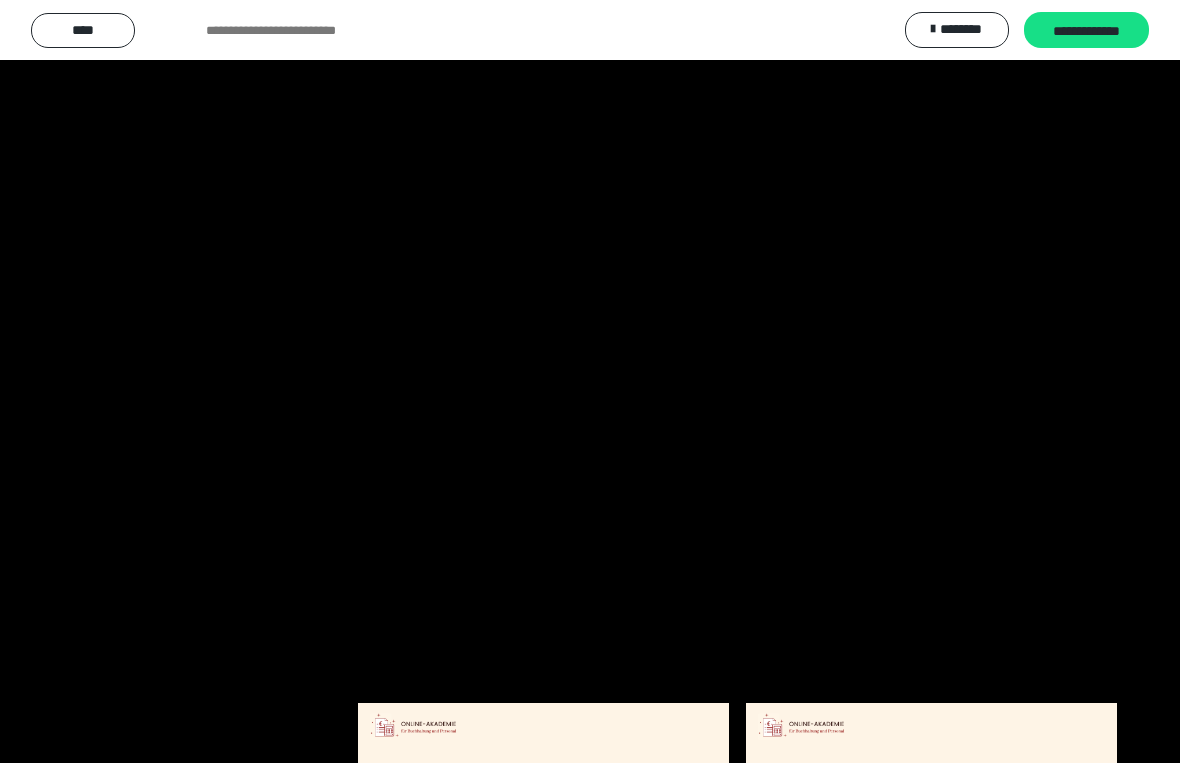 click at bounding box center [590, 381] 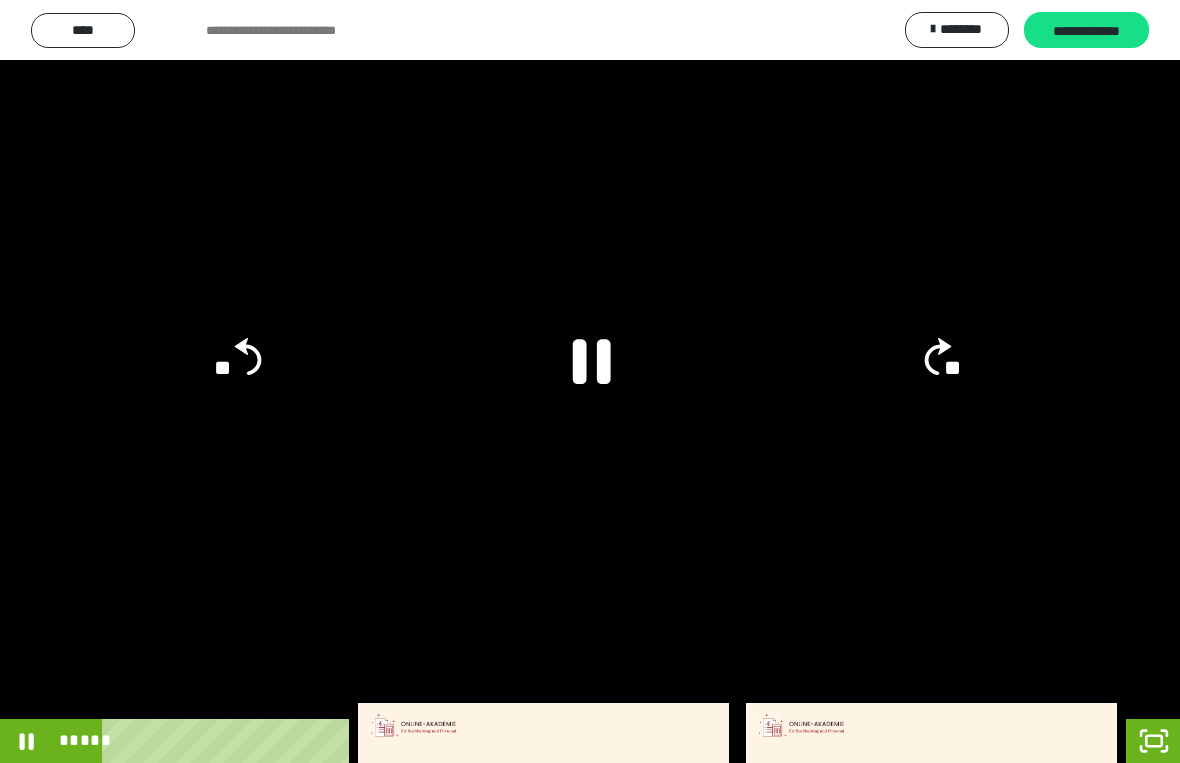 click 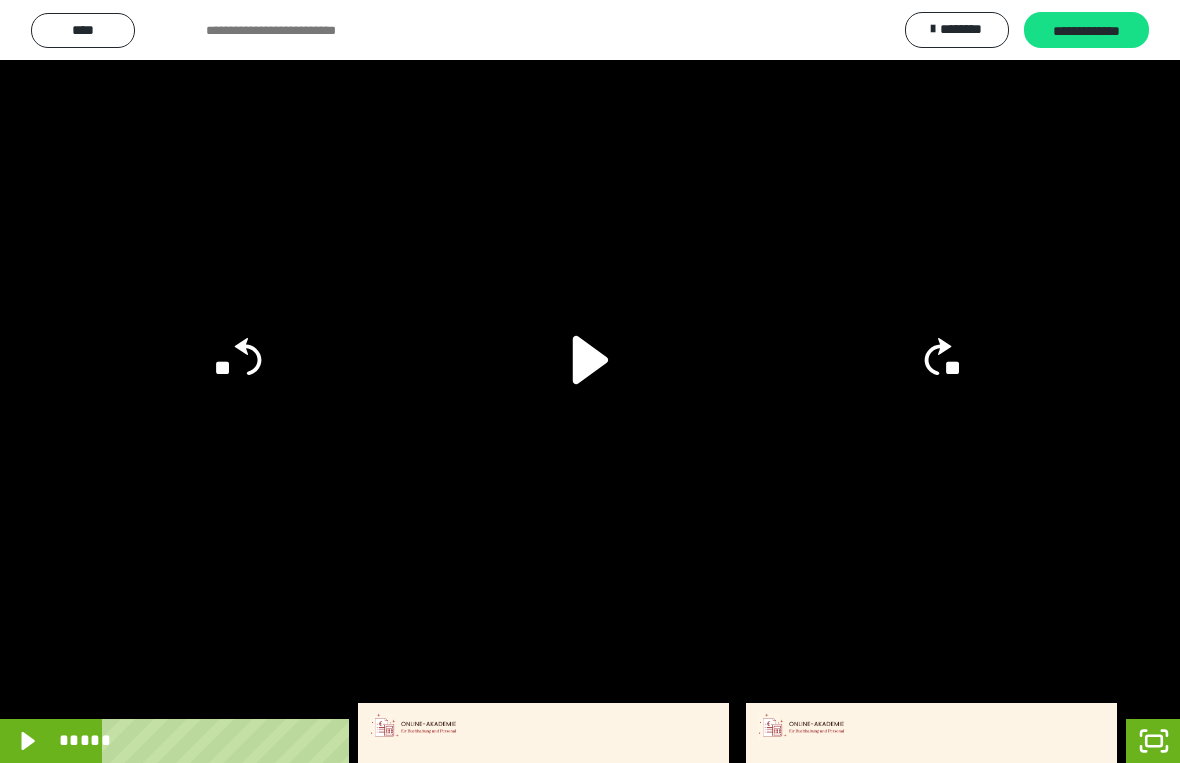 click 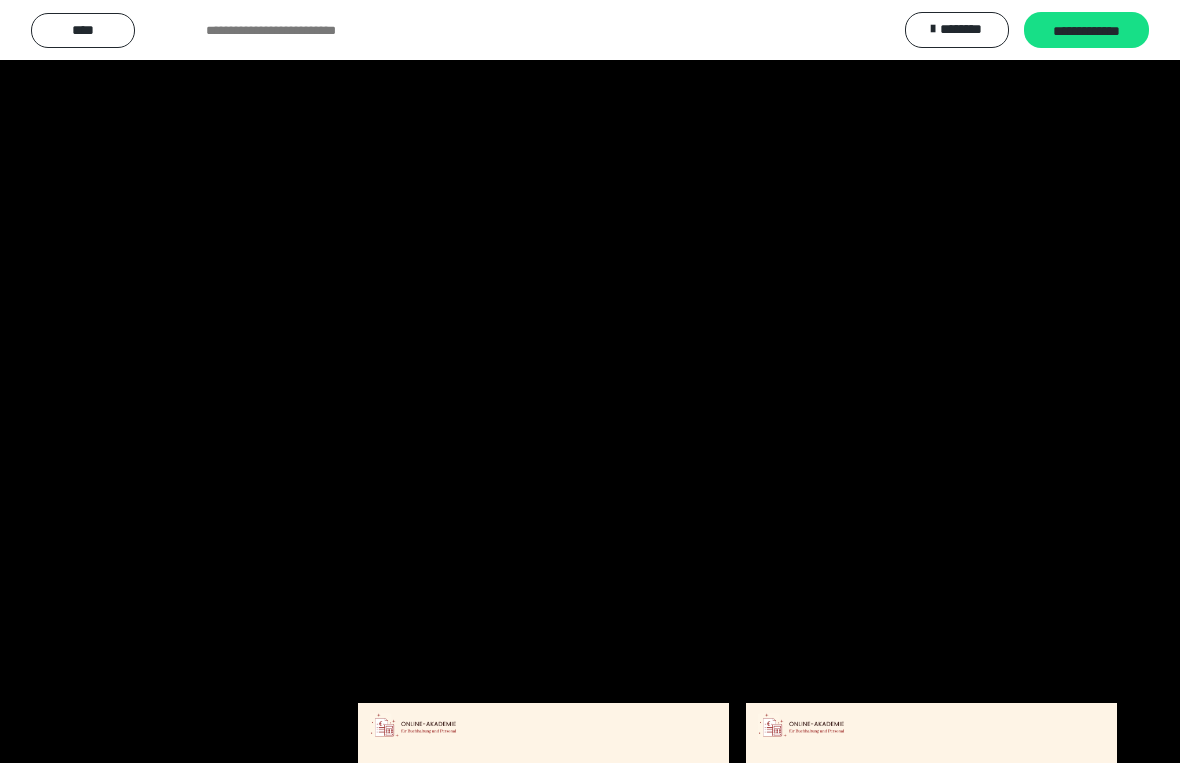 click at bounding box center [590, 381] 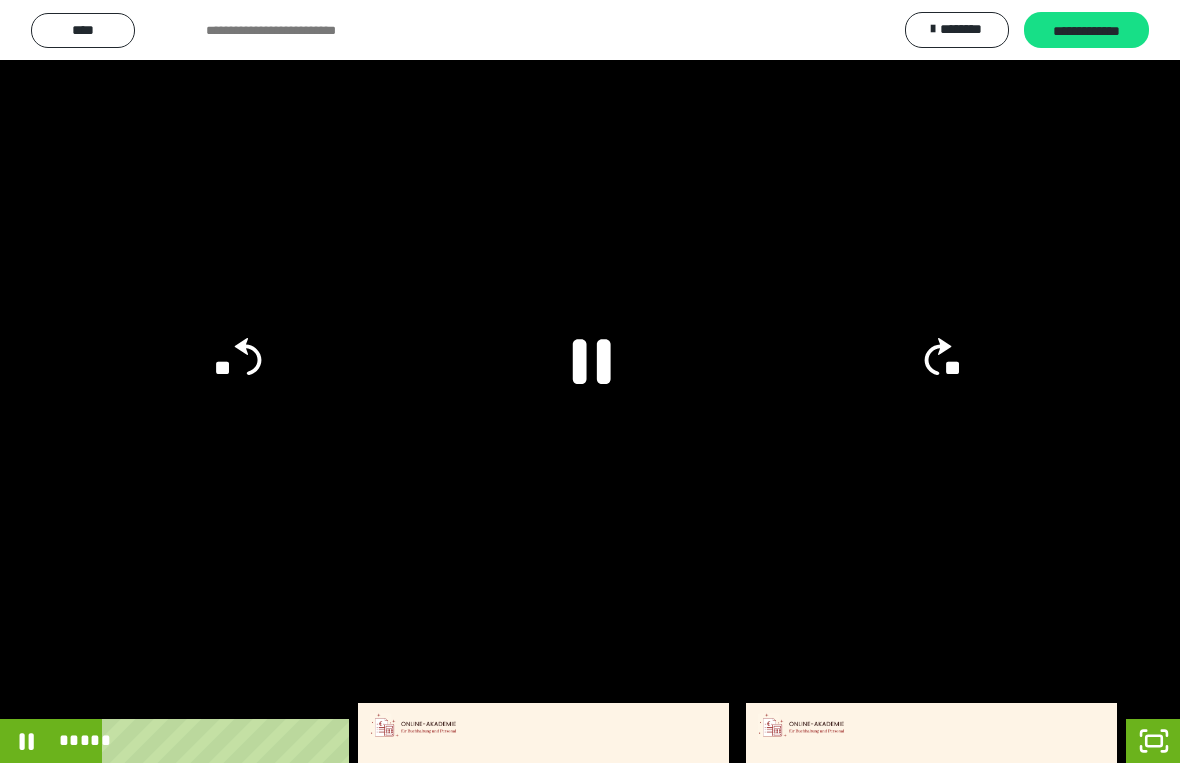 click 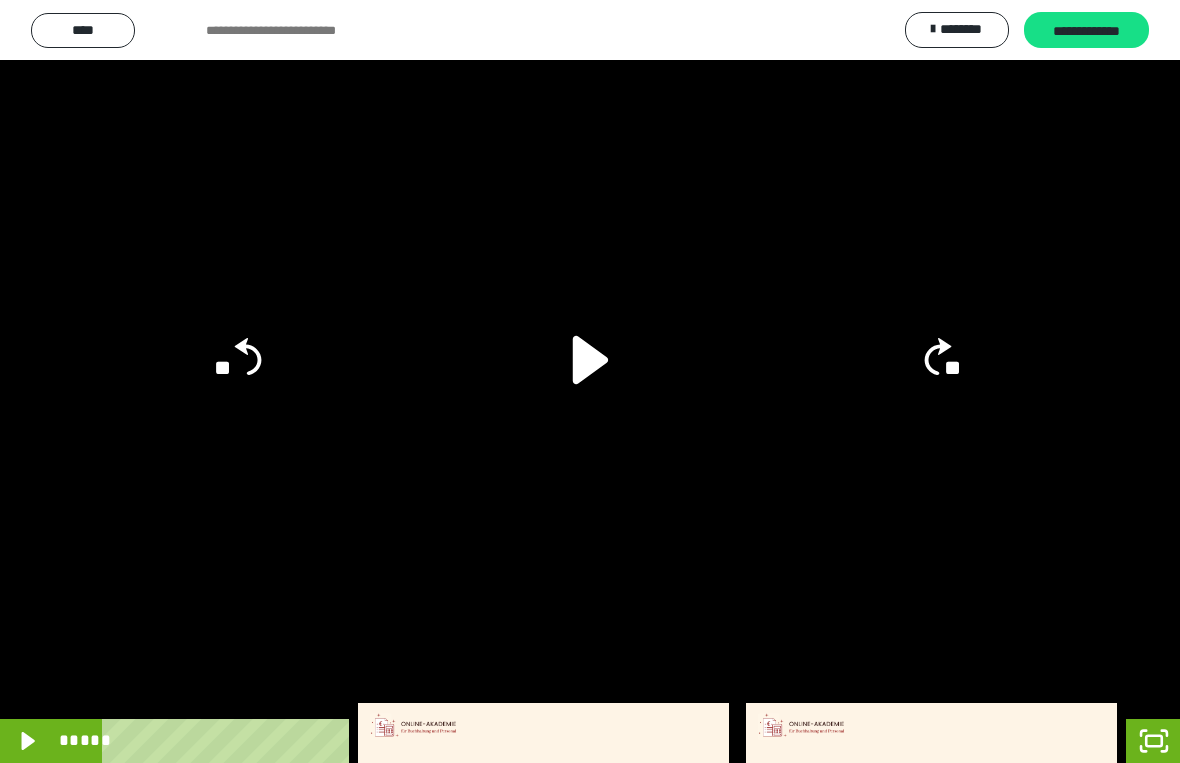 click 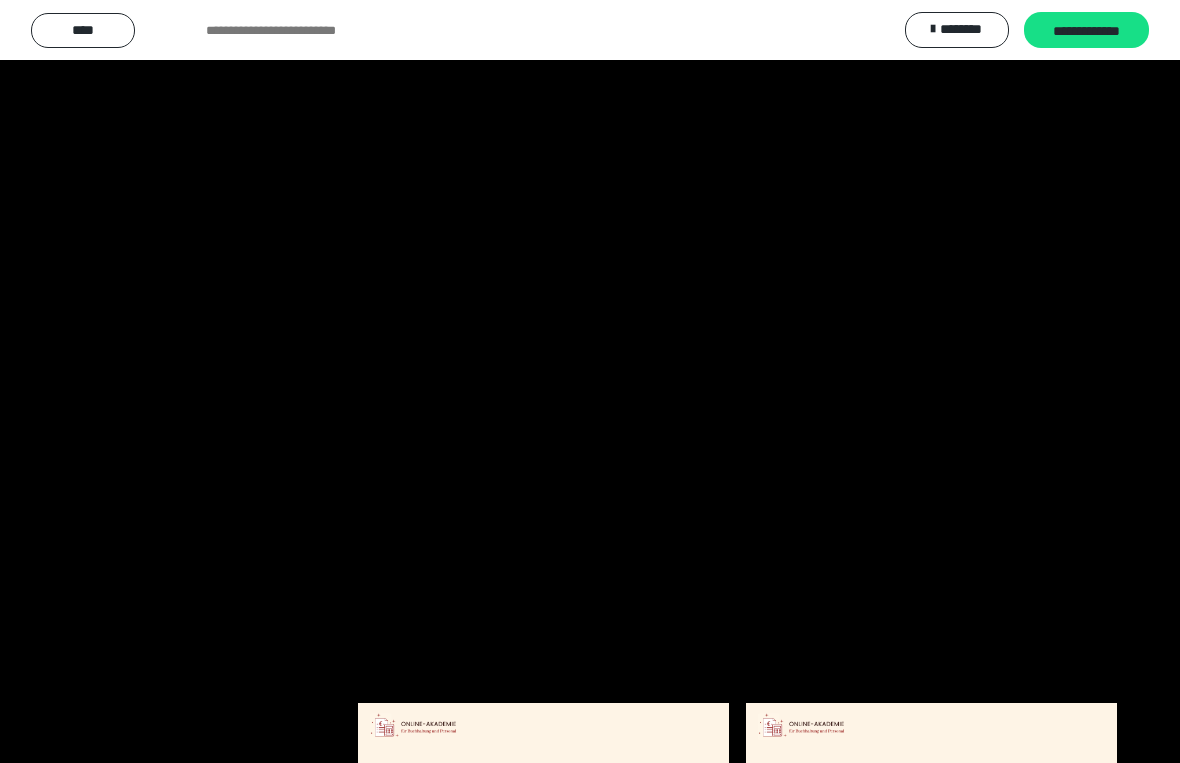 click at bounding box center (590, 381) 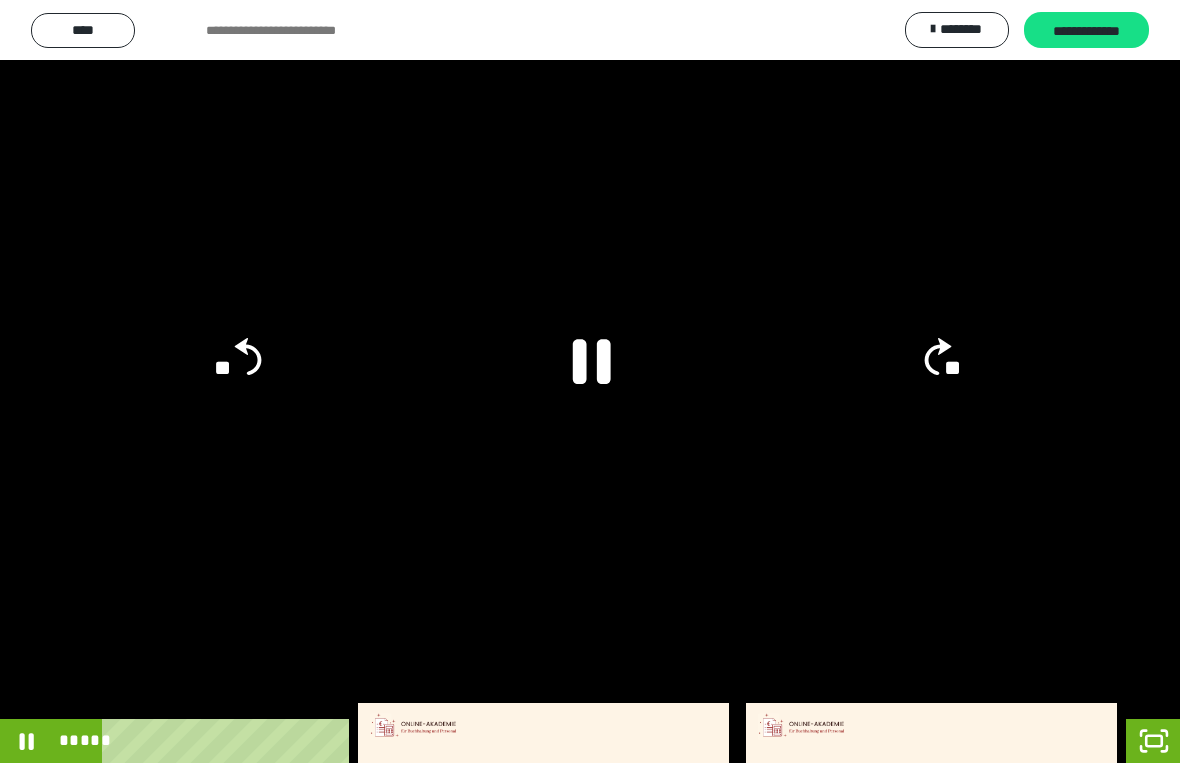 click 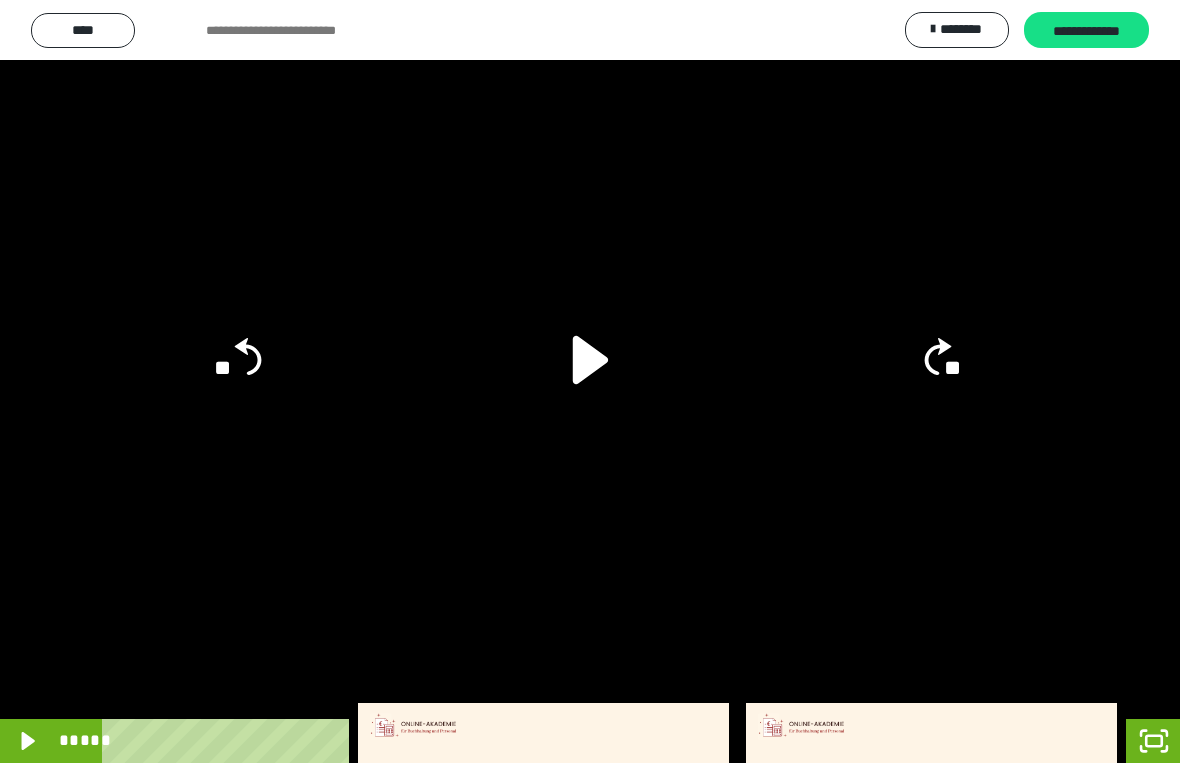 click 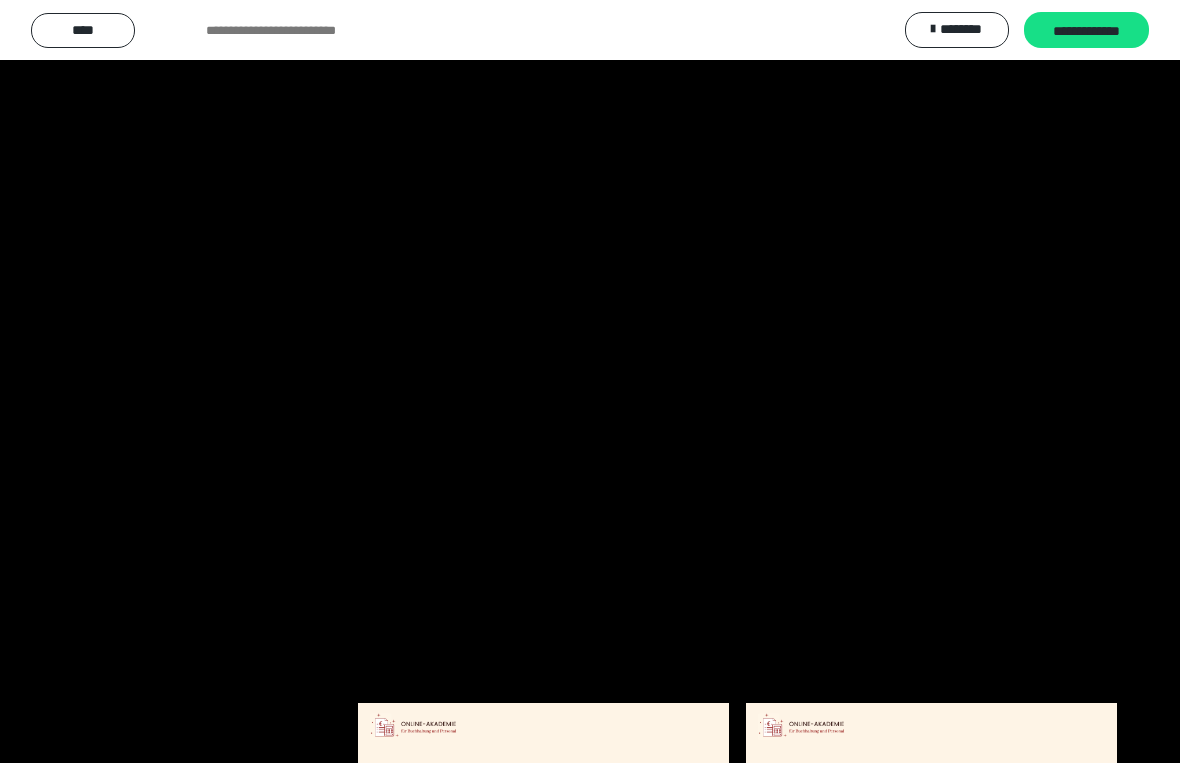 click at bounding box center [590, 381] 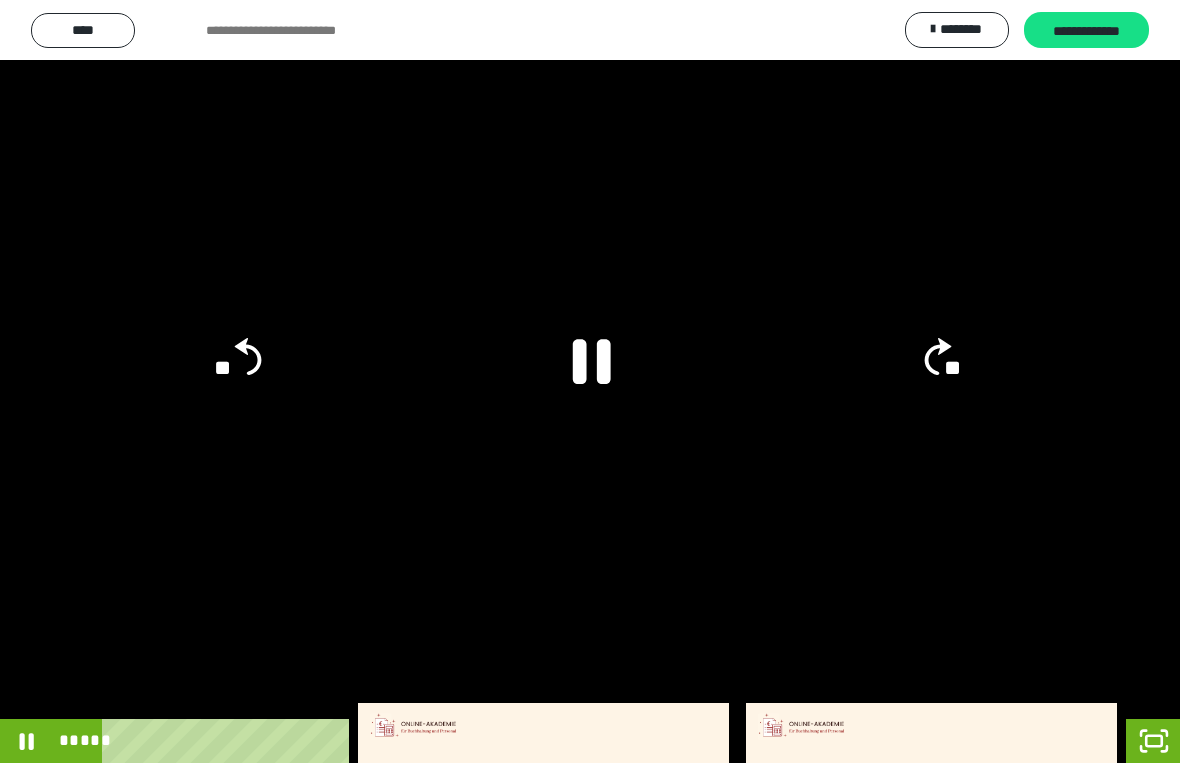 click 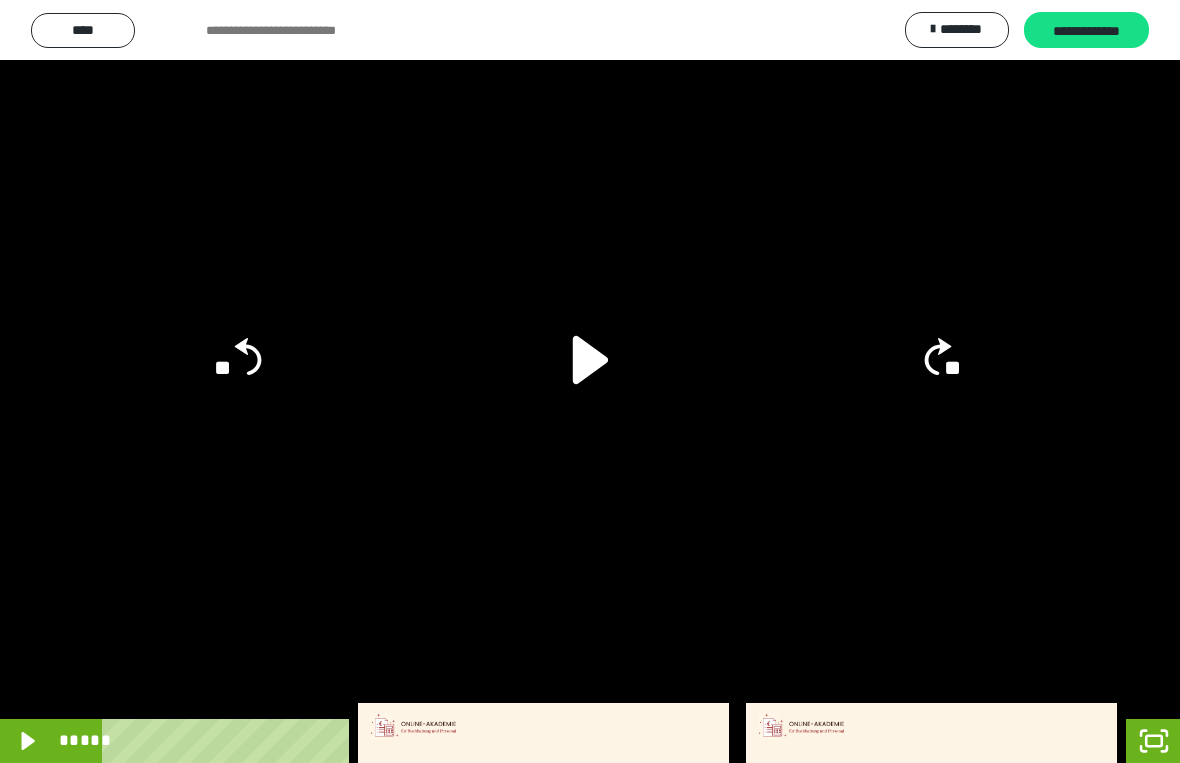 click 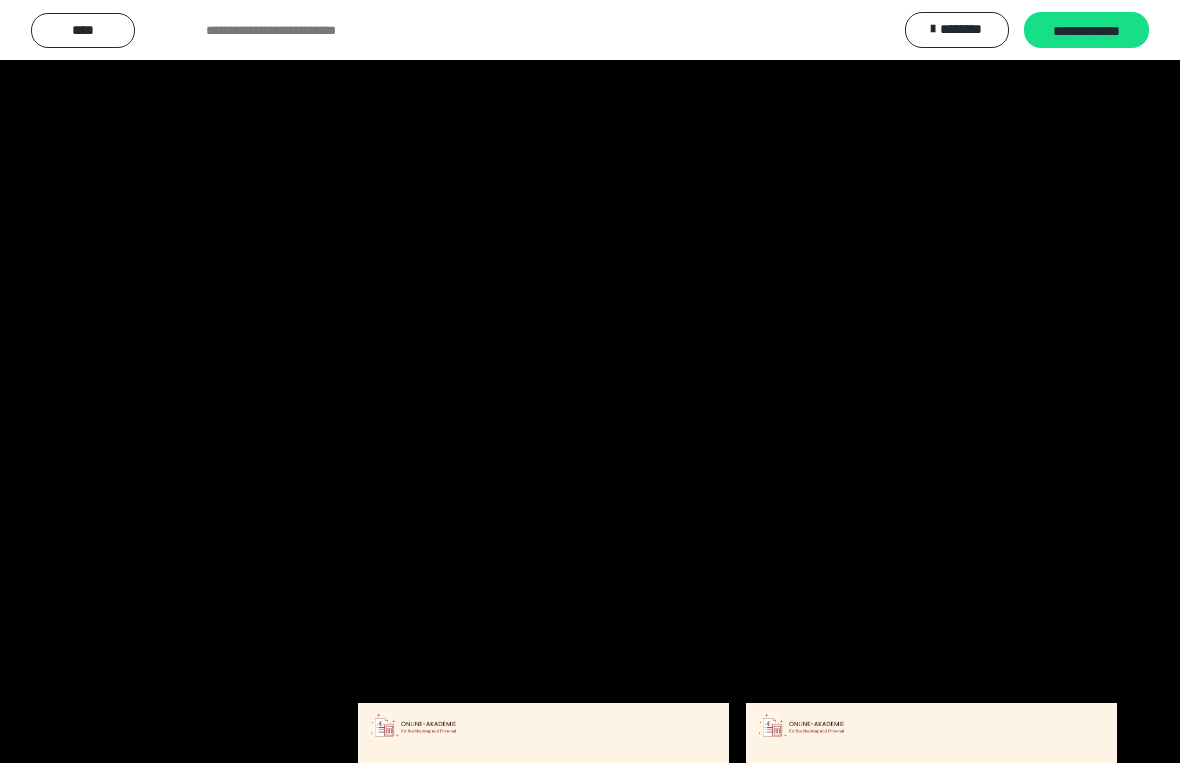 click at bounding box center [590, 381] 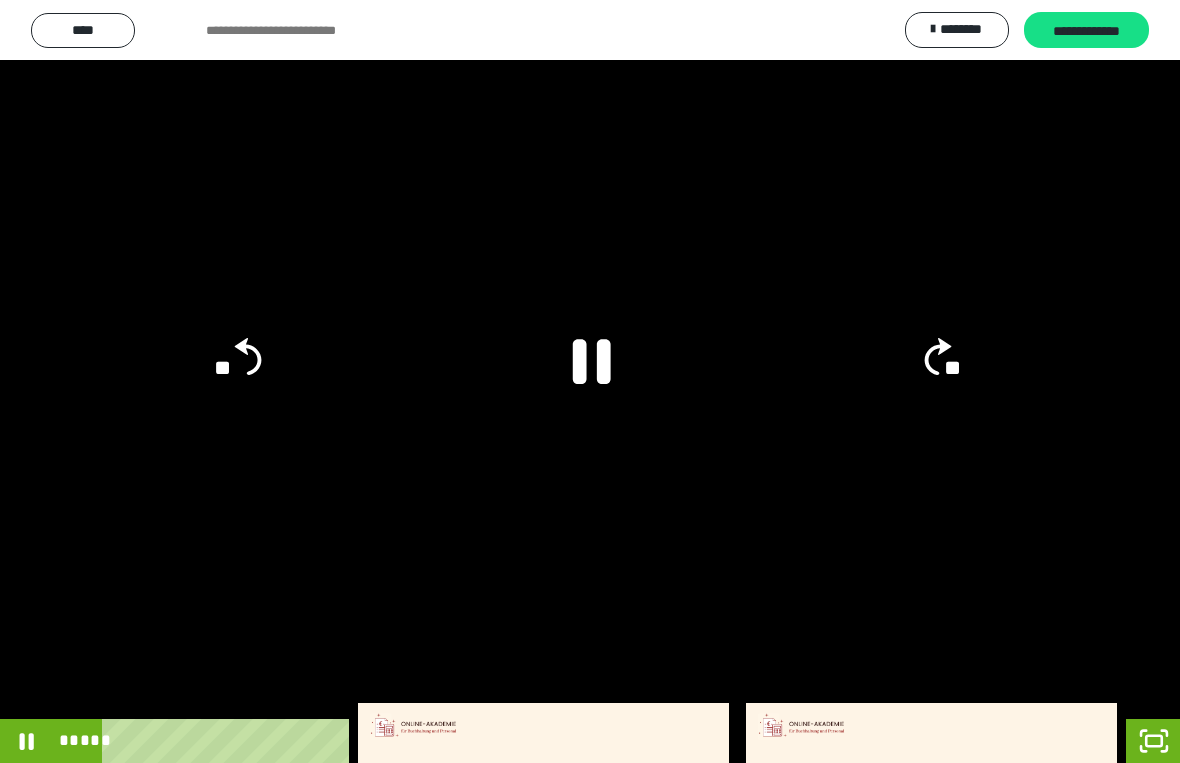 click 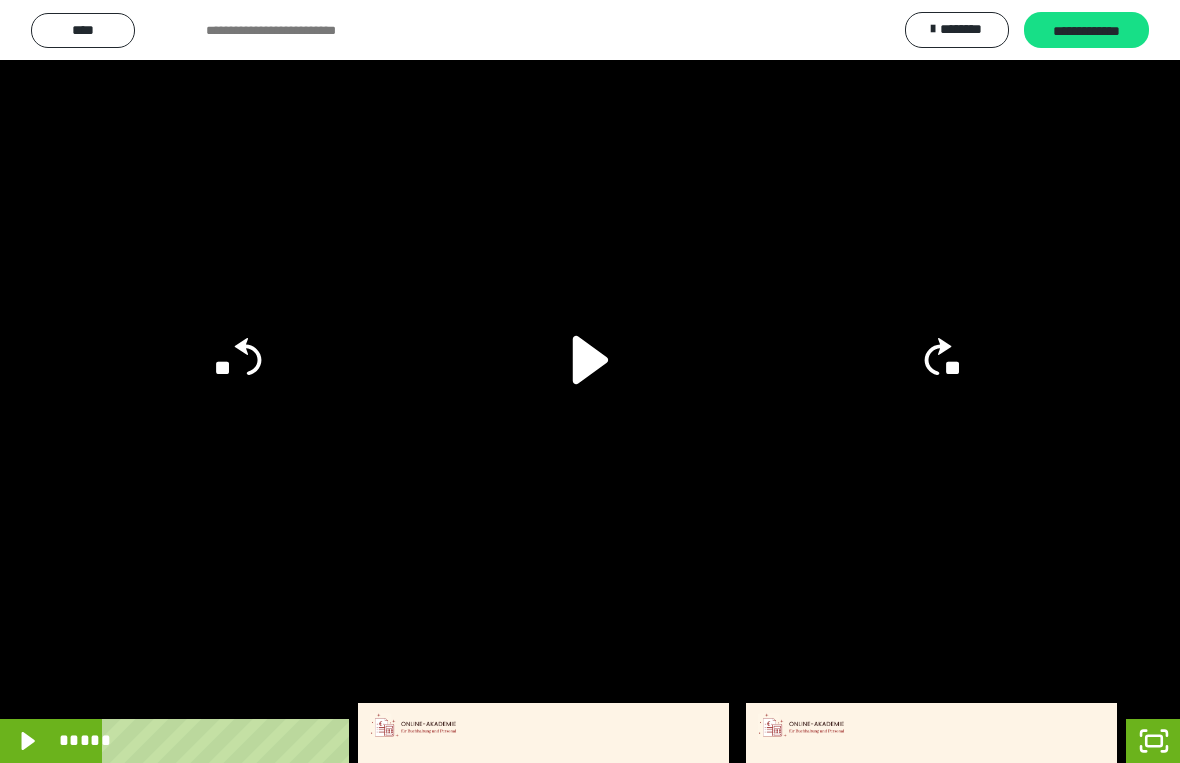 click 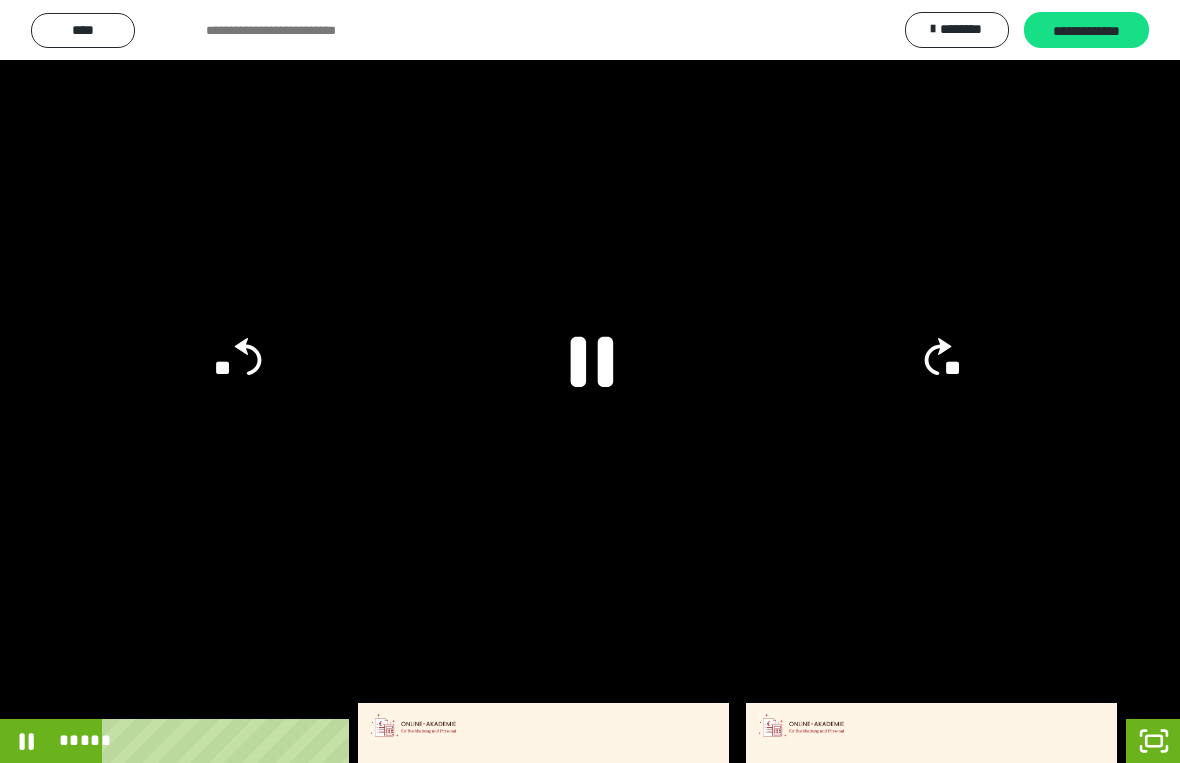 click 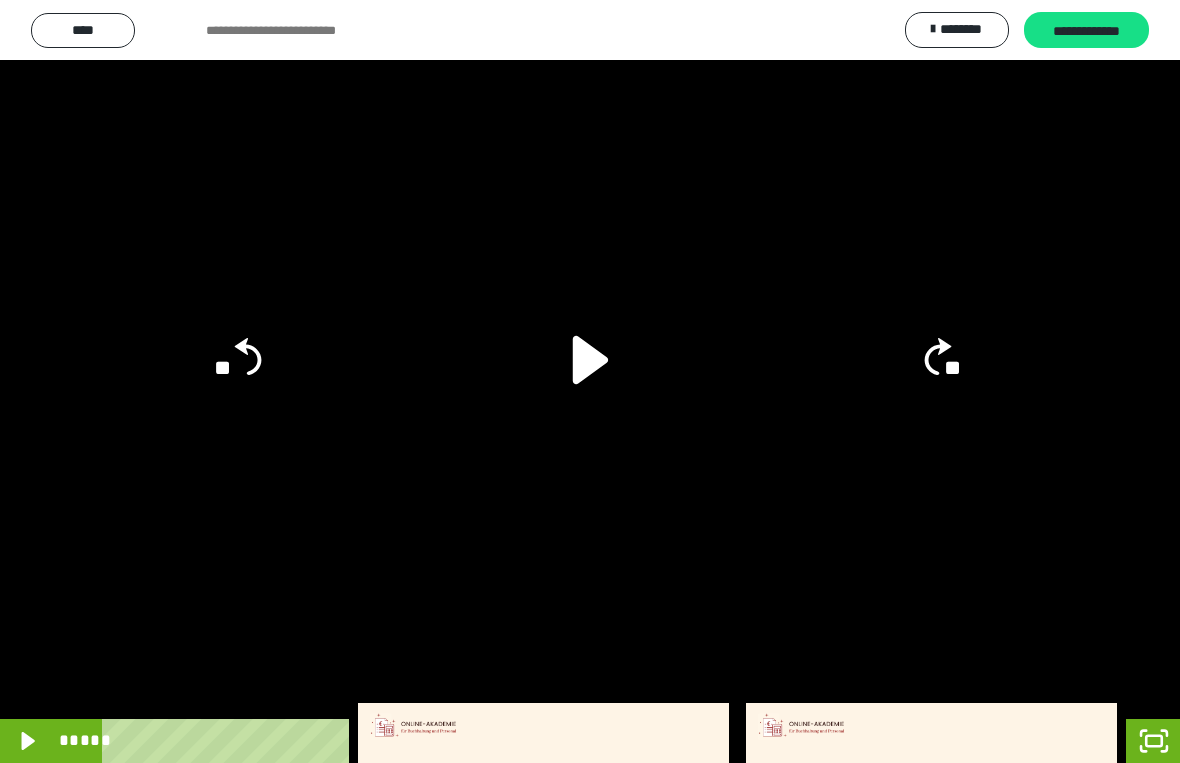 click at bounding box center (590, 381) 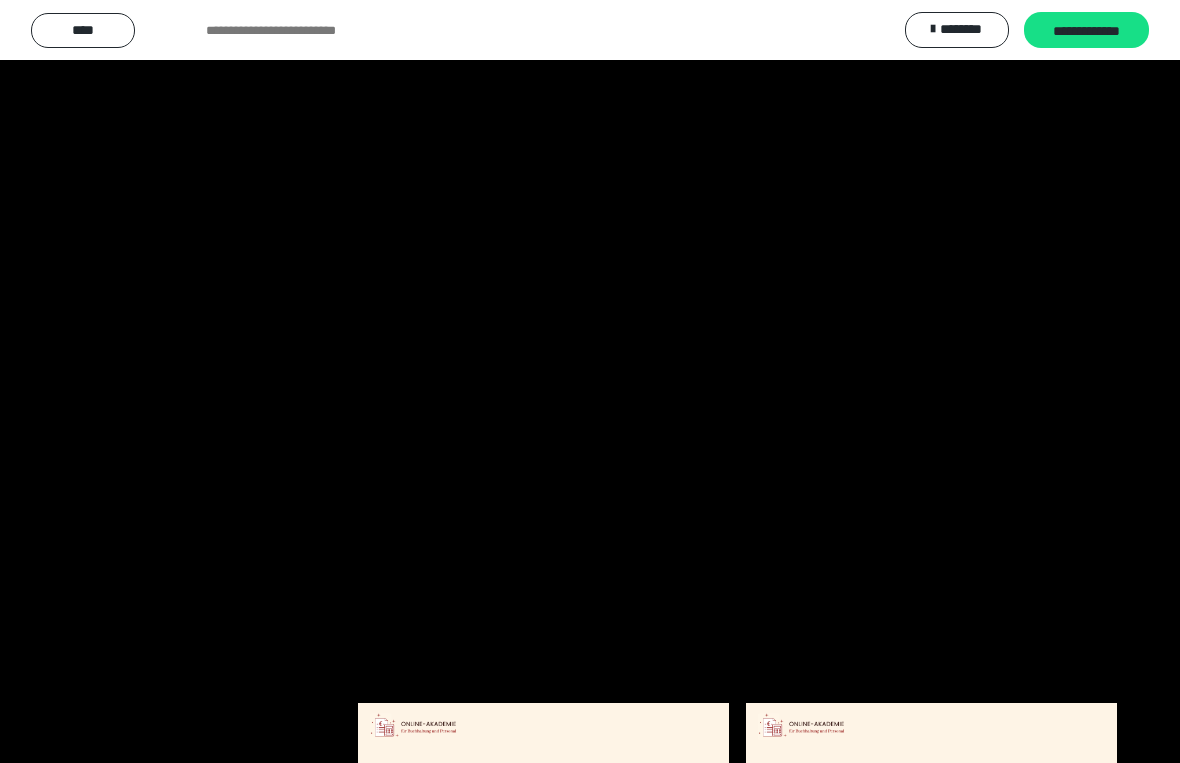 click at bounding box center (590, 381) 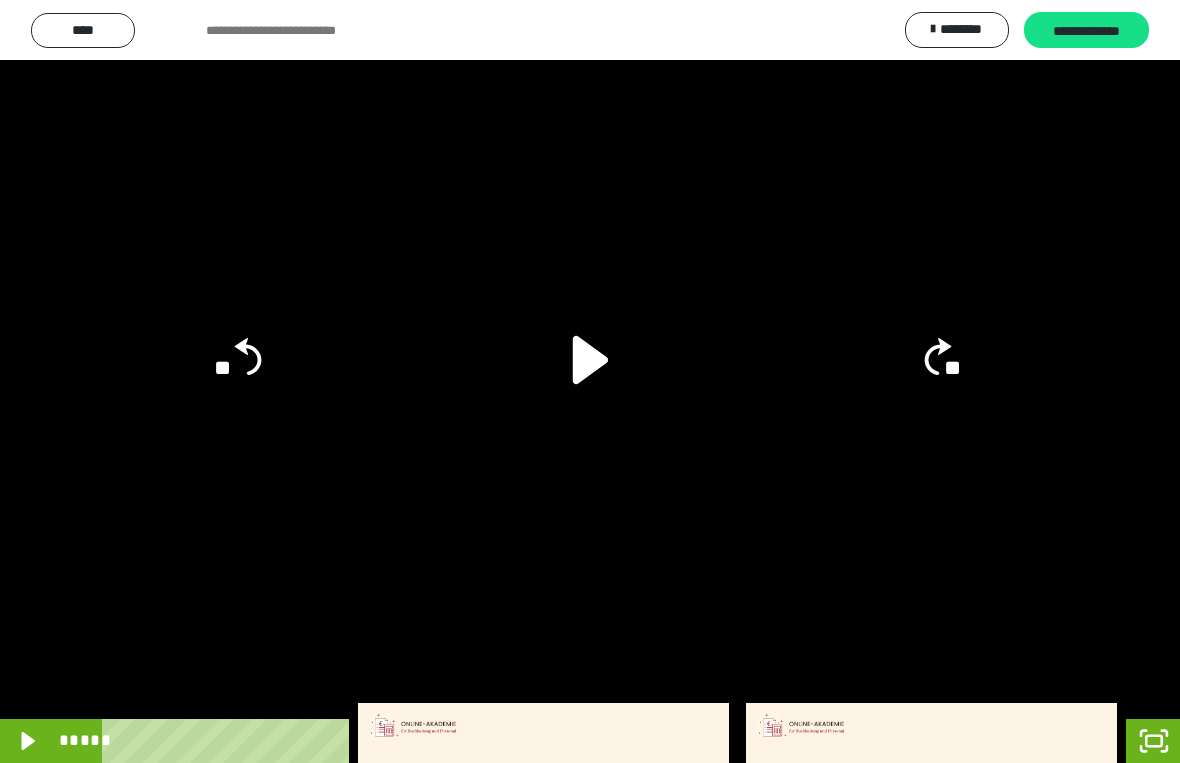 click 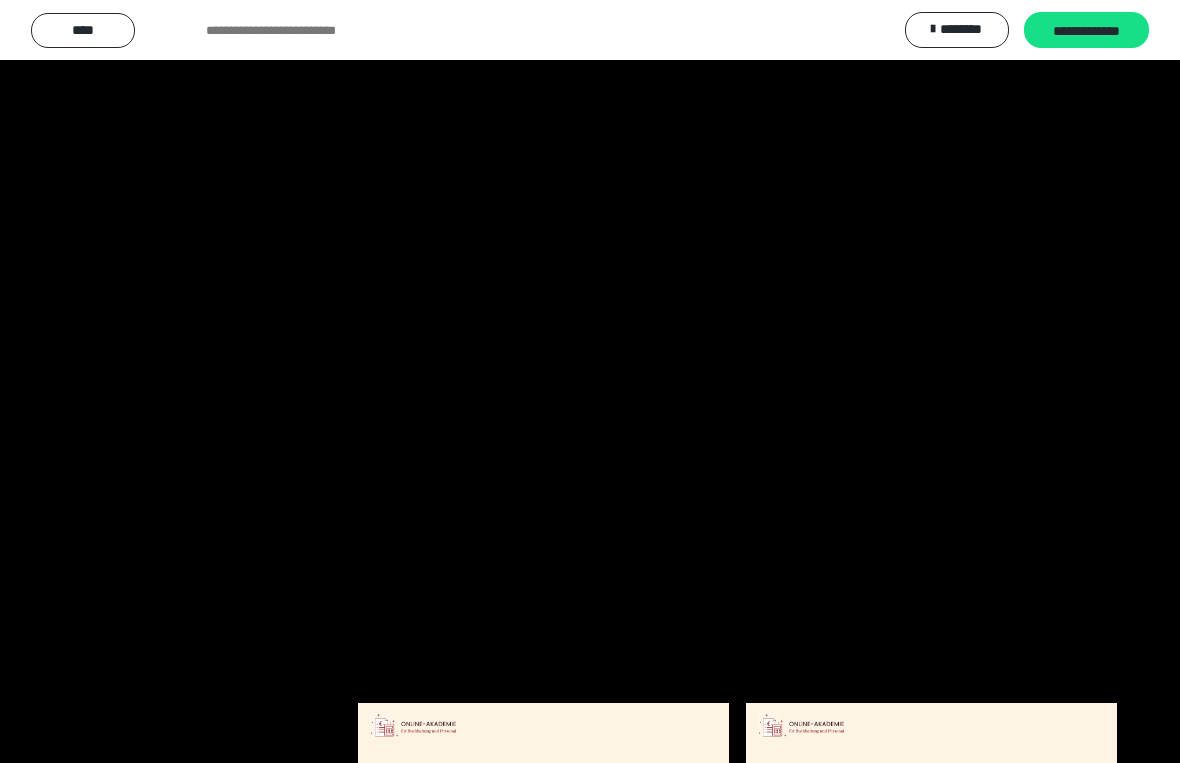 click at bounding box center [590, 381] 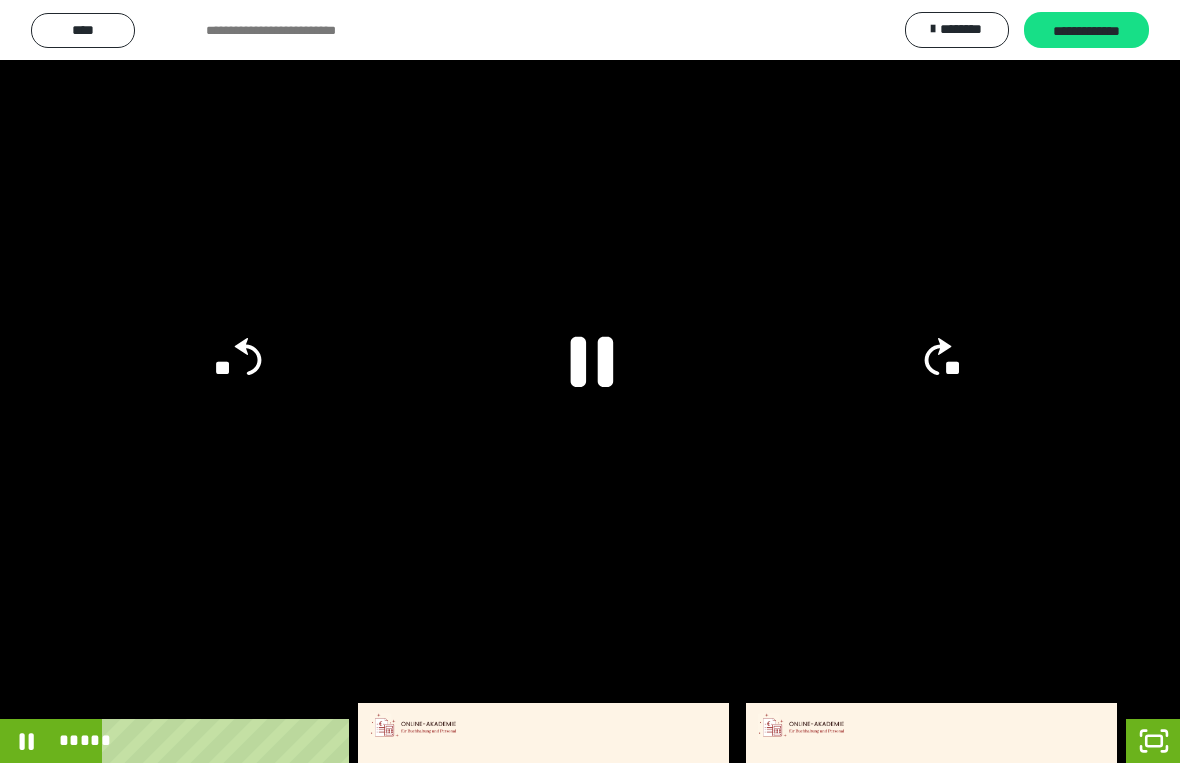 click 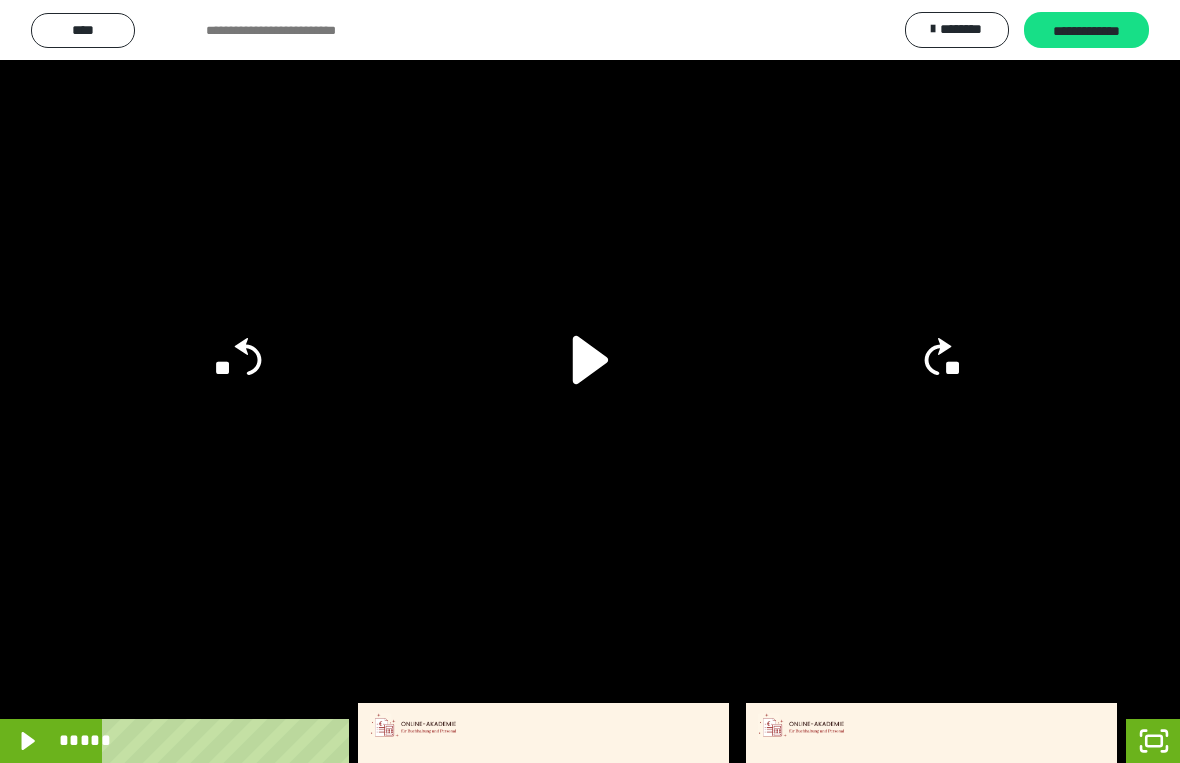click 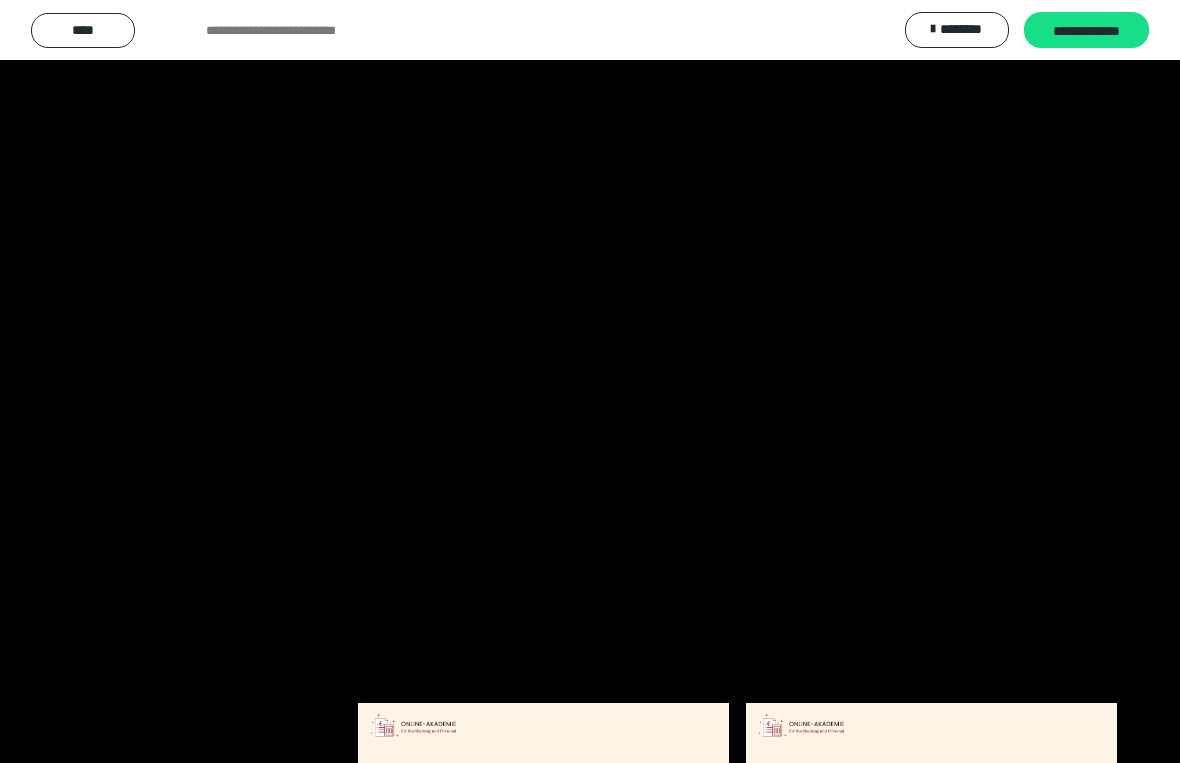 click at bounding box center [590, 381] 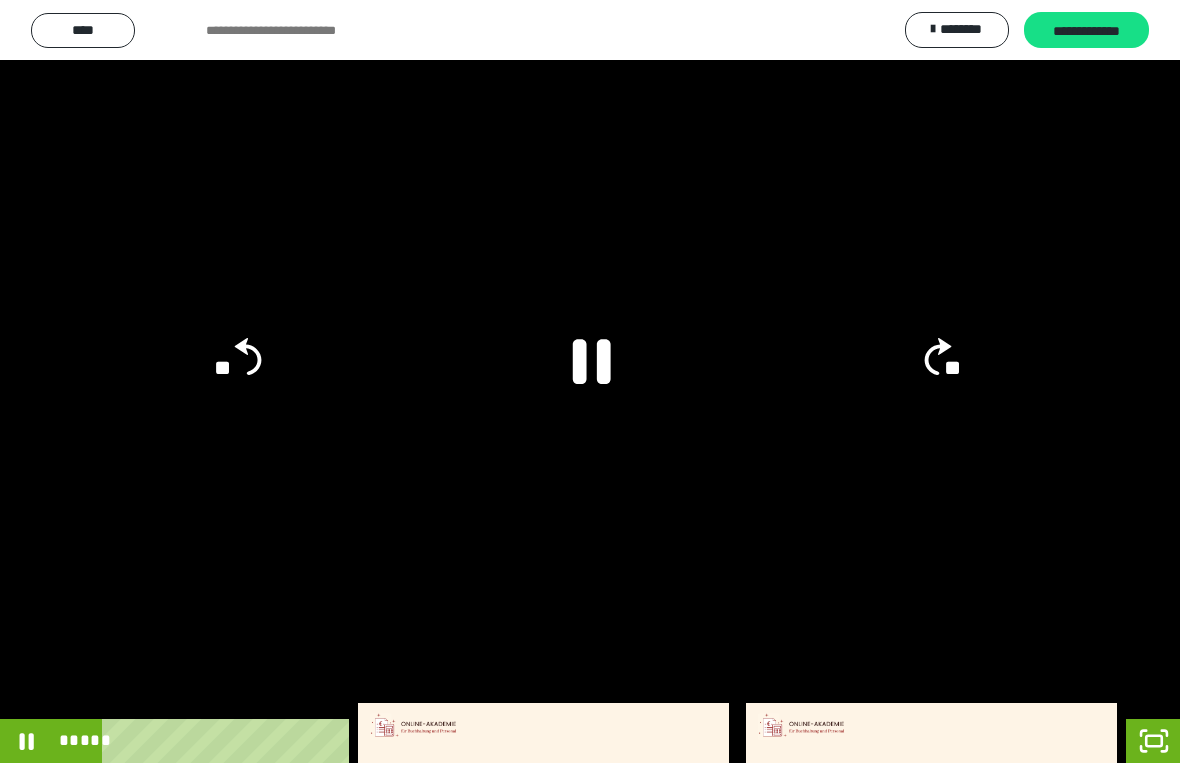 click 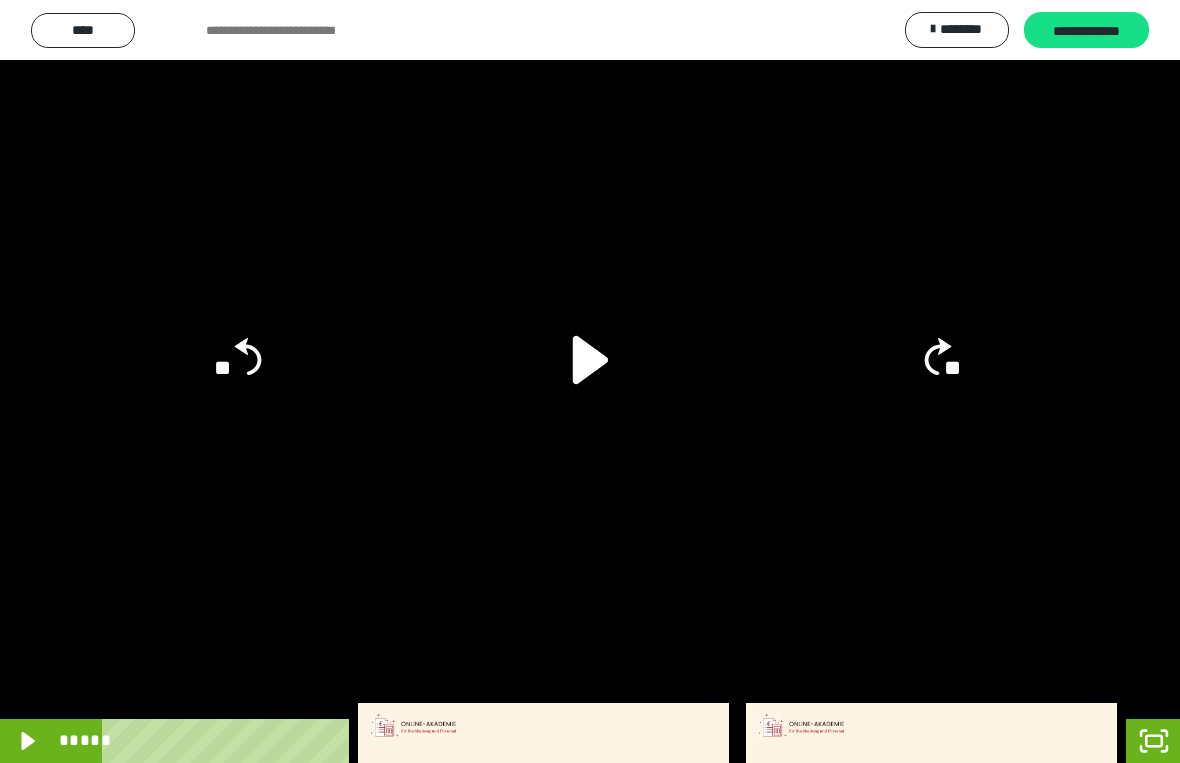 click 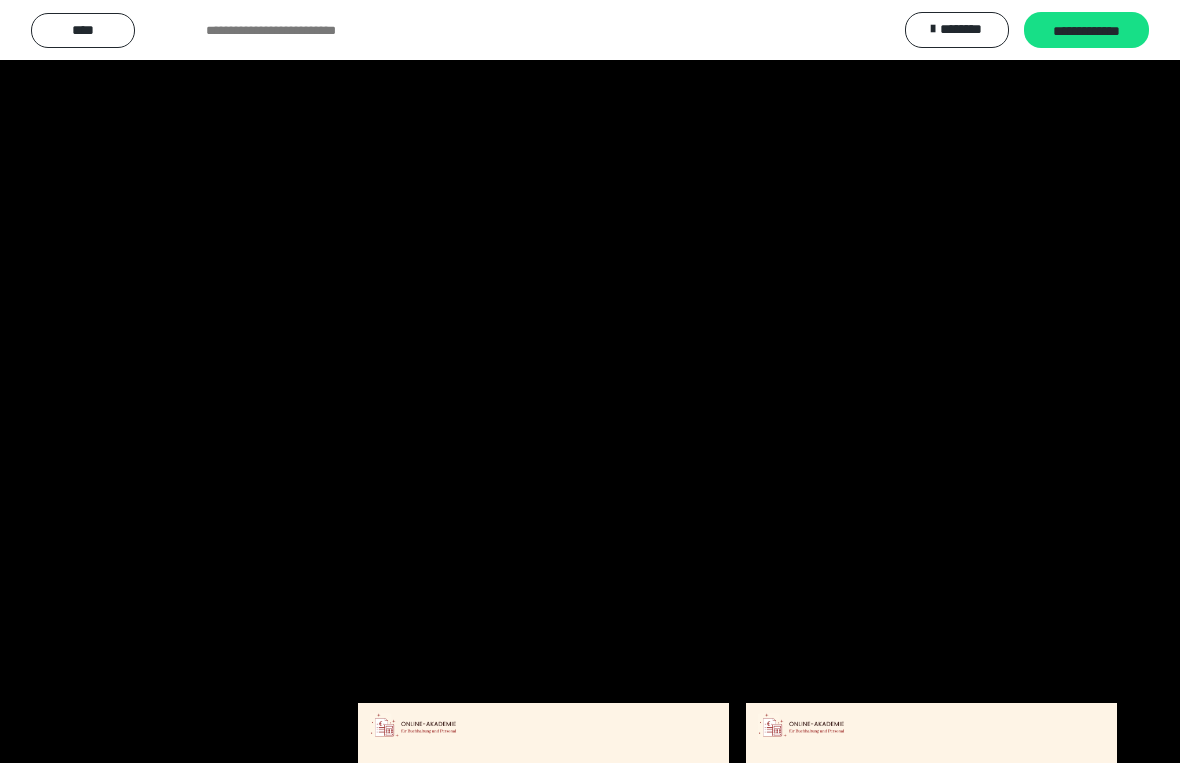 click at bounding box center [590, 381] 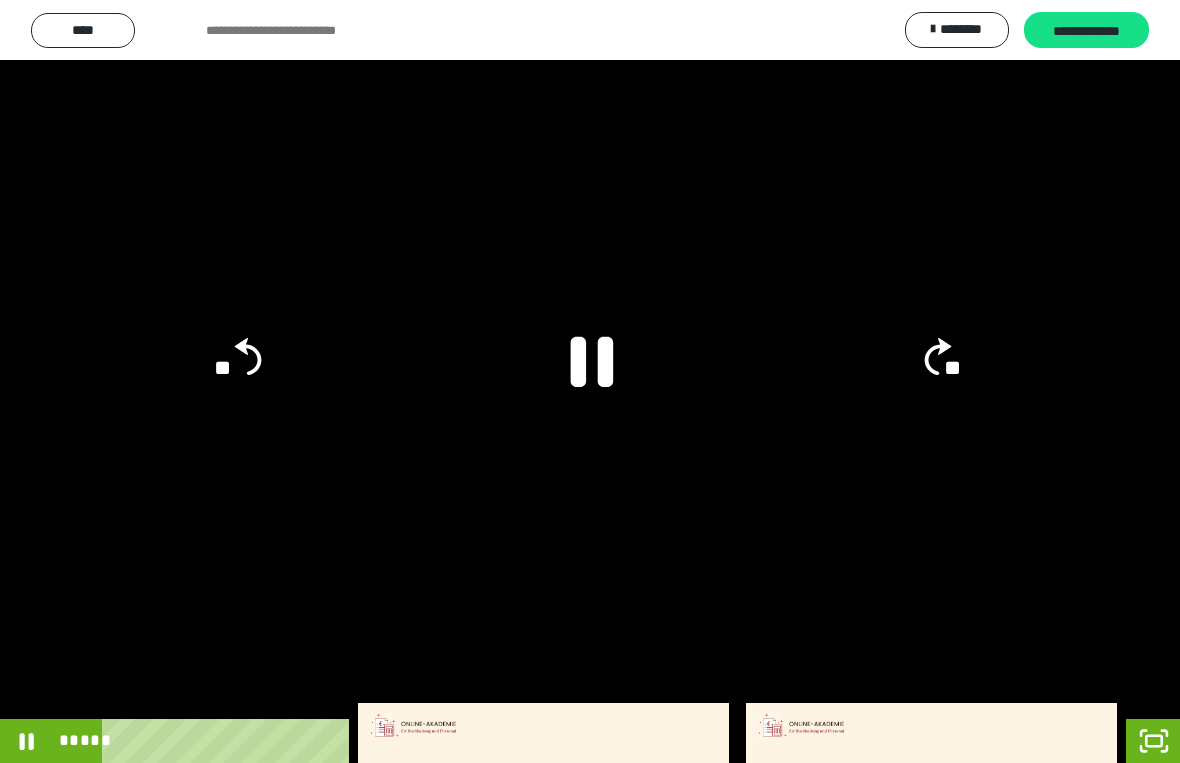 click 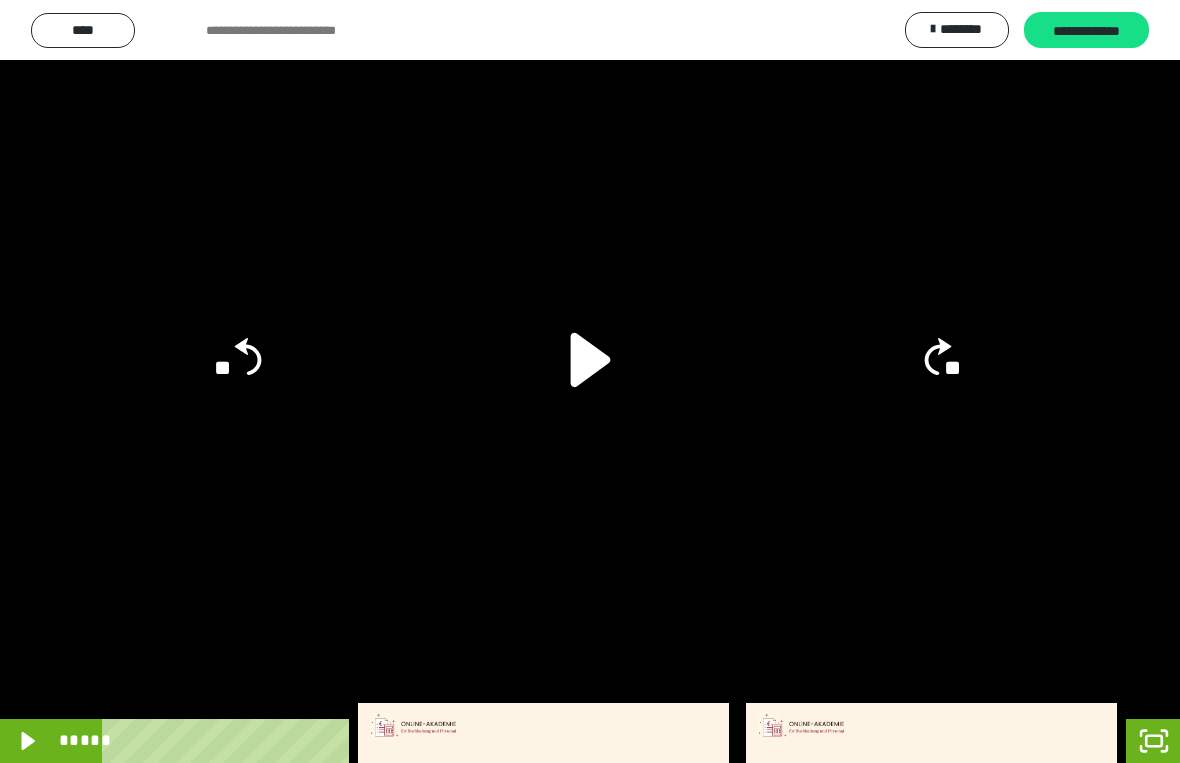 click 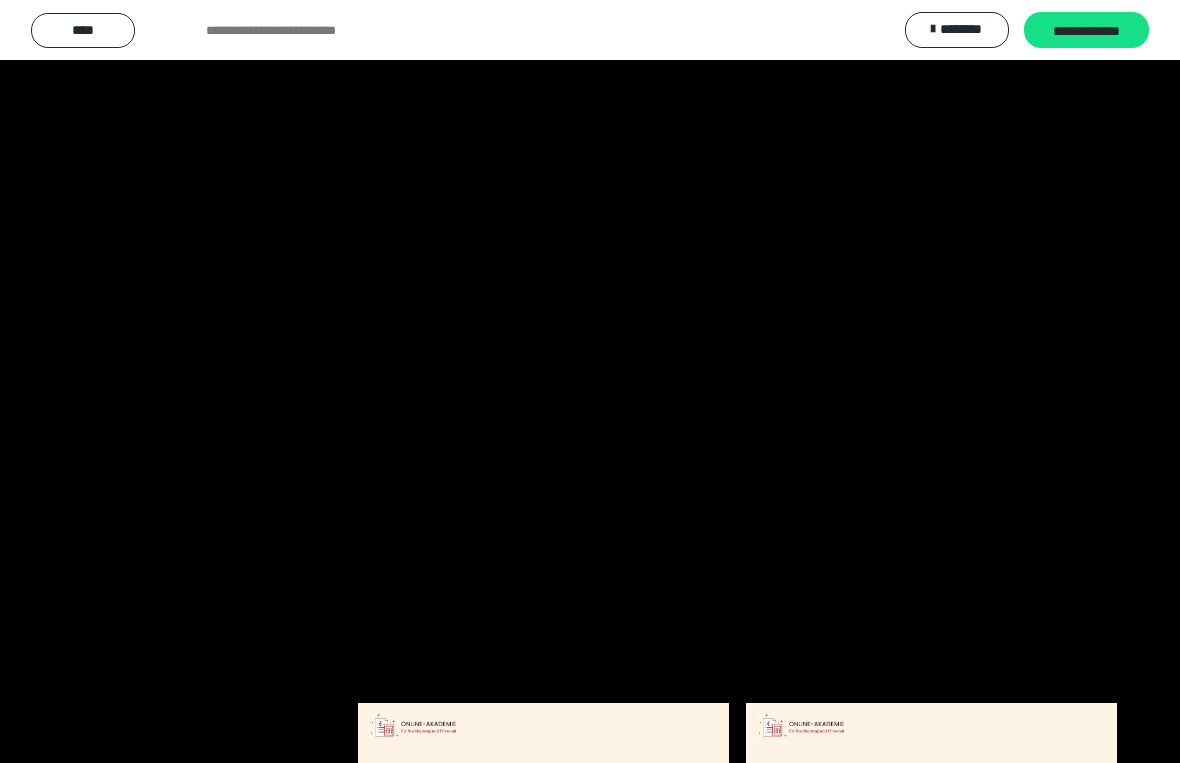 click at bounding box center [590, 381] 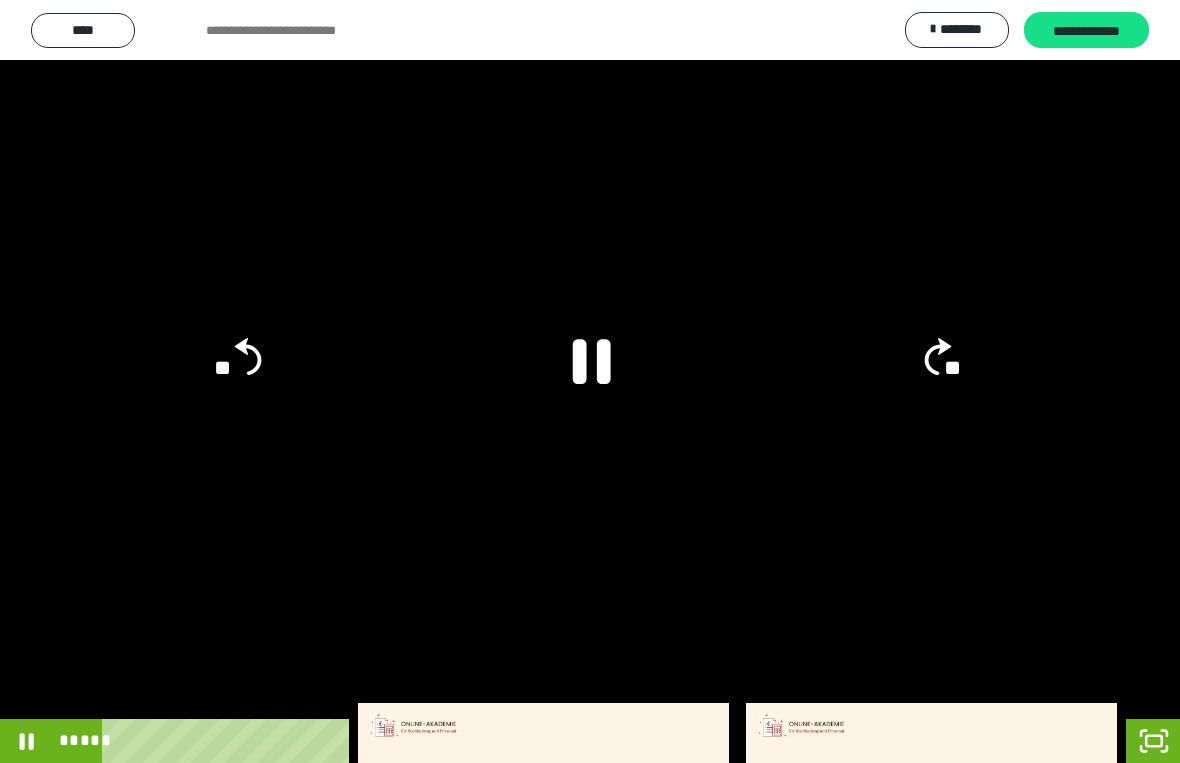click 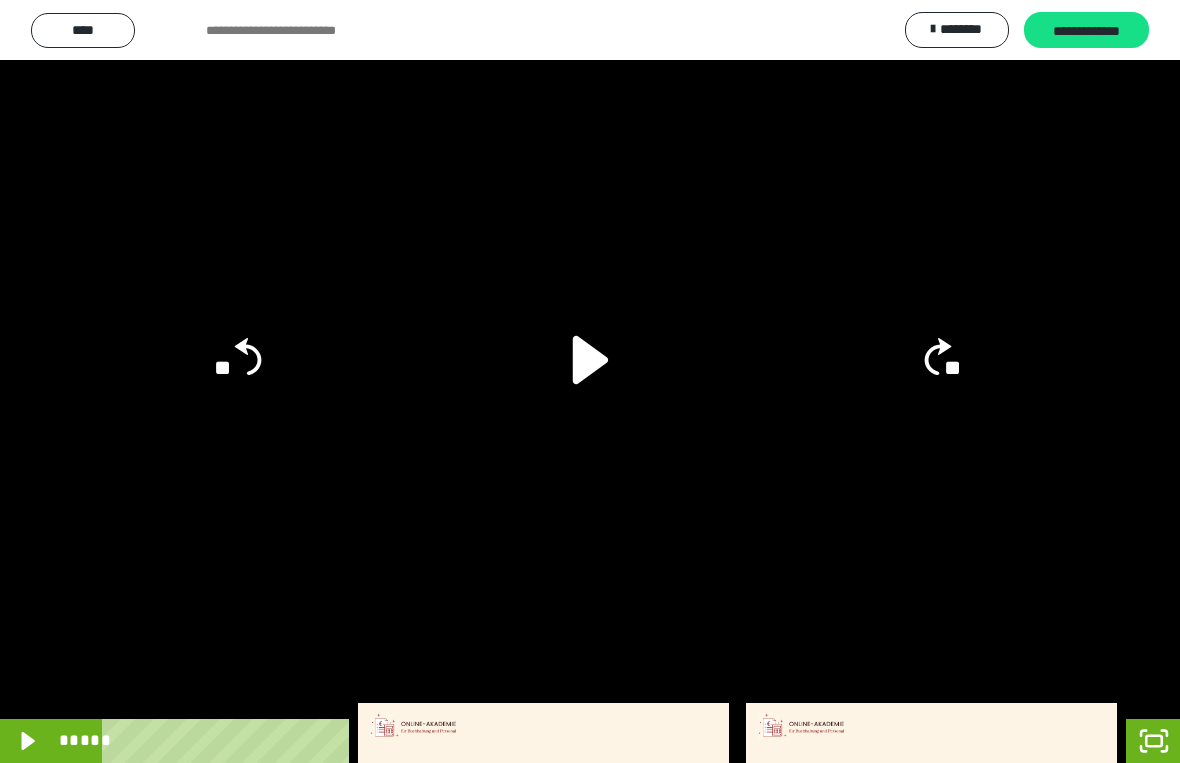 click 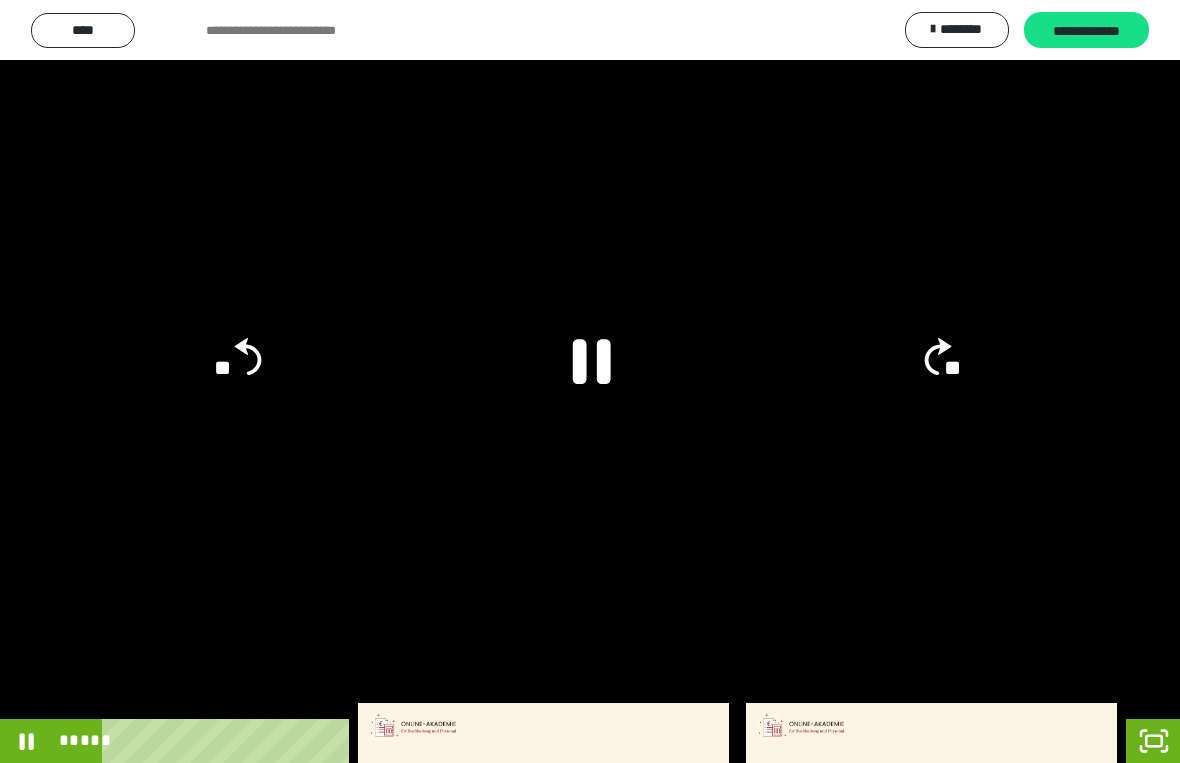 click at bounding box center (590, 381) 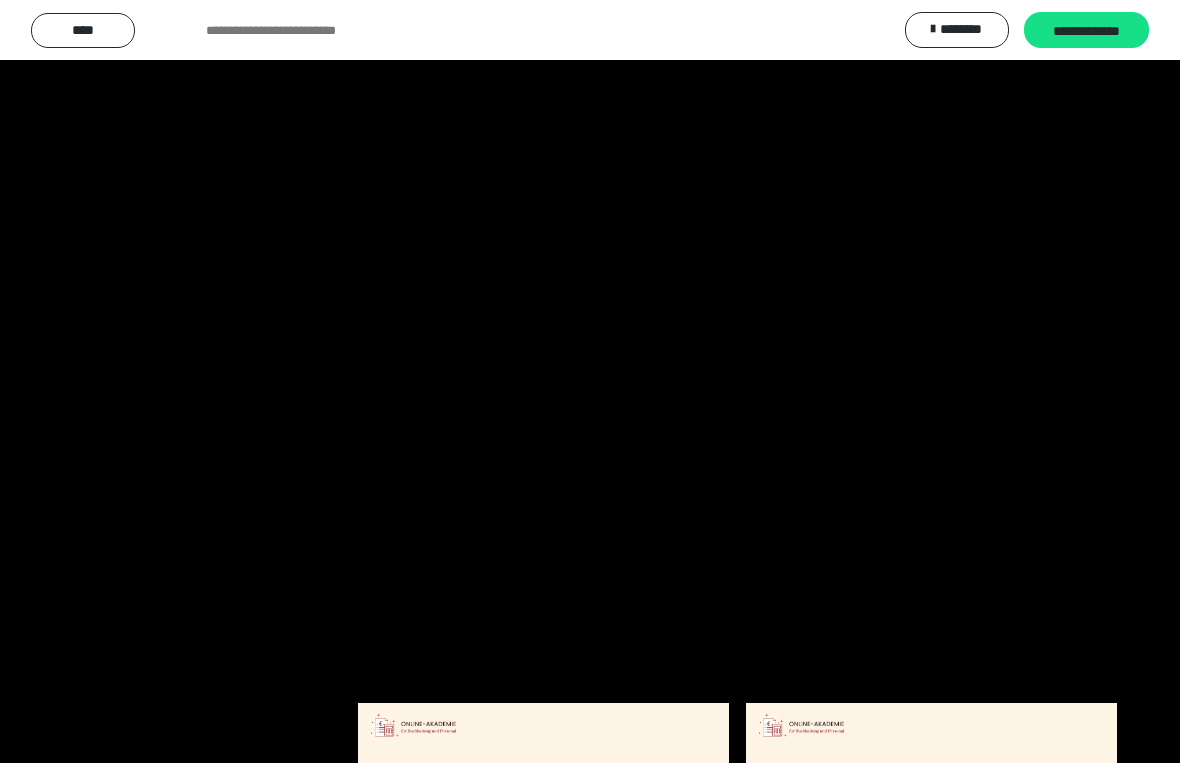 click at bounding box center [590, 381] 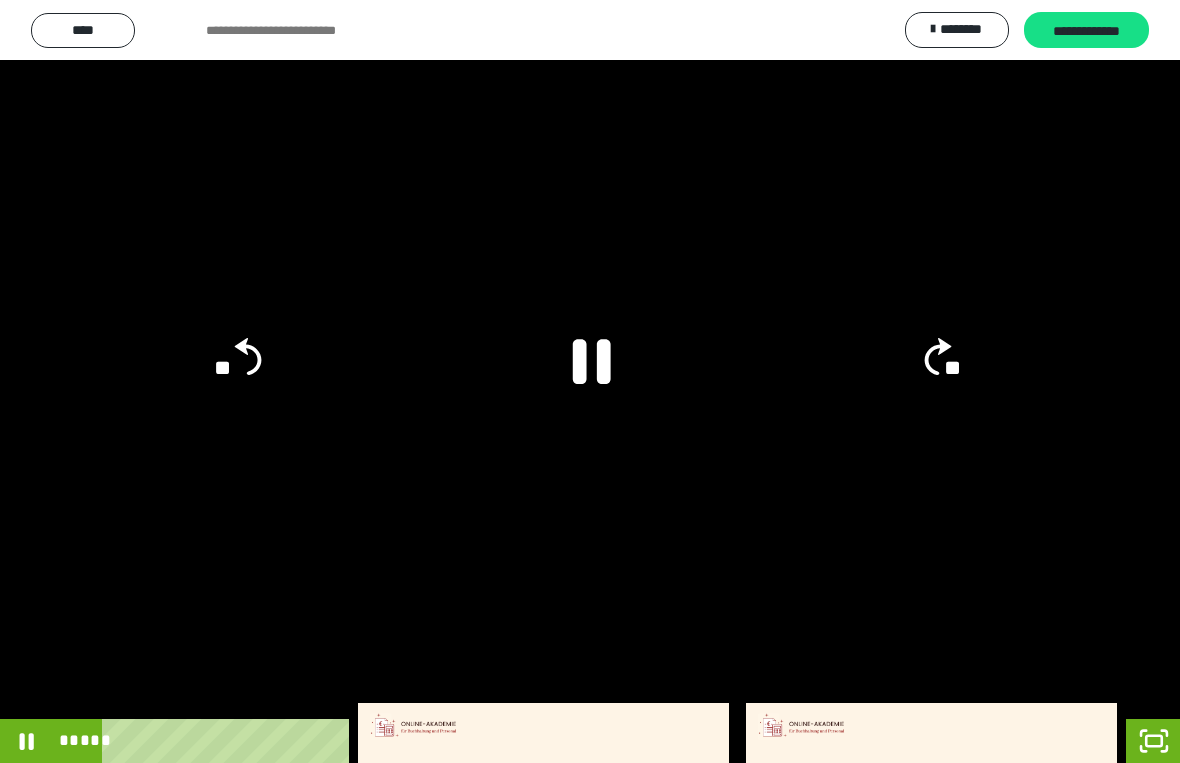 click 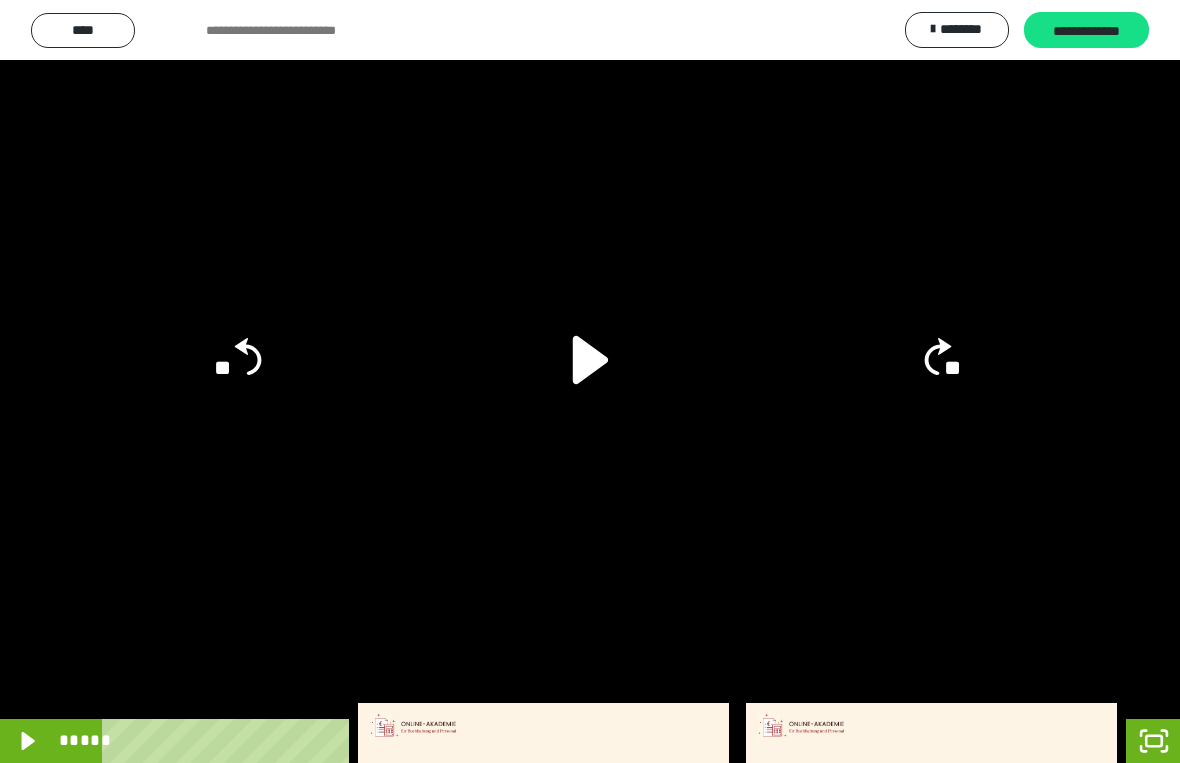 click 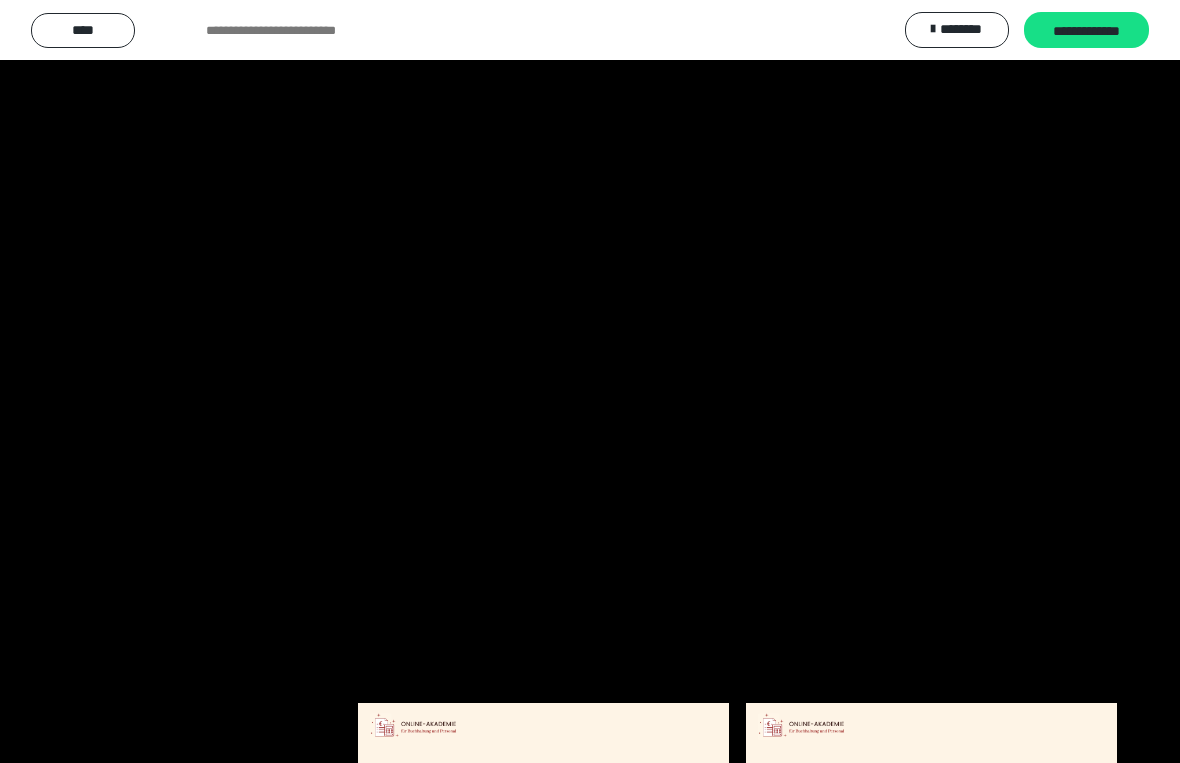click at bounding box center [590, 381] 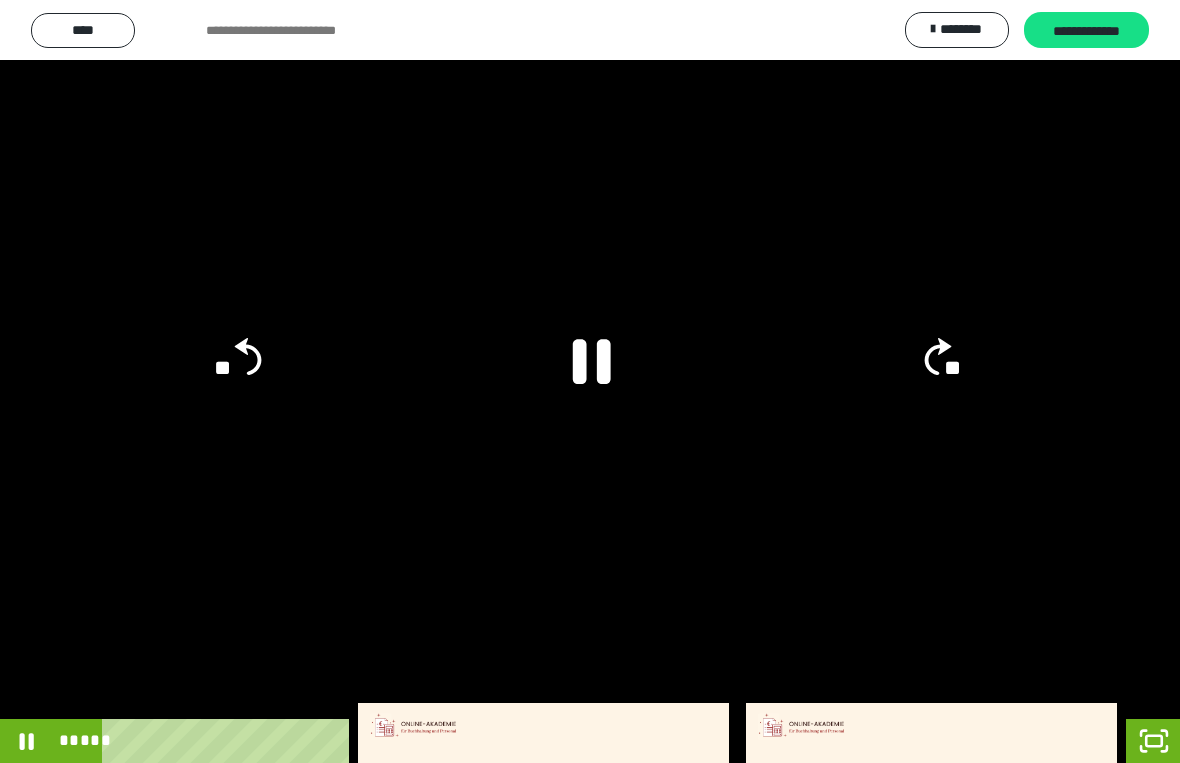 click 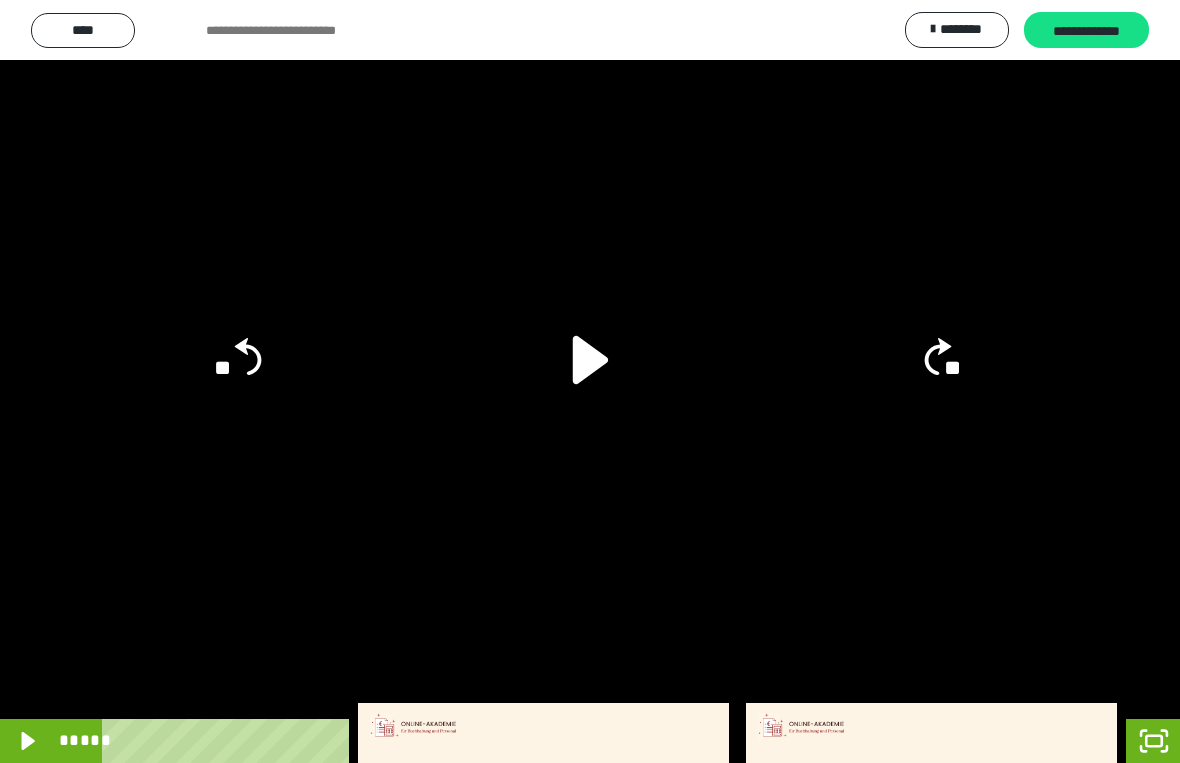 click 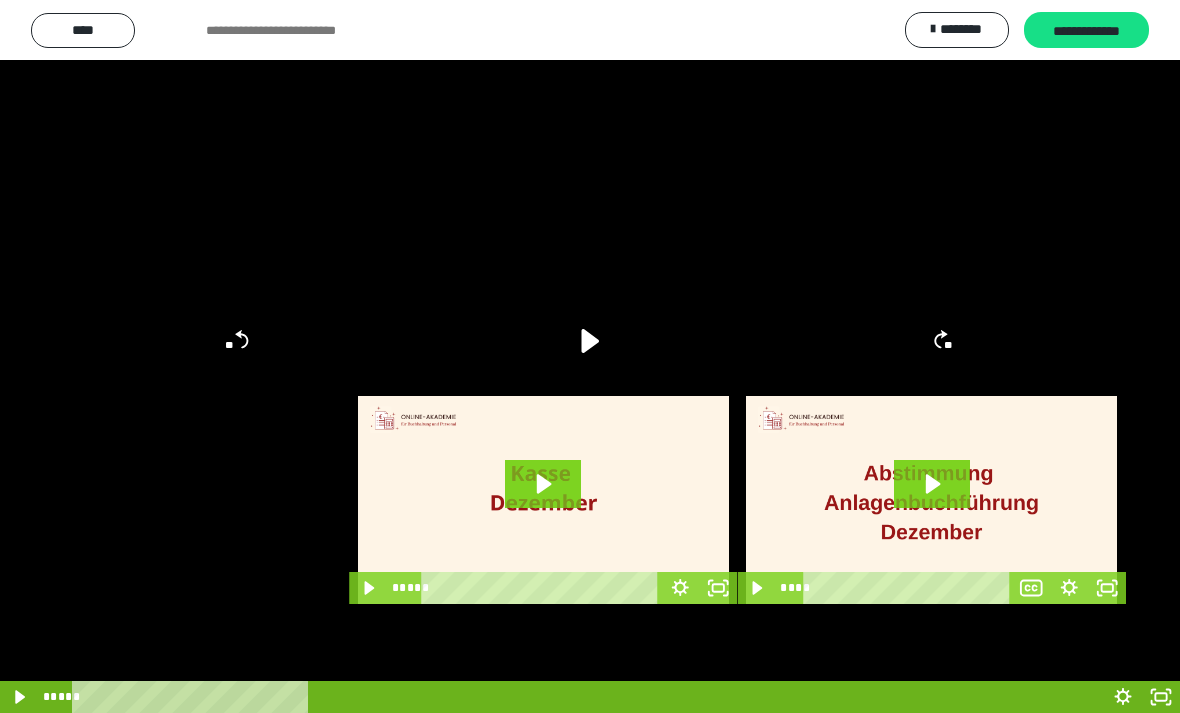 scroll, scrollTop: 345, scrollLeft: 0, axis: vertical 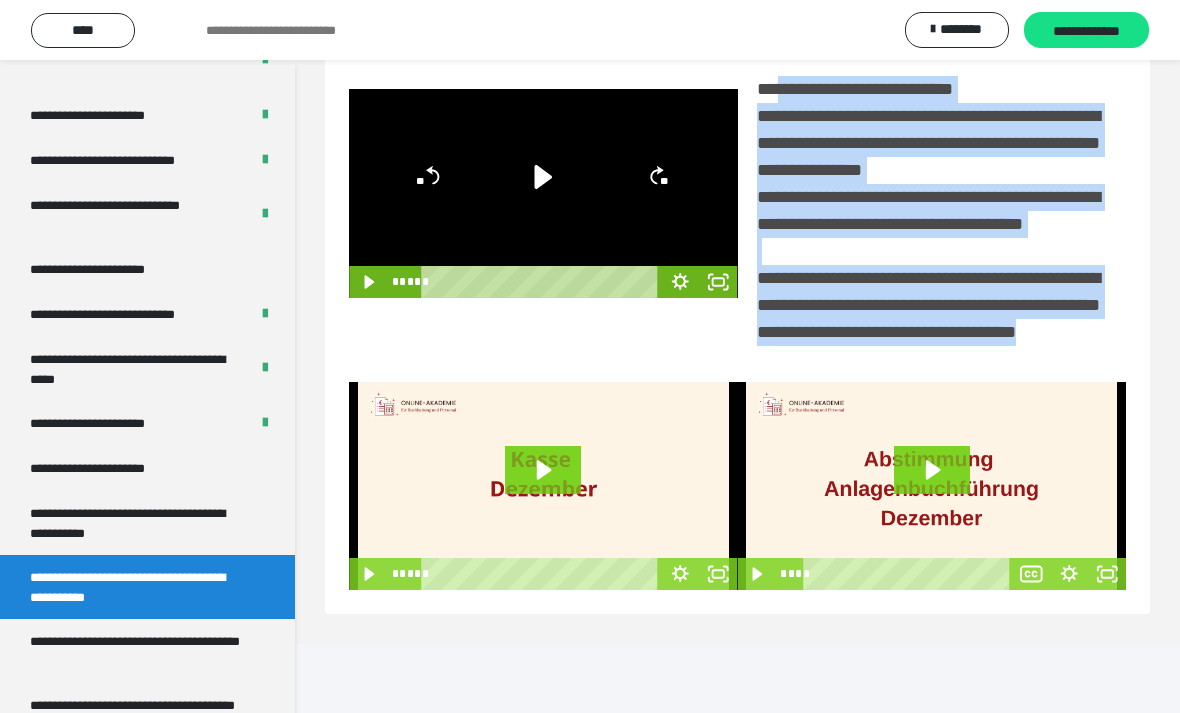 click on "**********" at bounding box center [139, 651] 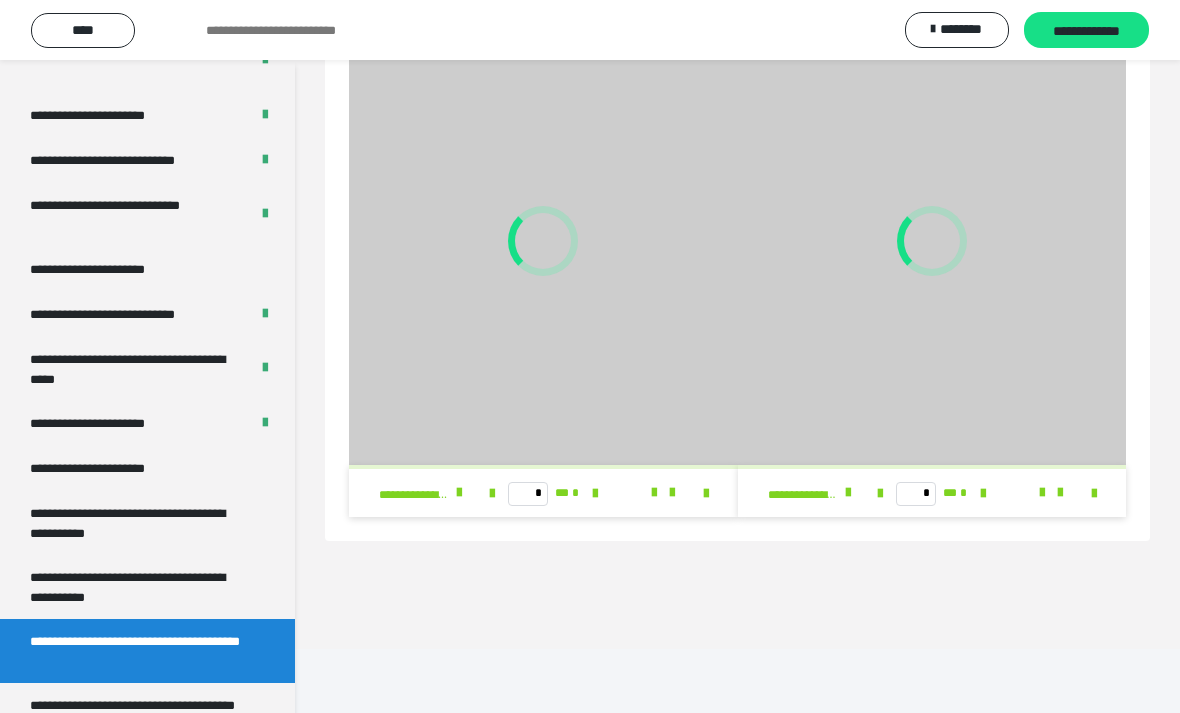 scroll, scrollTop: 85, scrollLeft: 0, axis: vertical 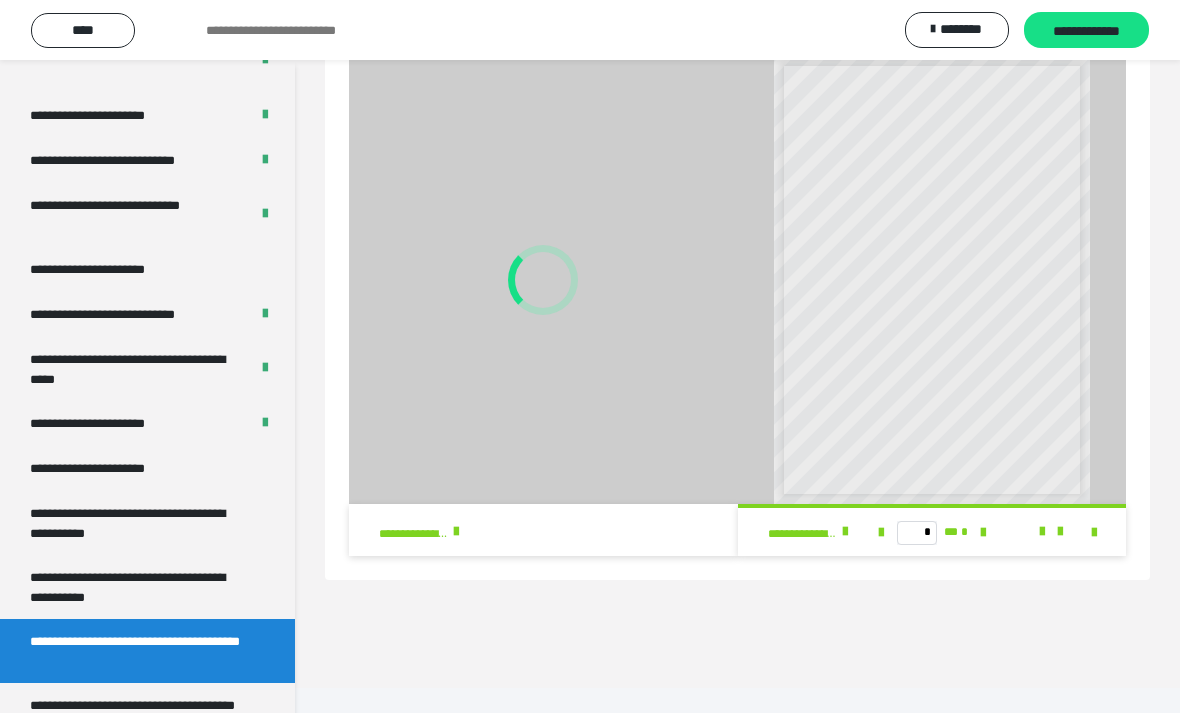 click on "* ** *" at bounding box center (932, 532) 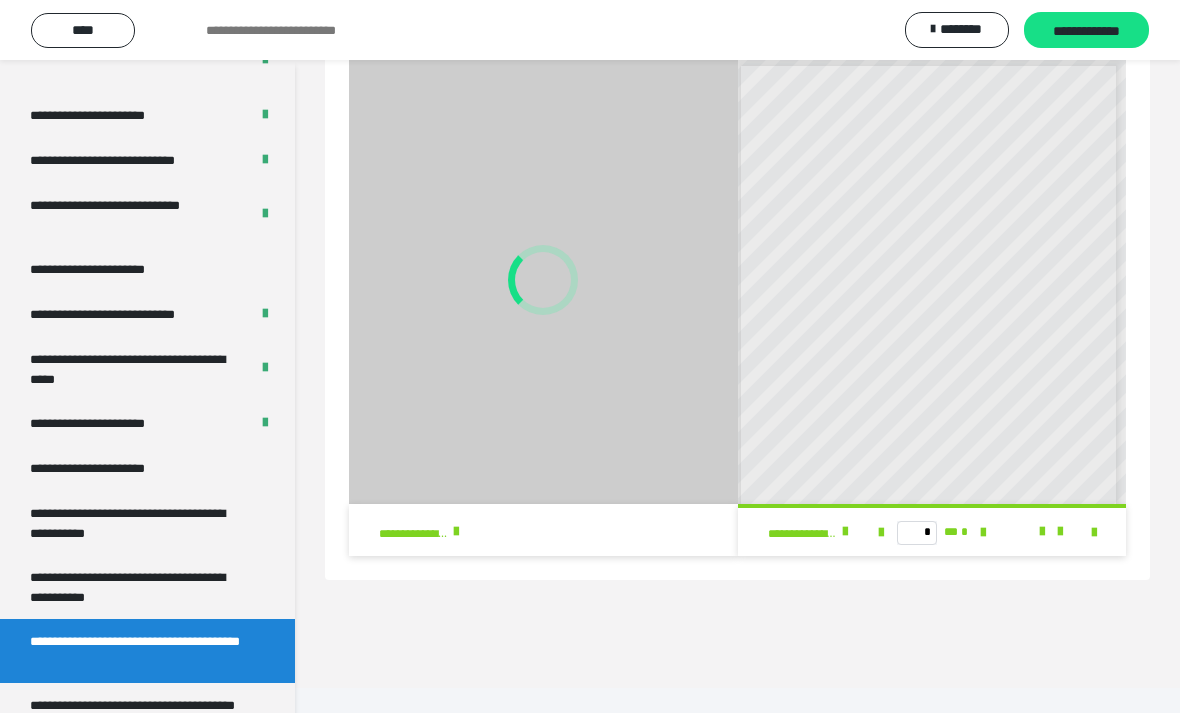 scroll, scrollTop: 0, scrollLeft: 6, axis: horizontal 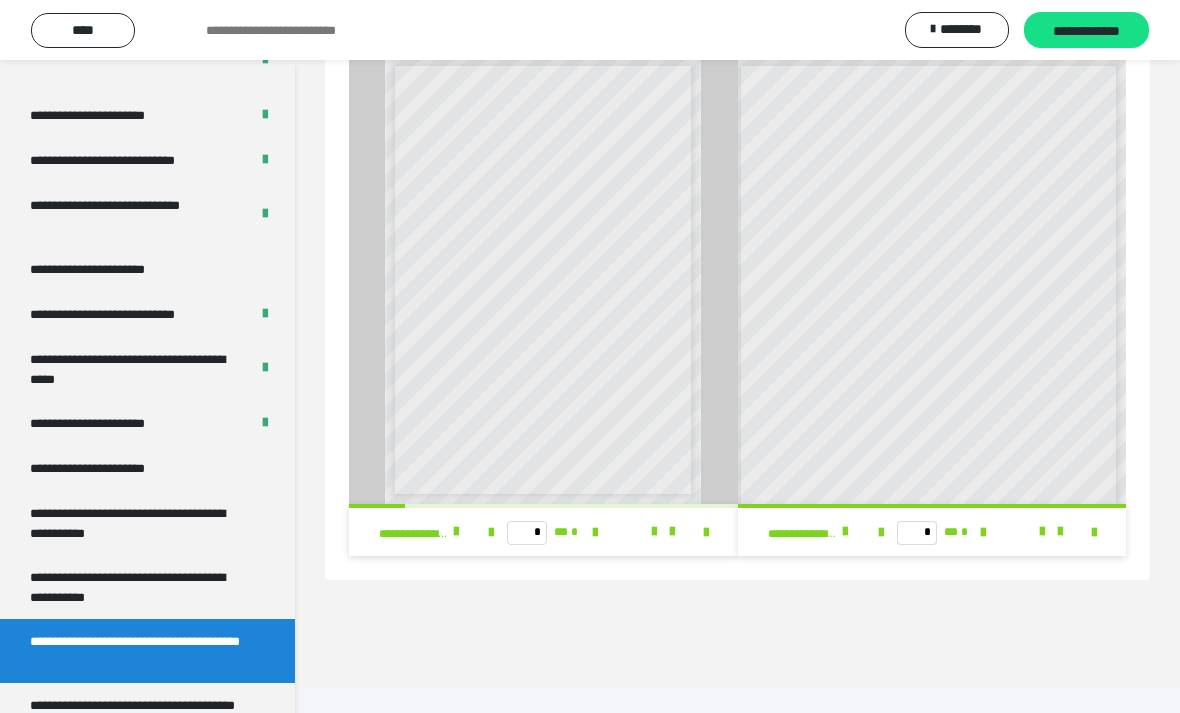 click at bounding box center (654, 532) 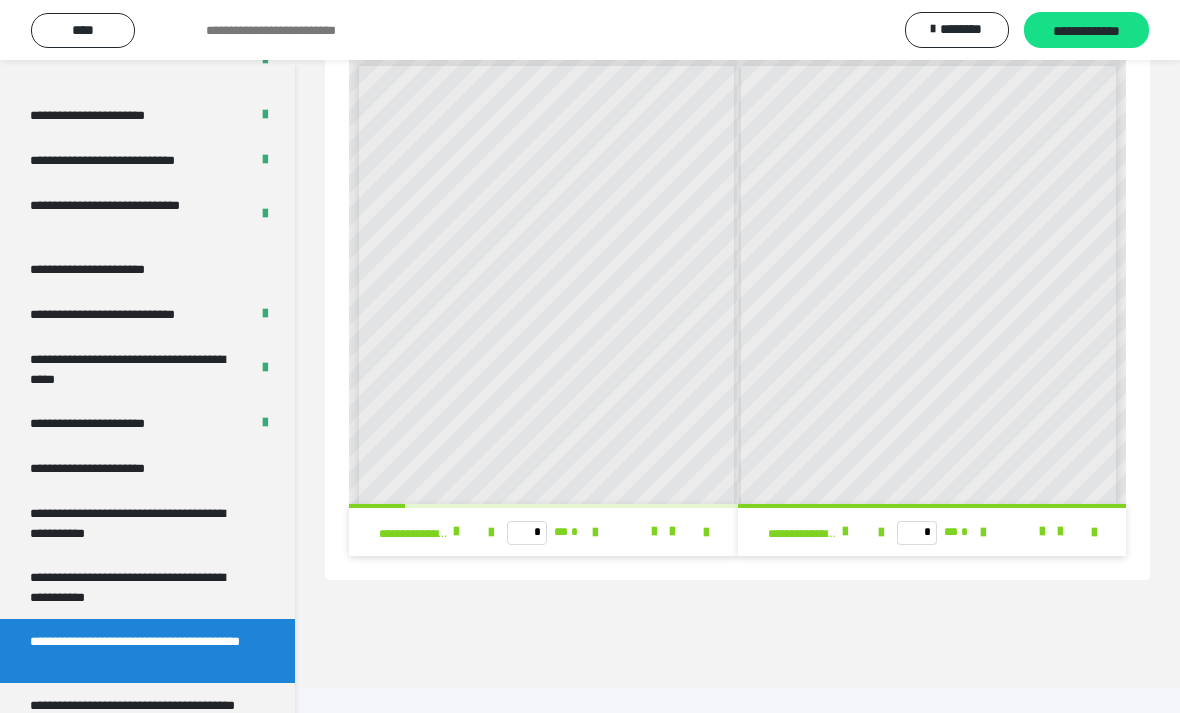 click at bounding box center (654, 532) 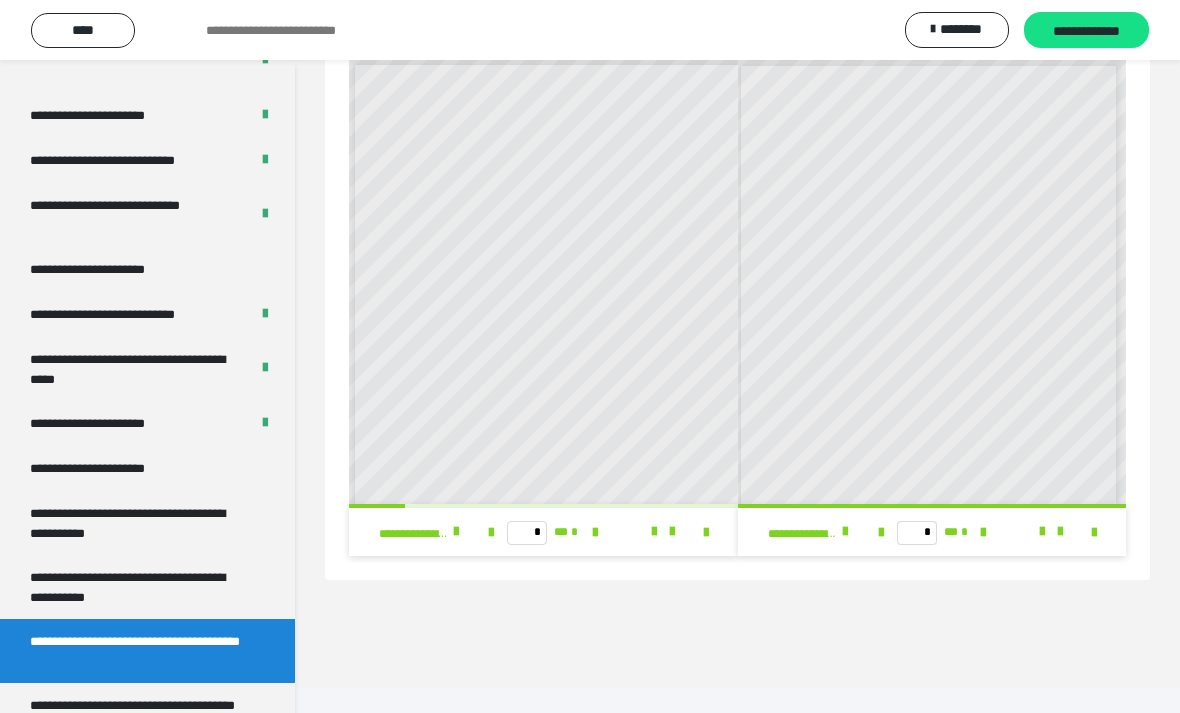 scroll, scrollTop: 1, scrollLeft: 0, axis: vertical 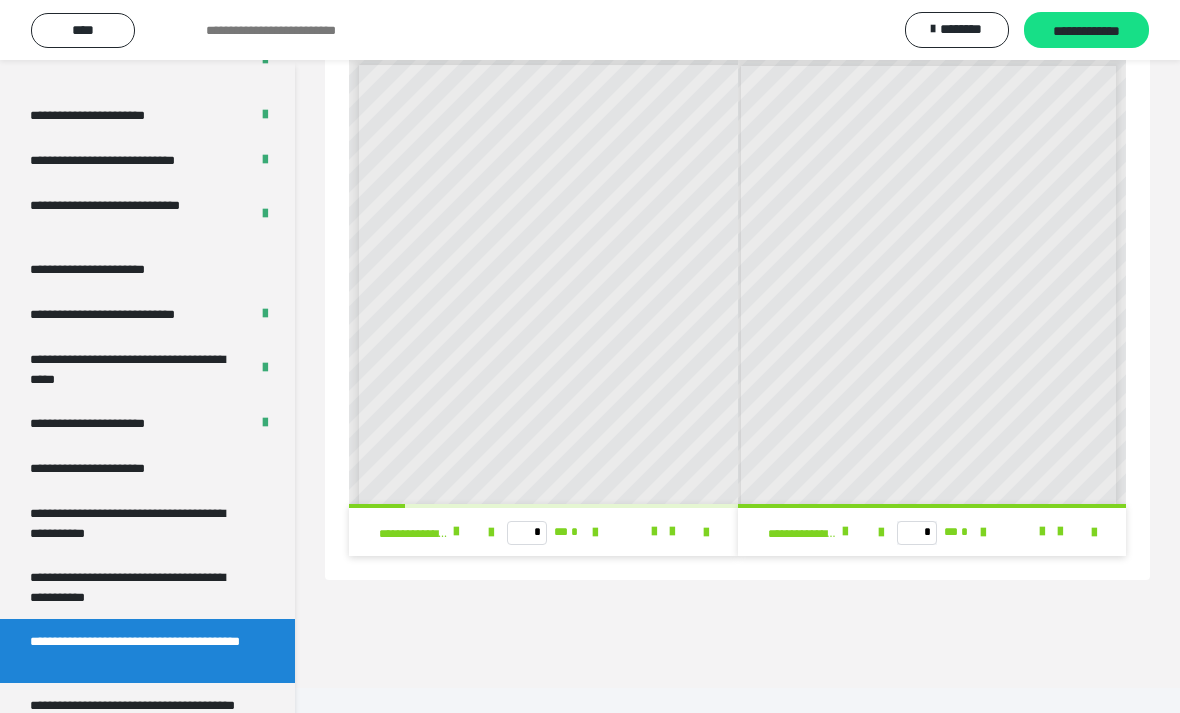 click on "**********" at bounding box center [139, 715] 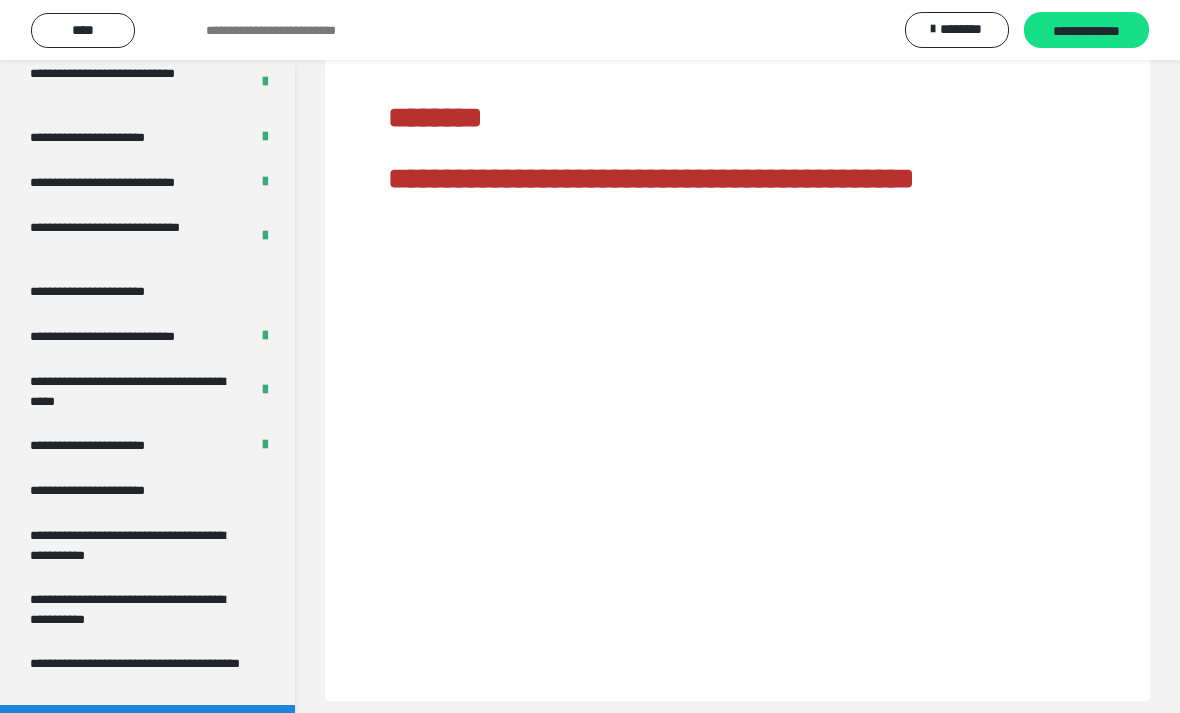 scroll, scrollTop: 109, scrollLeft: 0, axis: vertical 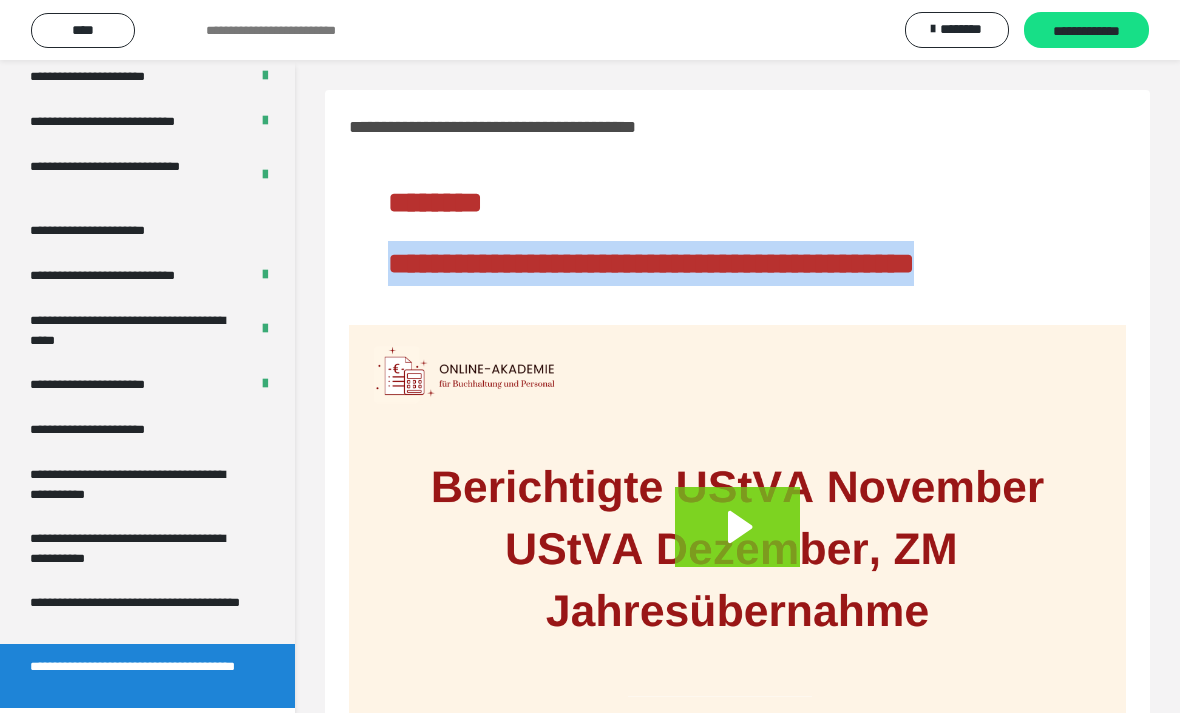 click on "**********" at bounding box center [139, 612] 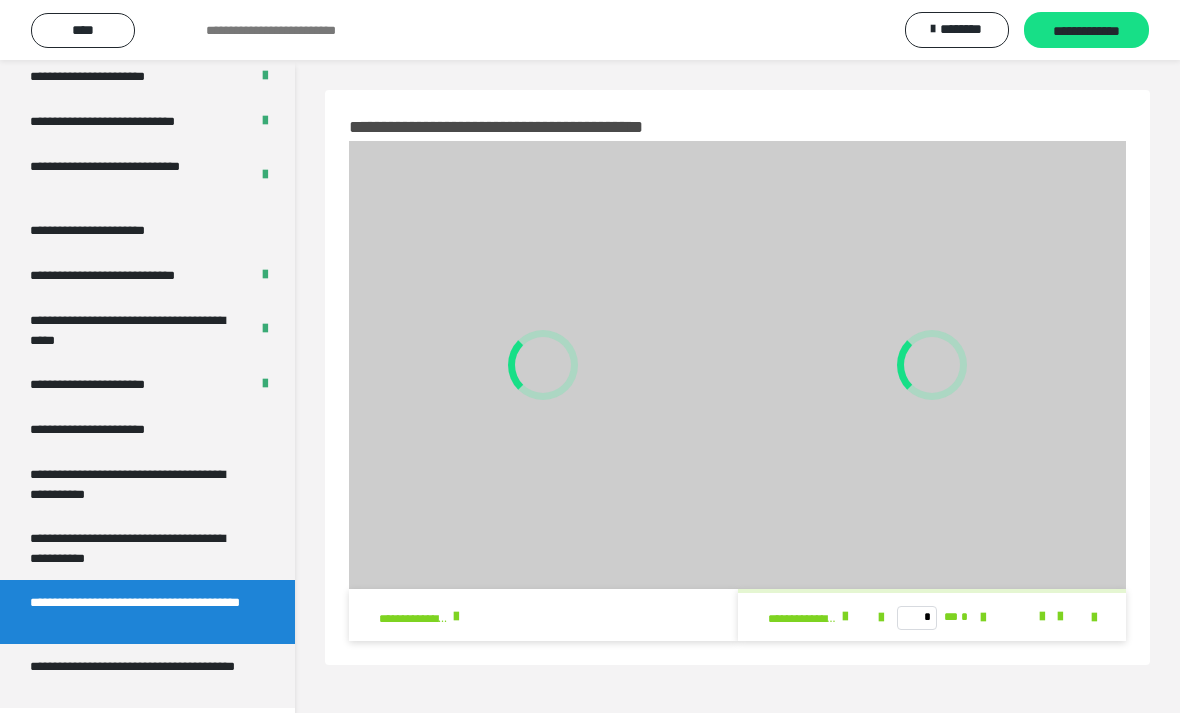 click on "**********" at bounding box center (139, 548) 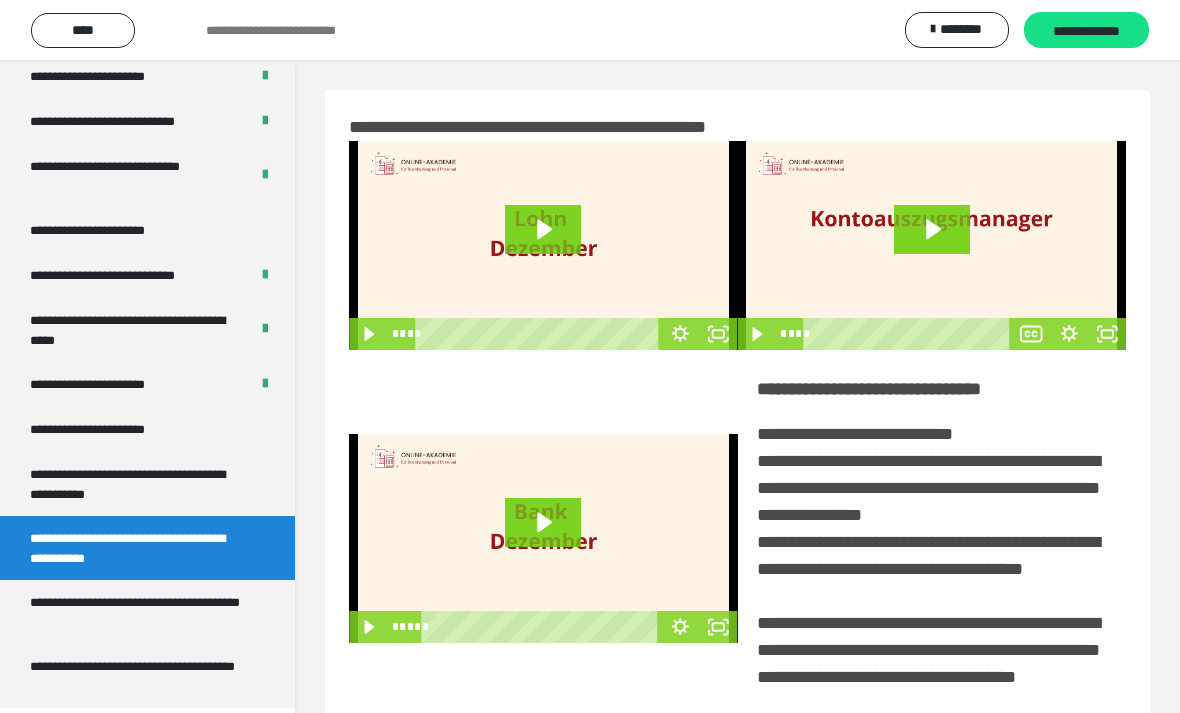scroll, scrollTop: 86, scrollLeft: 0, axis: vertical 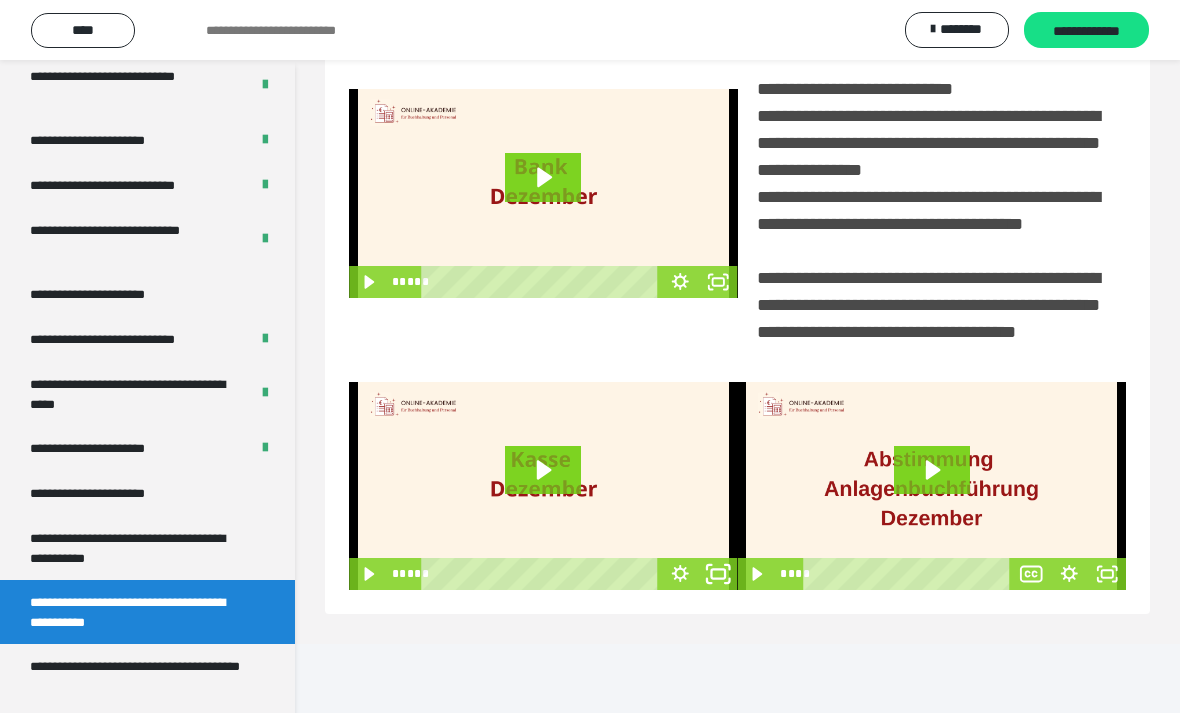 click 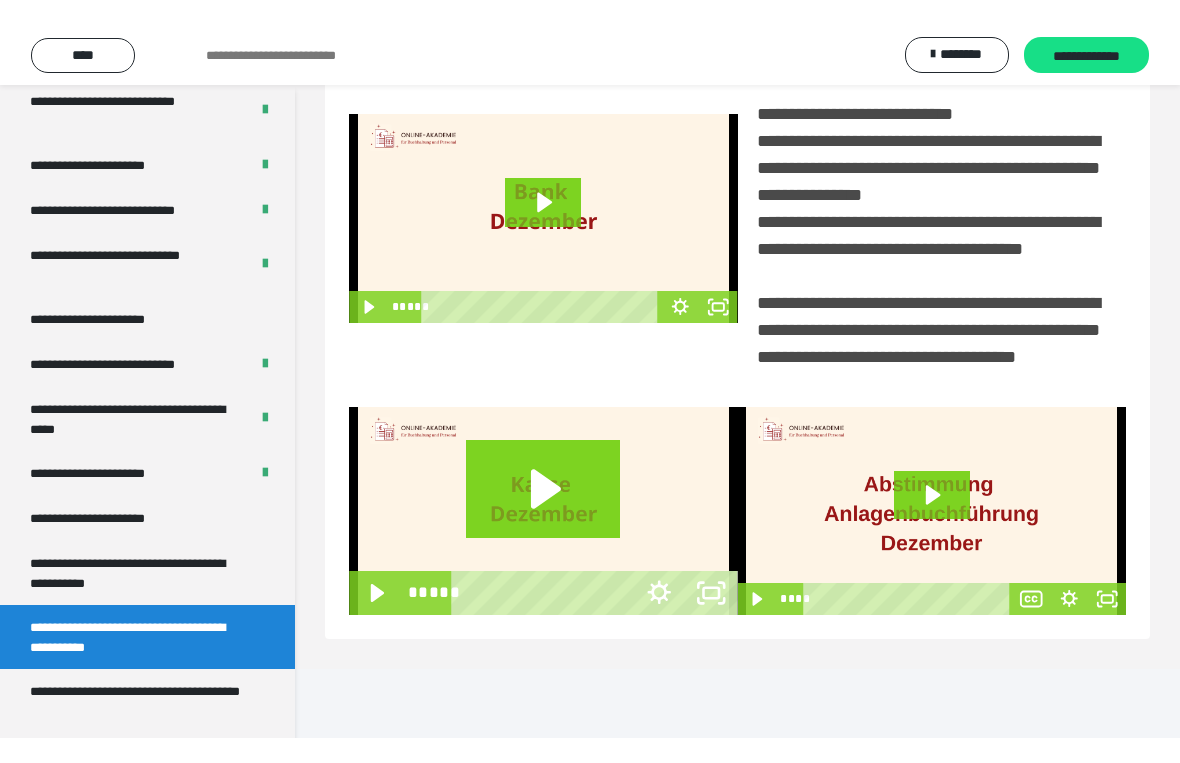 scroll, scrollTop: 24, scrollLeft: 0, axis: vertical 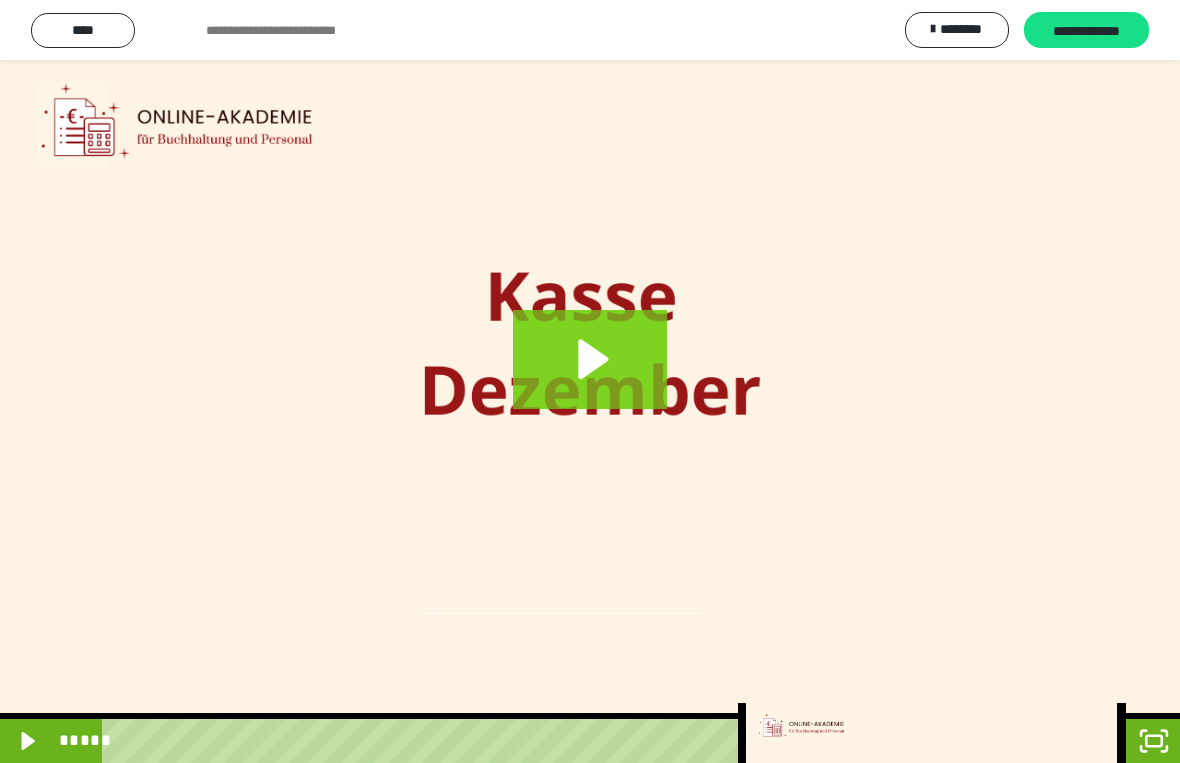 click 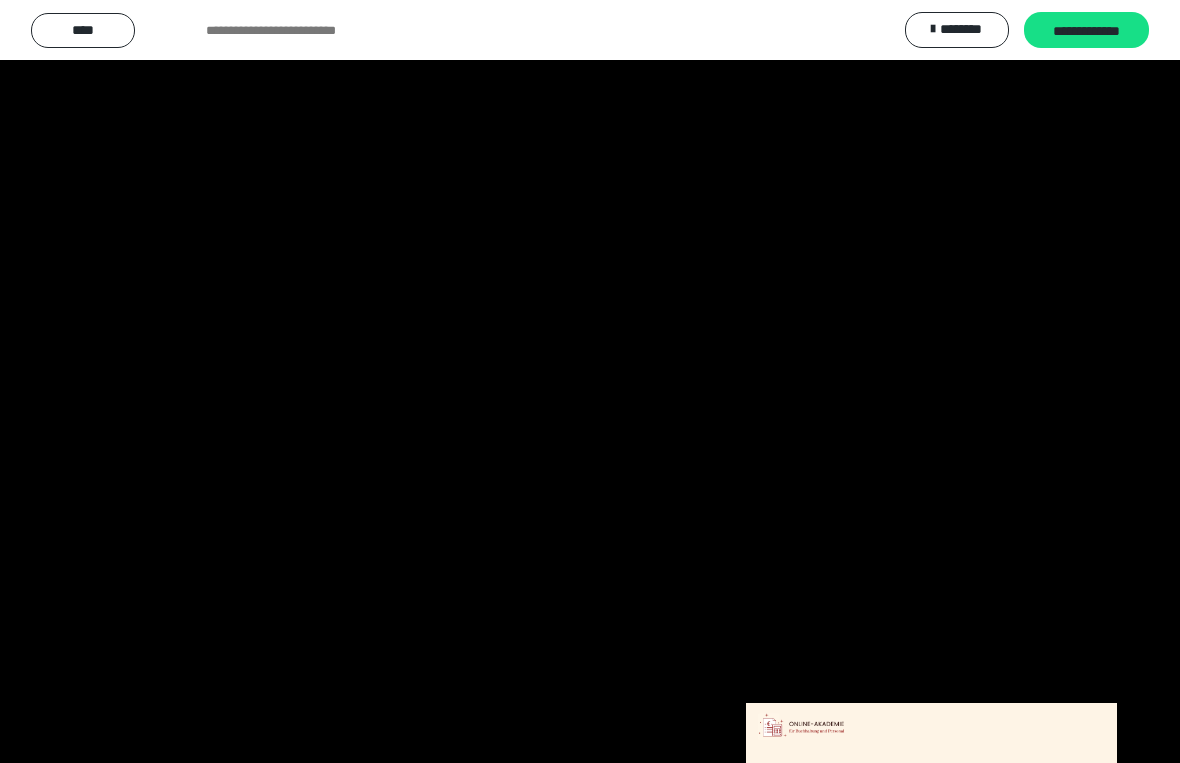 click at bounding box center [590, 381] 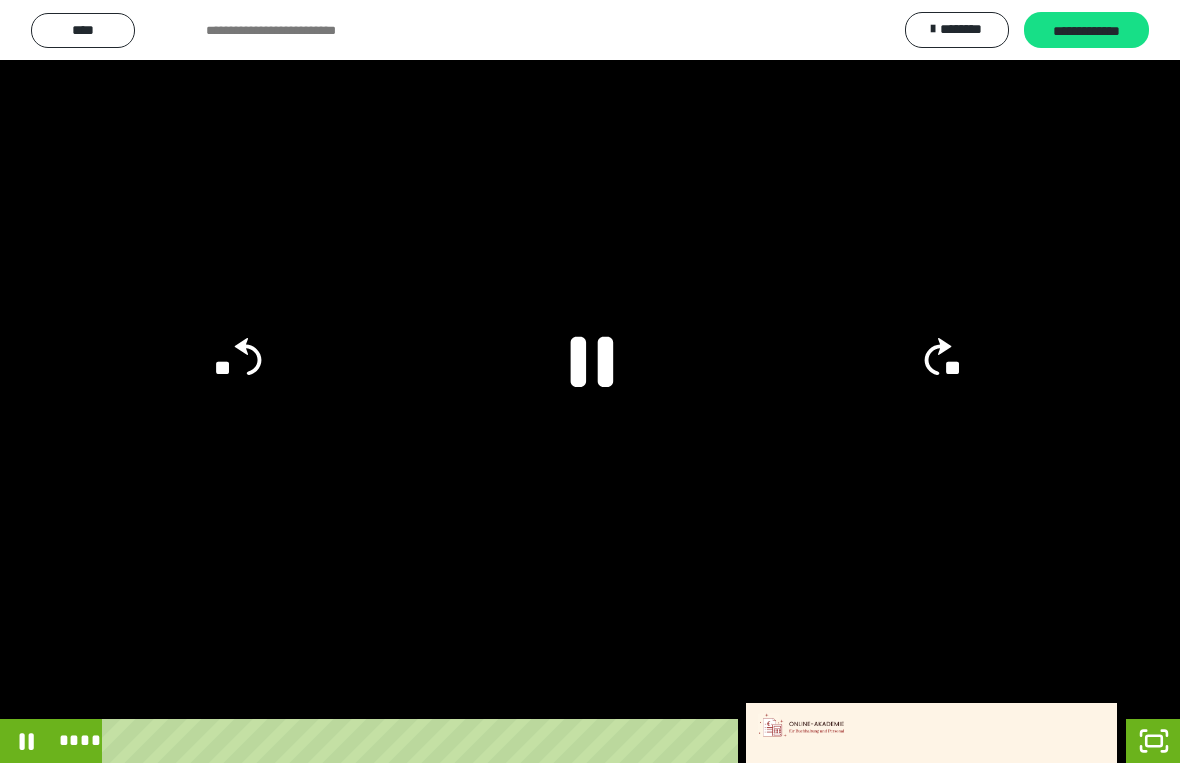 click 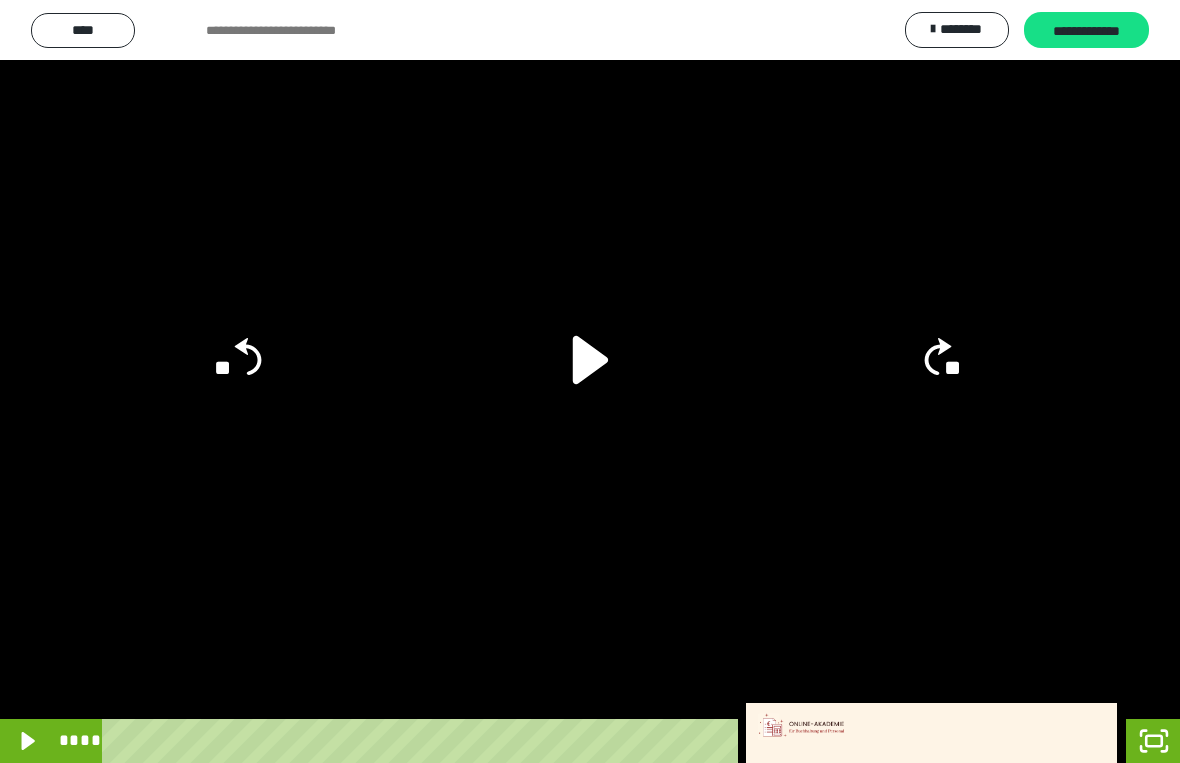 click 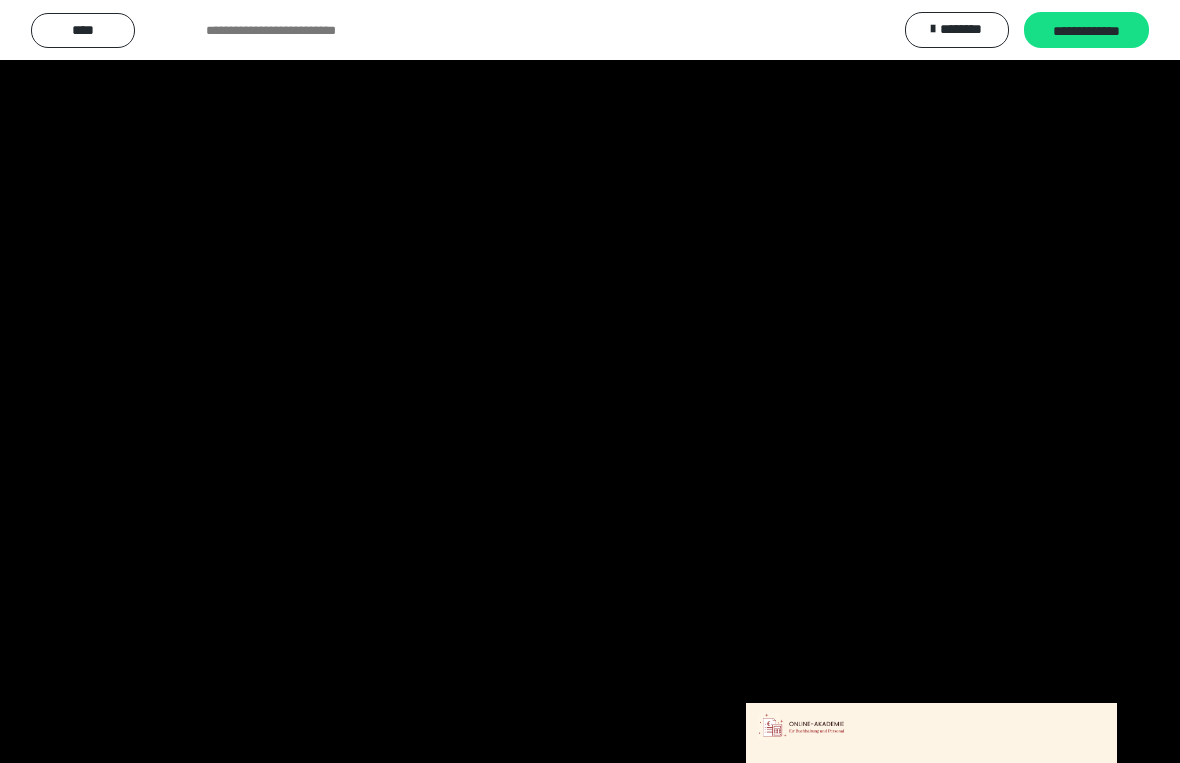 click at bounding box center [590, 381] 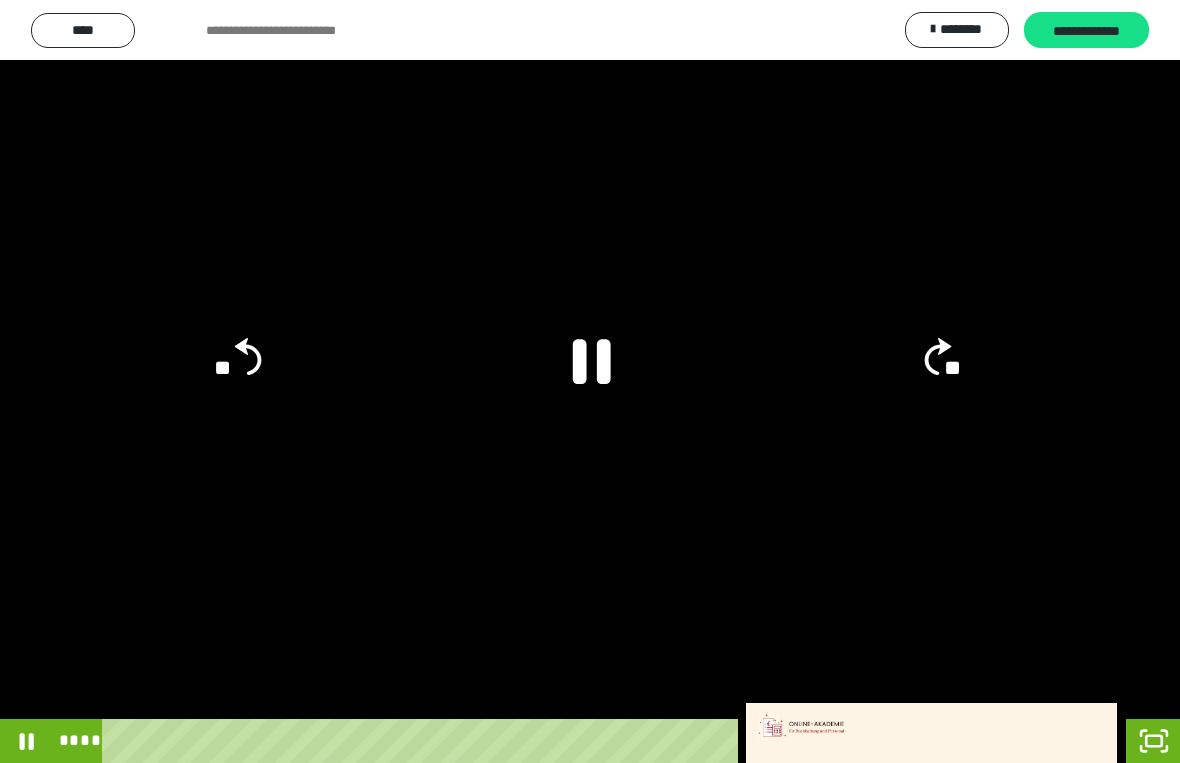 click 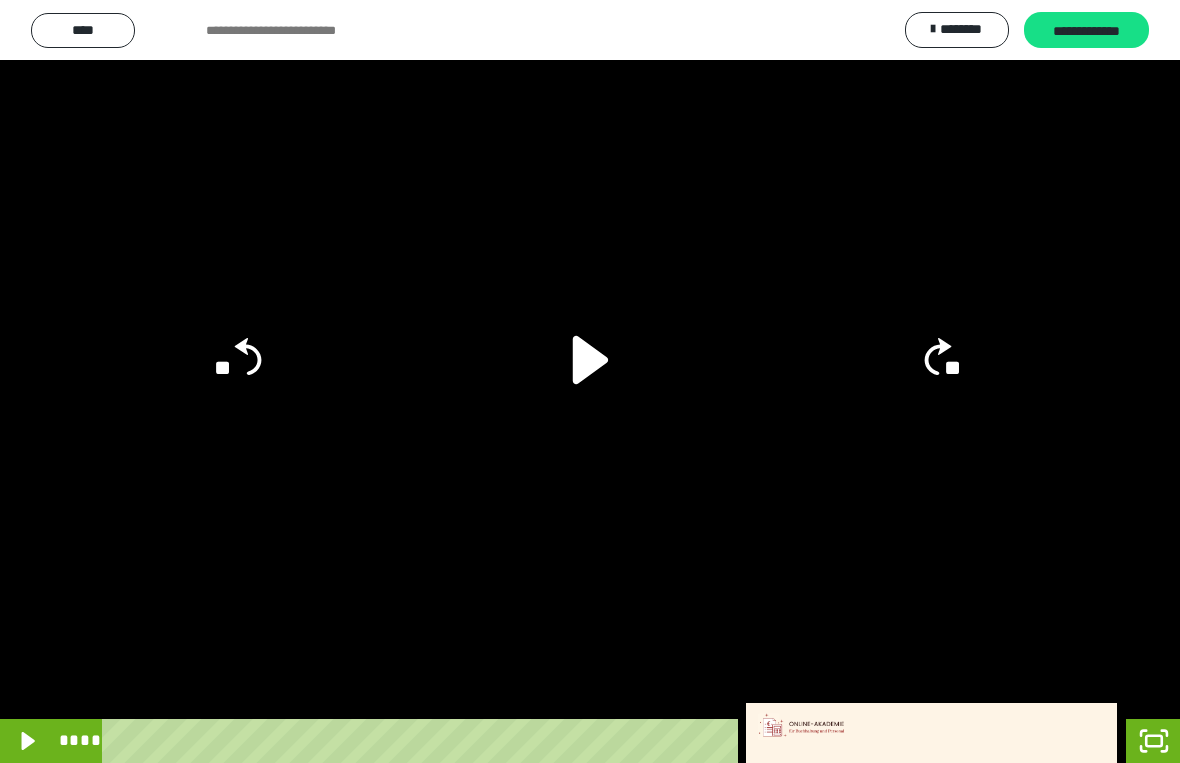 click at bounding box center (590, 381) 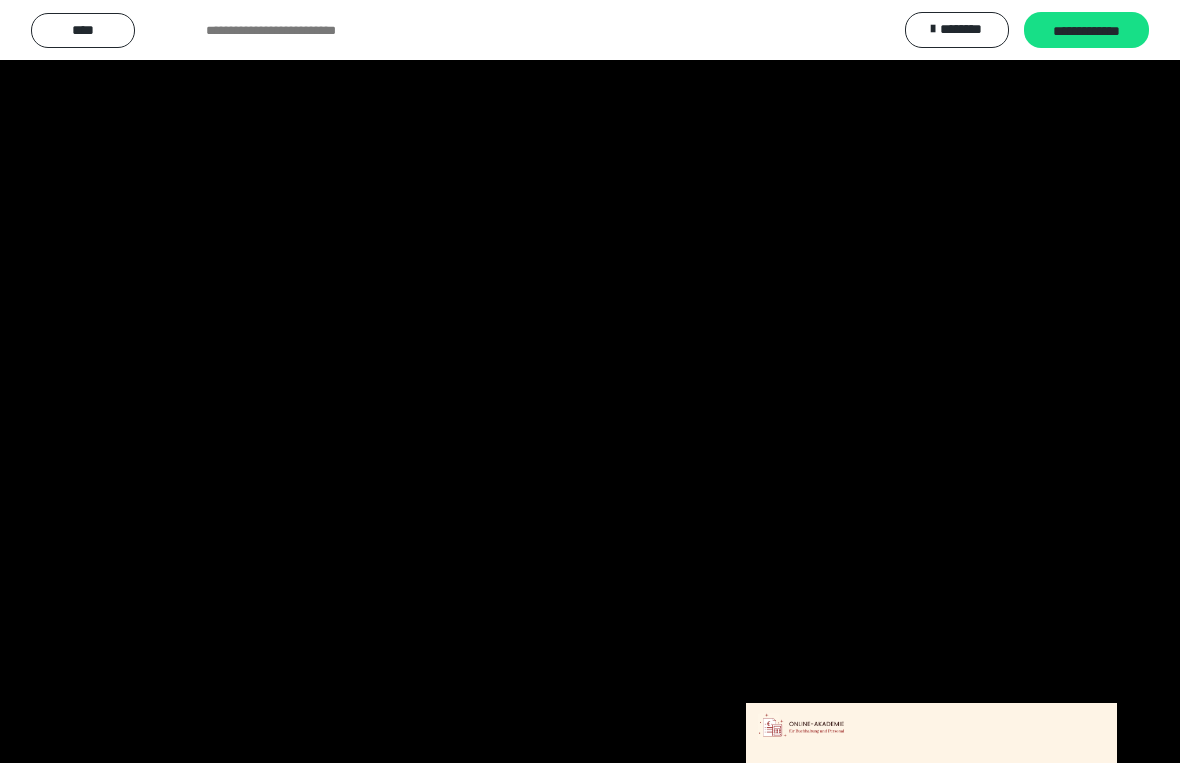 click at bounding box center [590, 381] 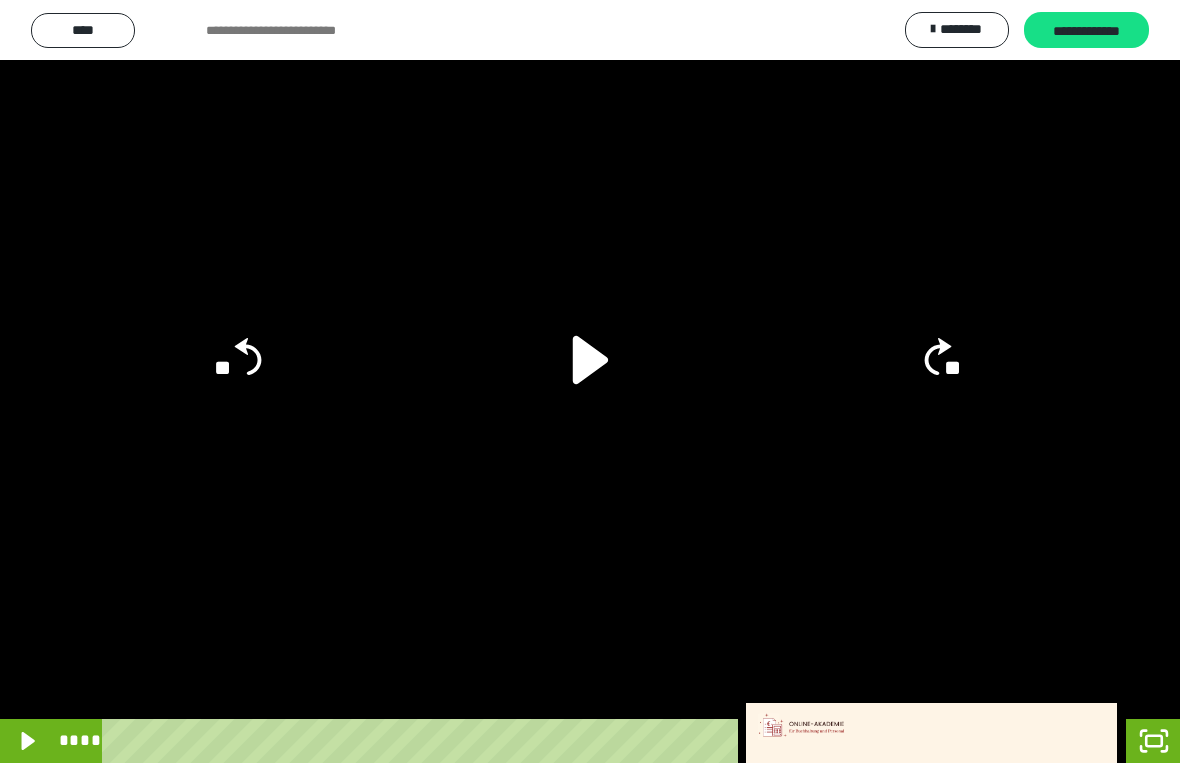 click 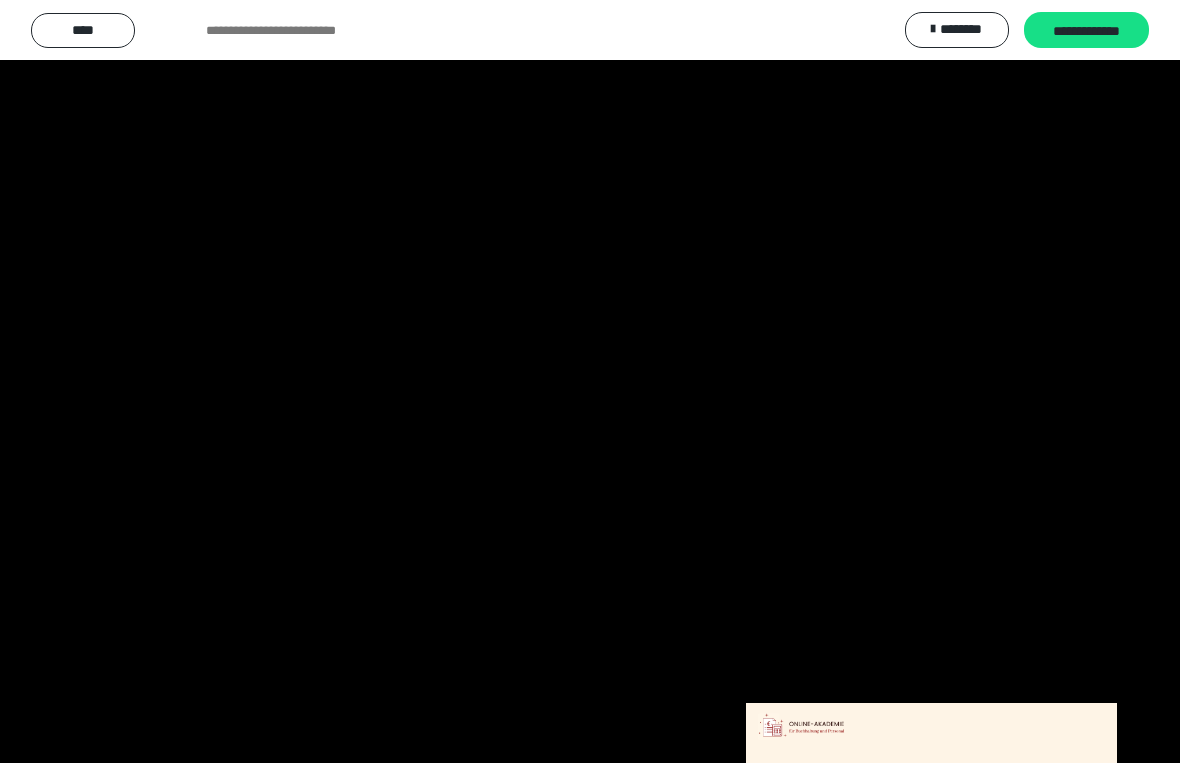 click at bounding box center [590, 381] 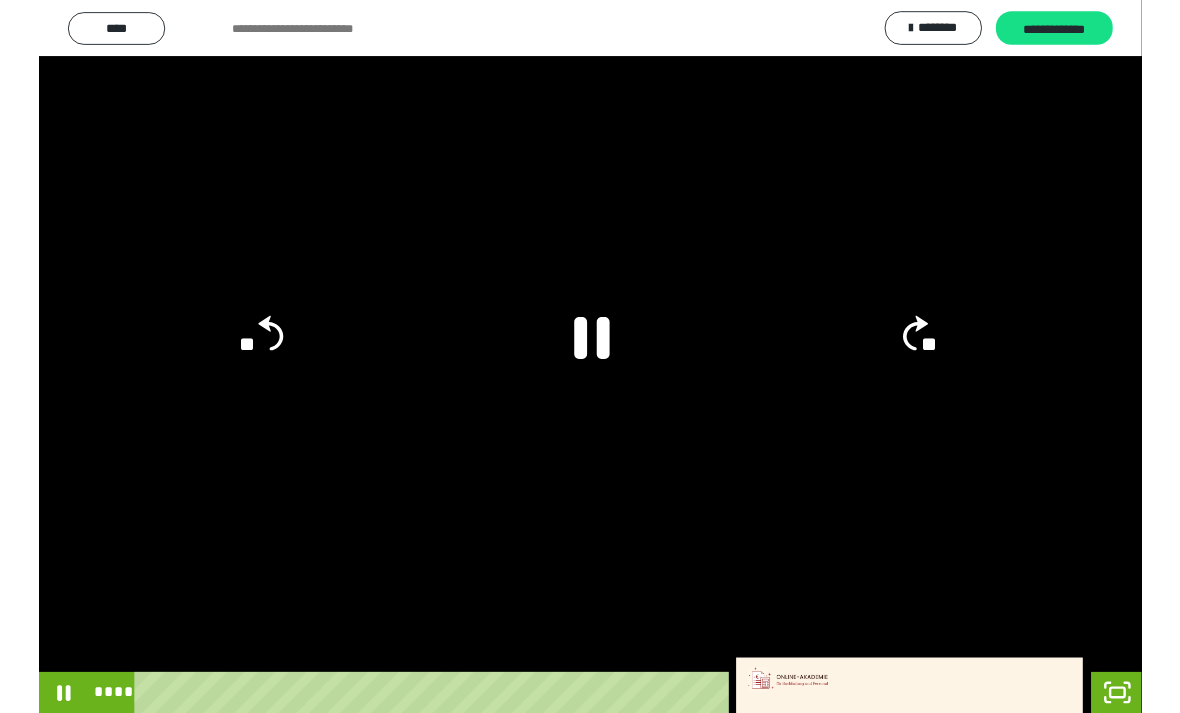 scroll, scrollTop: 384, scrollLeft: 0, axis: vertical 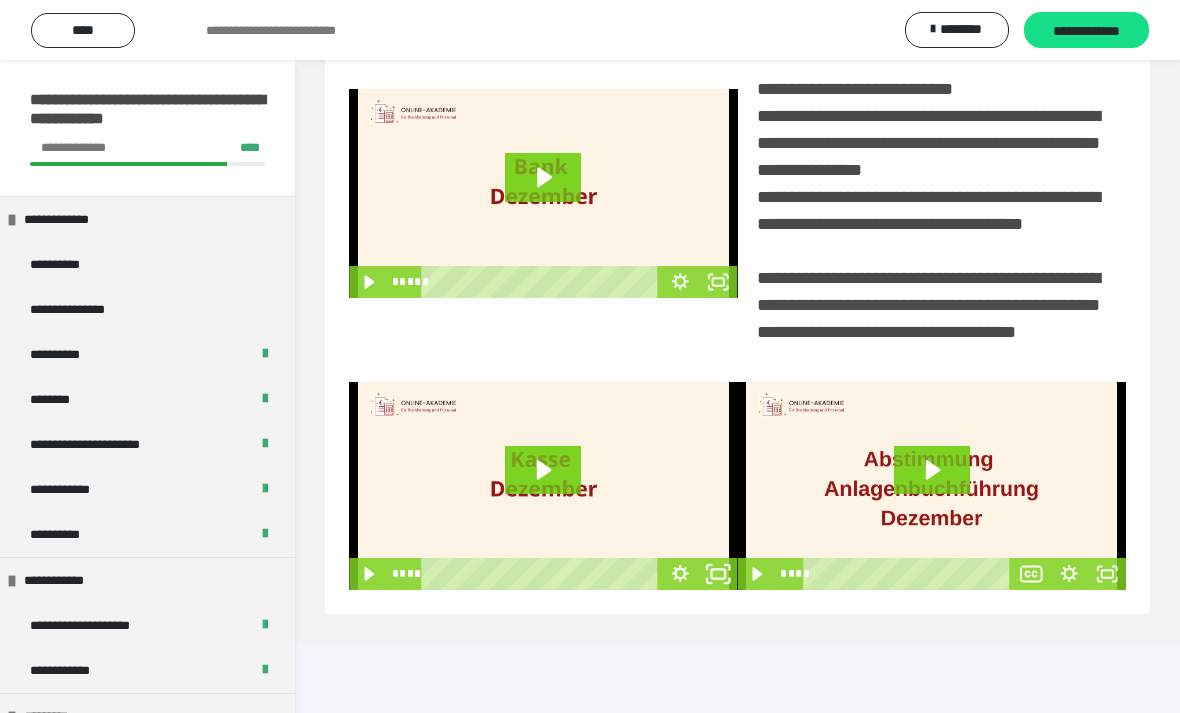click 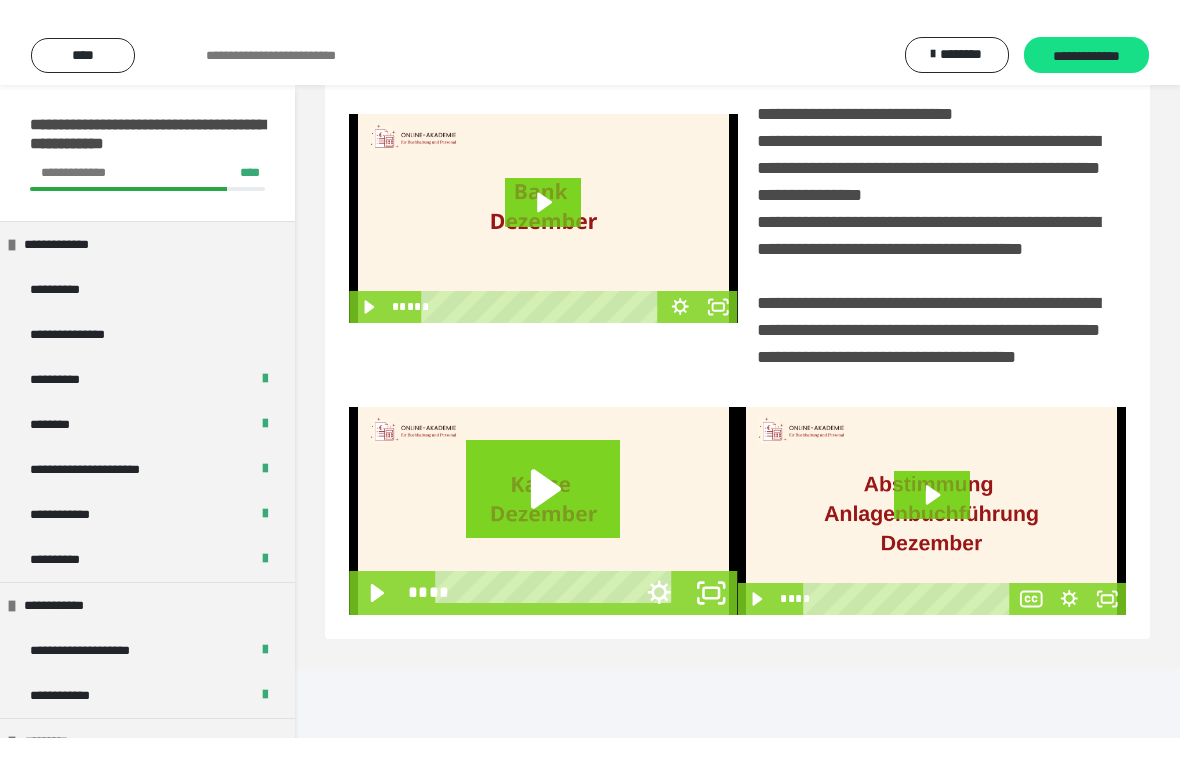 scroll, scrollTop: 24, scrollLeft: 0, axis: vertical 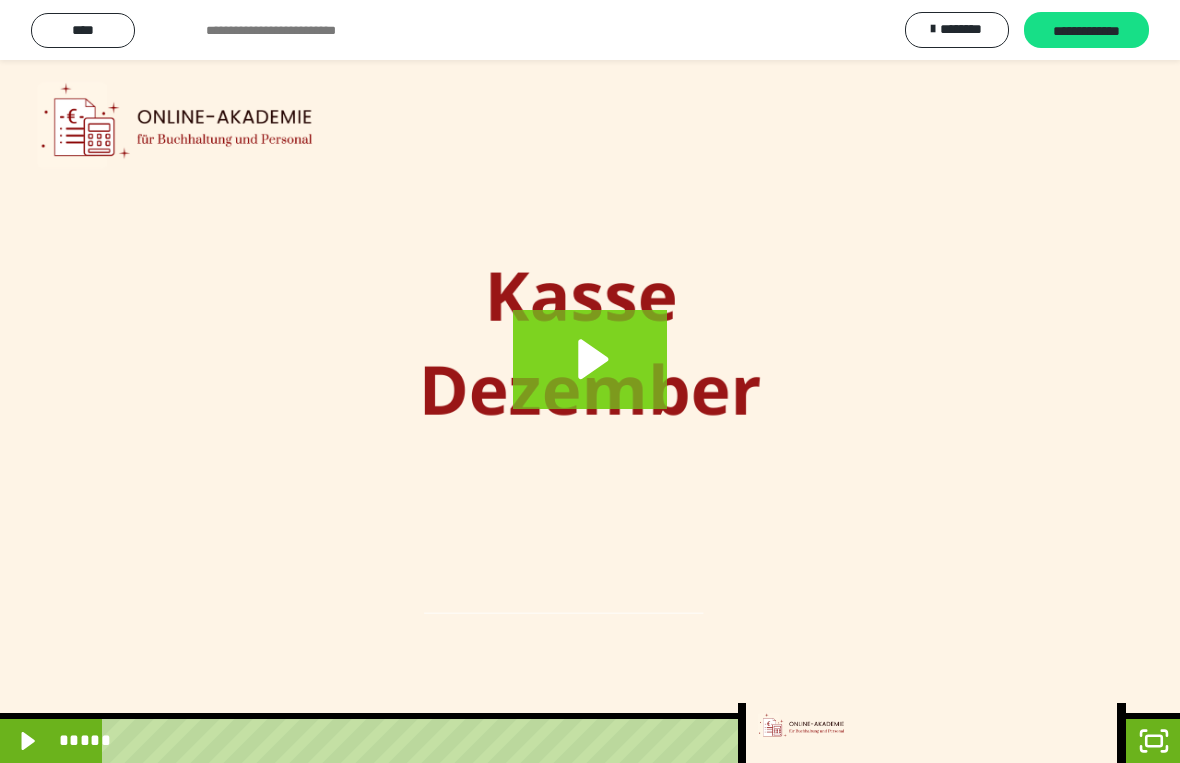 click 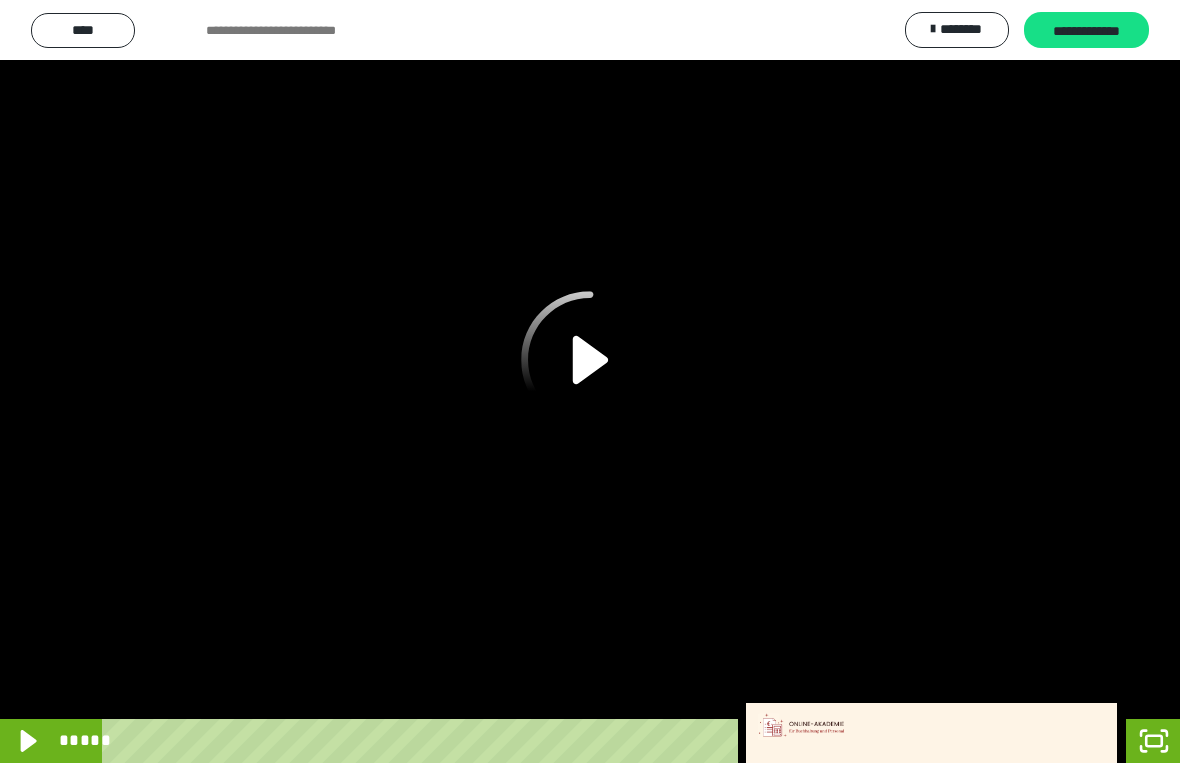 click 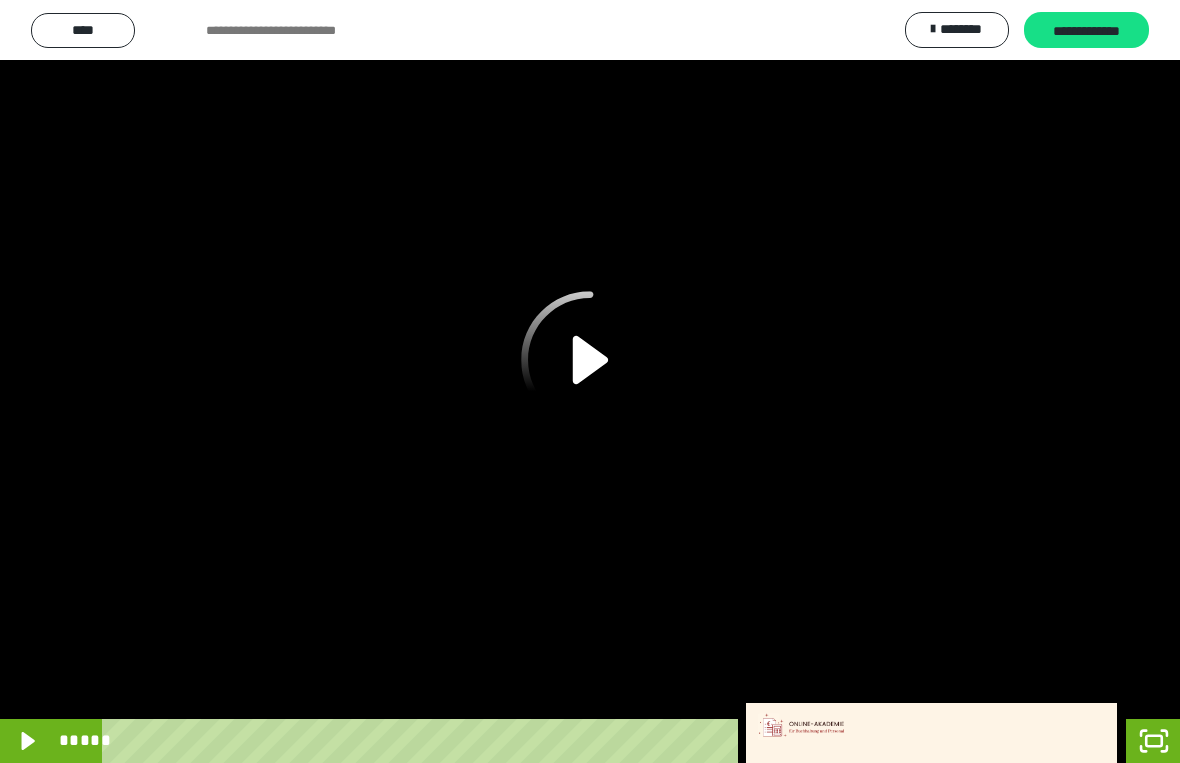 click 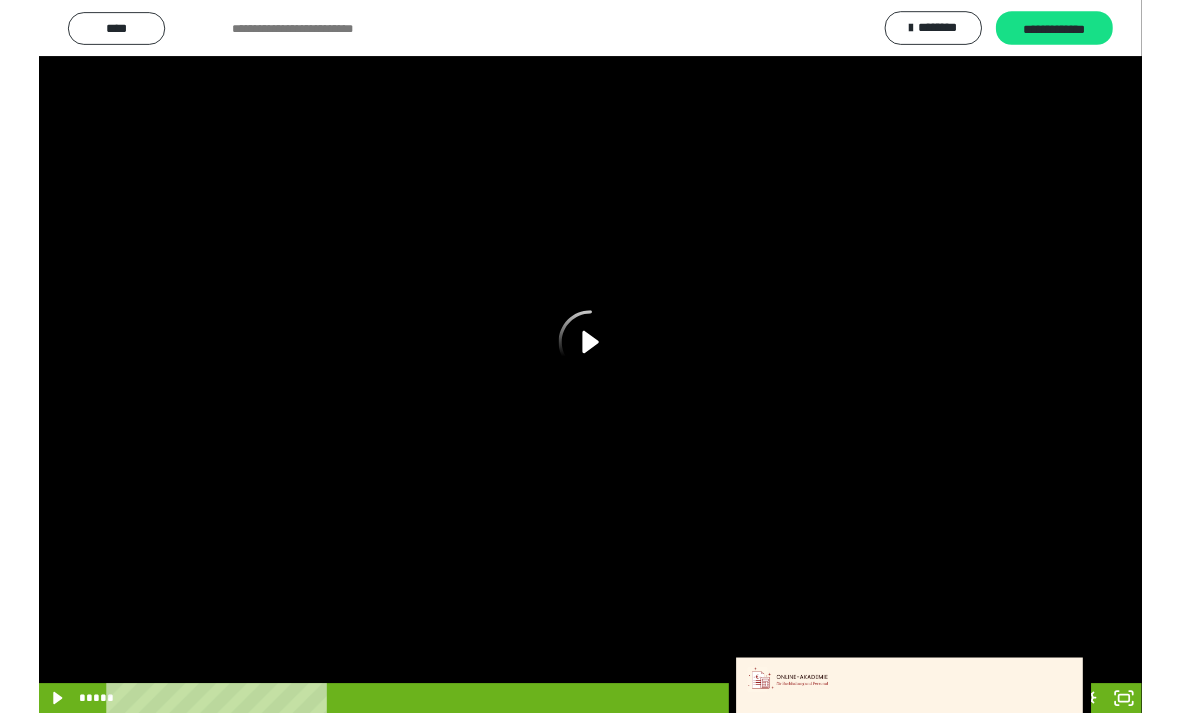 scroll, scrollTop: 384, scrollLeft: 0, axis: vertical 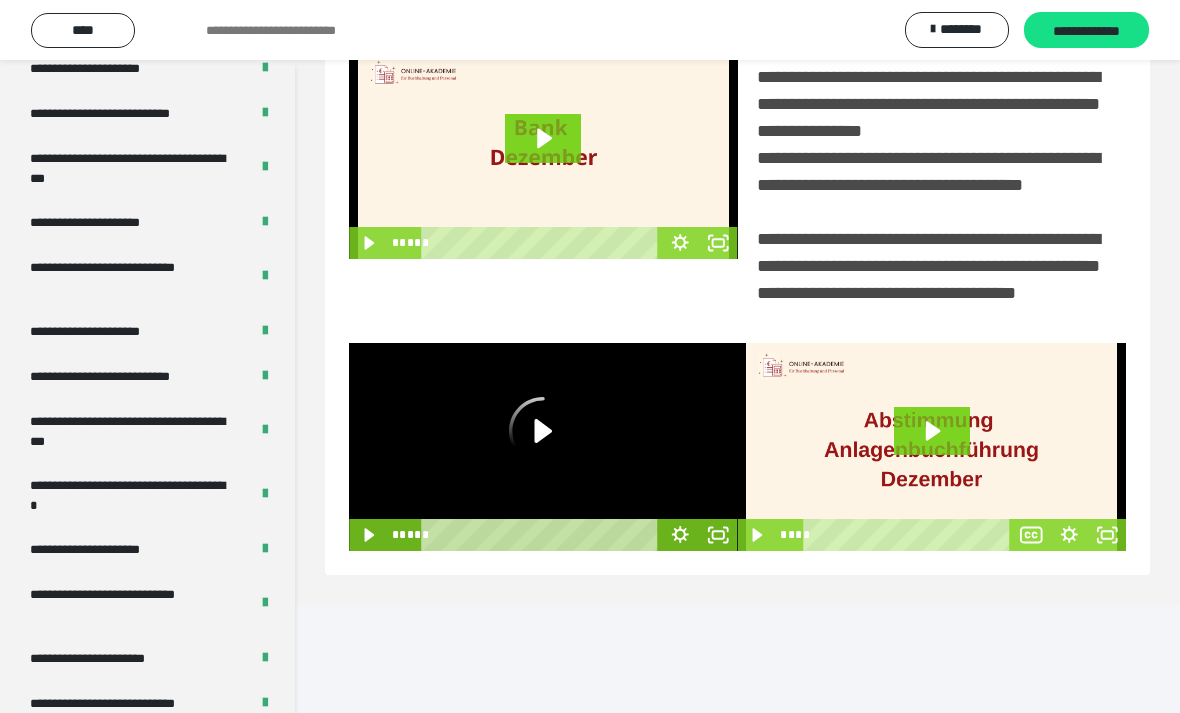 click 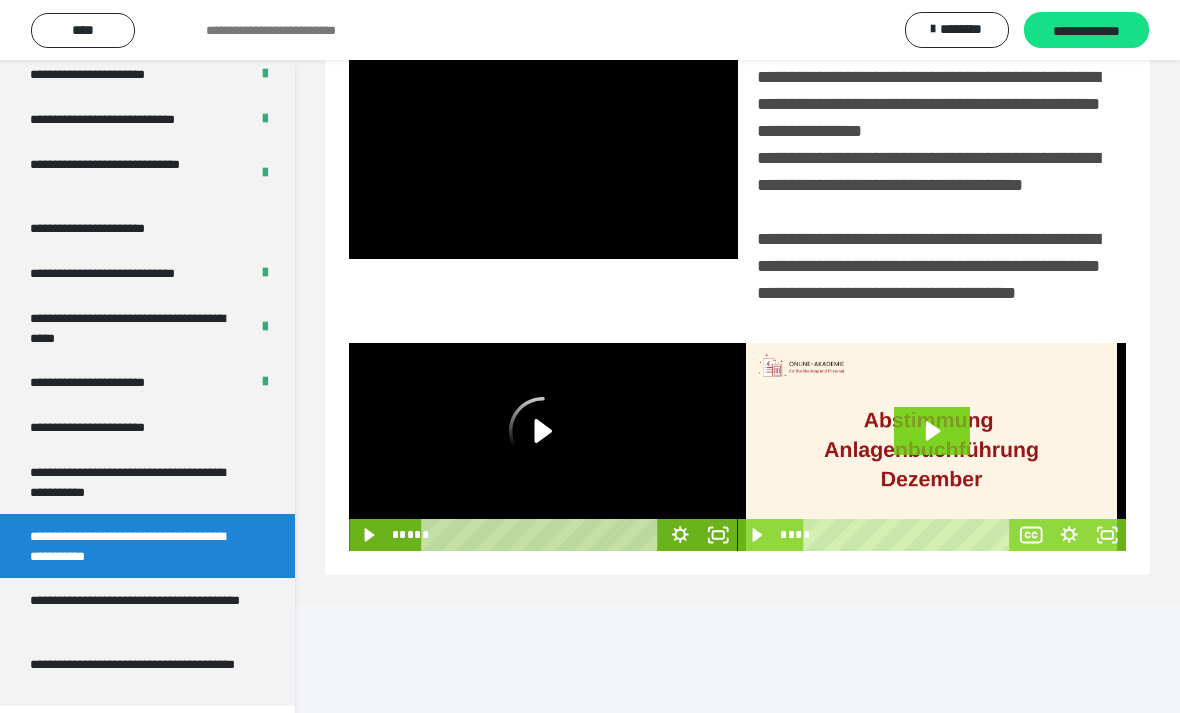 scroll, scrollTop: 3730, scrollLeft: 0, axis: vertical 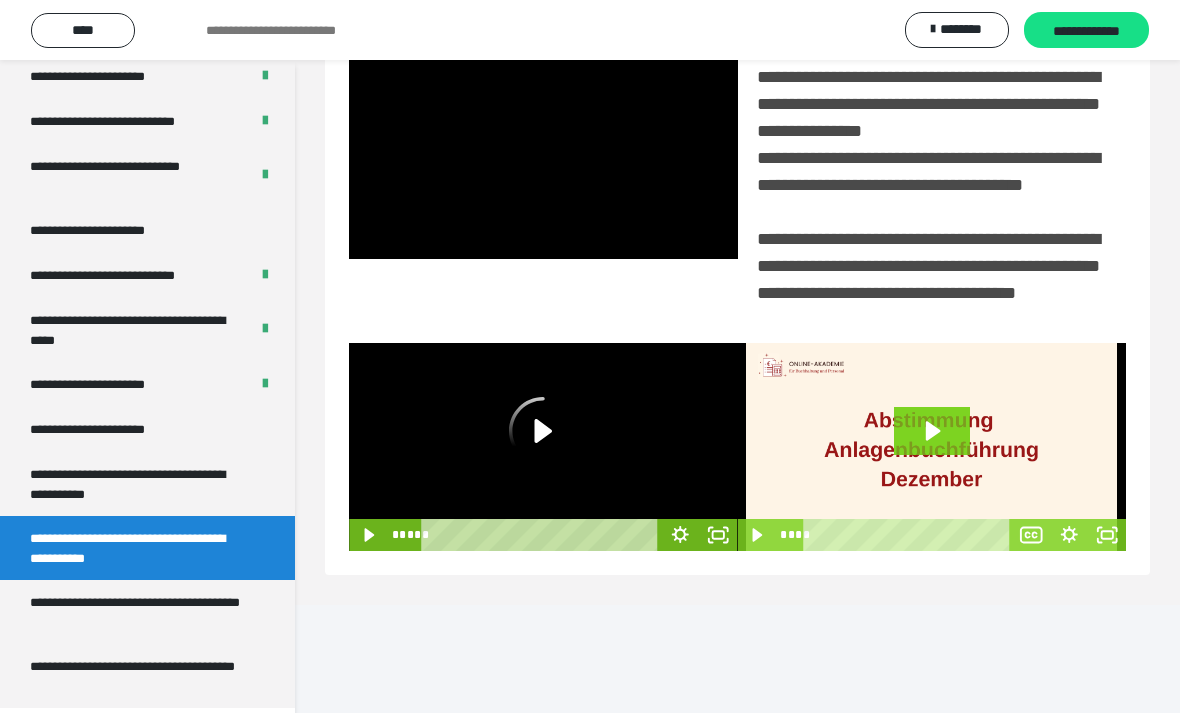 click on "**********" at bounding box center (139, 612) 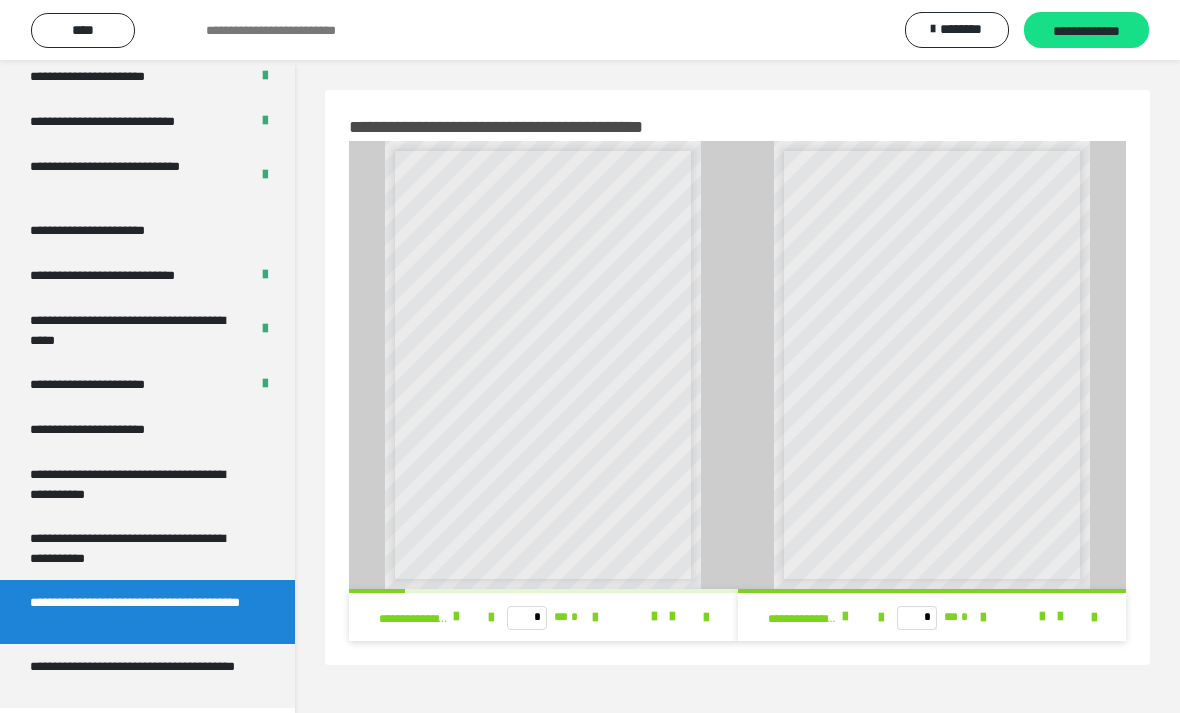 scroll, scrollTop: 19, scrollLeft: 0, axis: vertical 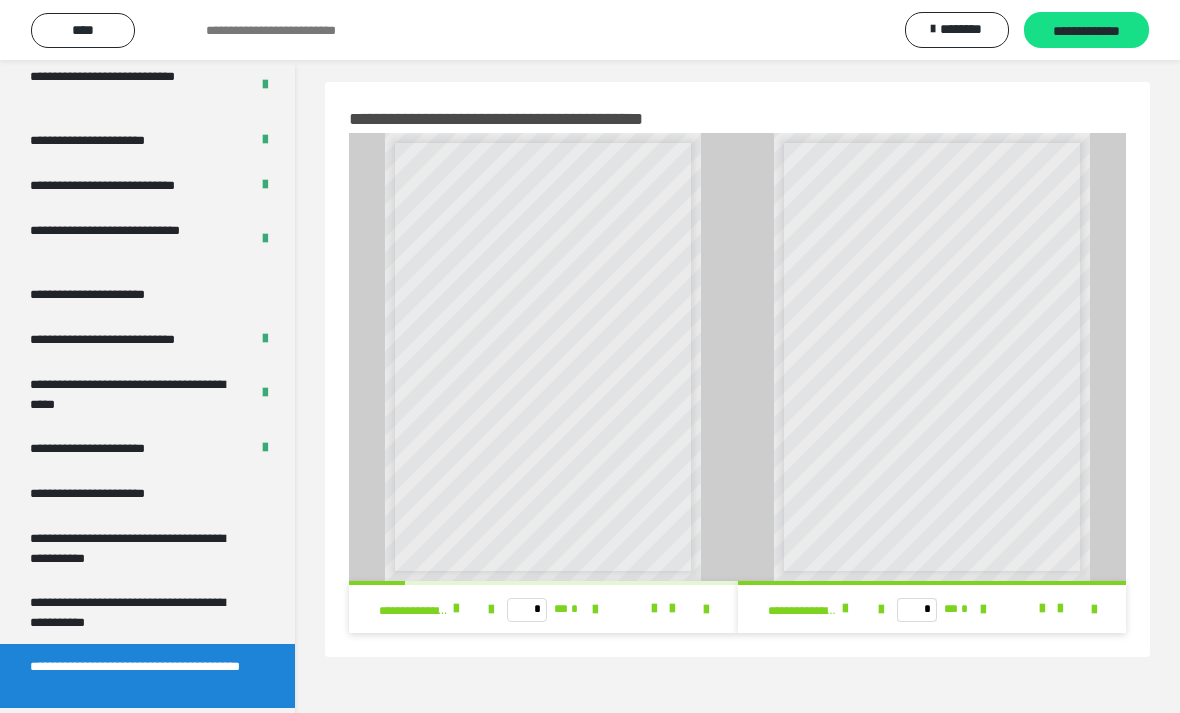 click on "**********" at bounding box center [139, 612] 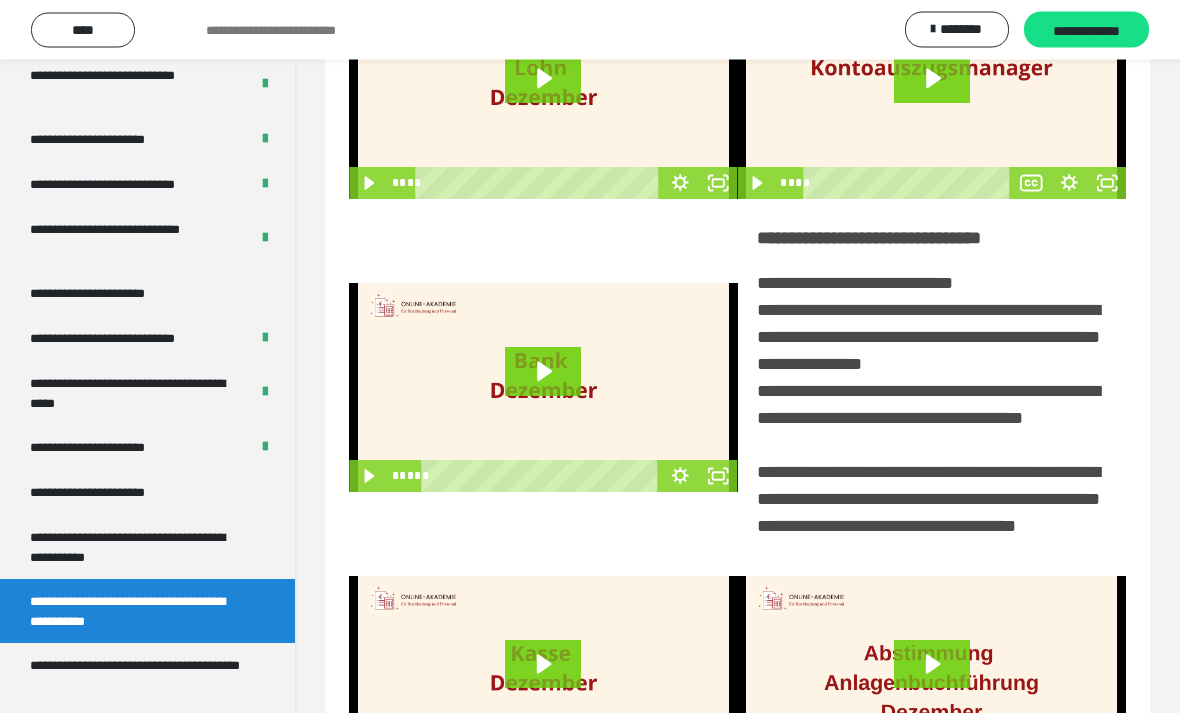 scroll, scrollTop: 345, scrollLeft: 0, axis: vertical 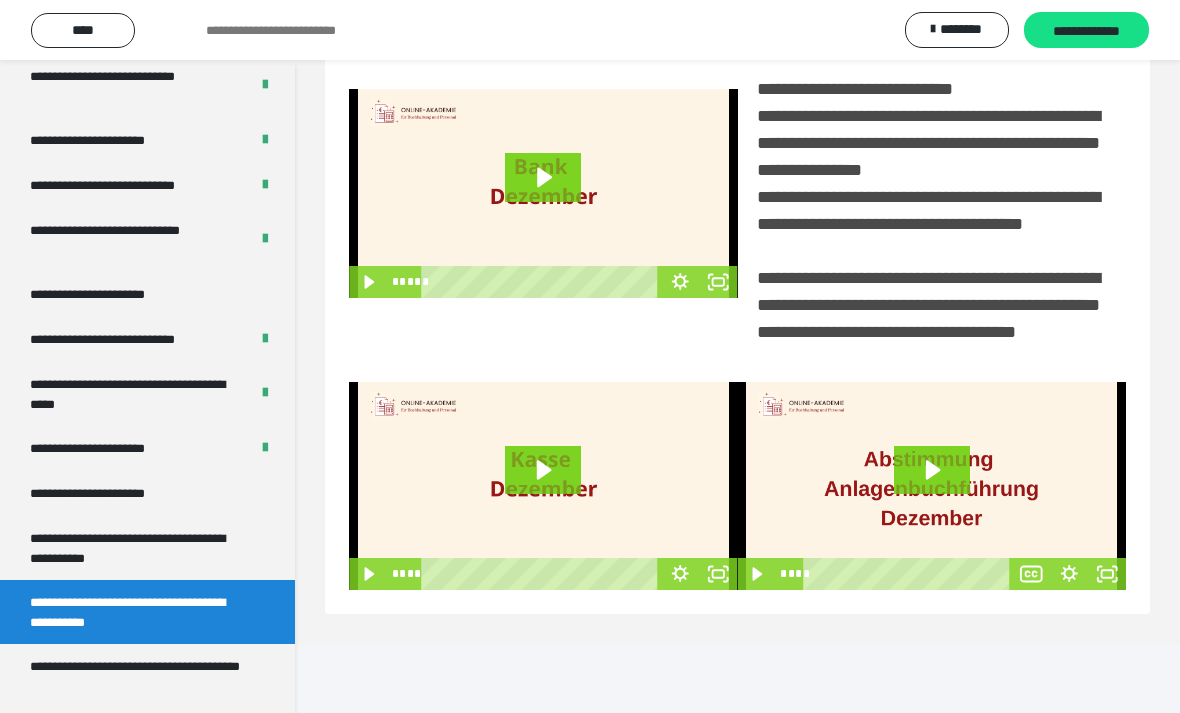 click 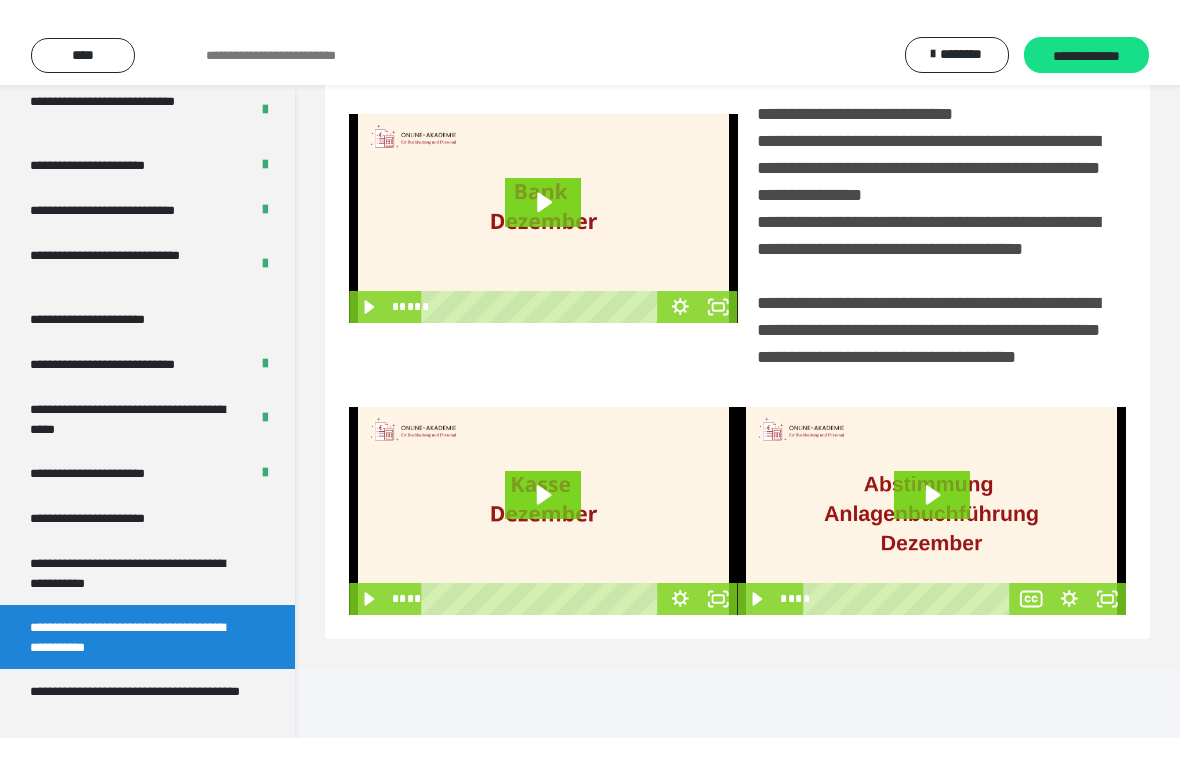 scroll, scrollTop: 24, scrollLeft: 0, axis: vertical 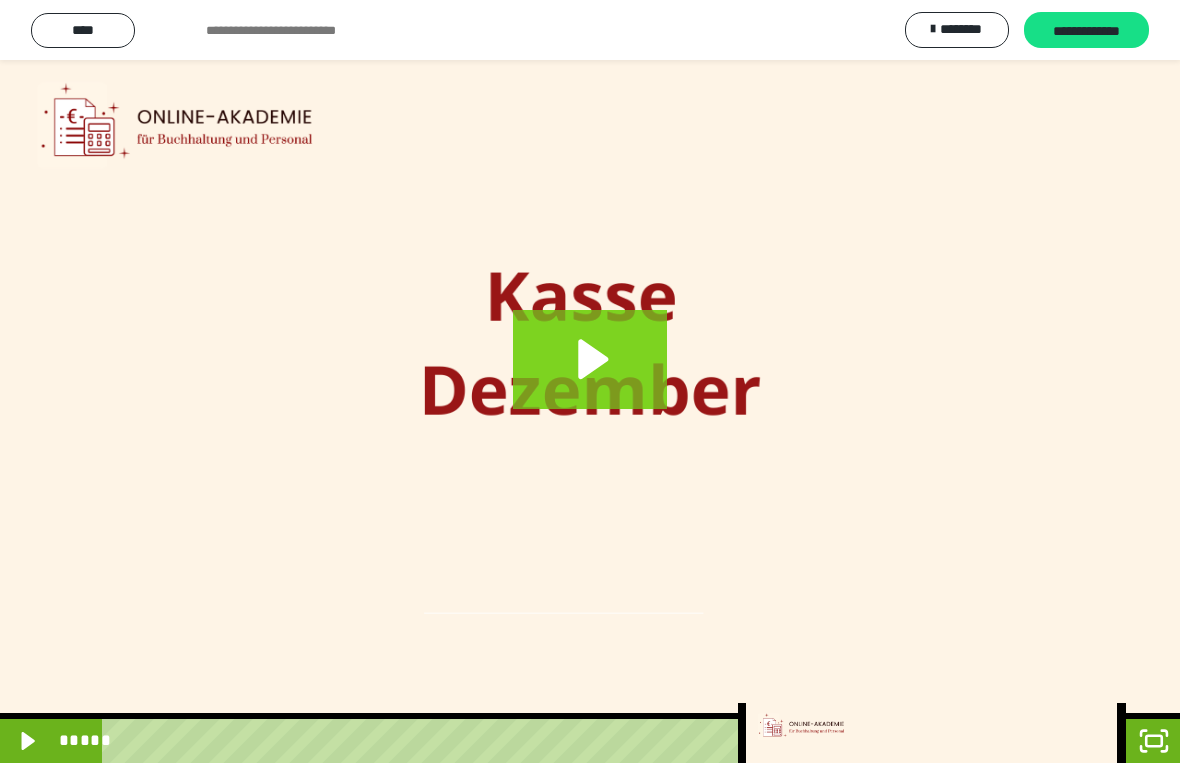click 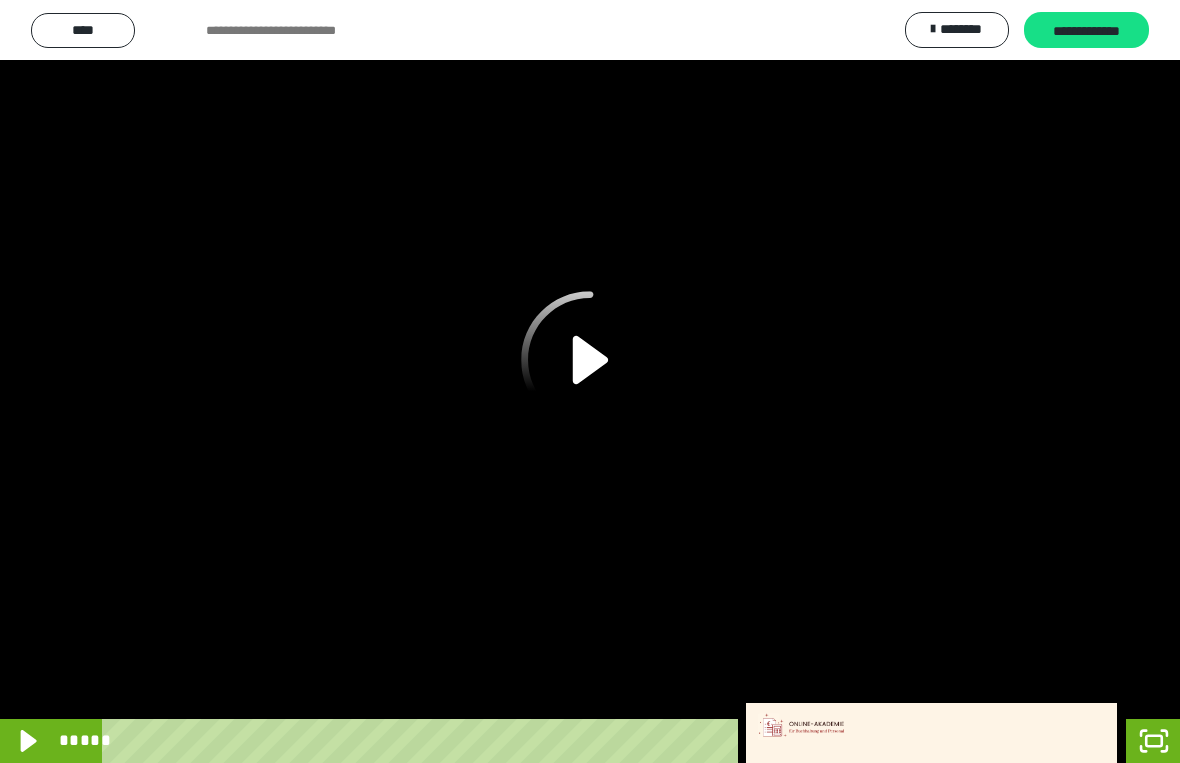 click 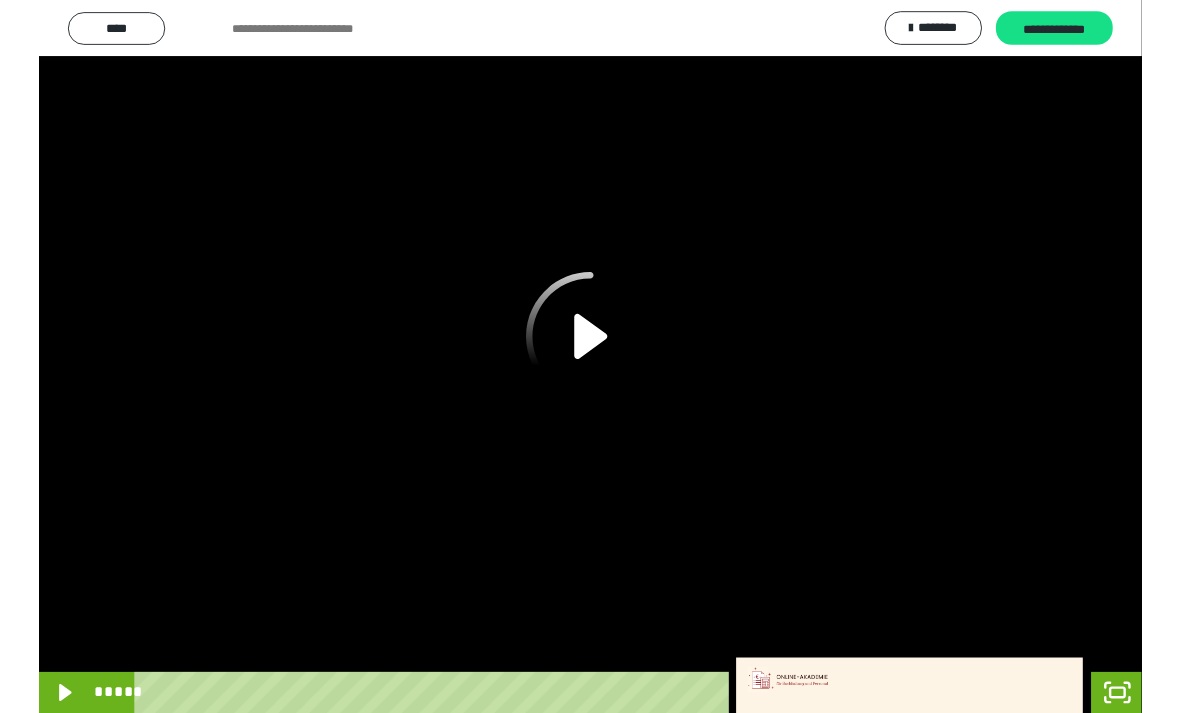 scroll, scrollTop: 384, scrollLeft: 0, axis: vertical 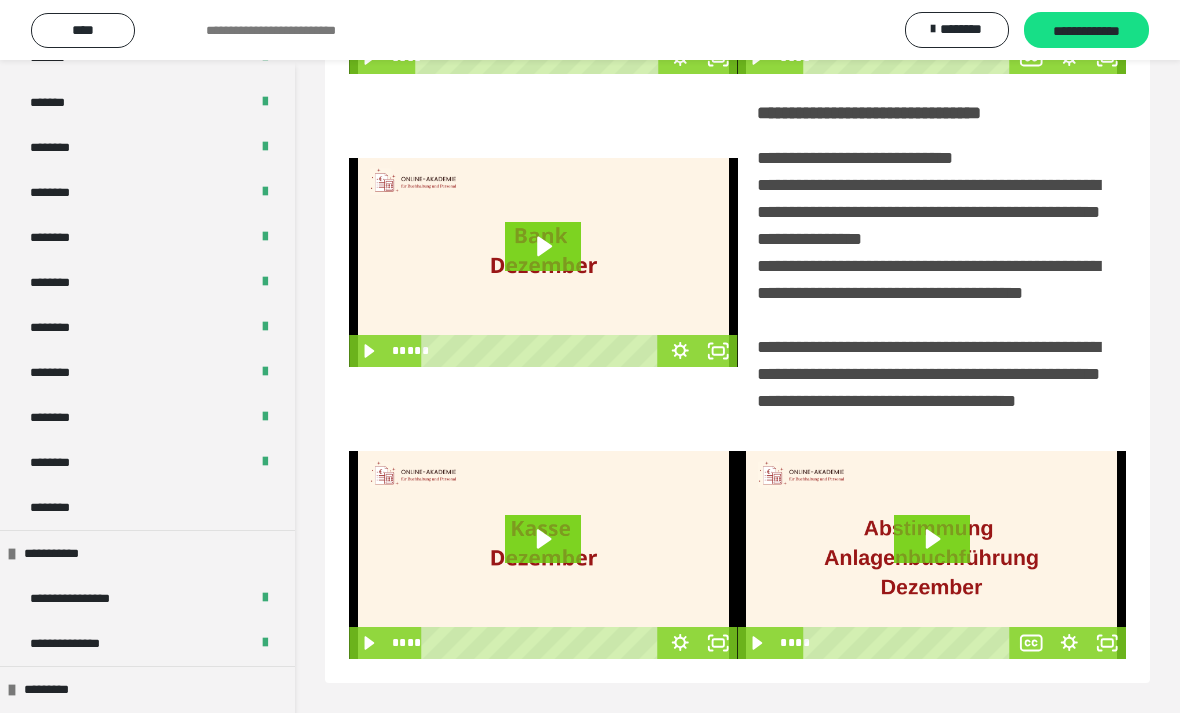 click 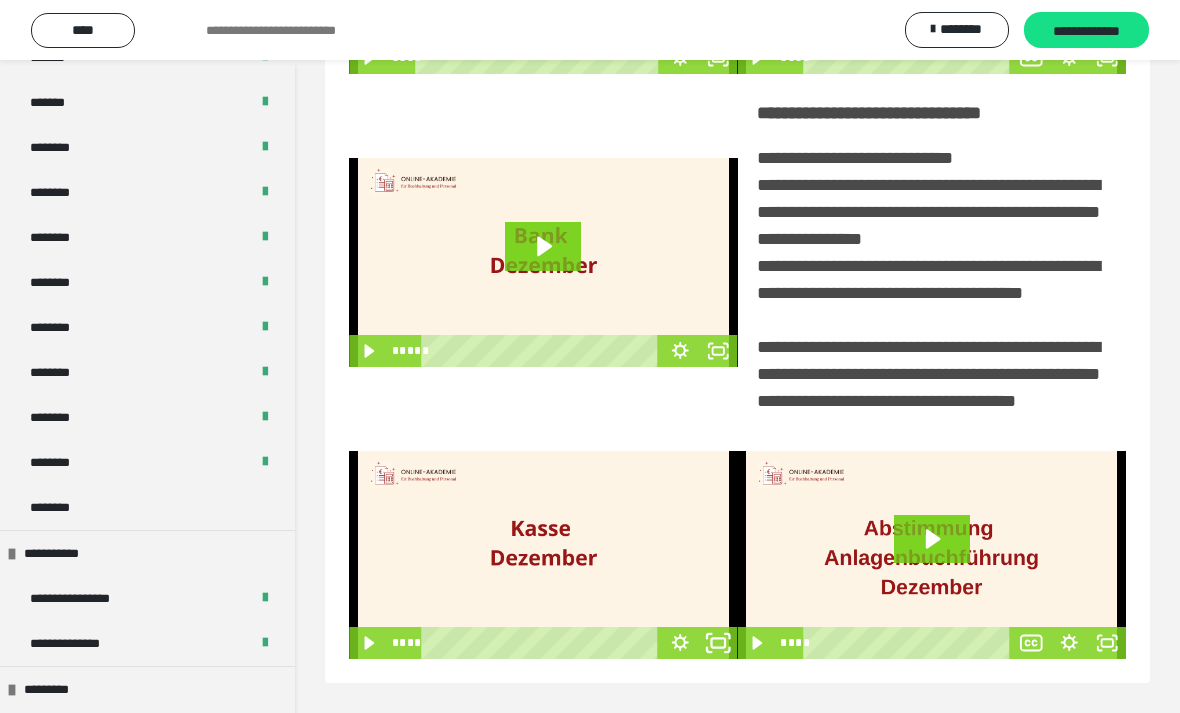 click 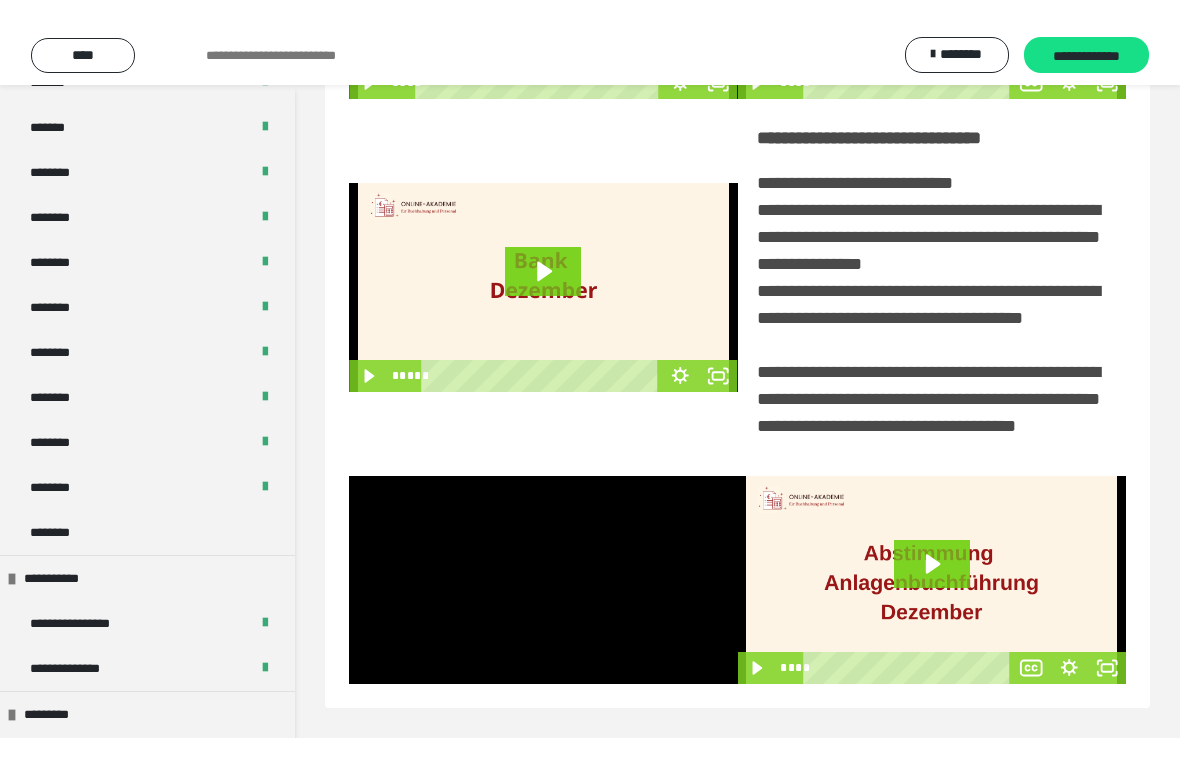 scroll, scrollTop: 24, scrollLeft: 0, axis: vertical 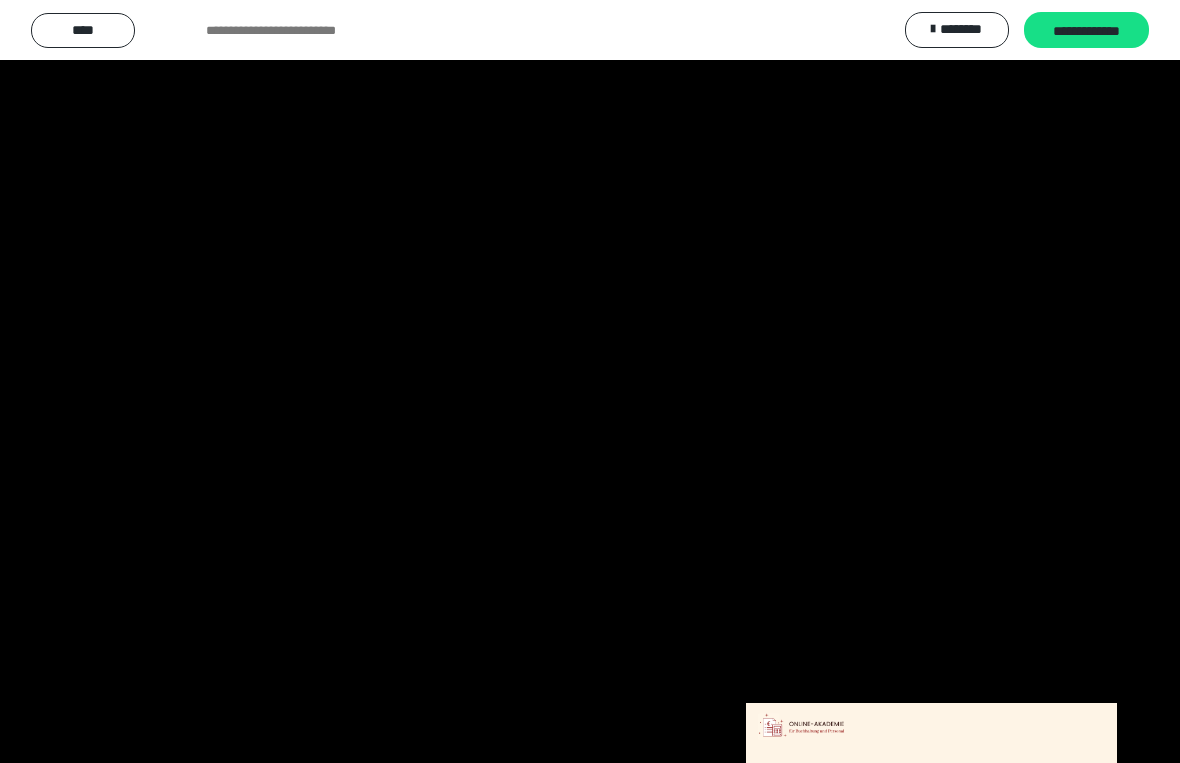 click at bounding box center (590, 381) 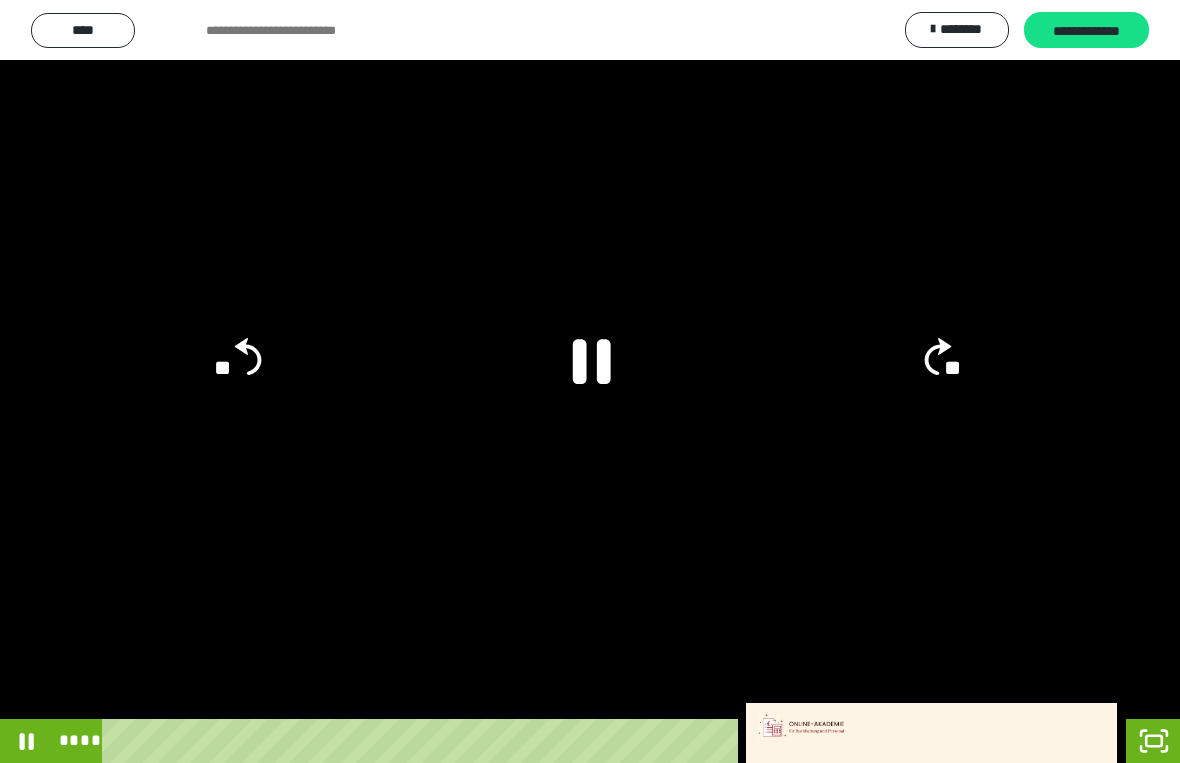 click 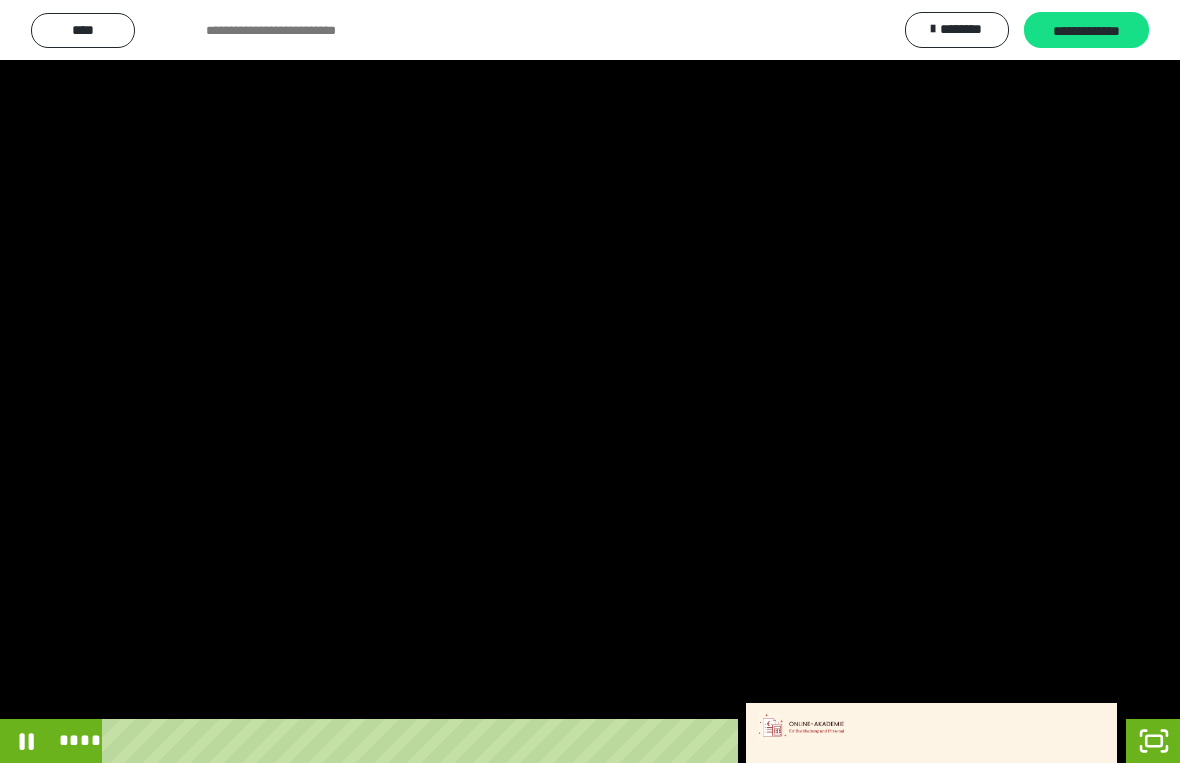 click 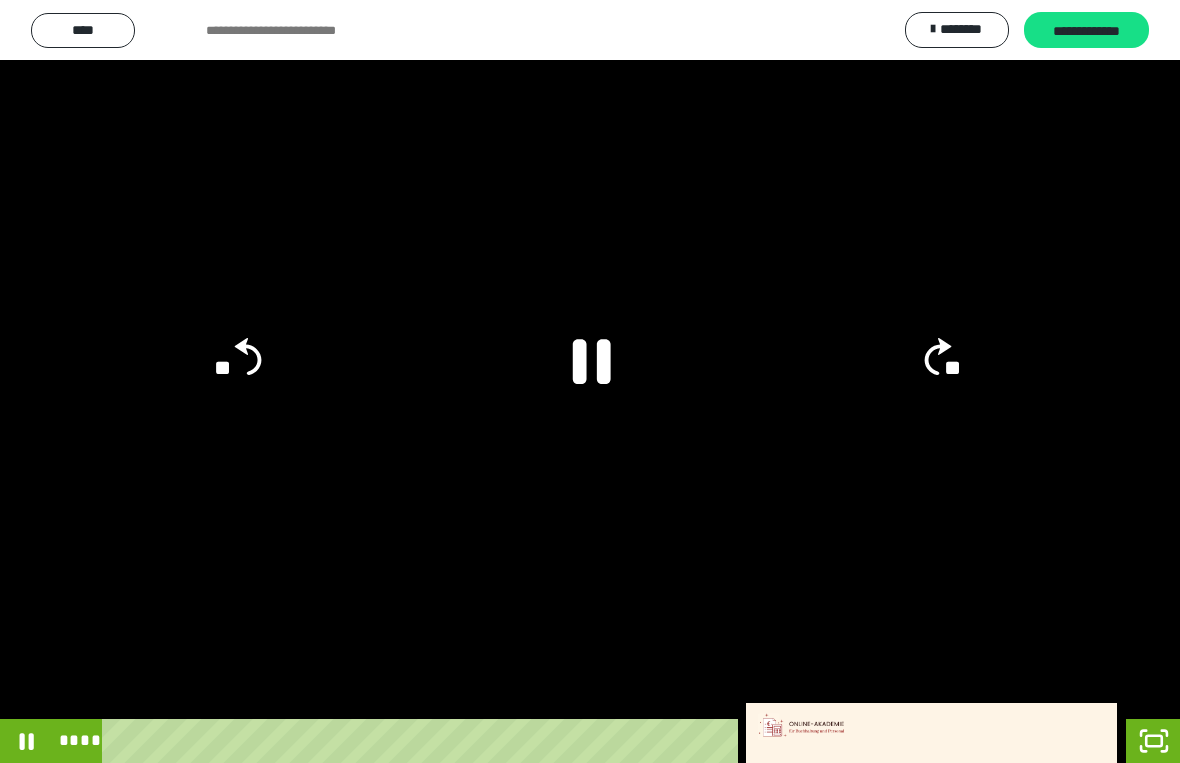 click 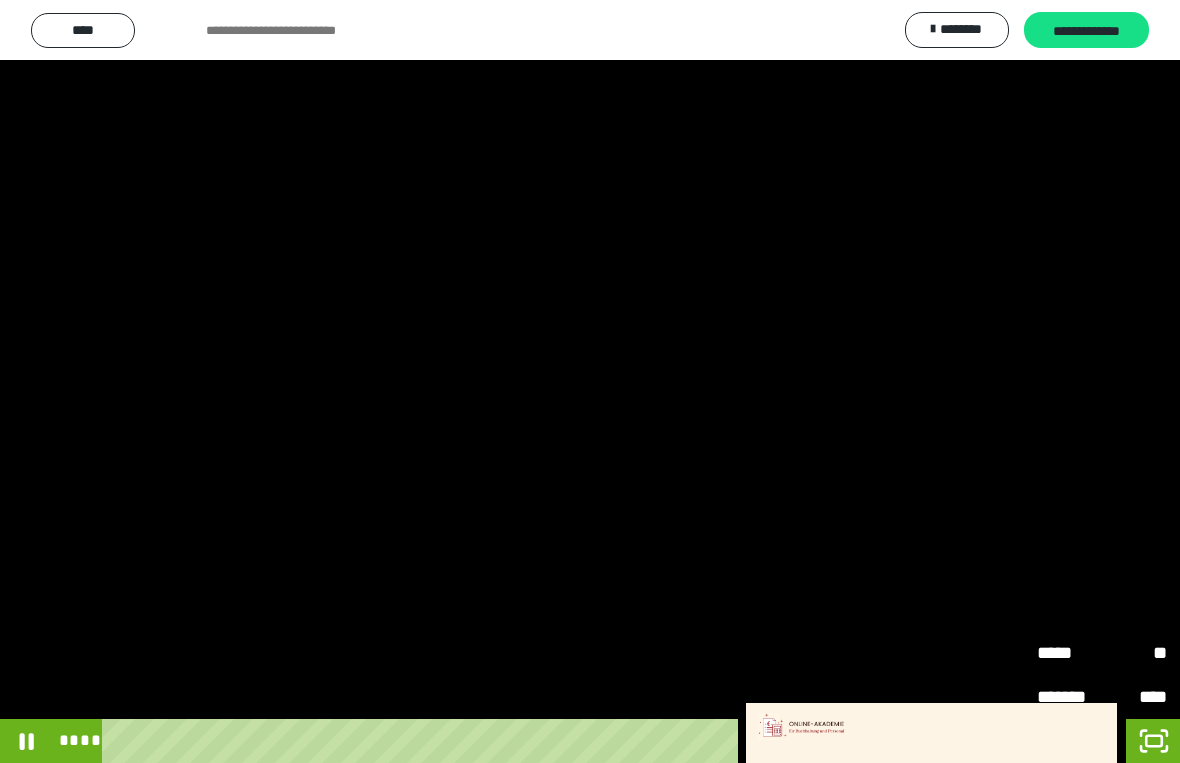 click on "****" at bounding box center (1134, 689) 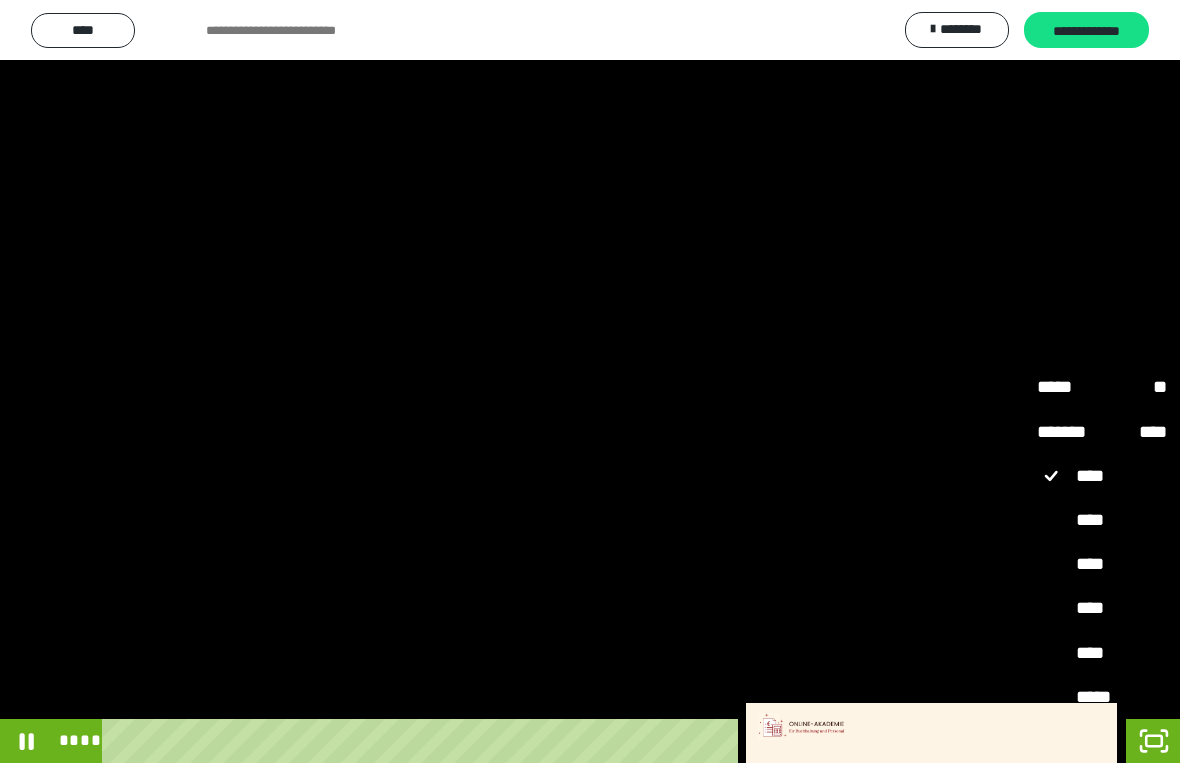 click on "****" at bounding box center [1102, 608] 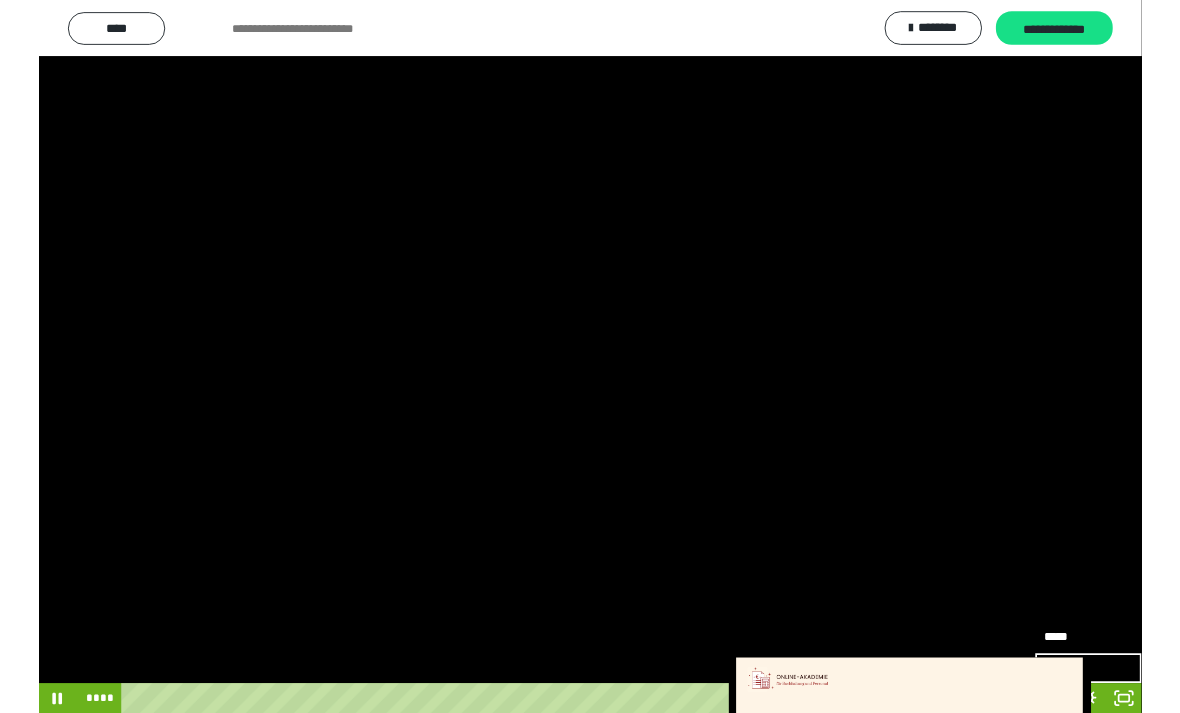 scroll, scrollTop: 384, scrollLeft: 0, axis: vertical 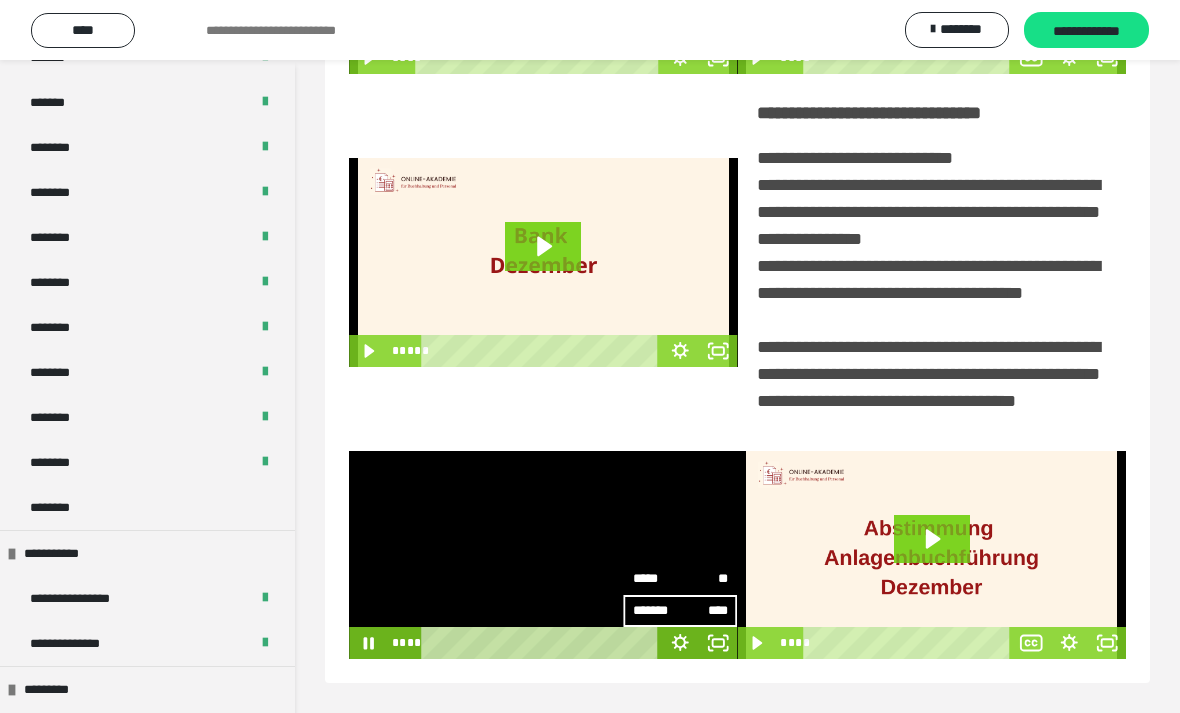 click 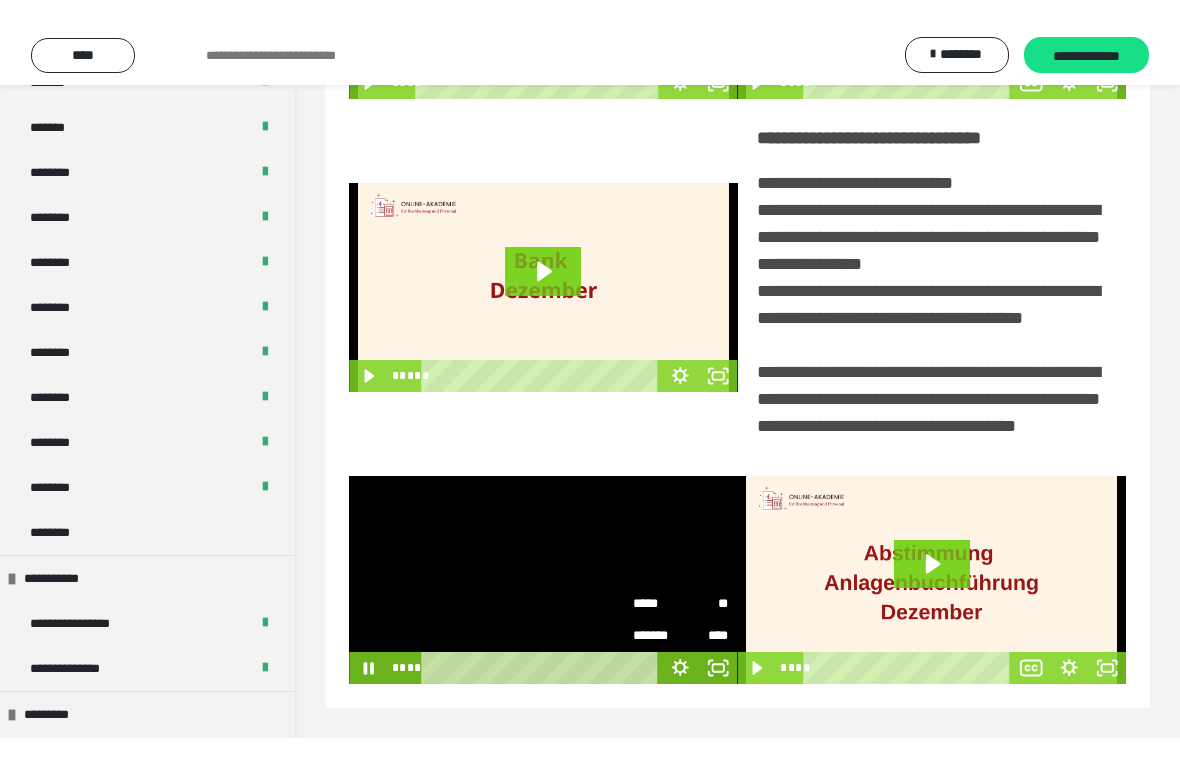 scroll, scrollTop: 24, scrollLeft: 0, axis: vertical 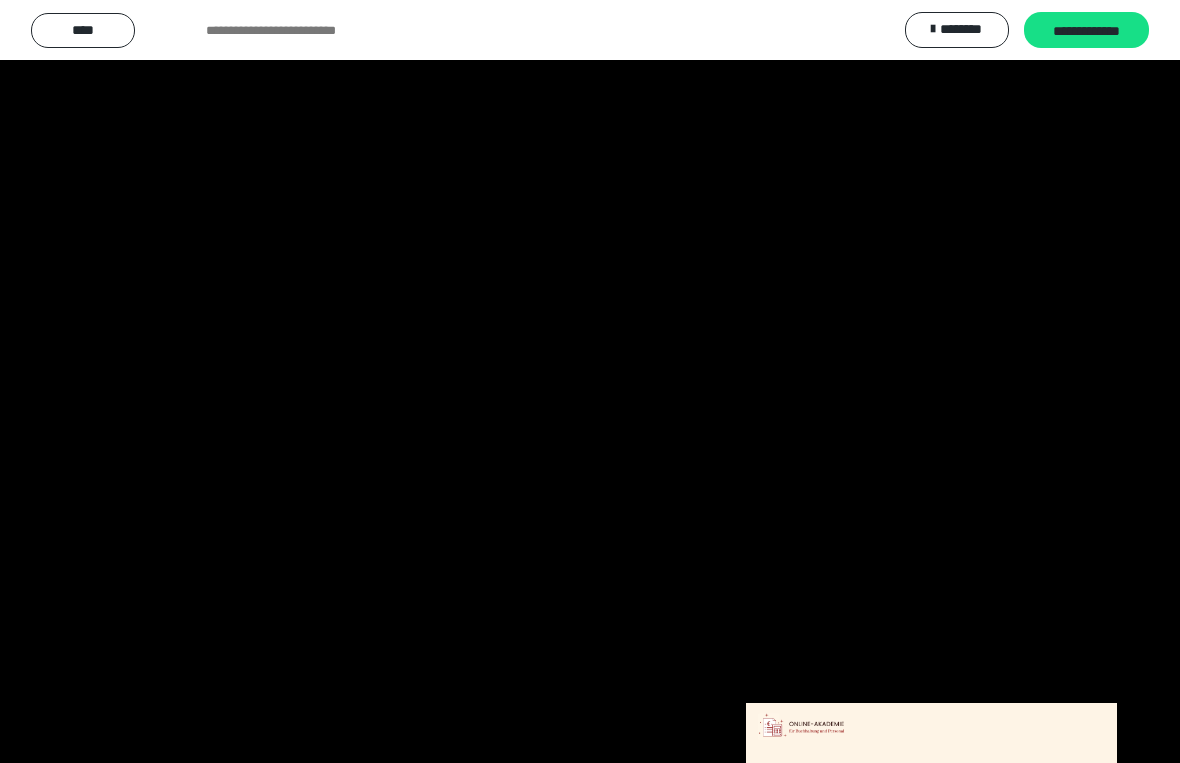 click at bounding box center (590, 381) 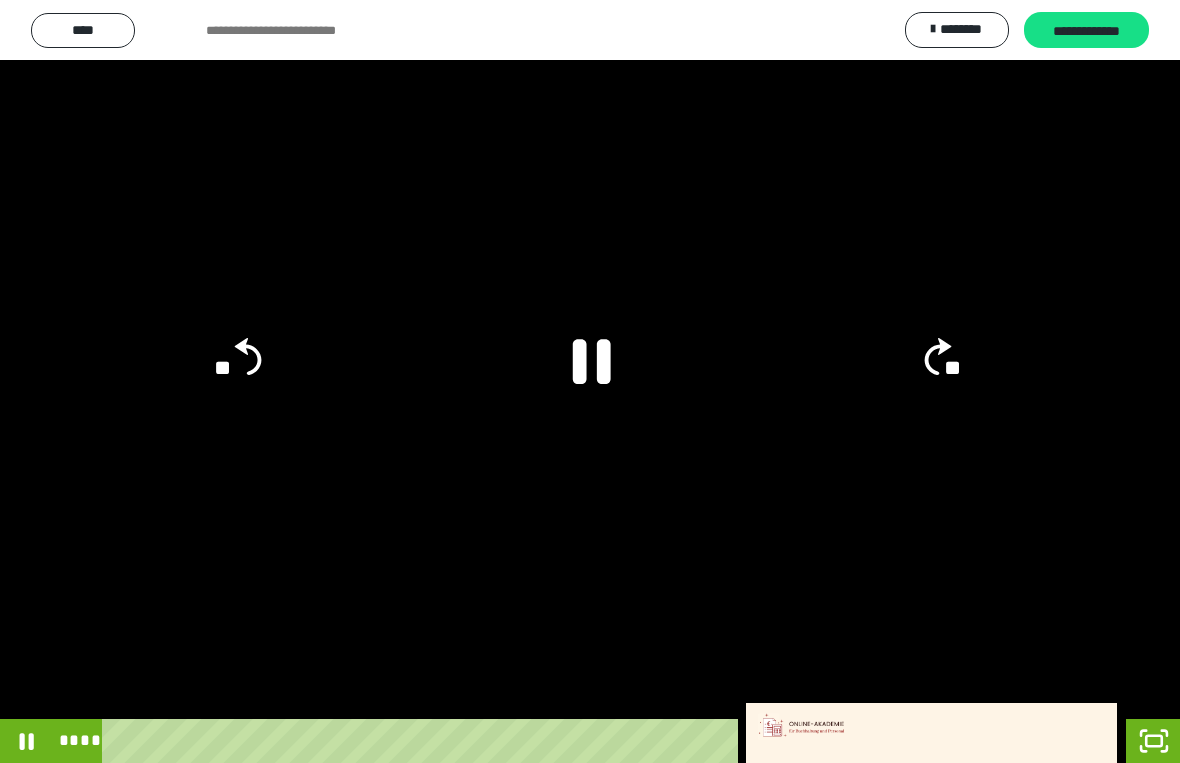 click 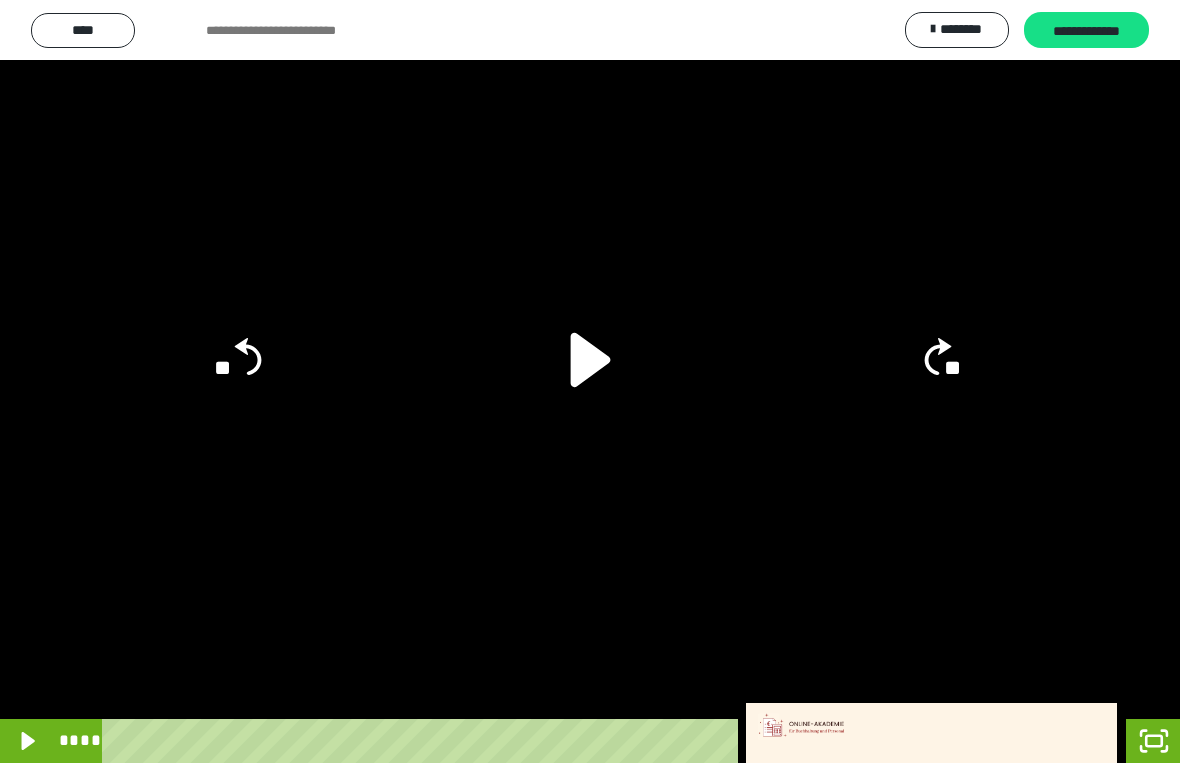 click 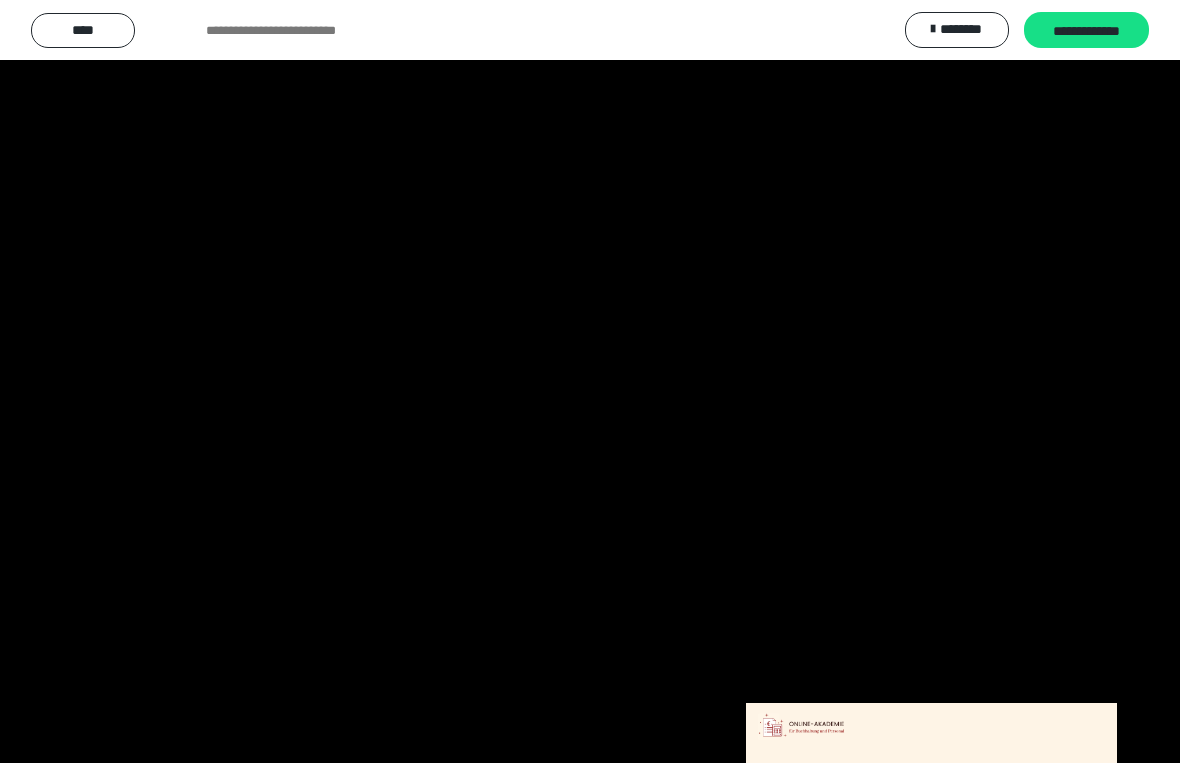 click at bounding box center [590, 381] 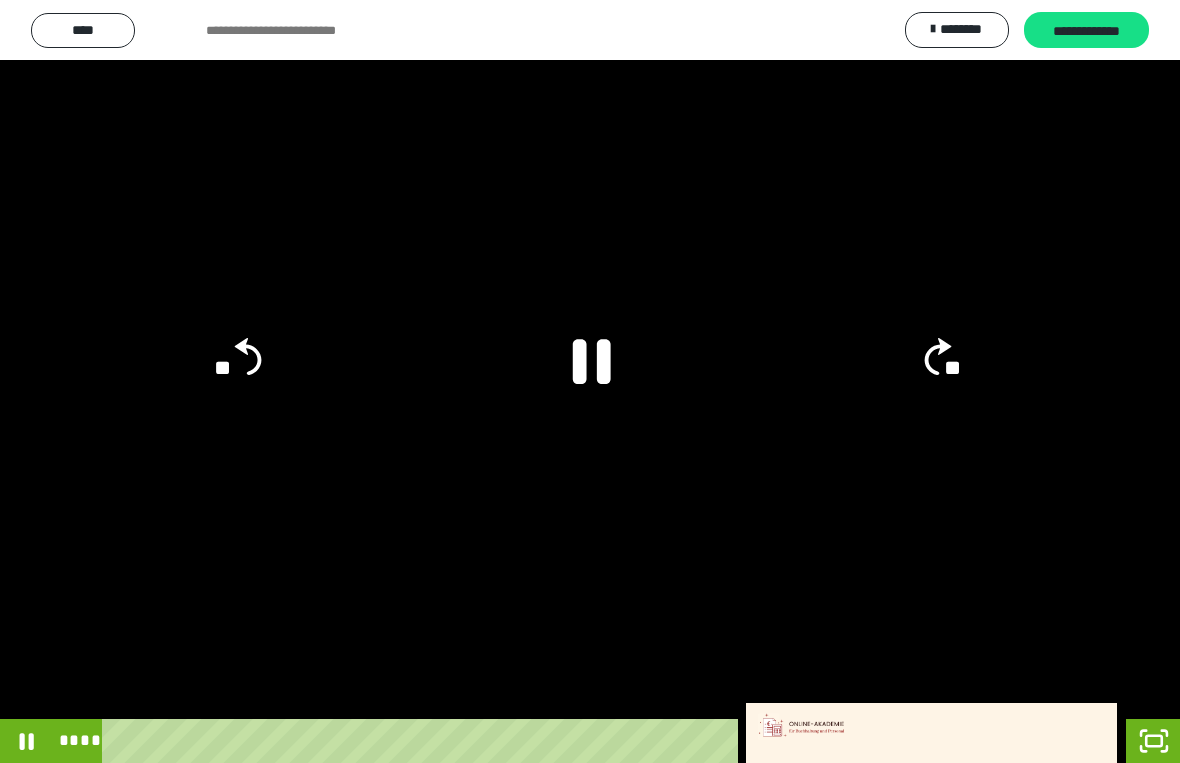 click on "**" 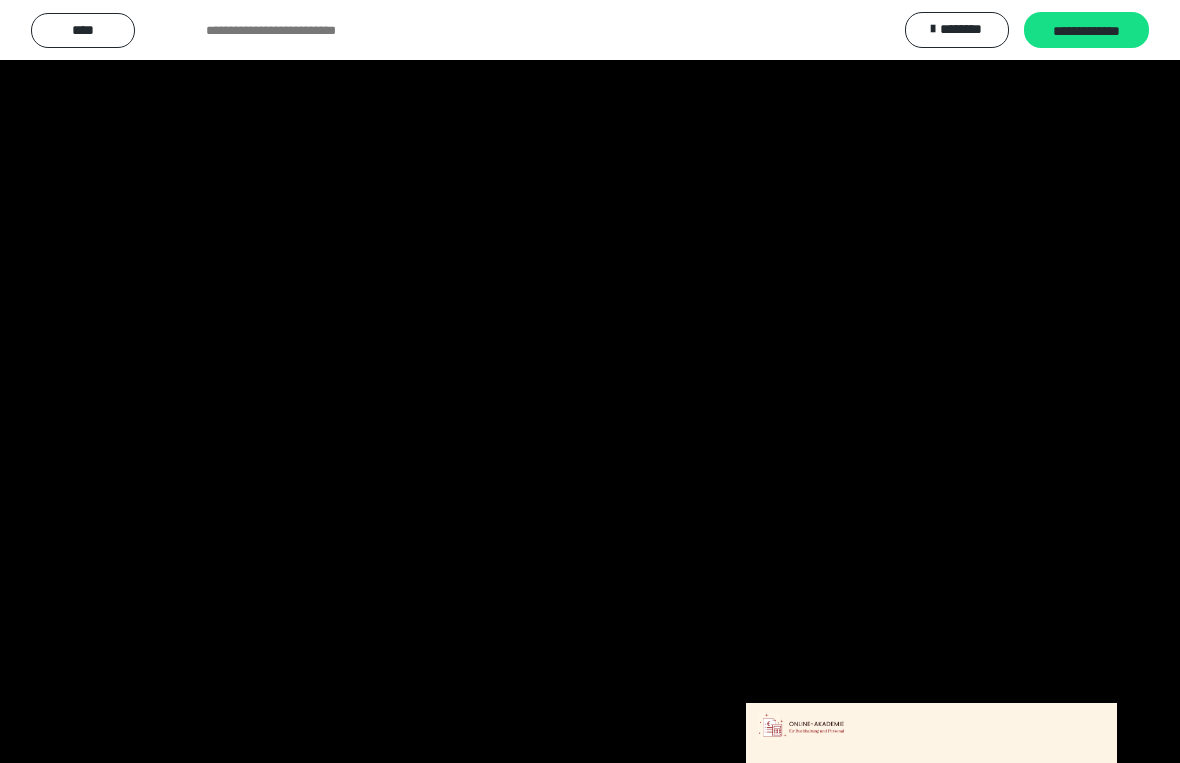 click at bounding box center (590, 381) 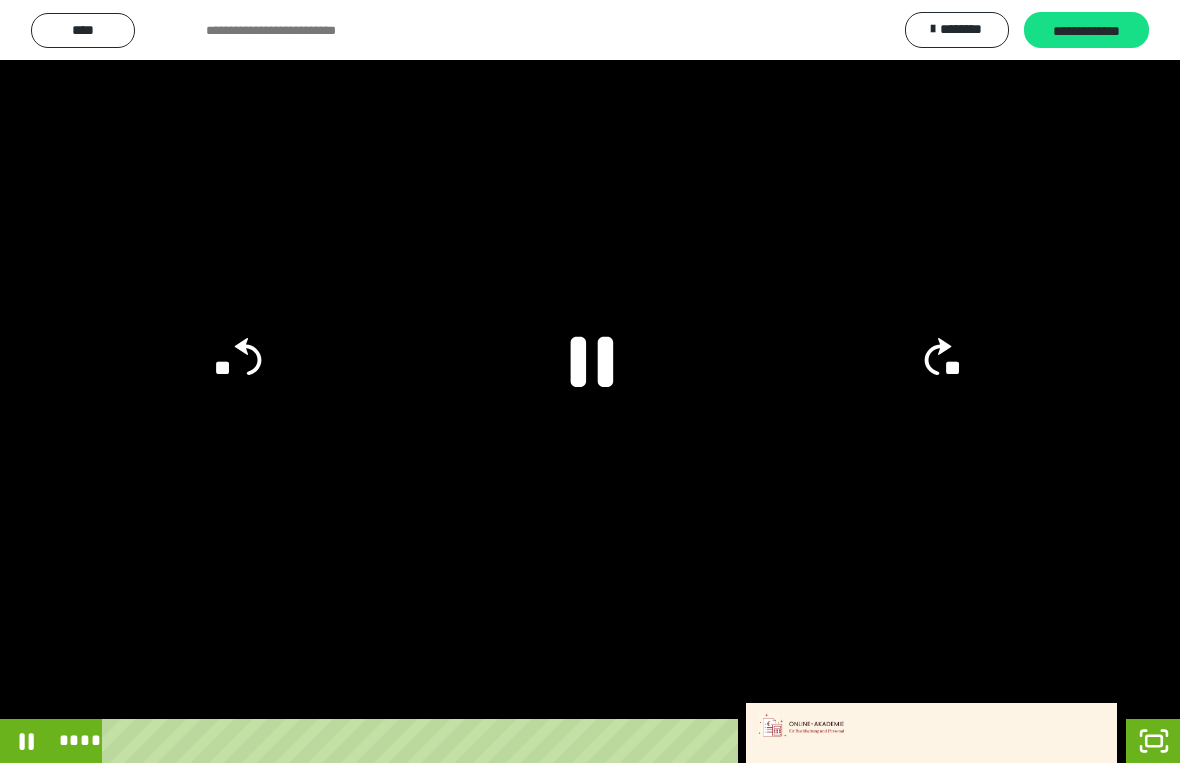 click 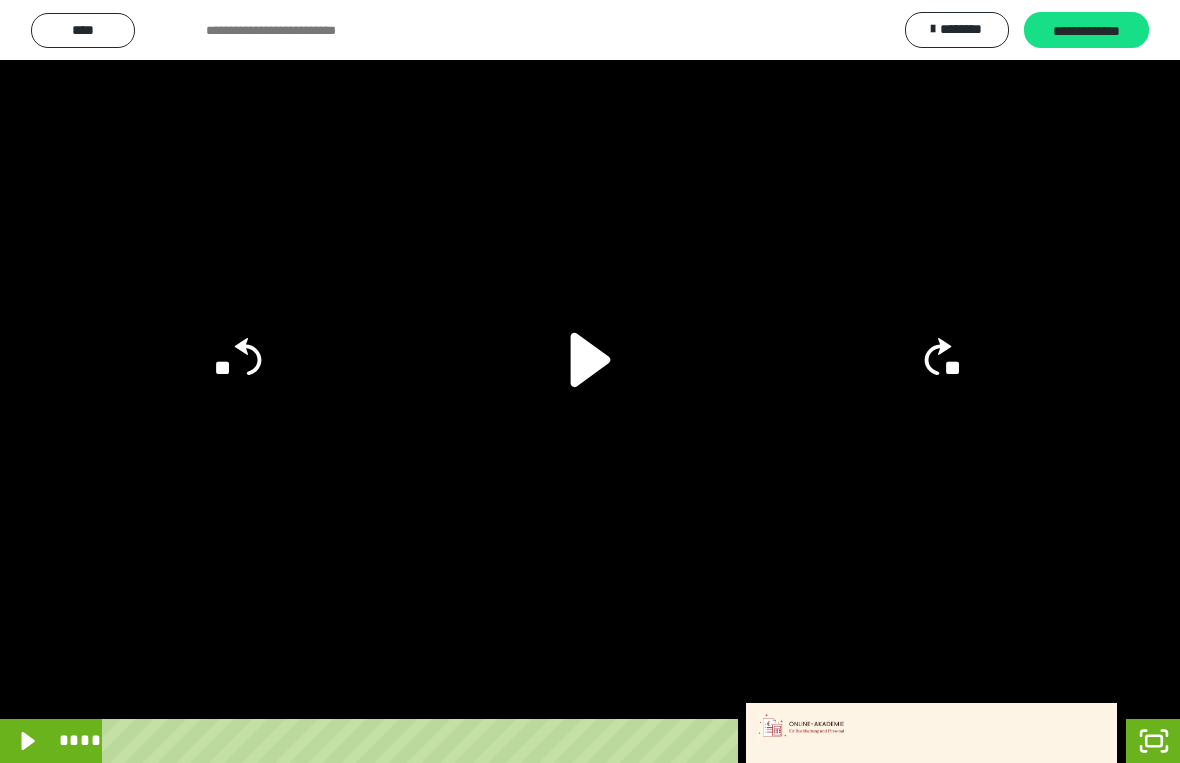 click 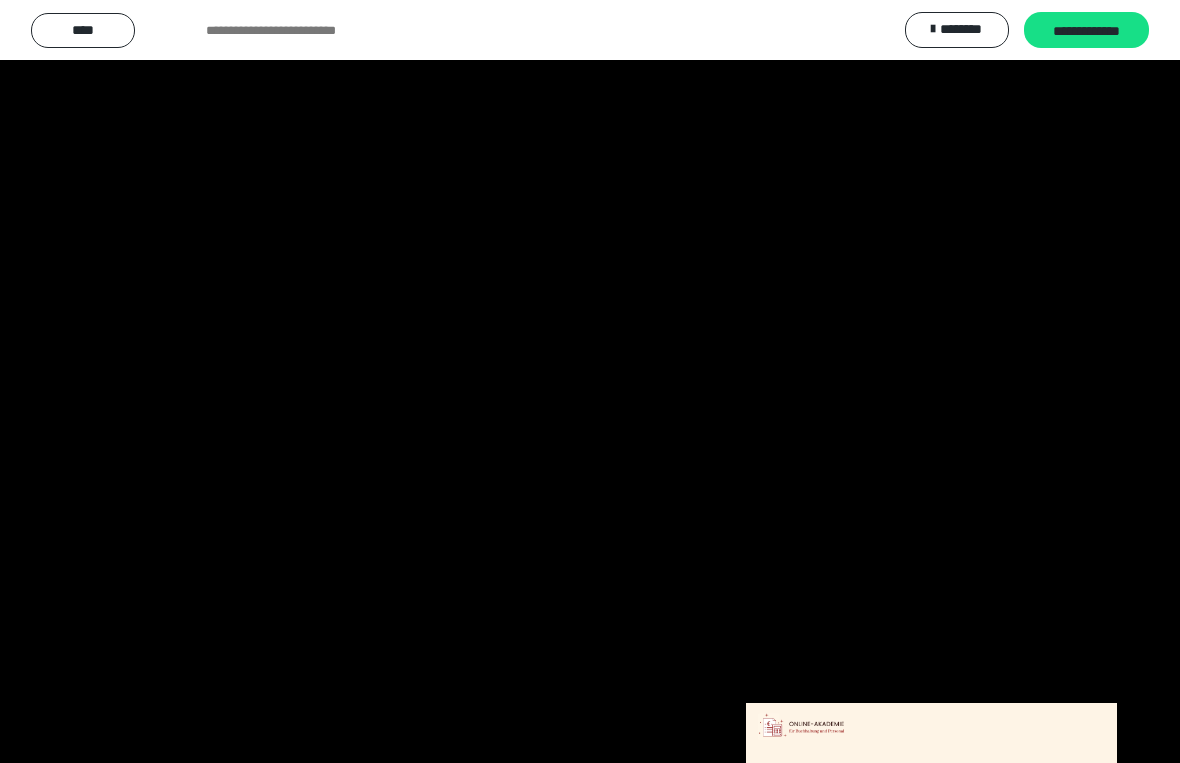 click at bounding box center [590, 381] 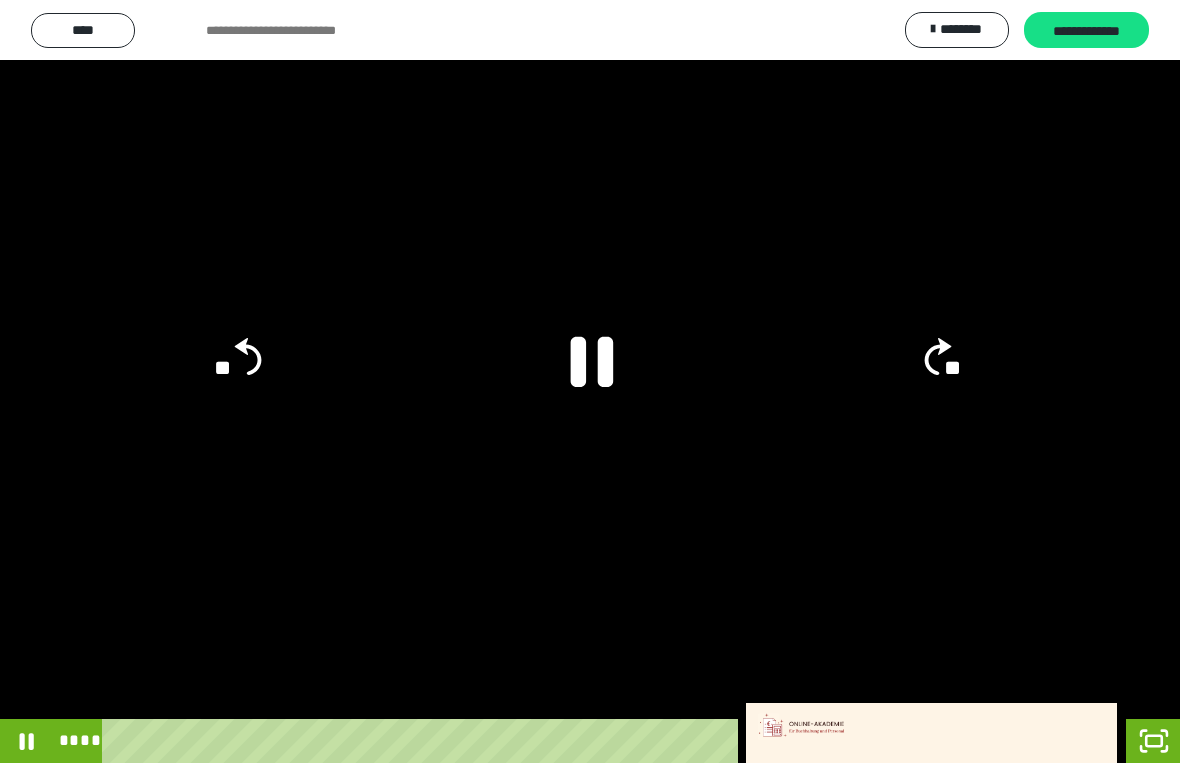 click 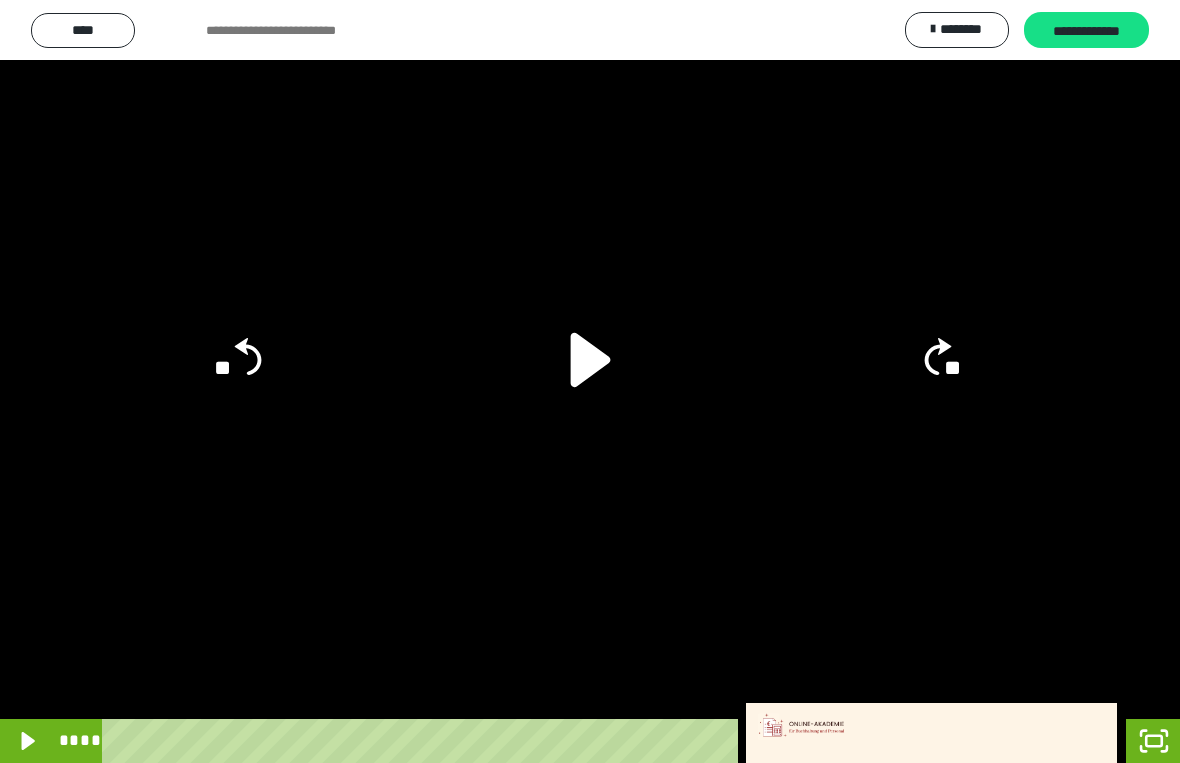 click 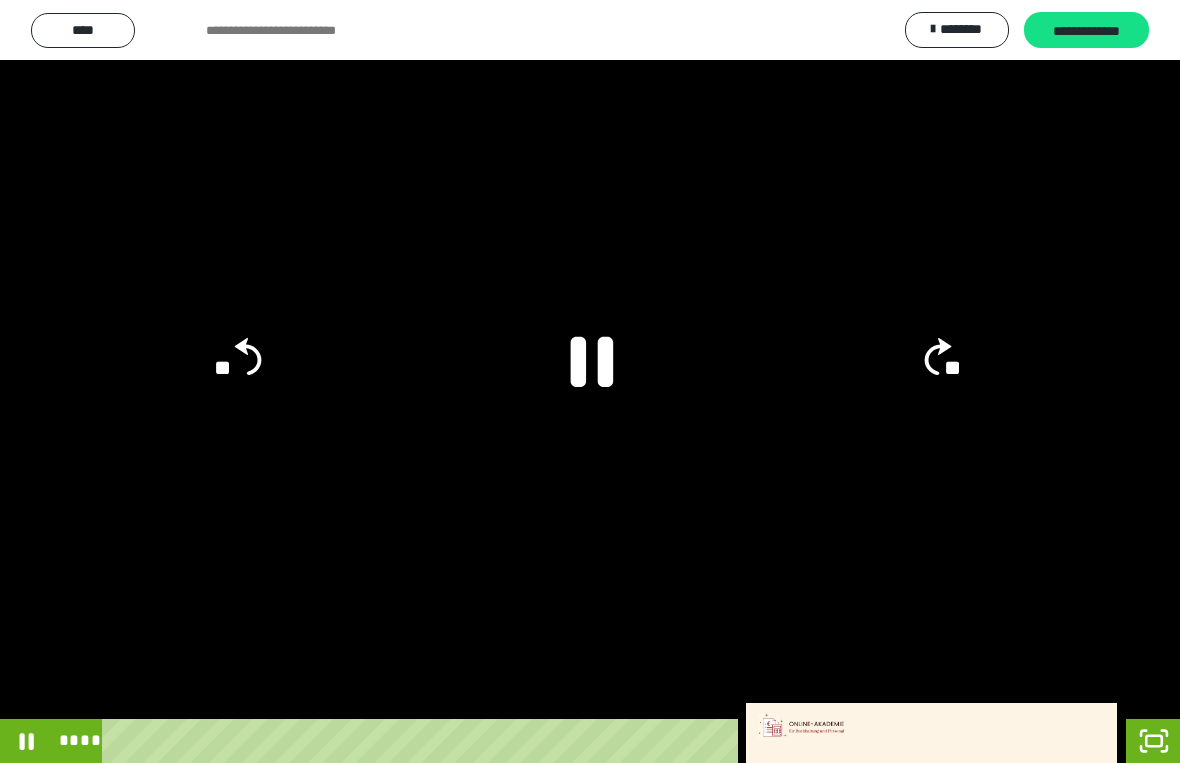click 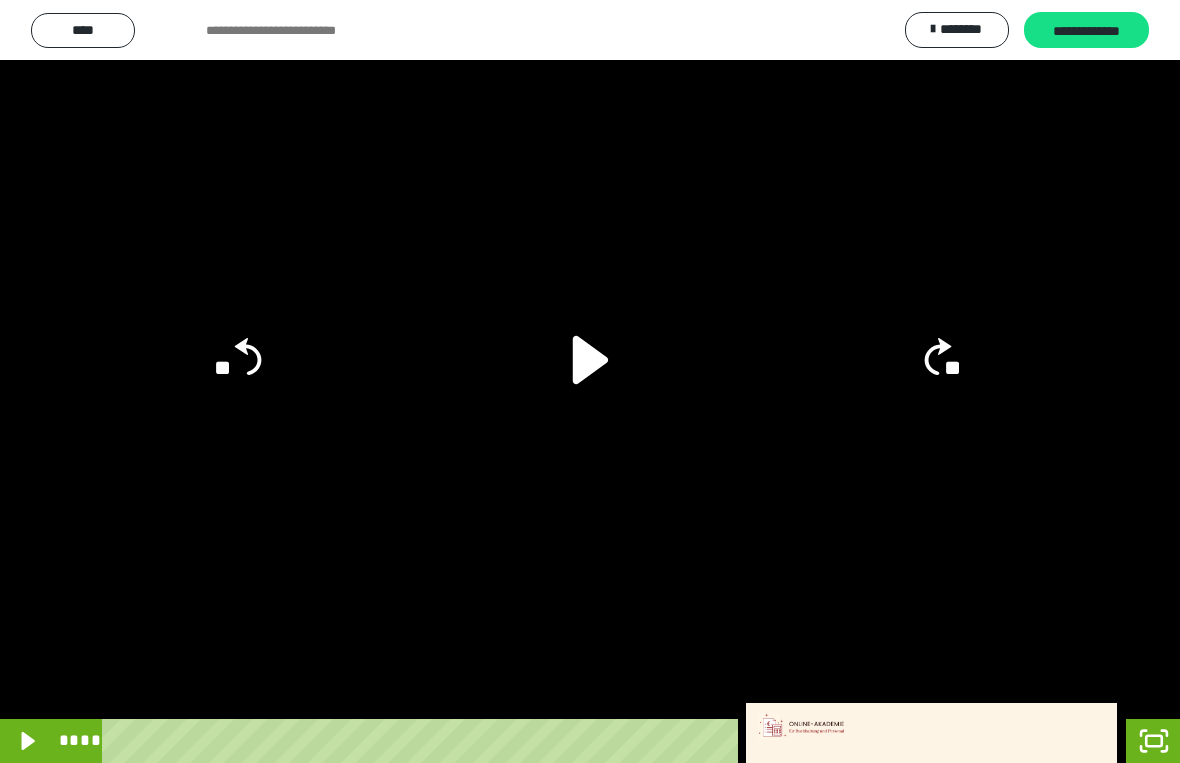 click 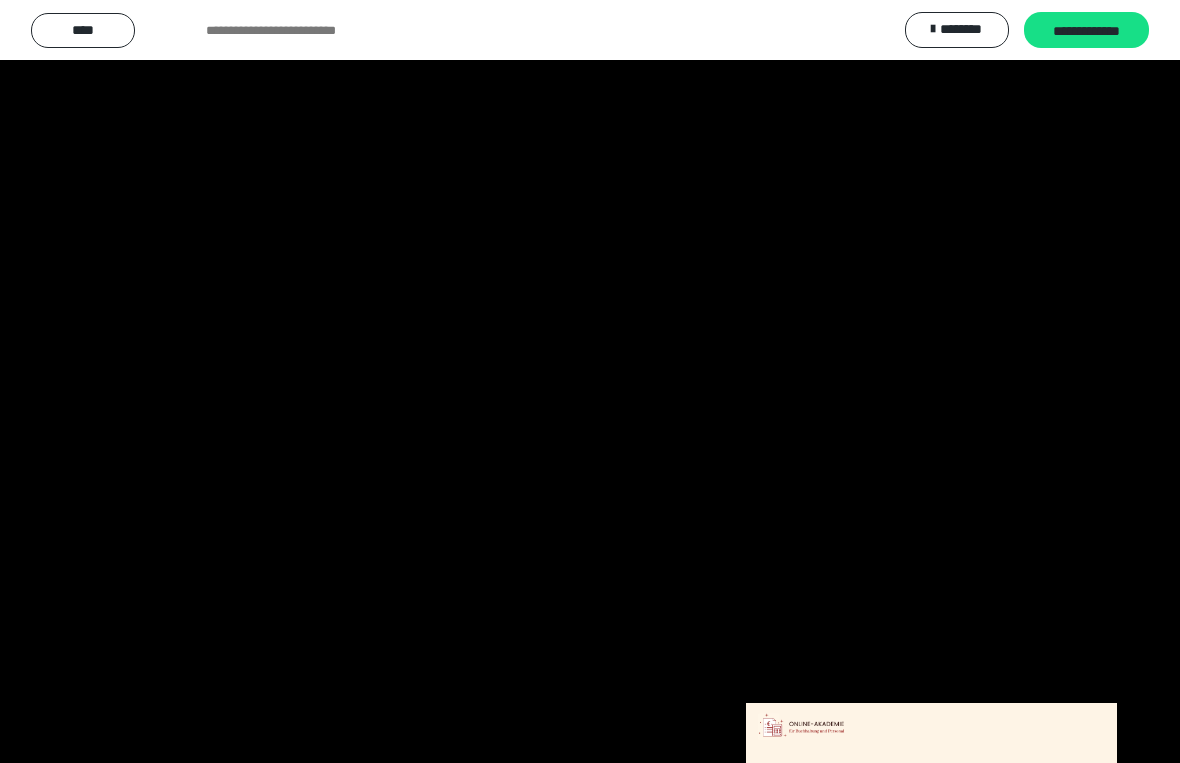 click at bounding box center (590, 381) 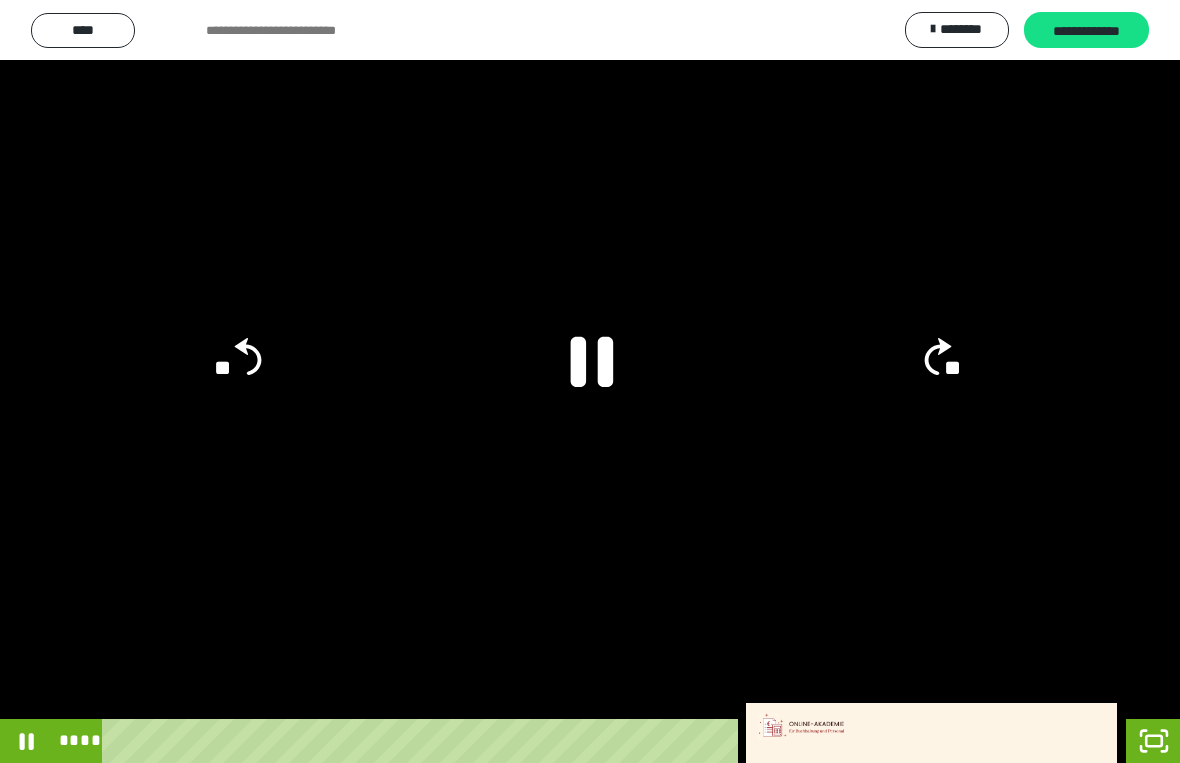 click 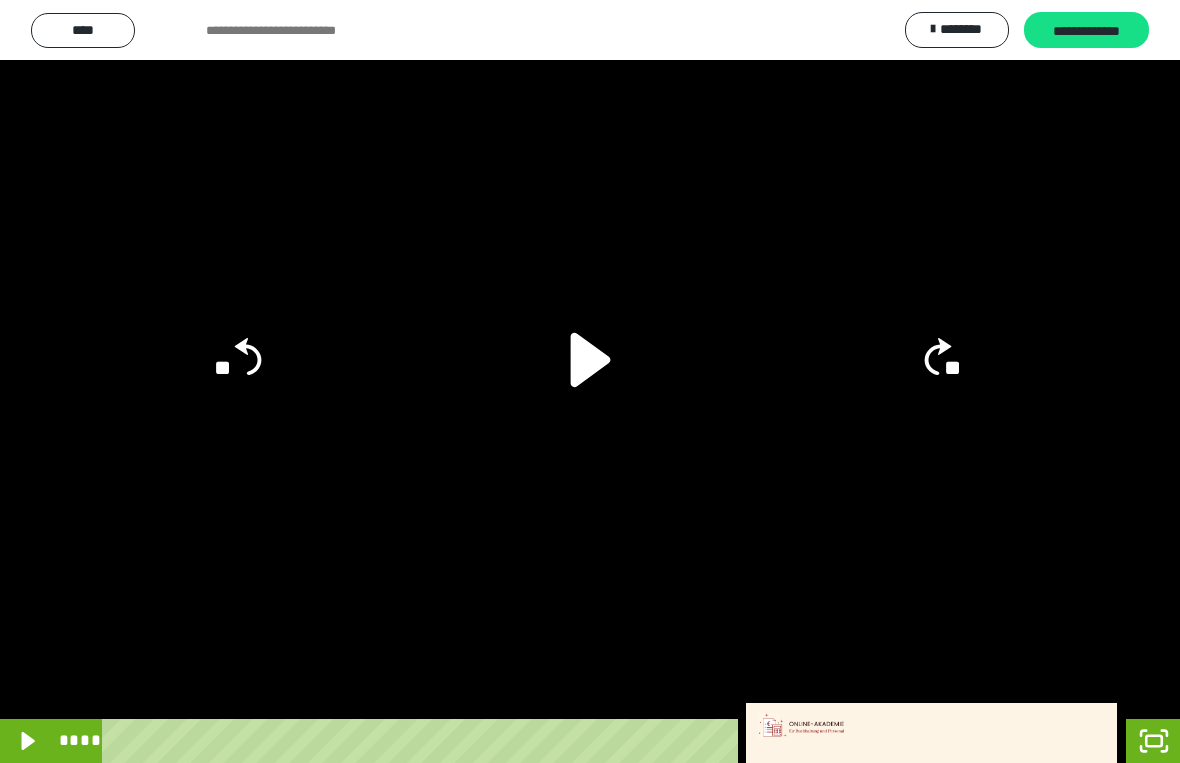 click 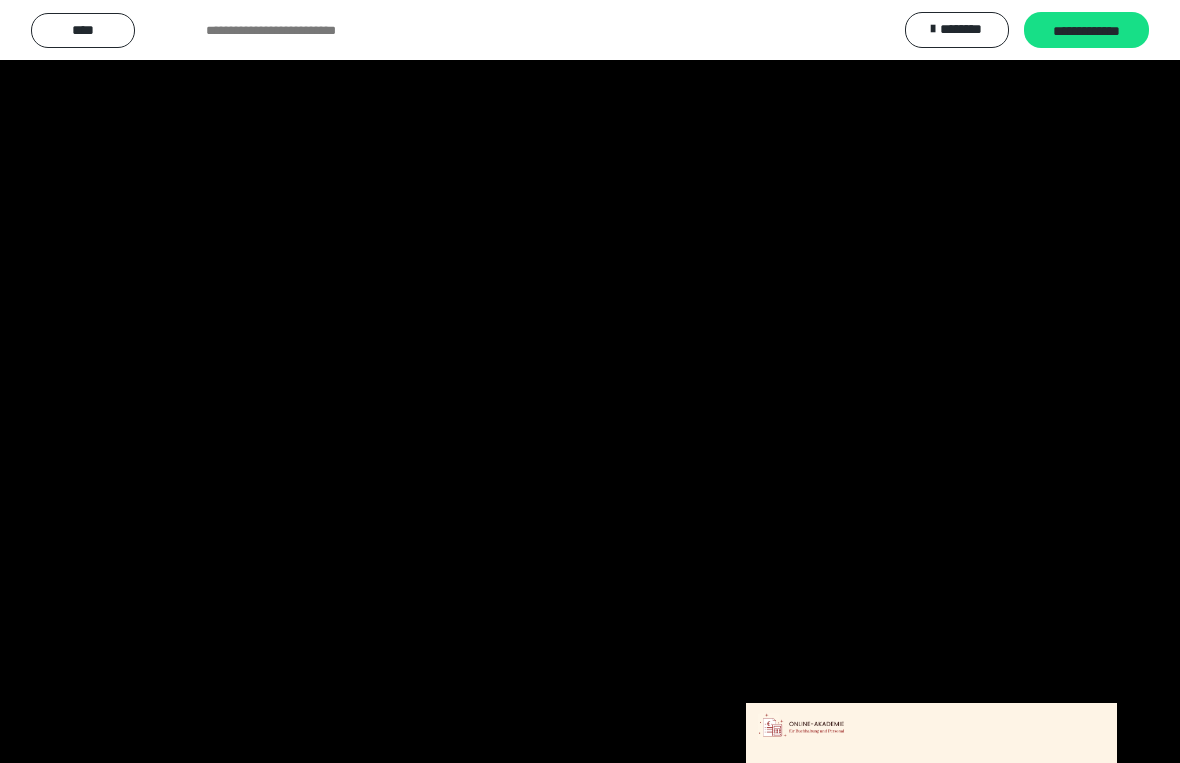 click at bounding box center [590, 381] 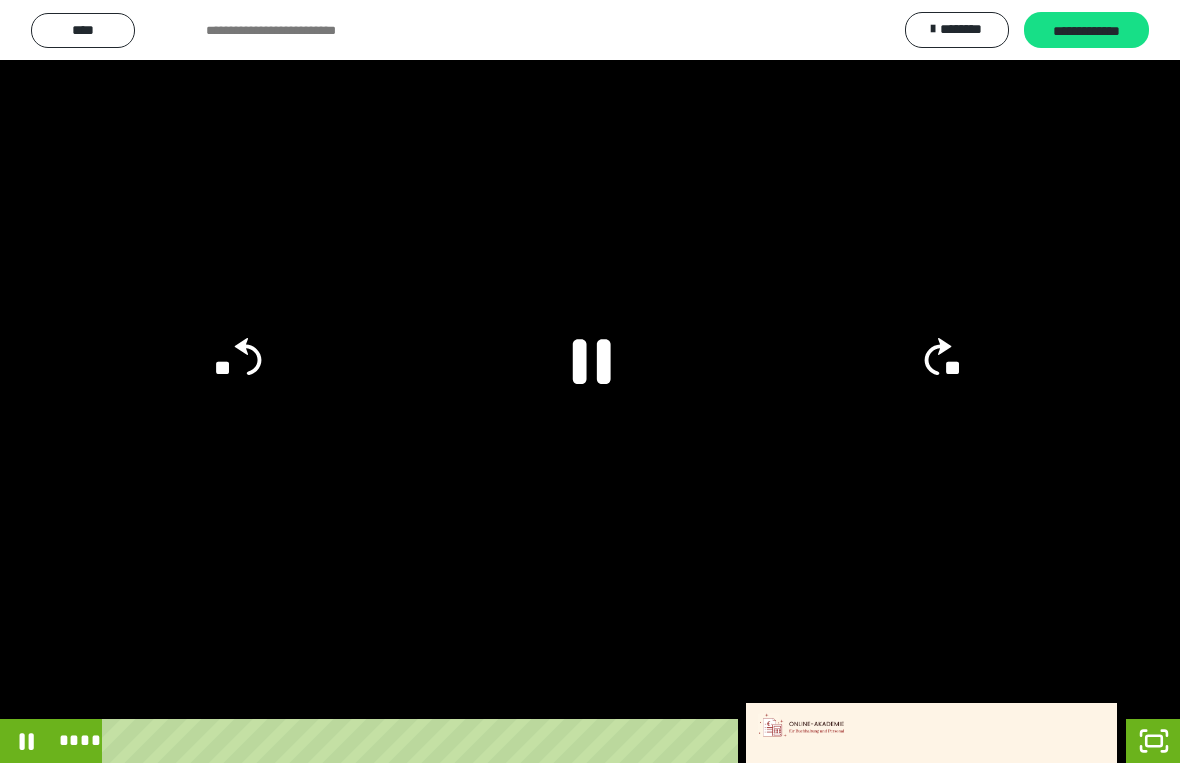click 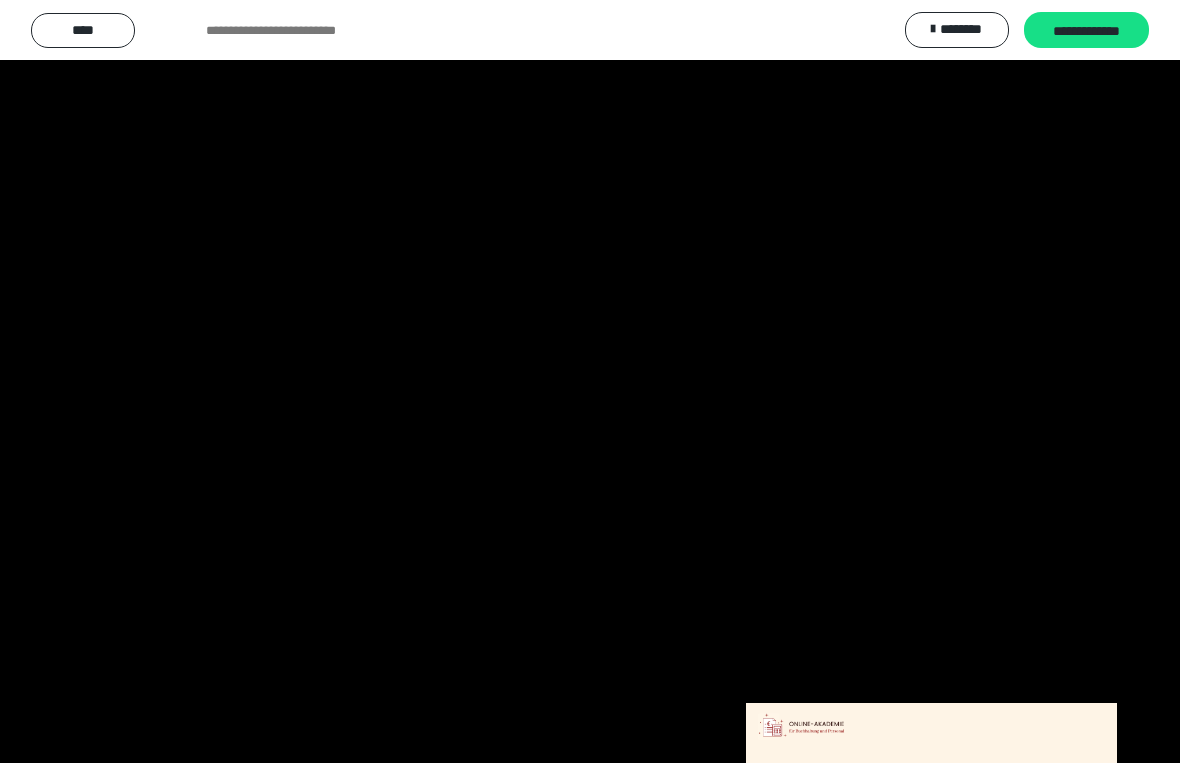 click at bounding box center (590, 381) 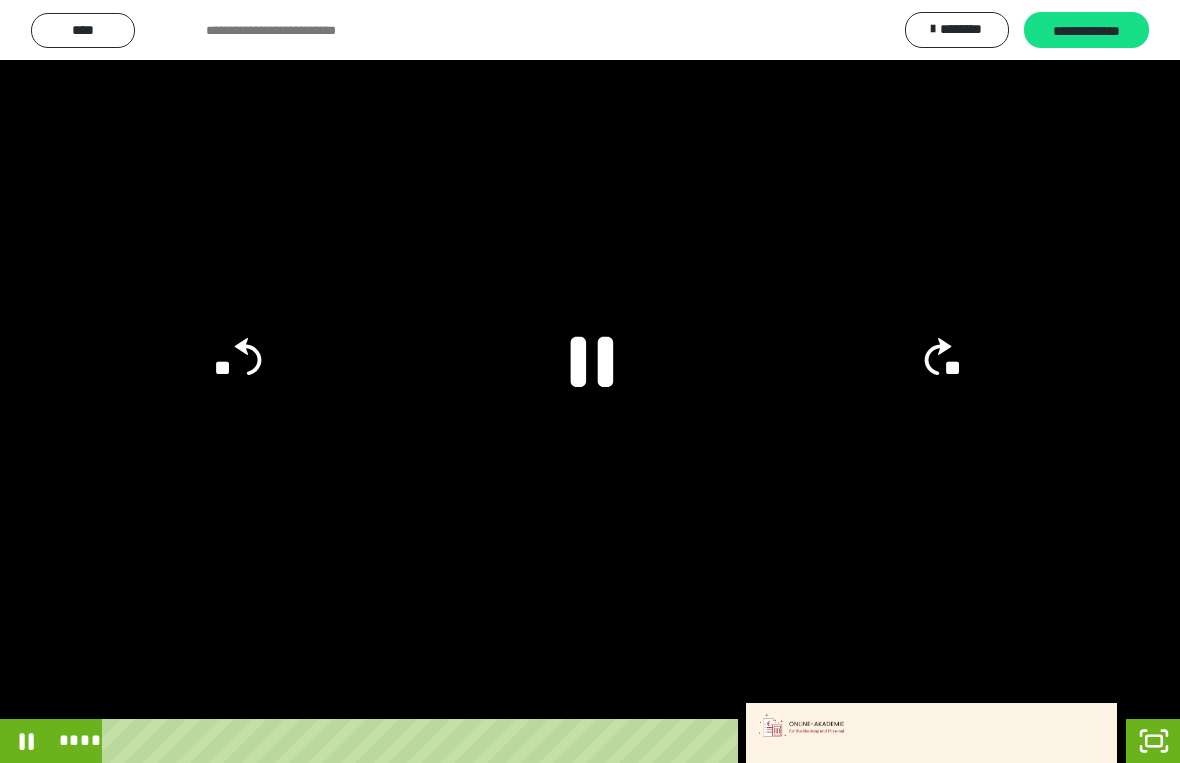 click 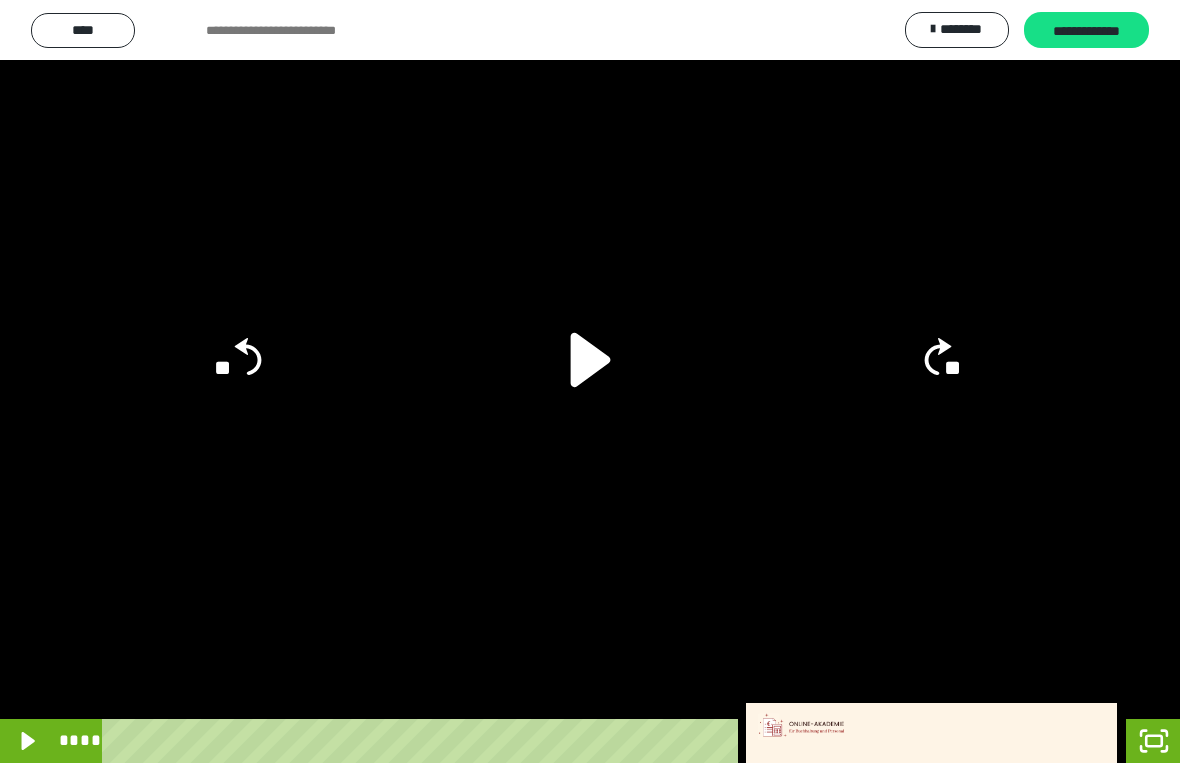 click 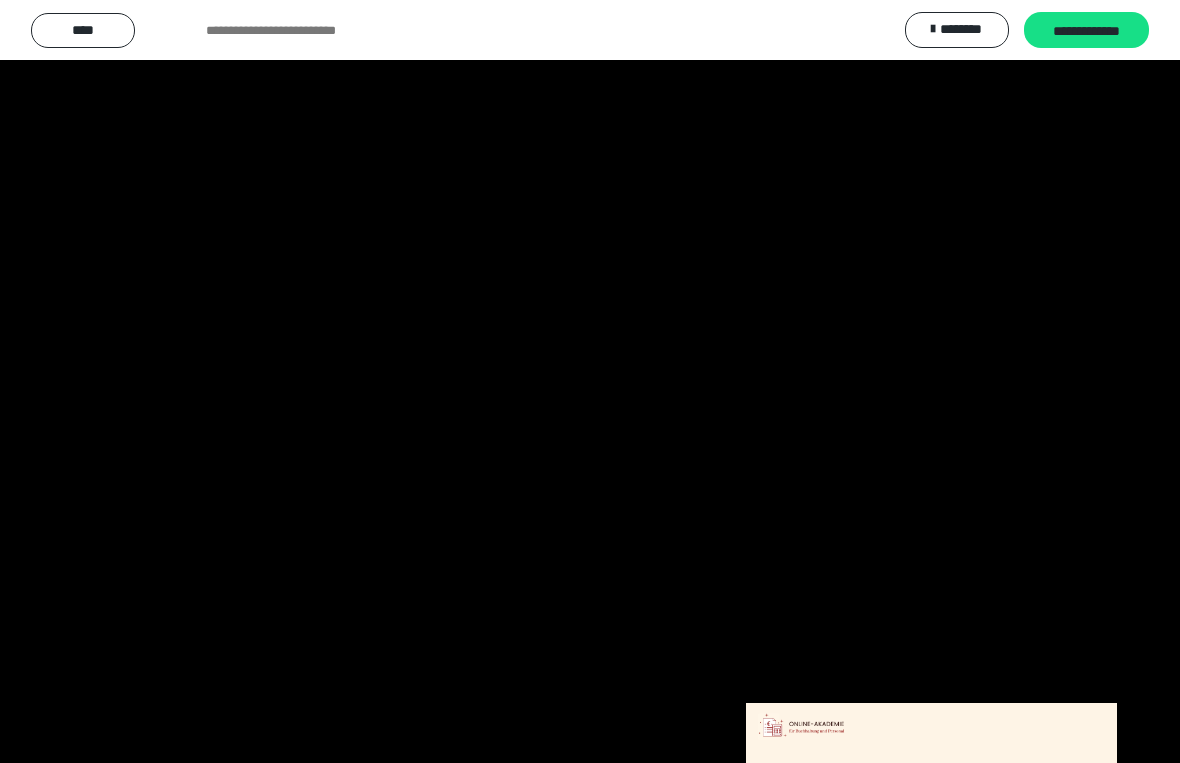 click at bounding box center (590, 381) 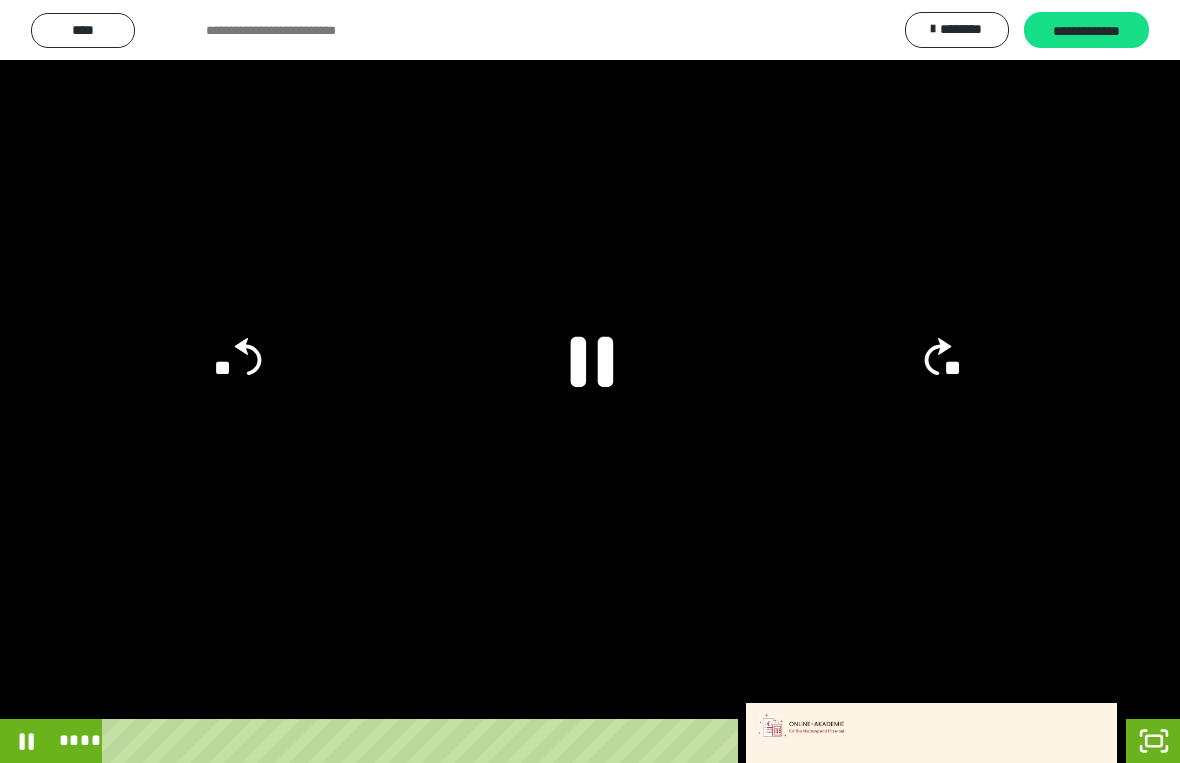 click 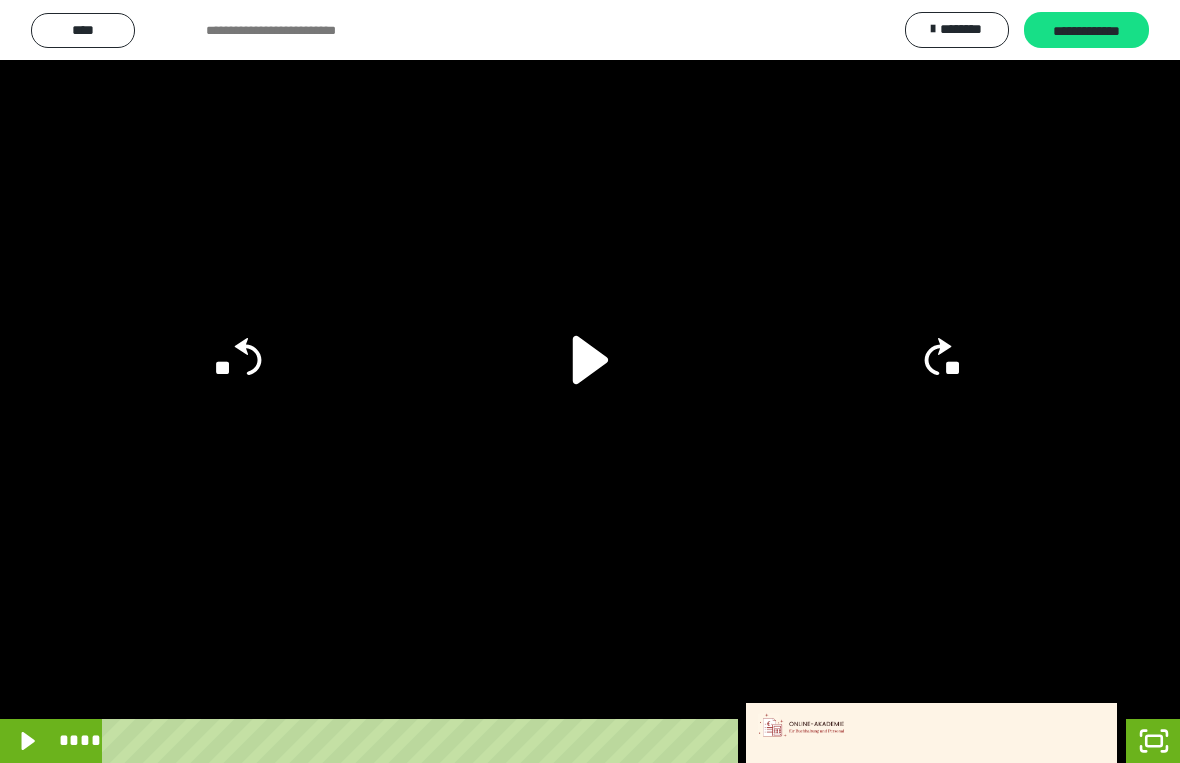 click 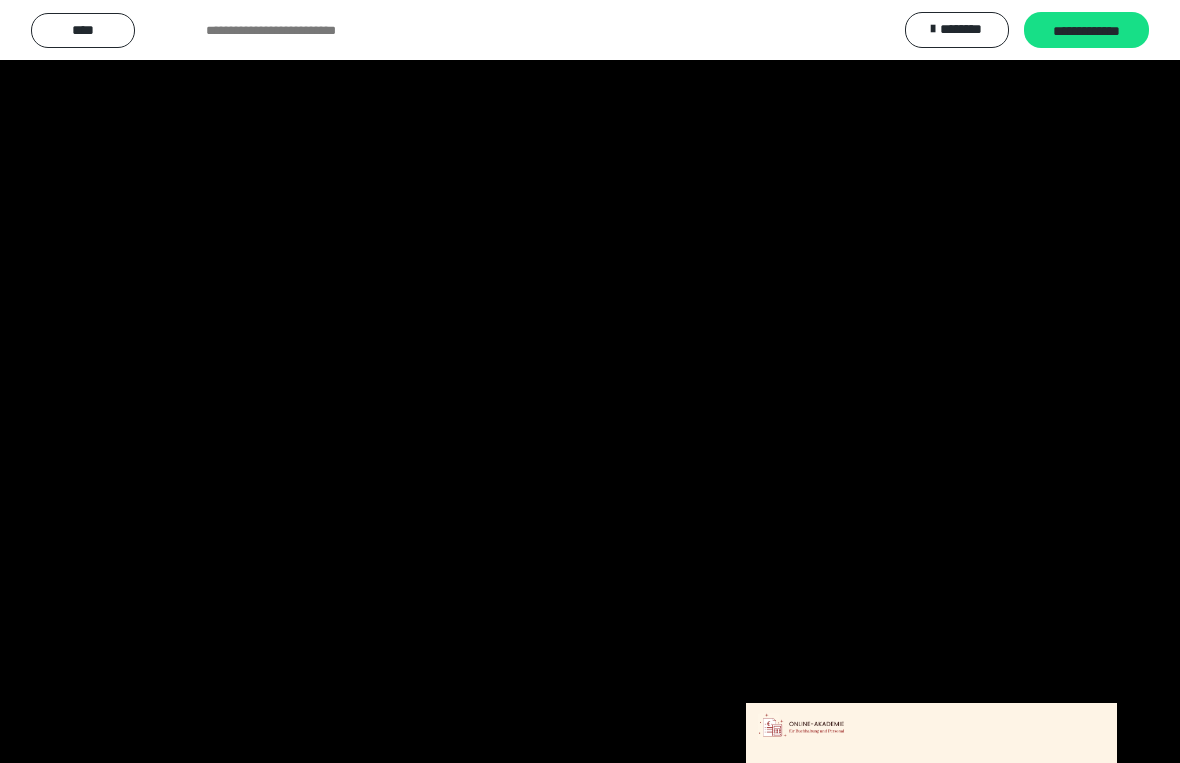 click at bounding box center [590, 381] 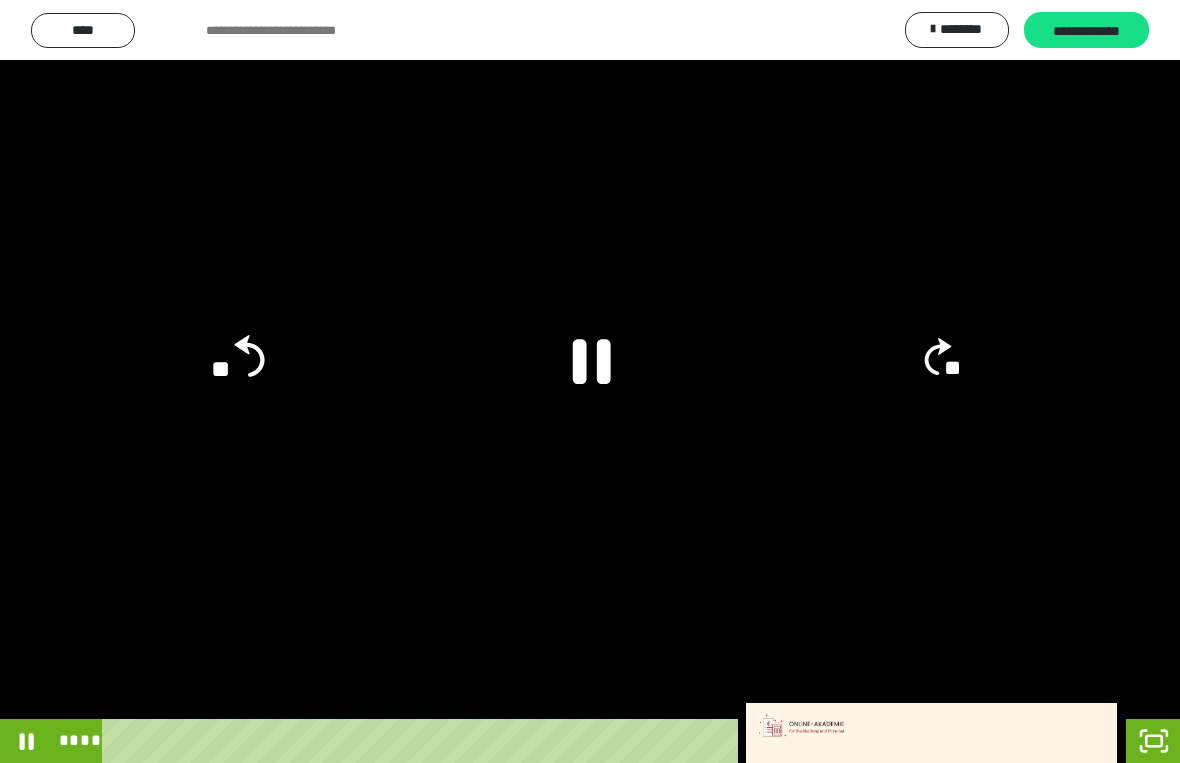 click on "**" 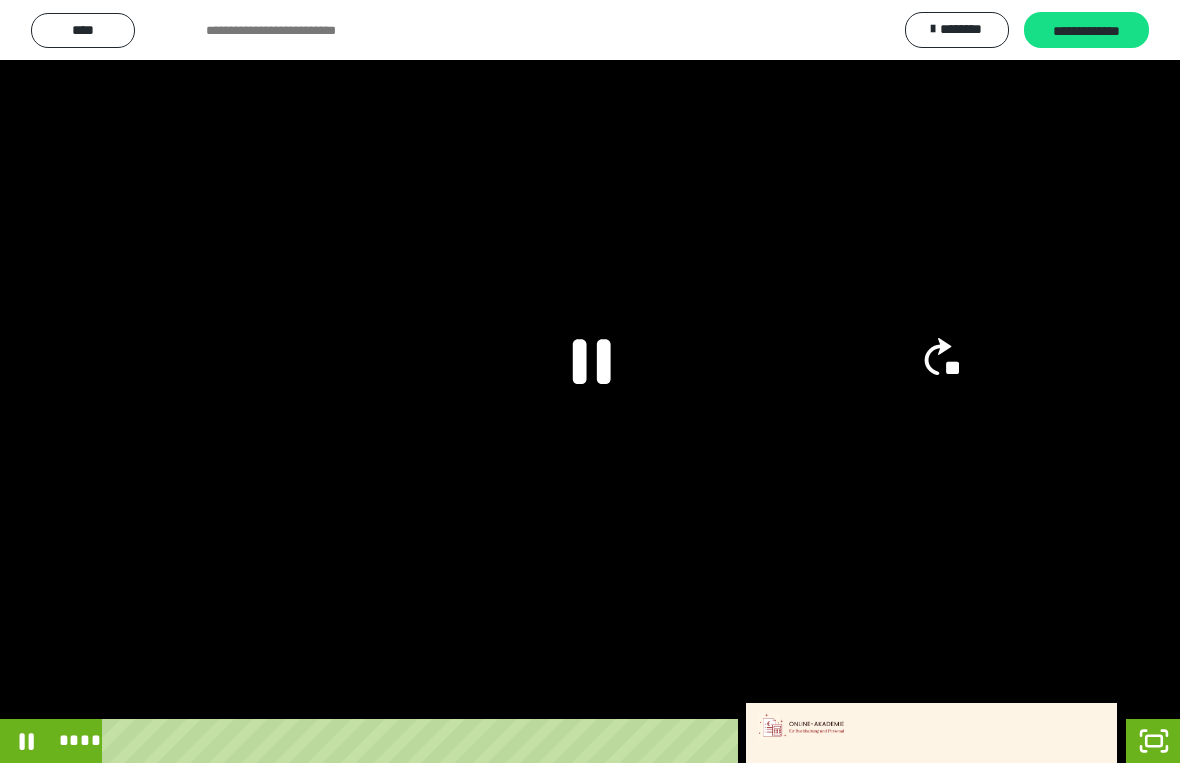 click on "**" 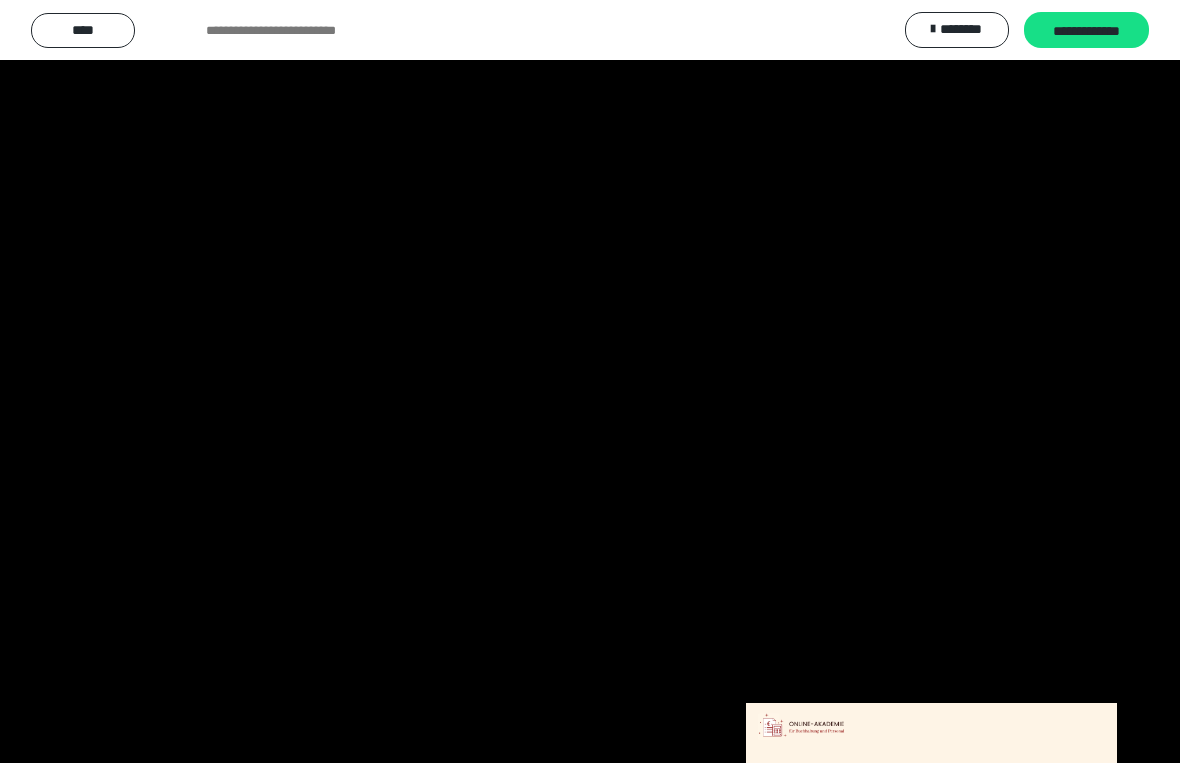 click at bounding box center (590, 381) 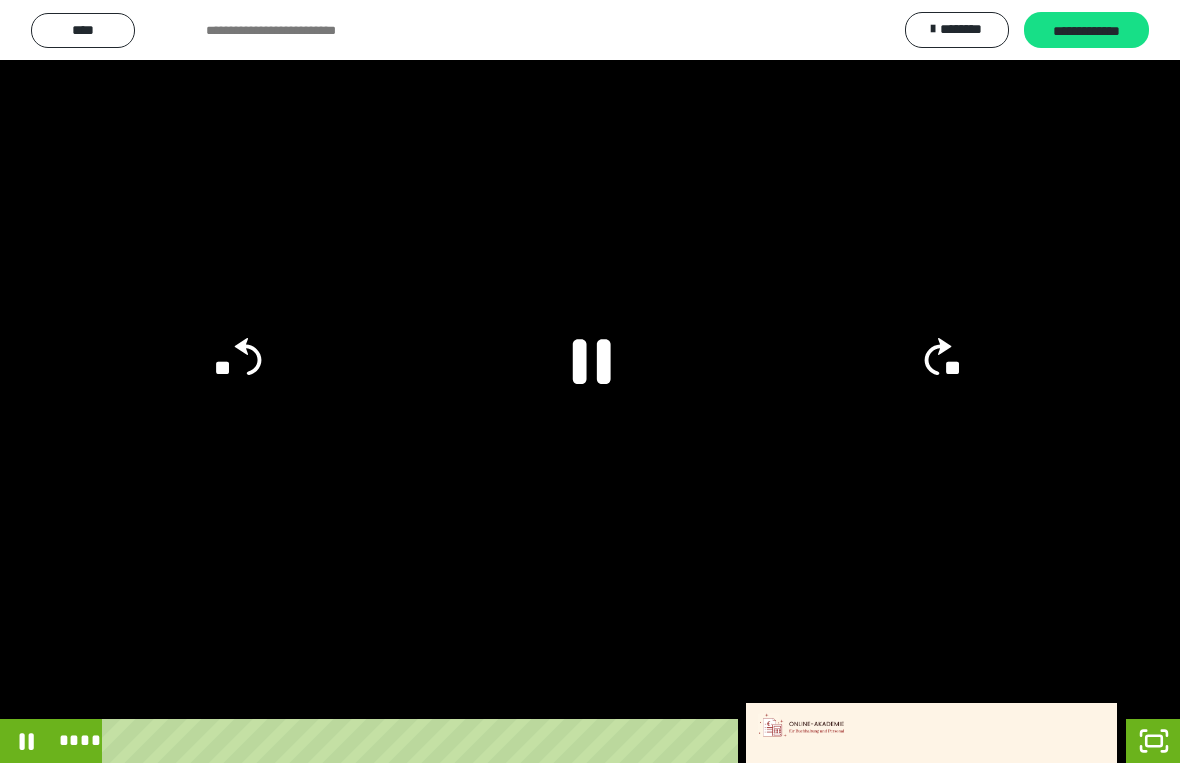 click 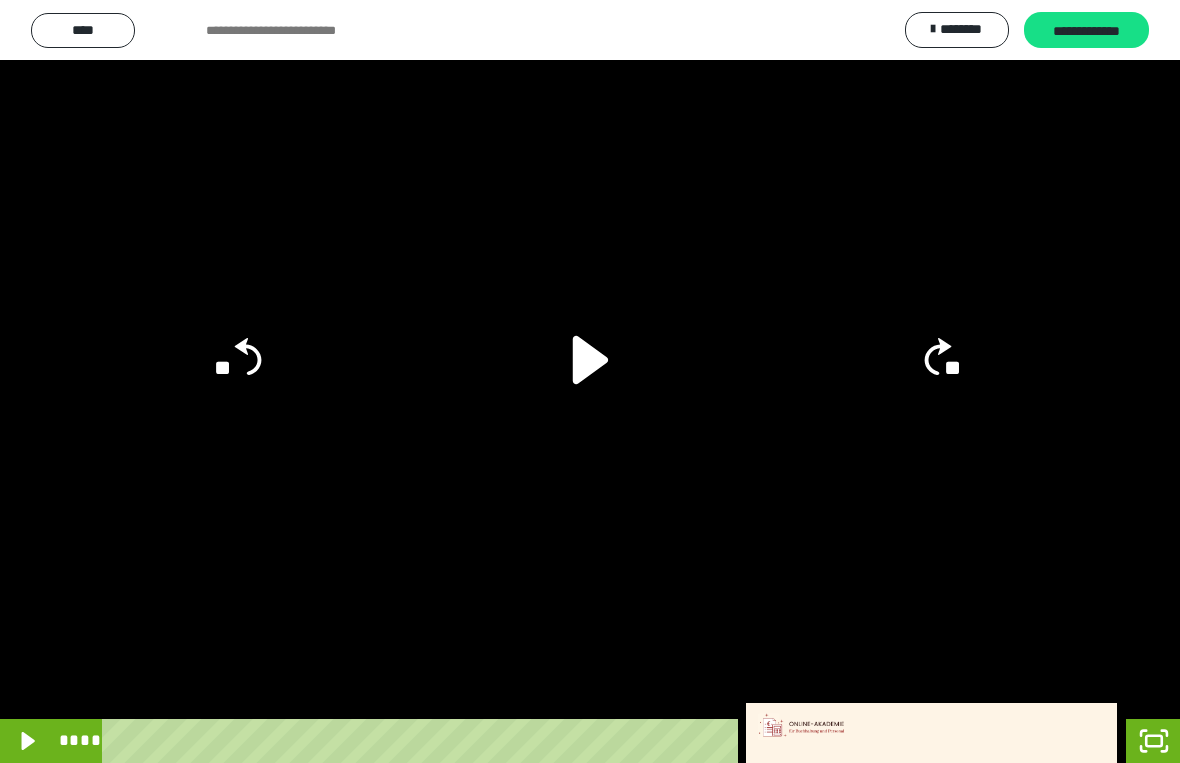click 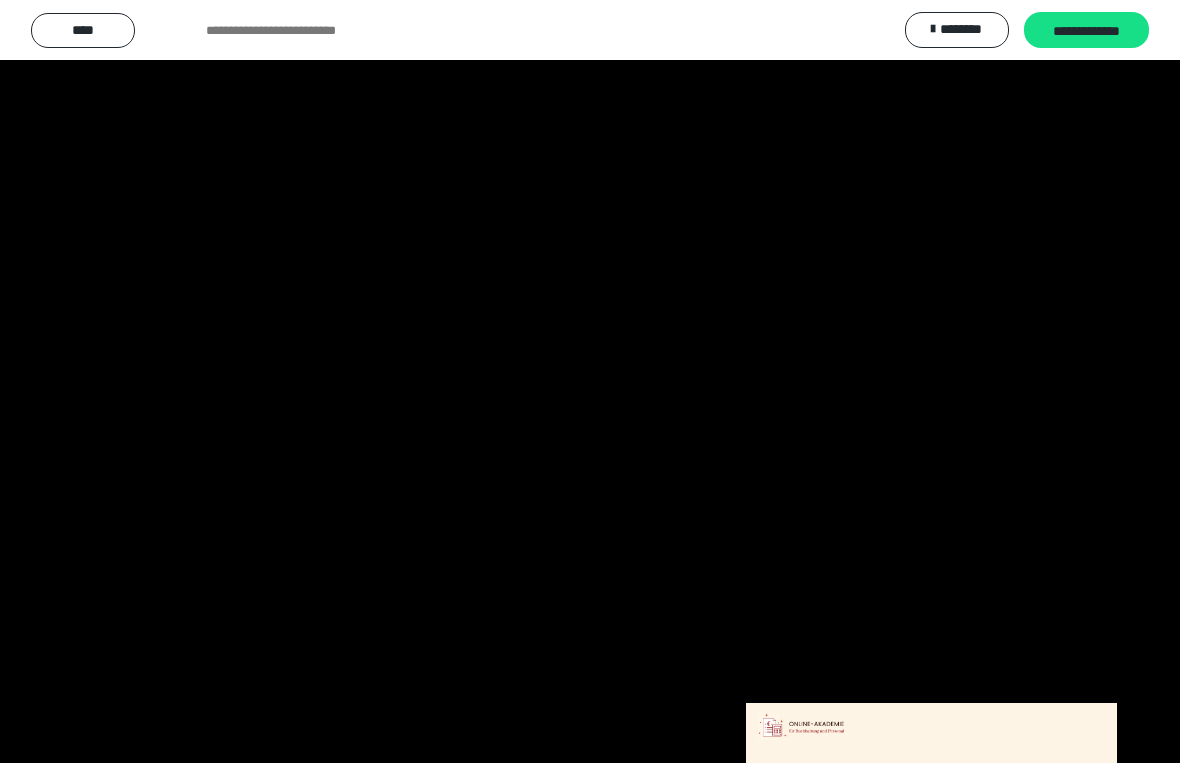 click at bounding box center [590, 381] 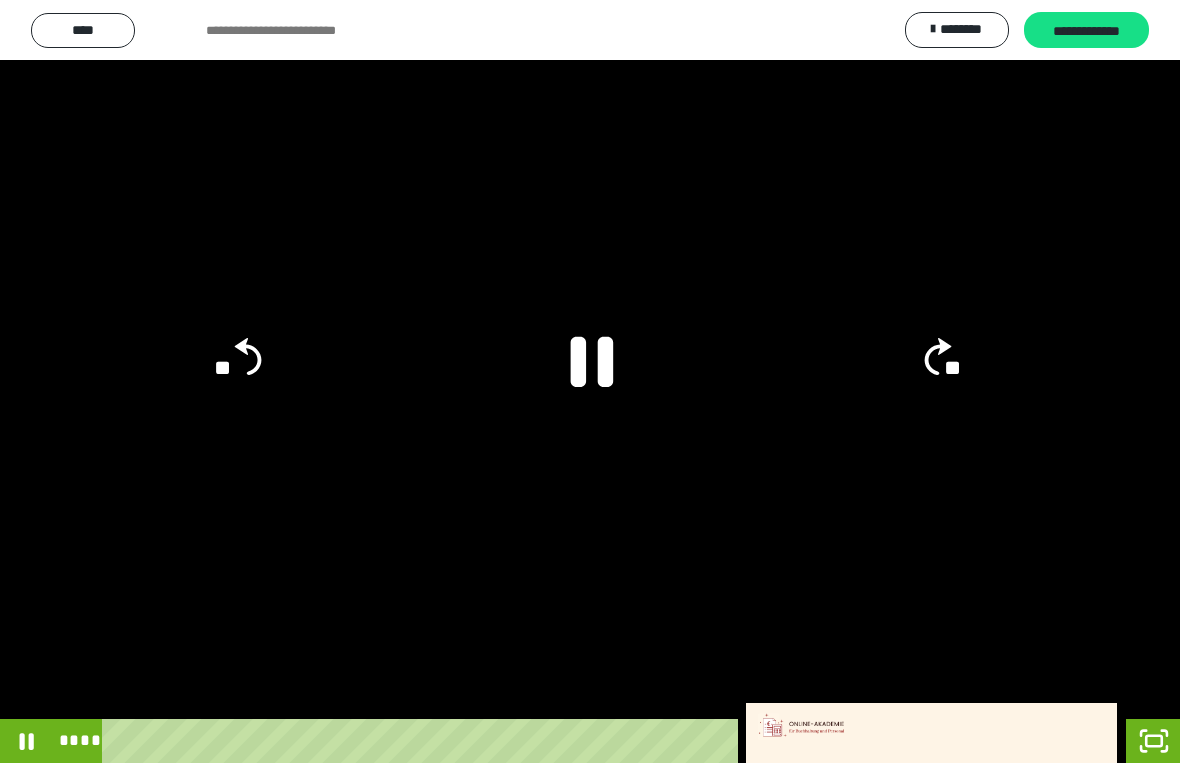 click 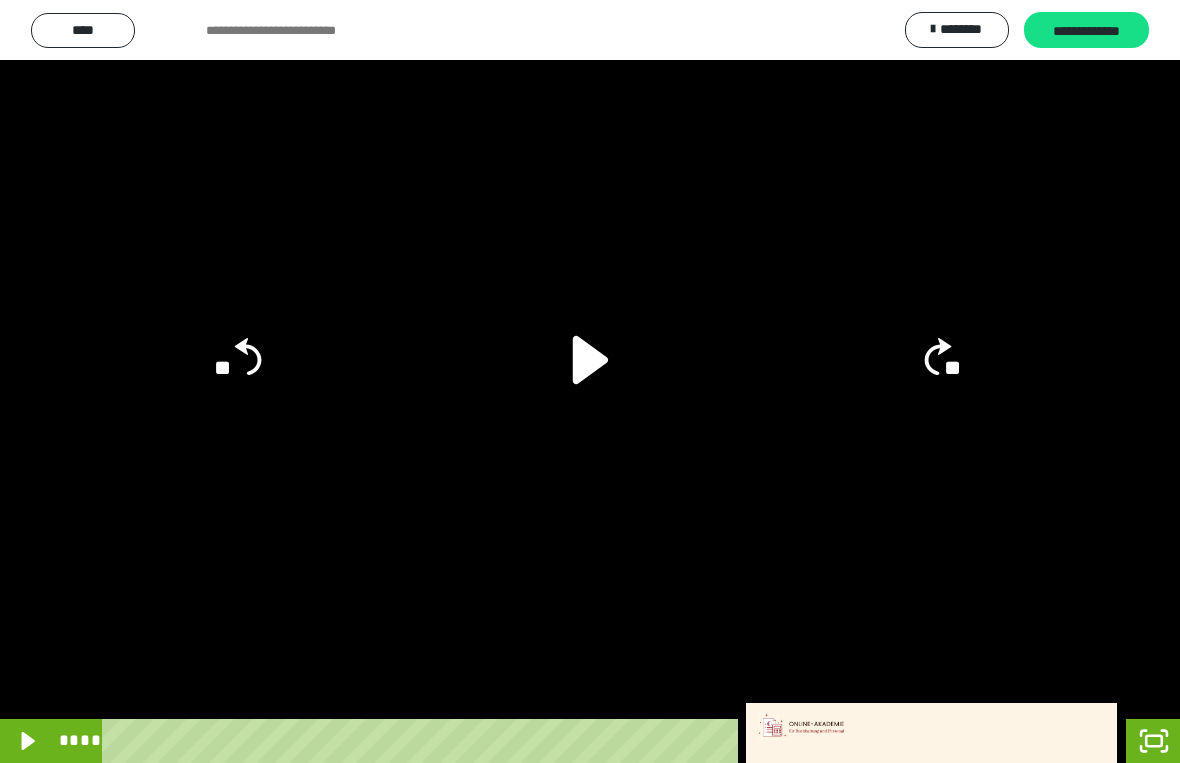 click 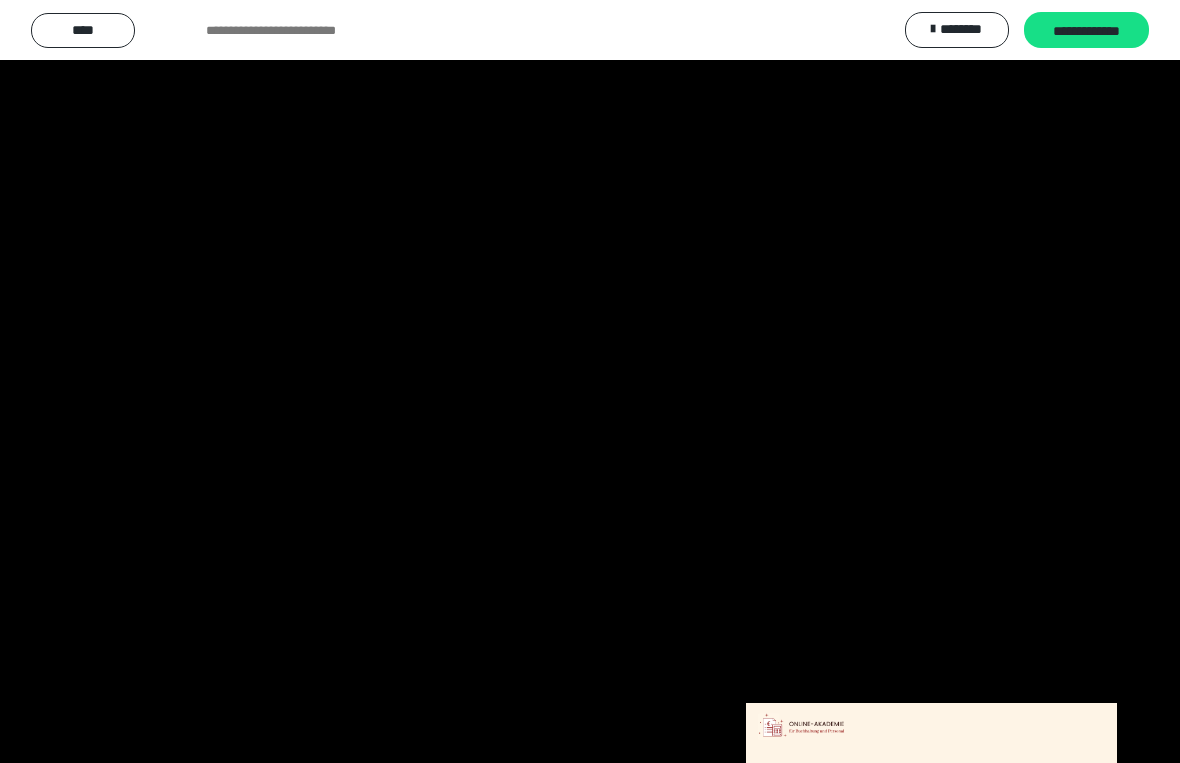 click at bounding box center (590, 381) 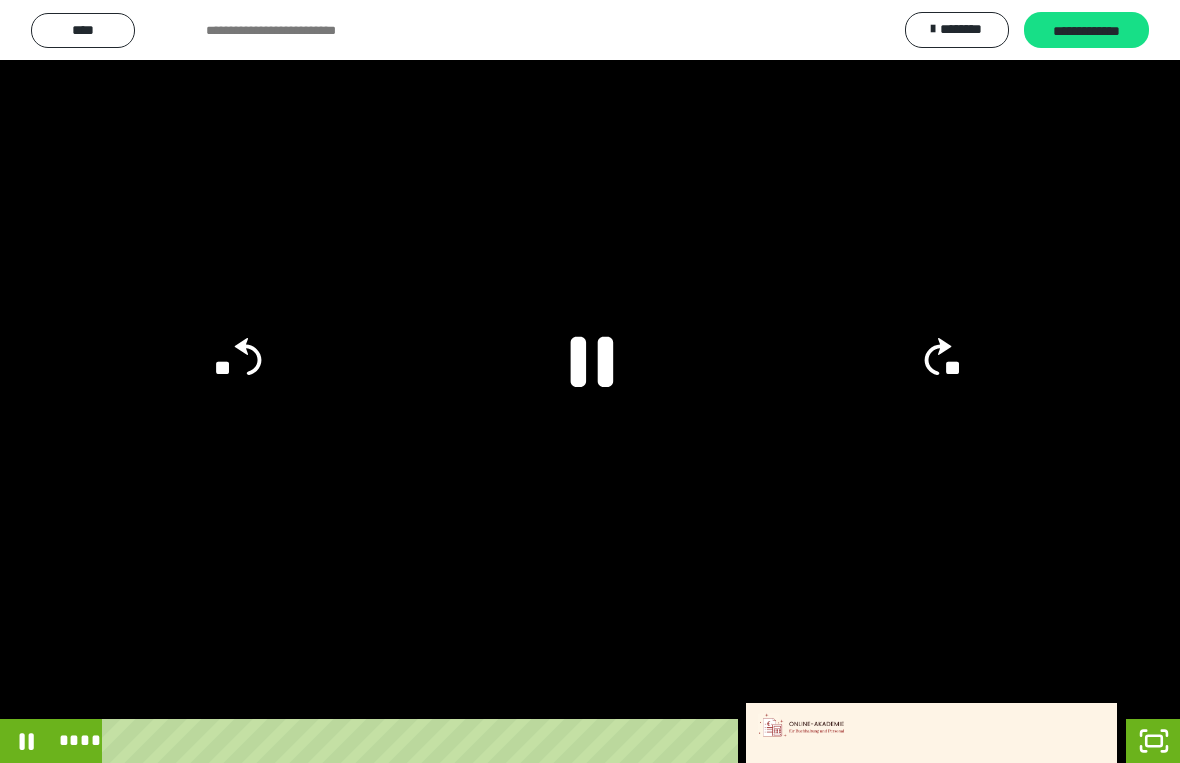 click 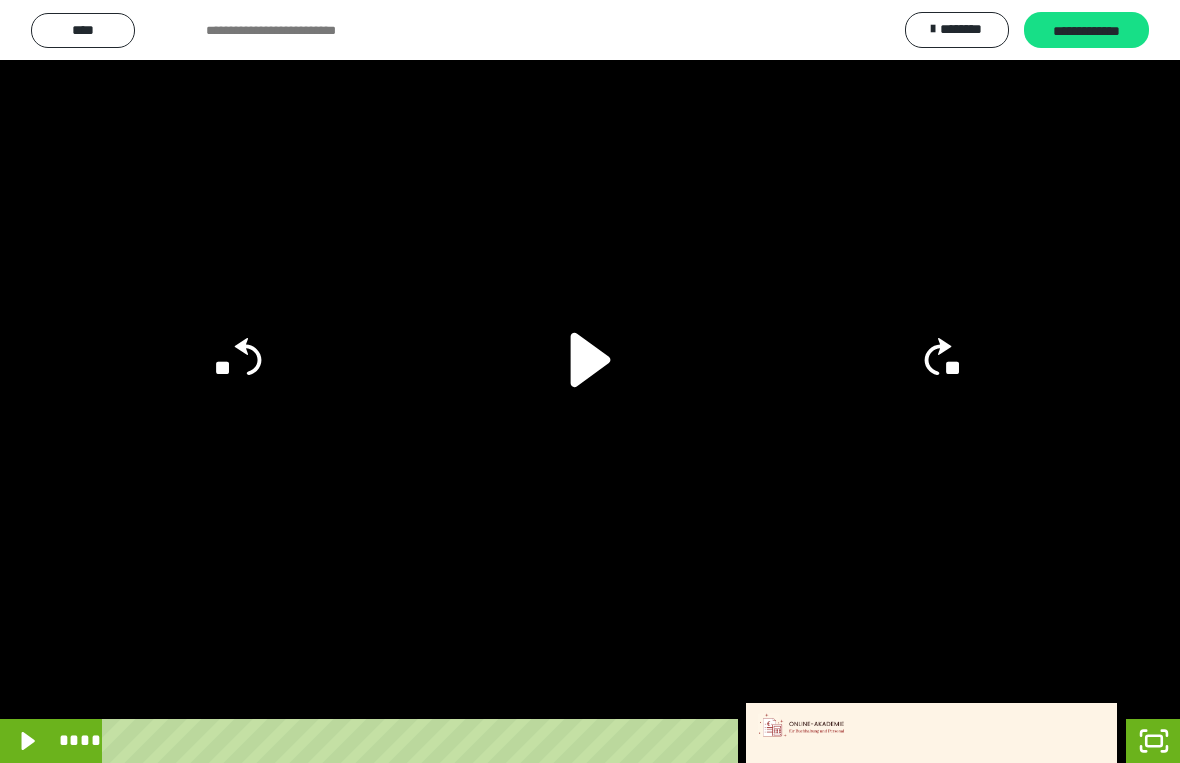 click 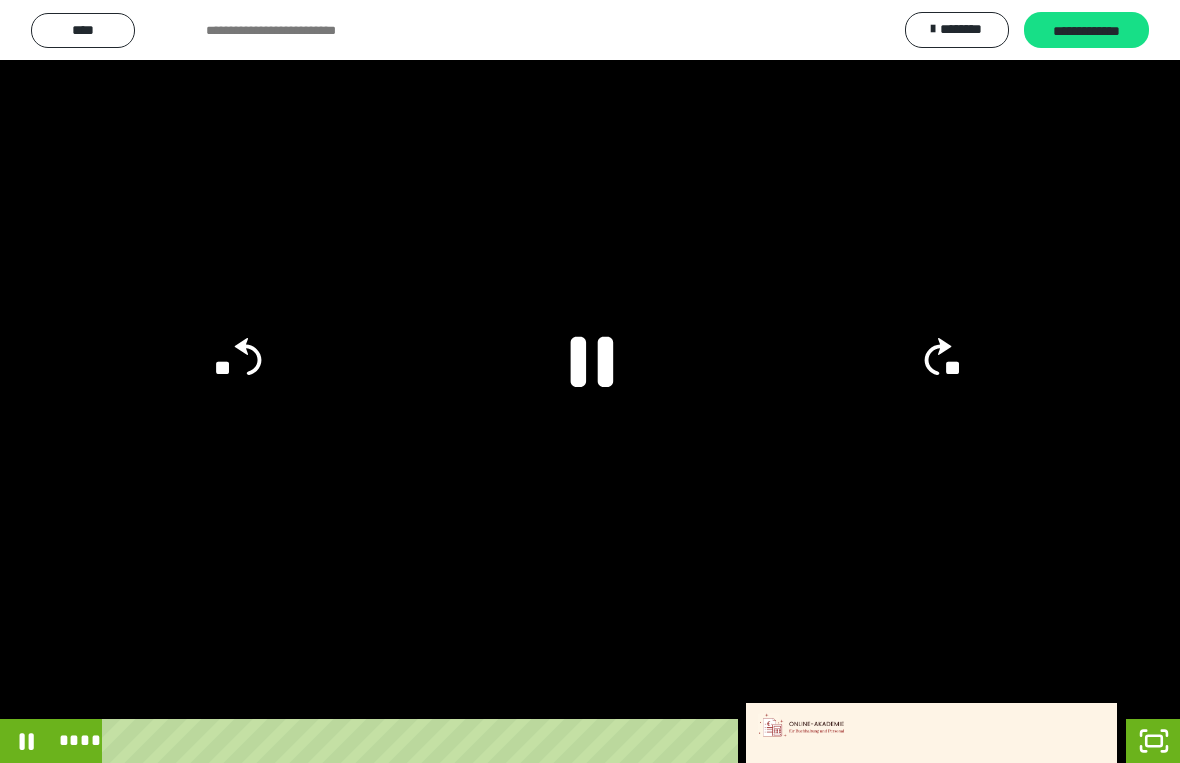 click 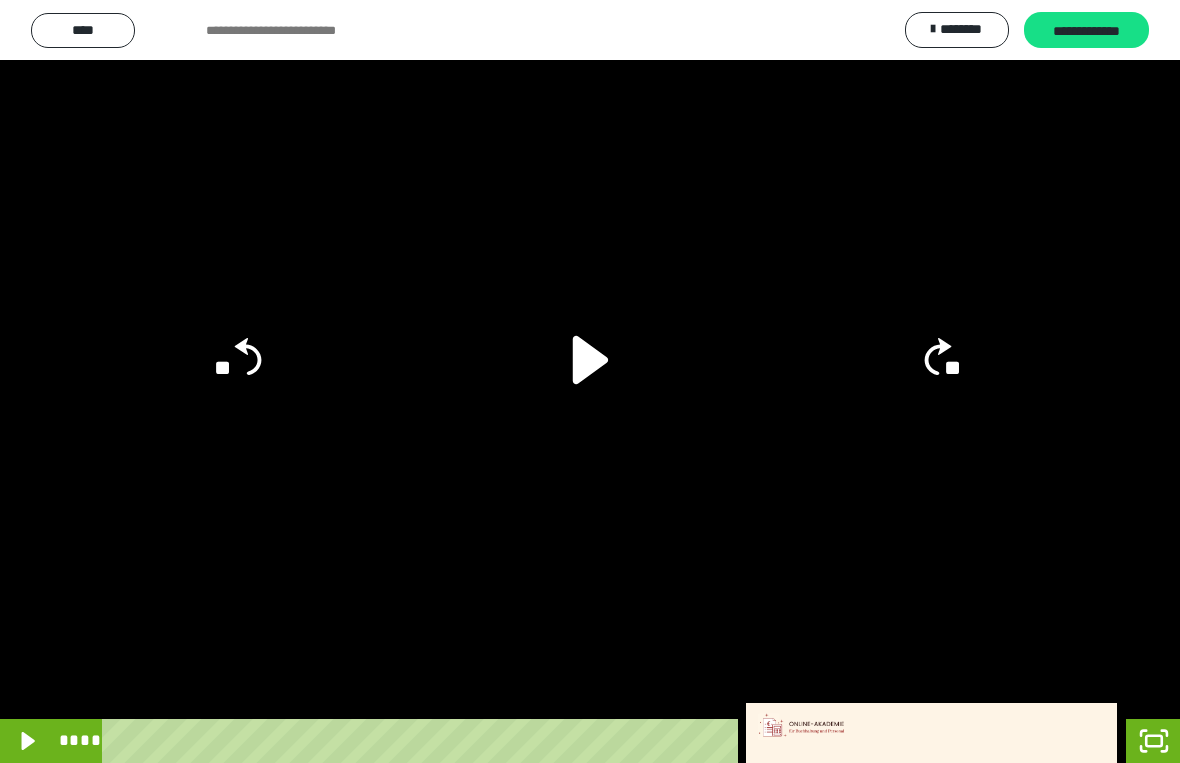 click 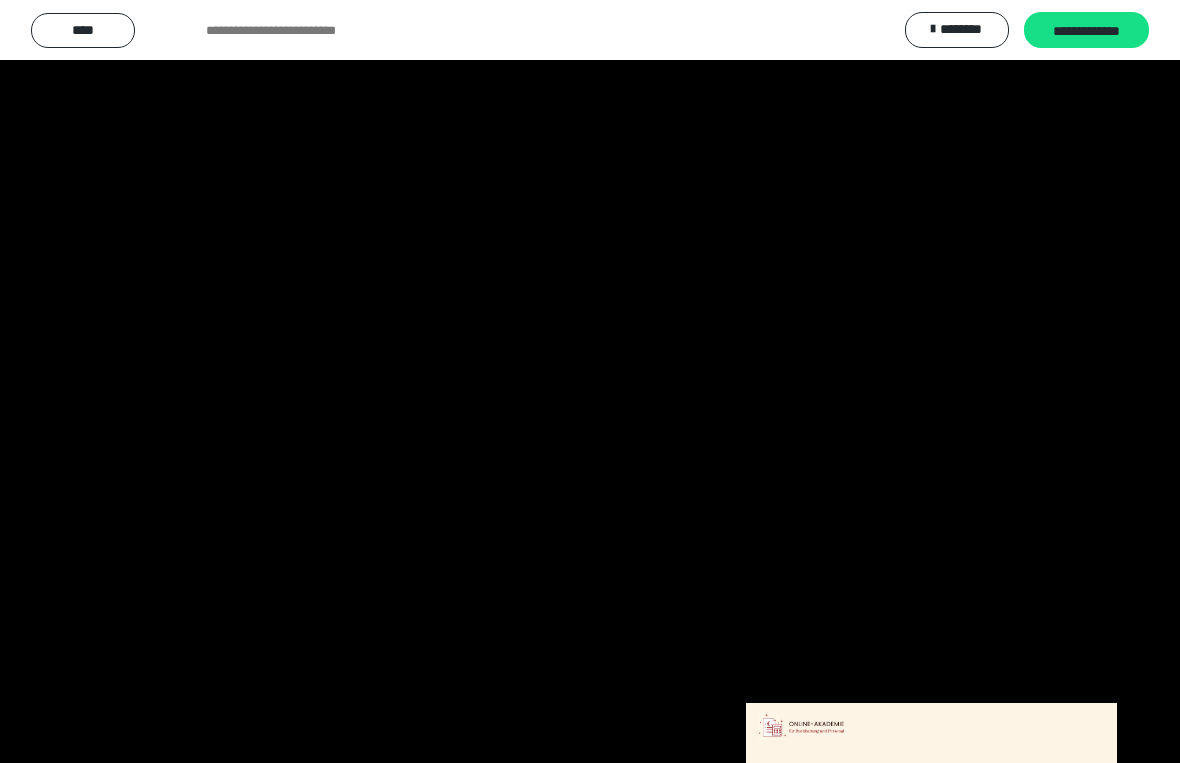 click at bounding box center (590, 381) 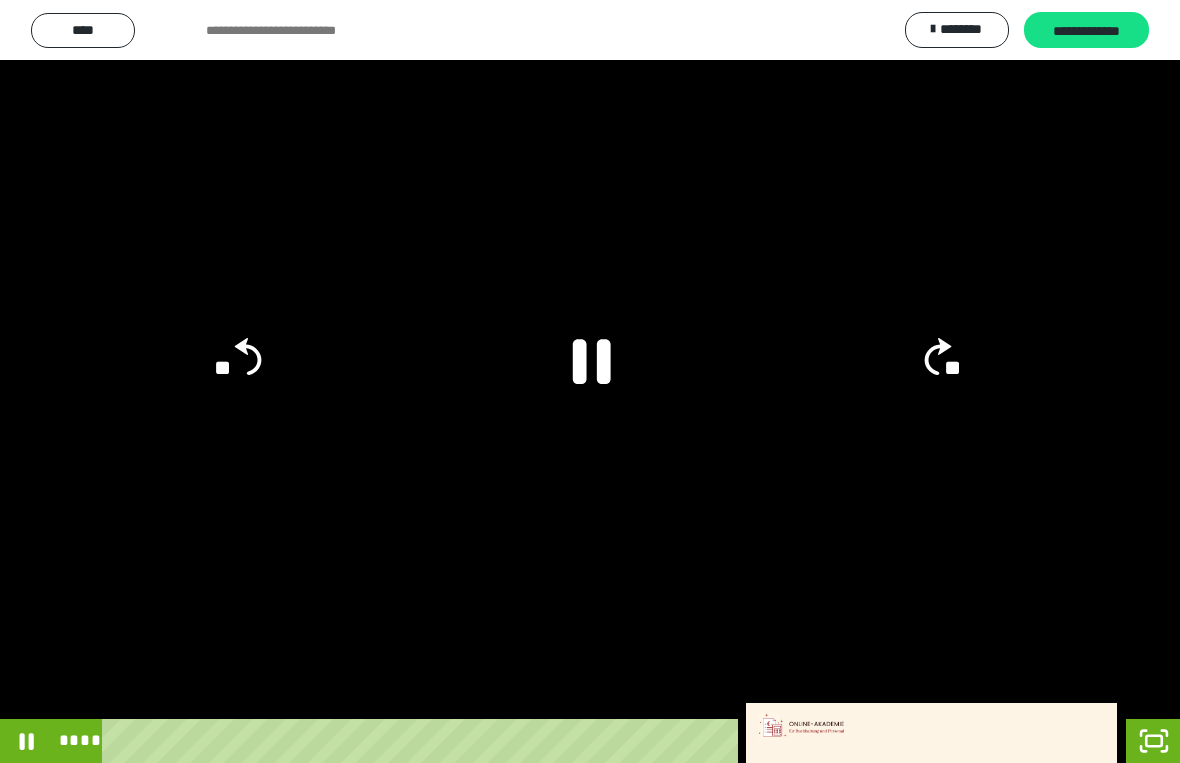 click 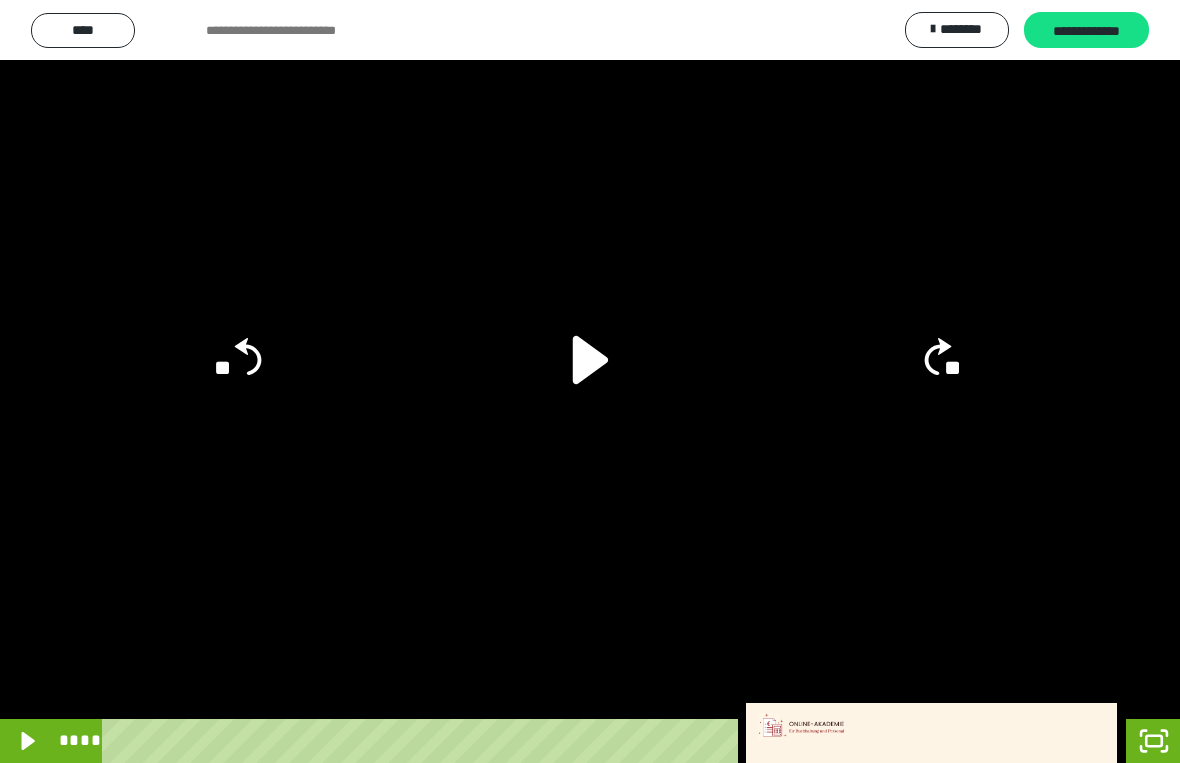 click 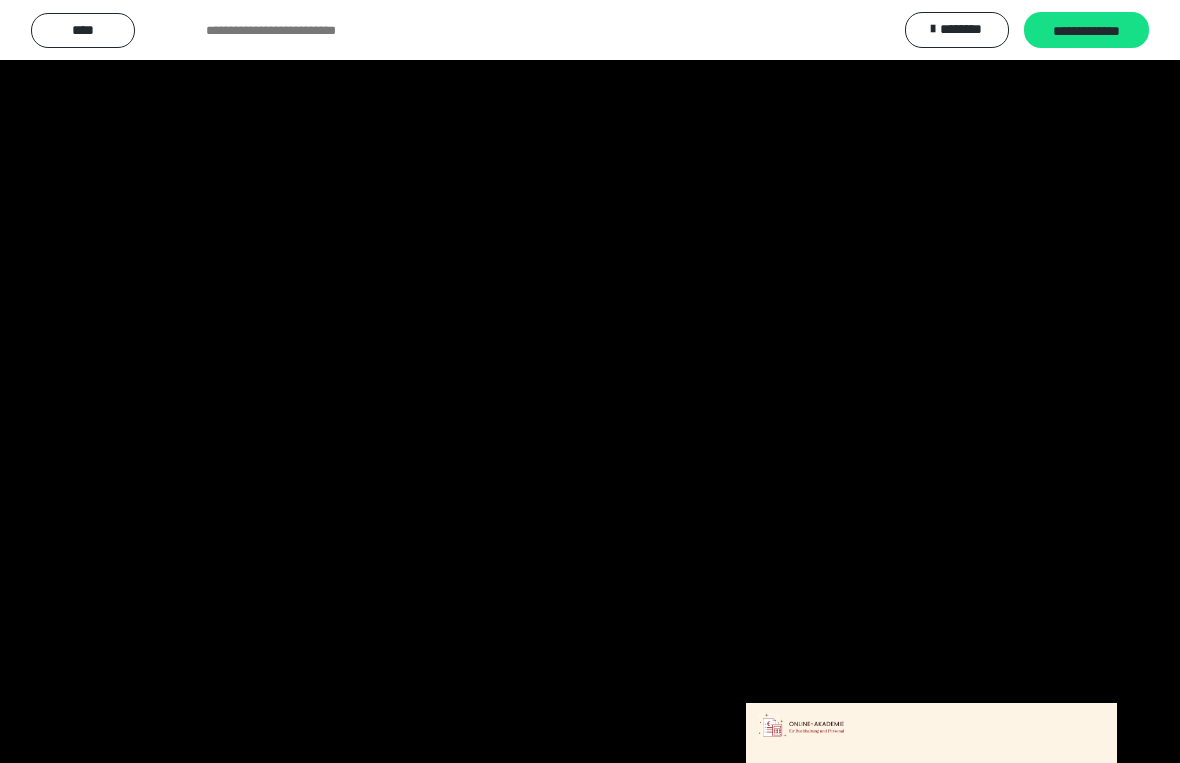 click at bounding box center (590, 381) 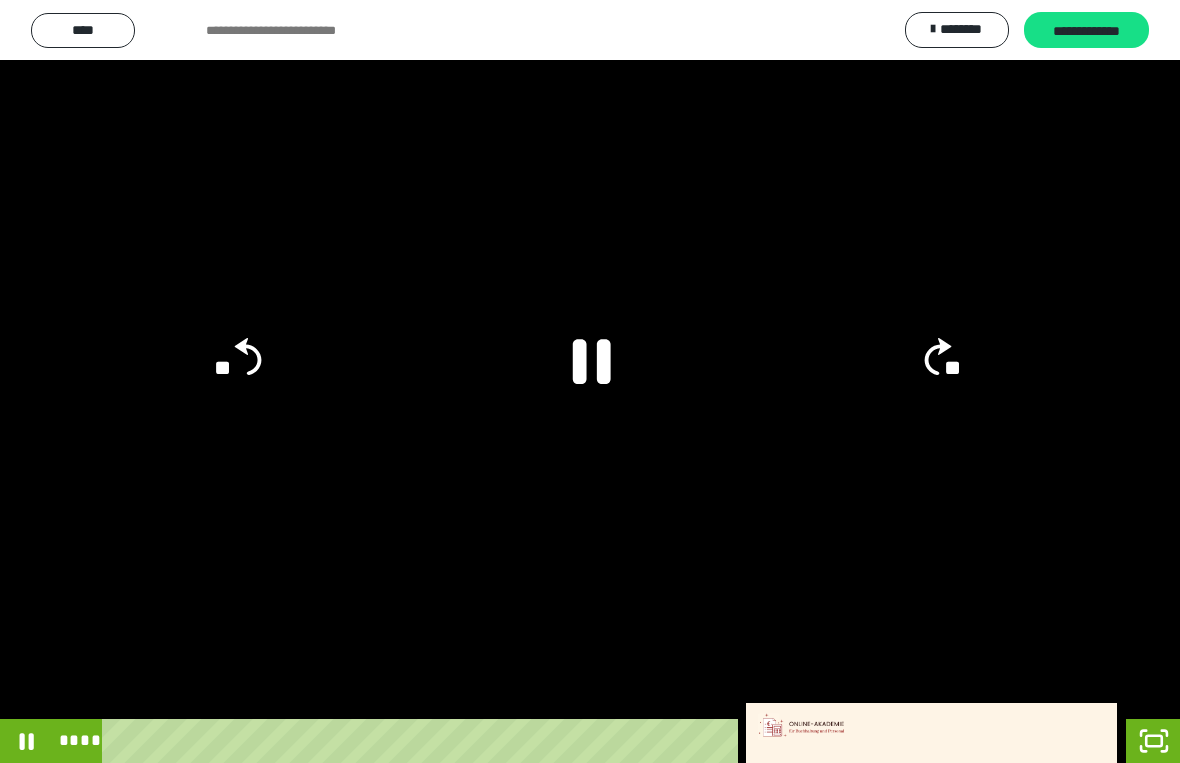 click 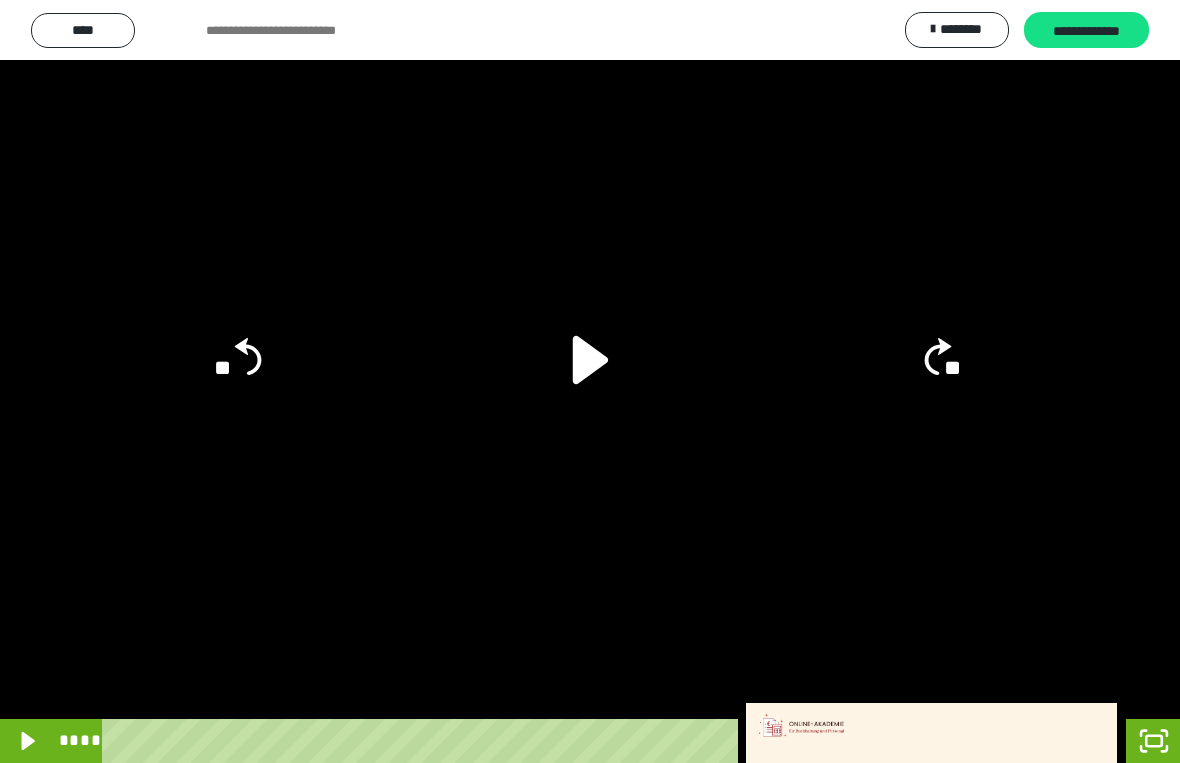 click 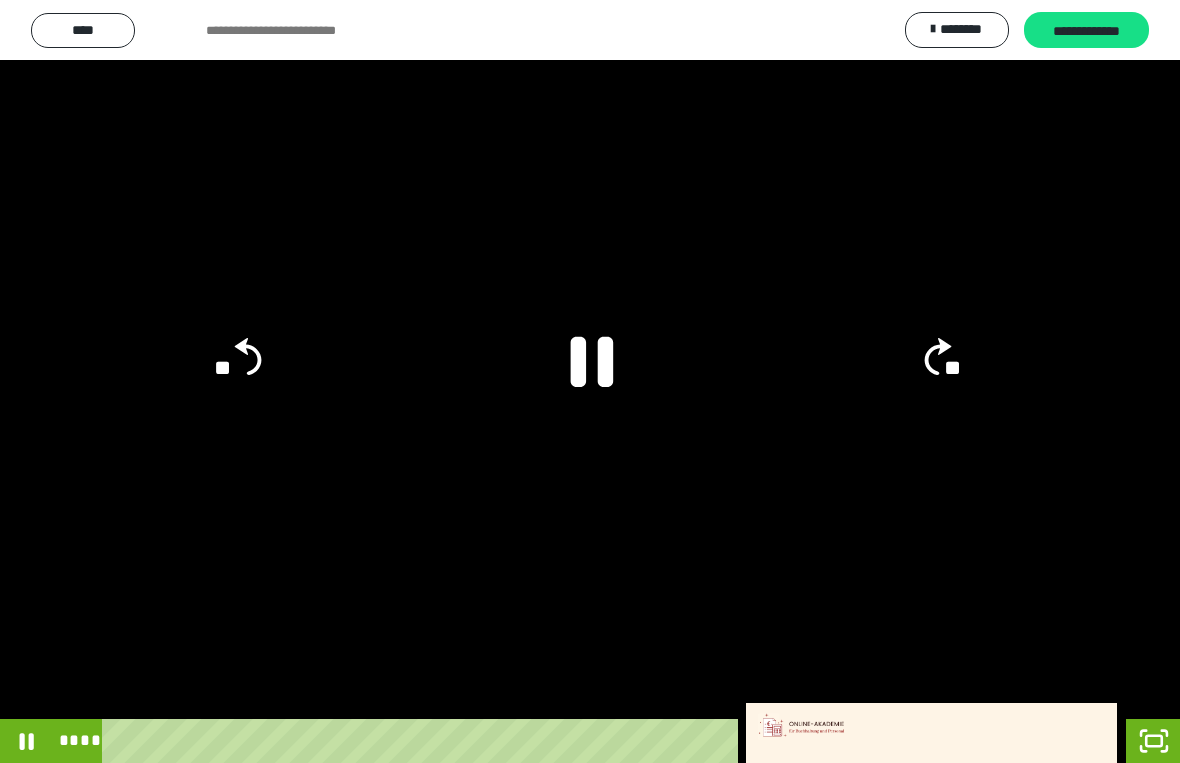 click 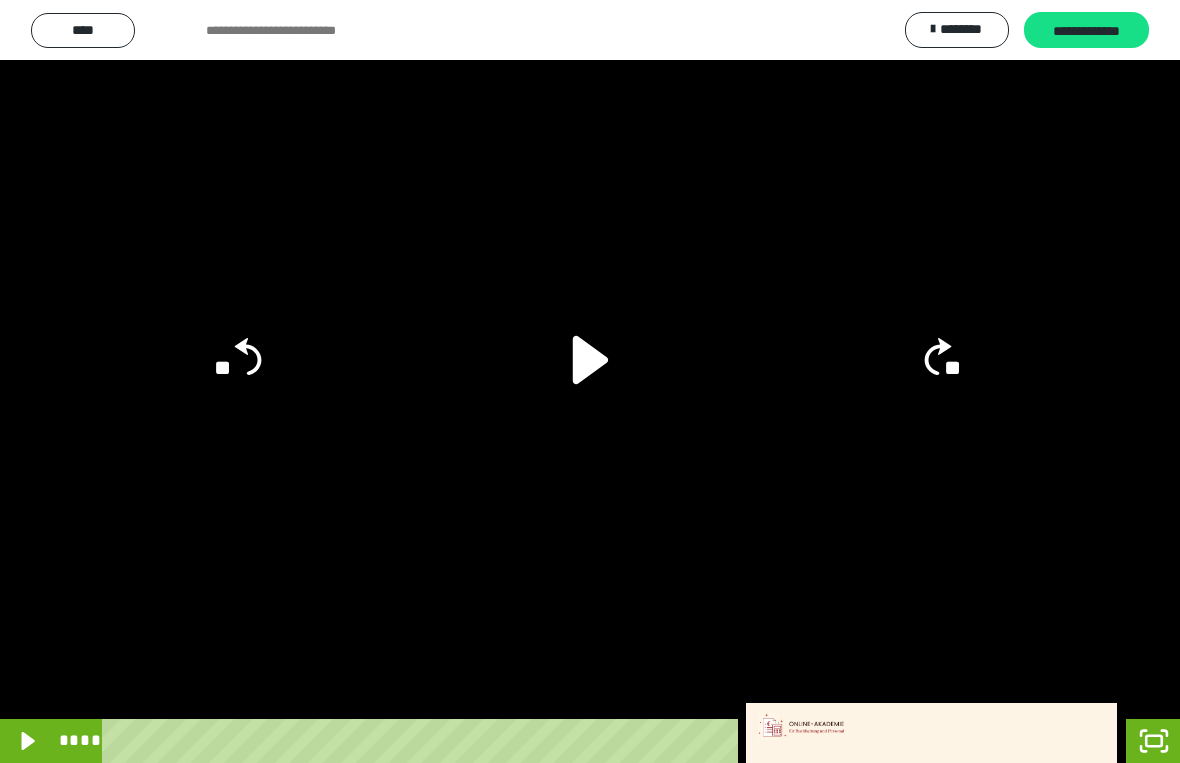 click 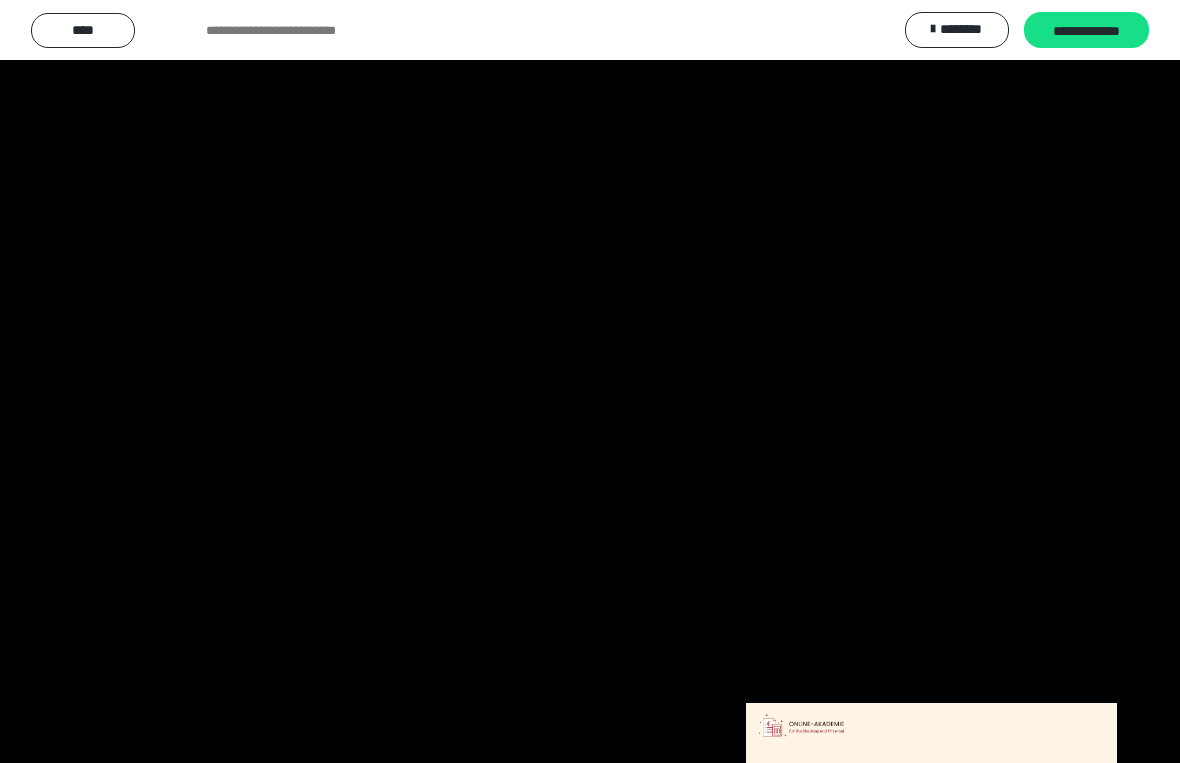 click at bounding box center (590, 381) 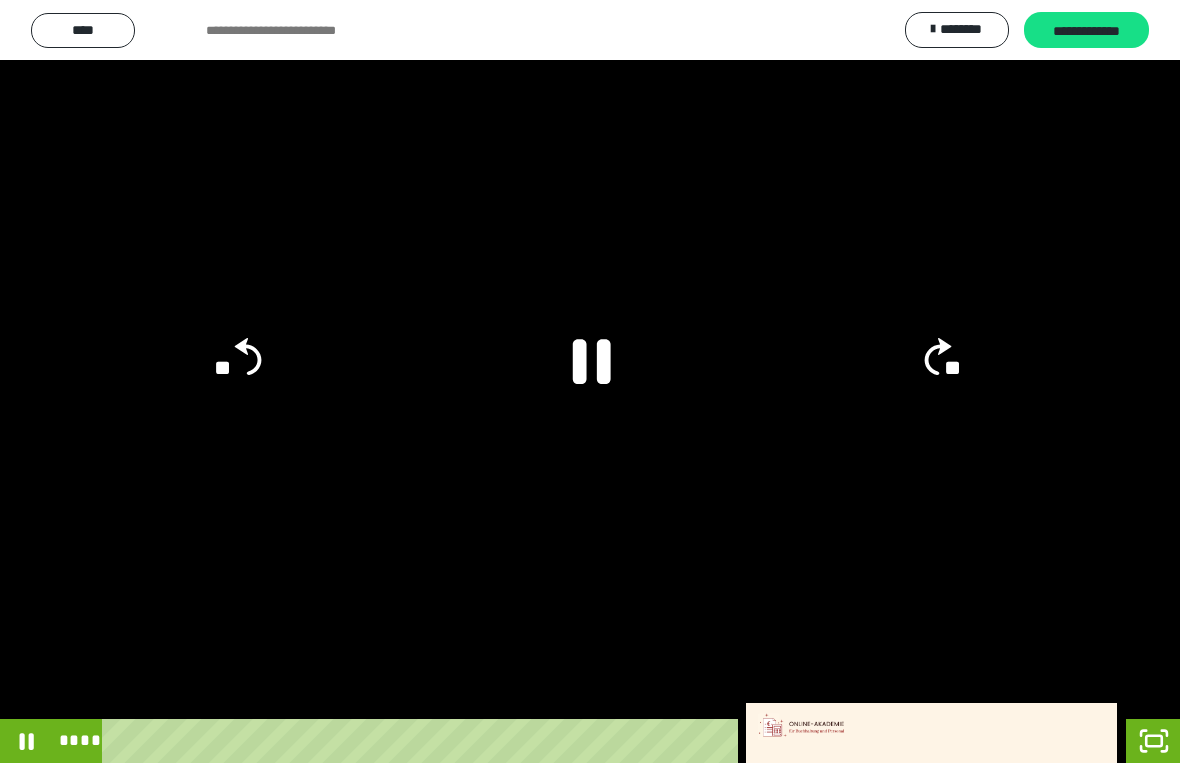 click 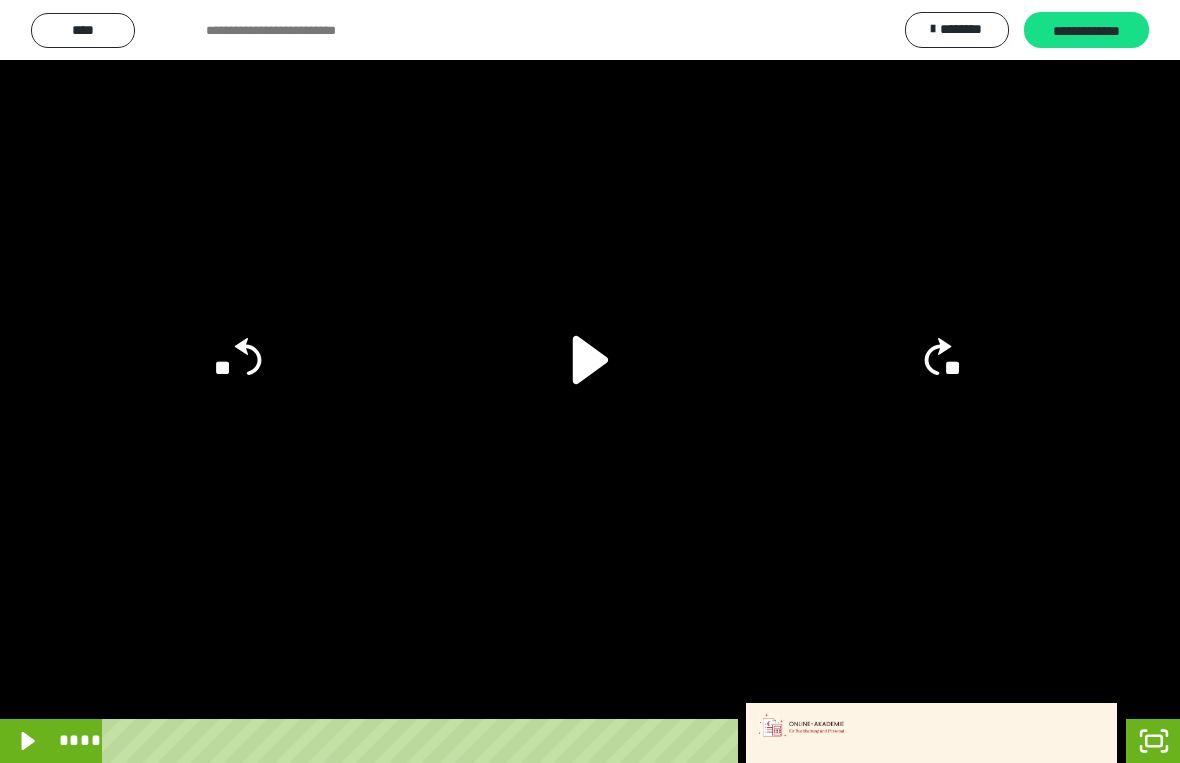 click 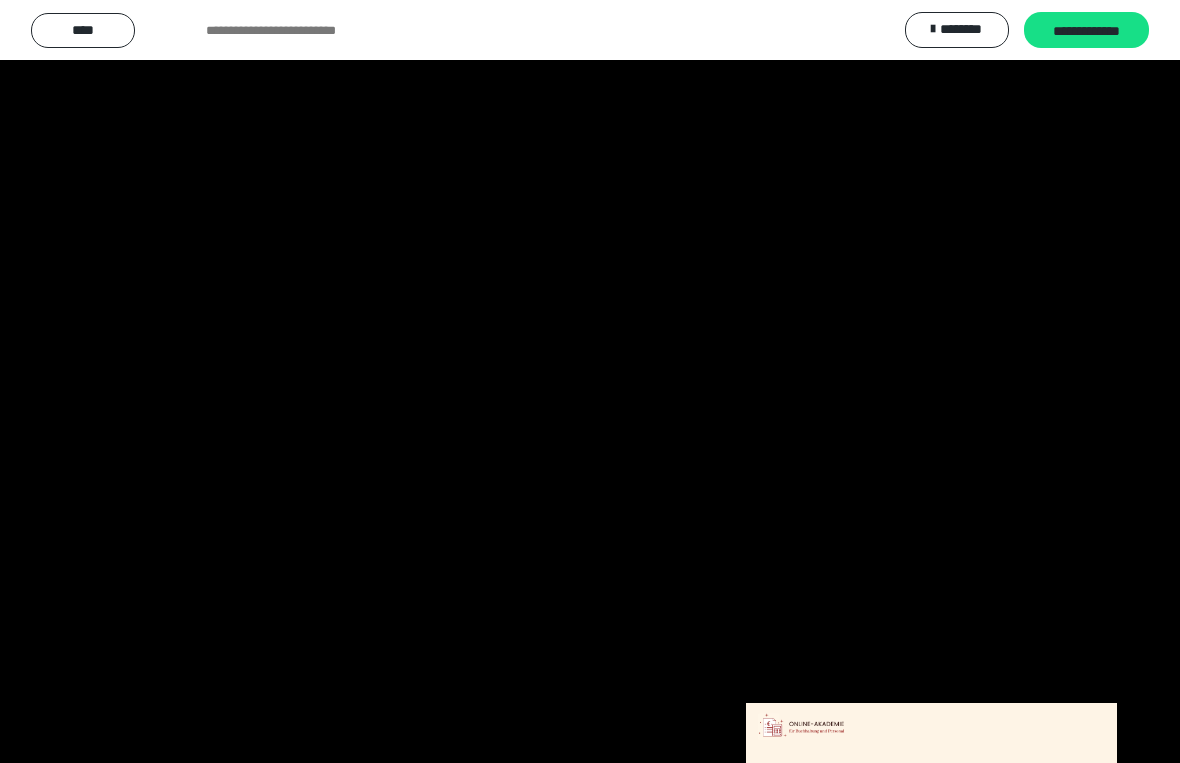 click at bounding box center [590, 381] 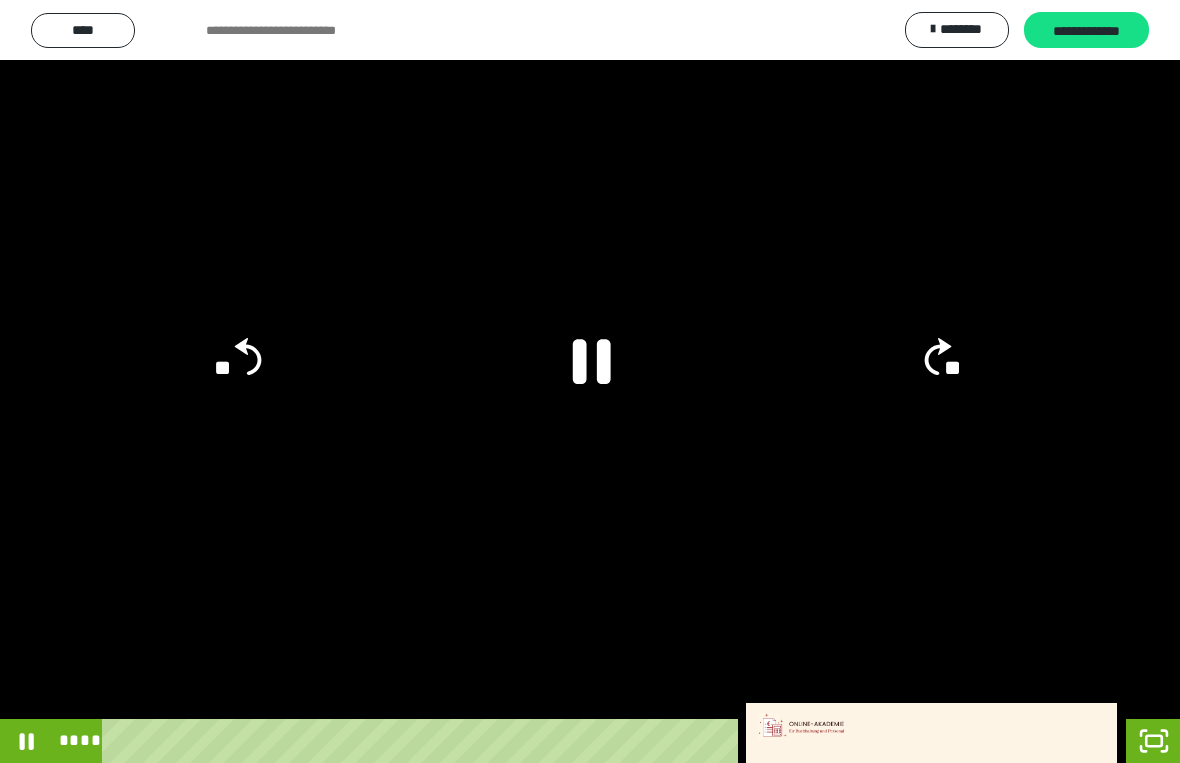 click at bounding box center [590, 381] 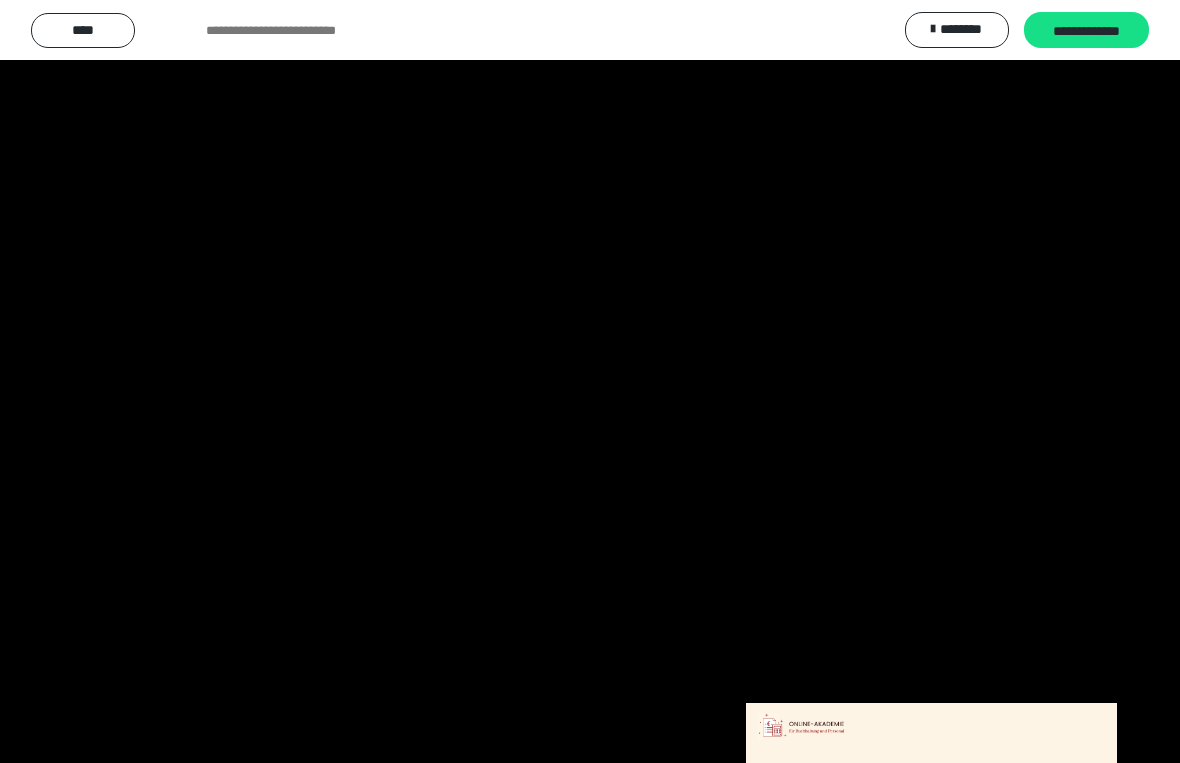 click at bounding box center [590, 381] 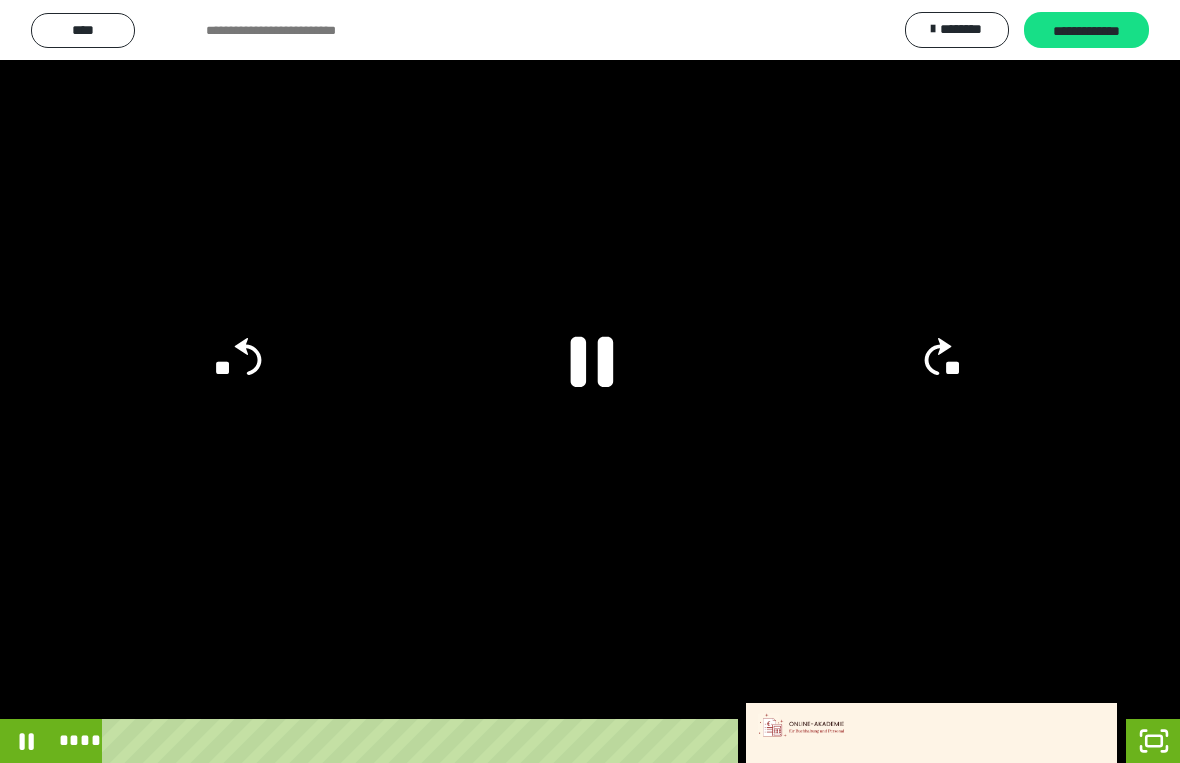 click 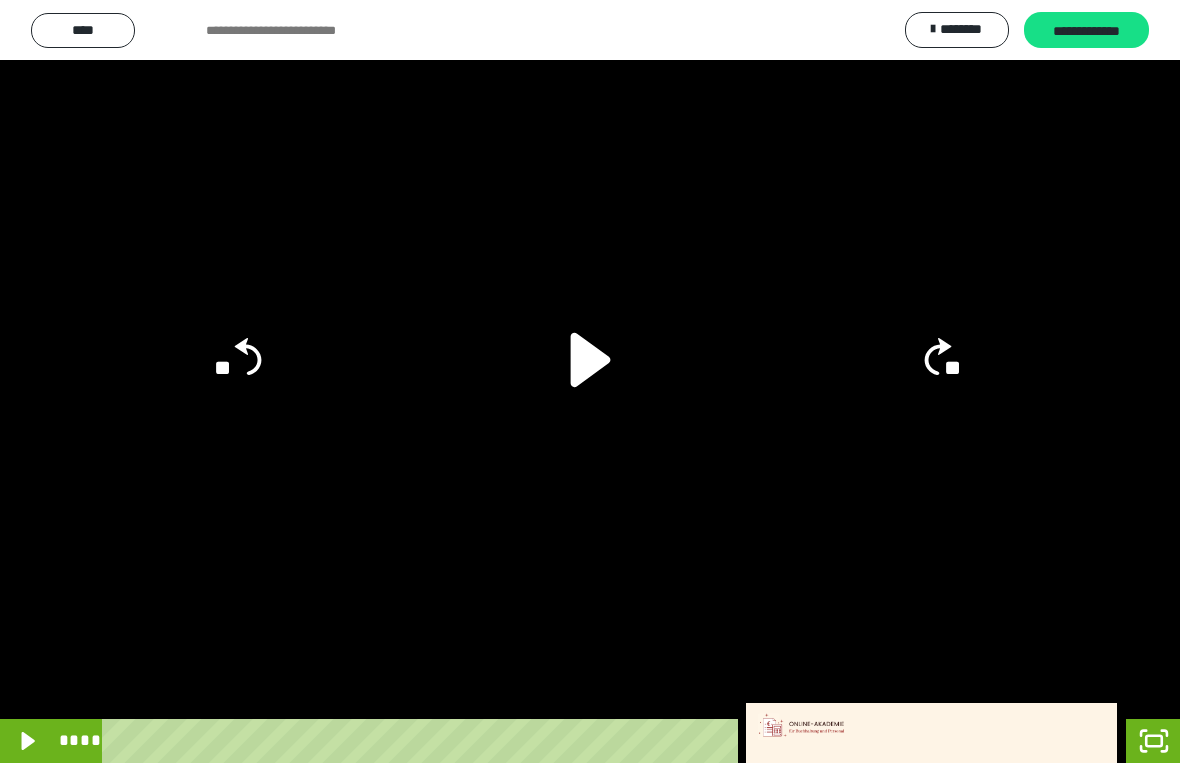 click 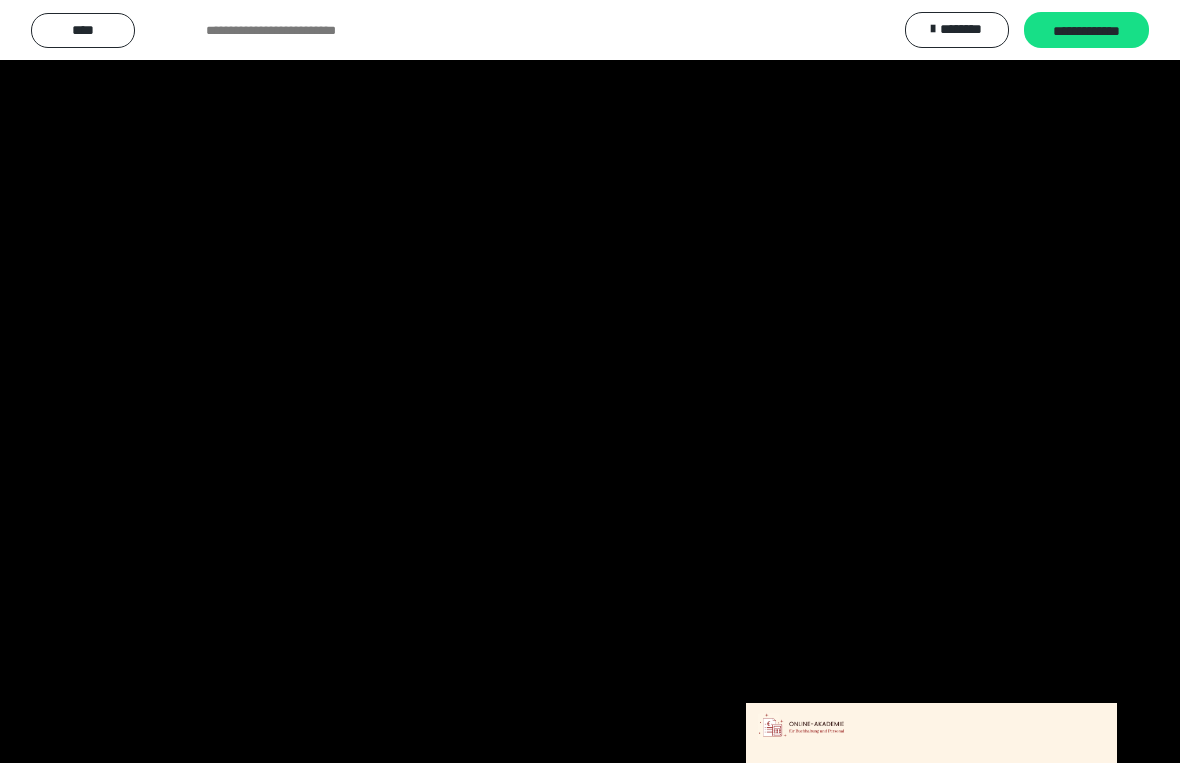 click at bounding box center [590, 381] 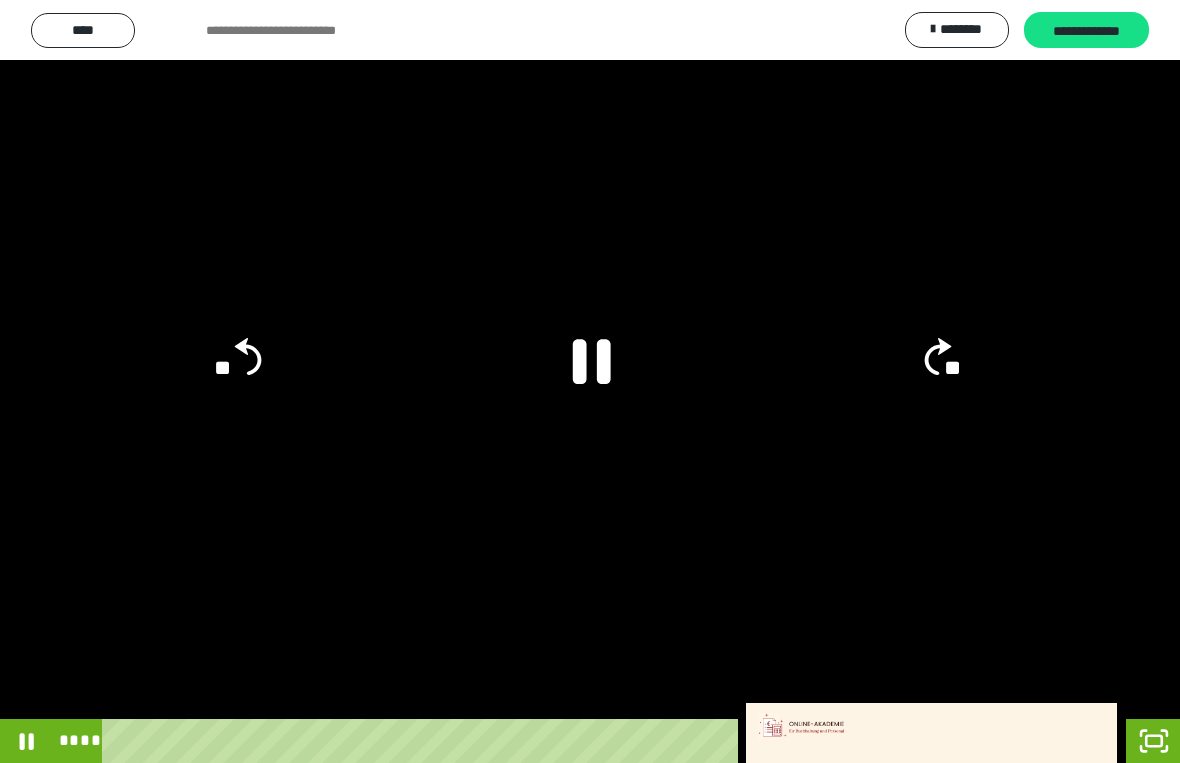 click 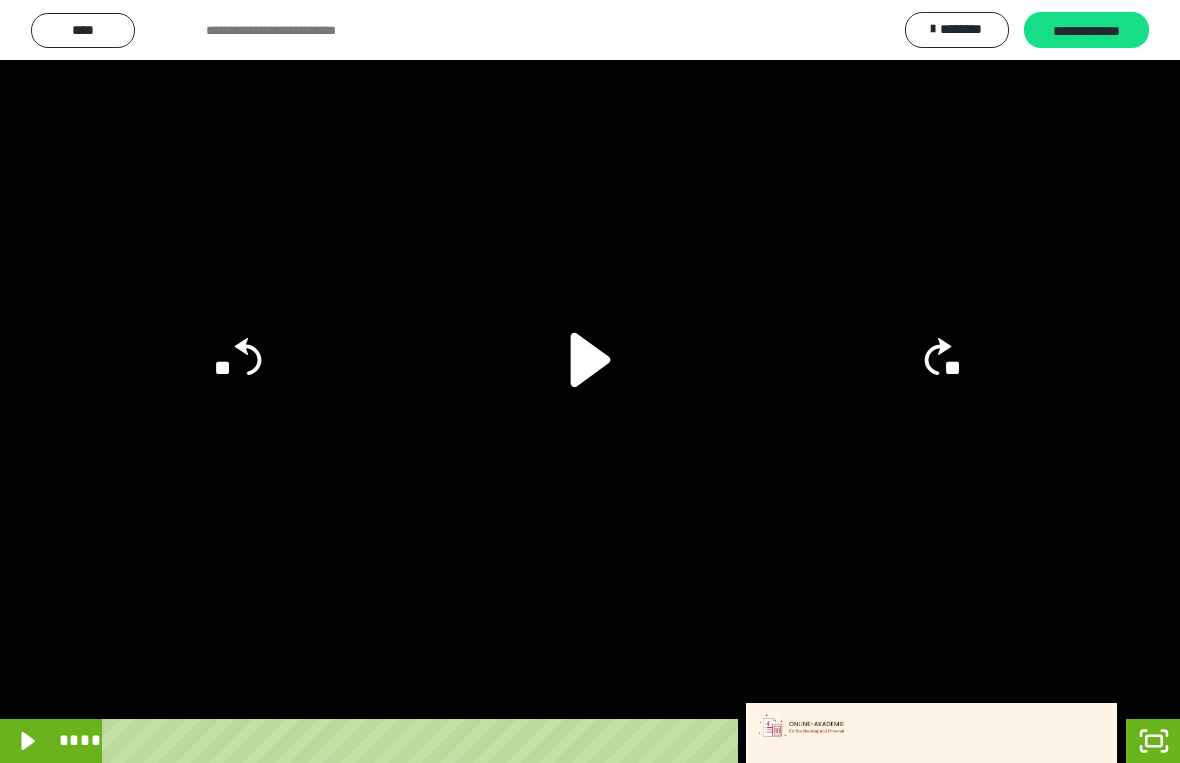 click 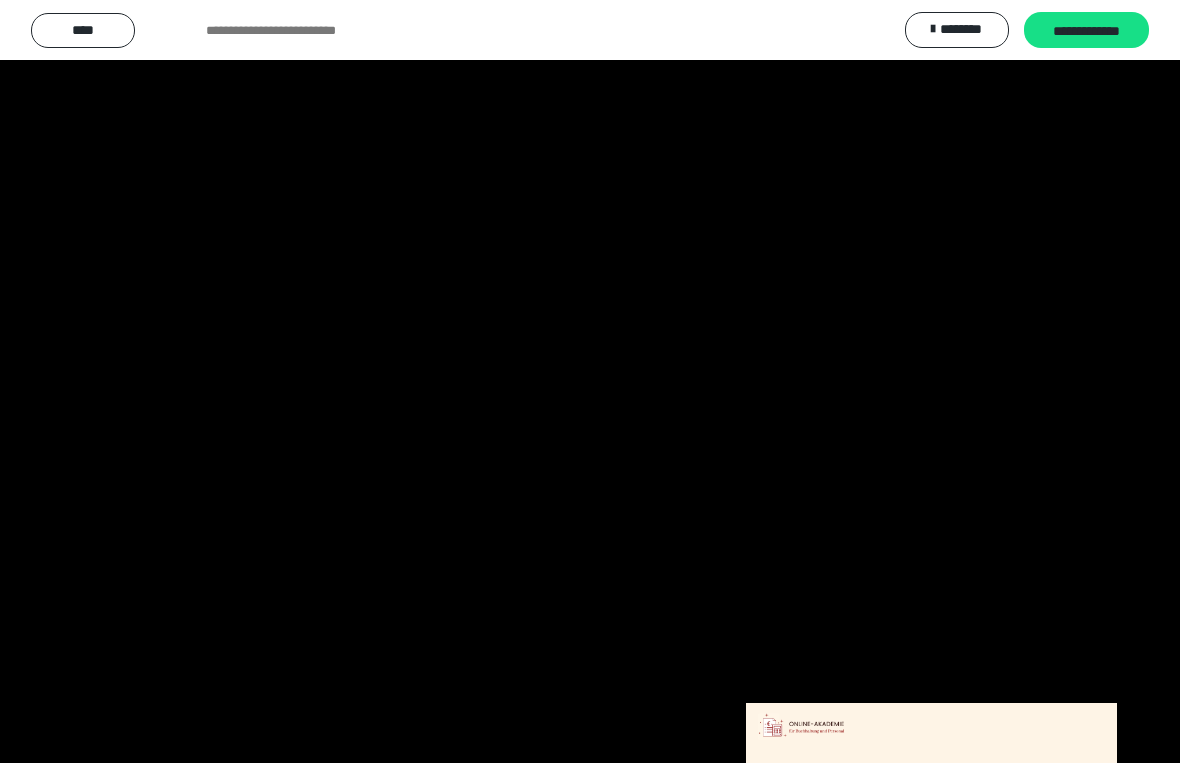click at bounding box center [590, 381] 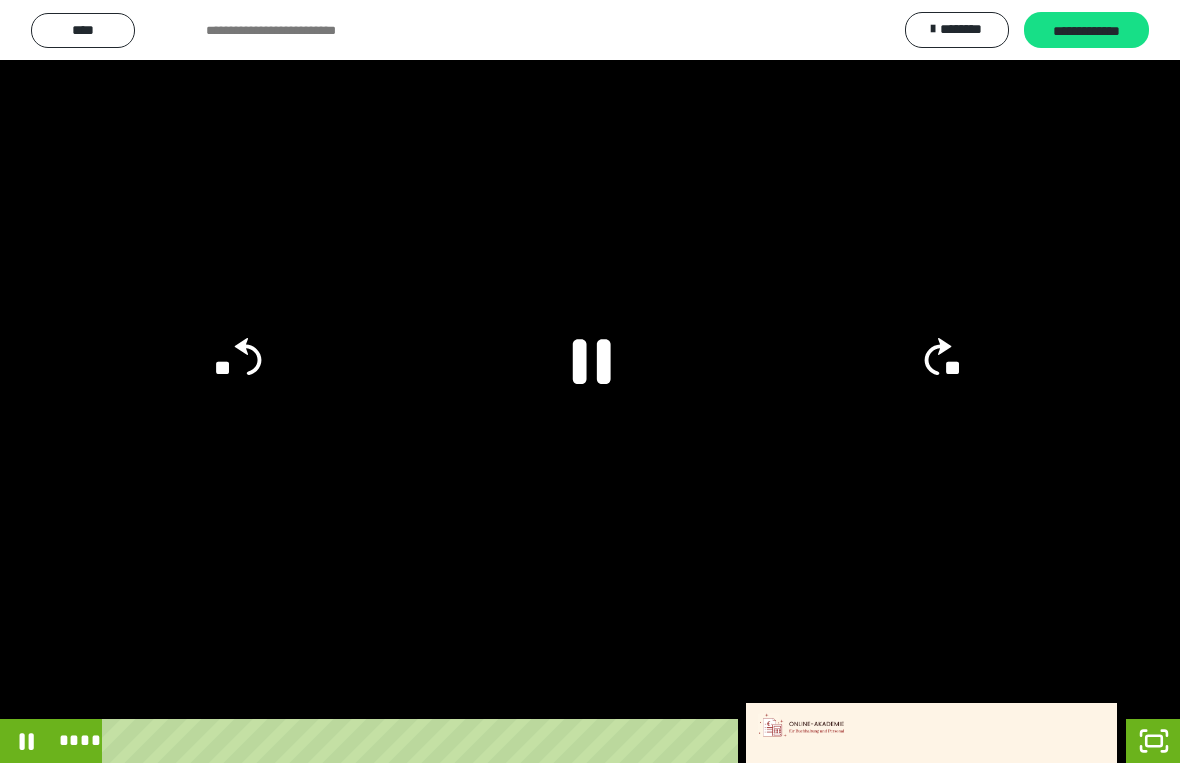 click 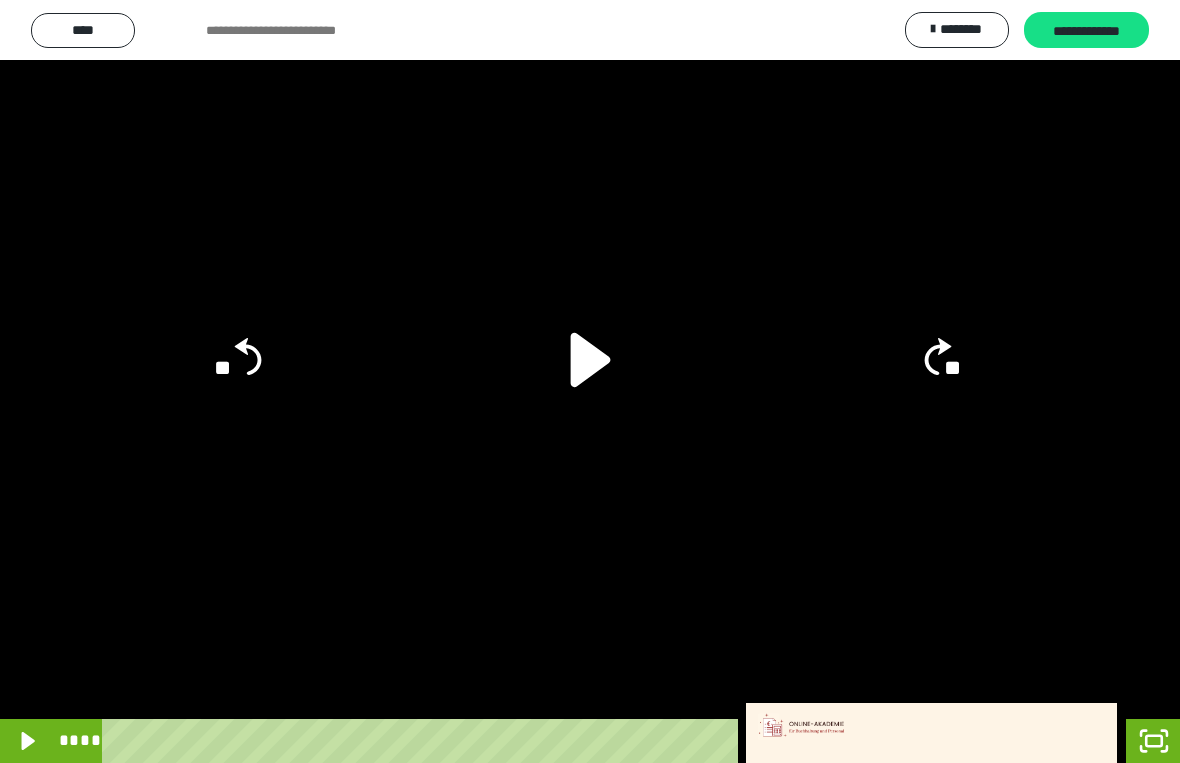 click 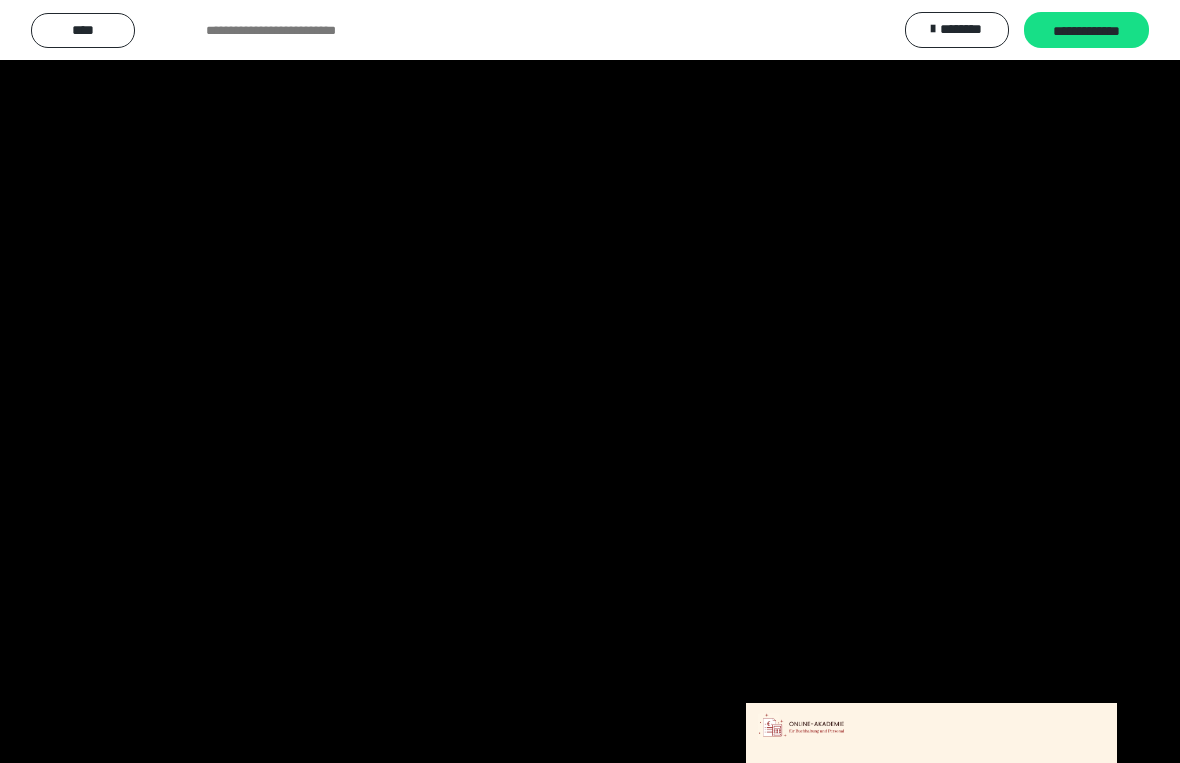 click at bounding box center [590, 381] 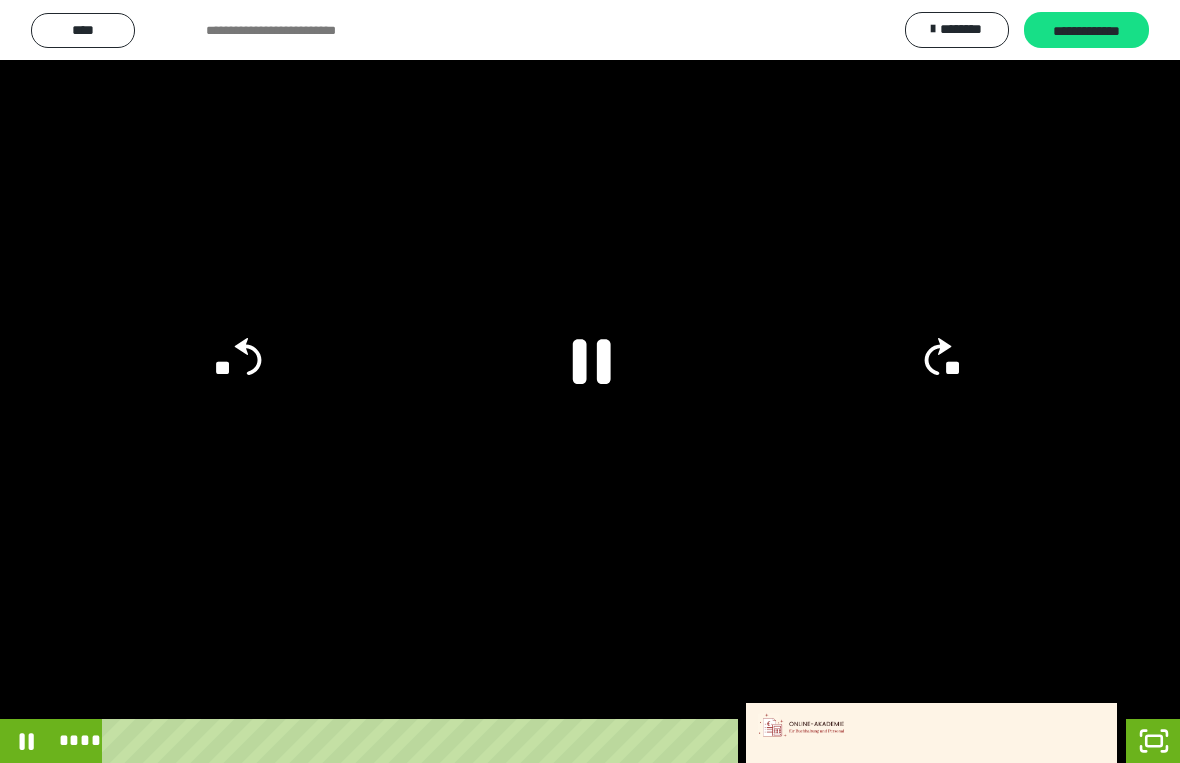 click 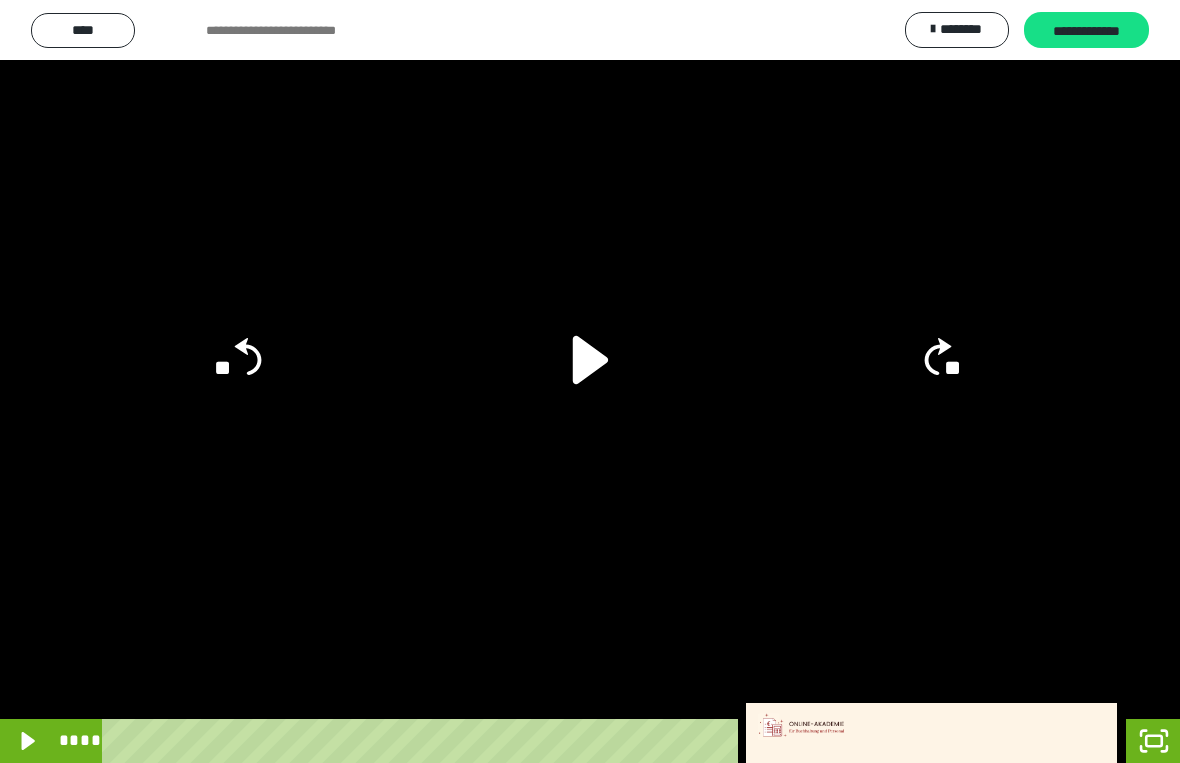 click 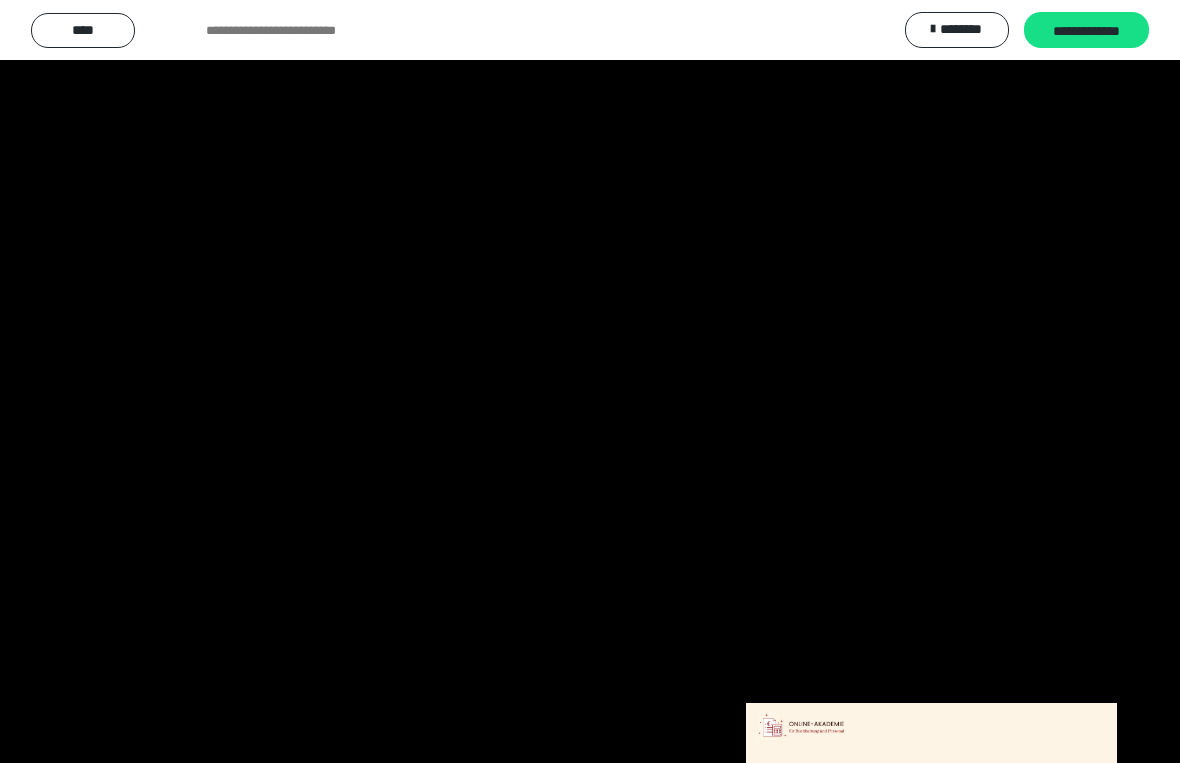 click at bounding box center [590, 381] 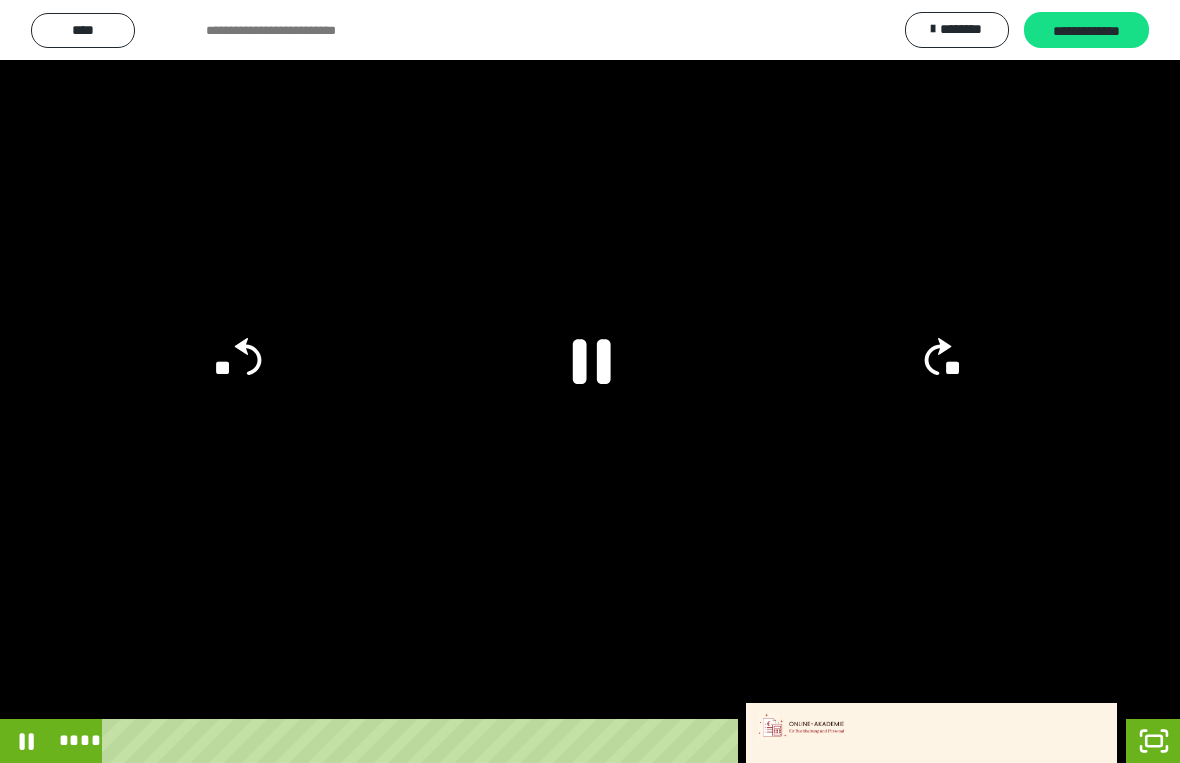 click 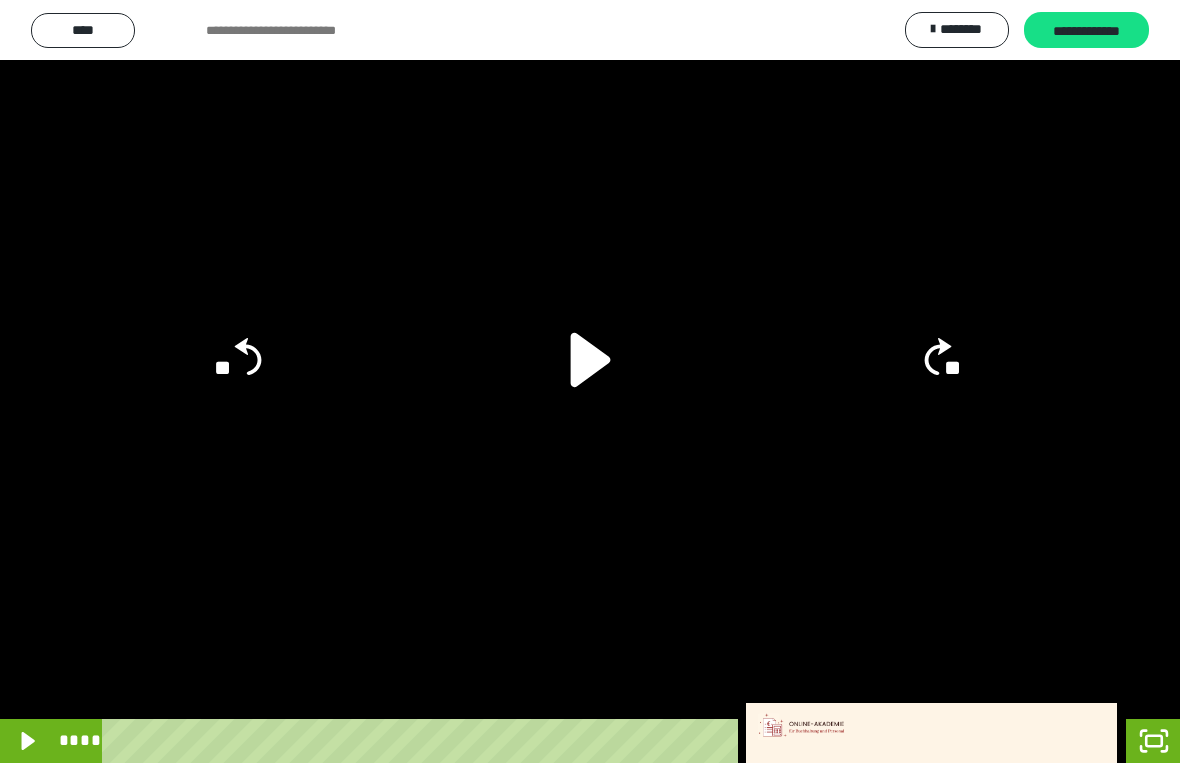 click 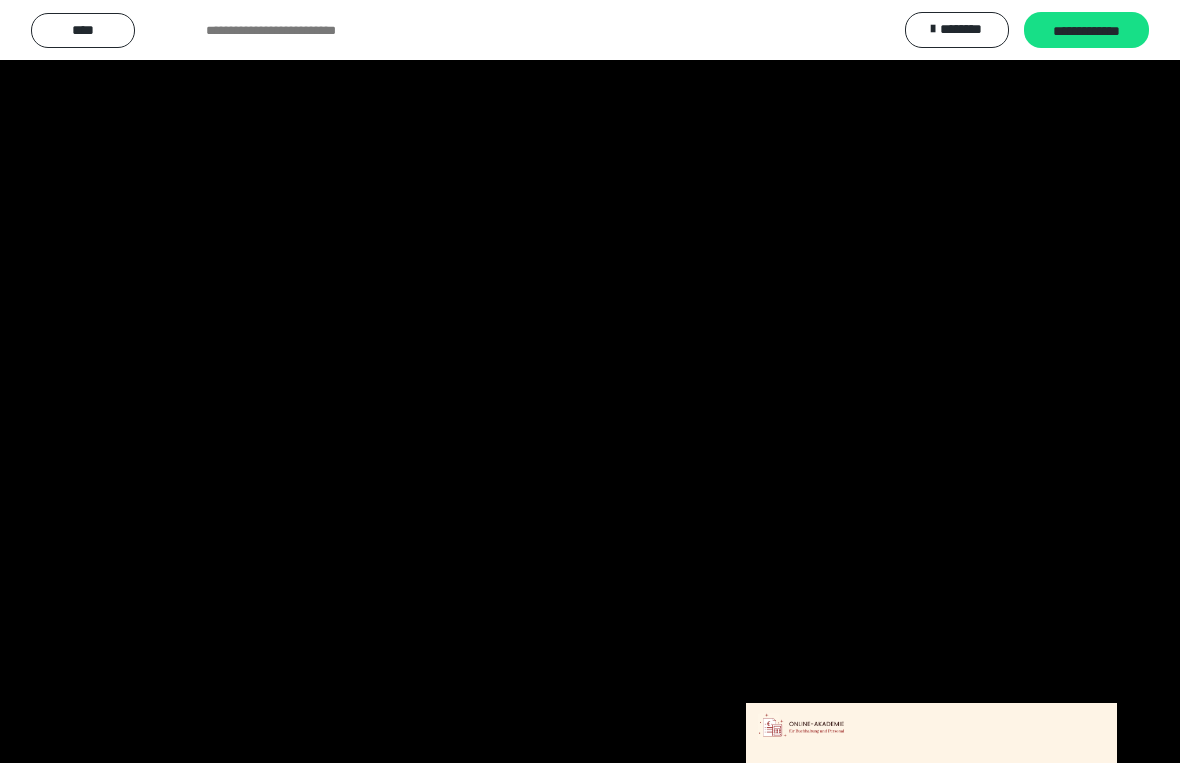 click at bounding box center [590, 381] 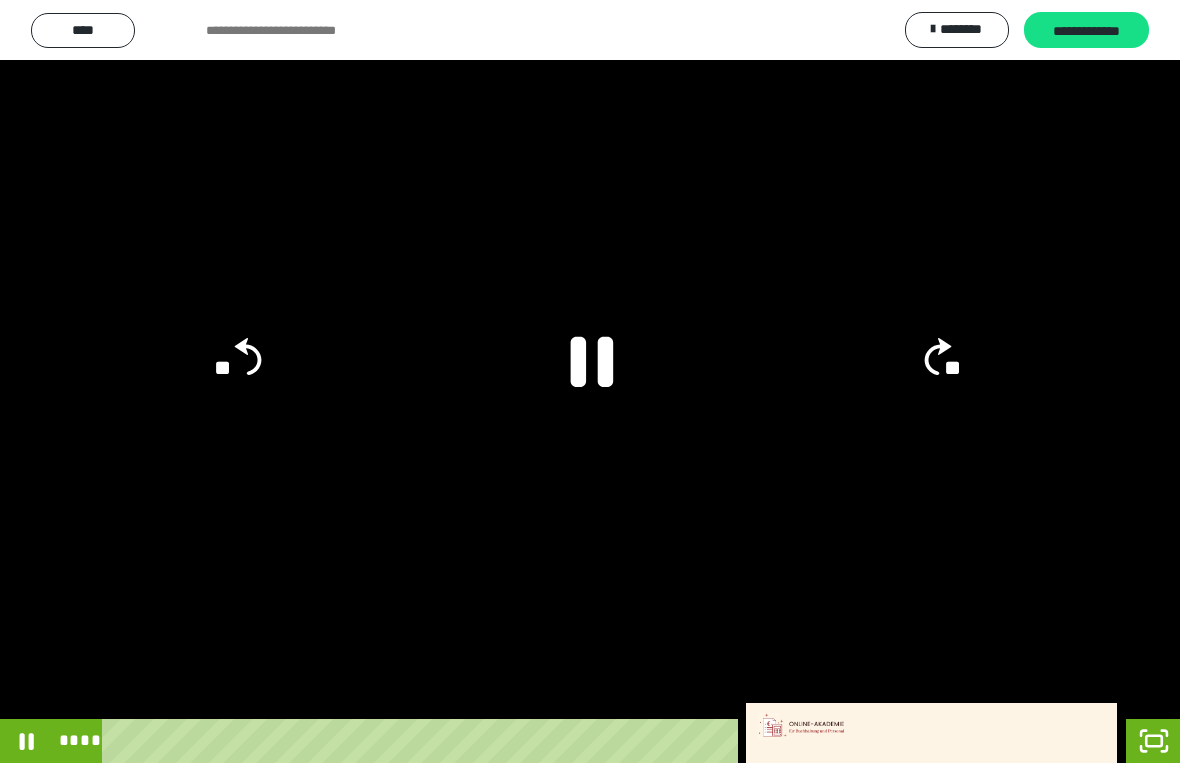 click 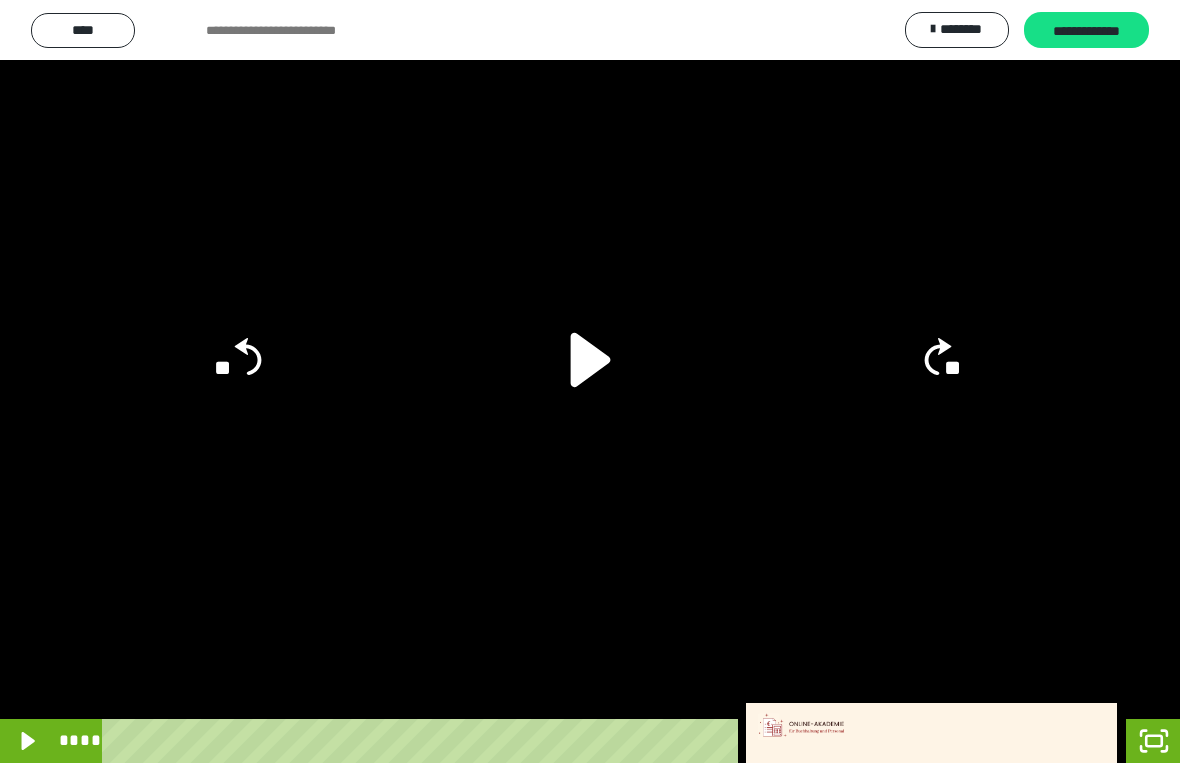 click 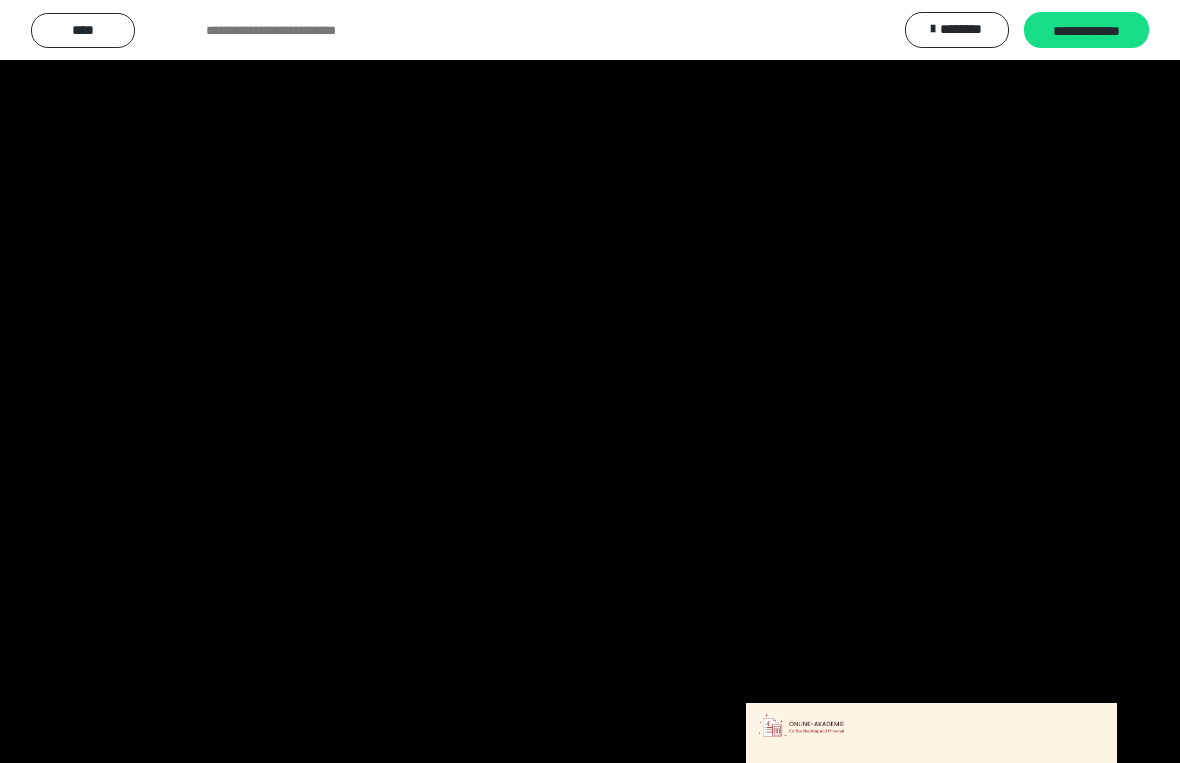 click at bounding box center (590, 381) 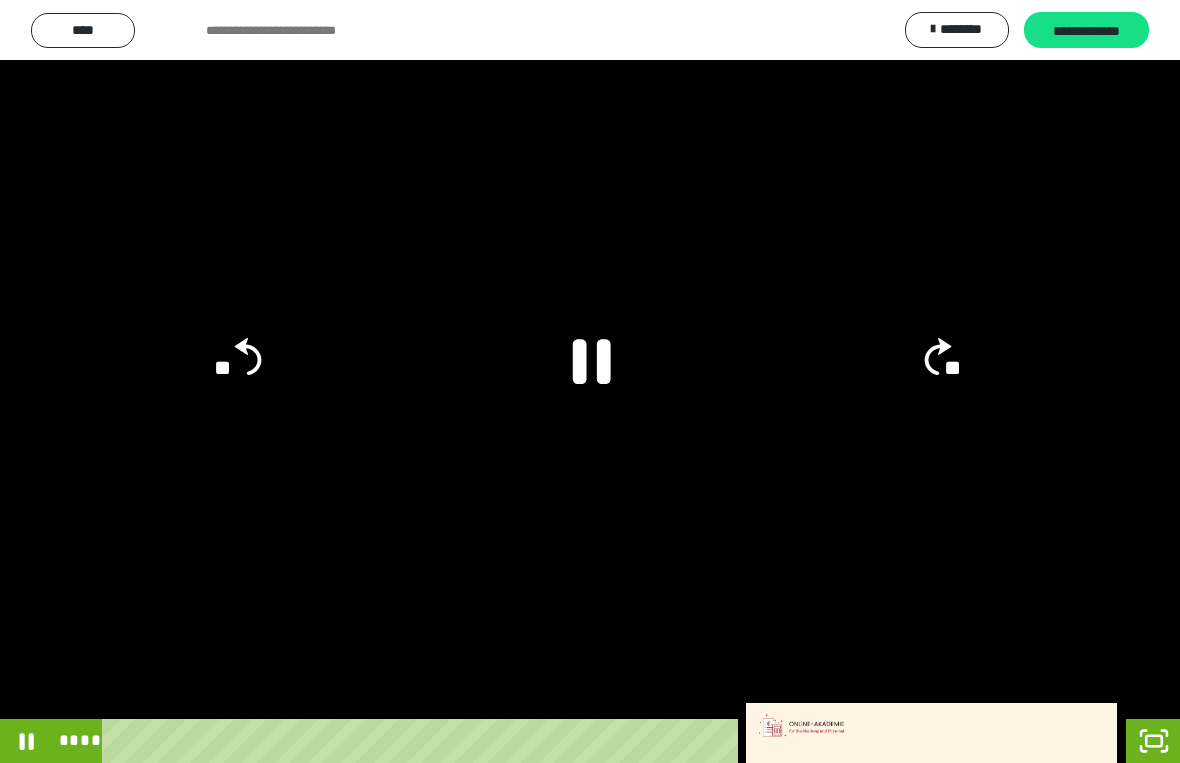 click 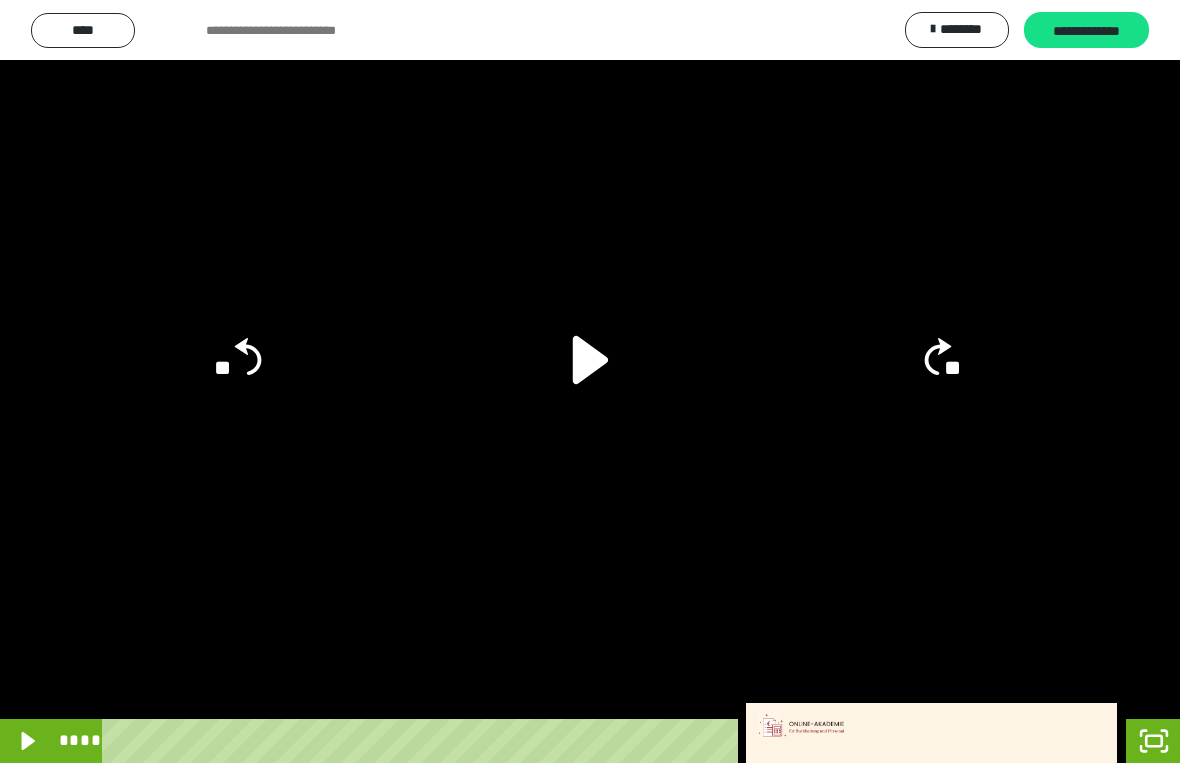 click 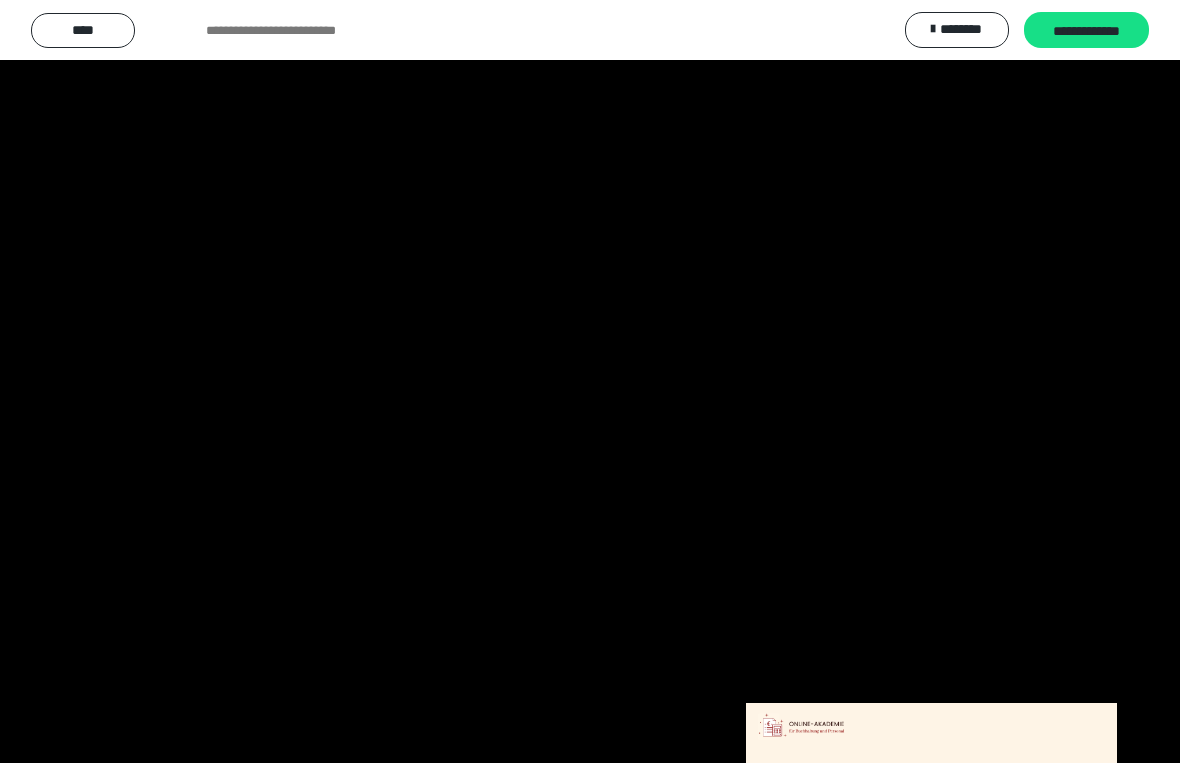 click at bounding box center (590, 381) 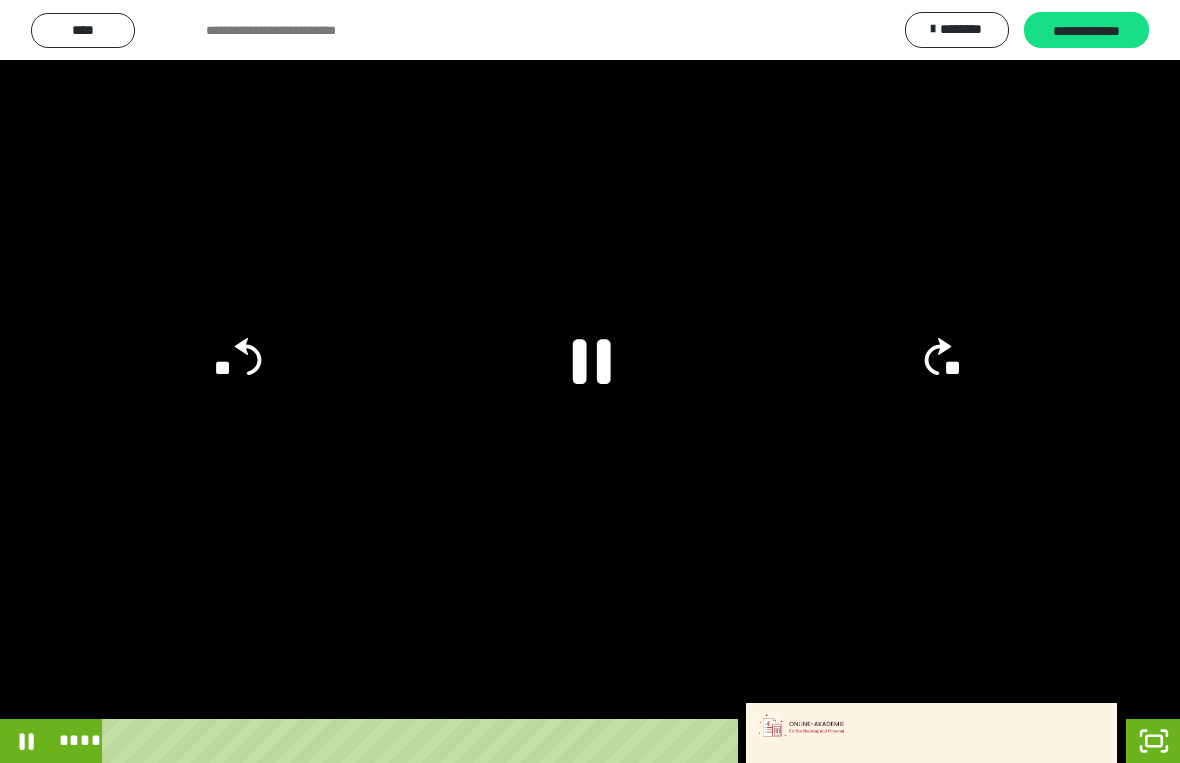 click 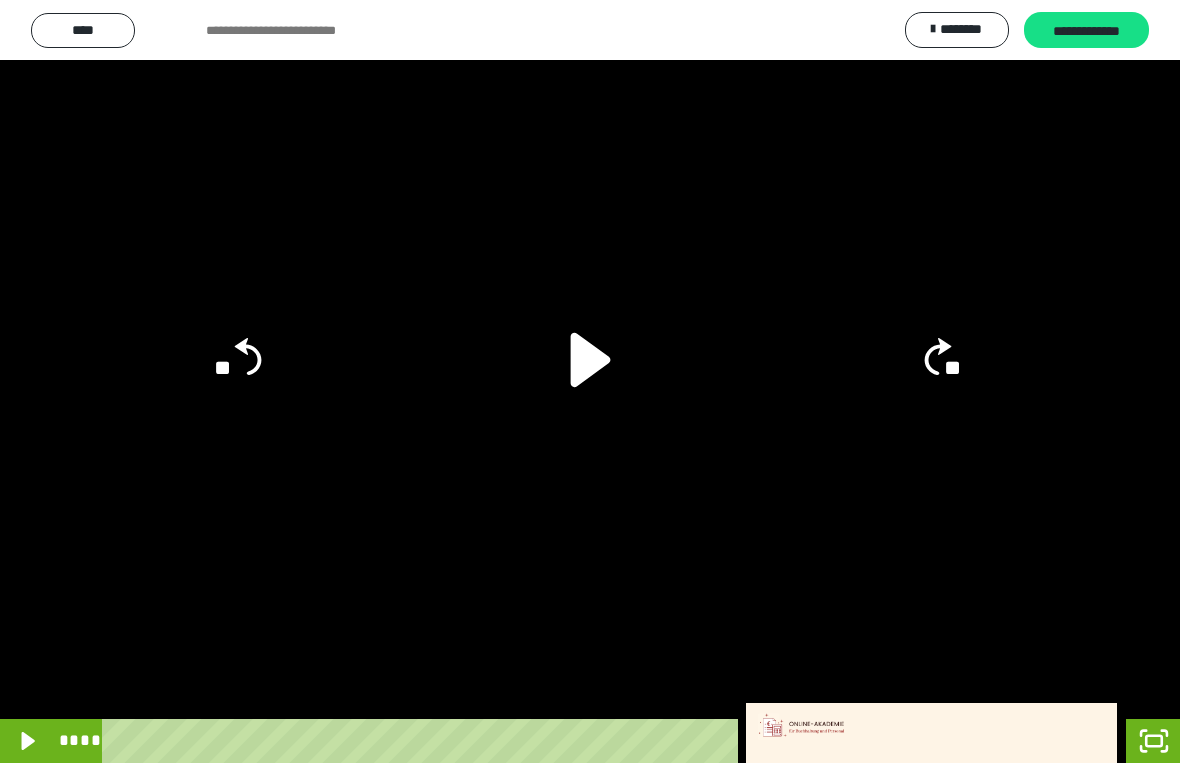 click 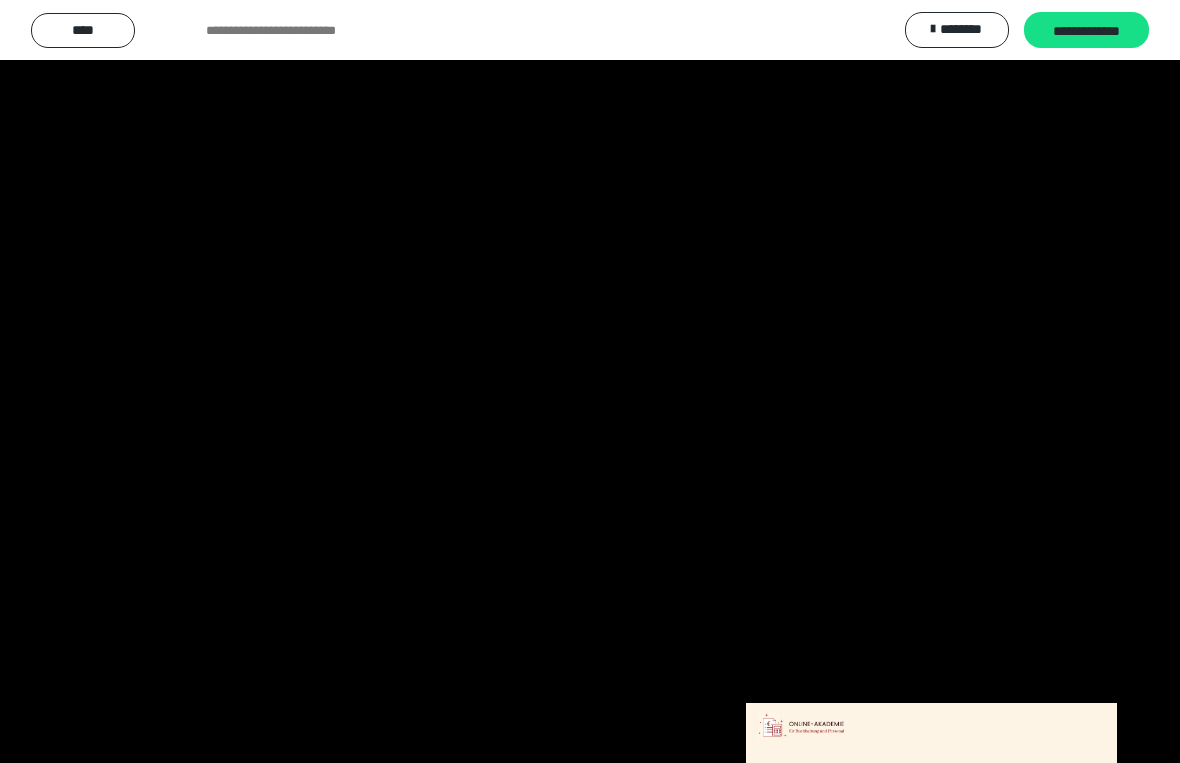 click at bounding box center [590, 381] 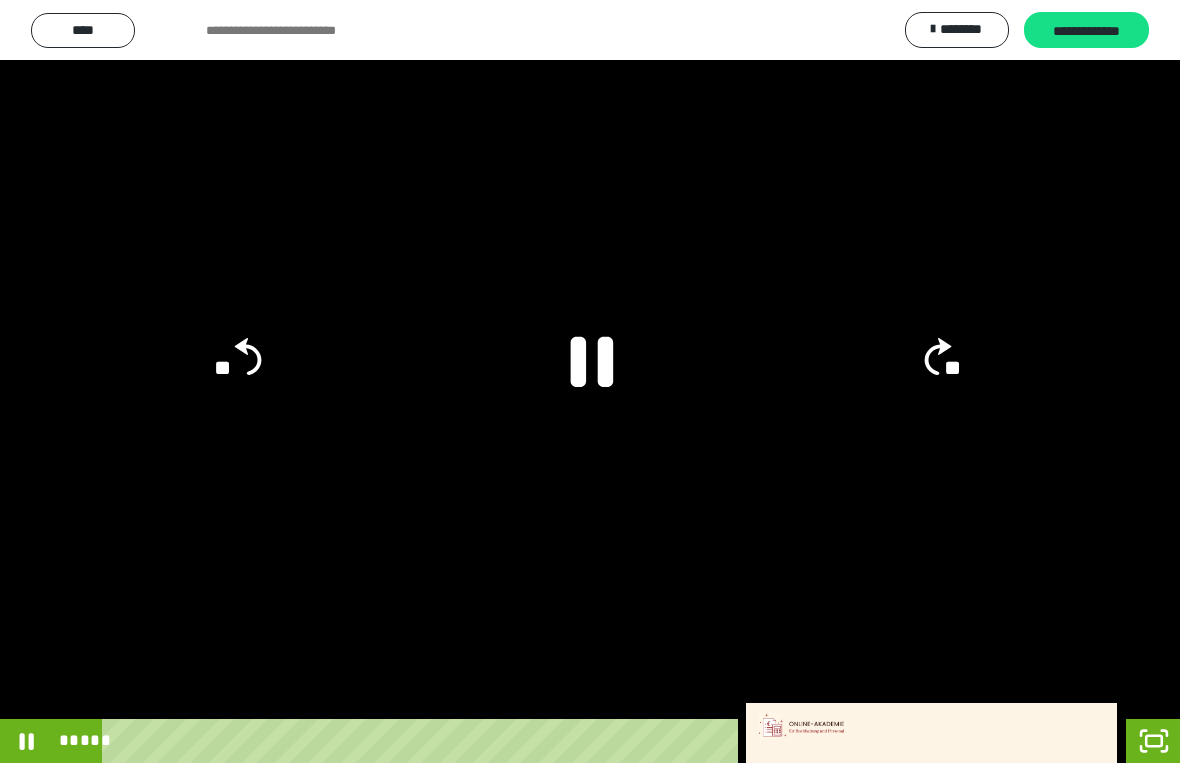click 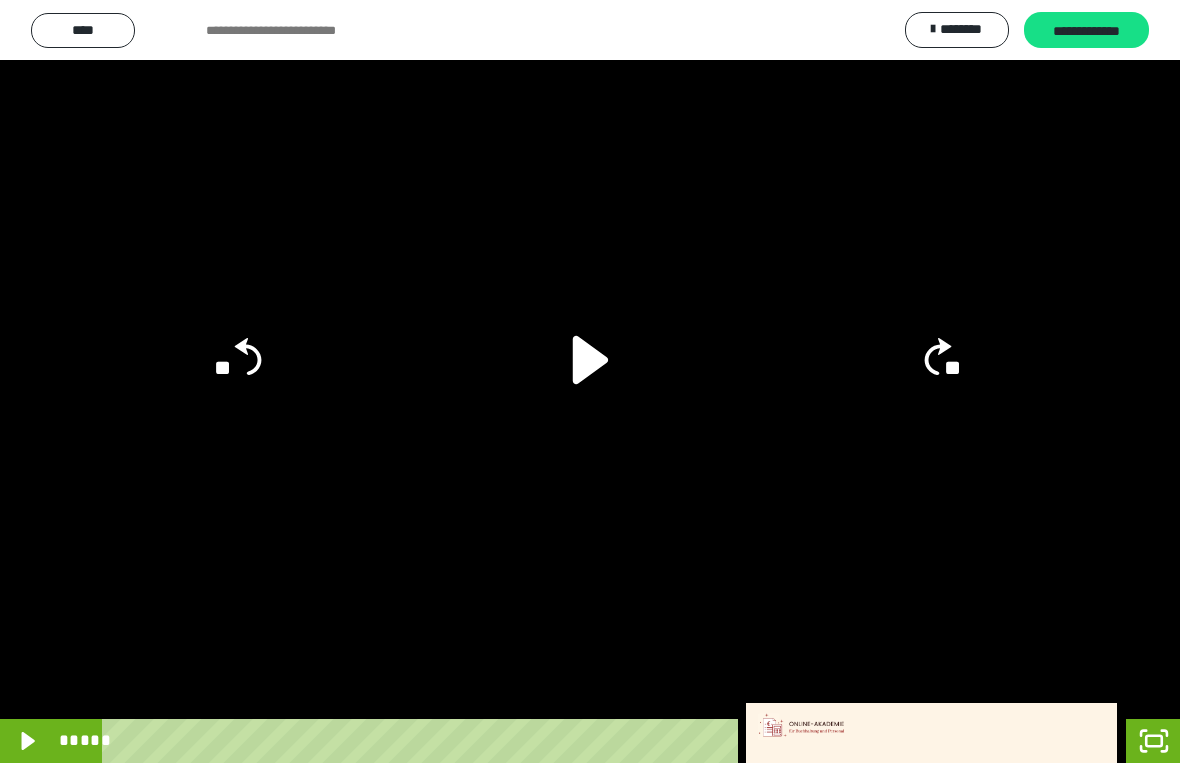 click 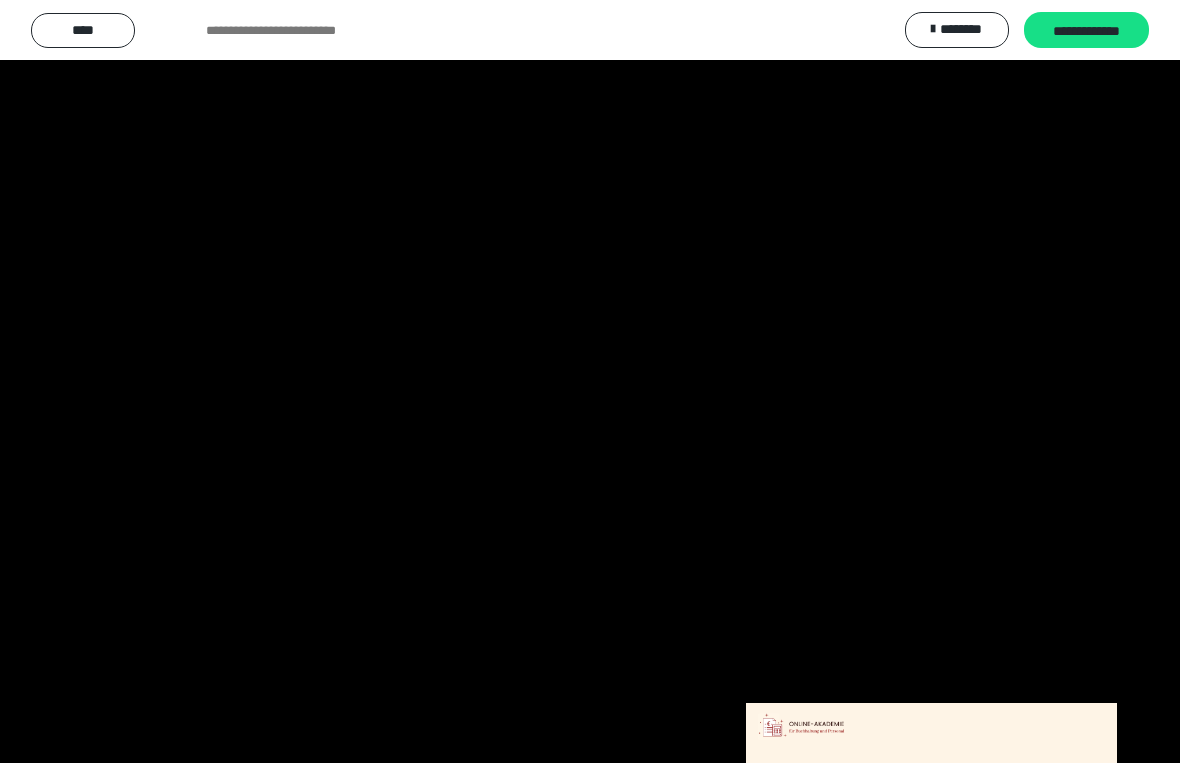 click at bounding box center [590, 381] 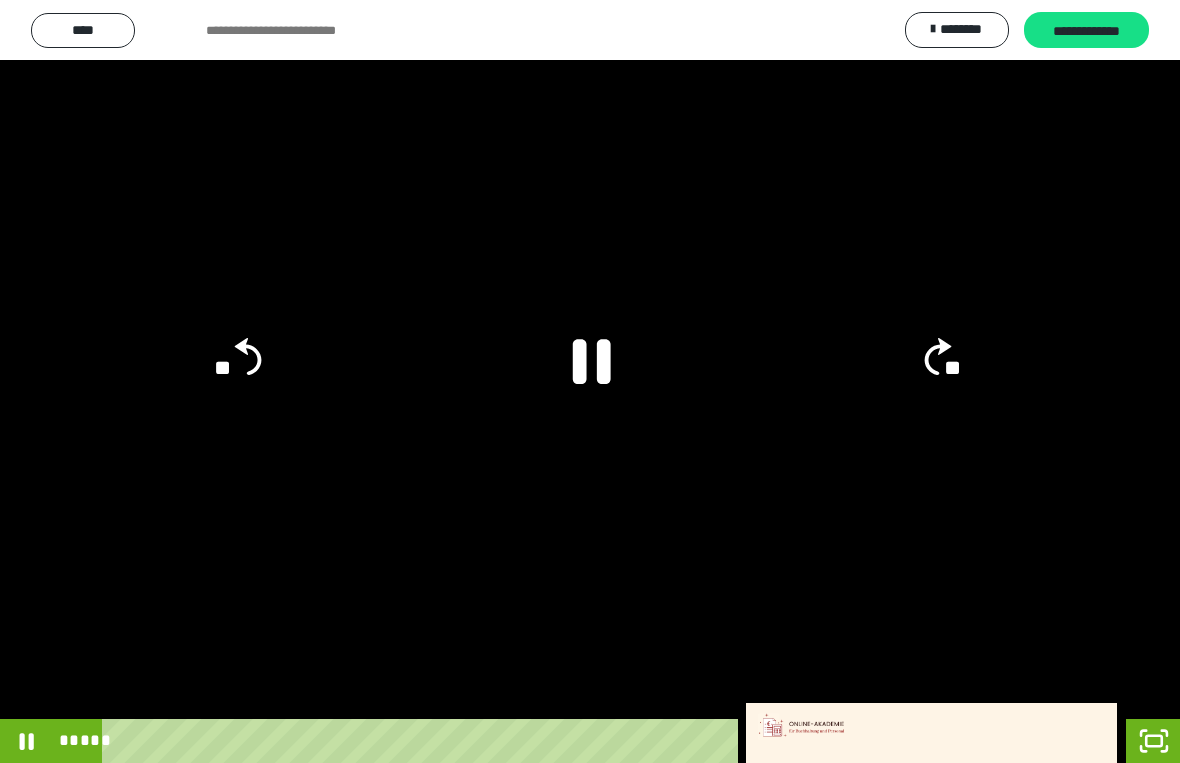 click 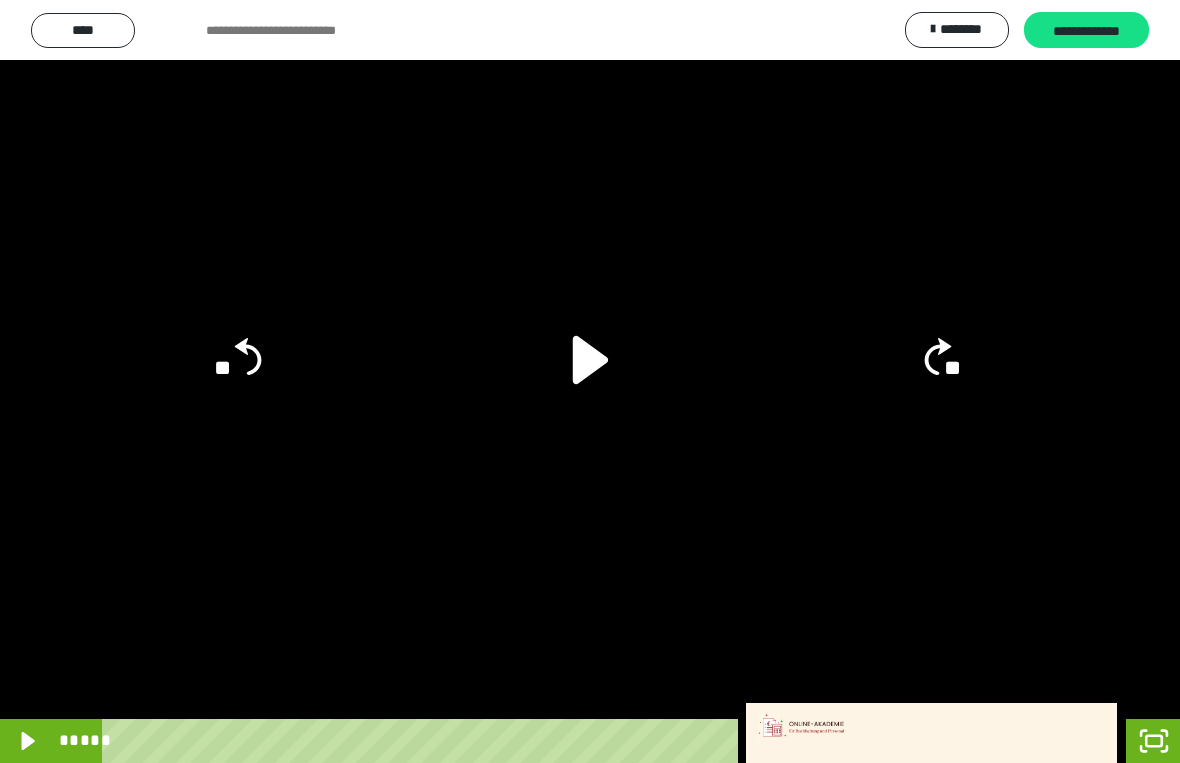 click 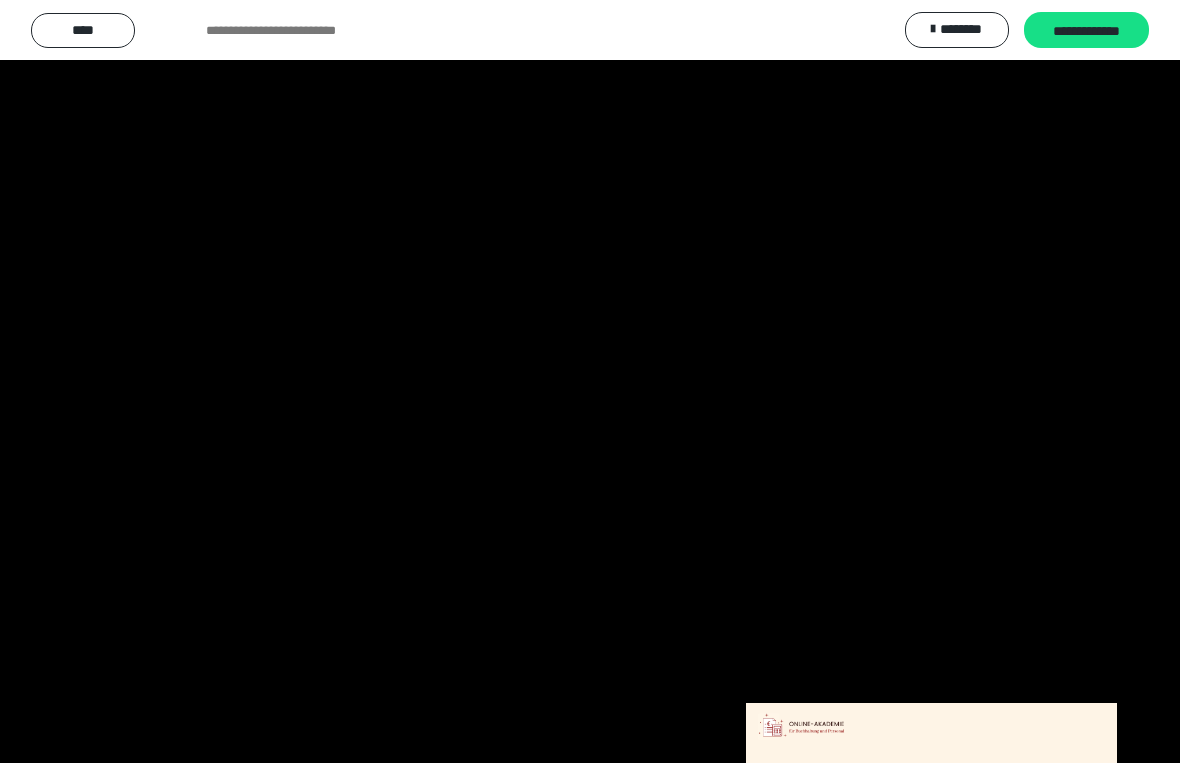 click at bounding box center [590, 381] 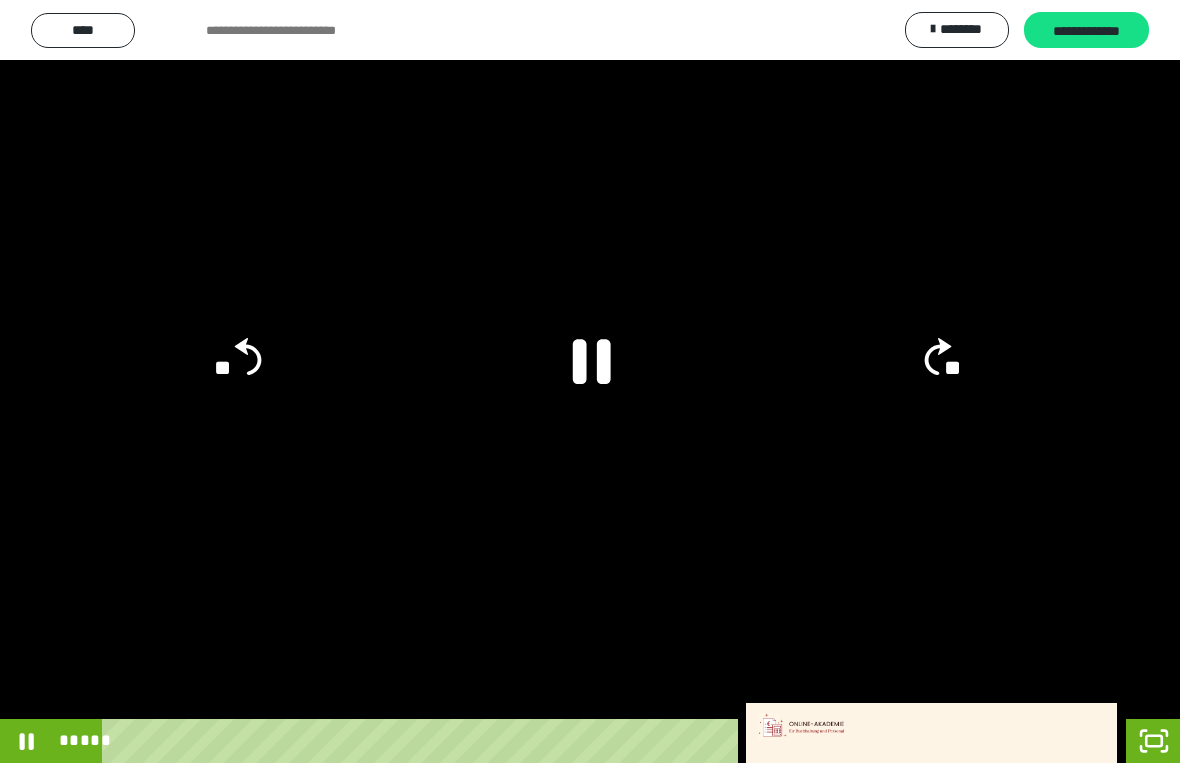 click 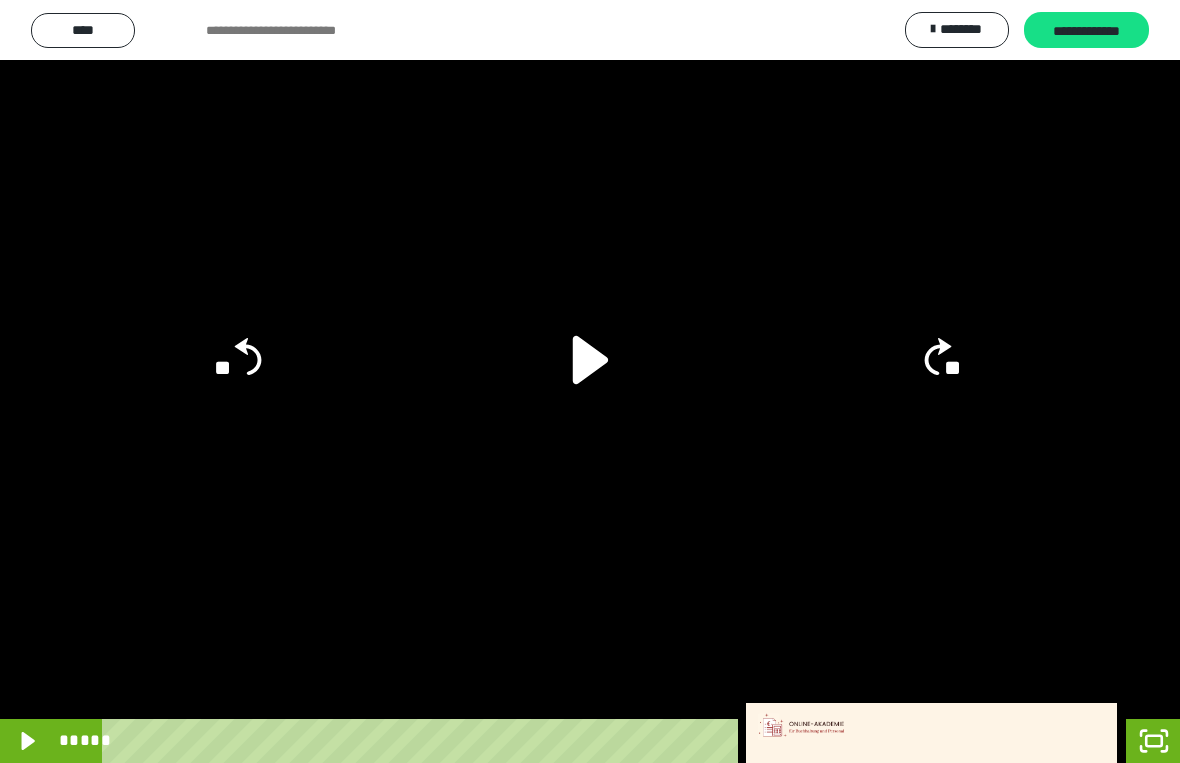 click 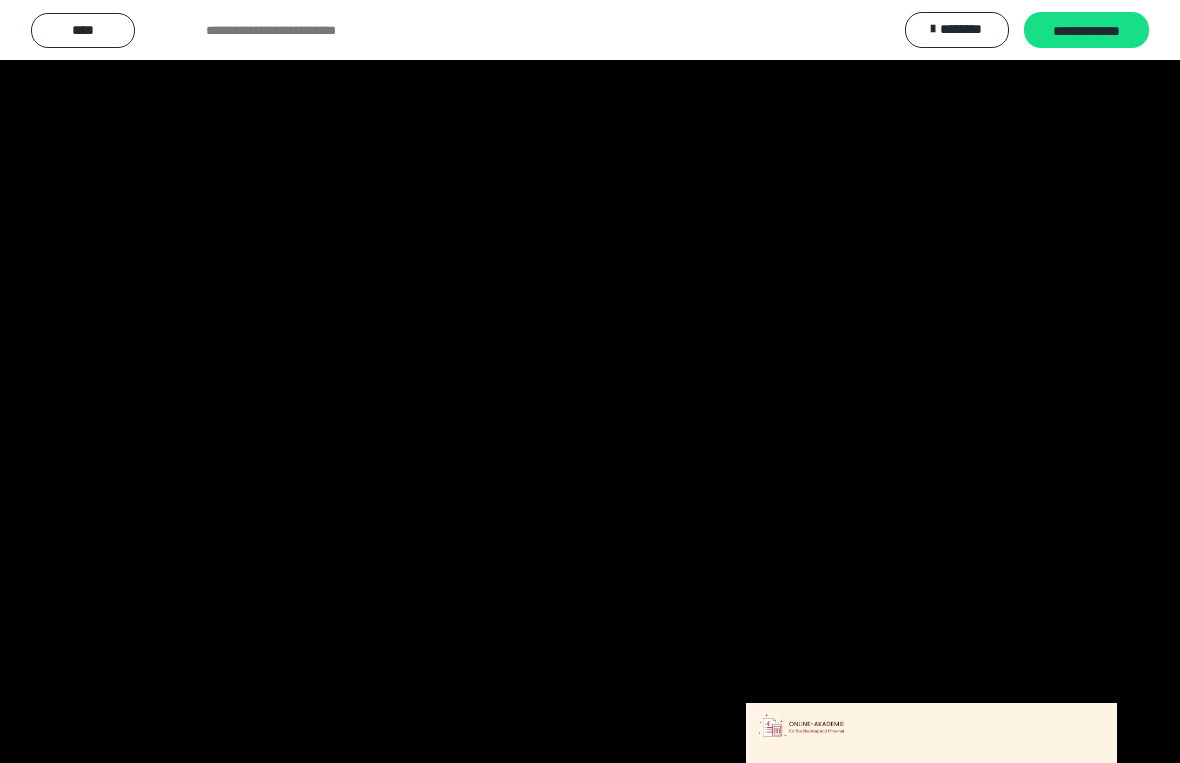 click at bounding box center [590, 381] 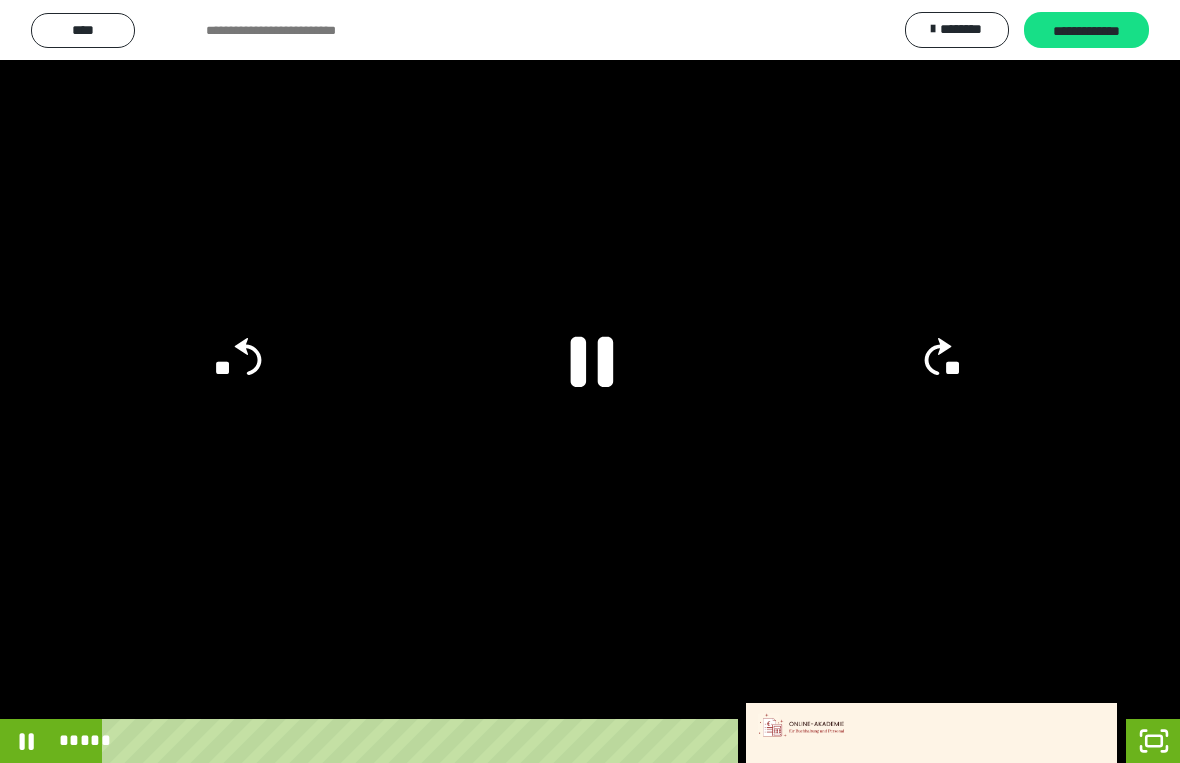click 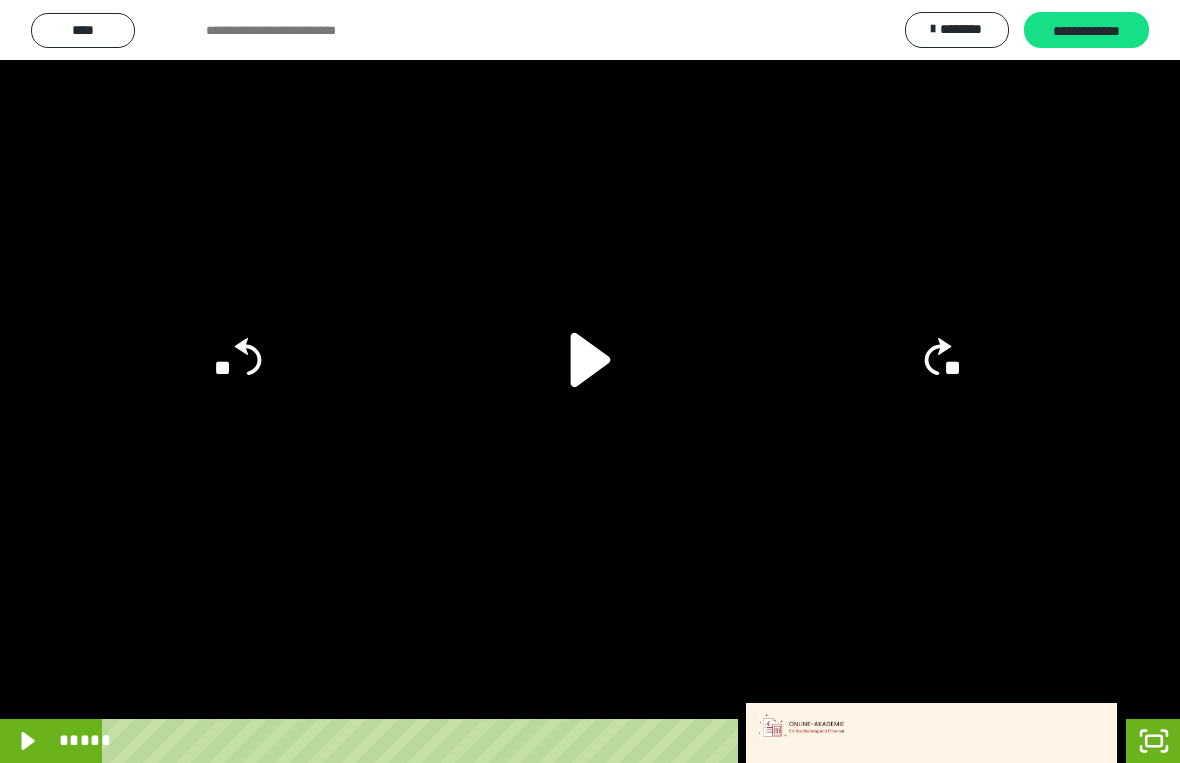 click 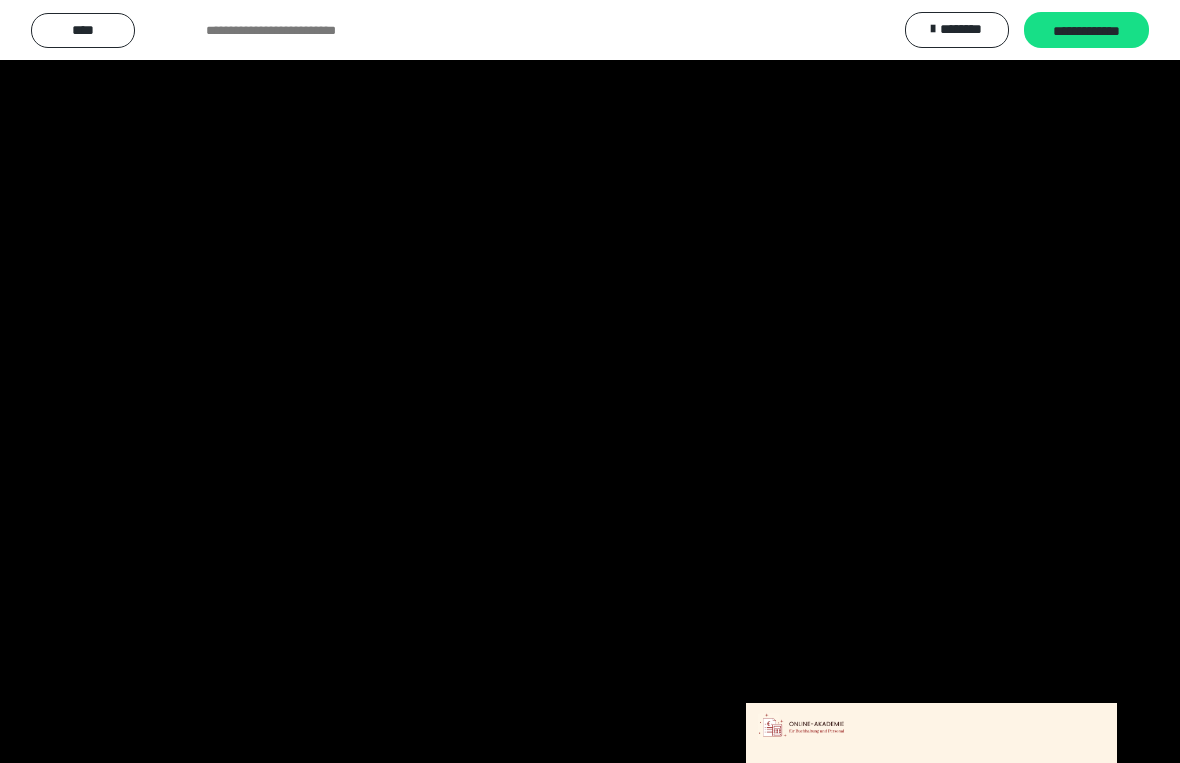 click at bounding box center [590, 381] 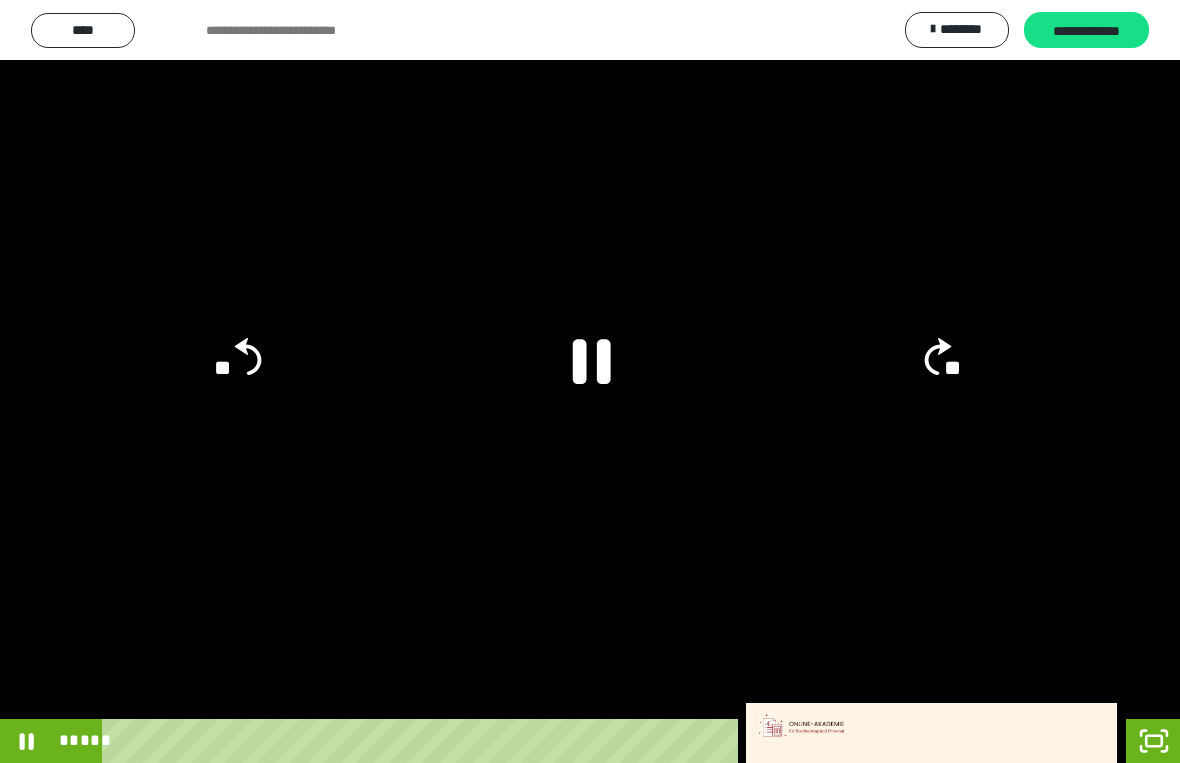click 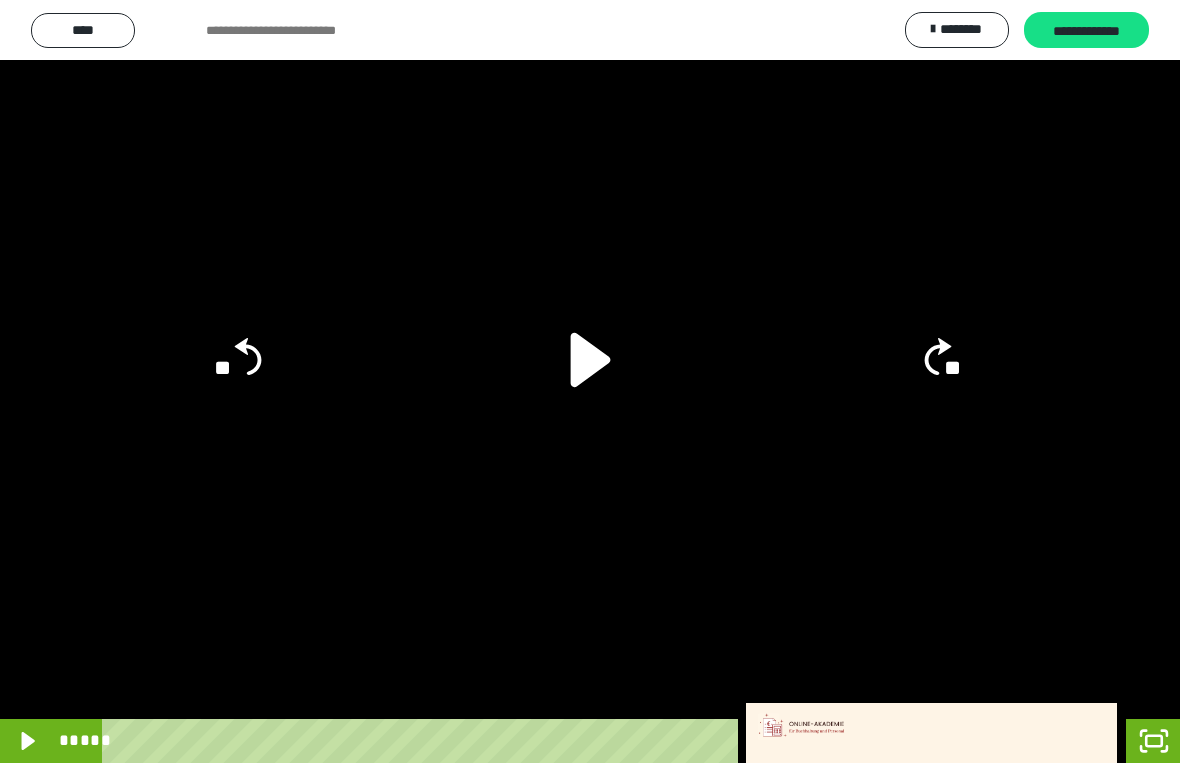 click 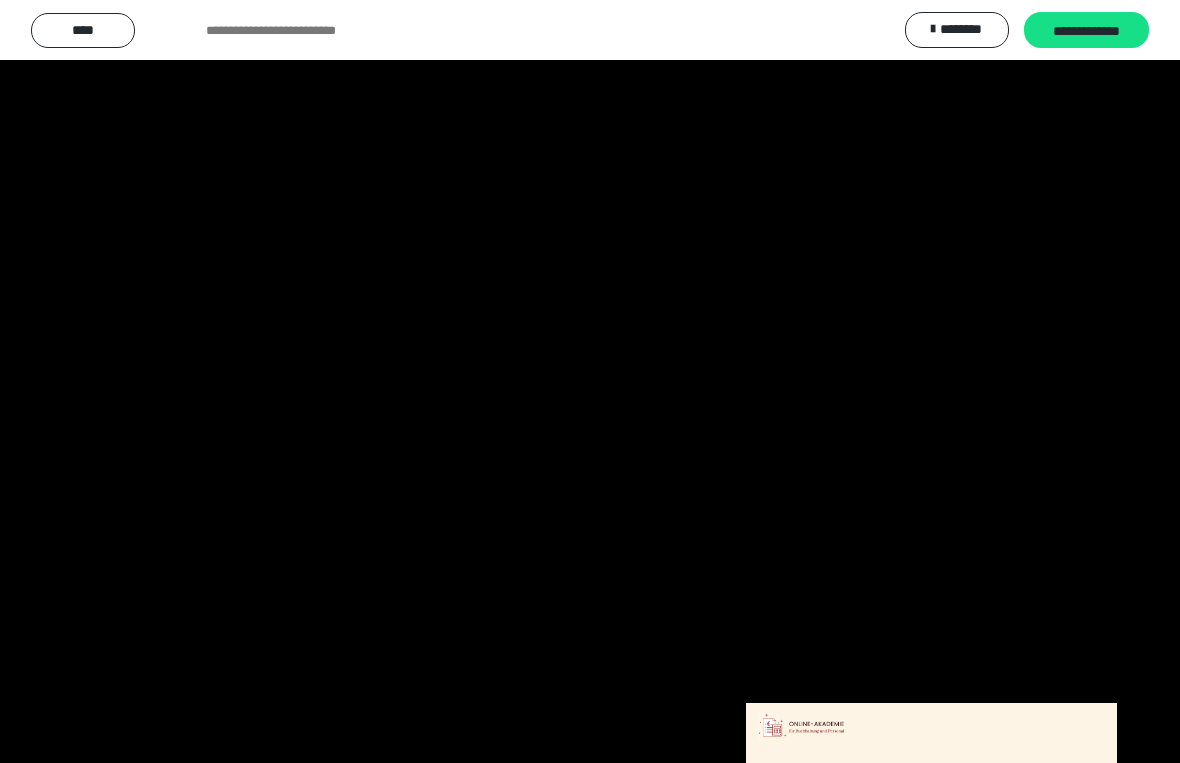 click at bounding box center (590, 381) 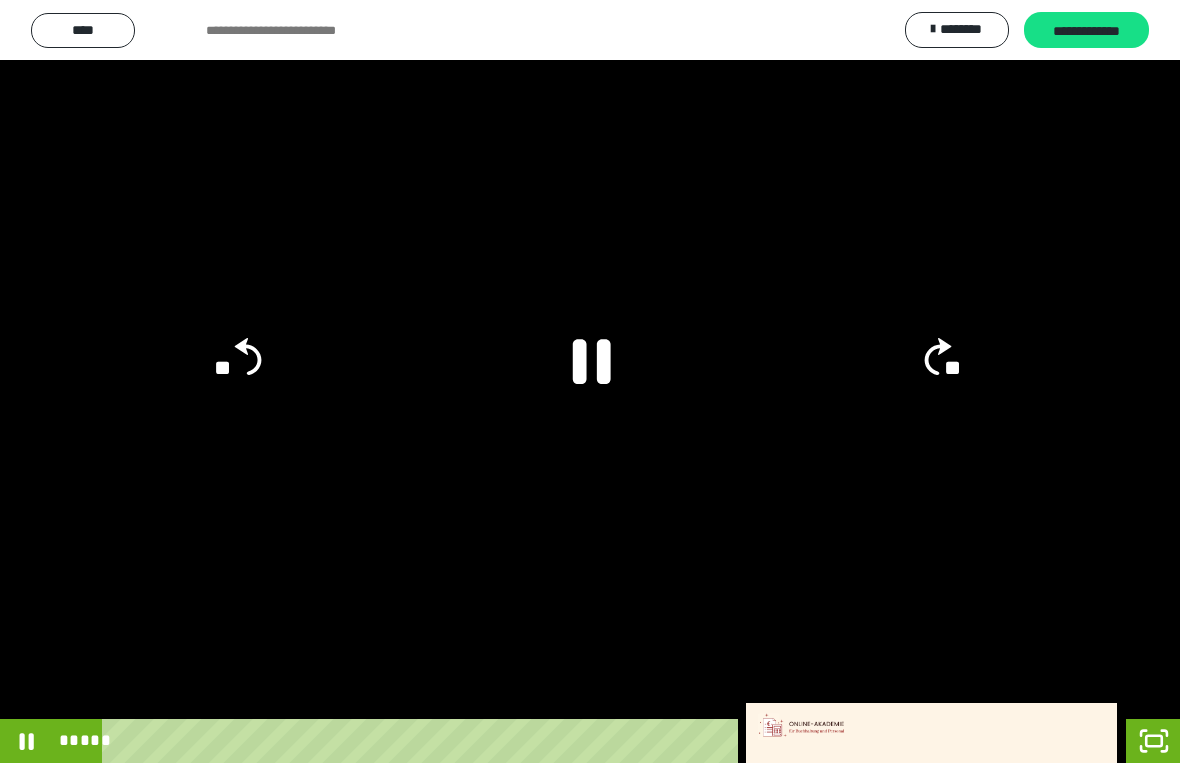 click 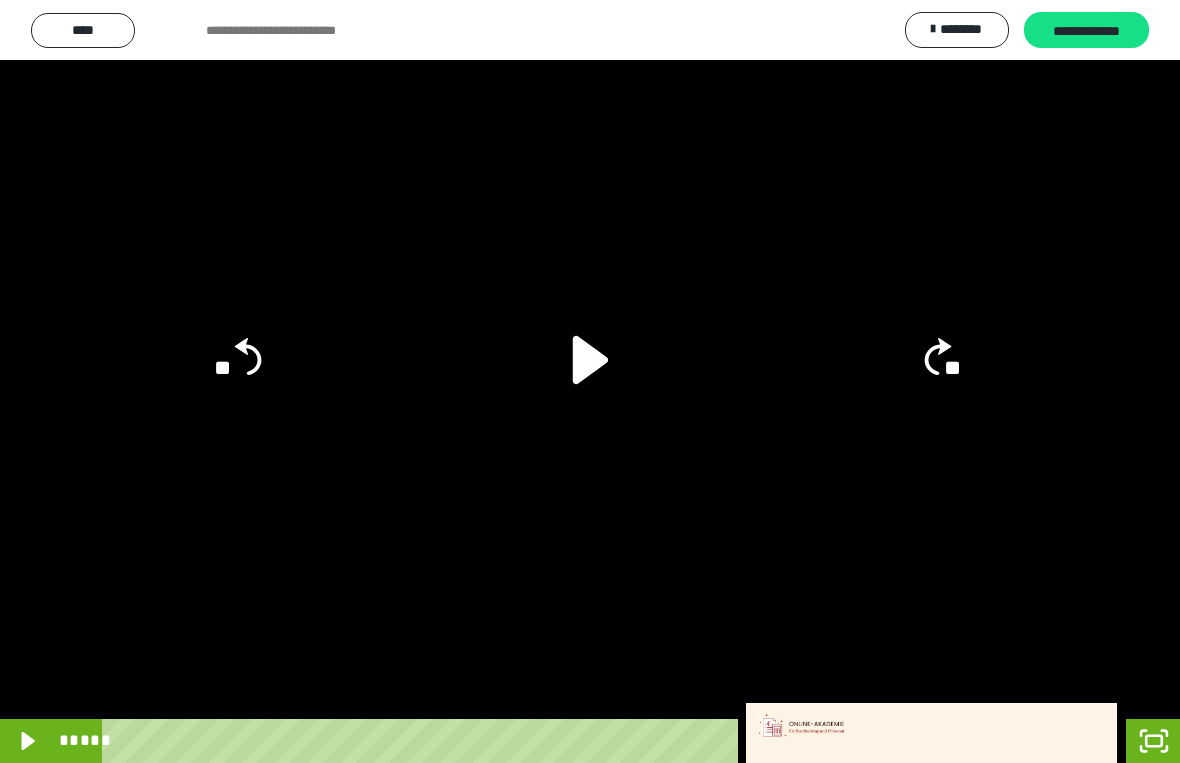click 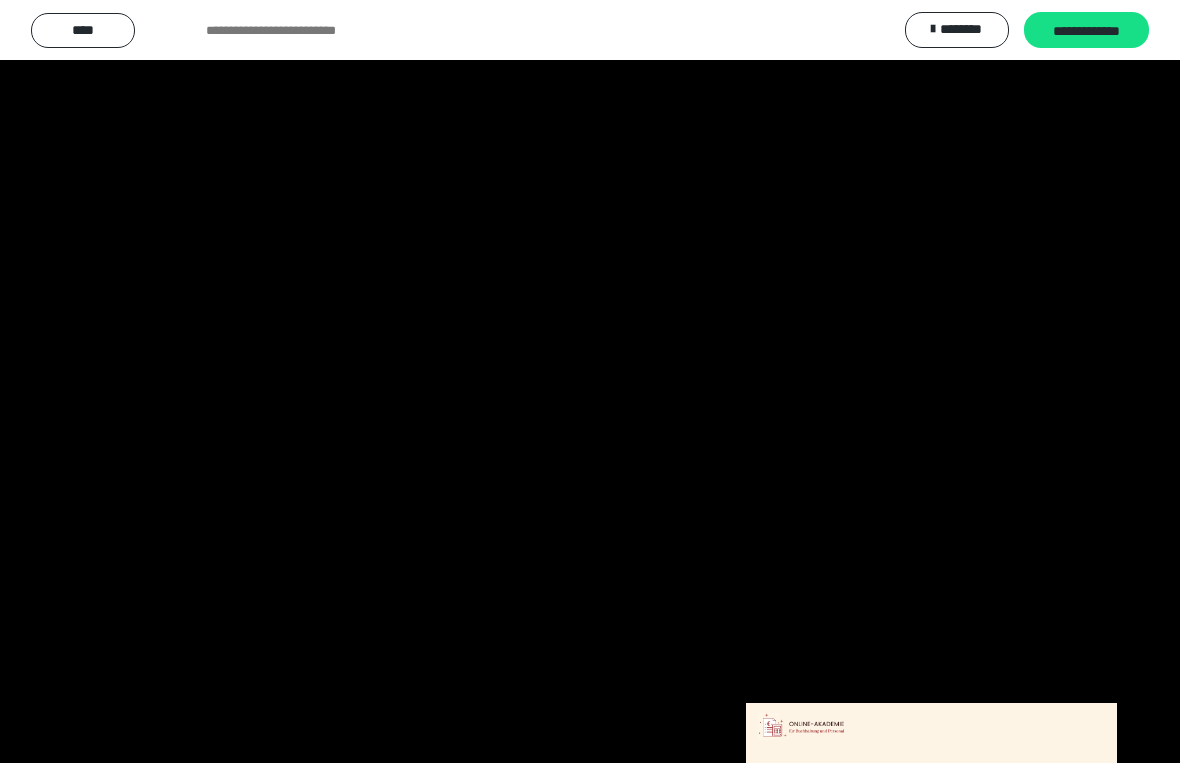 click at bounding box center [590, 381] 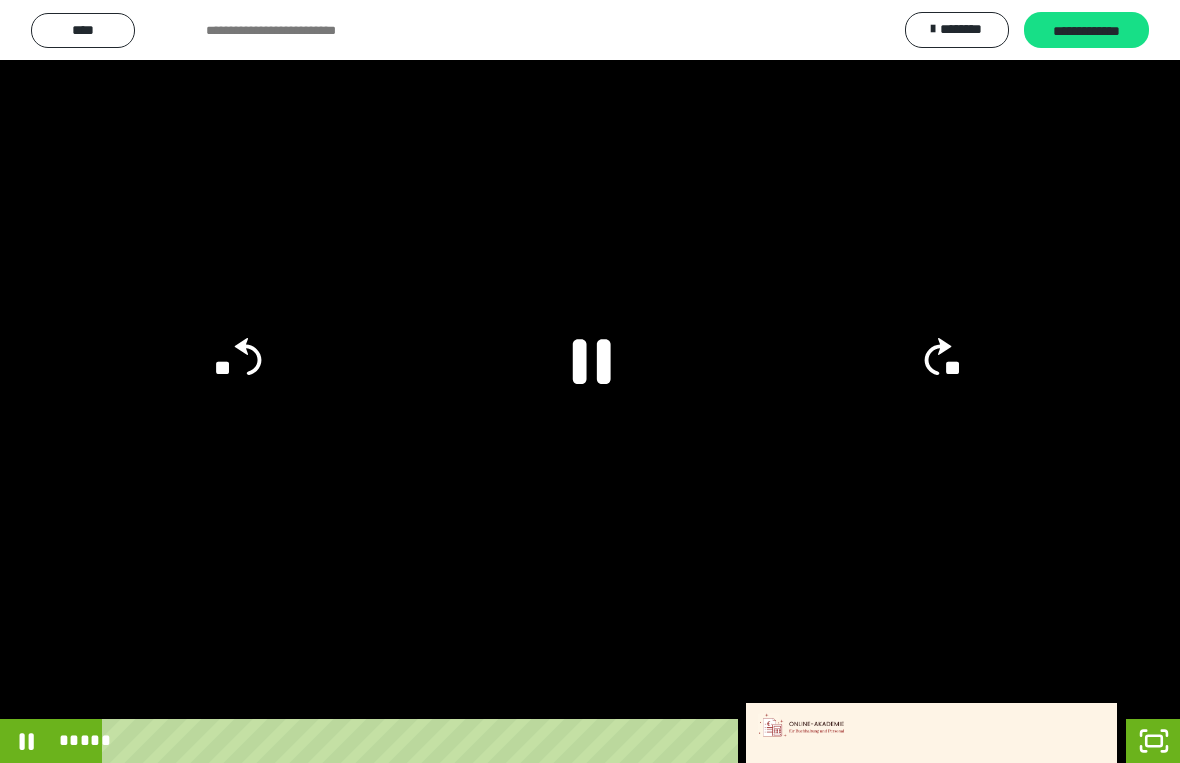 click 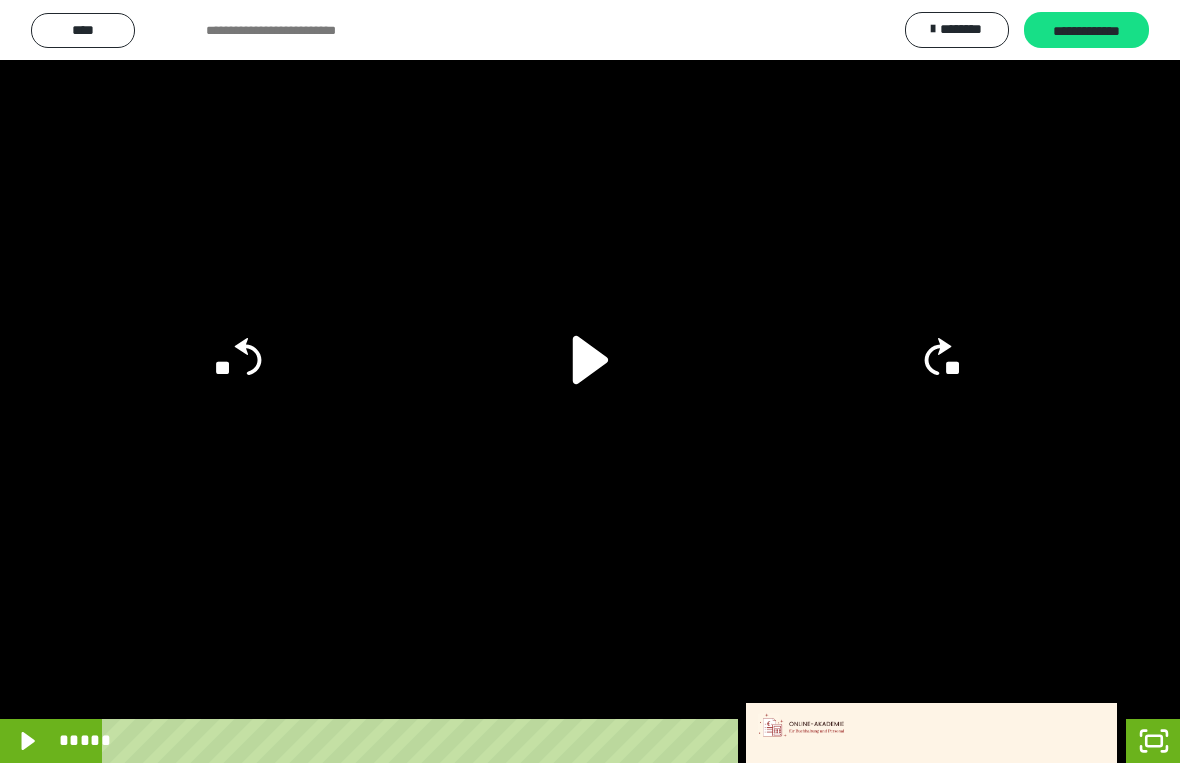 click 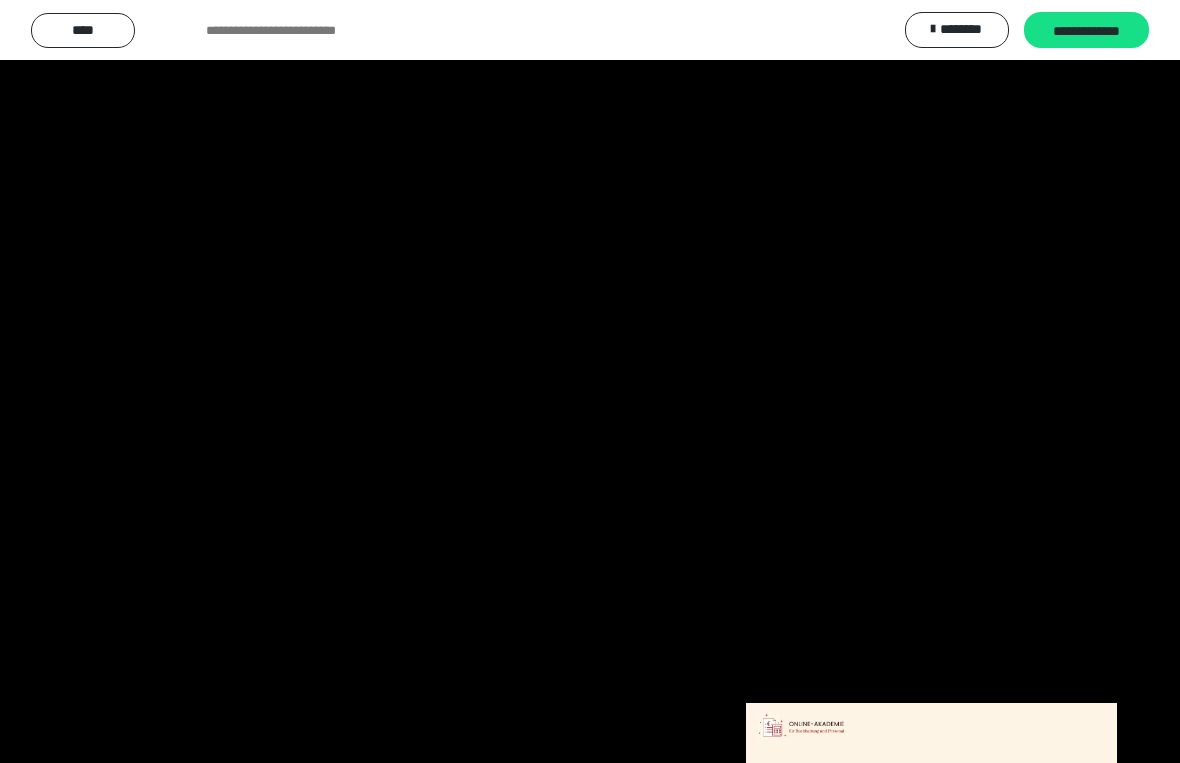 click at bounding box center (590, 381) 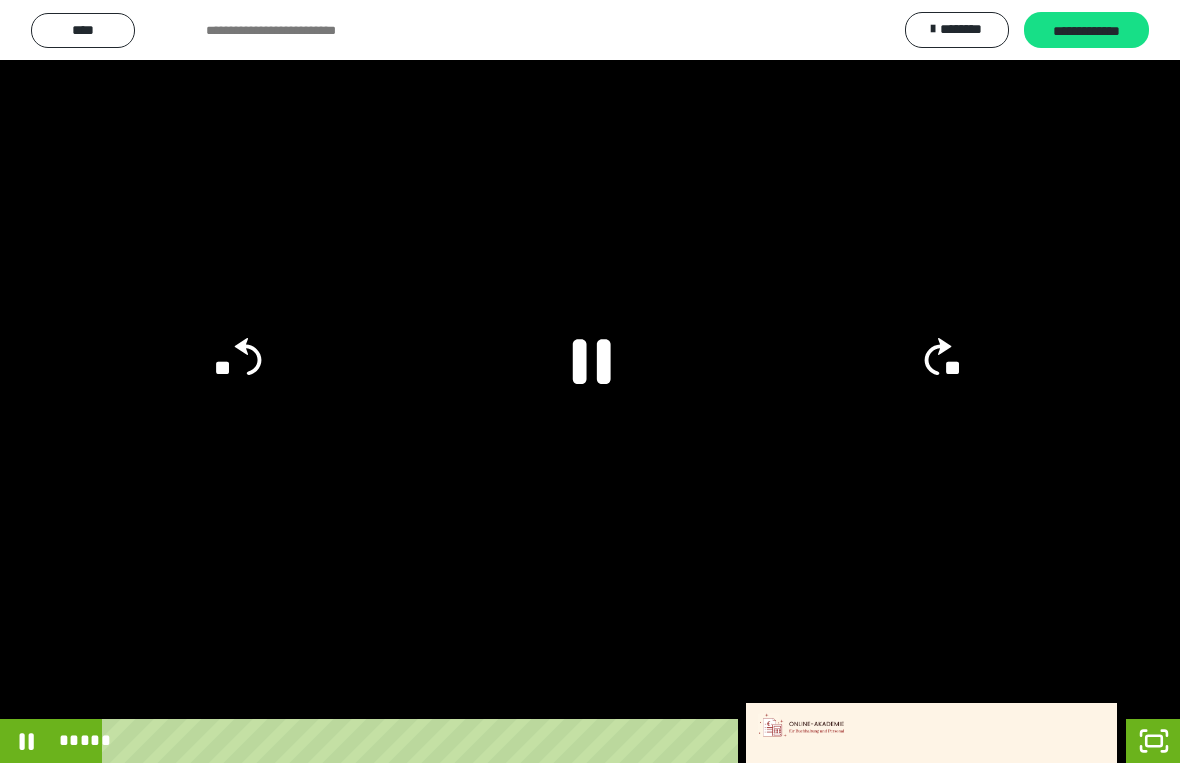 click 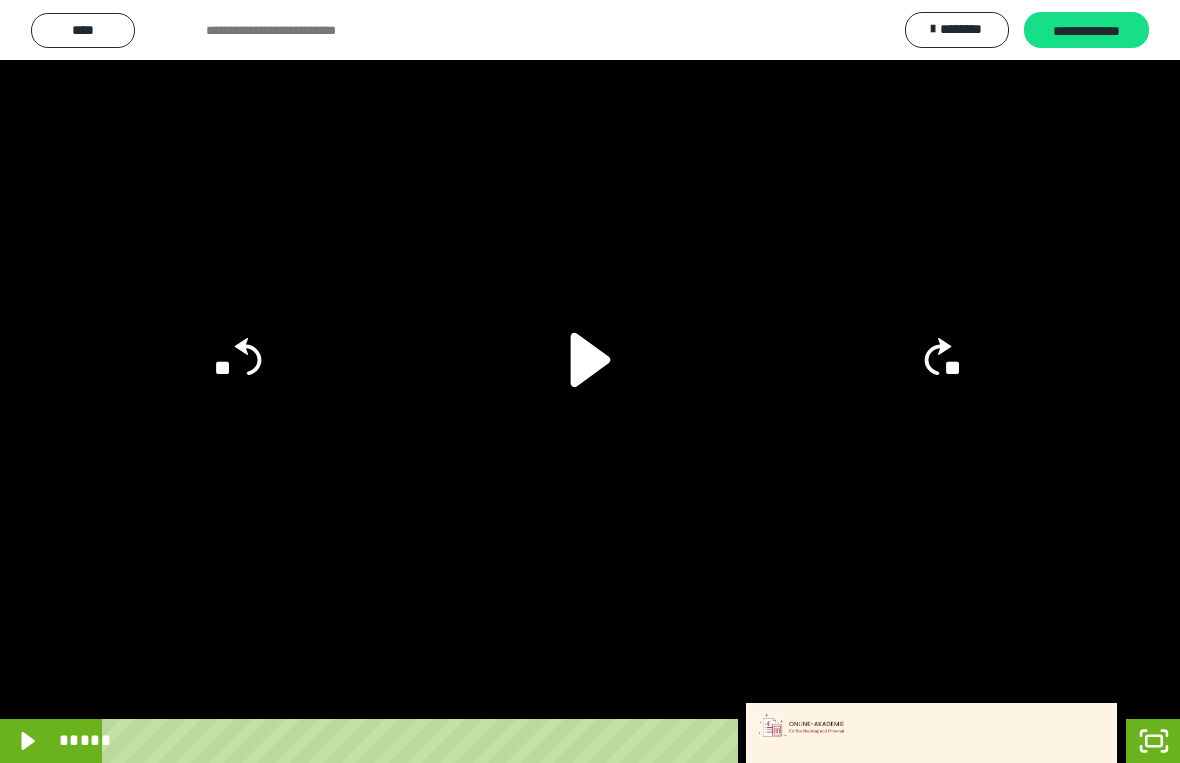 click 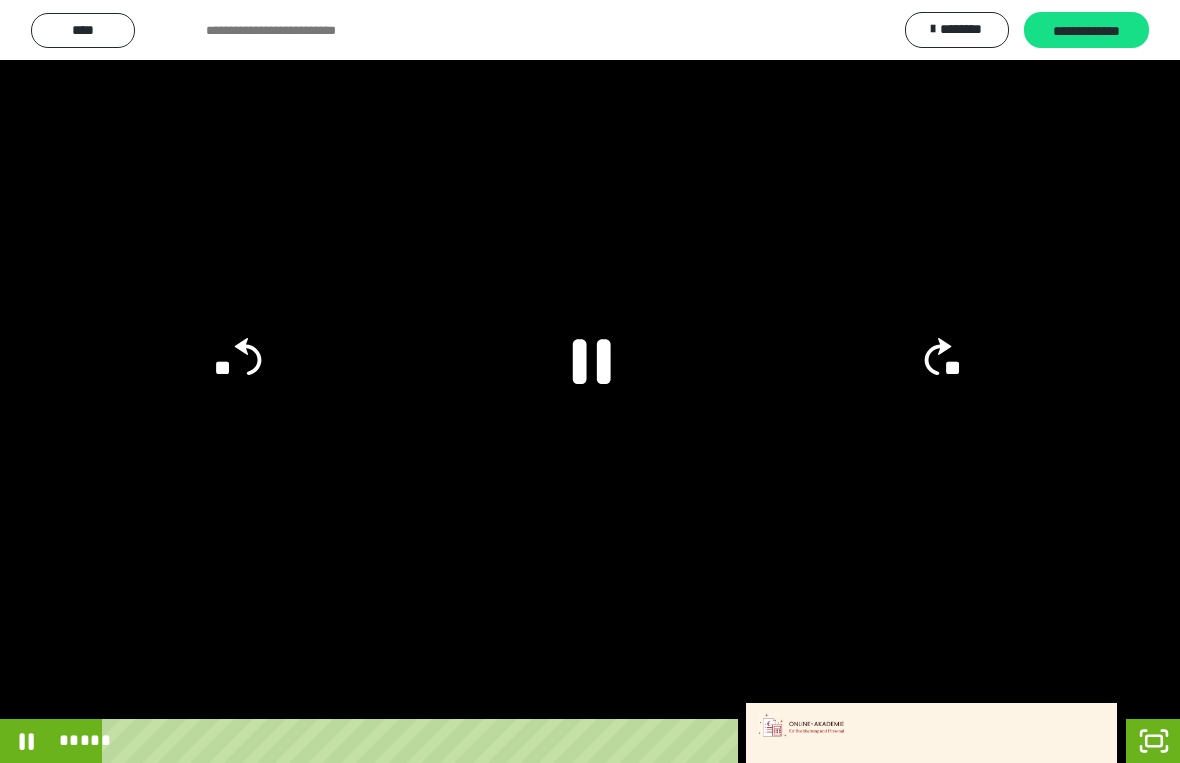 click 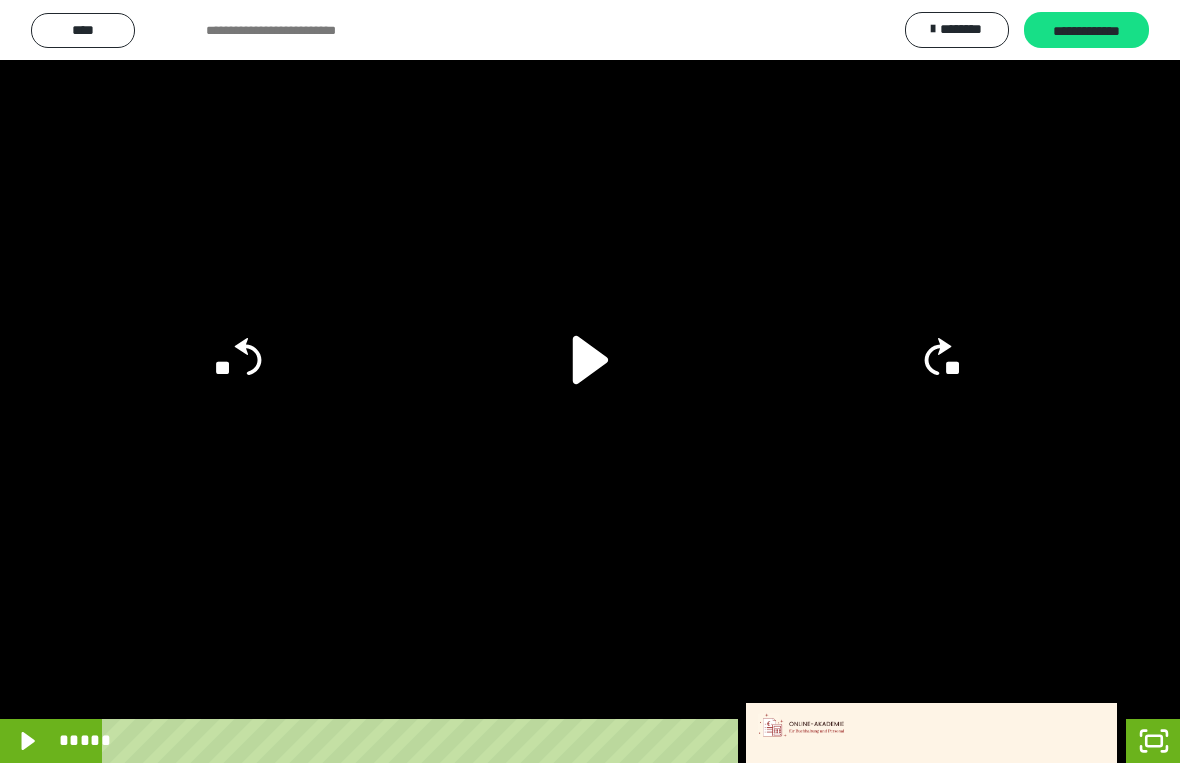 click 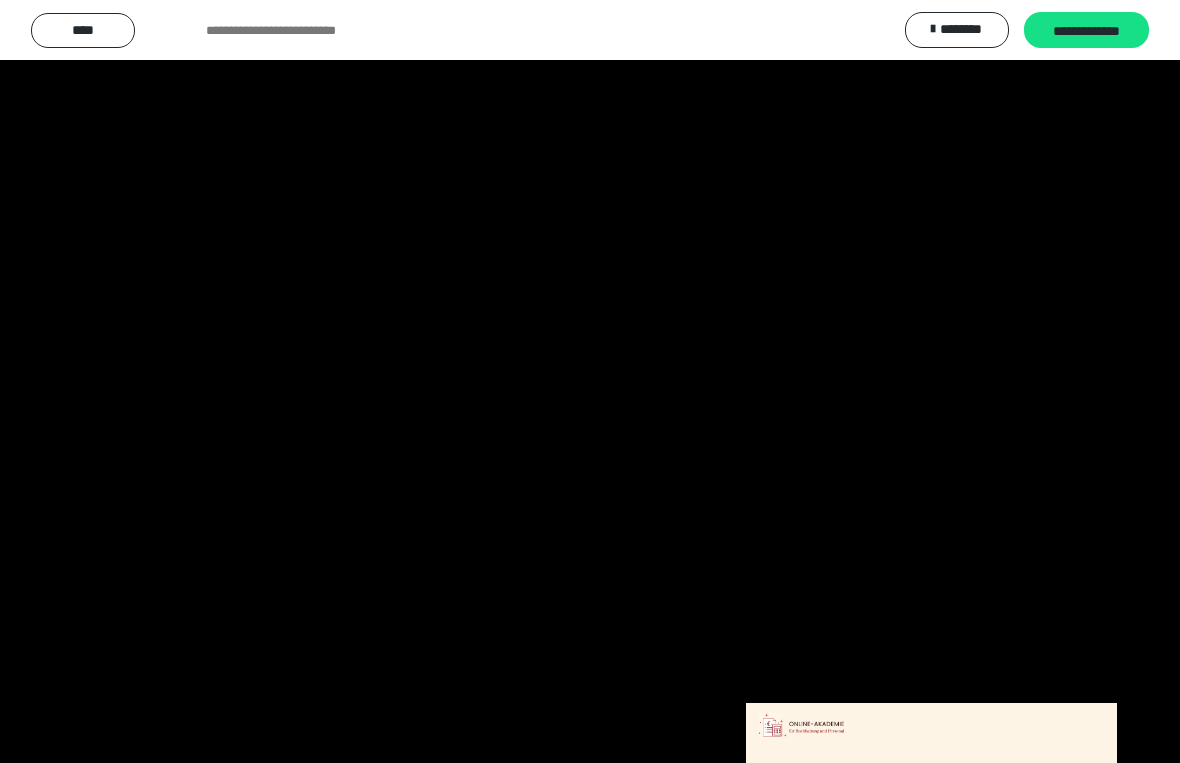 click at bounding box center (590, 381) 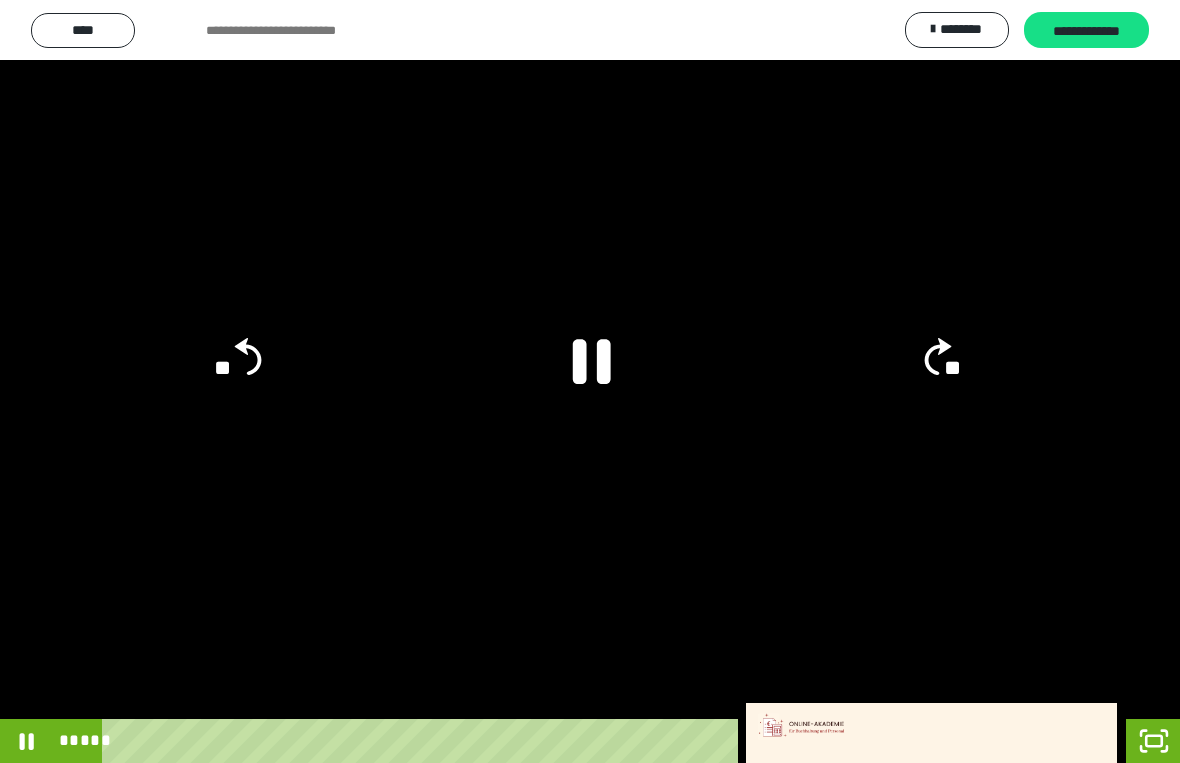 click 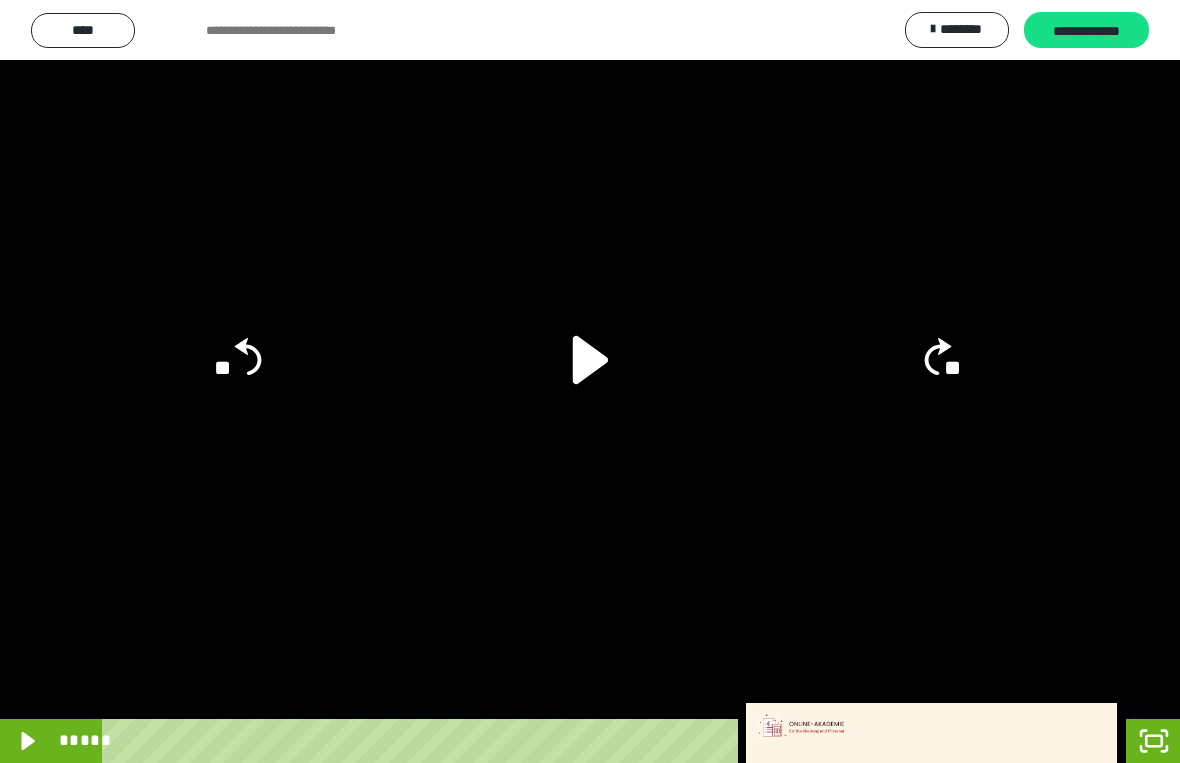click 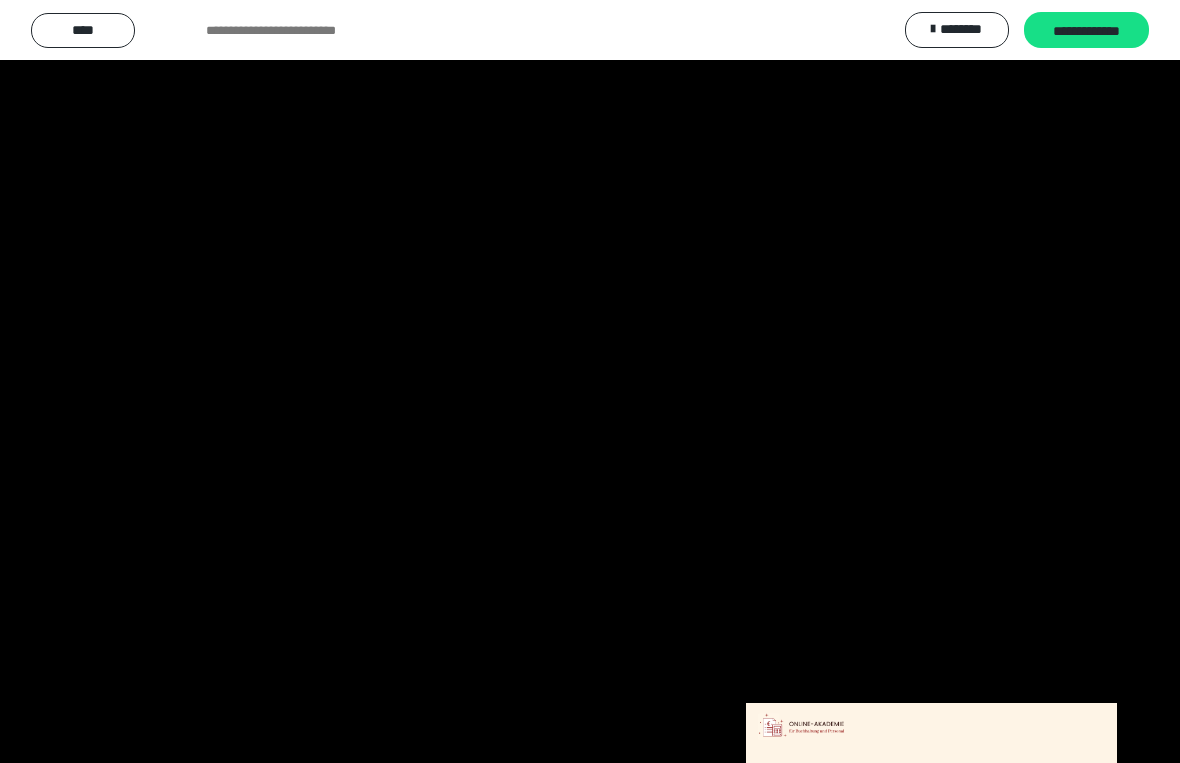 click at bounding box center [590, 381] 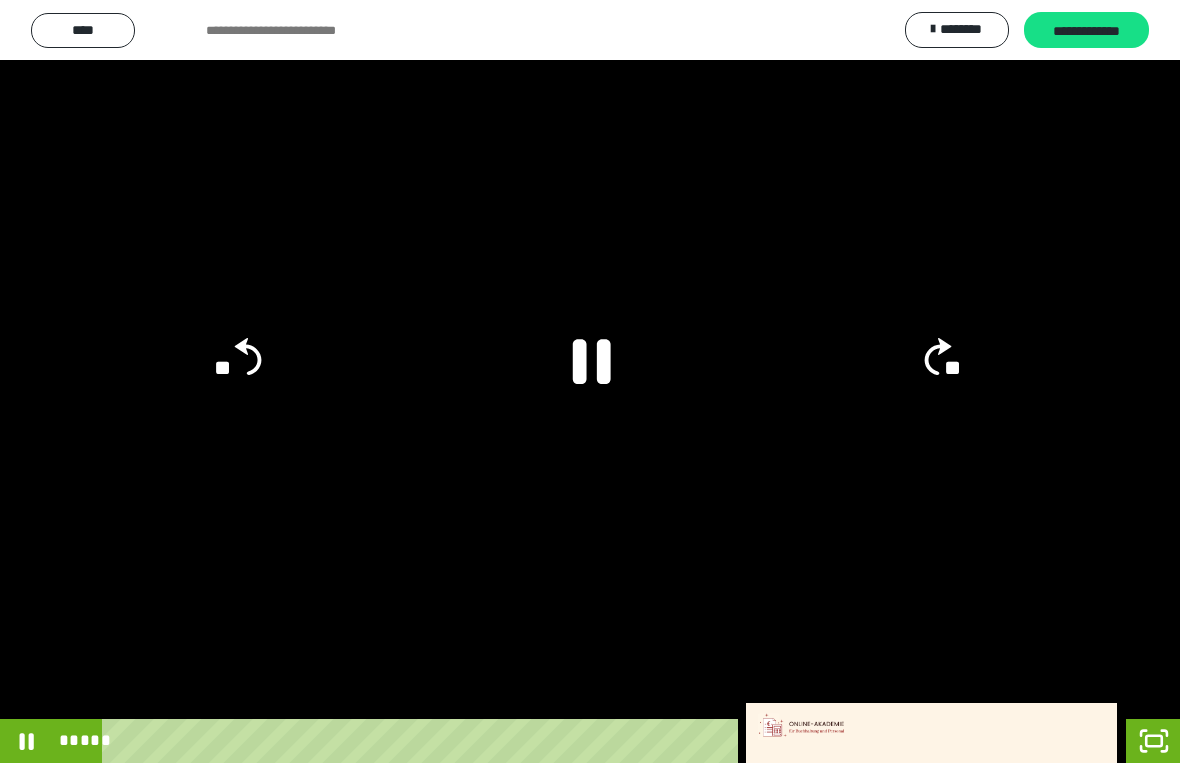 click 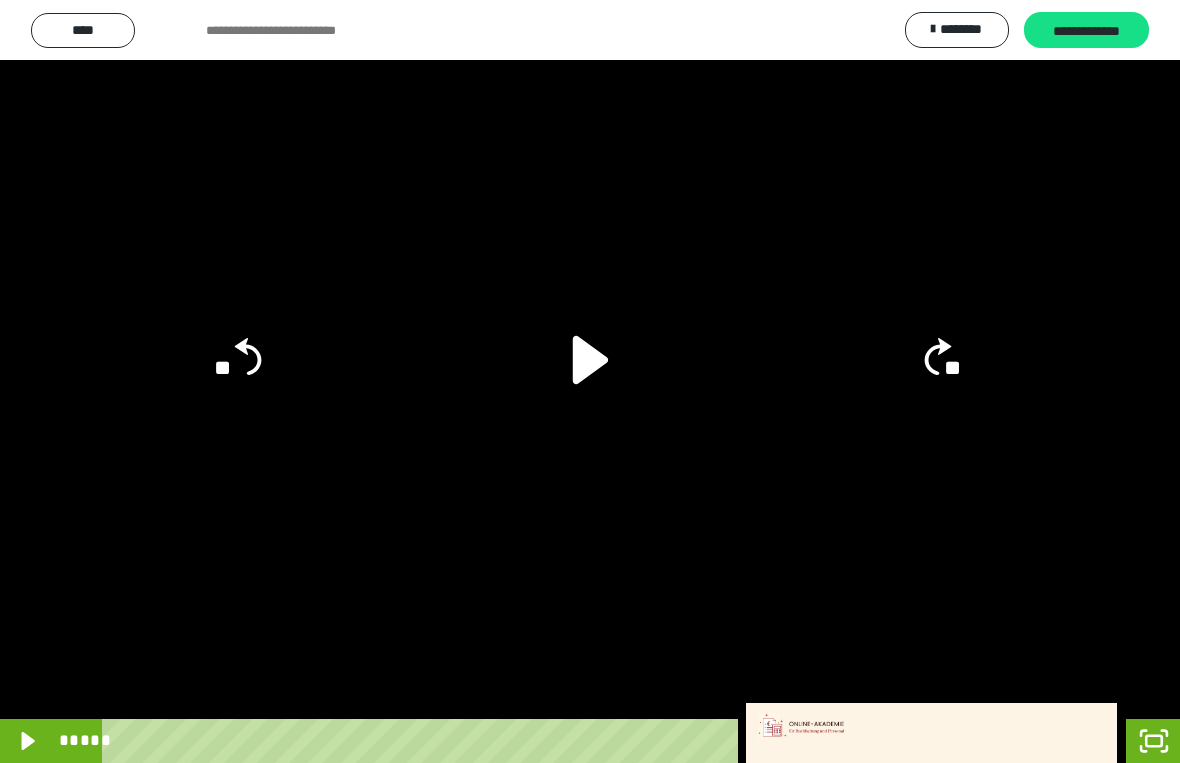click 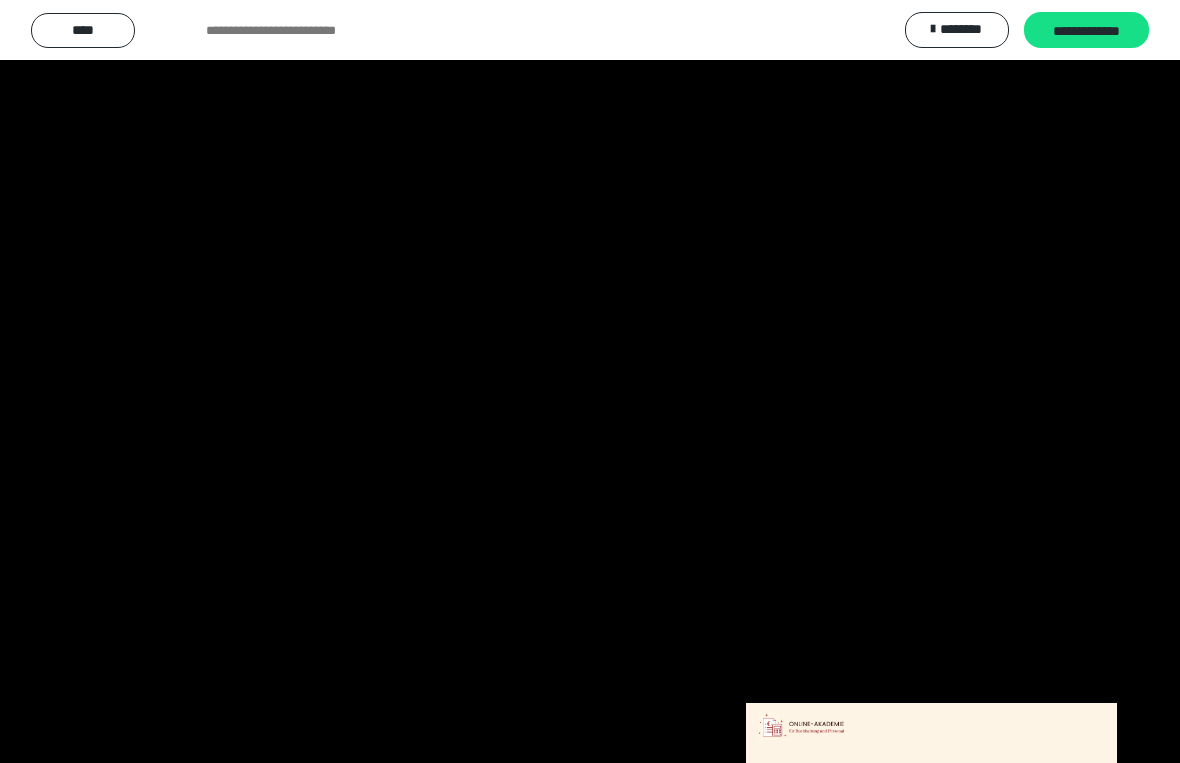 click at bounding box center [590, 381] 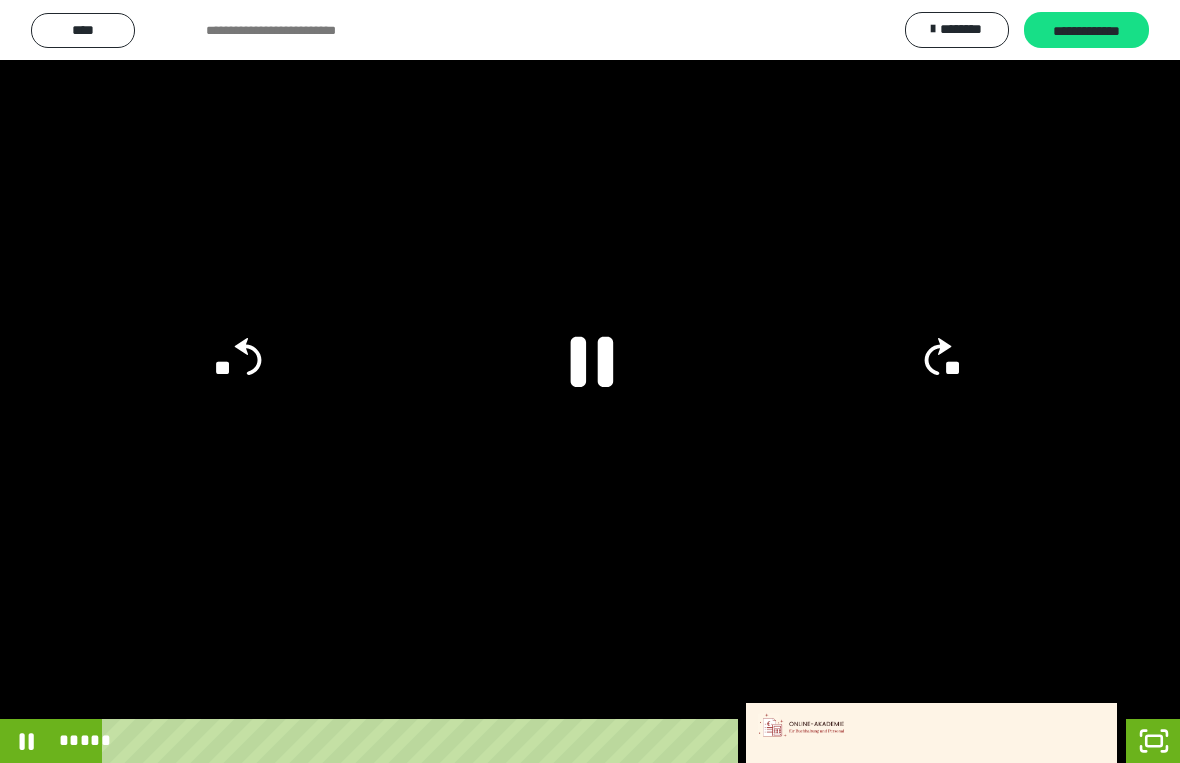 click 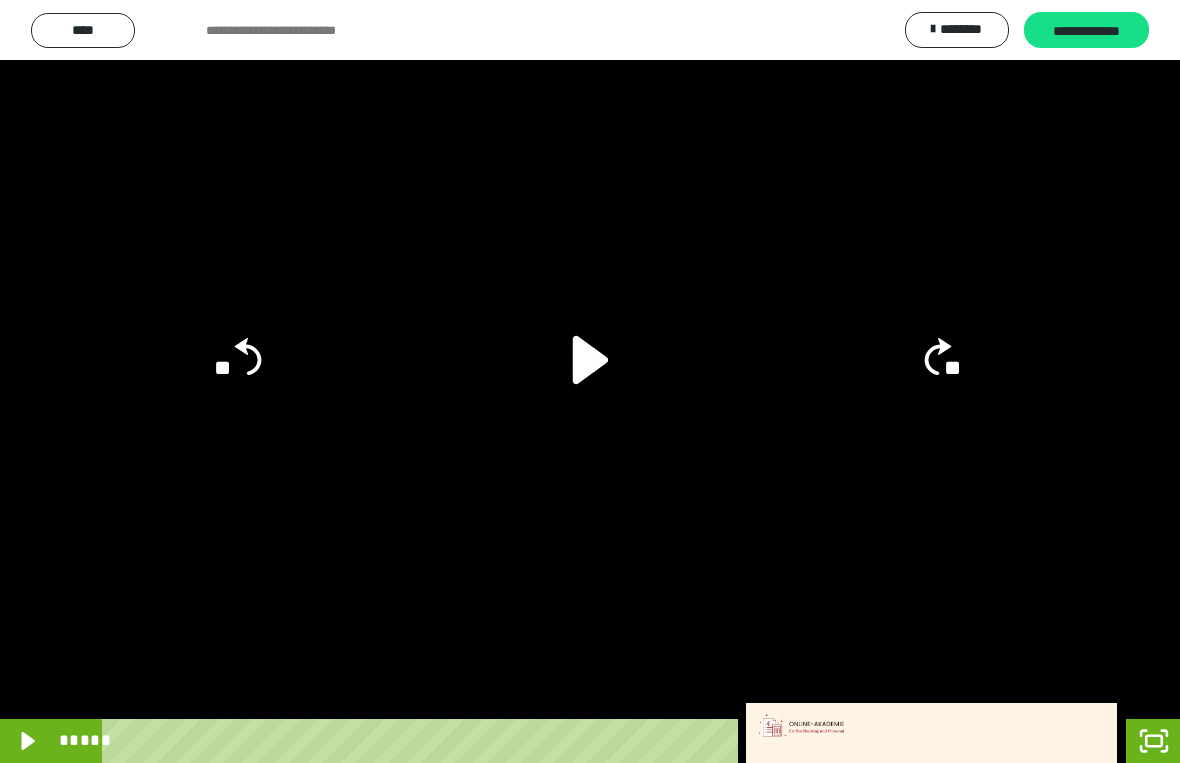 click 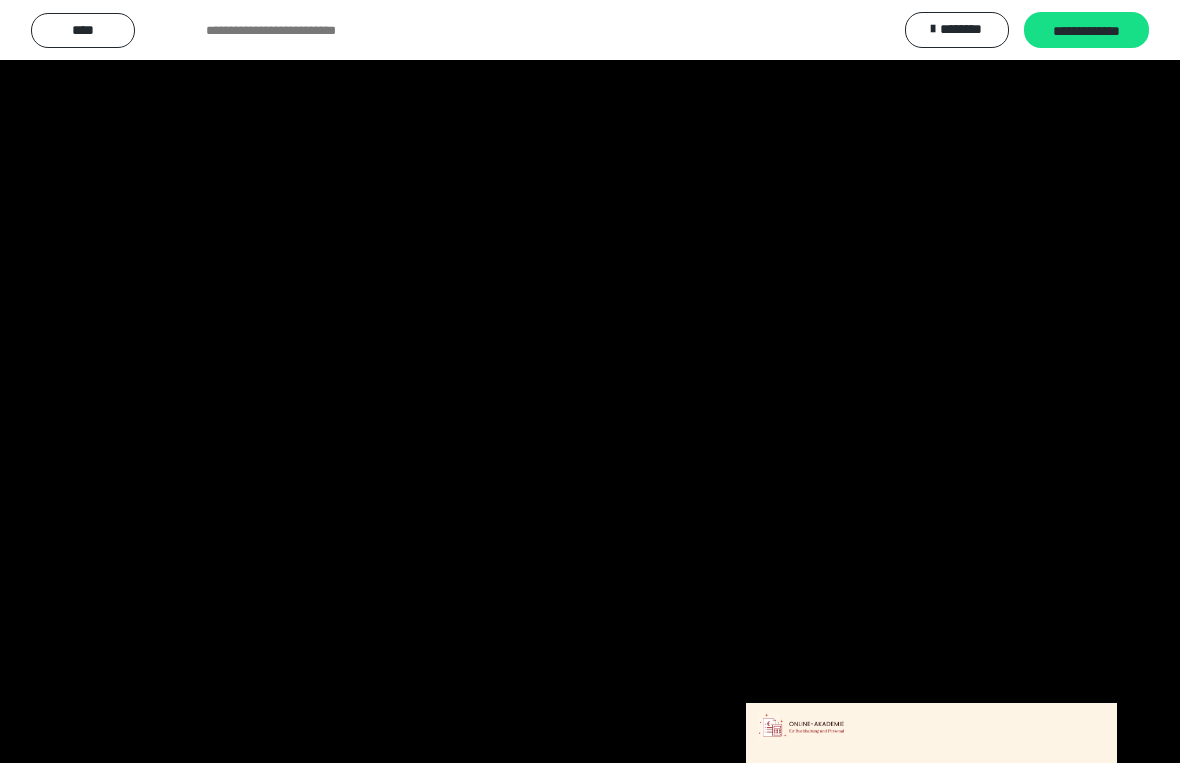click at bounding box center (590, 381) 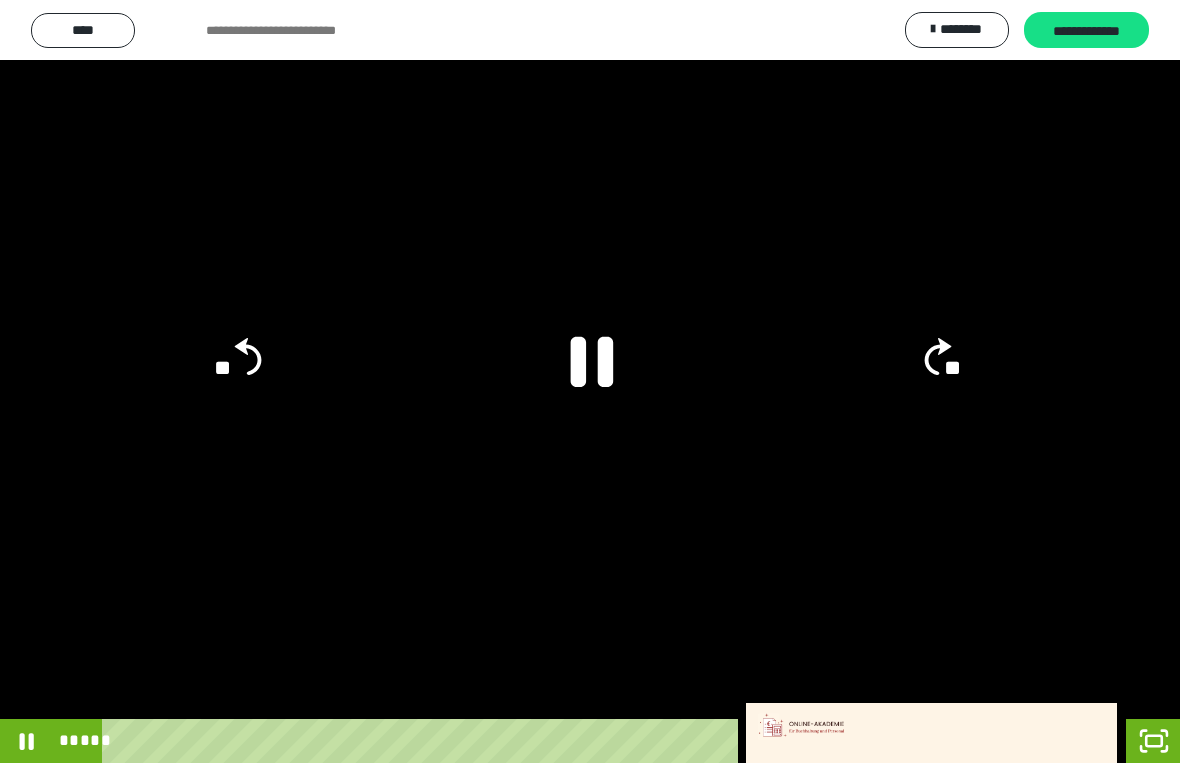 click 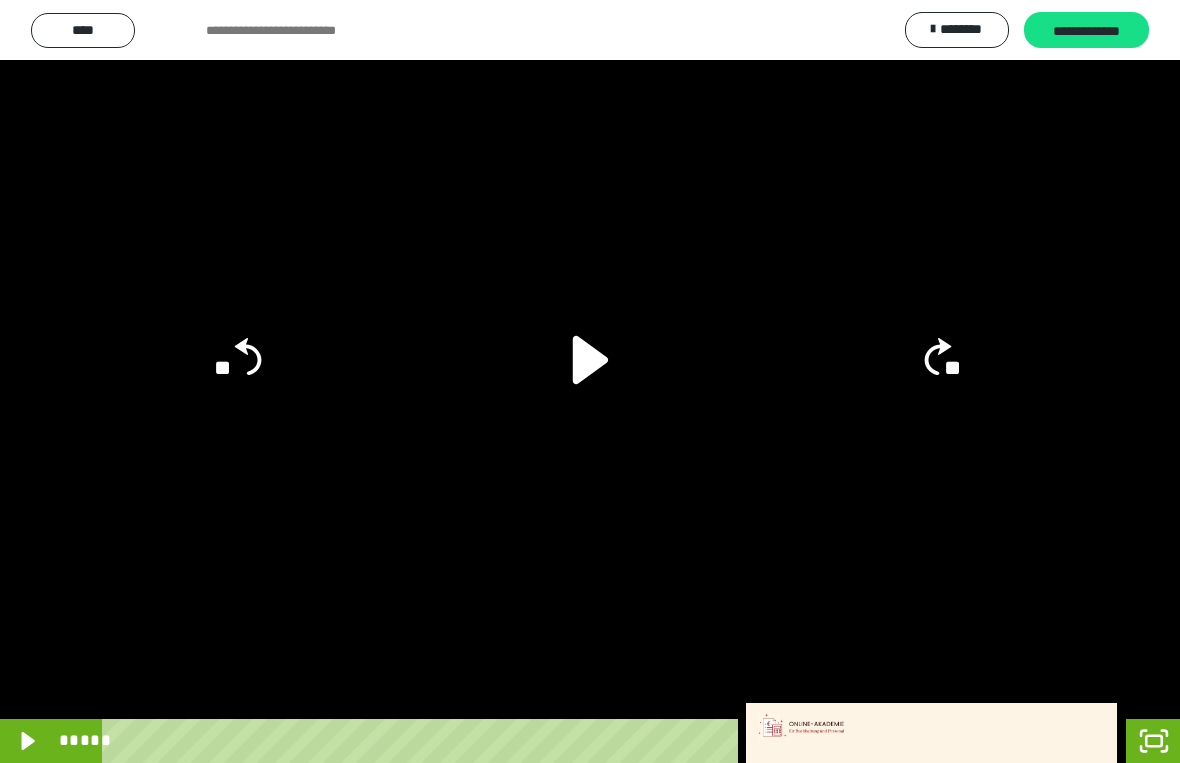 click 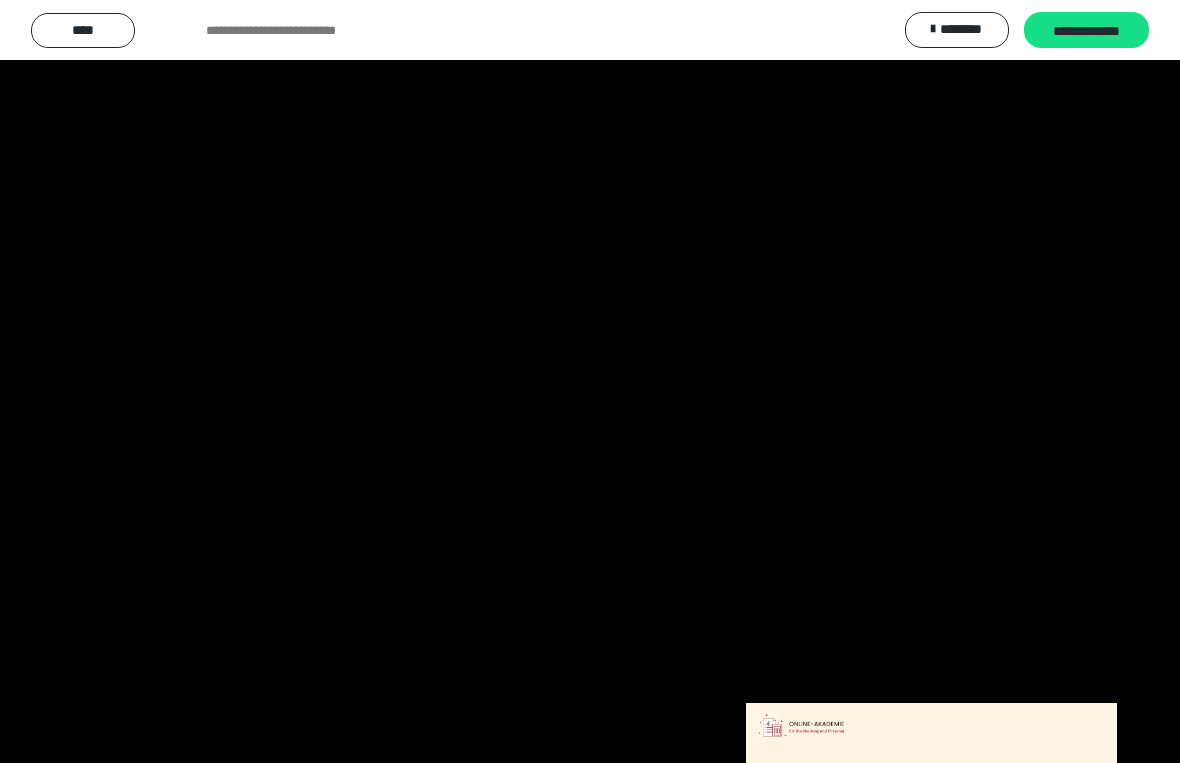 click at bounding box center (590, 381) 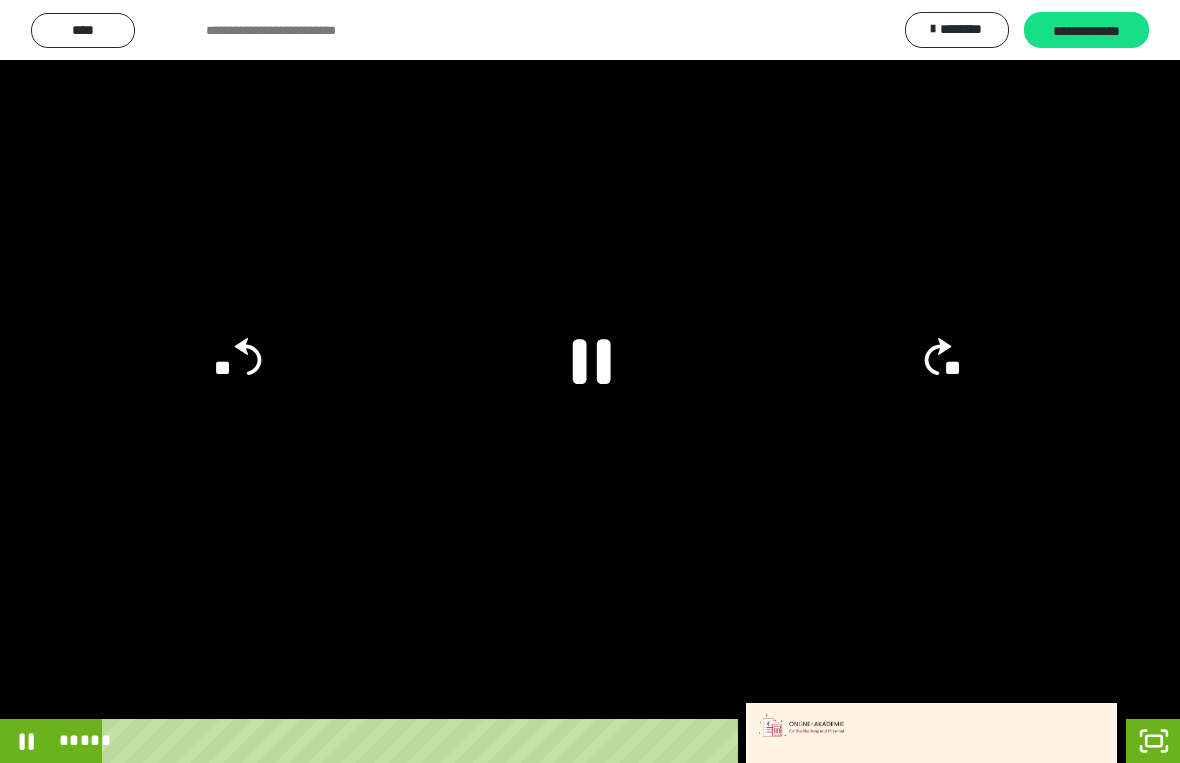 click 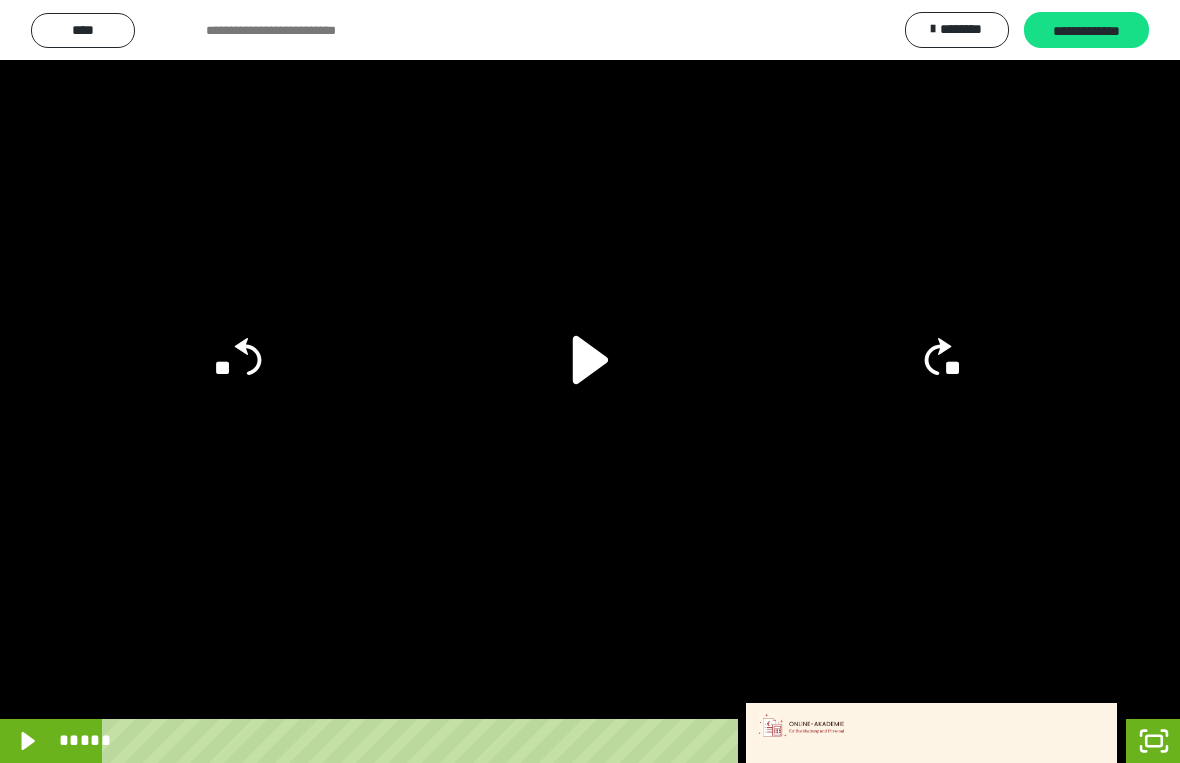 click 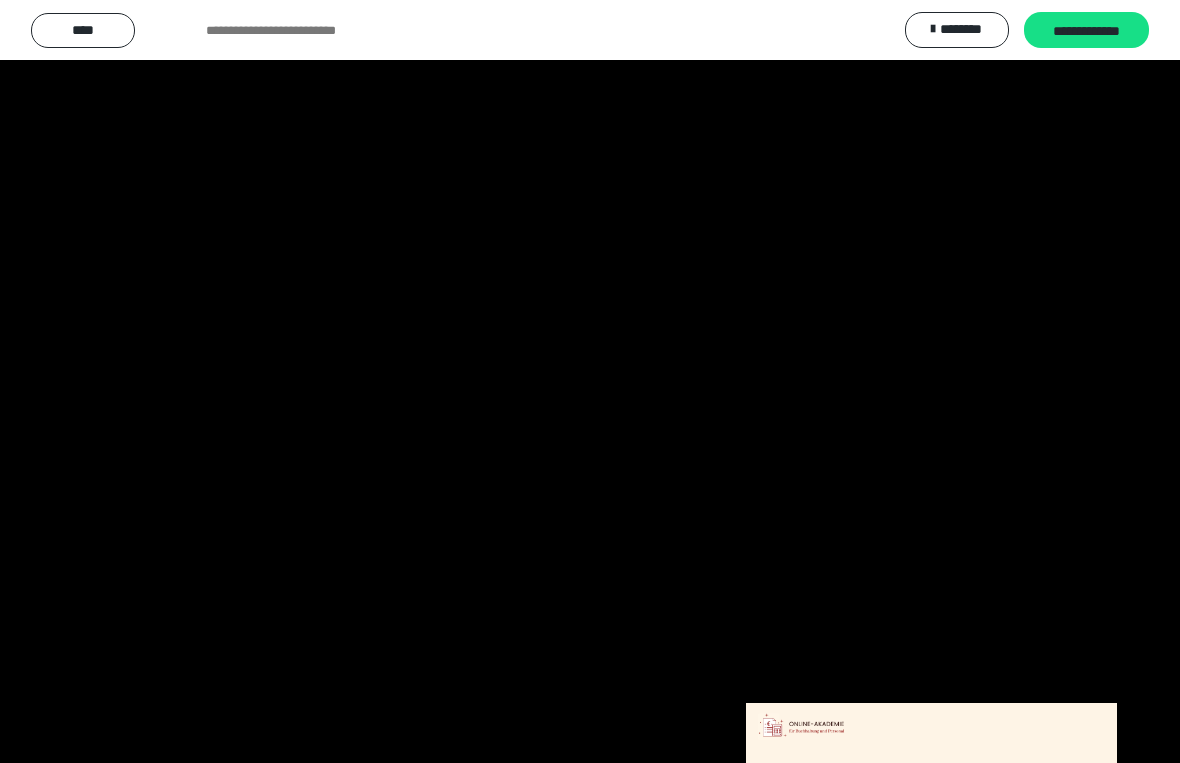 click at bounding box center [590, 381] 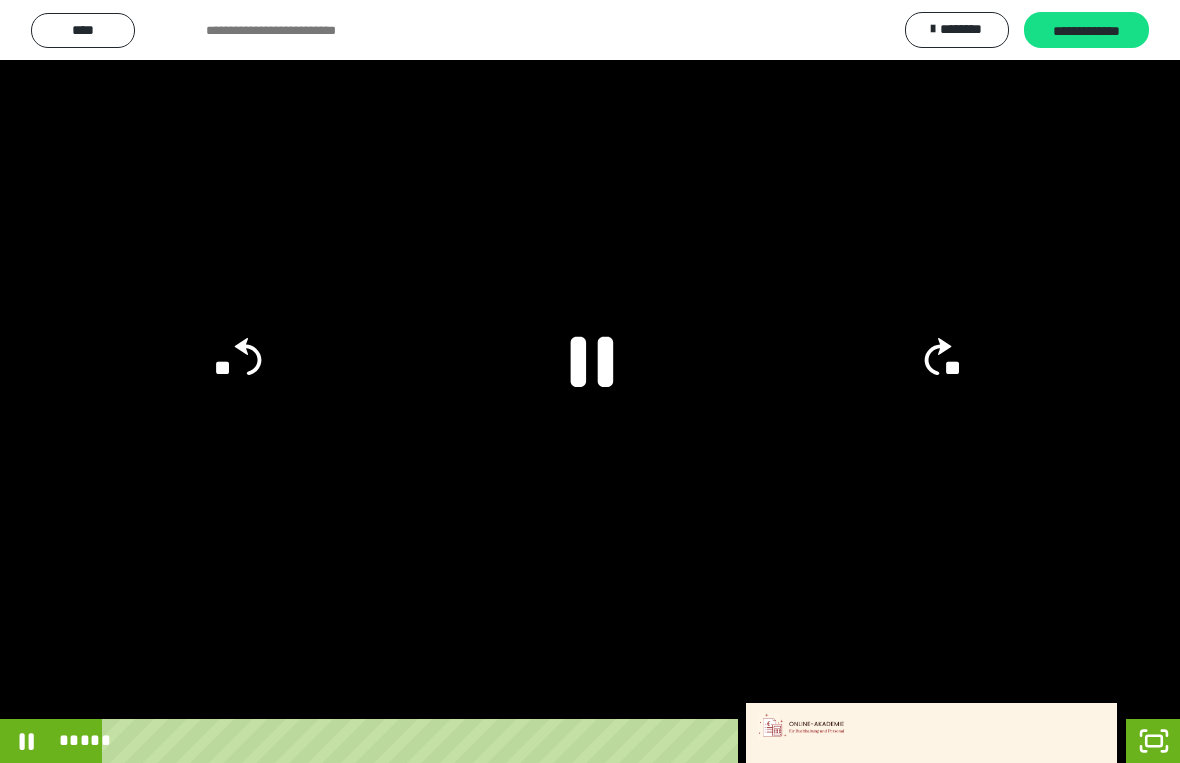 click 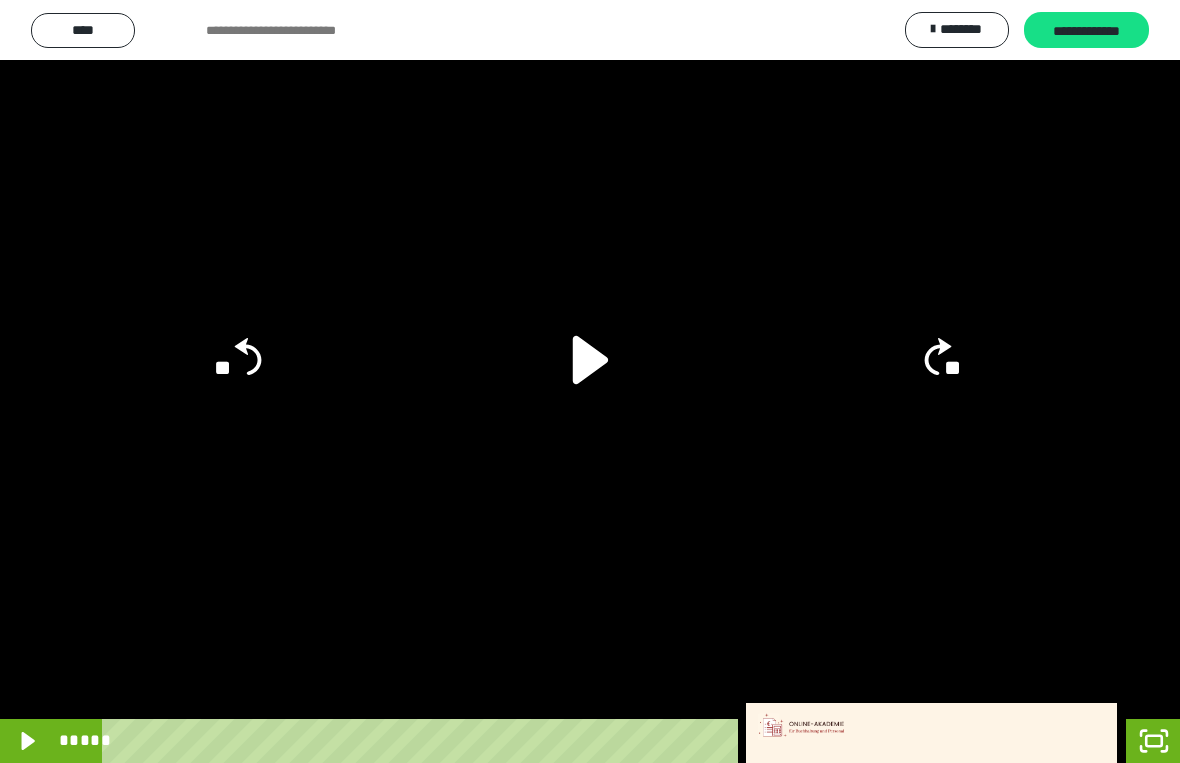 click 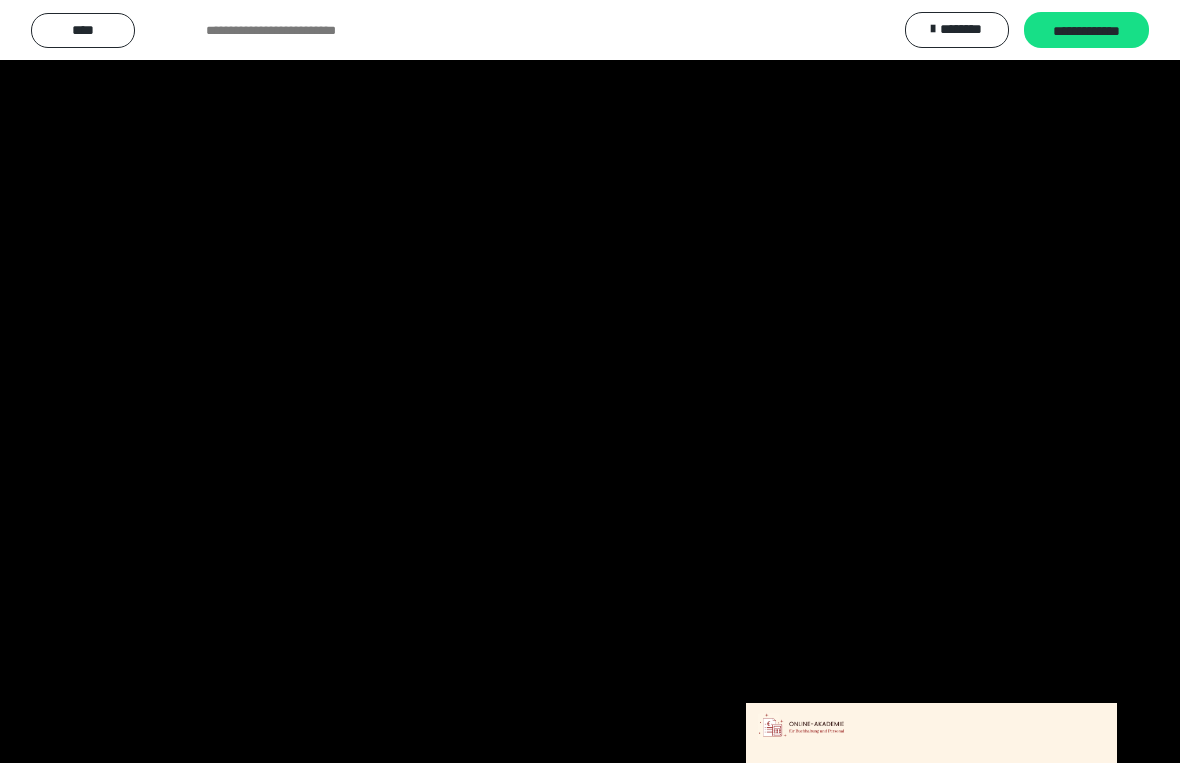 click at bounding box center [590, 381] 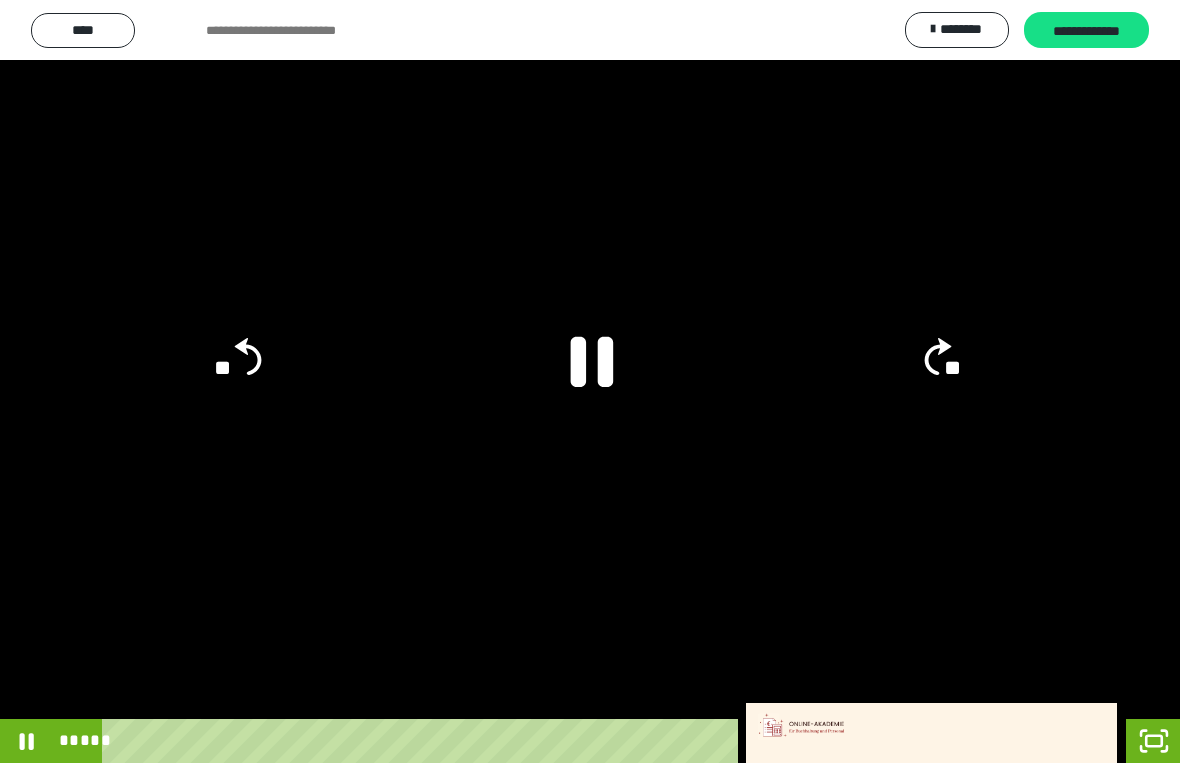 click 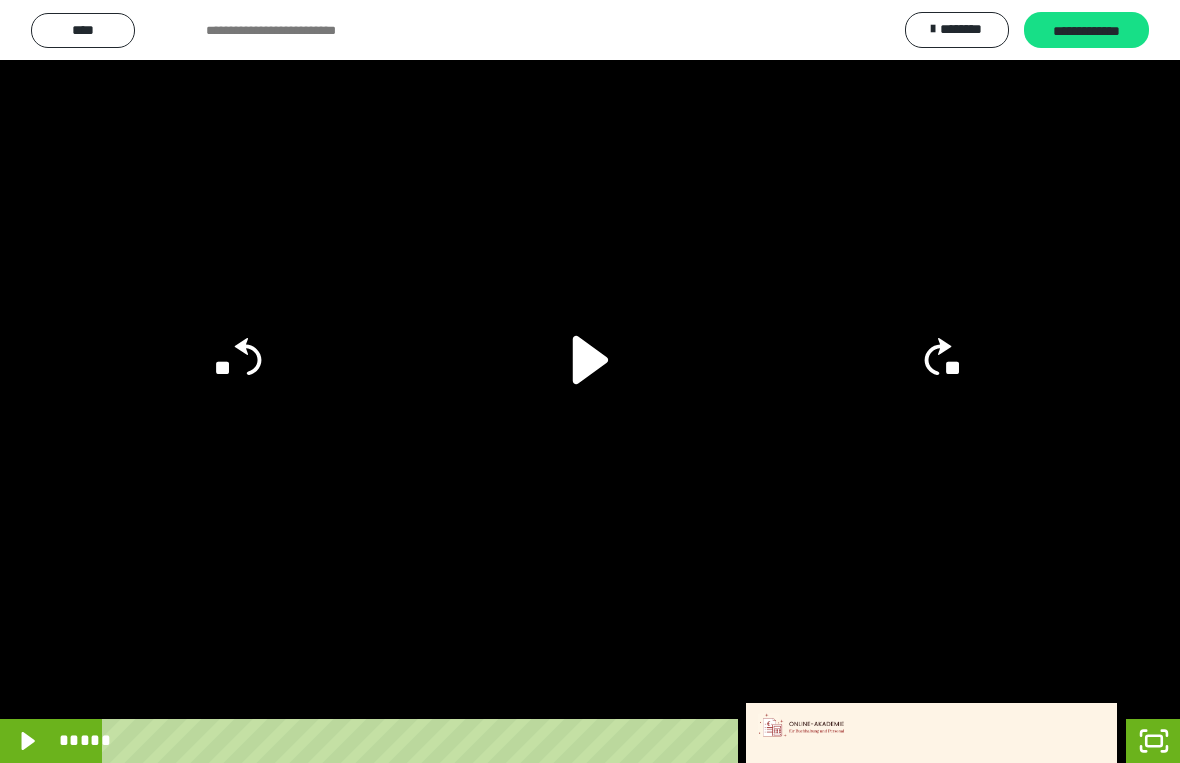 click at bounding box center (590, 381) 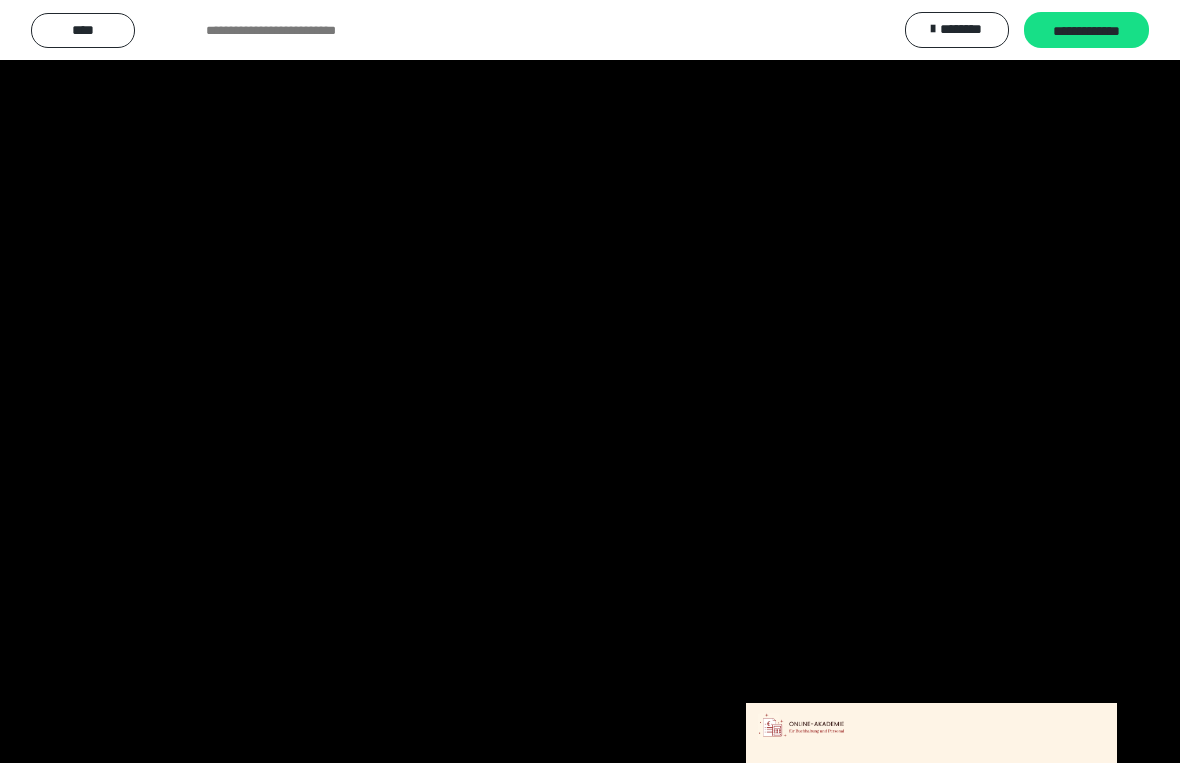 click at bounding box center [590, 381] 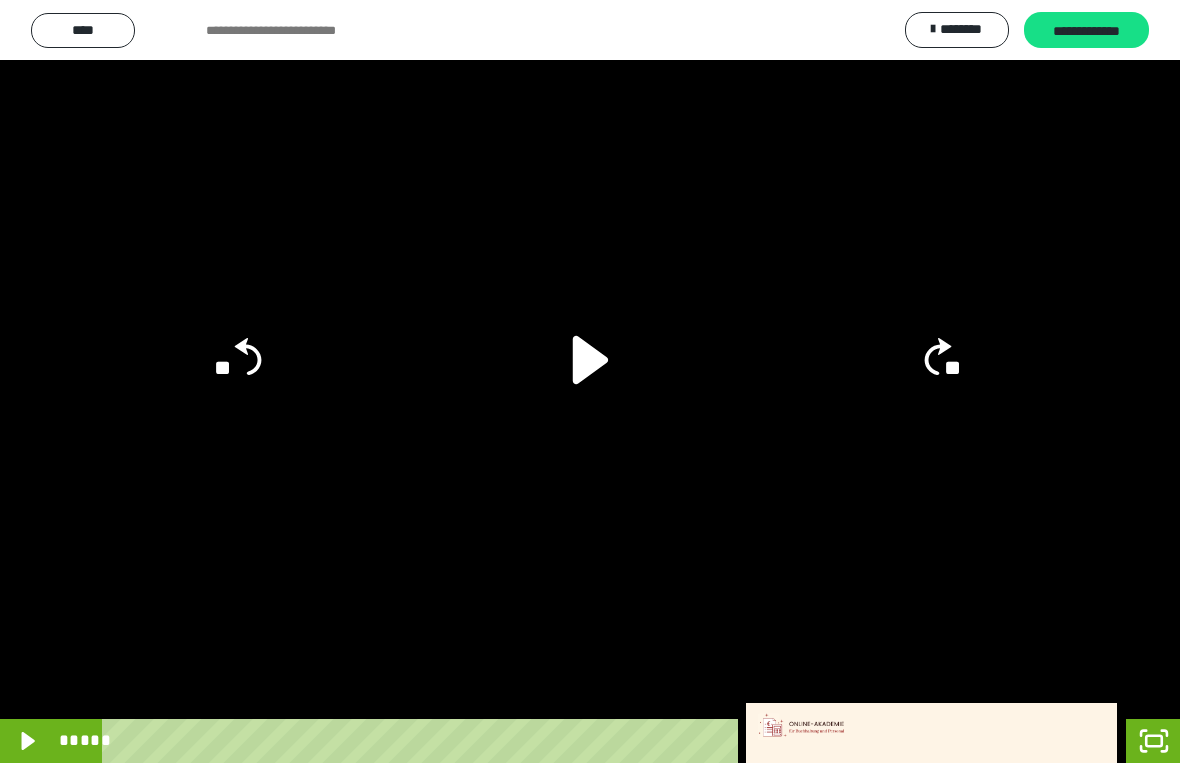 click at bounding box center (590, 381) 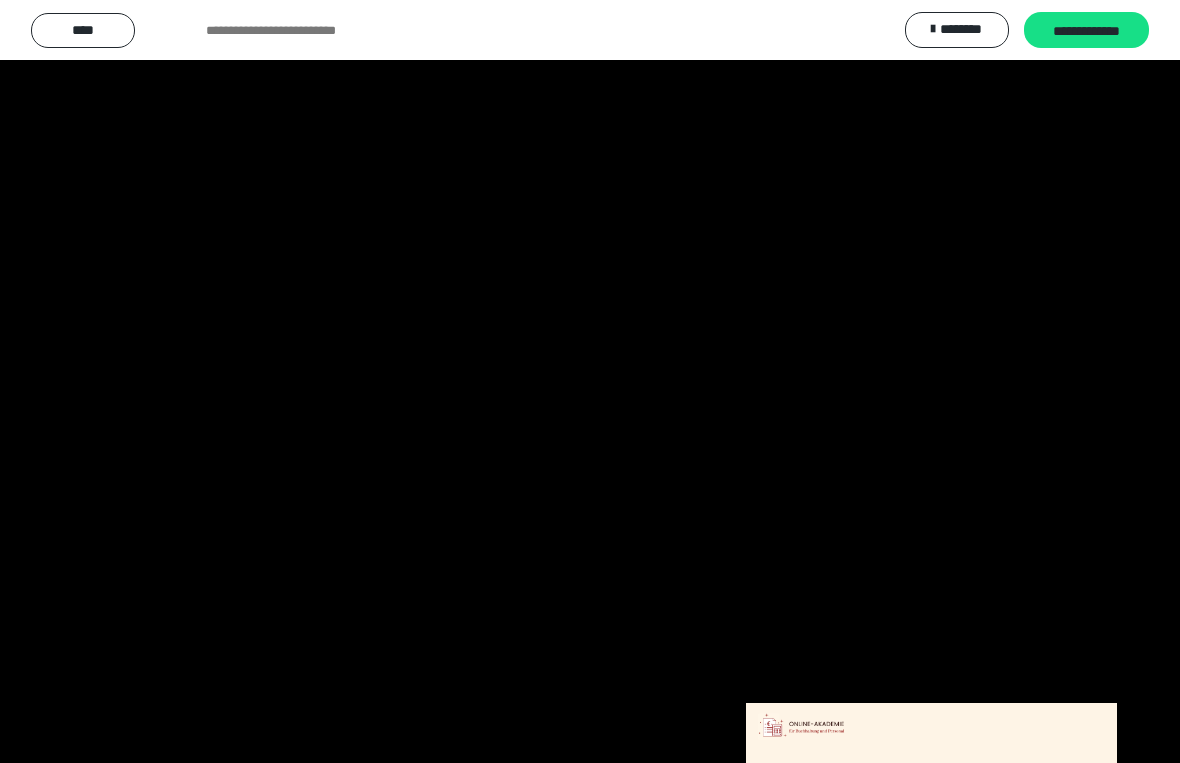 click at bounding box center [590, 381] 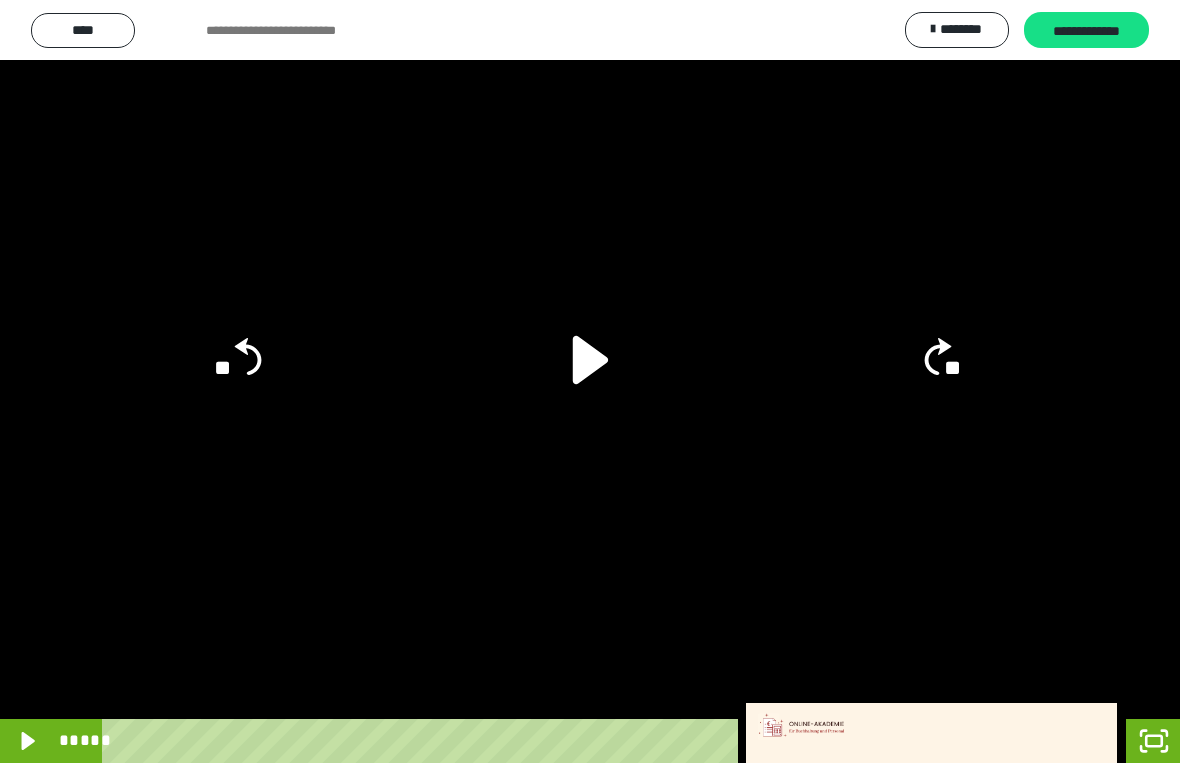 click at bounding box center [590, 381] 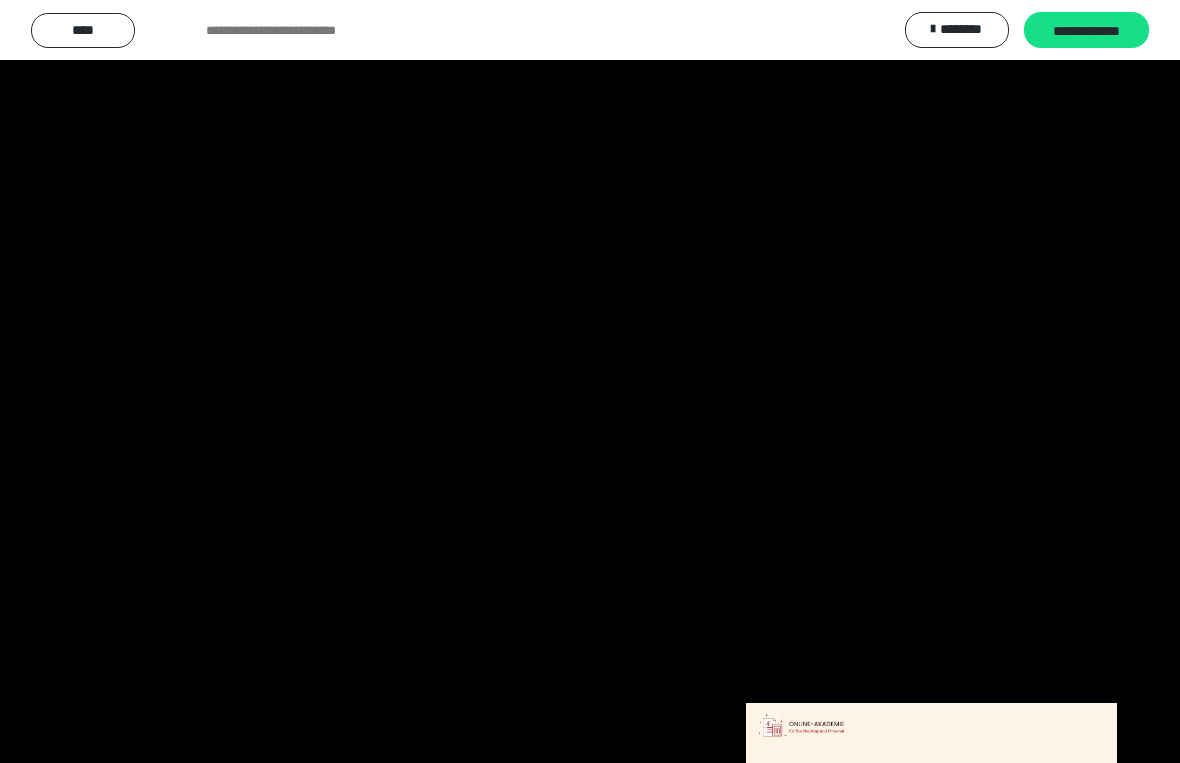 click at bounding box center [590, 381] 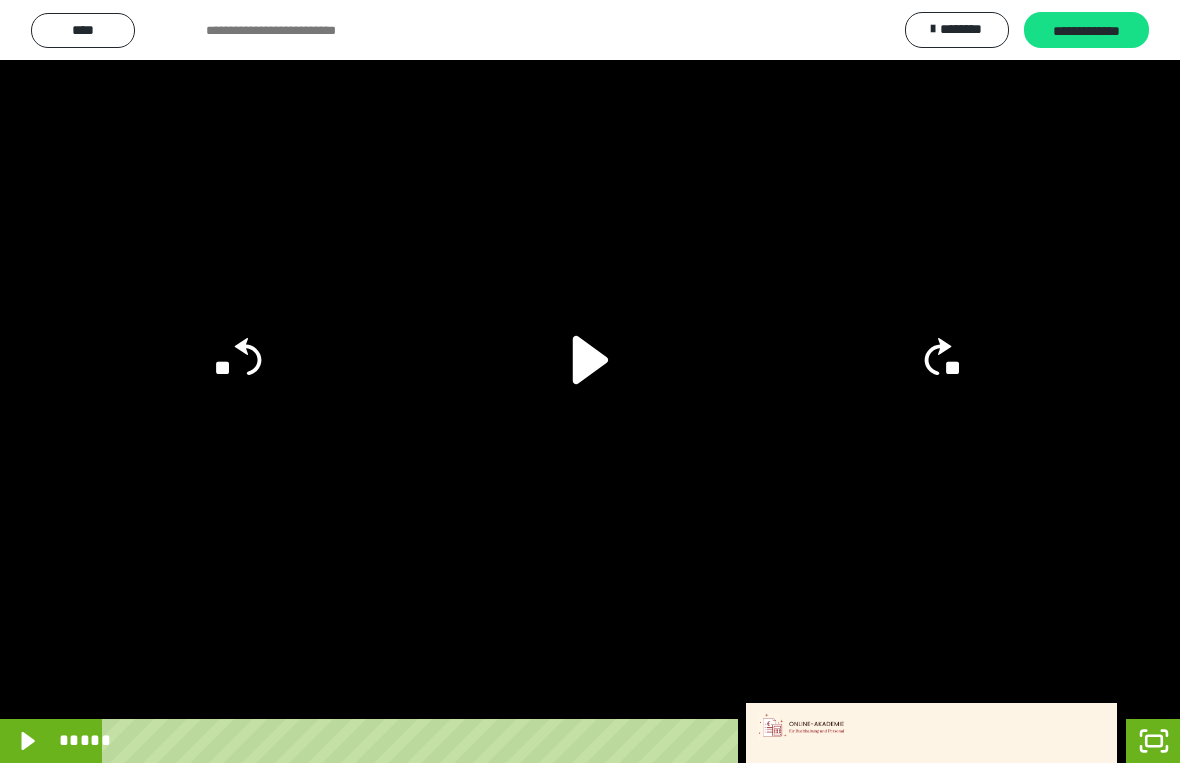 click on "**" 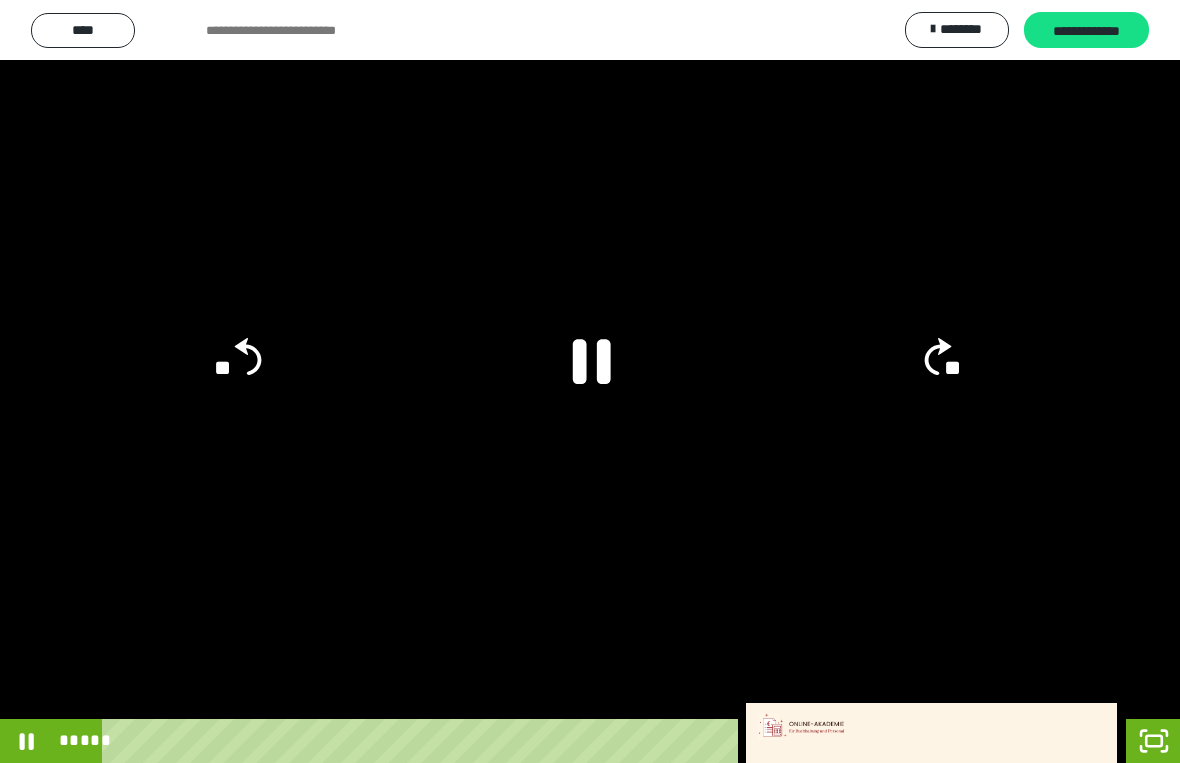 click on "**" 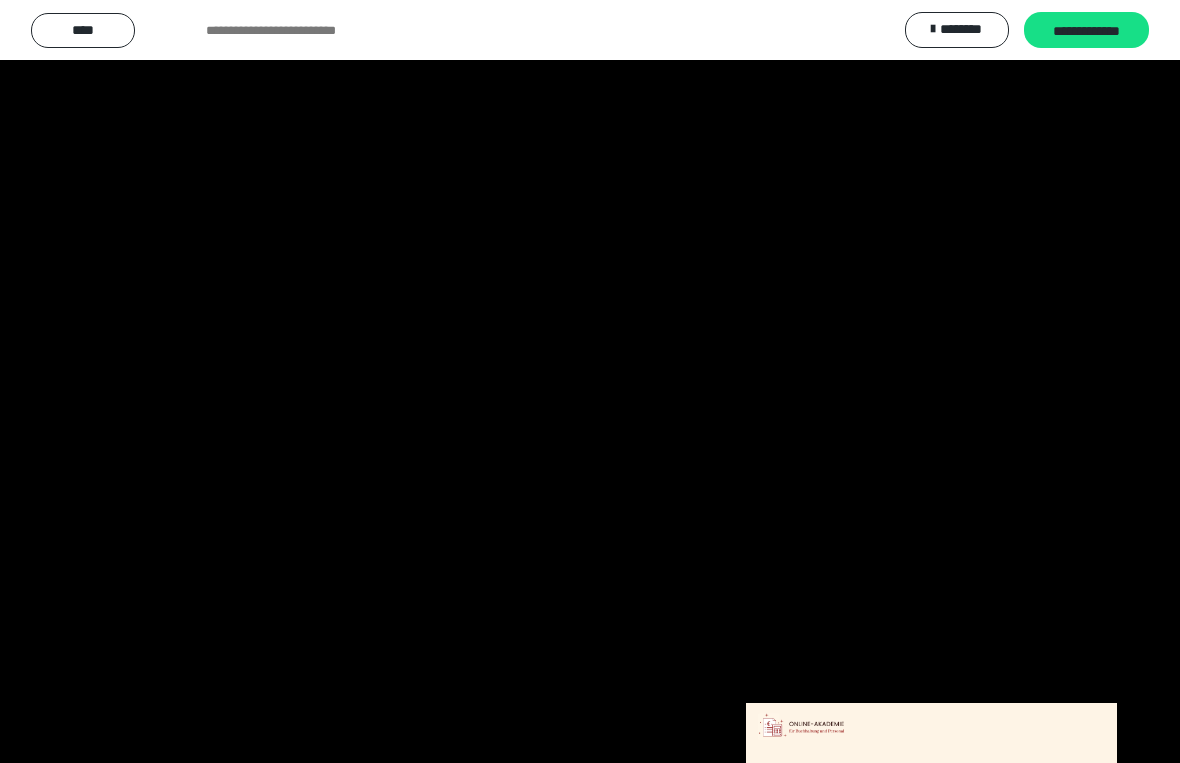 click at bounding box center (590, 381) 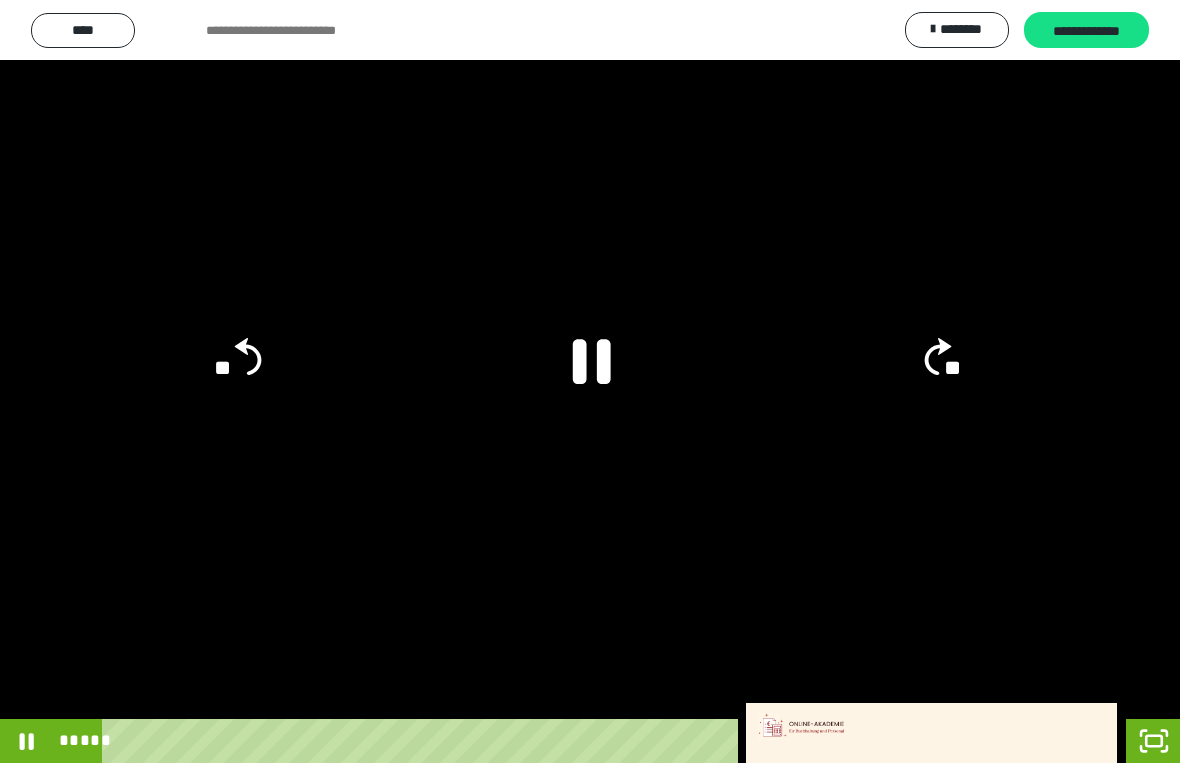 click 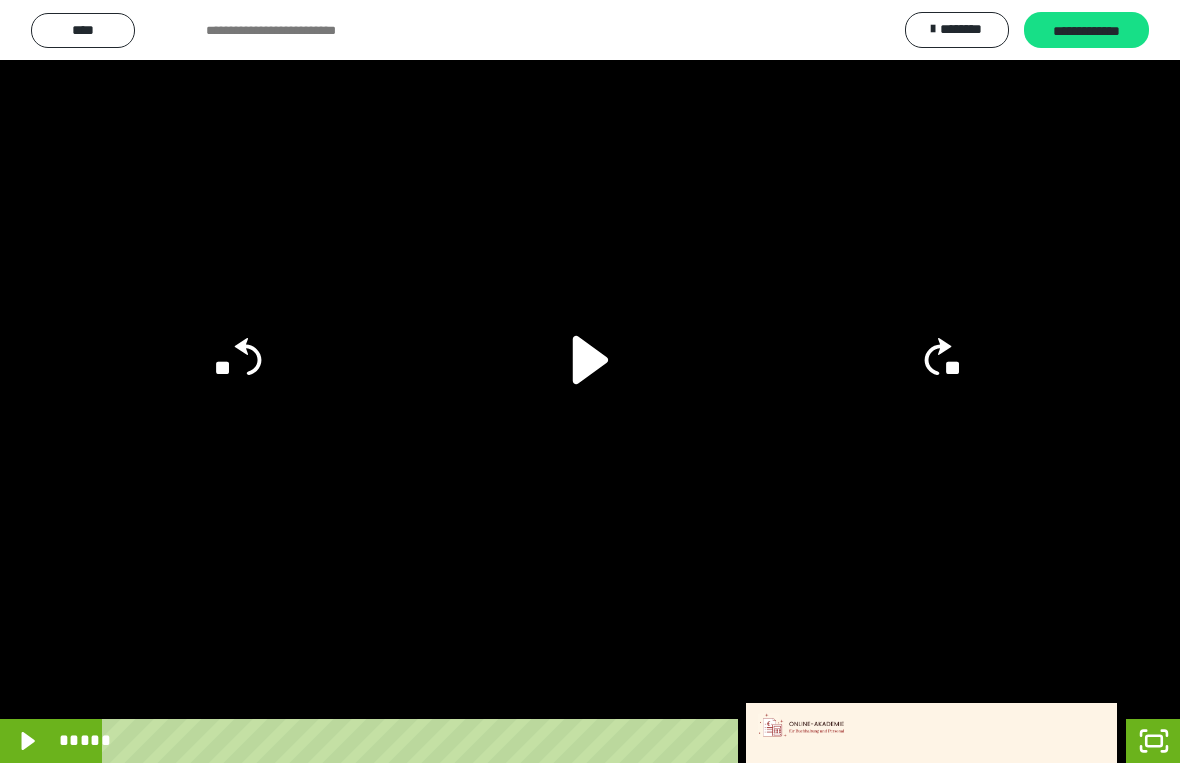 click at bounding box center [590, 381] 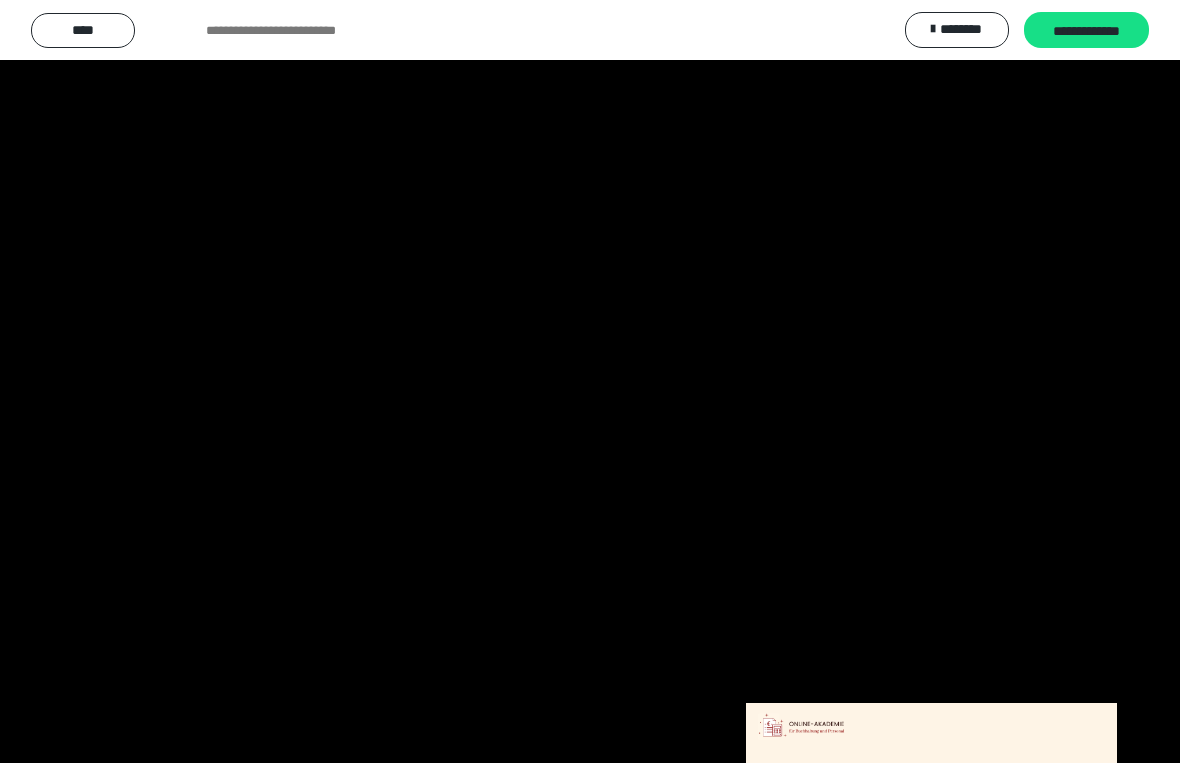 click at bounding box center (590, 381) 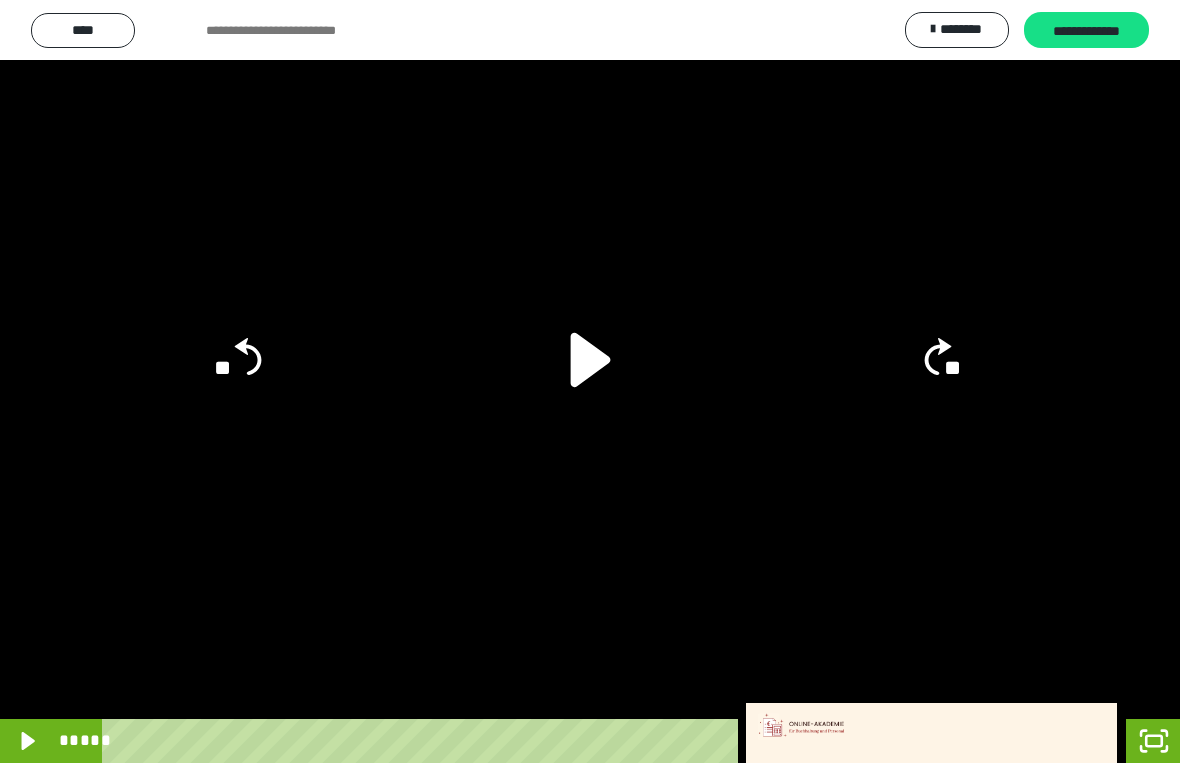 click 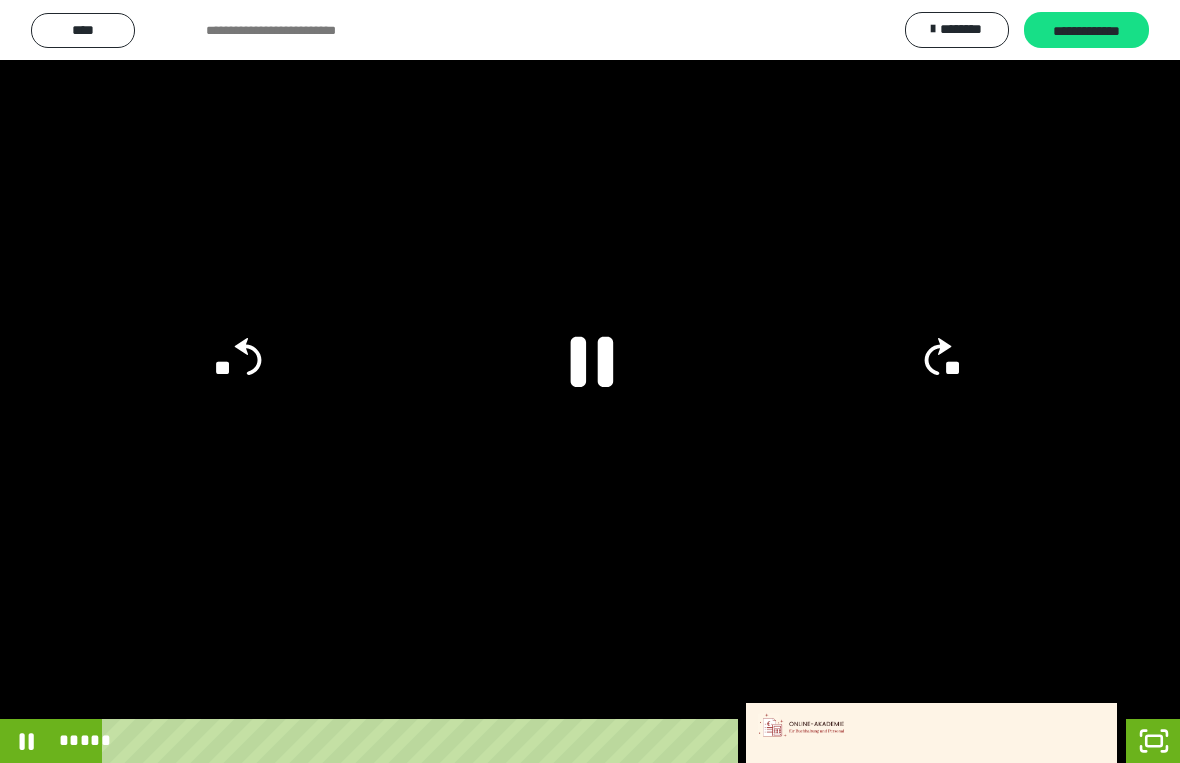 click 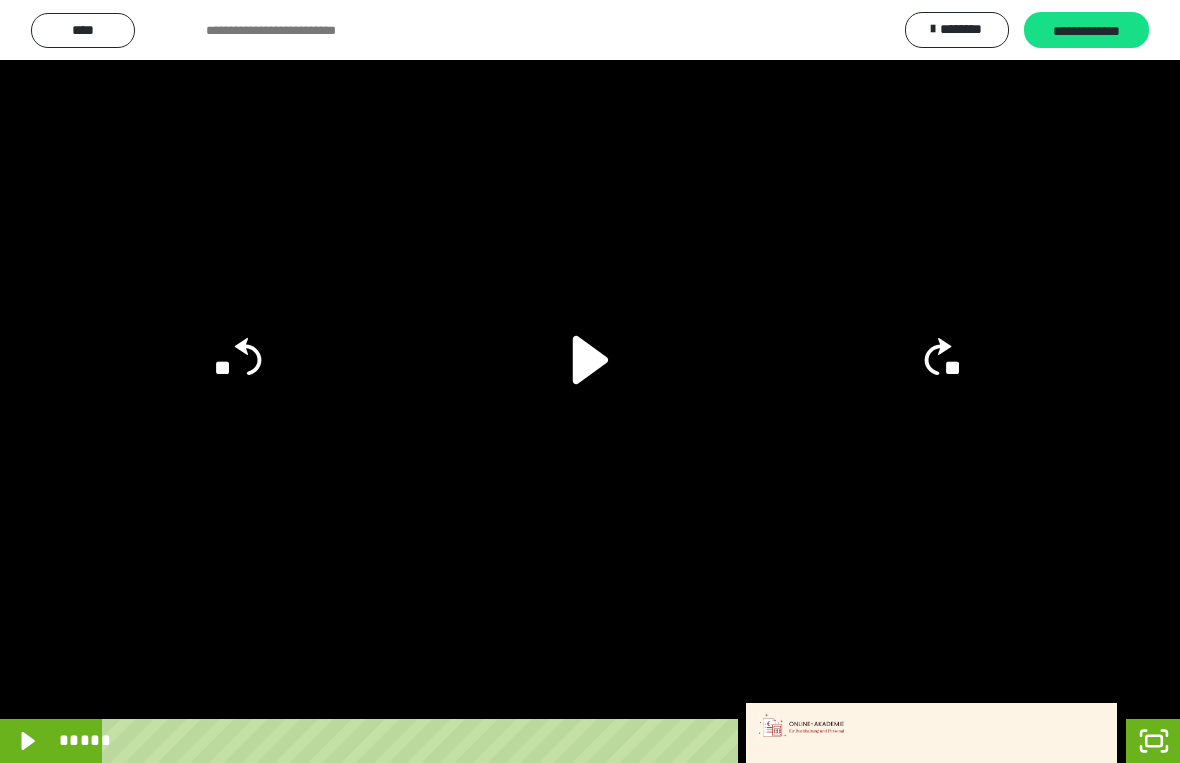 click at bounding box center (590, 381) 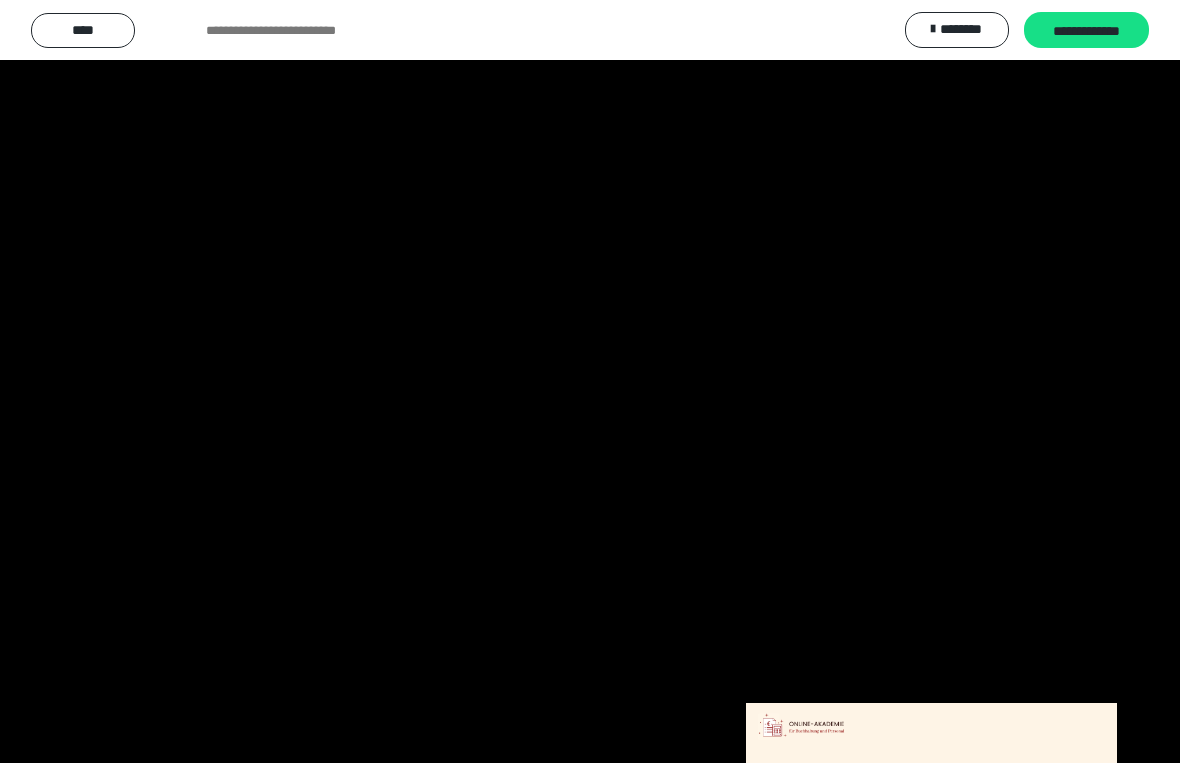 click at bounding box center [590, 381] 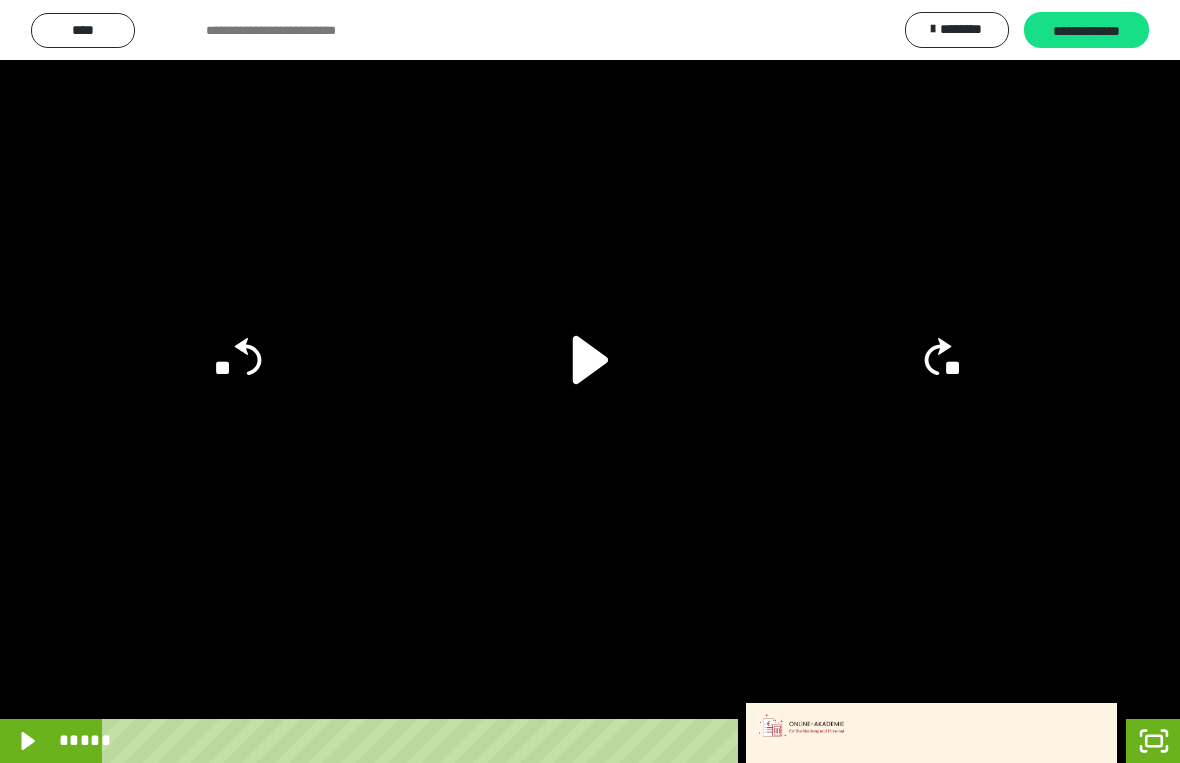 click at bounding box center [590, 381] 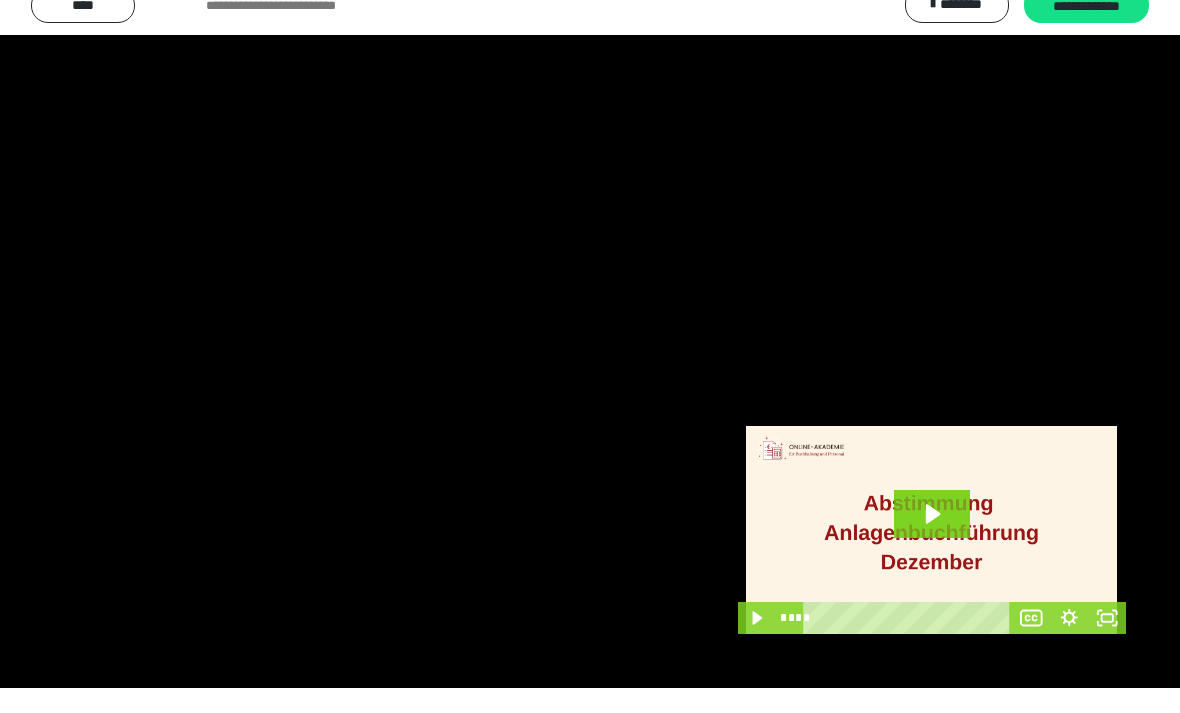 scroll, scrollTop: 384, scrollLeft: 0, axis: vertical 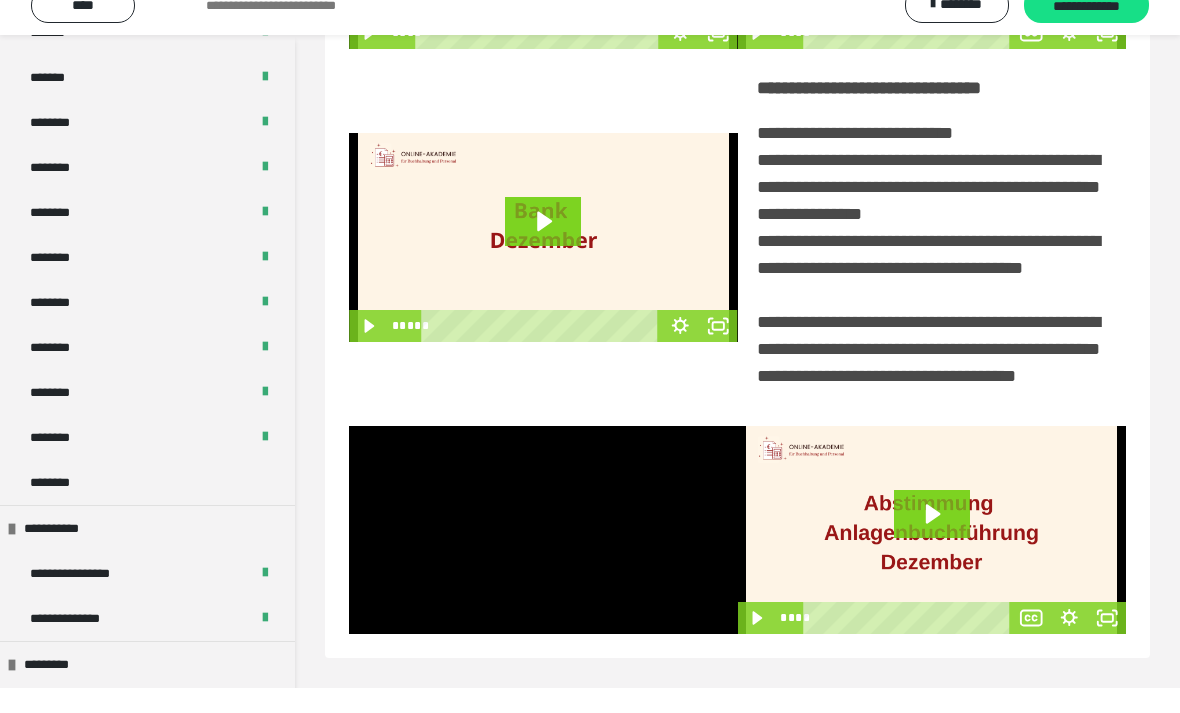 click 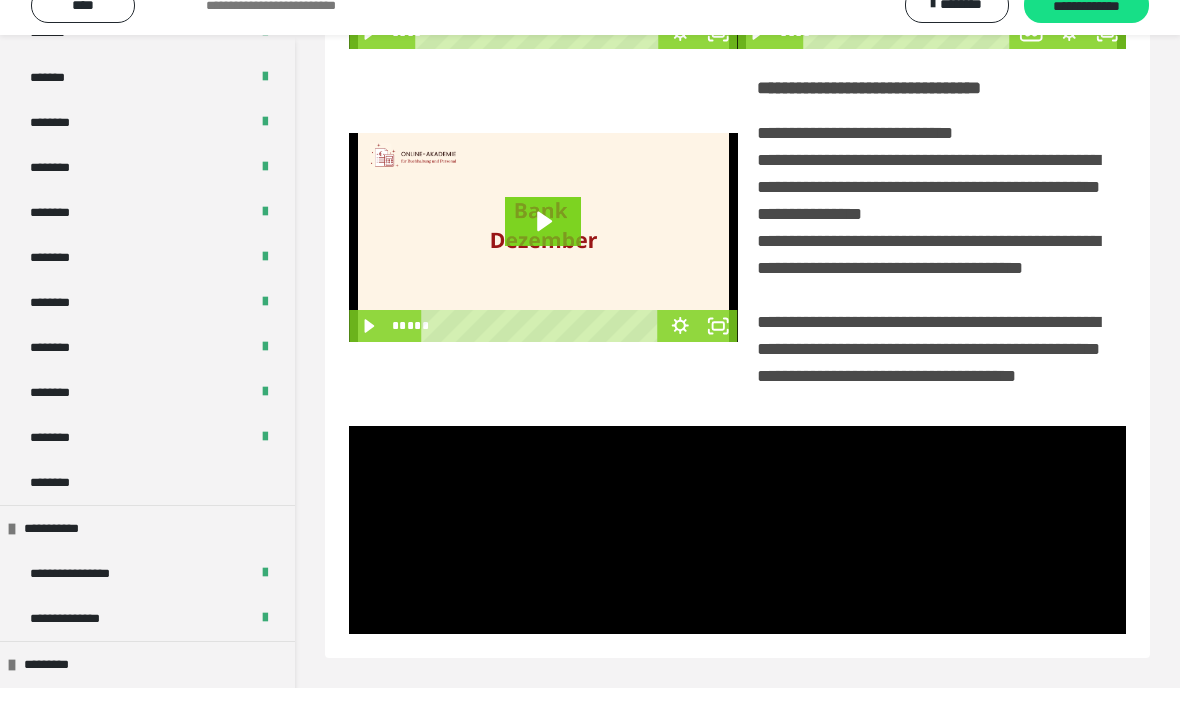 click at bounding box center (932, 555) 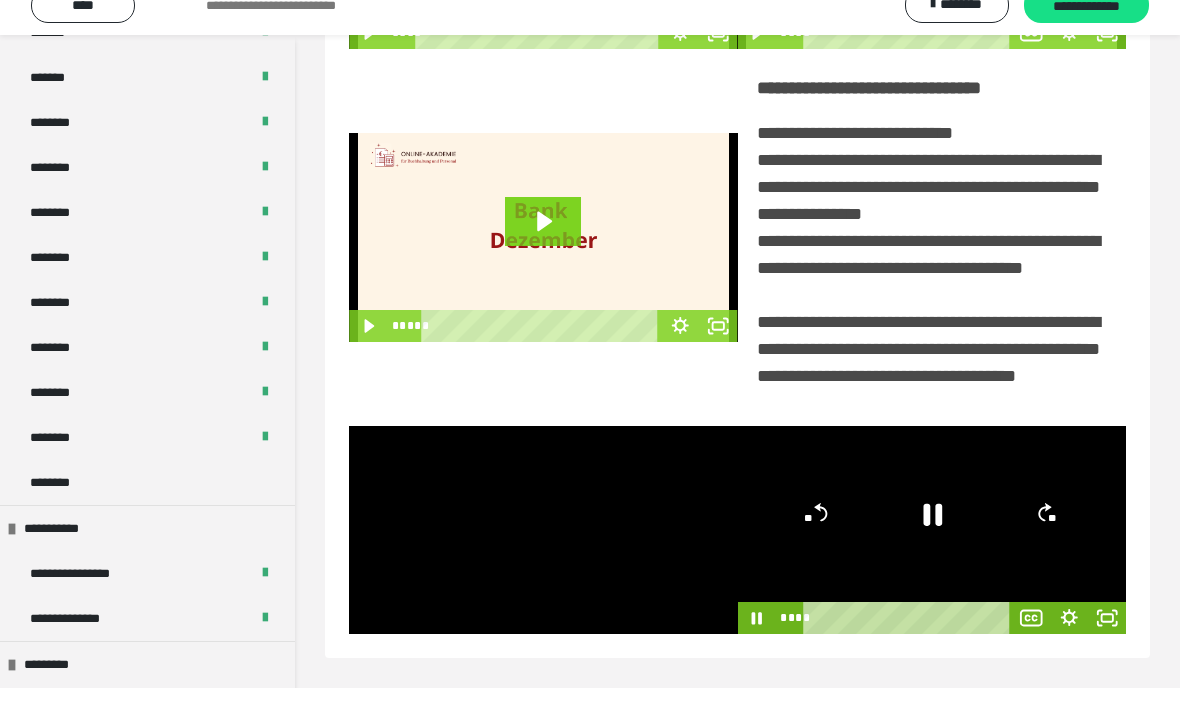 click 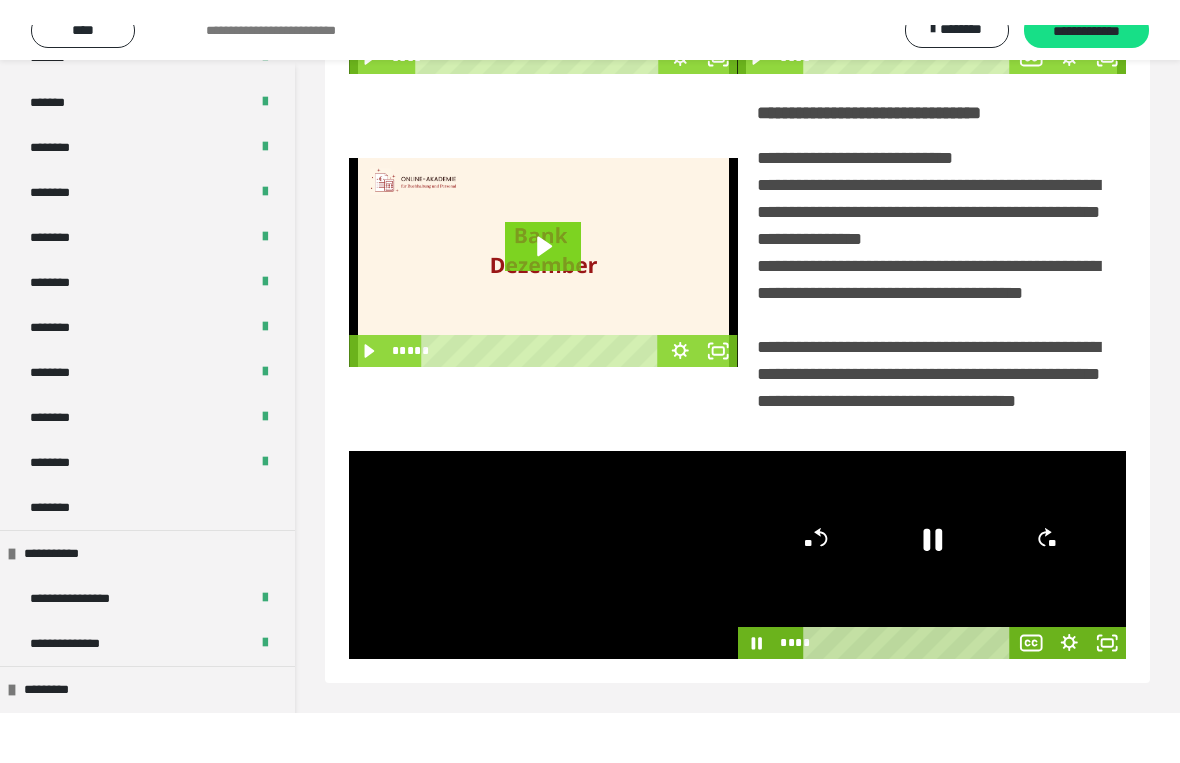 scroll, scrollTop: 24, scrollLeft: 0, axis: vertical 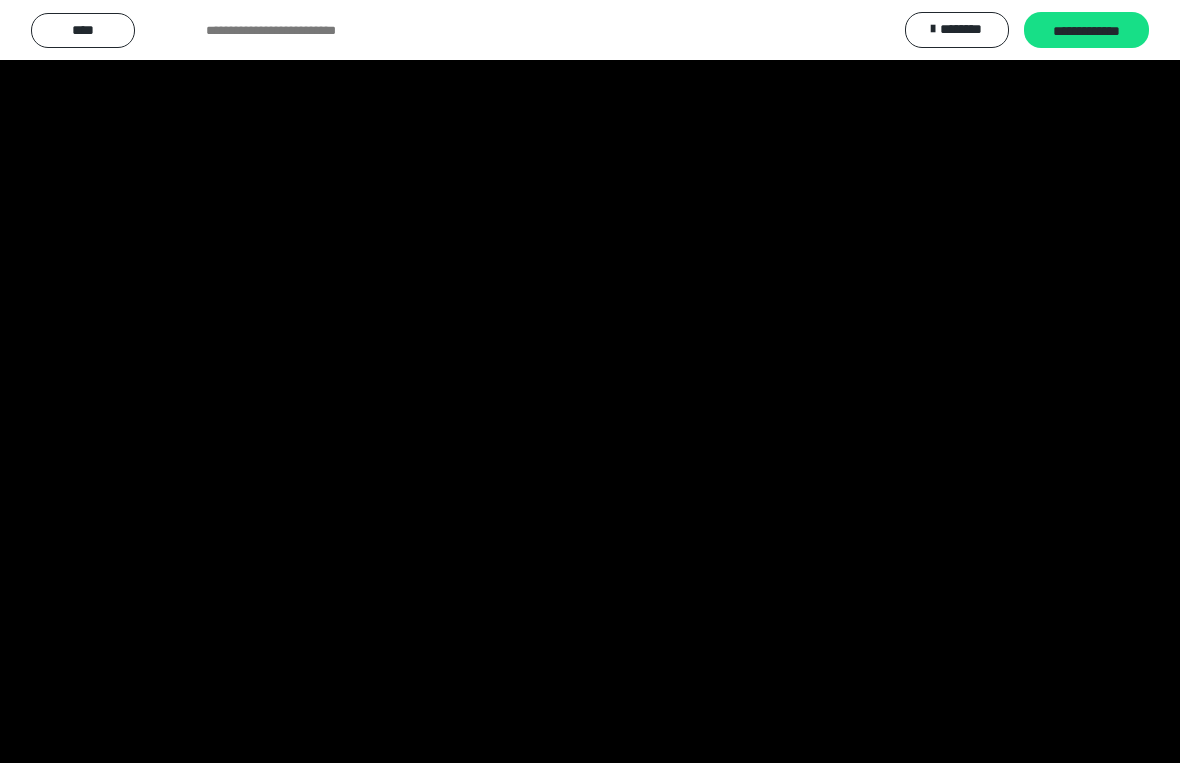 click at bounding box center (590, 381) 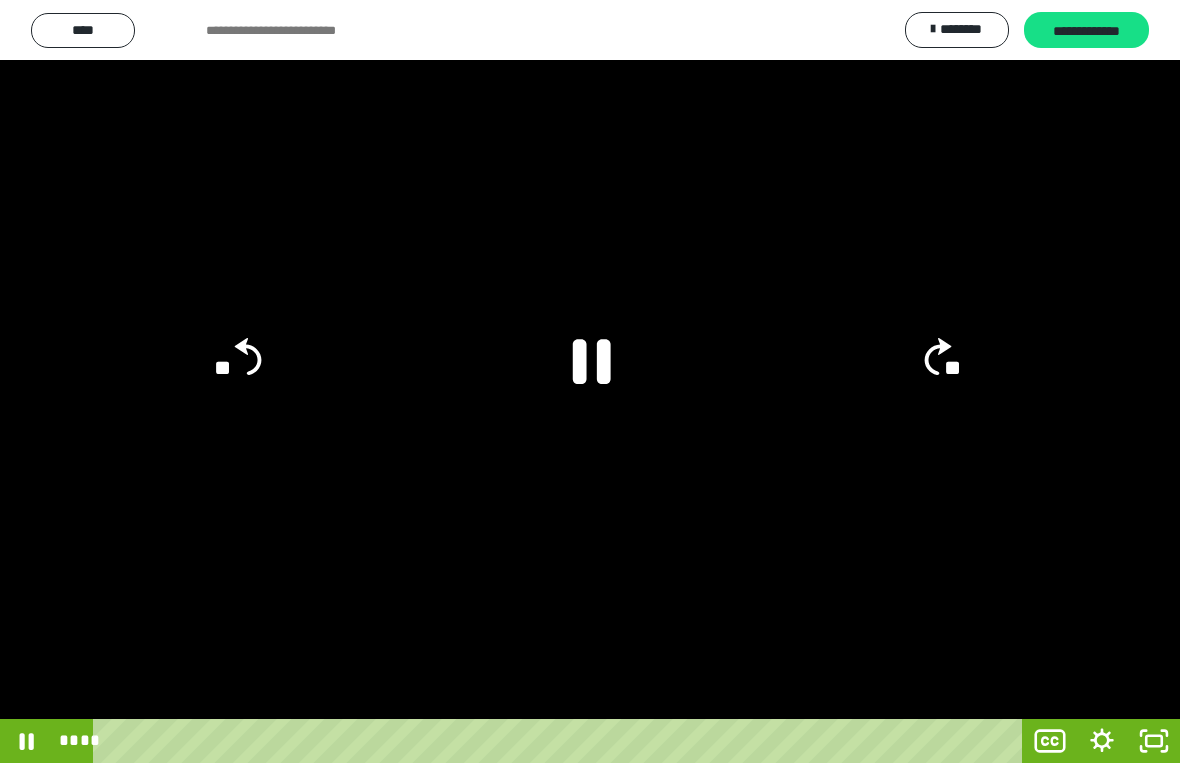 click 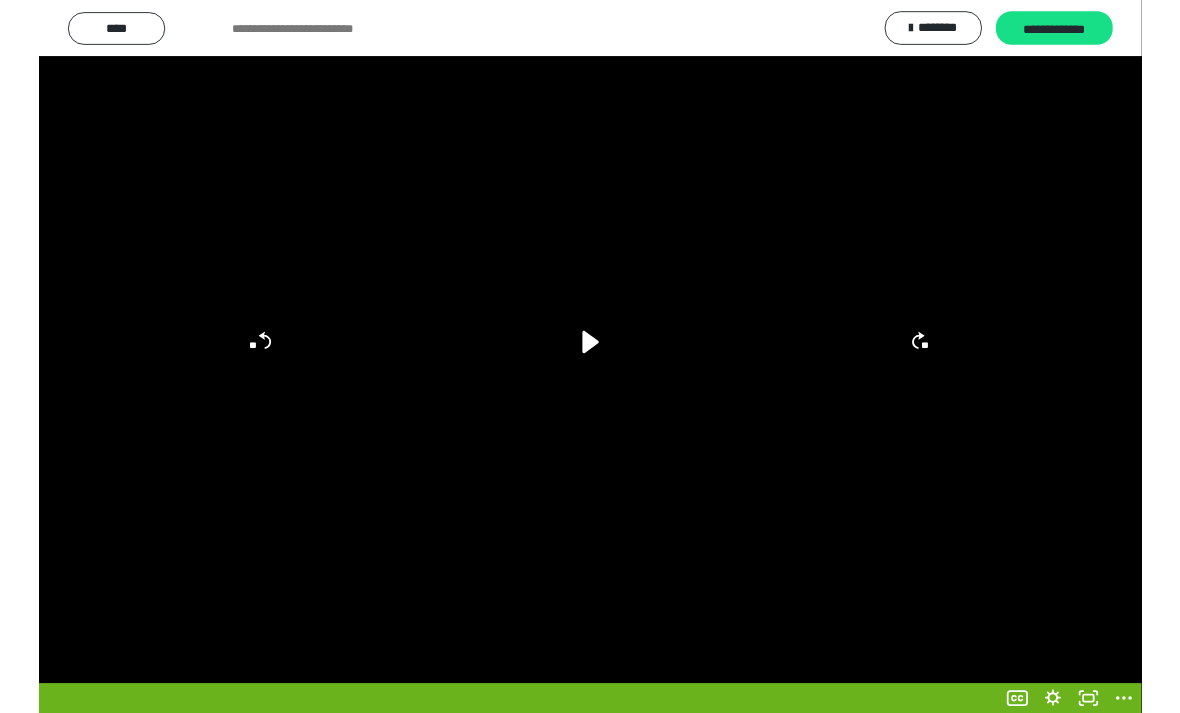 scroll, scrollTop: 334, scrollLeft: 0, axis: vertical 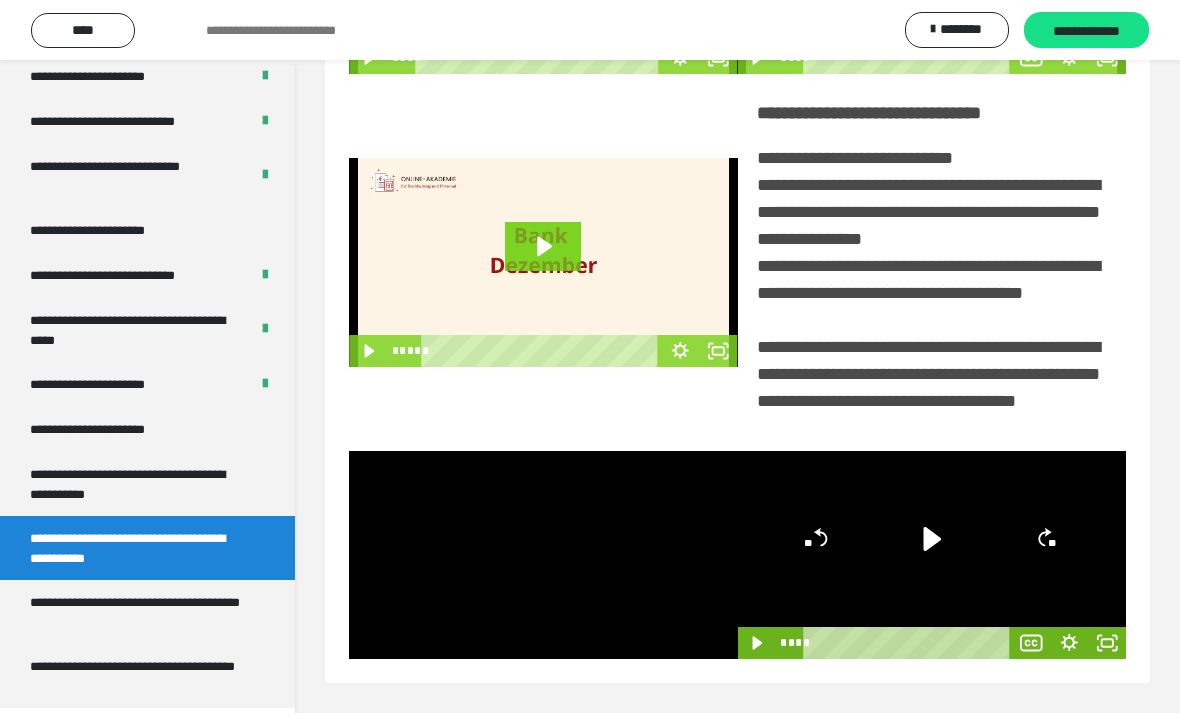 click on "**********" at bounding box center [139, 612] 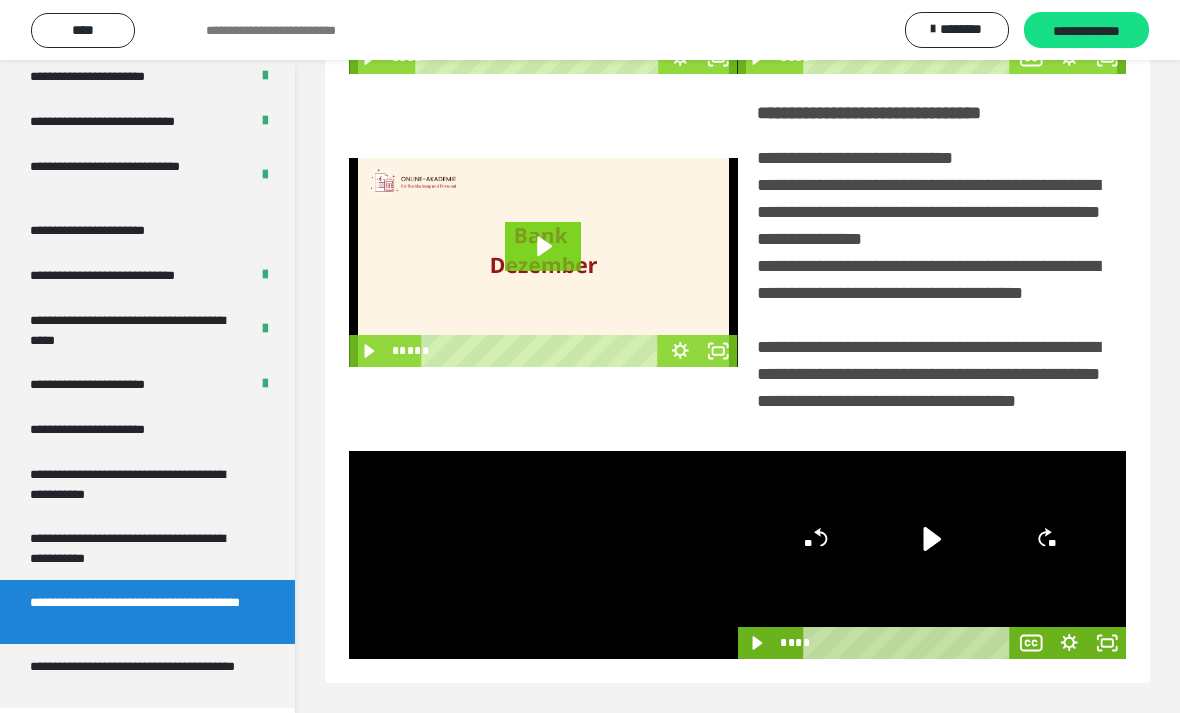 scroll, scrollTop: 124, scrollLeft: 0, axis: vertical 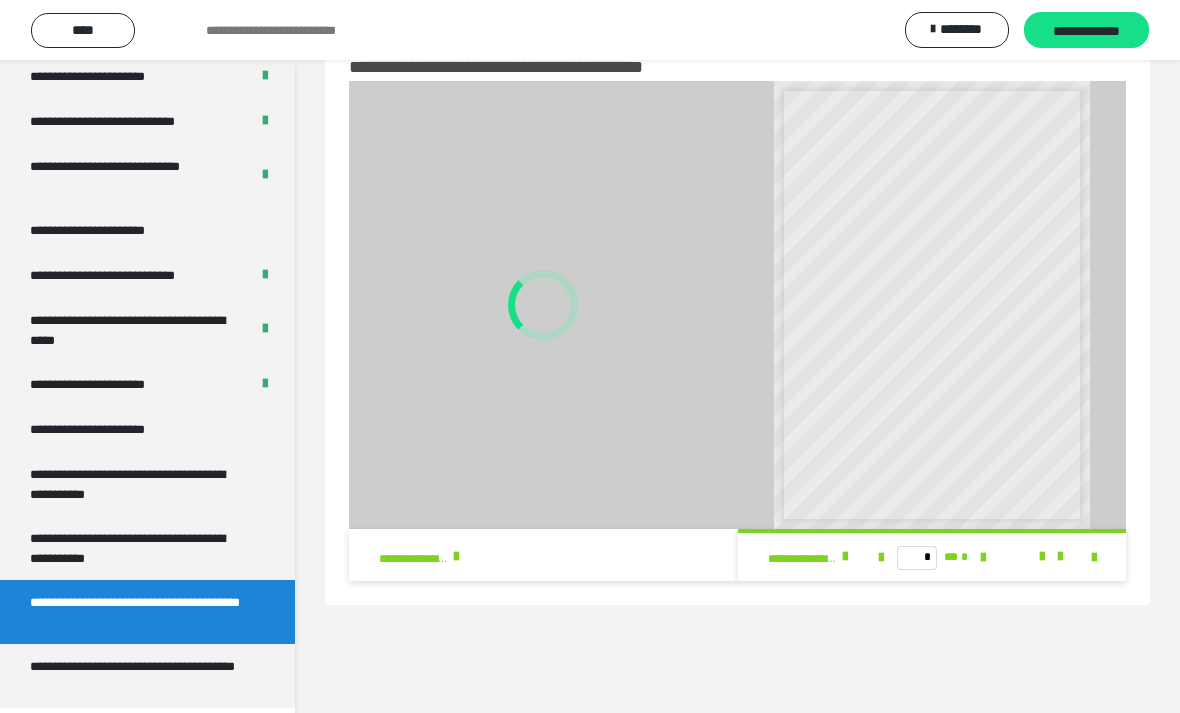 click at bounding box center (543, 305) 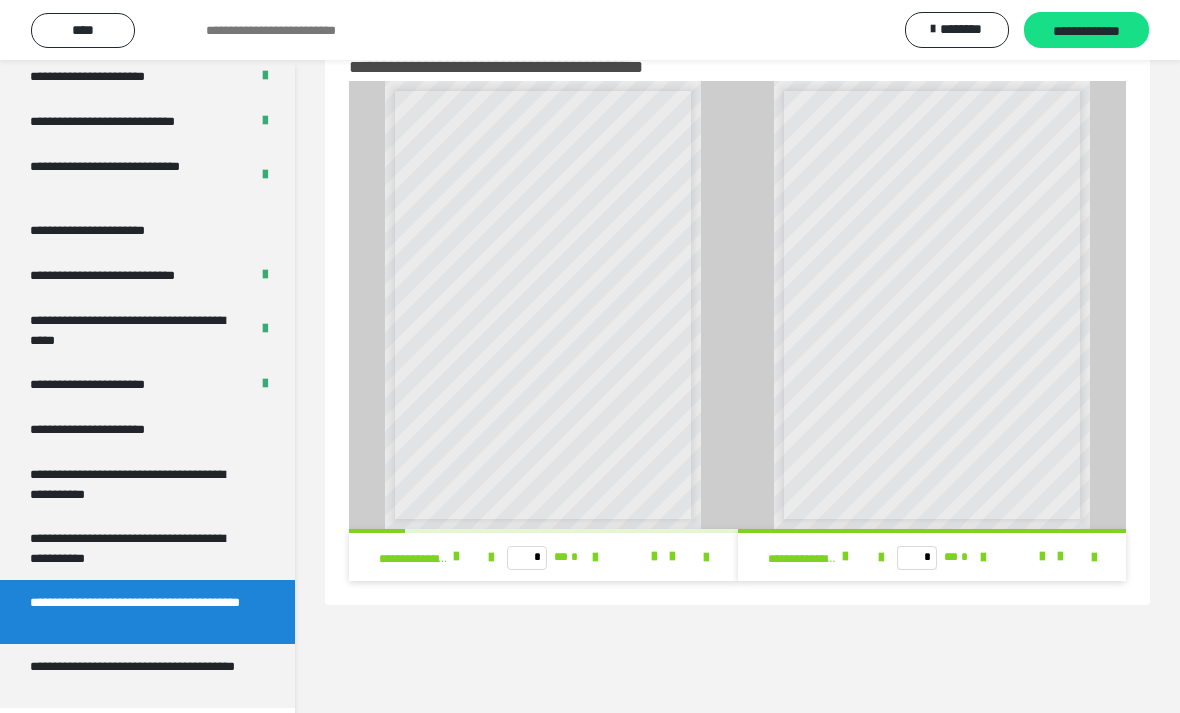 click at bounding box center [456, 557] 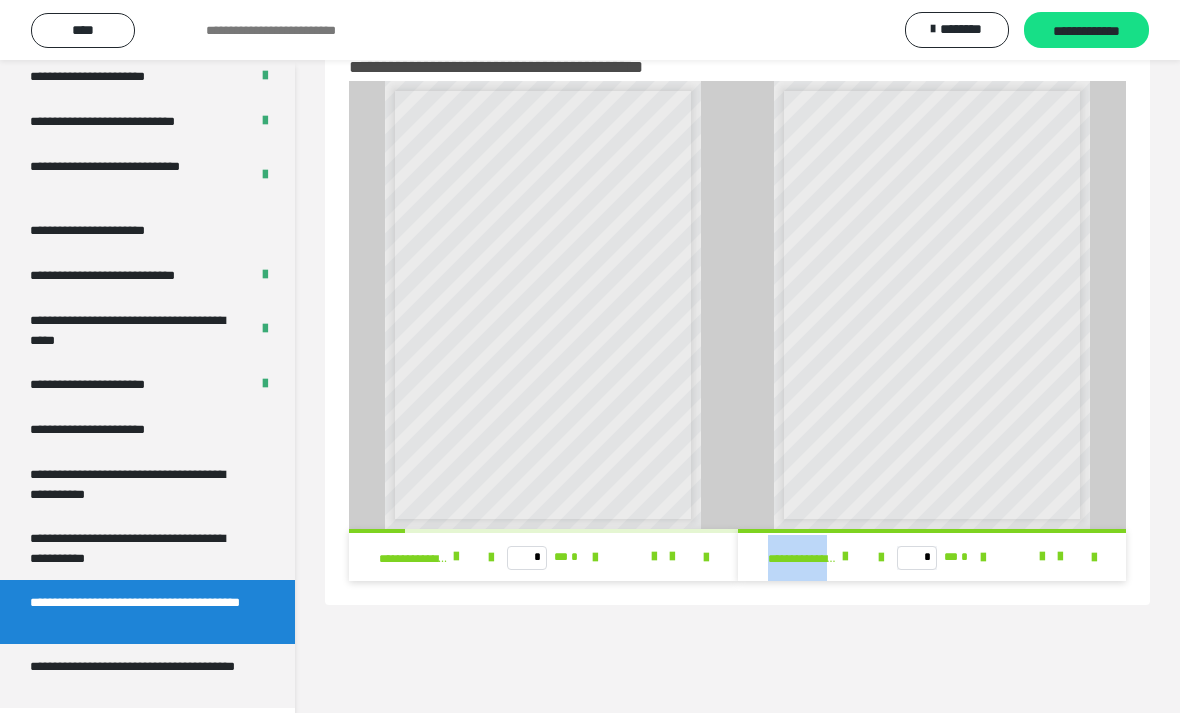 click on "**********" at bounding box center [737, 356] 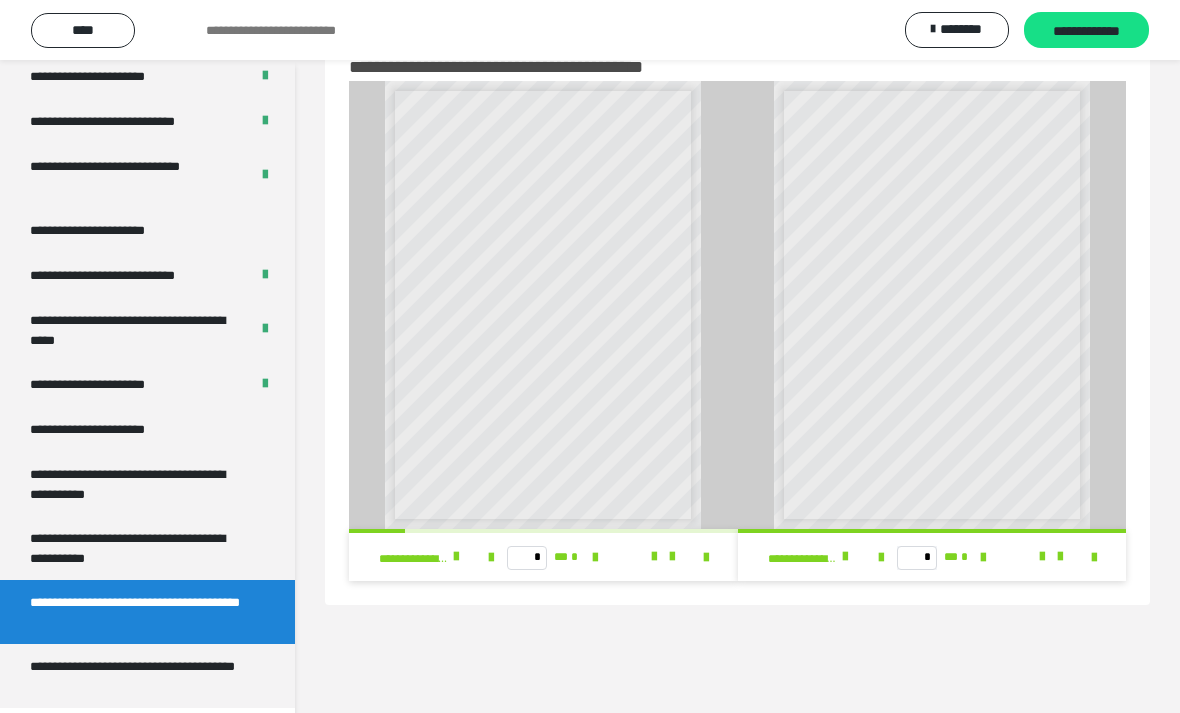 click at bounding box center [845, 557] 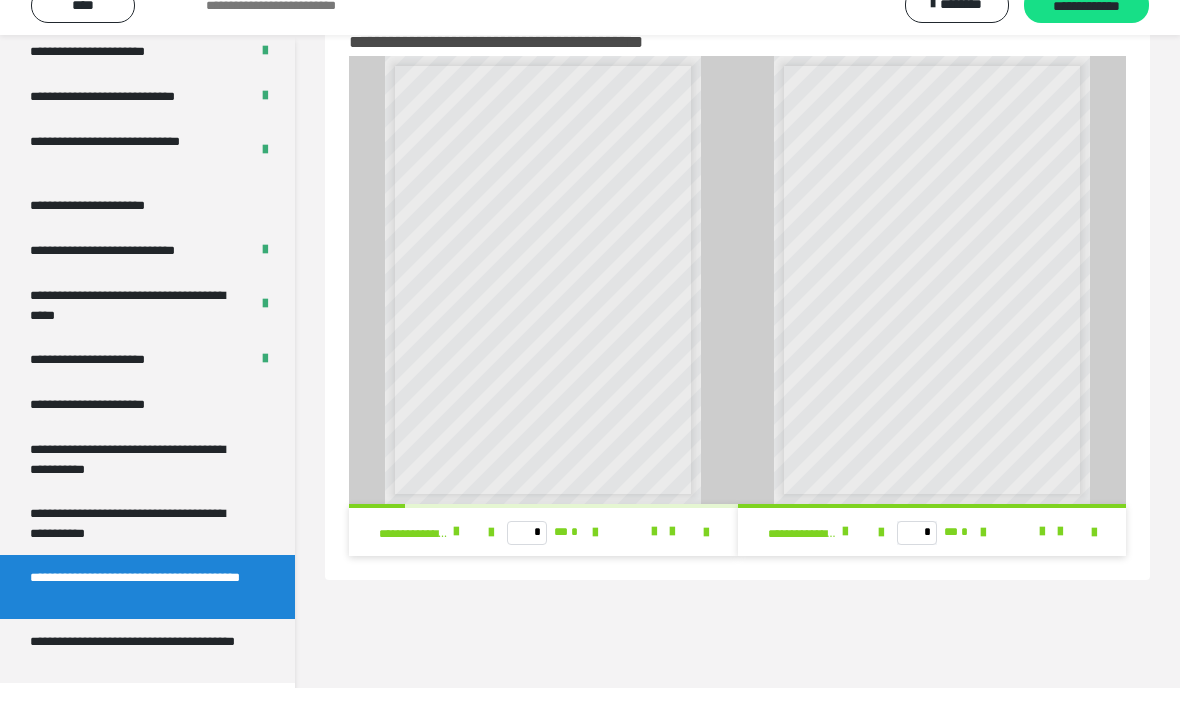 click on "**********" at bounding box center [139, 676] 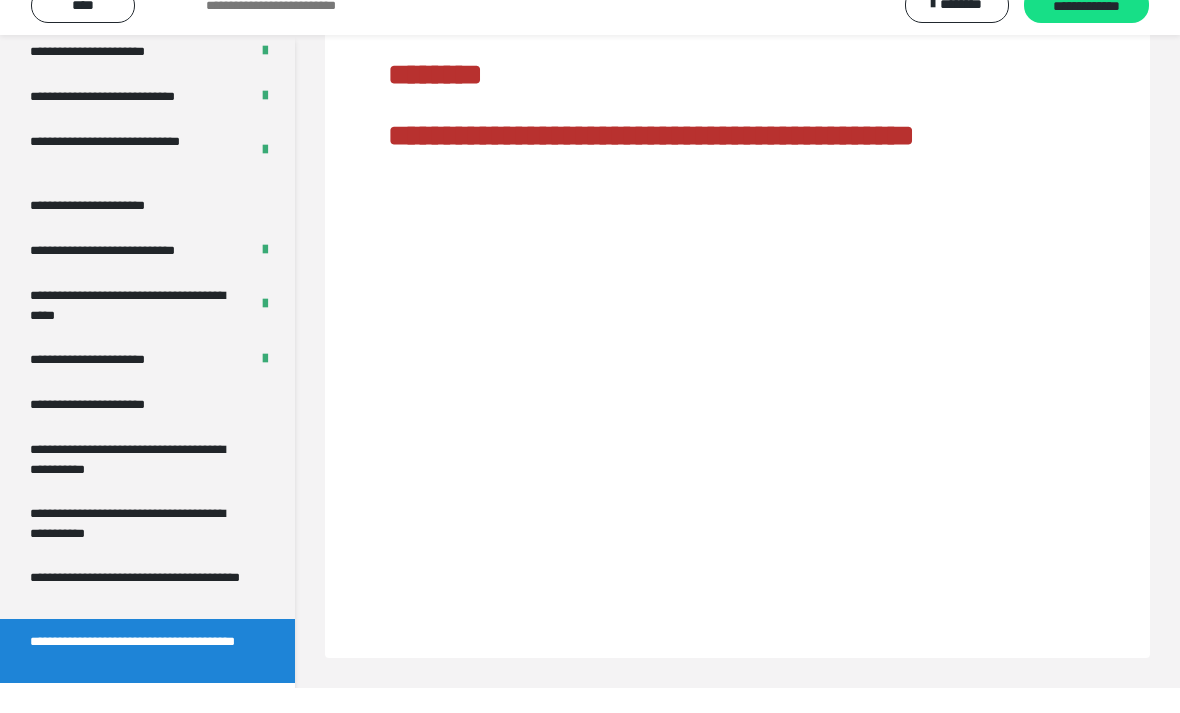scroll, scrollTop: 148, scrollLeft: 0, axis: vertical 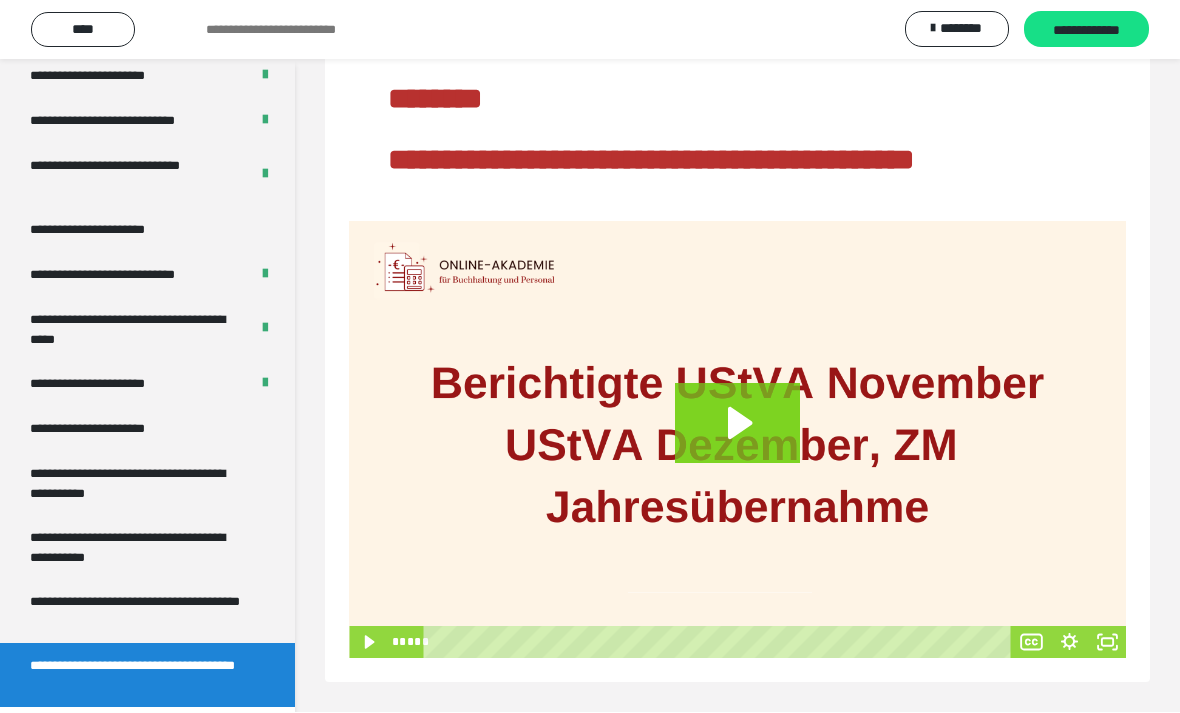 click 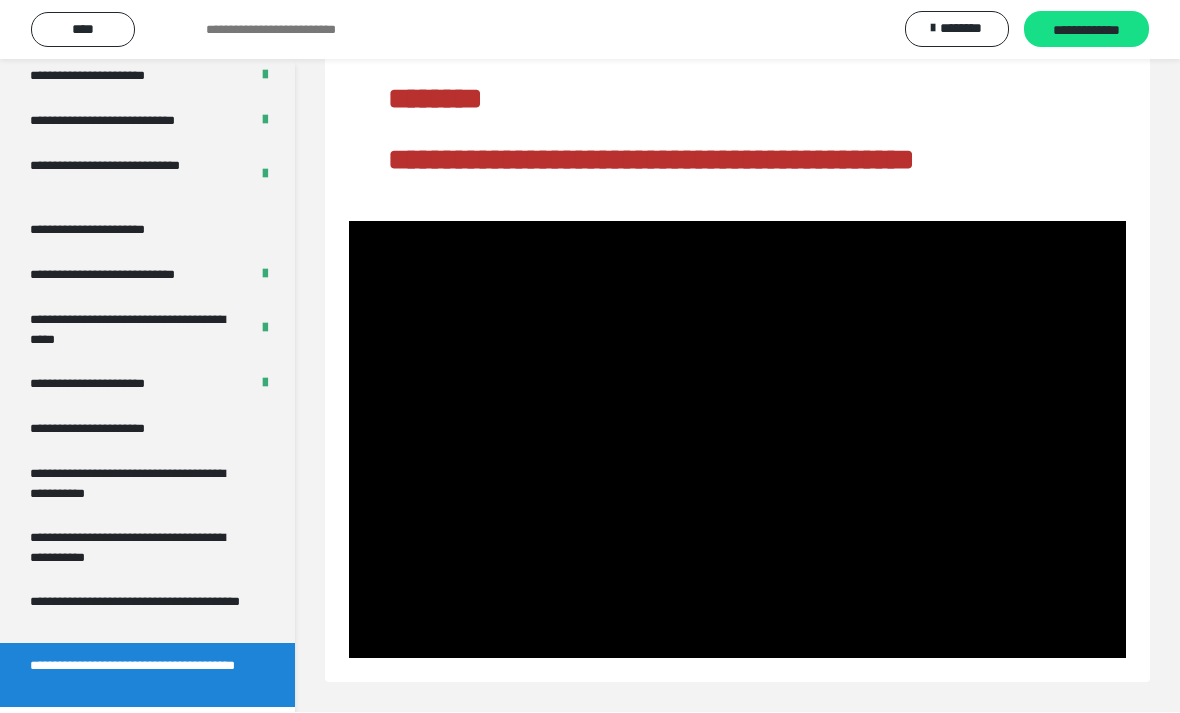 click on "**********" at bounding box center [147, 548] 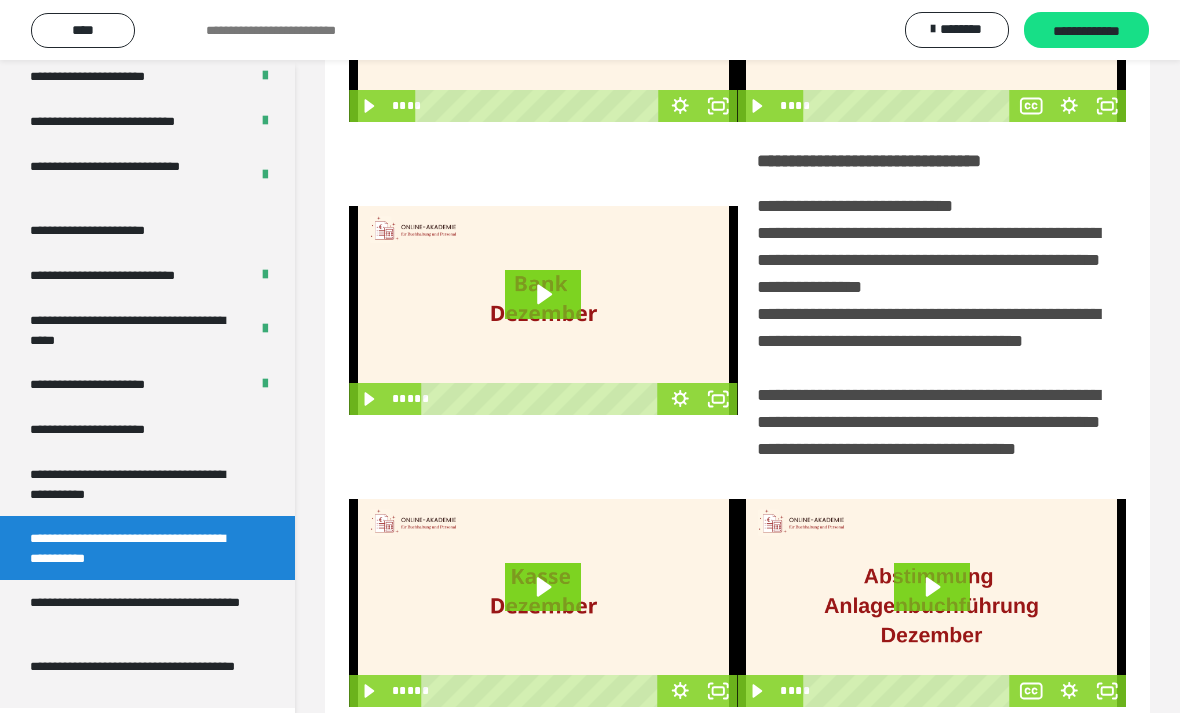 scroll, scrollTop: 345, scrollLeft: 0, axis: vertical 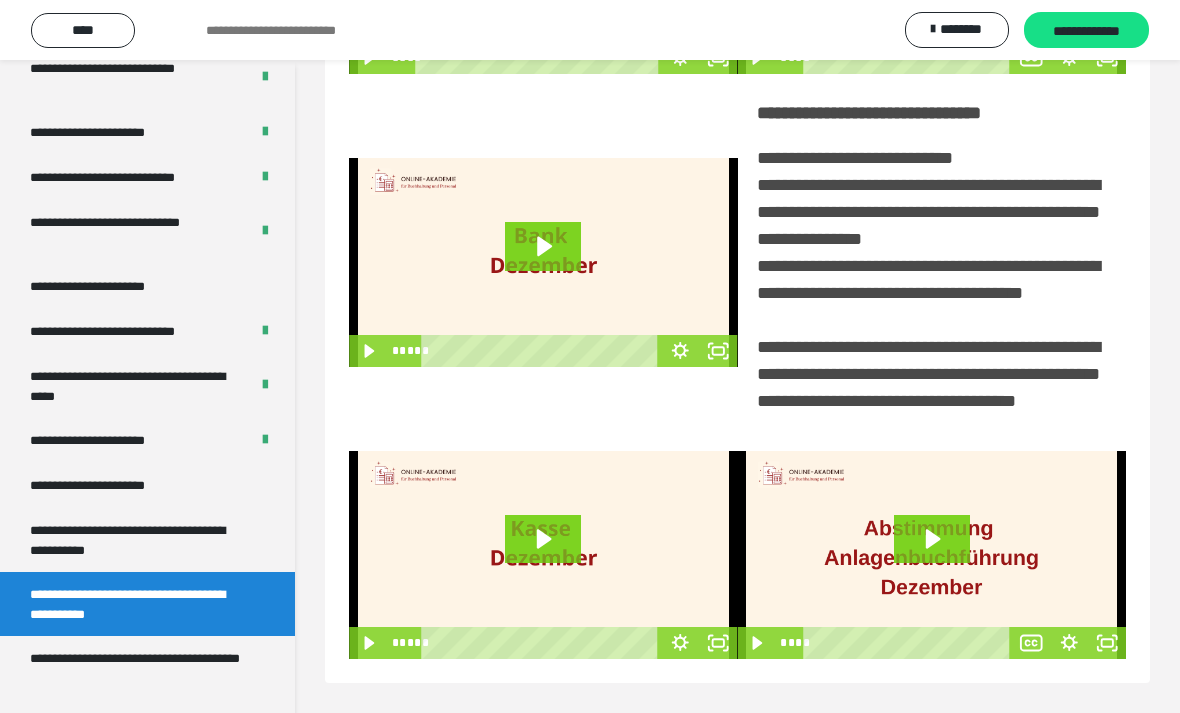 click 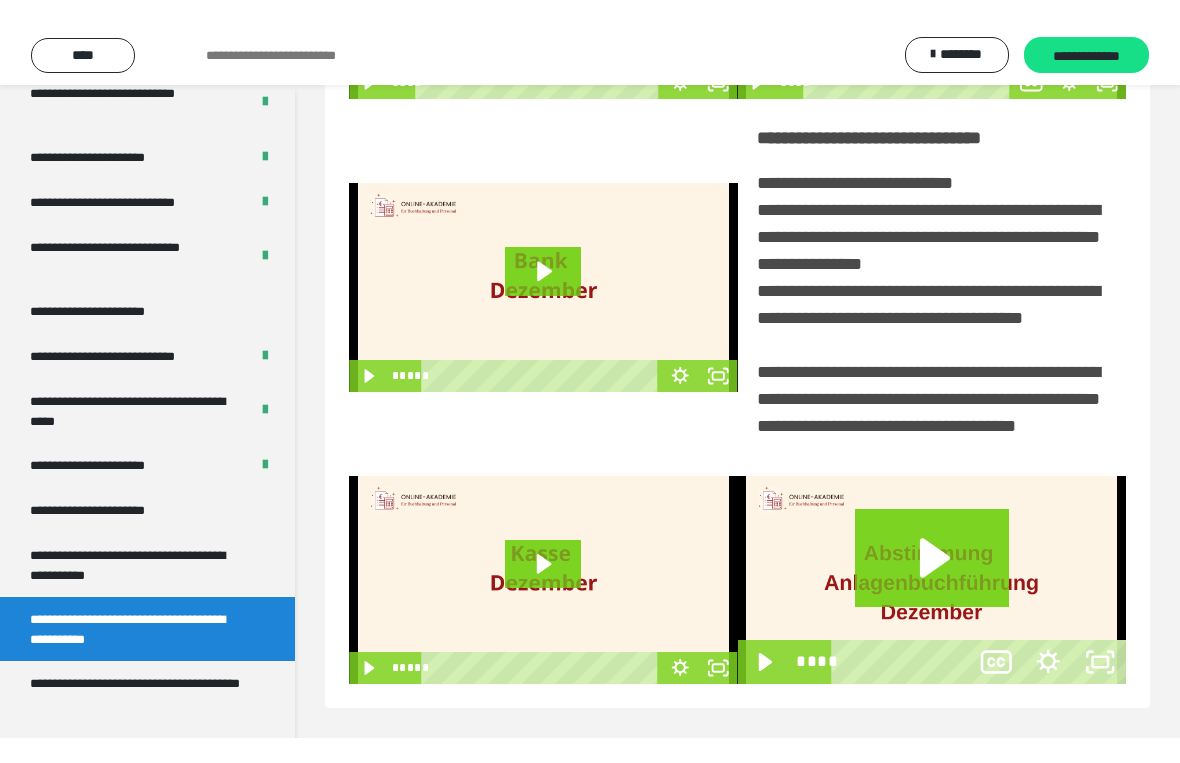 scroll, scrollTop: 24, scrollLeft: 0, axis: vertical 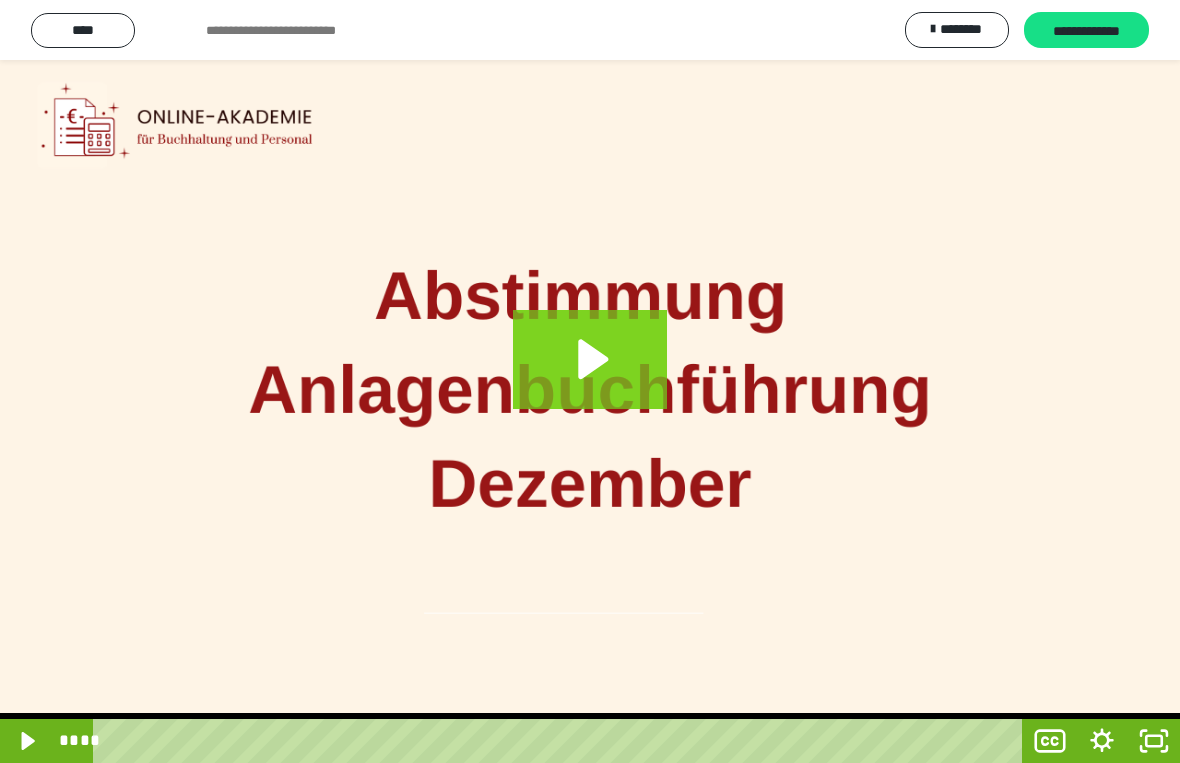 click 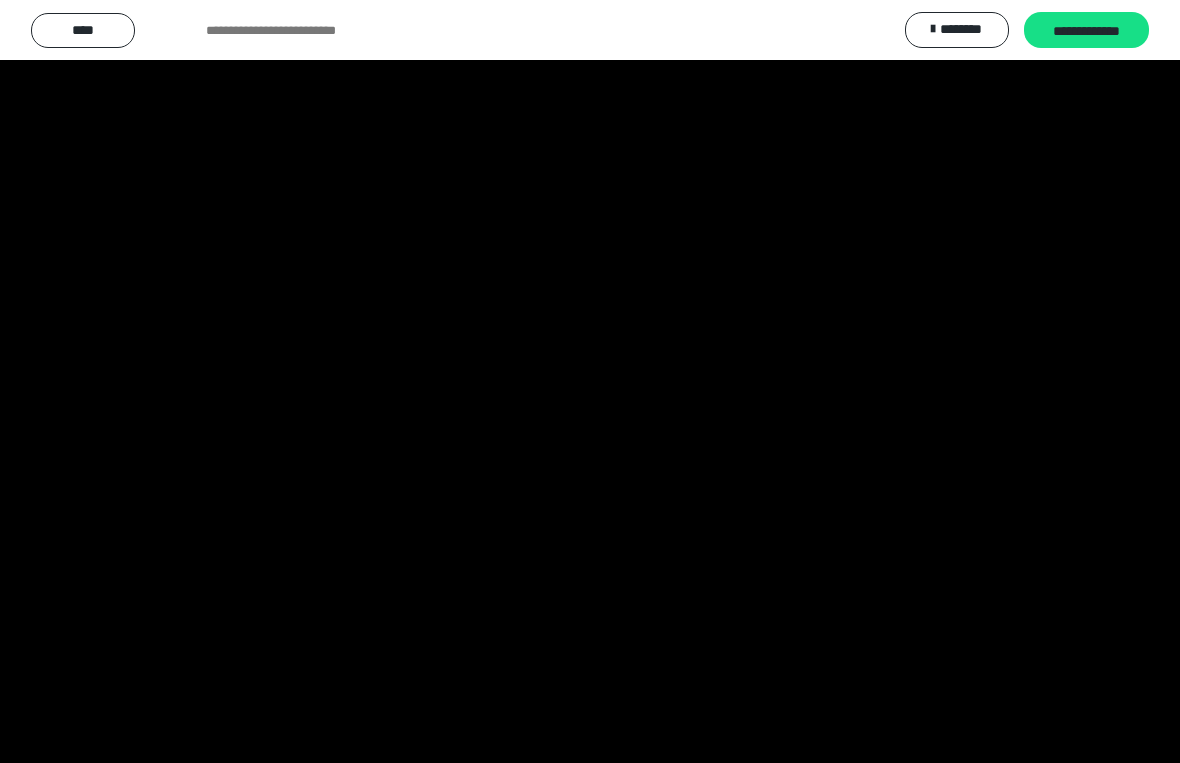 click at bounding box center (590, 381) 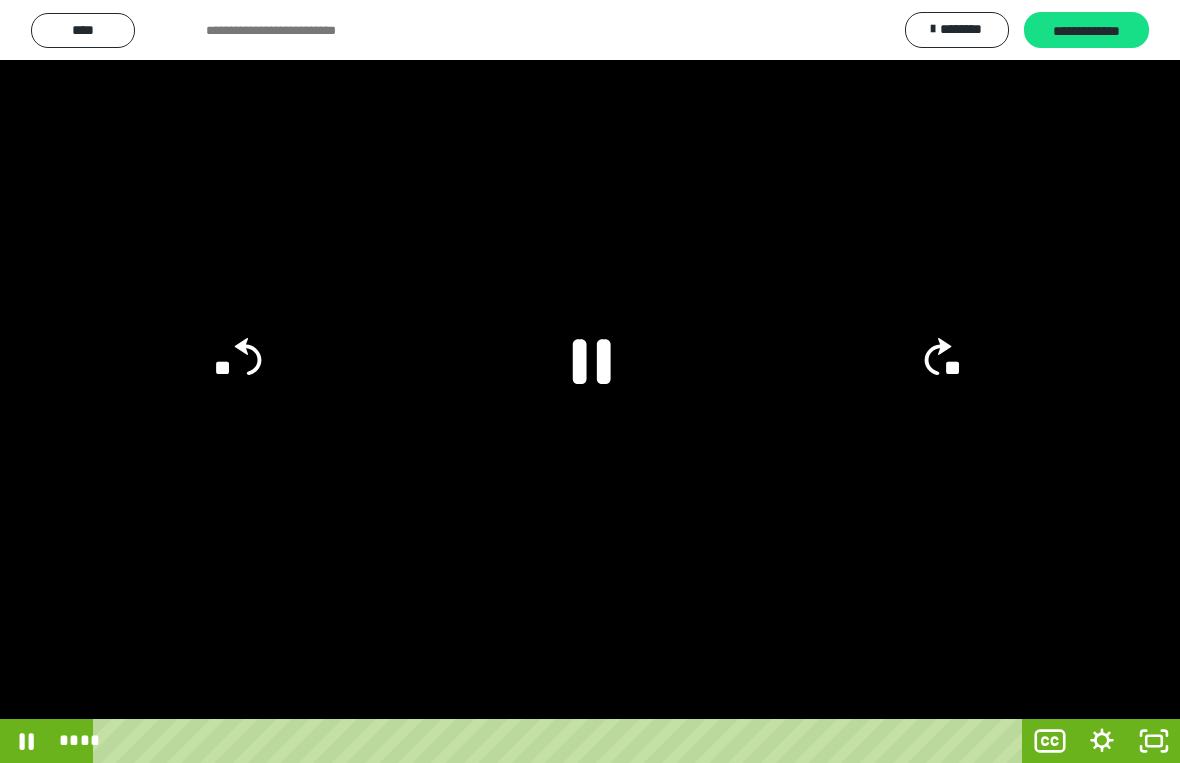 click 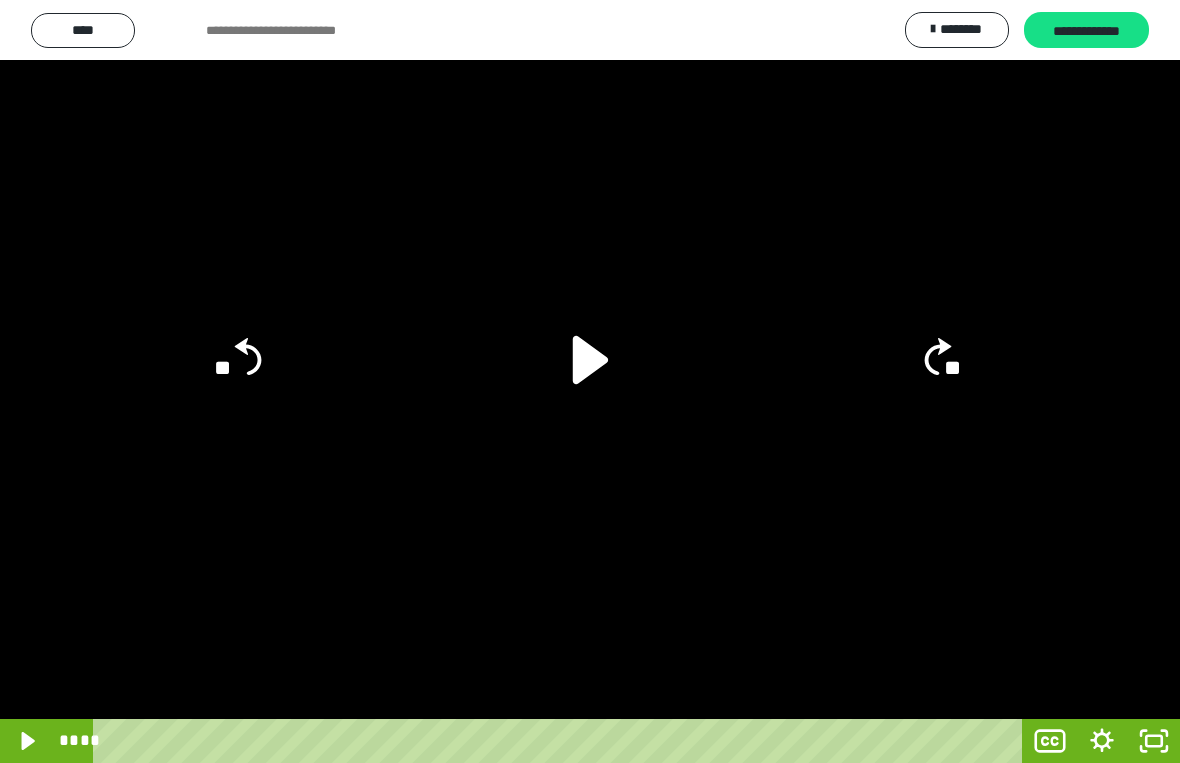 click at bounding box center [590, 381] 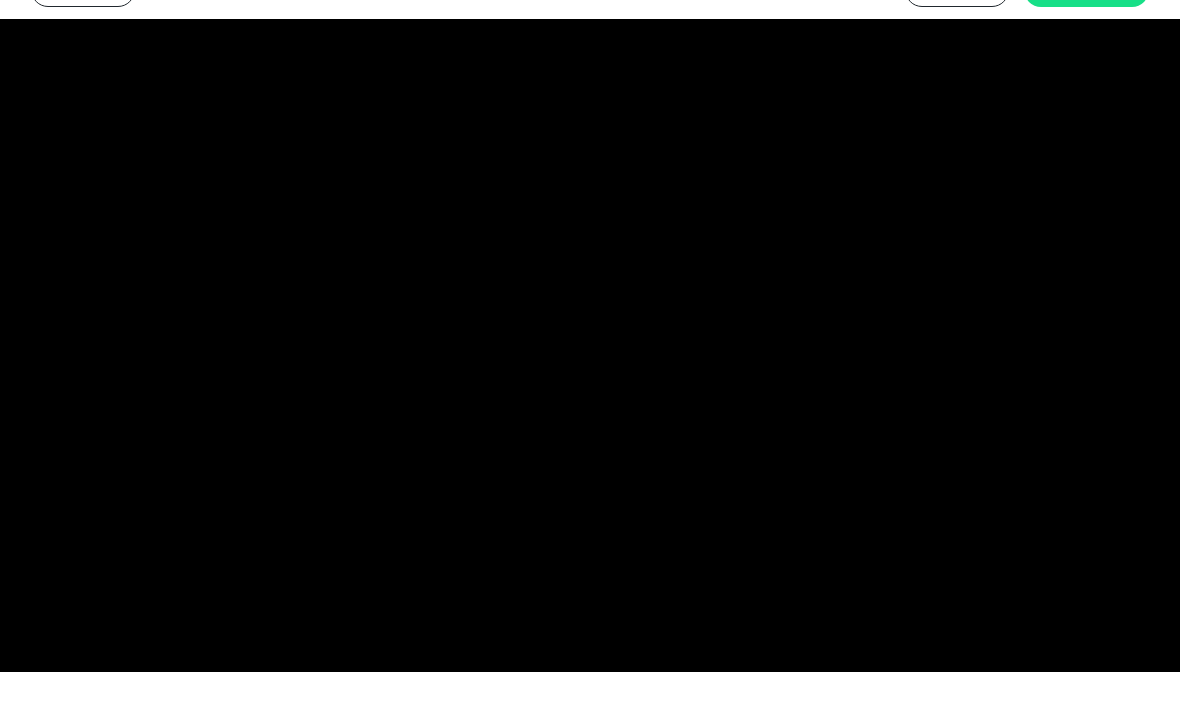 scroll, scrollTop: 384, scrollLeft: 0, axis: vertical 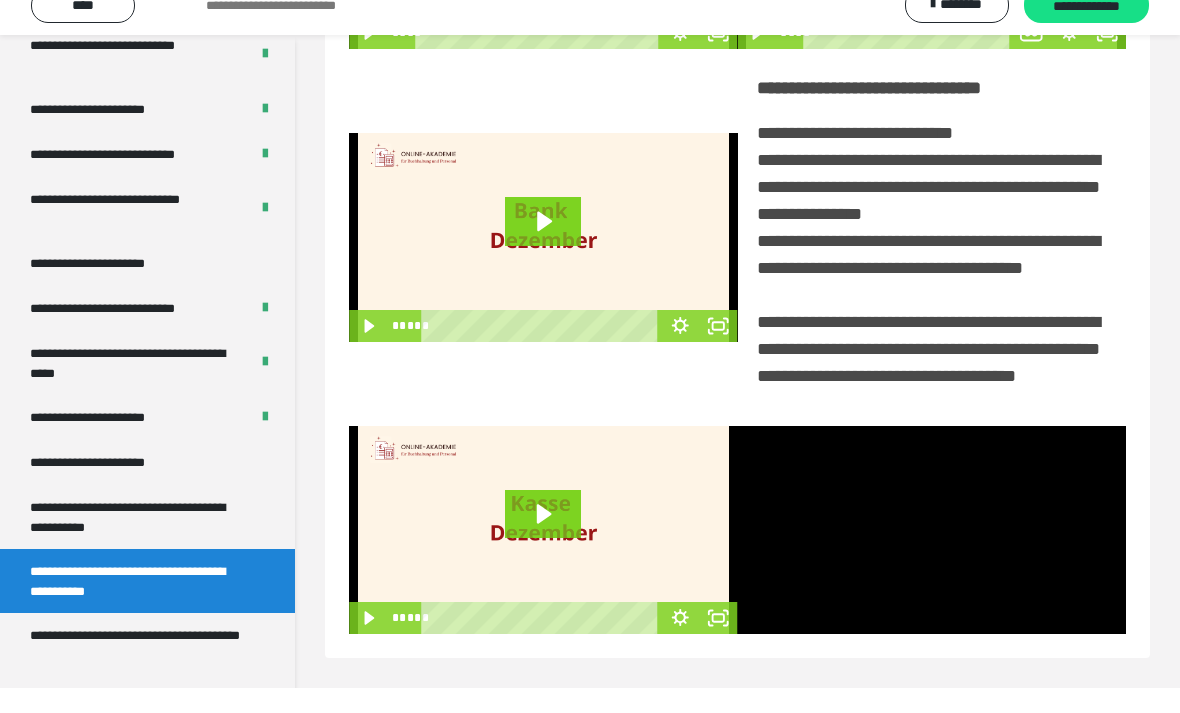 click at bounding box center [932, 555] 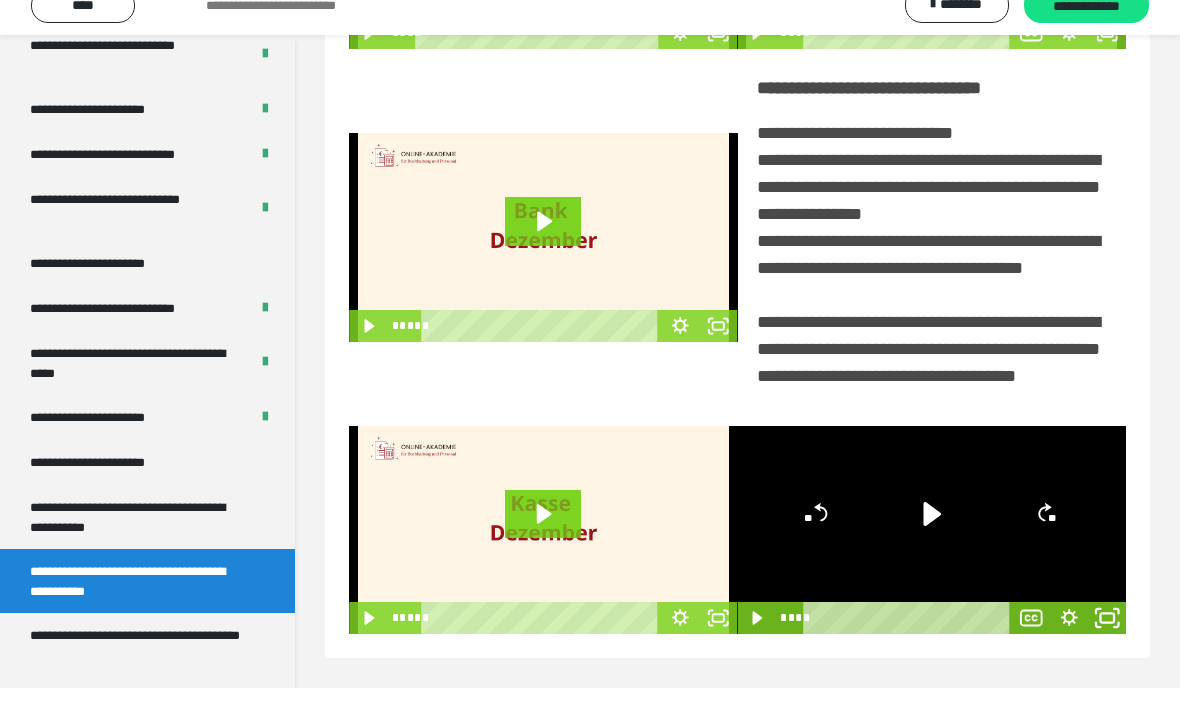click 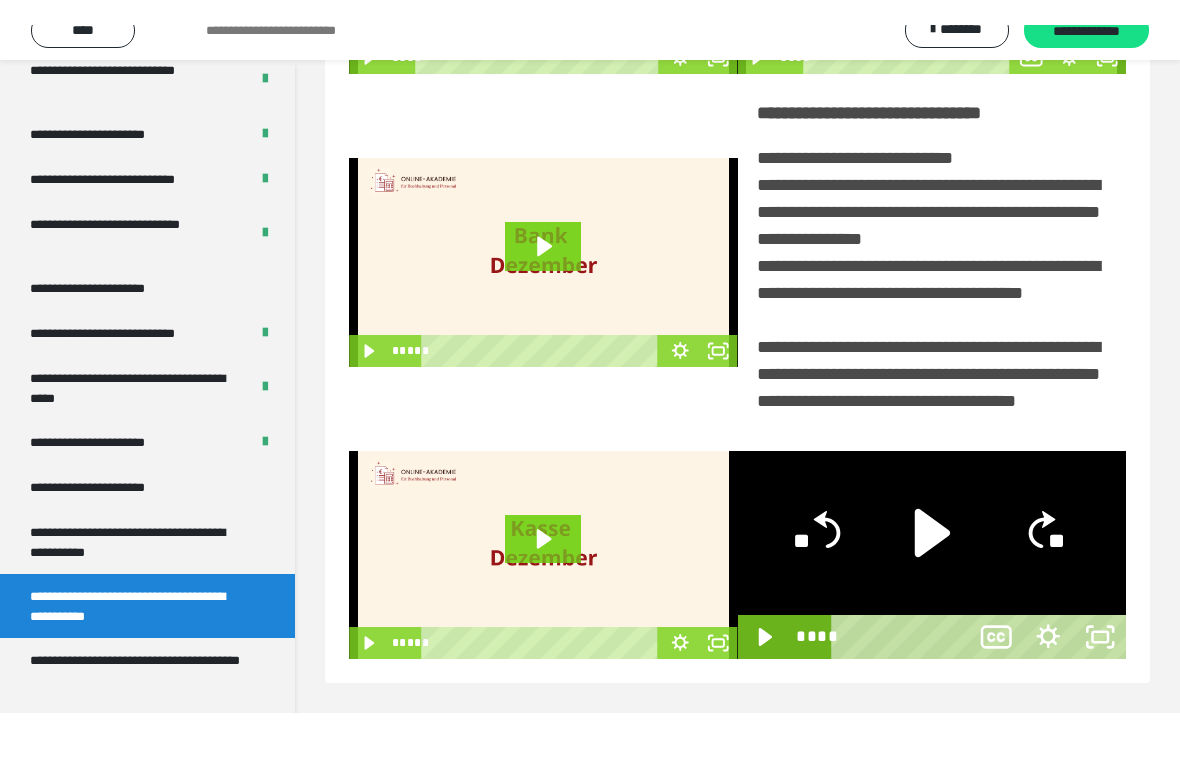 scroll, scrollTop: 24, scrollLeft: 0, axis: vertical 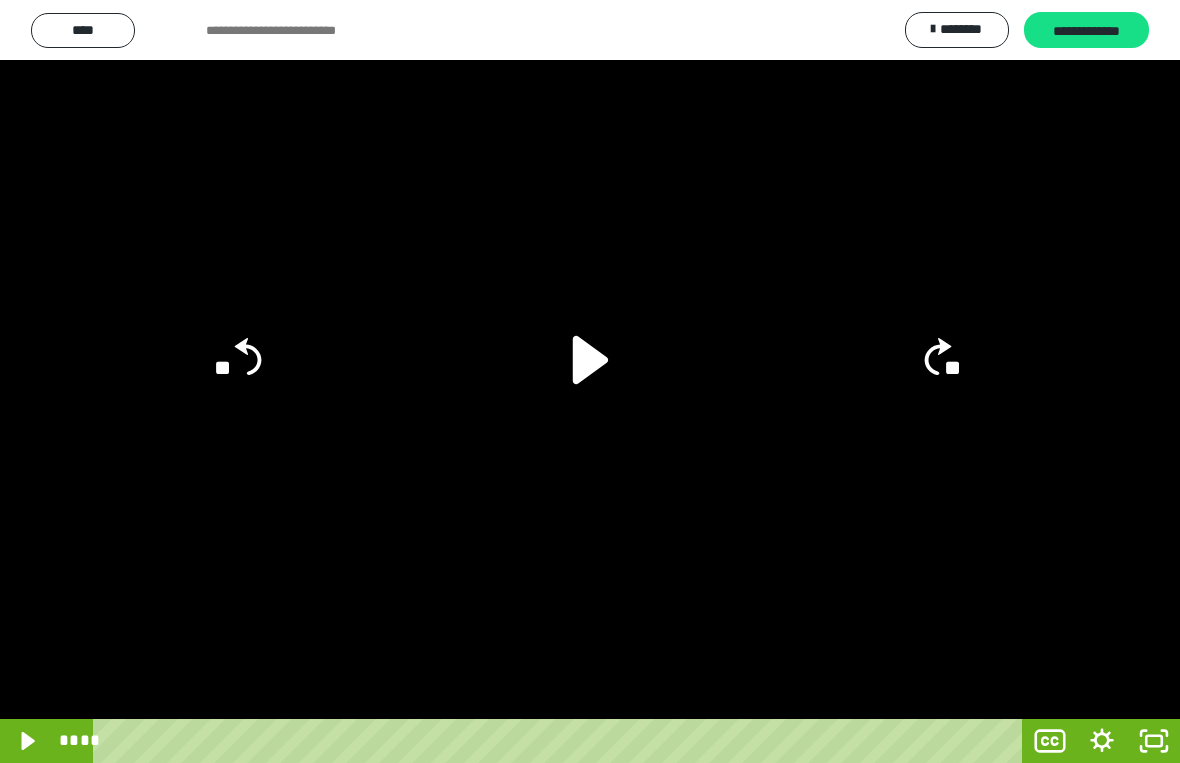 click 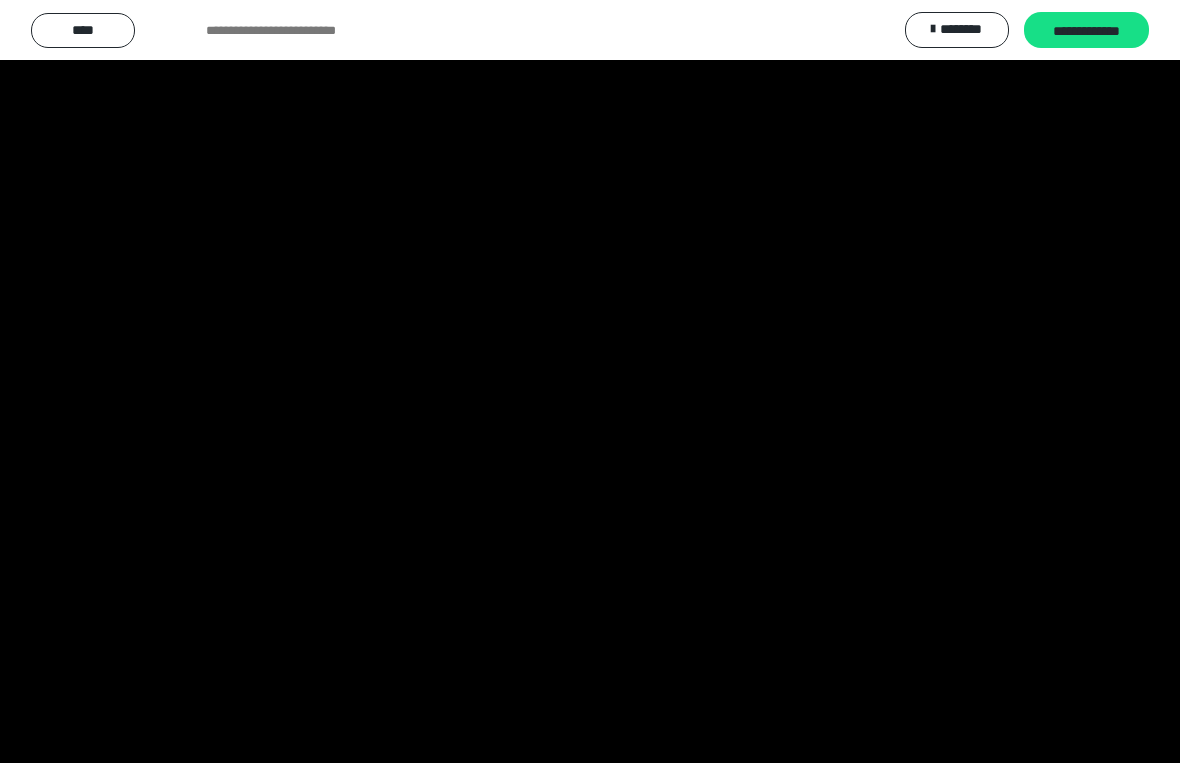 click at bounding box center (590, 381) 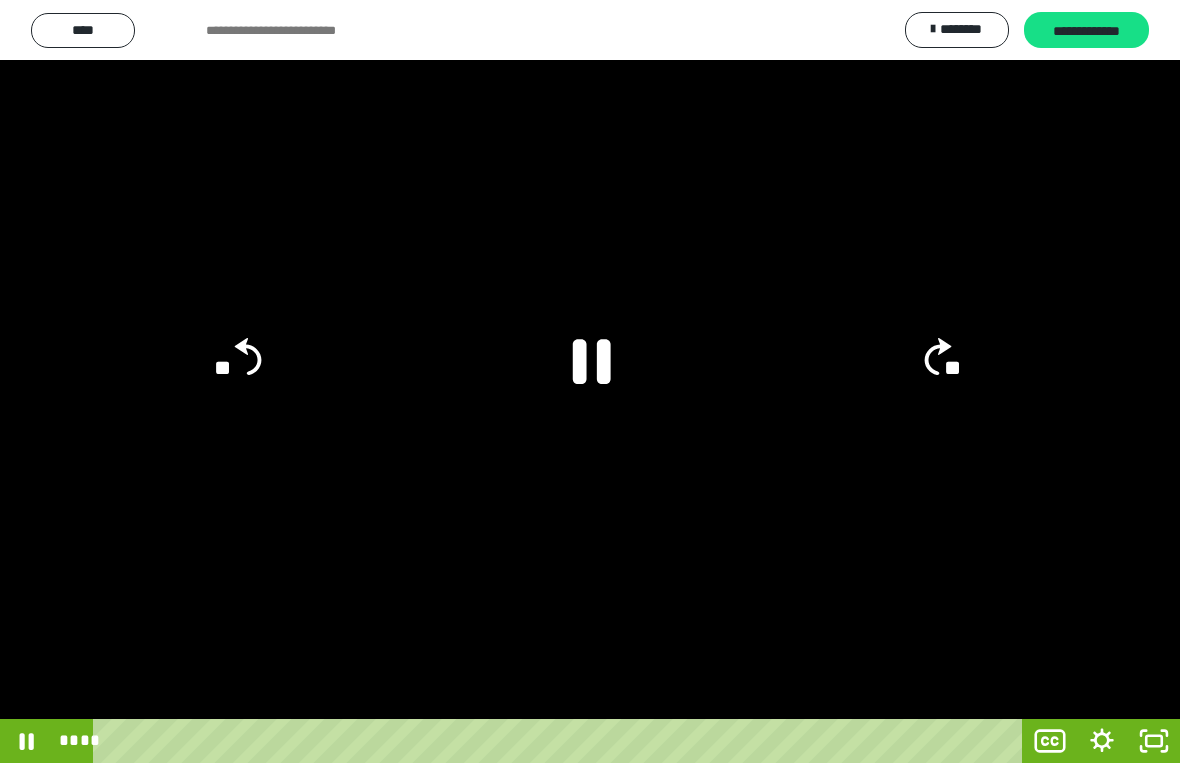 click 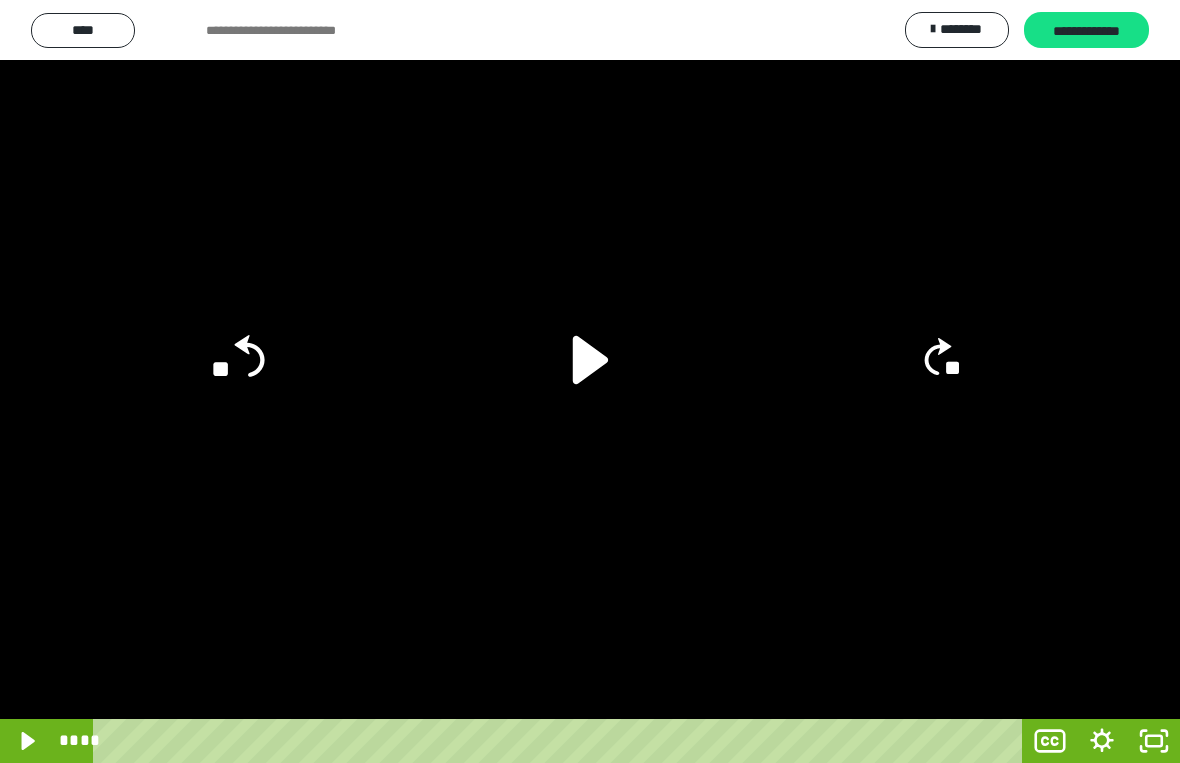 click on "**" 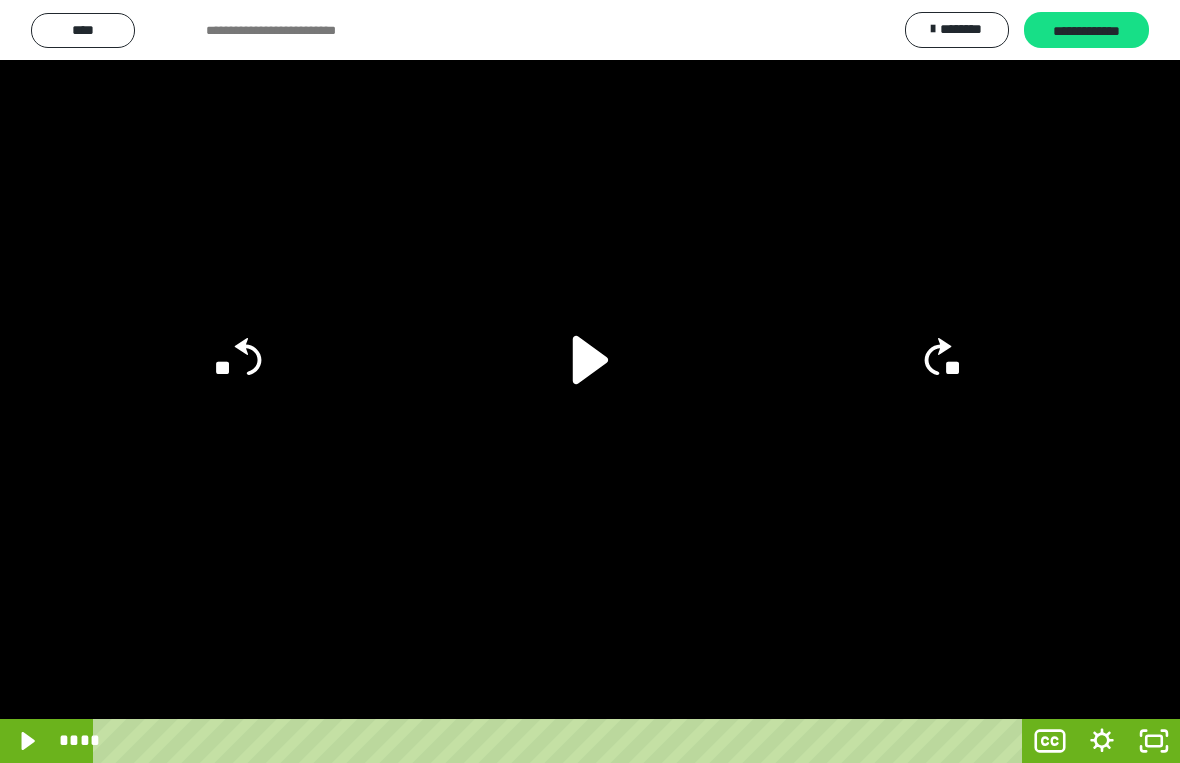 click 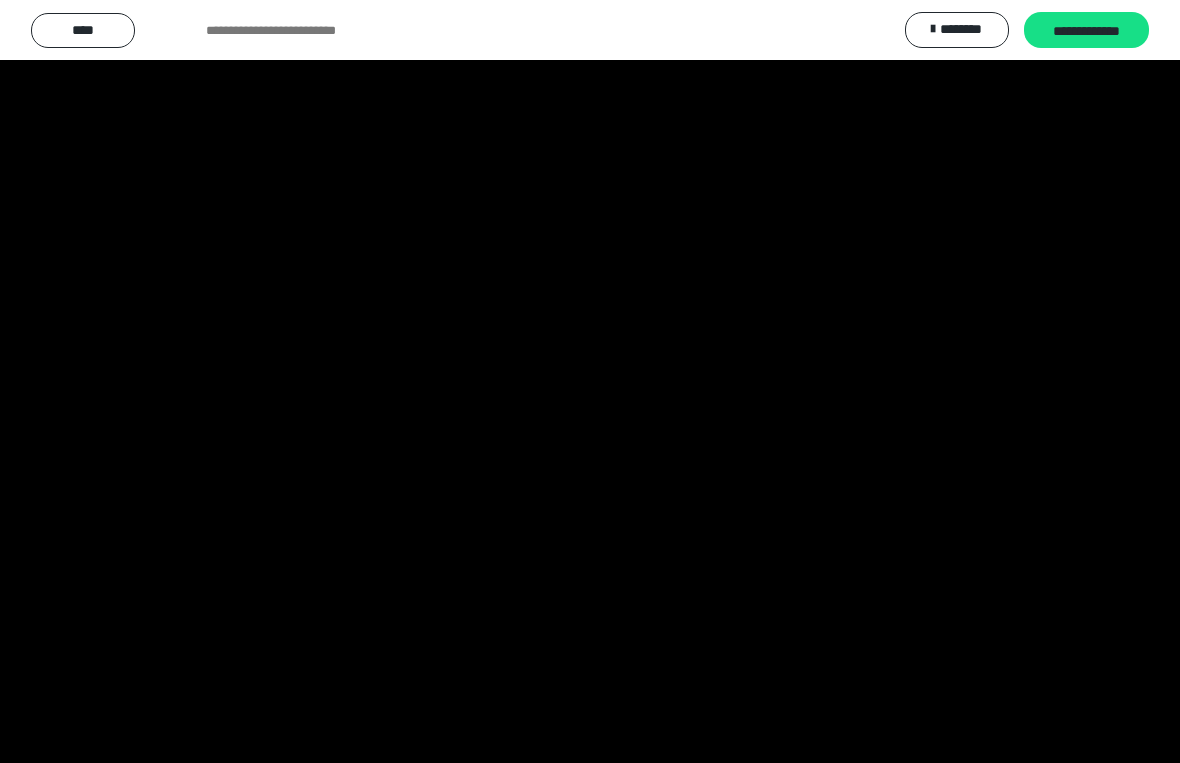 click at bounding box center (590, 381) 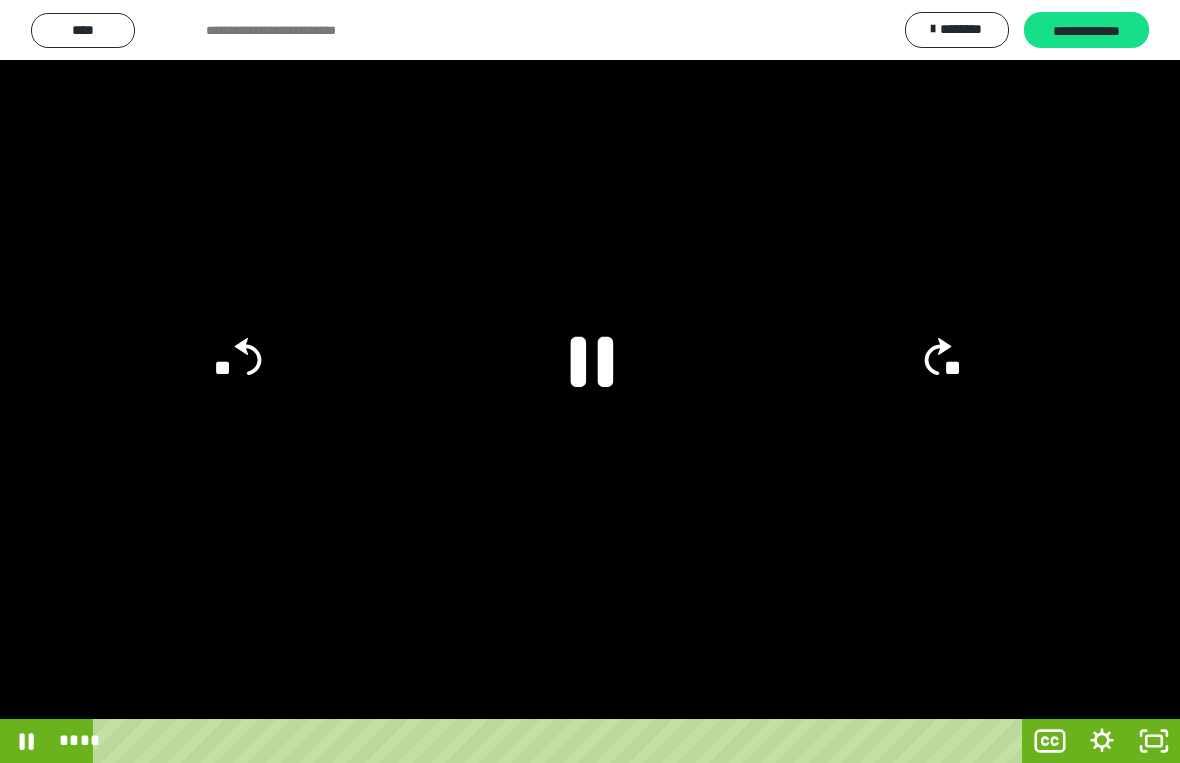 click 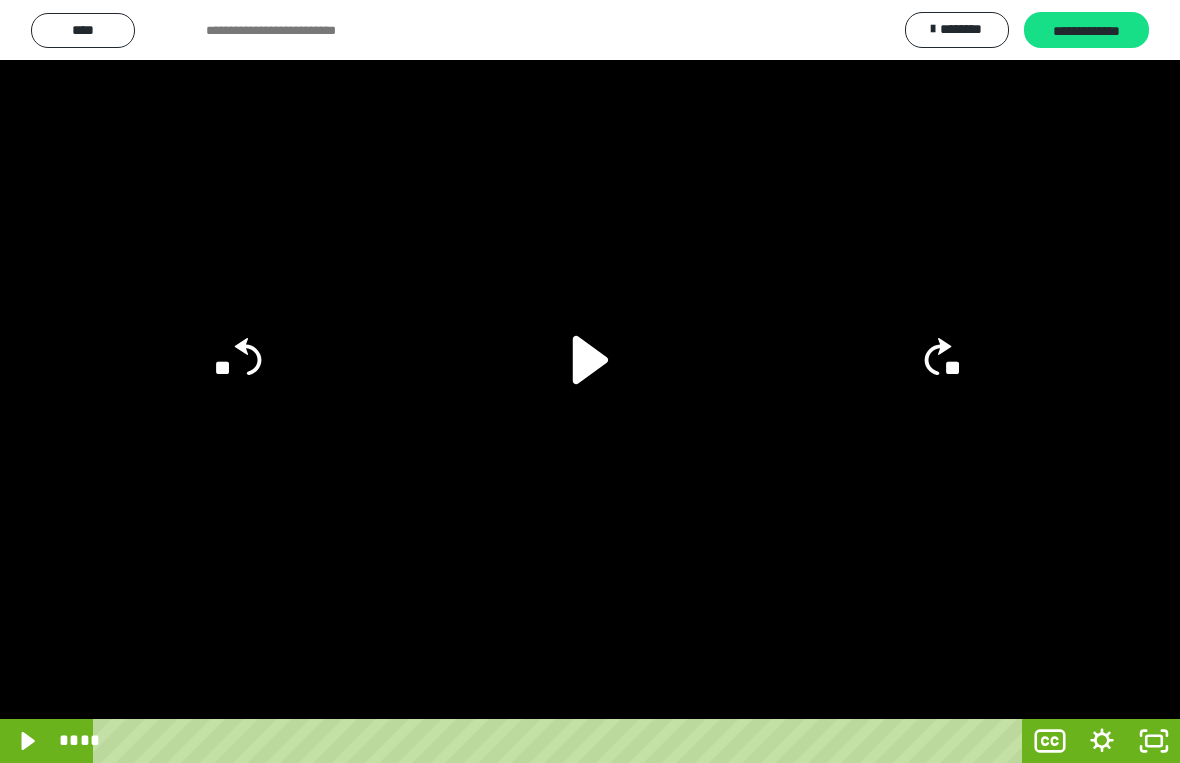click 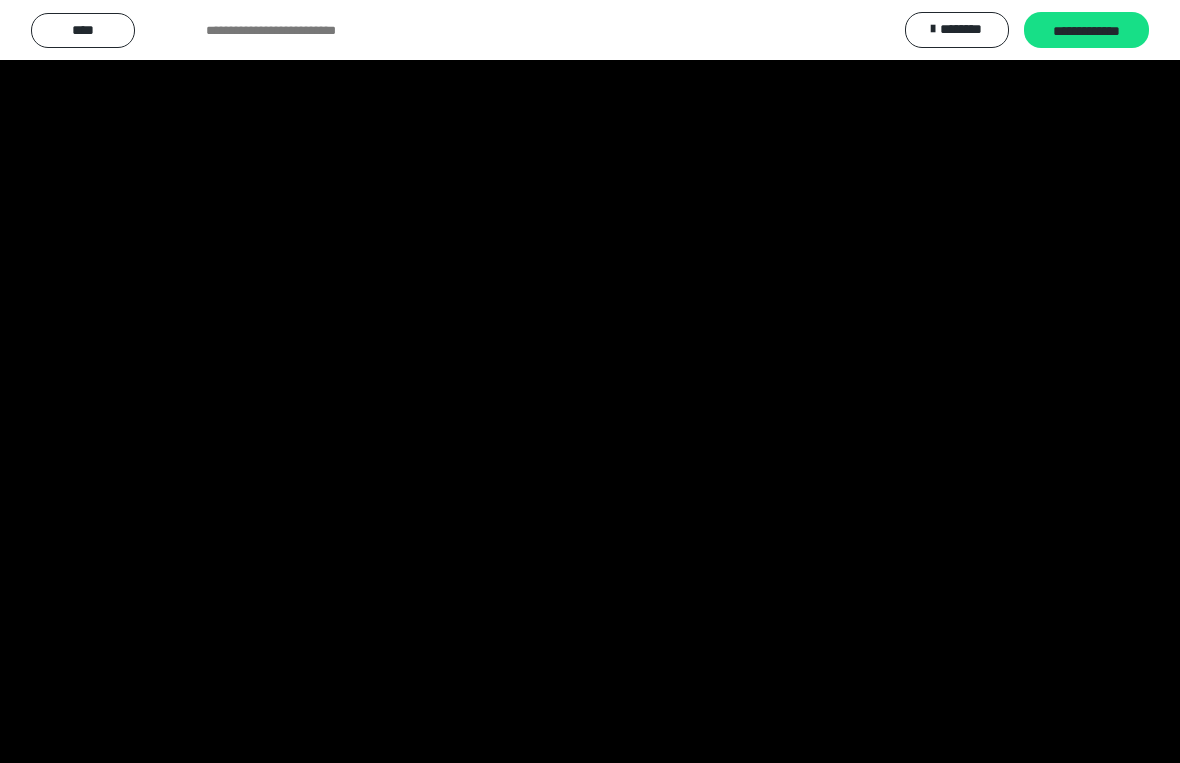 click at bounding box center [590, 381] 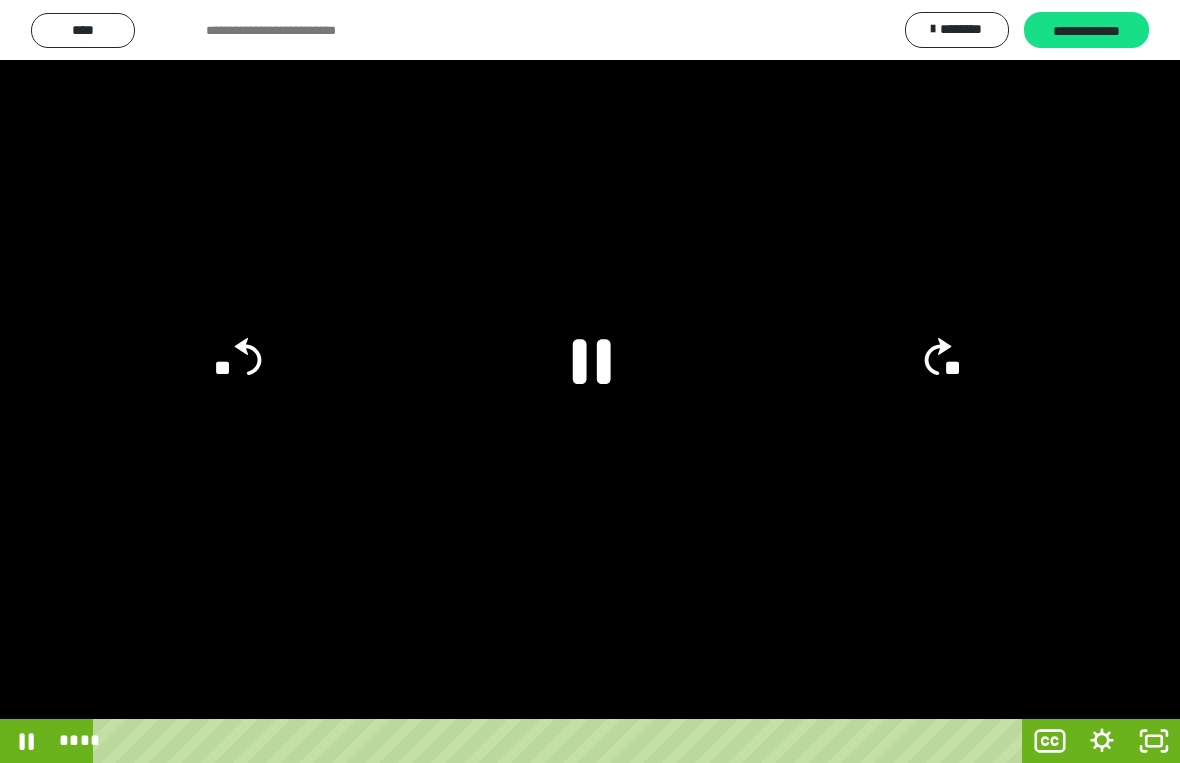 click on "**" 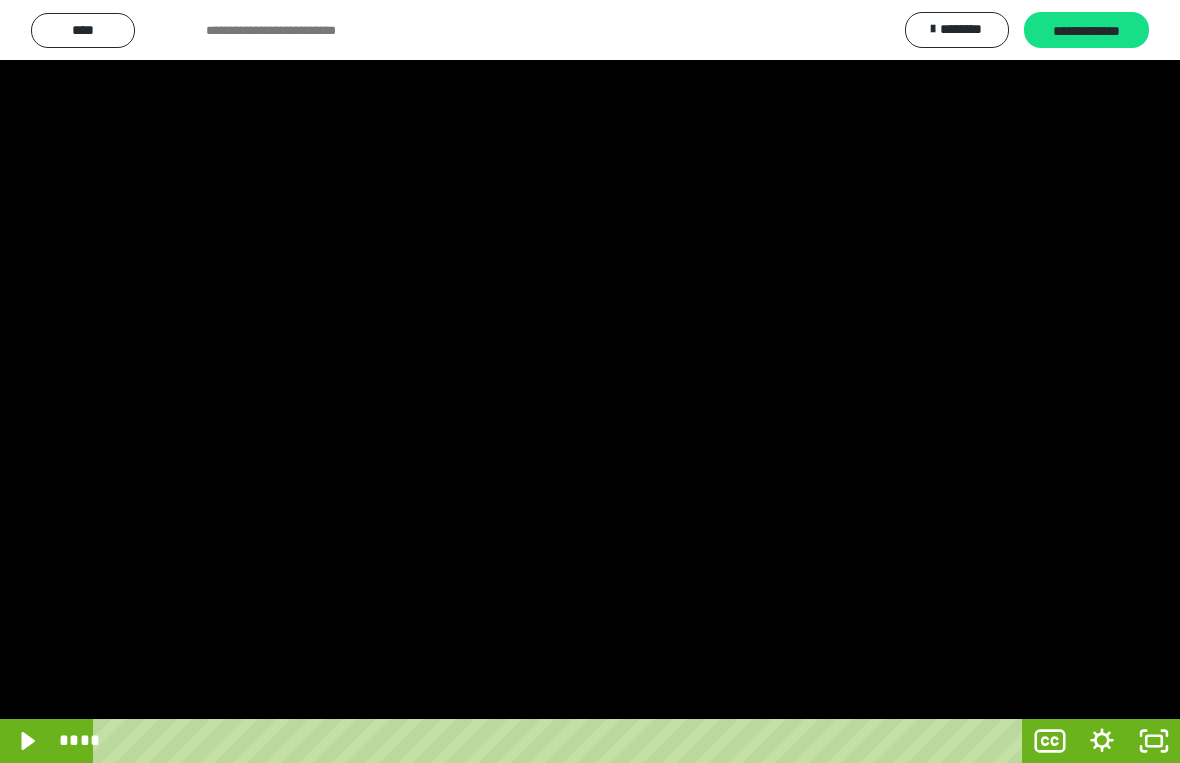 click at bounding box center (590, 381) 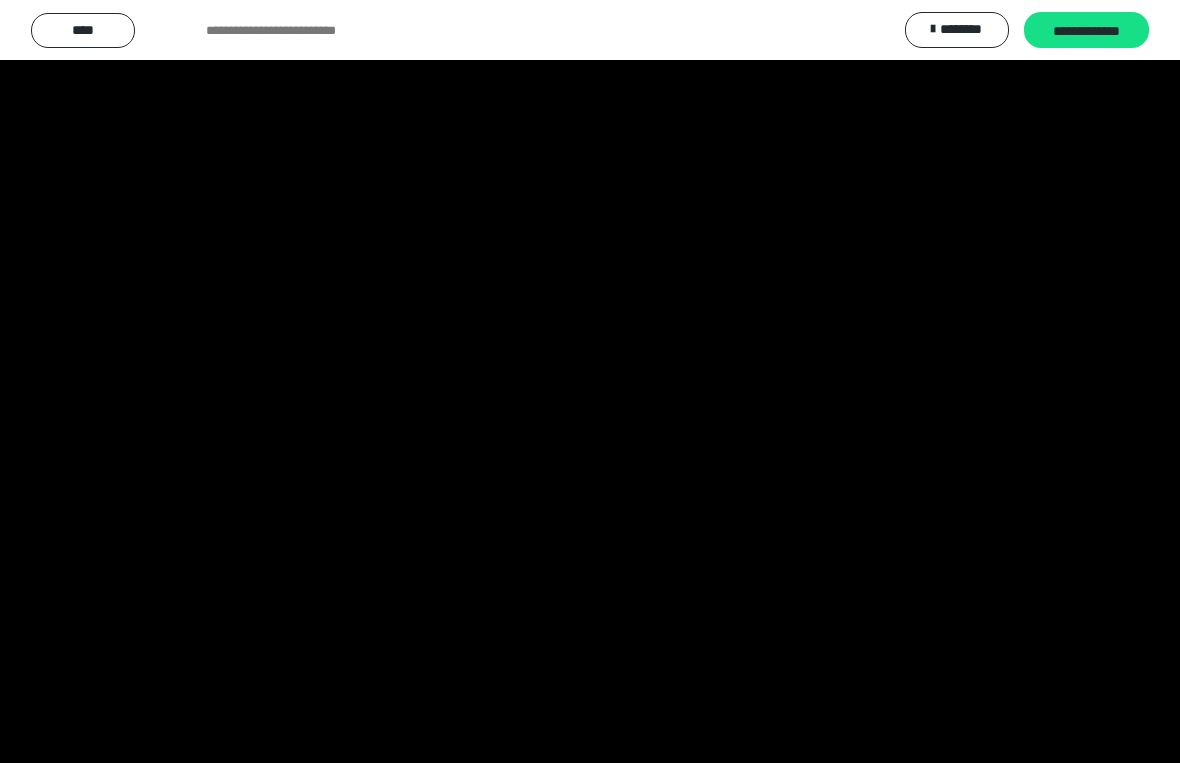 click at bounding box center [590, 381] 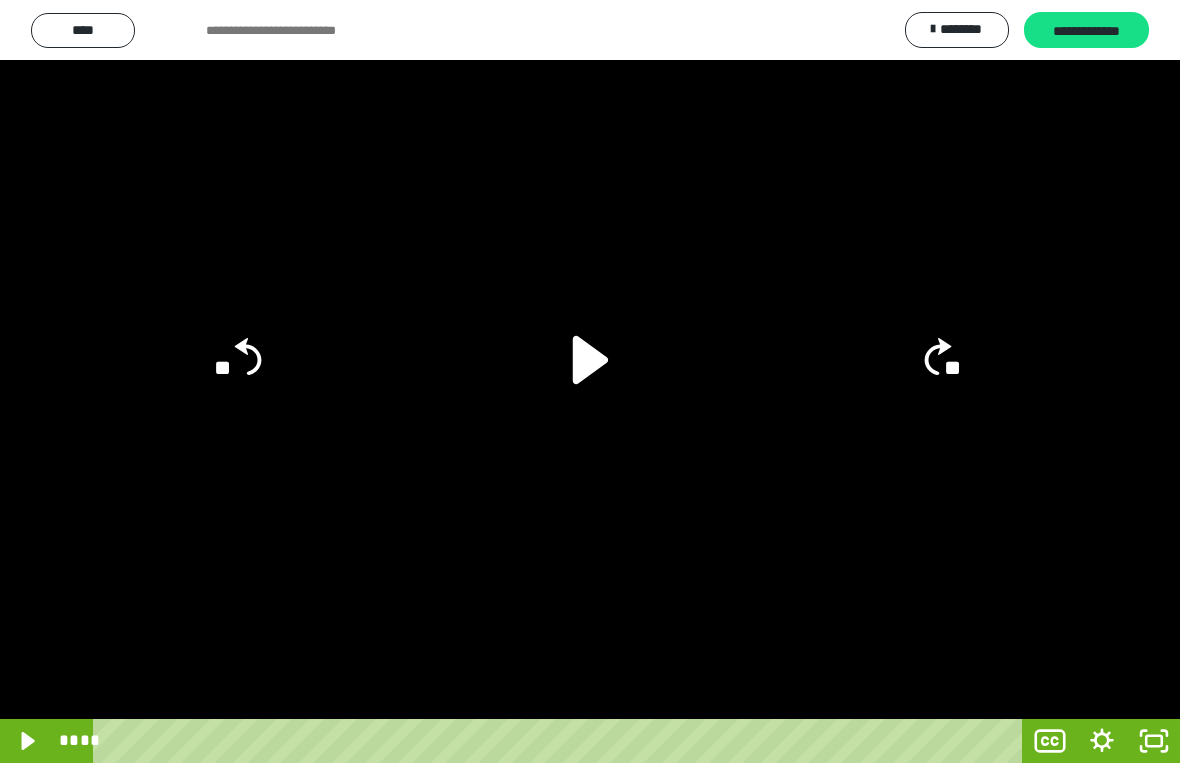 click 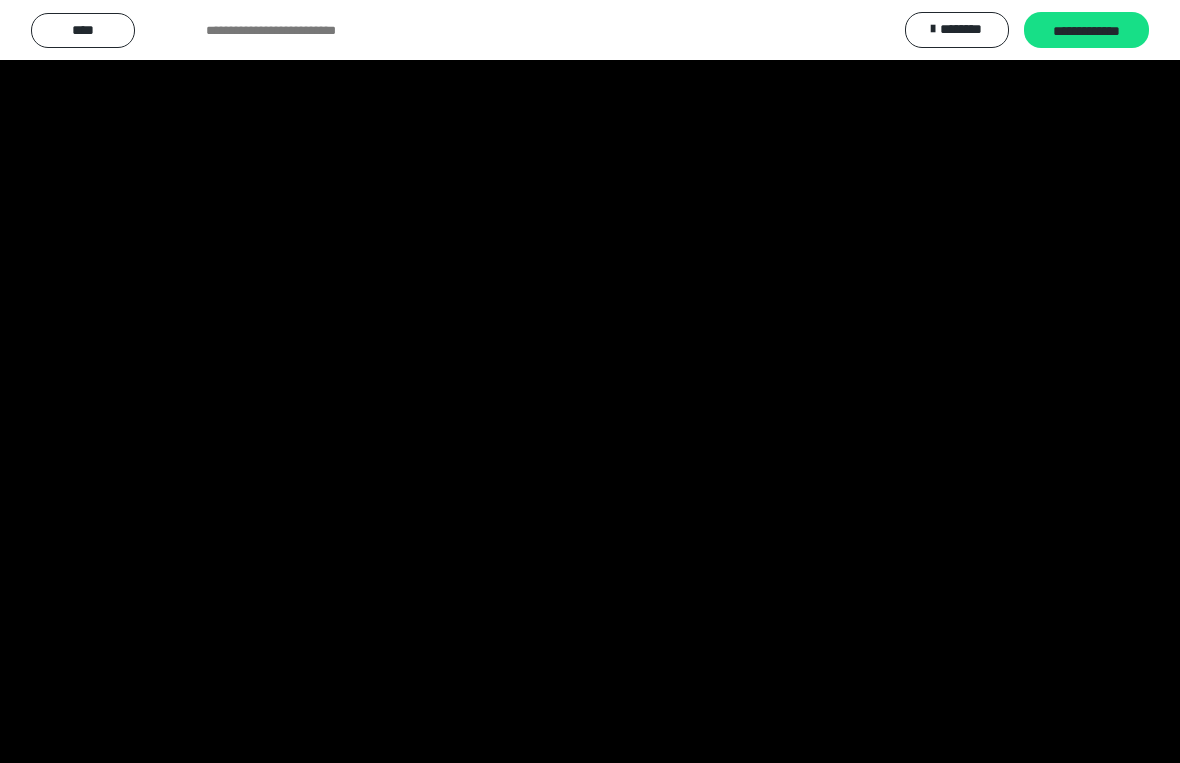 click at bounding box center (590, 381) 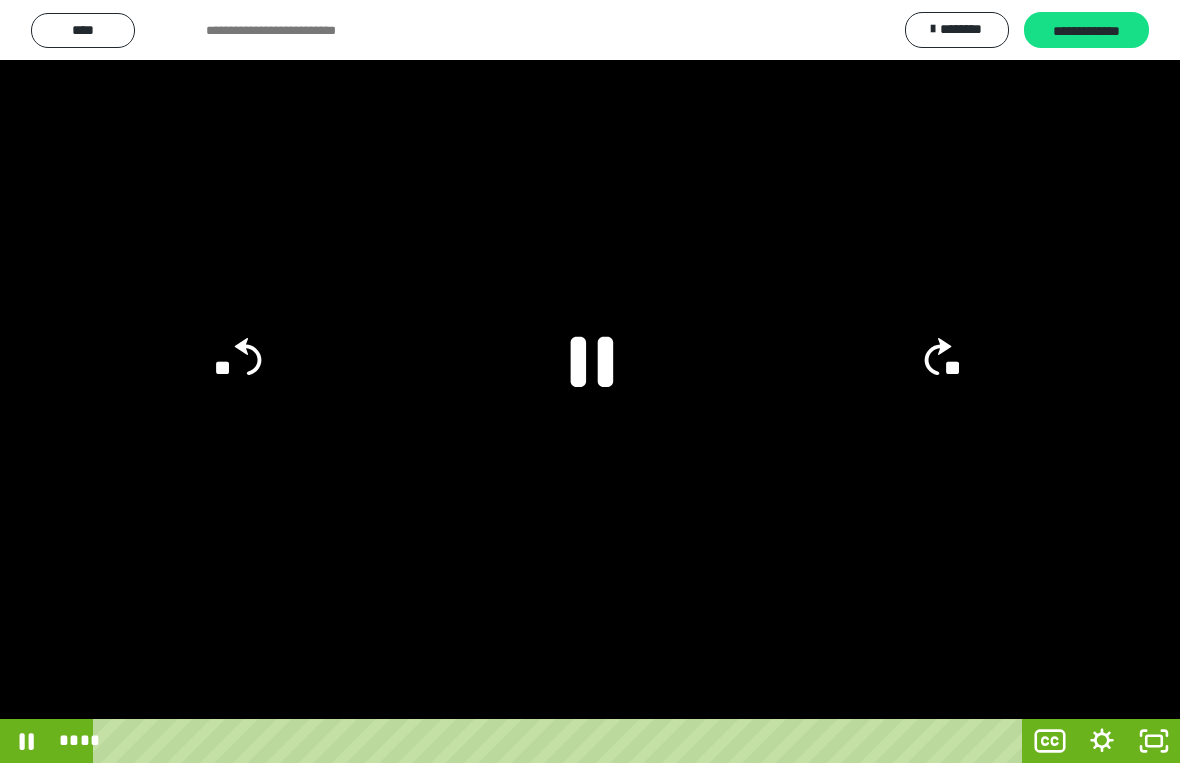 click 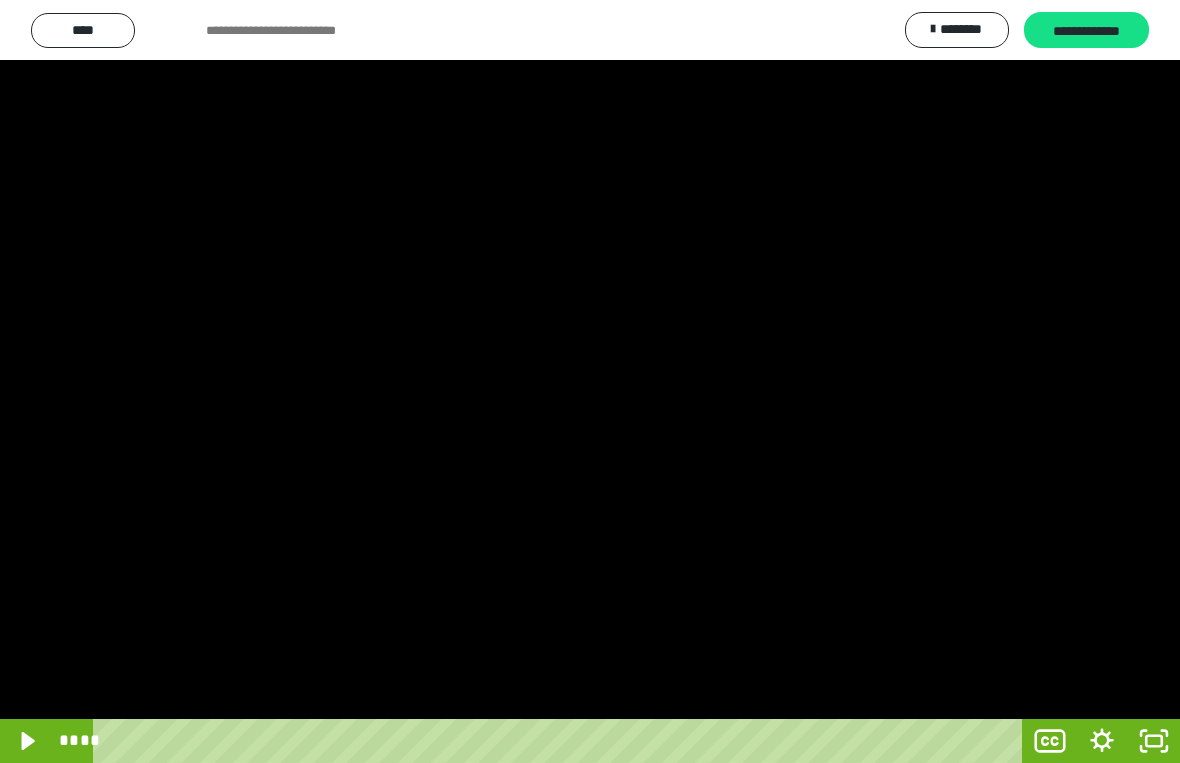 click at bounding box center [590, 381] 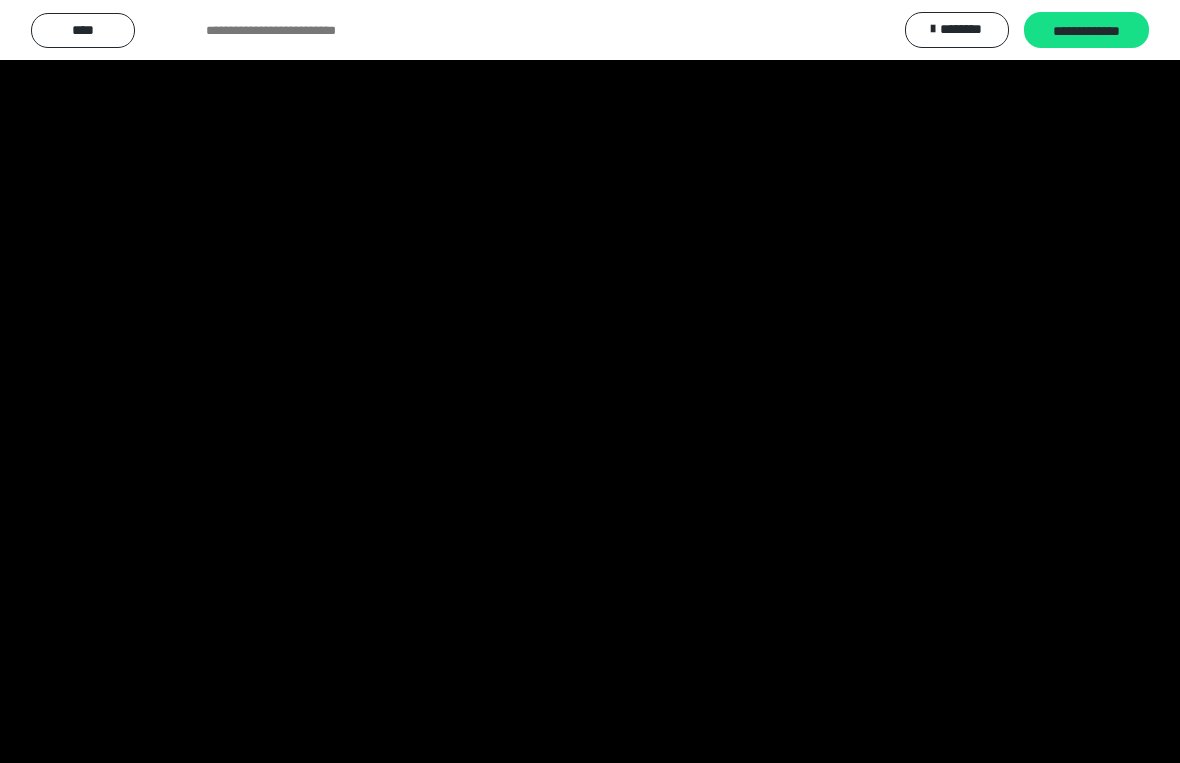 click at bounding box center [590, 381] 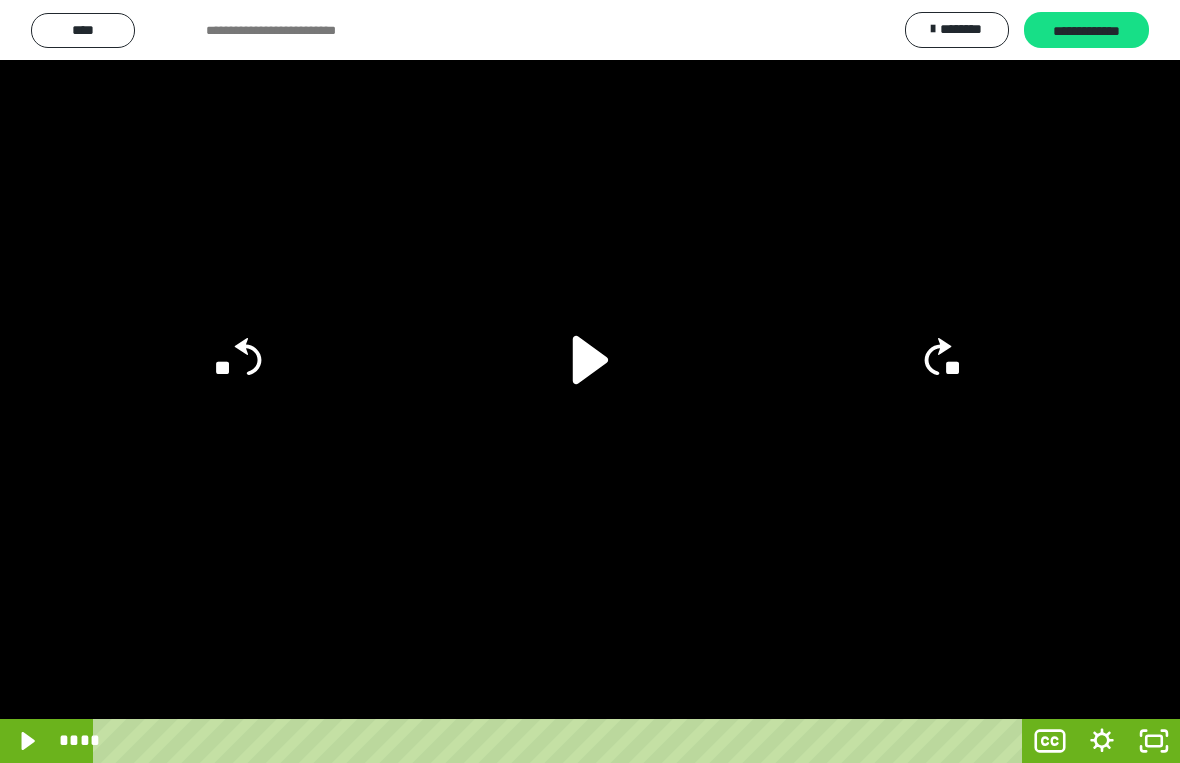 click 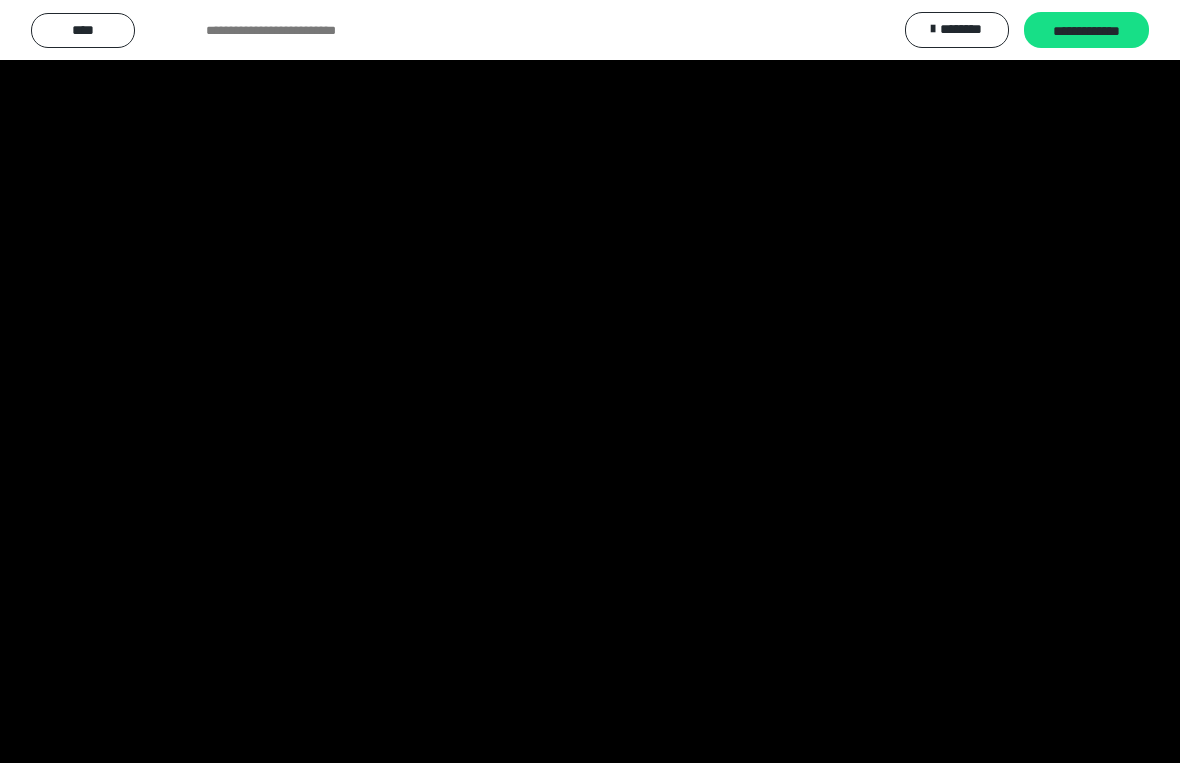 click at bounding box center (590, 381) 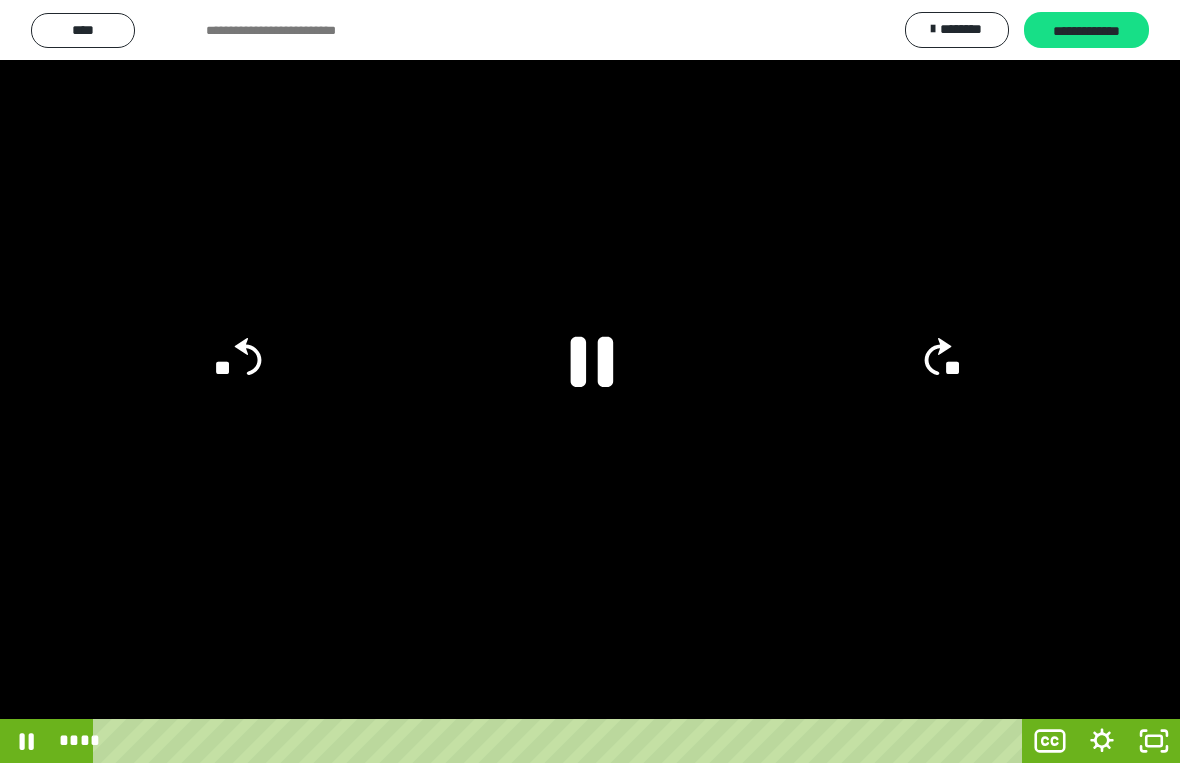 click 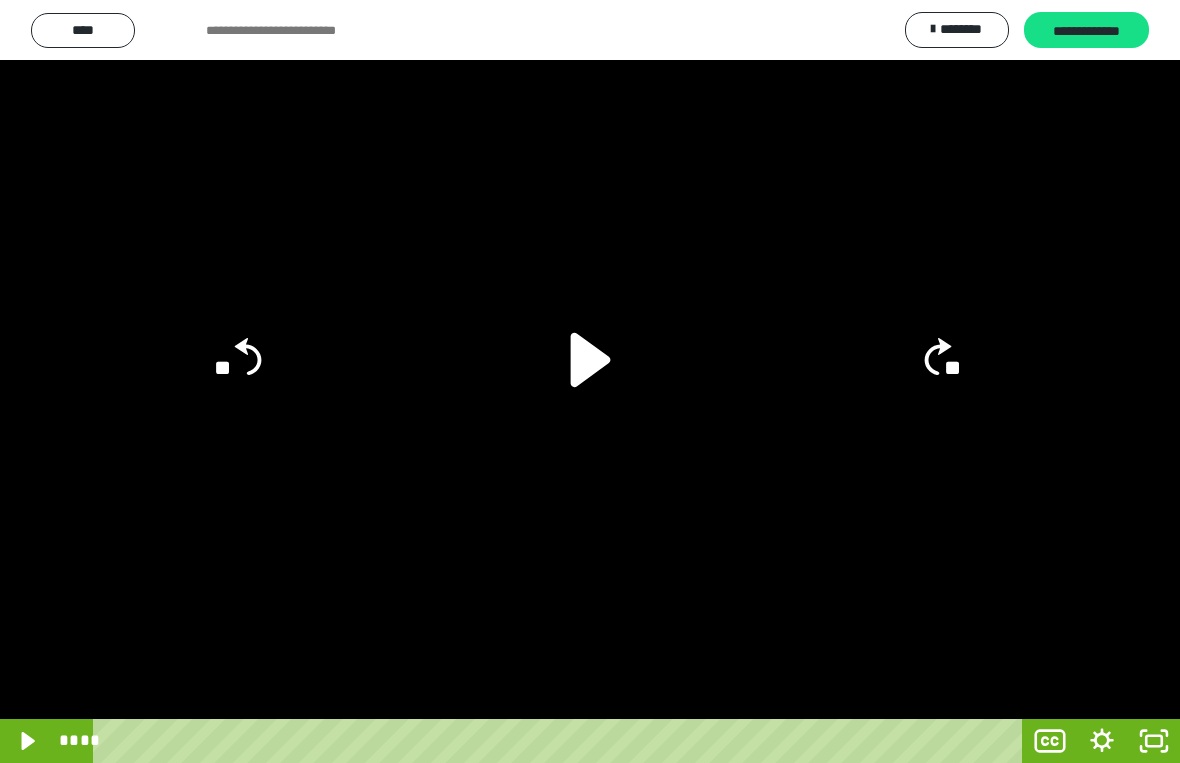 click 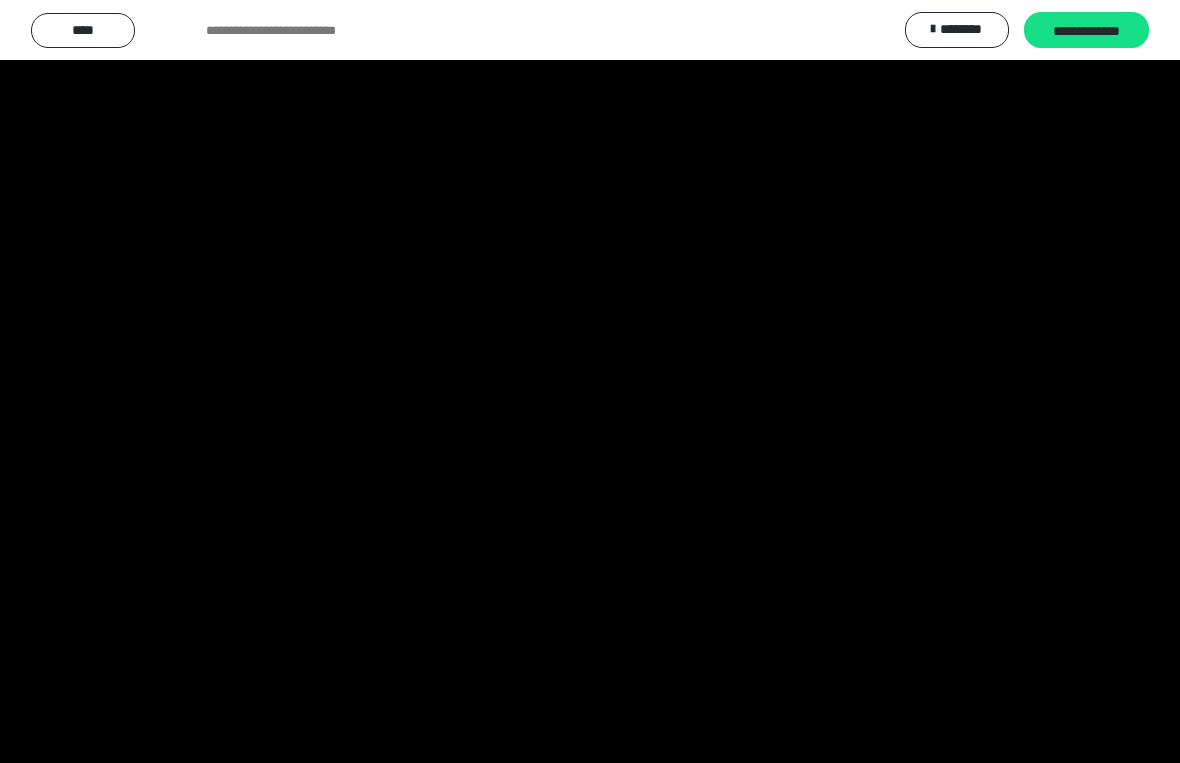 click at bounding box center [590, 381] 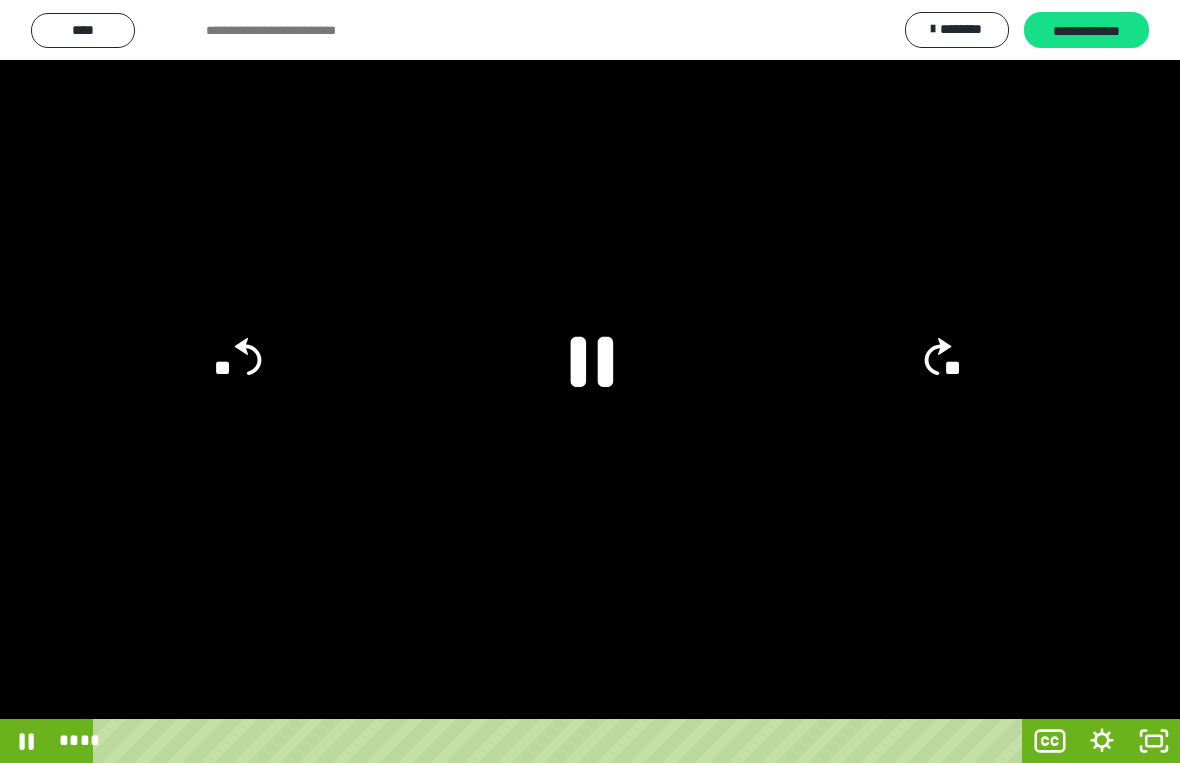 click 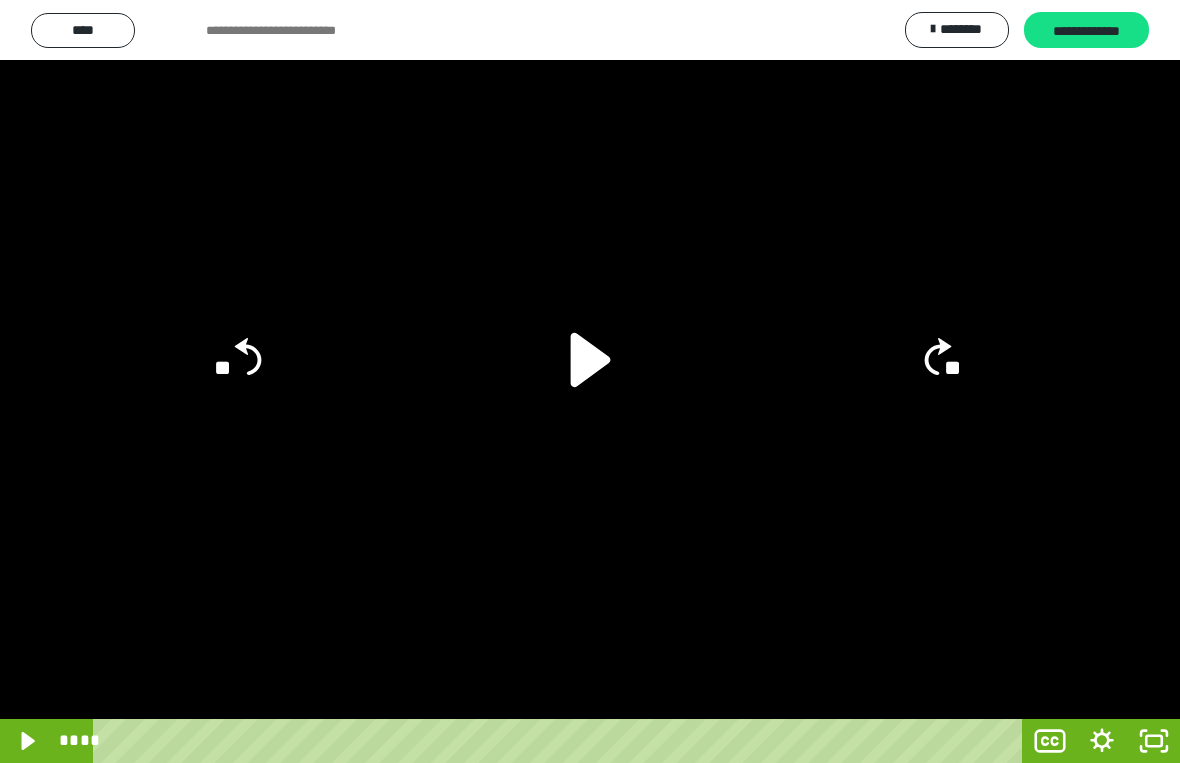 click 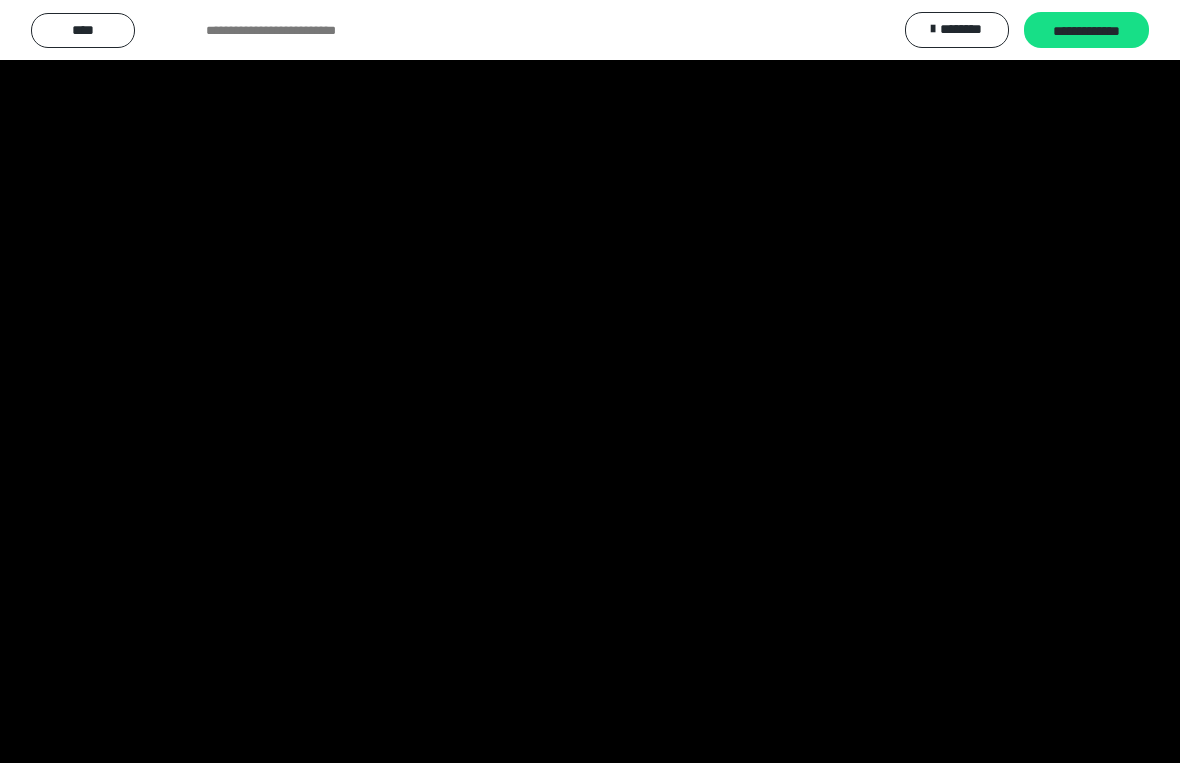 click at bounding box center [590, 381] 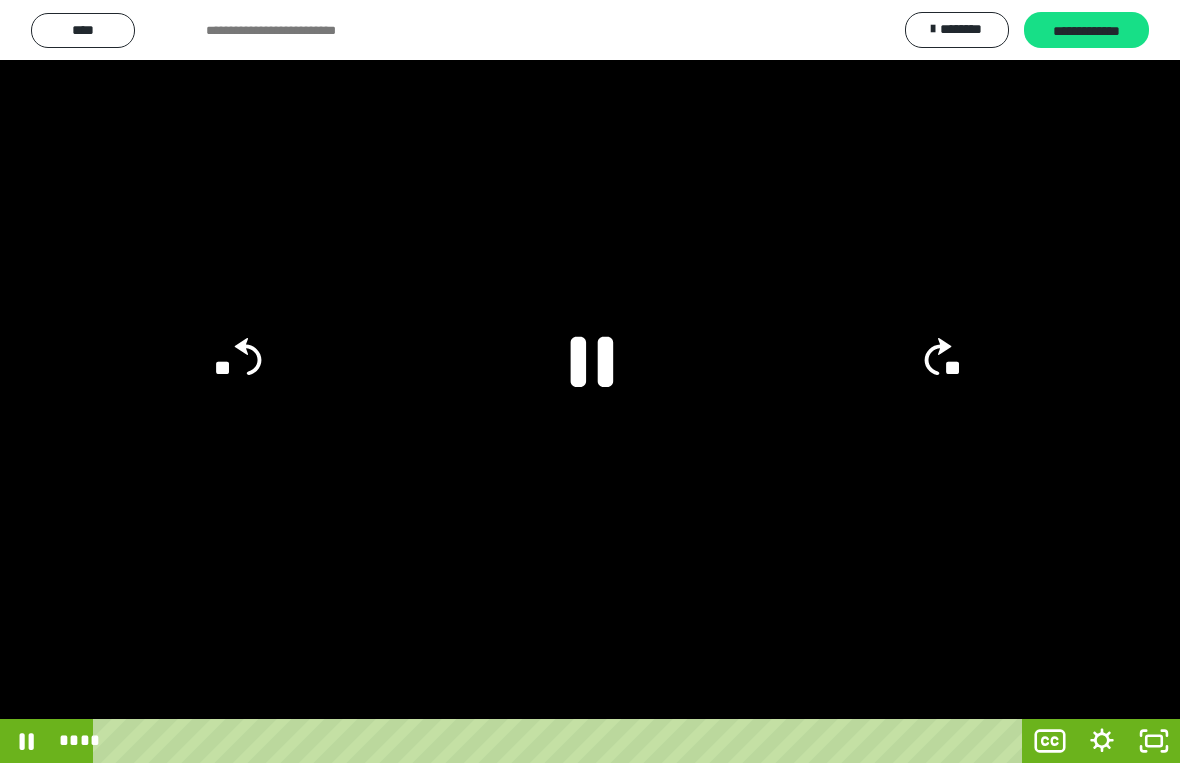 click 